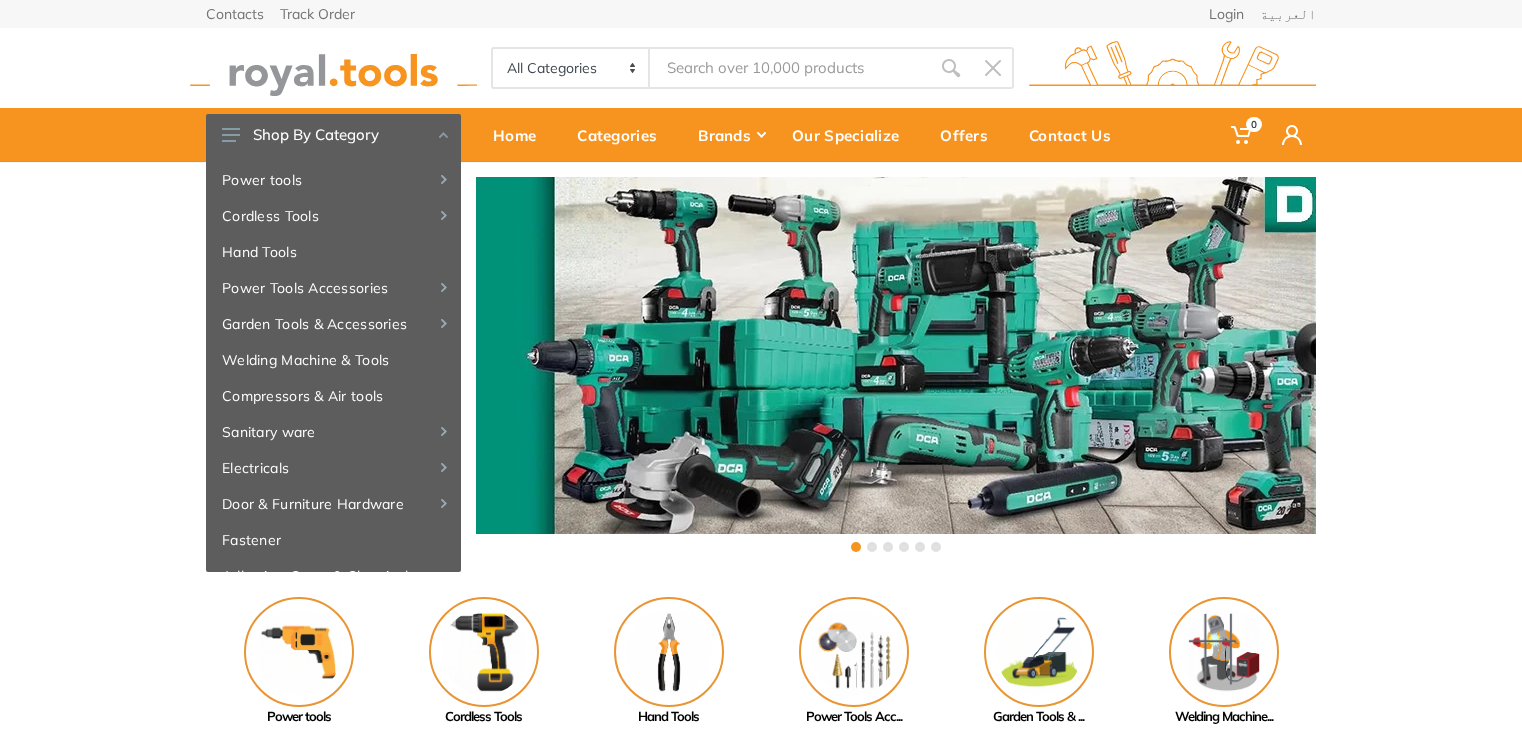 scroll, scrollTop: 0, scrollLeft: 0, axis: both 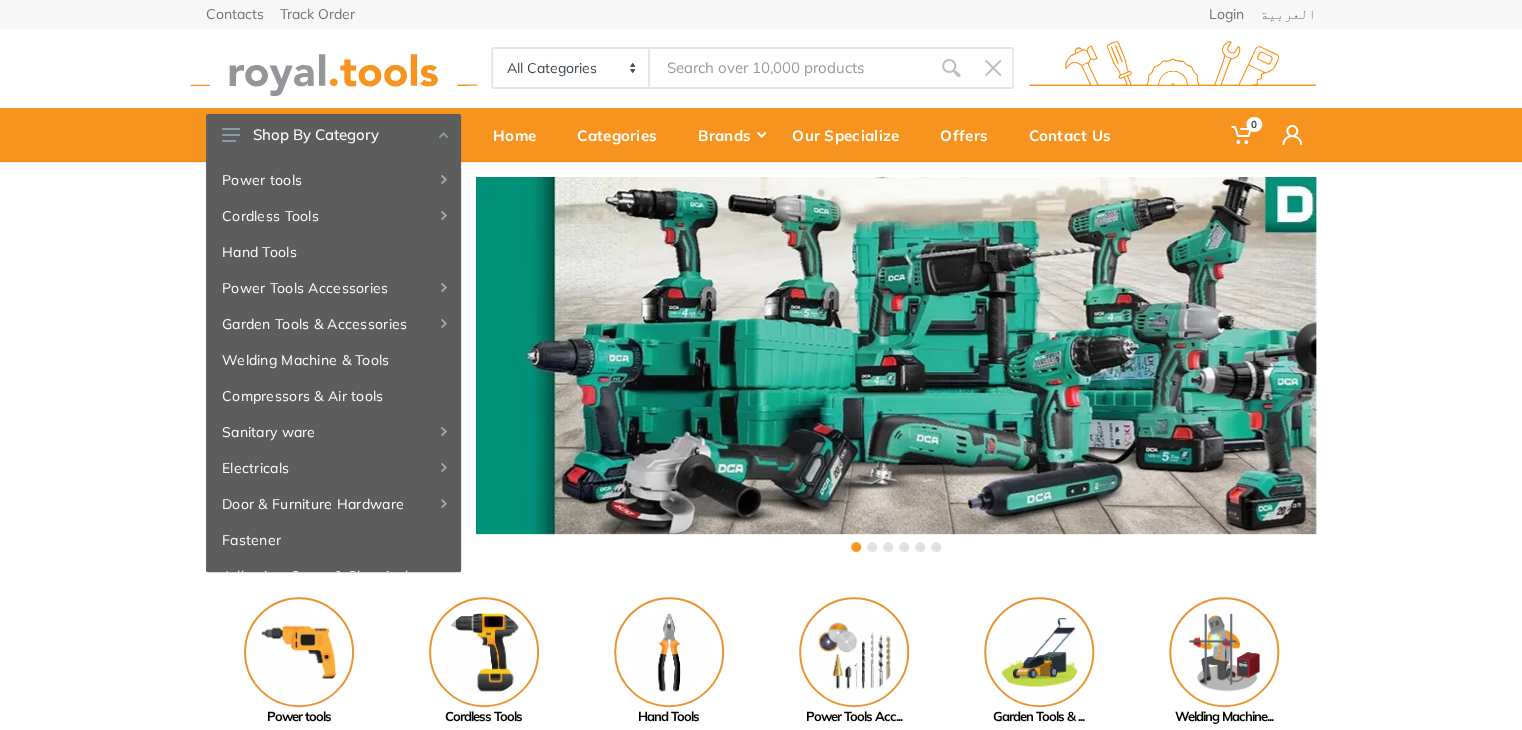 click at bounding box center [790, 68] 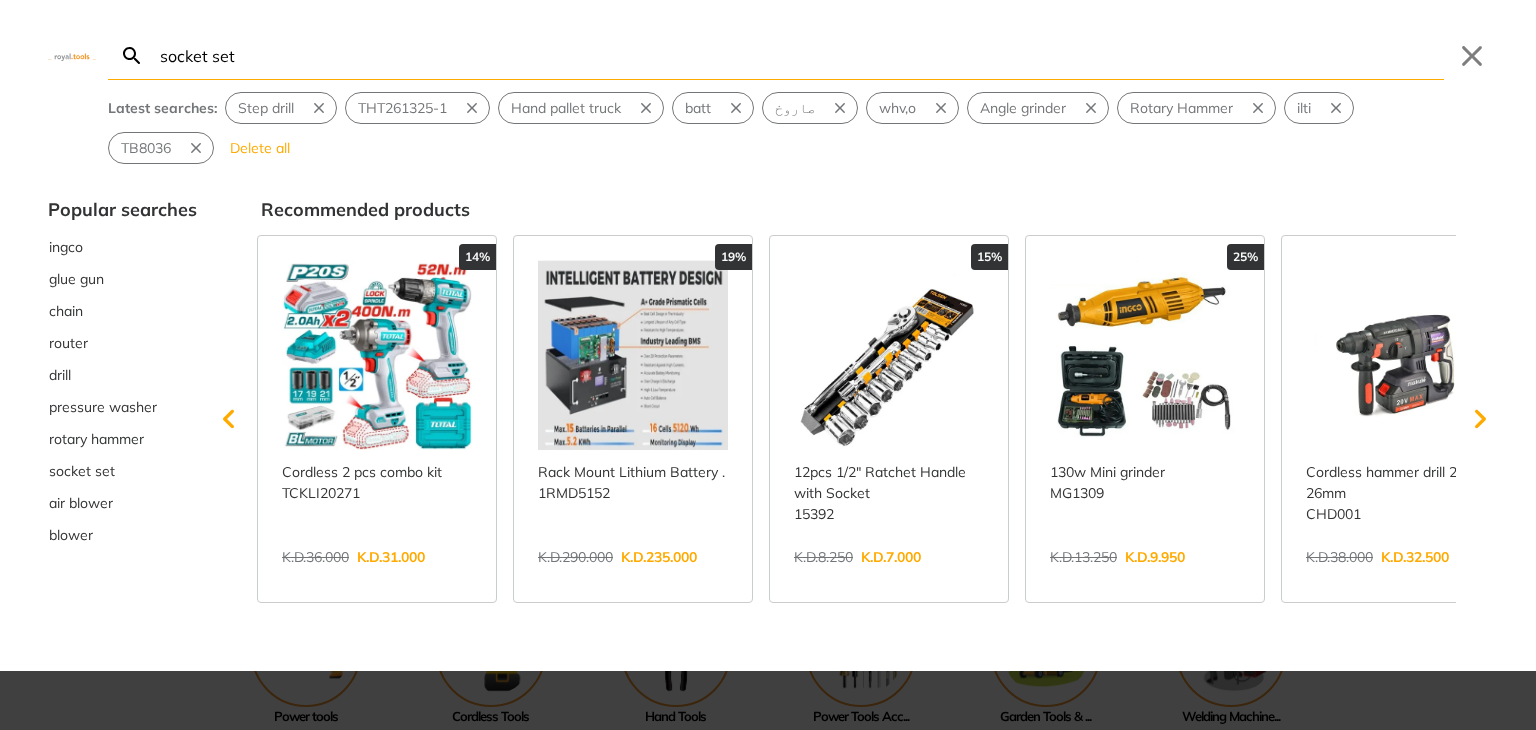 type on "socket set" 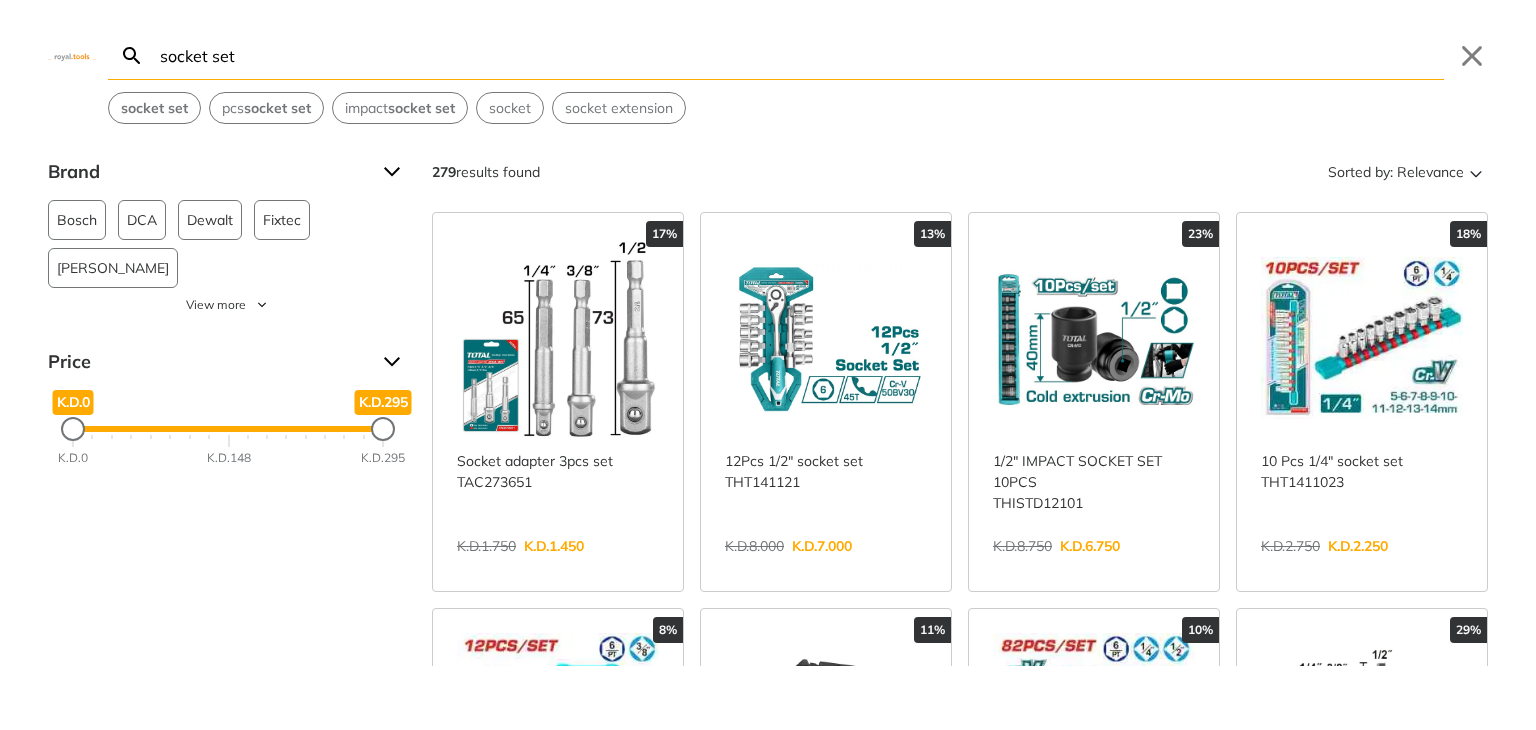 click on "socket set
Search
socket set
Submit
Close
socket set
pcs  socket set
impact  socket set
socket
socket extension" at bounding box center (768, 62) 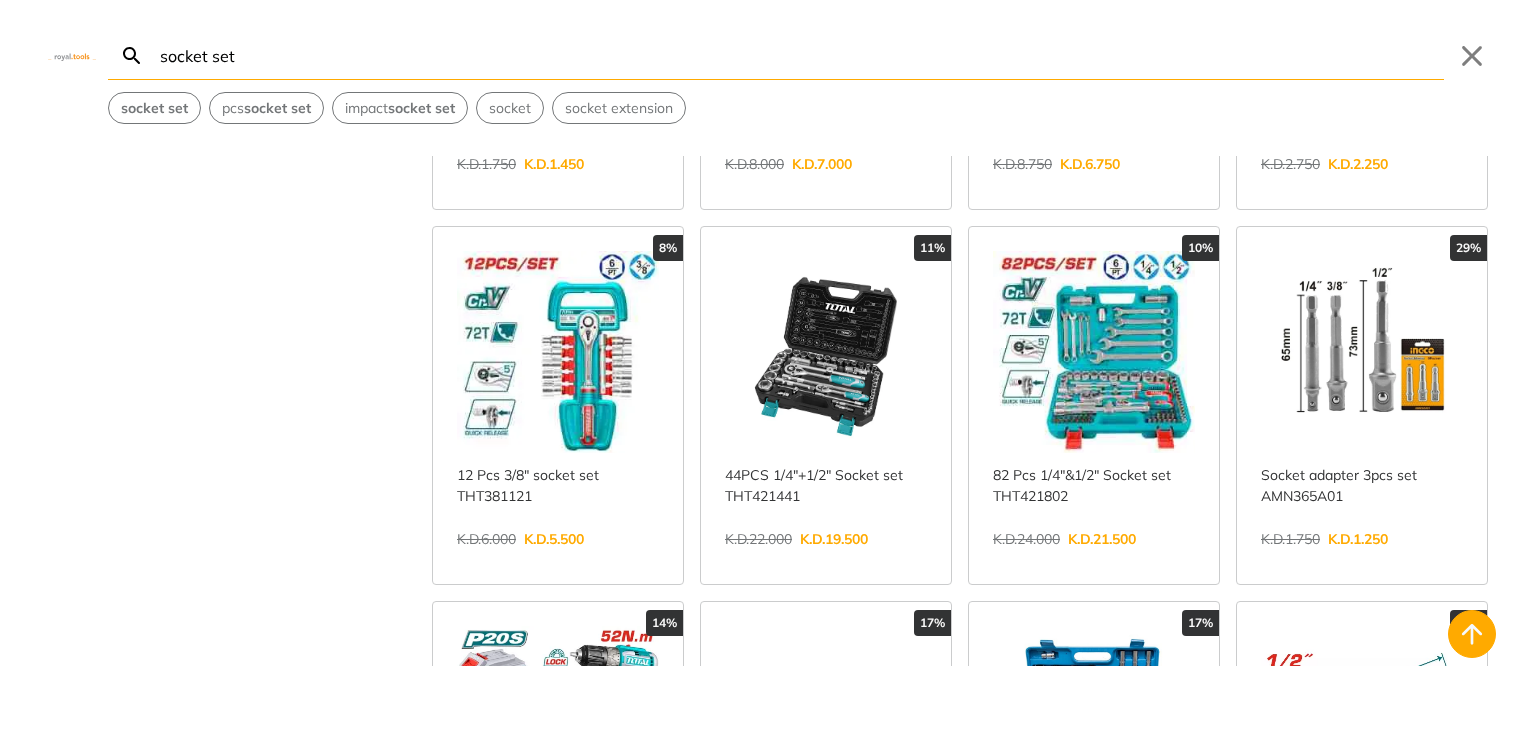 scroll, scrollTop: 400, scrollLeft: 0, axis: vertical 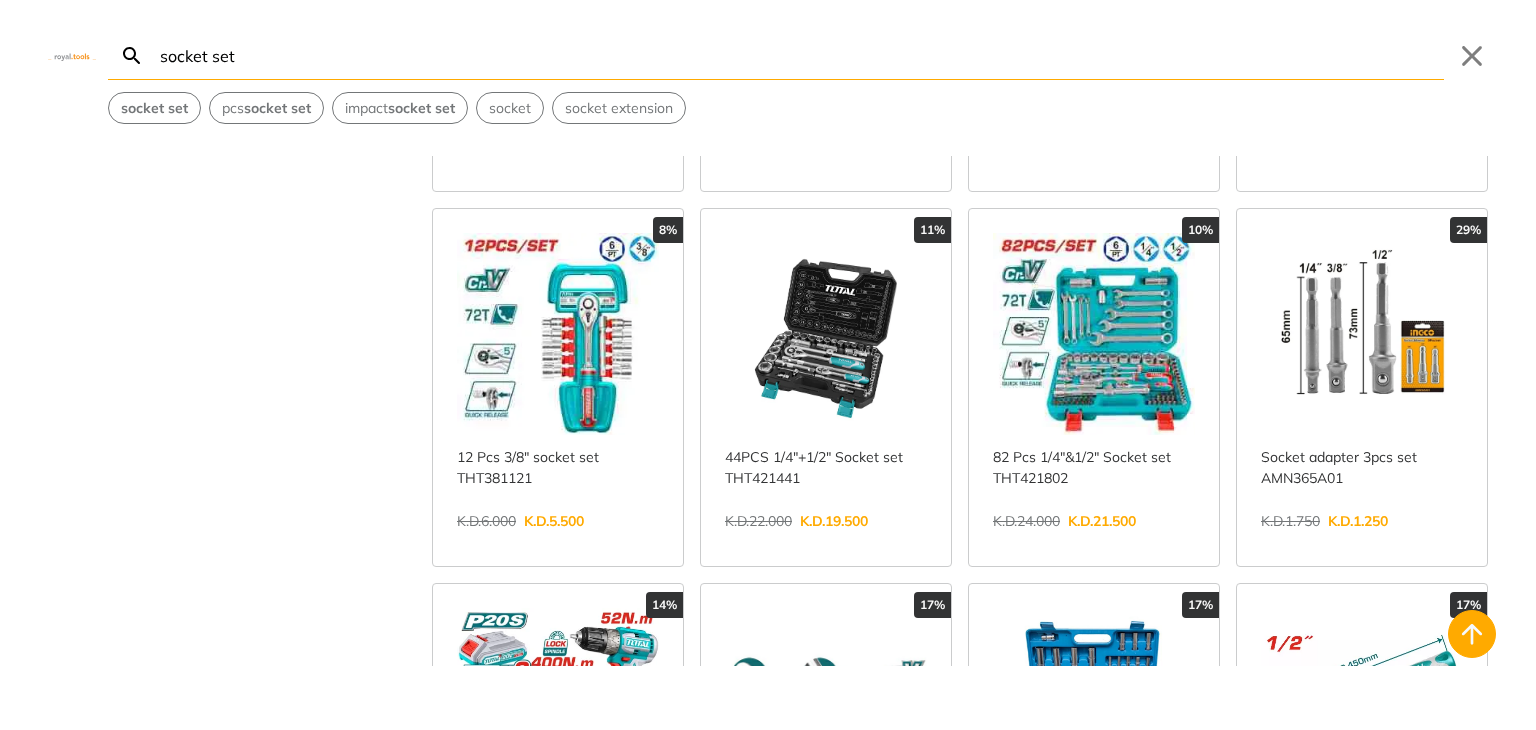click on "View more →" at bounding box center [558, 542] 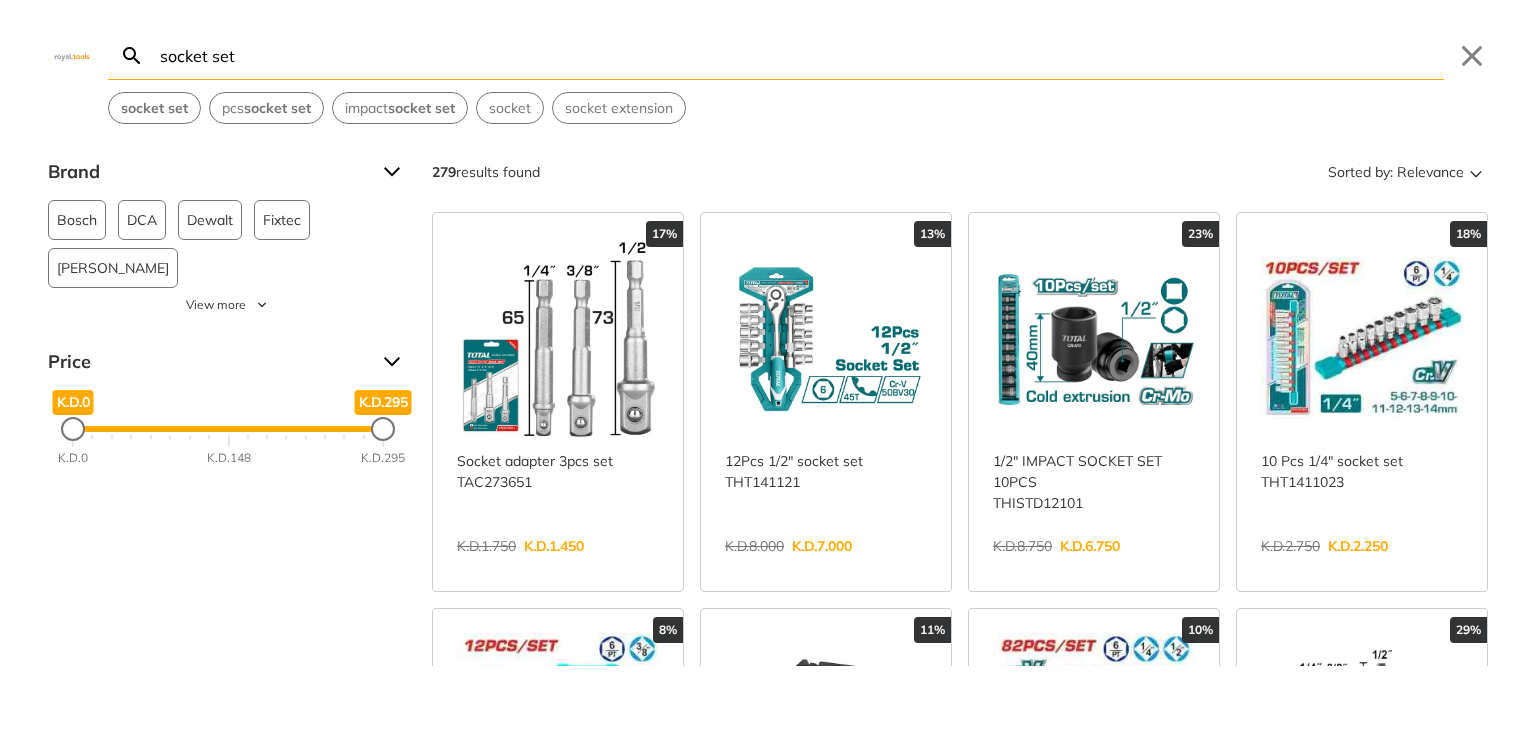 click on "View more →" at bounding box center [826, 567] 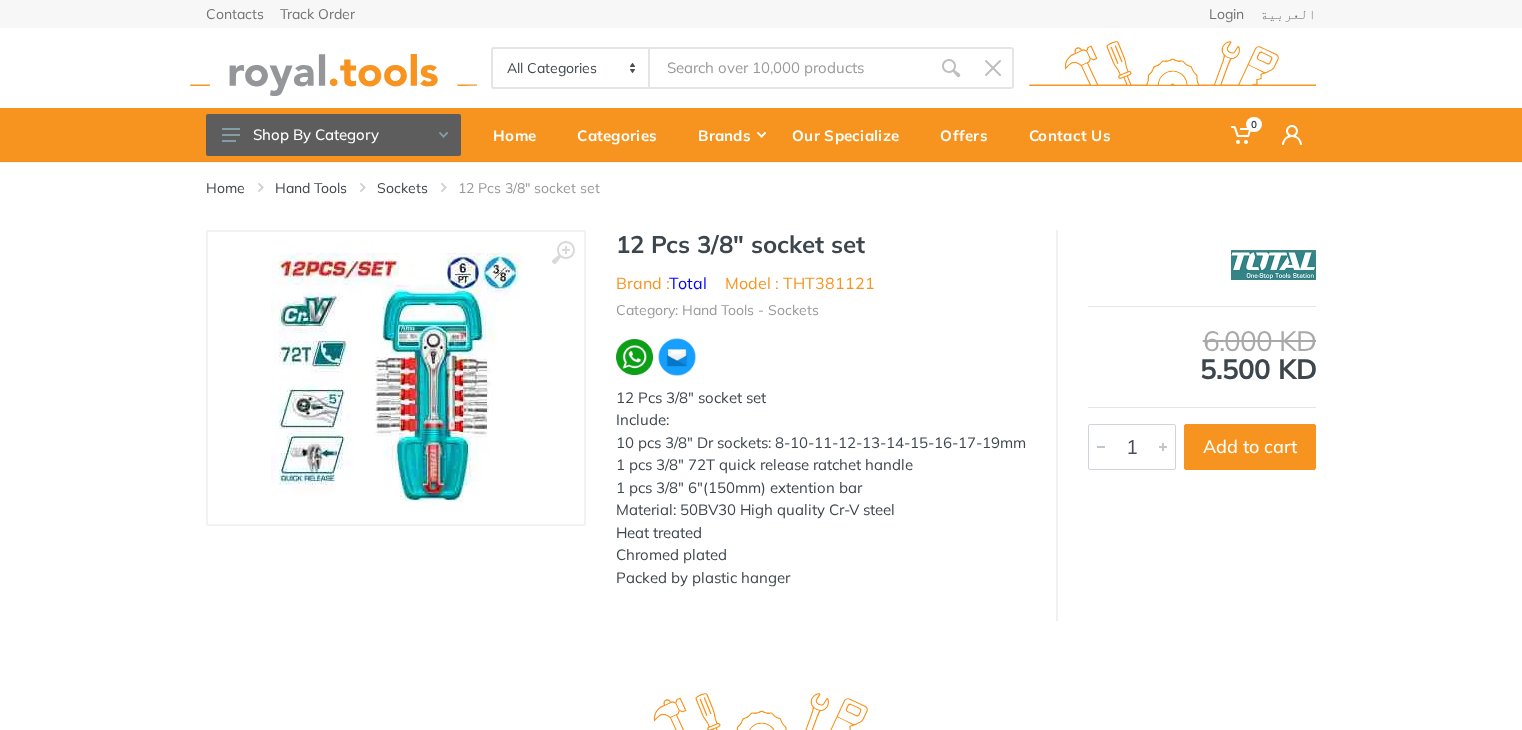 scroll, scrollTop: 0, scrollLeft: 0, axis: both 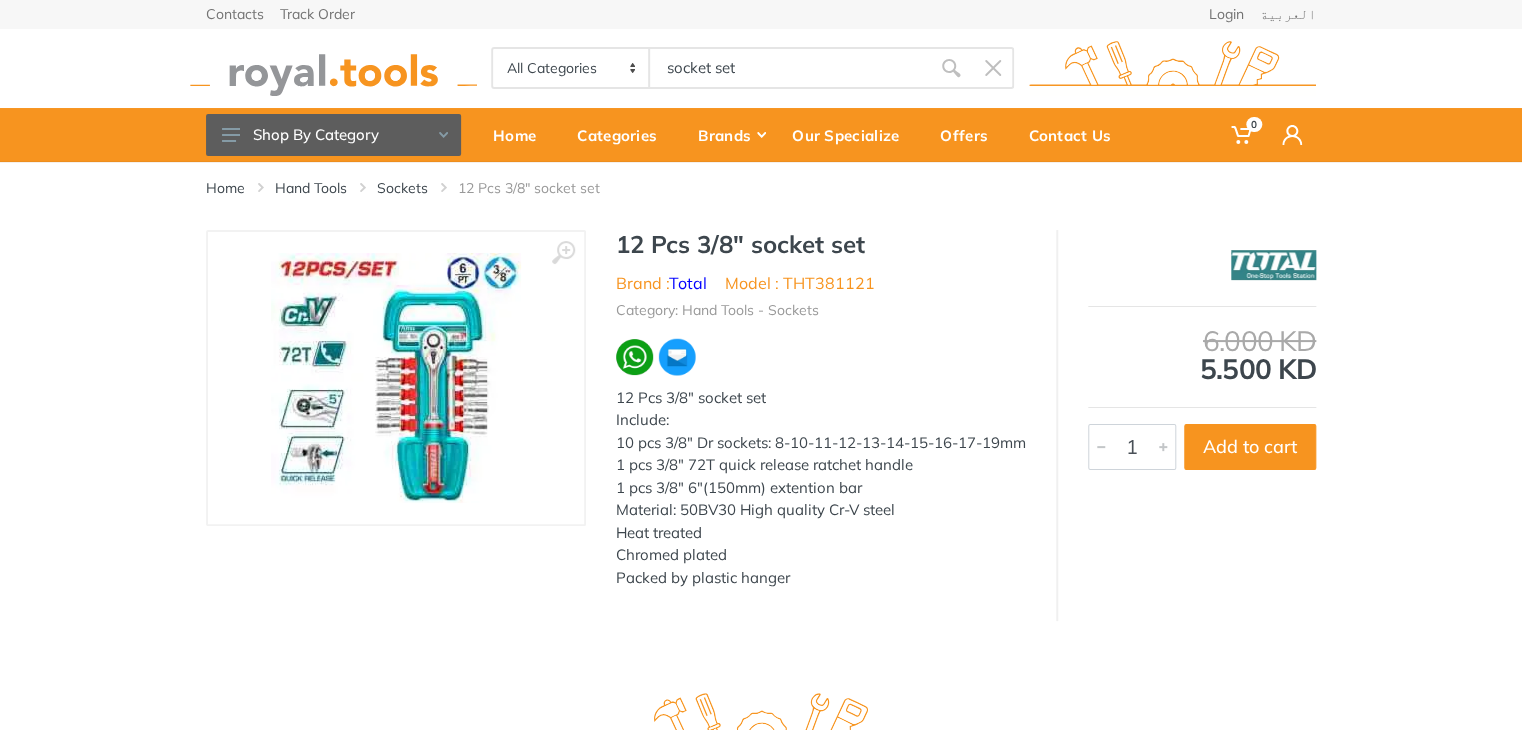type on "socket set" 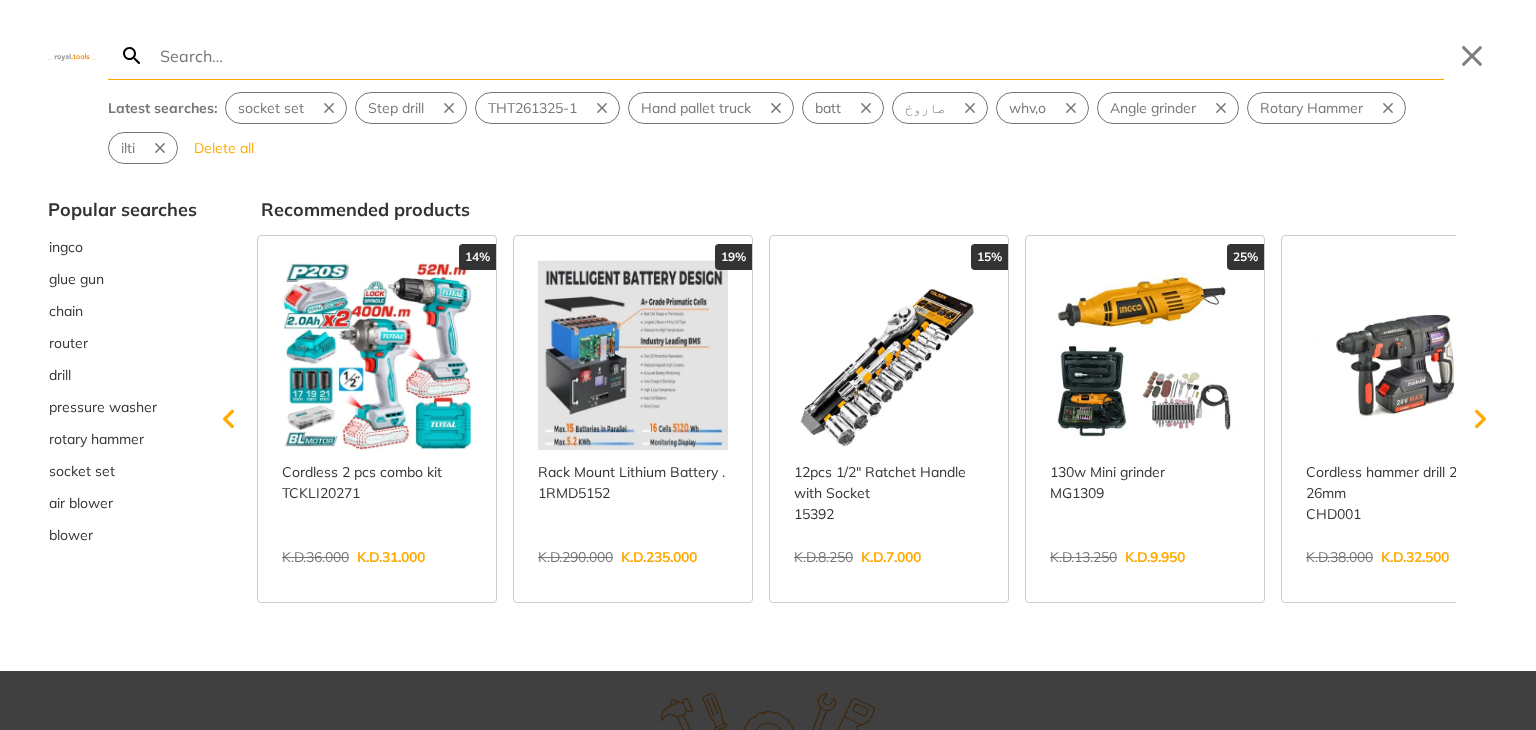 click on "Search" at bounding box center (800, 55) 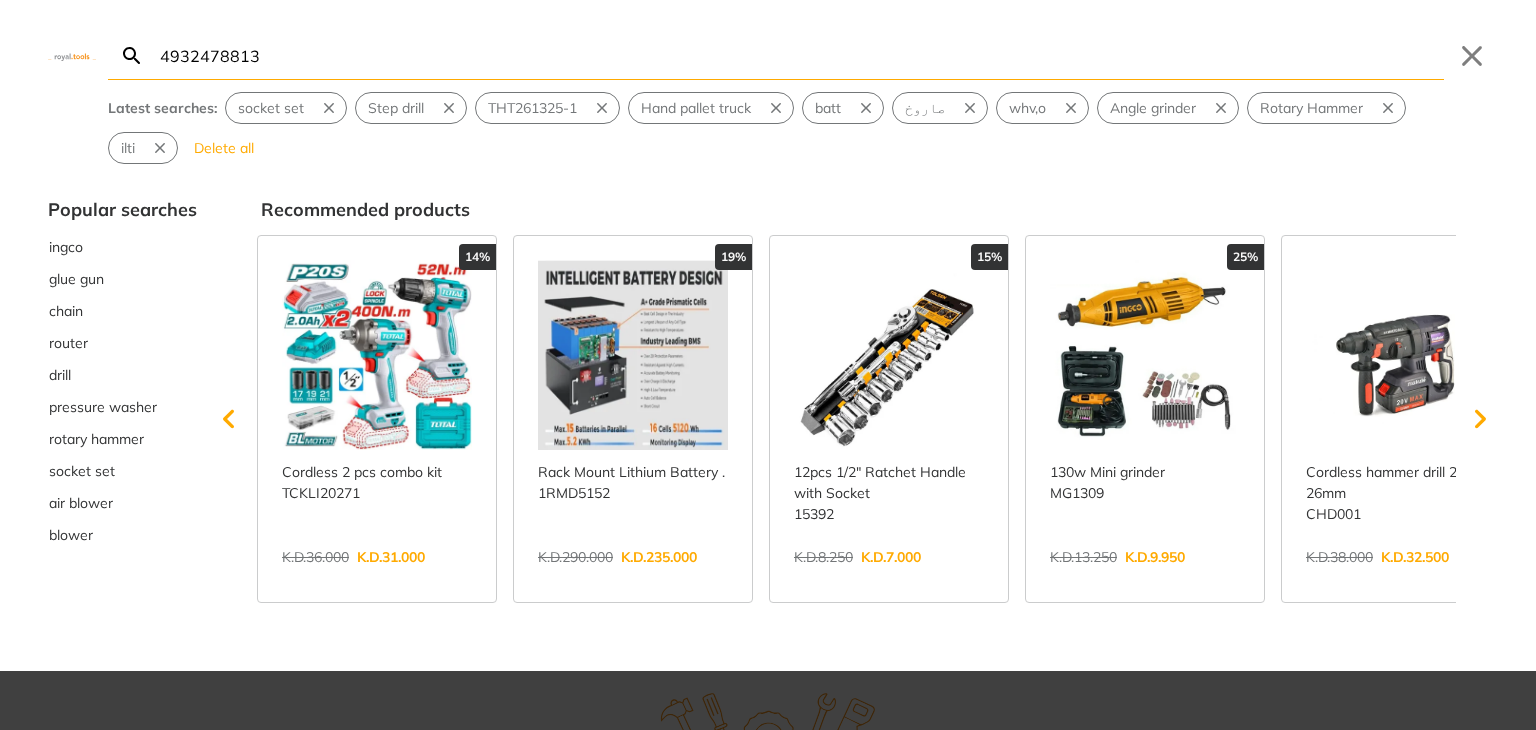 type on "4932478813" 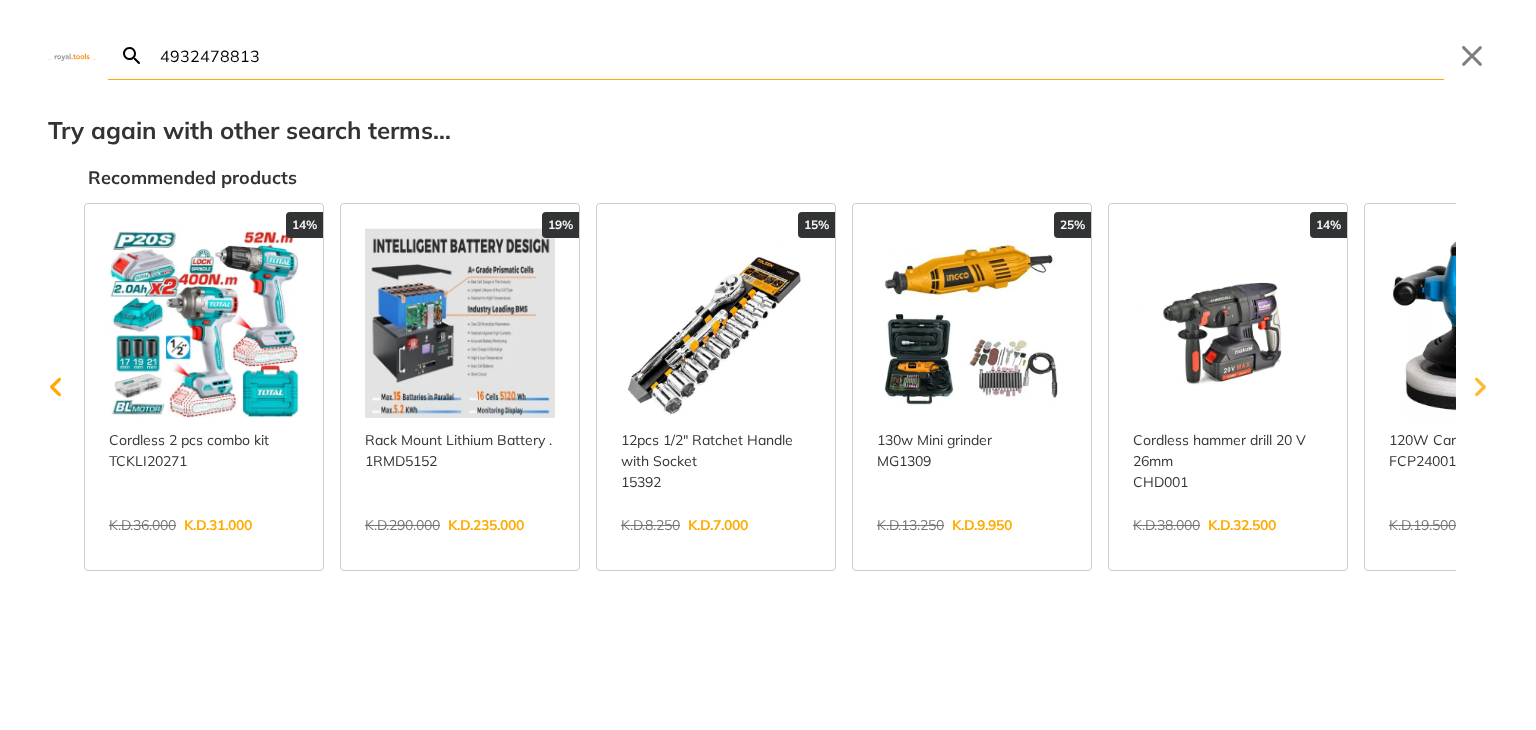 click 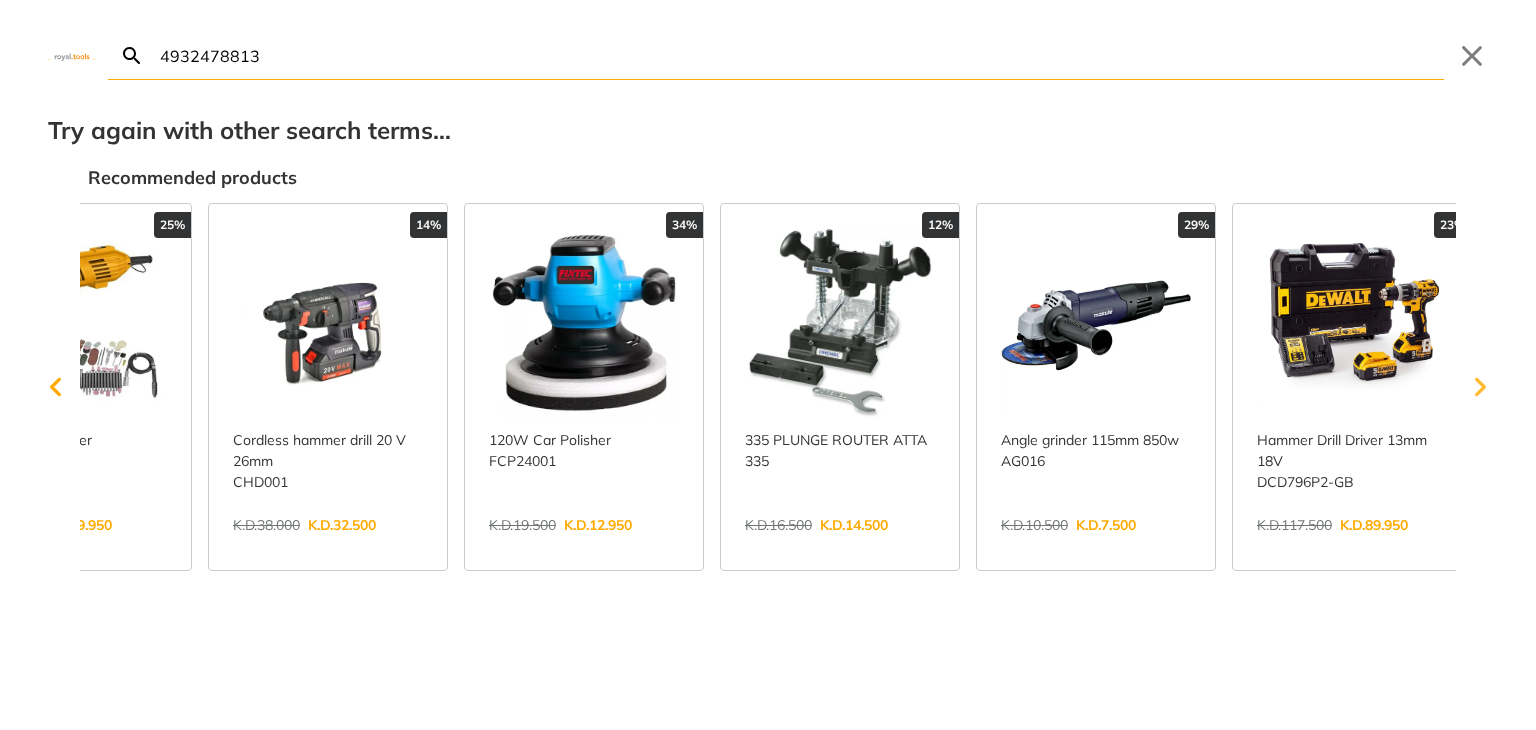 click 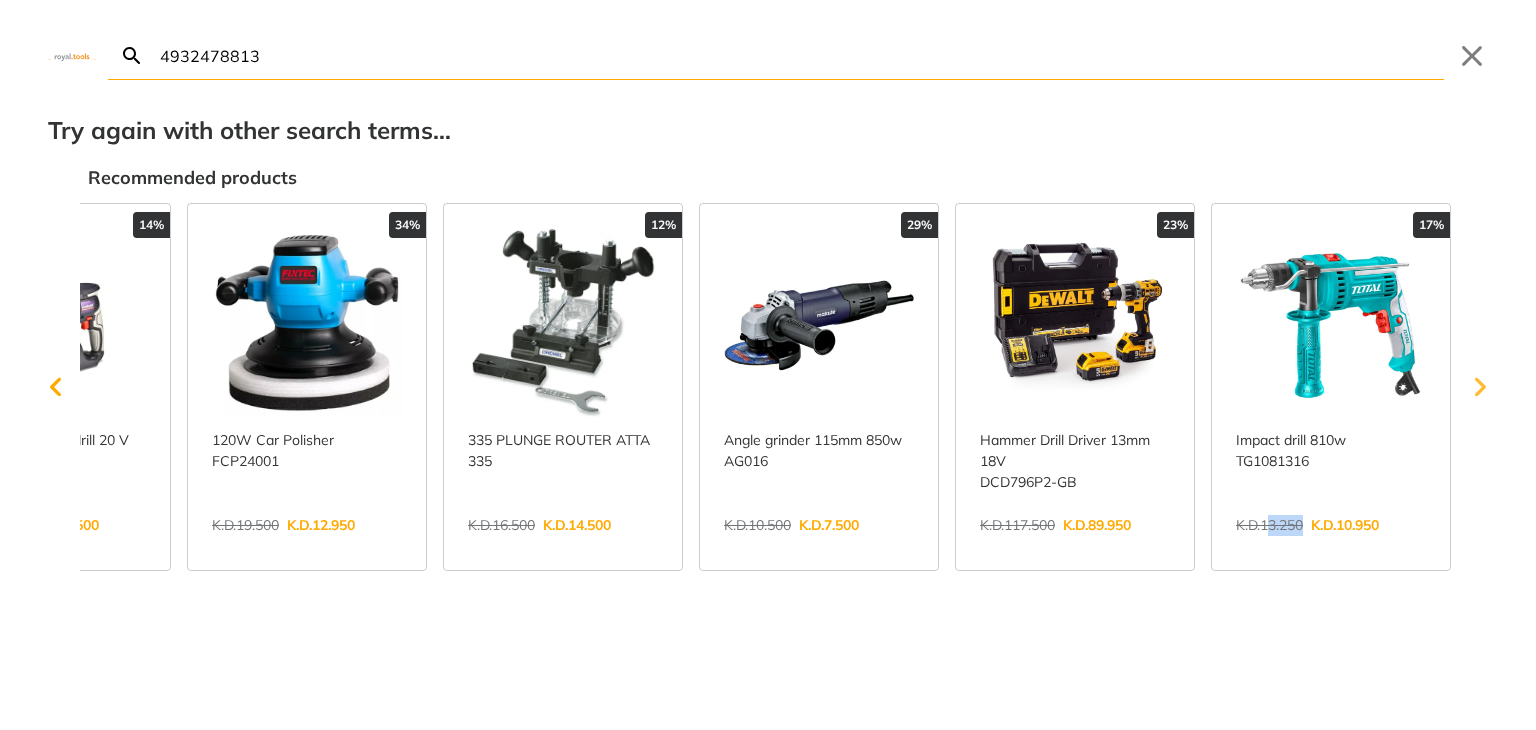 scroll, scrollTop: 0, scrollLeft: 1180, axis: horizontal 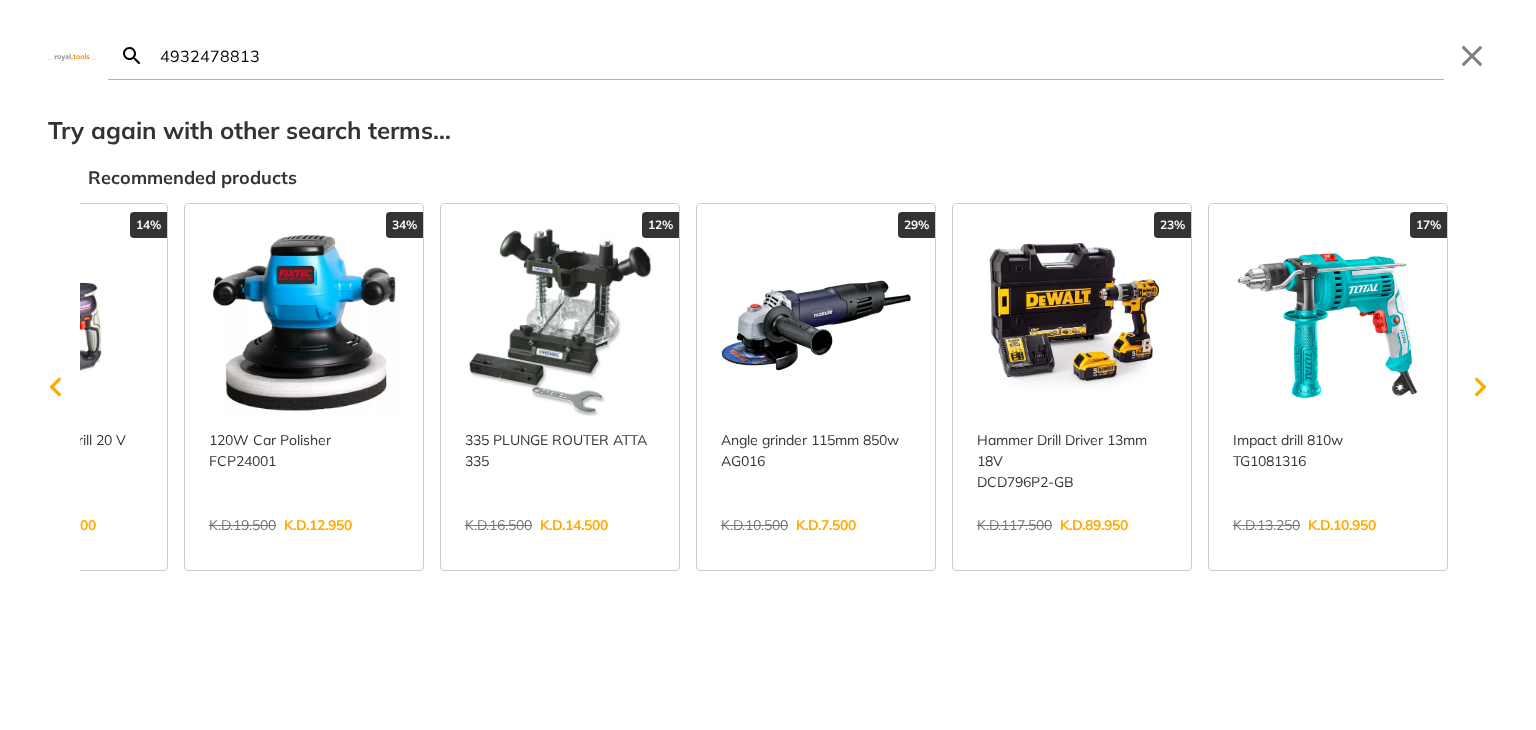 drag, startPoint x: 49, startPoint y: 65, endPoint x: 0, endPoint y: 65, distance: 49 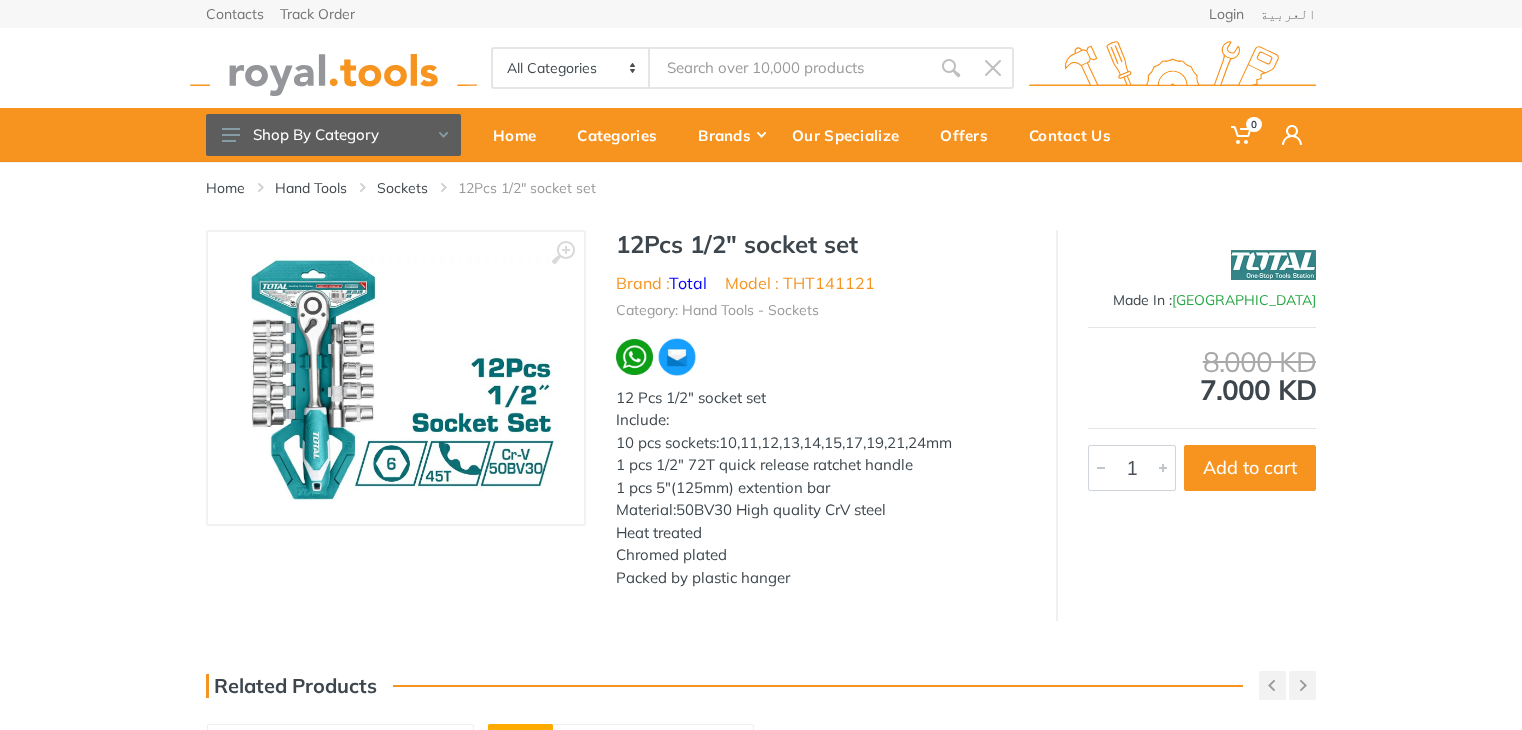 scroll, scrollTop: 0, scrollLeft: 0, axis: both 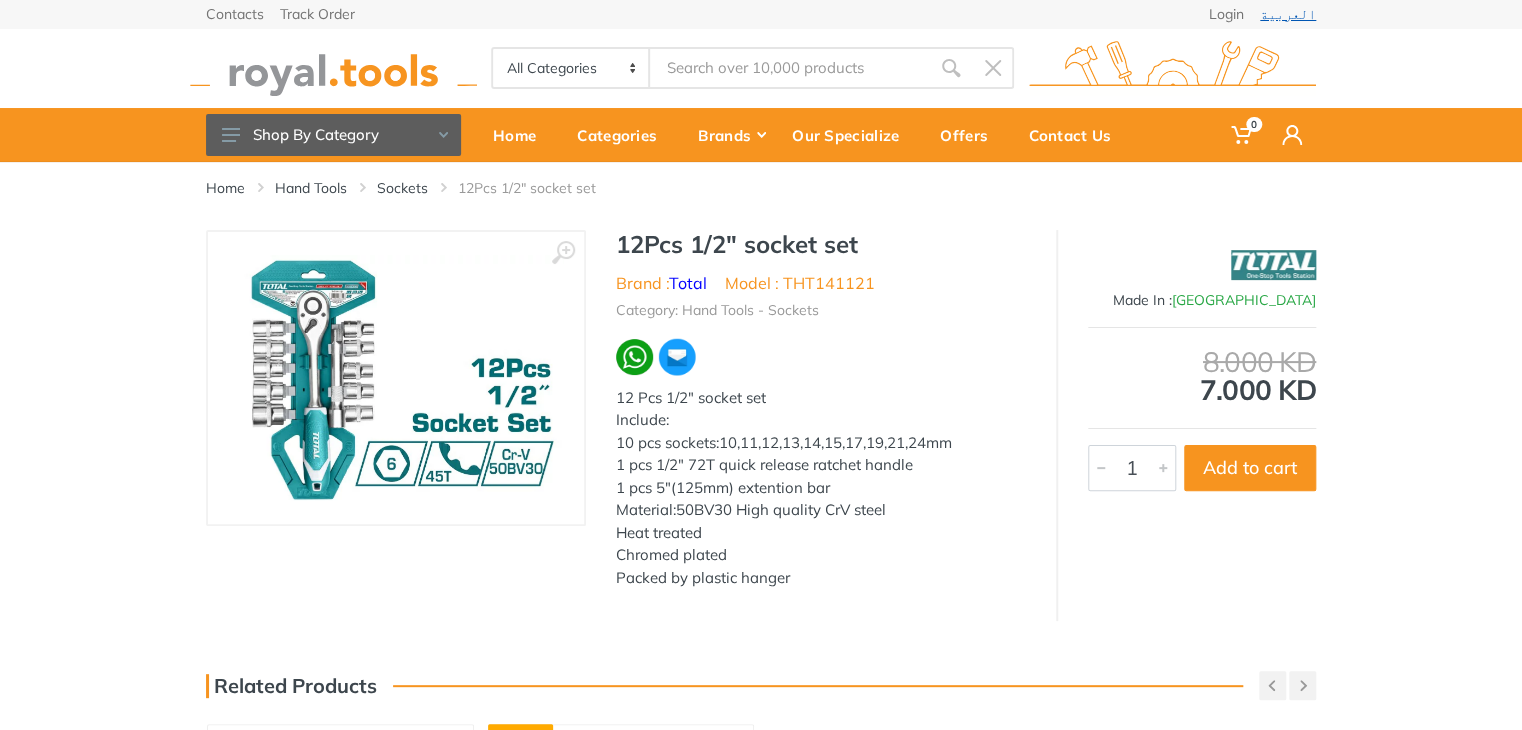 click on "العربية" at bounding box center (1288, 14) 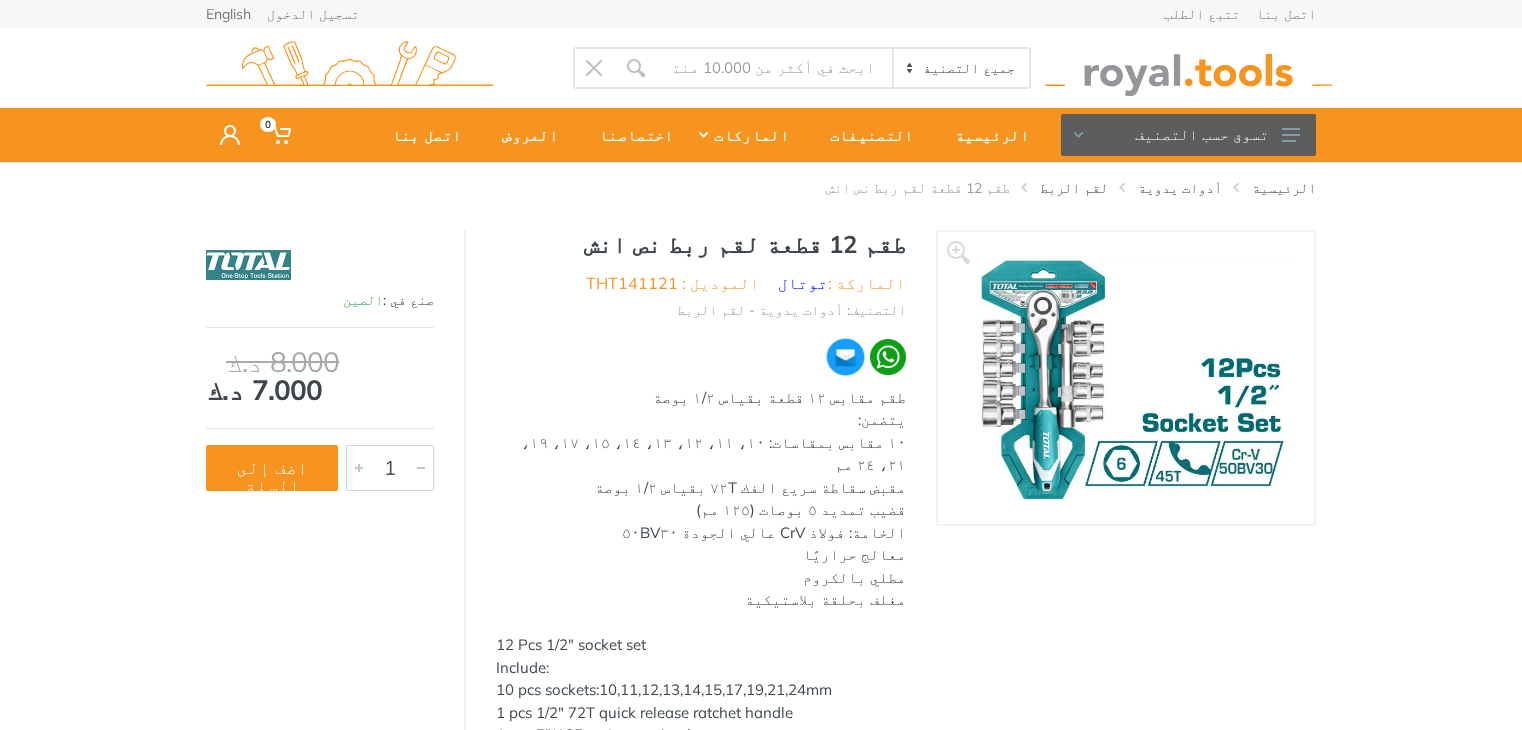 scroll, scrollTop: 0, scrollLeft: 0, axis: both 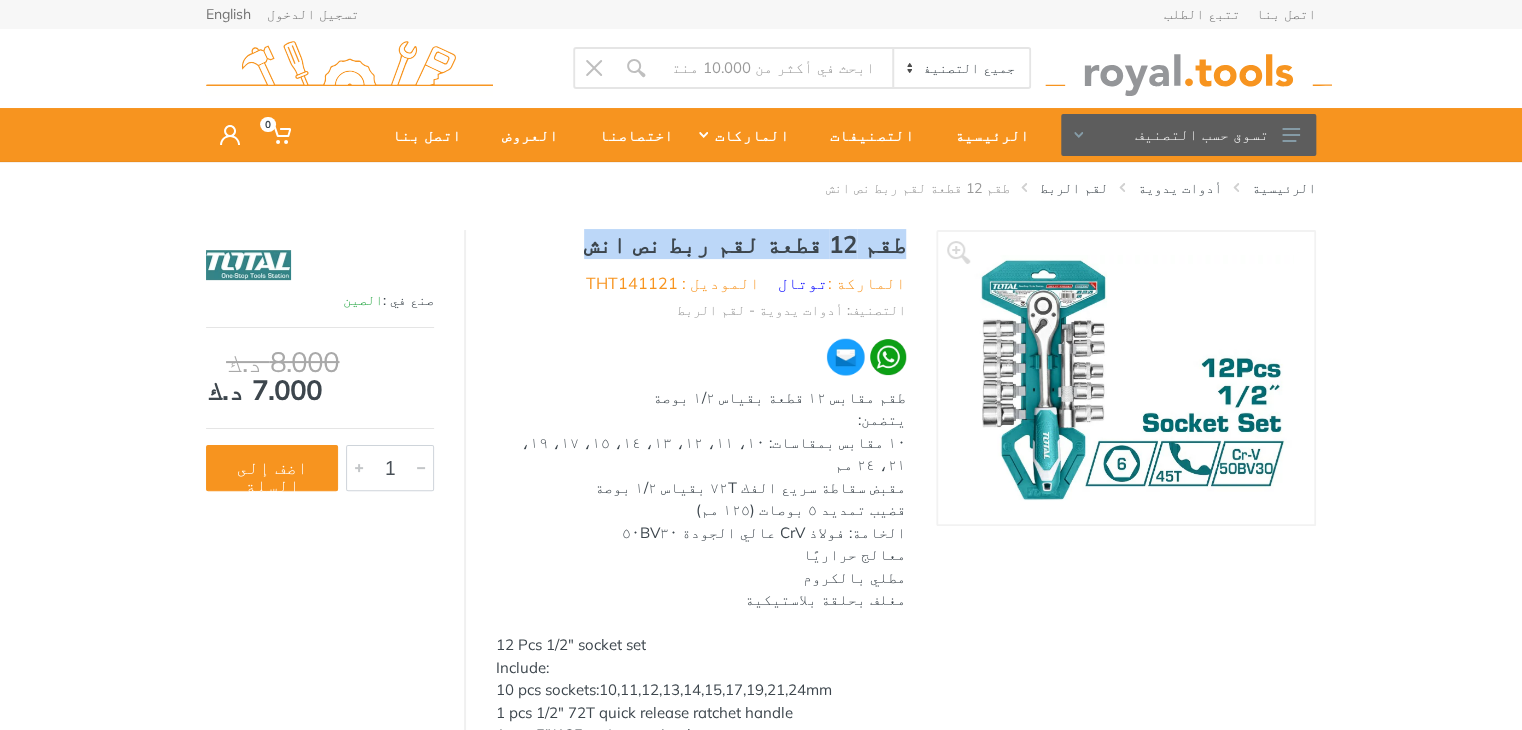 drag, startPoint x: 907, startPoint y: 244, endPoint x: 660, endPoint y: 246, distance: 247.0081 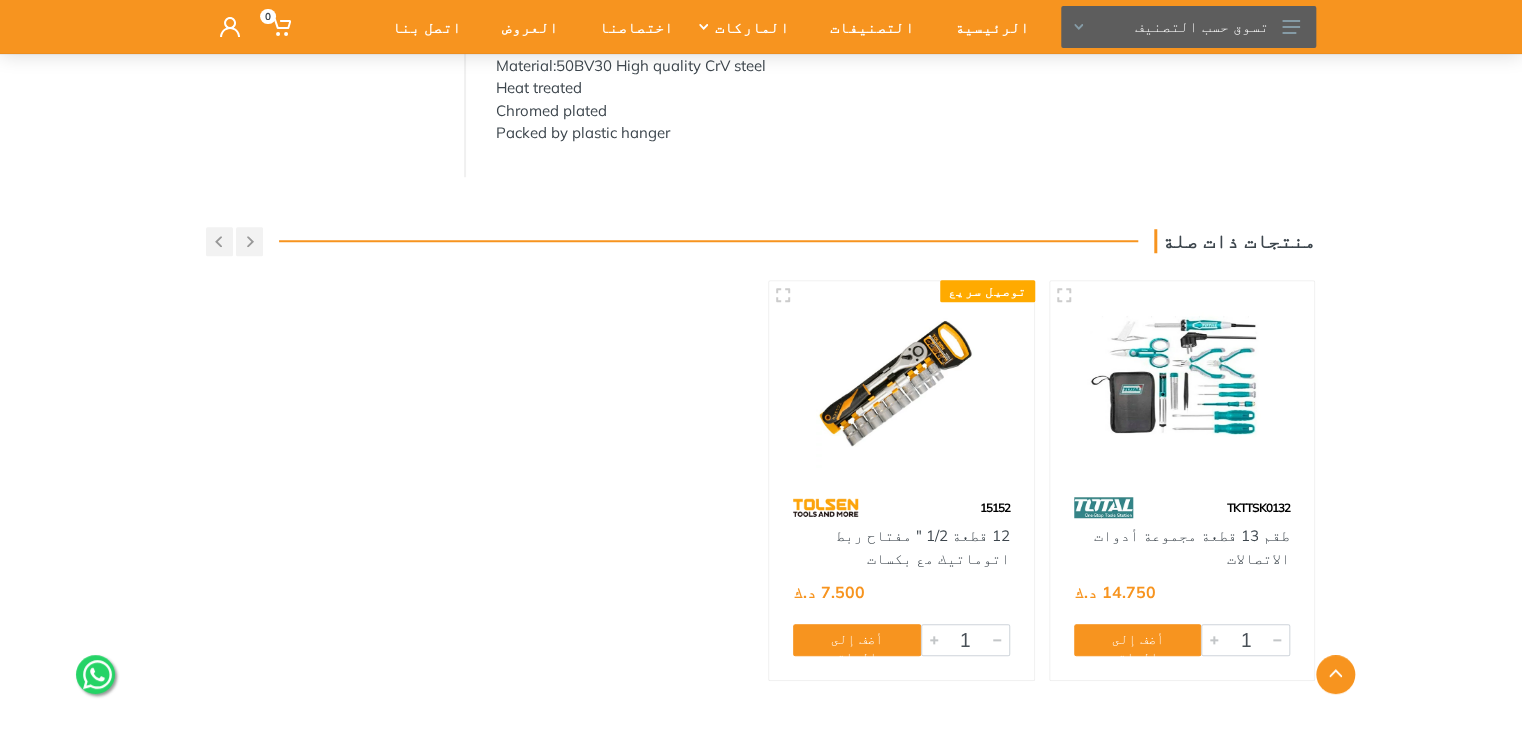 scroll, scrollTop: 700, scrollLeft: 0, axis: vertical 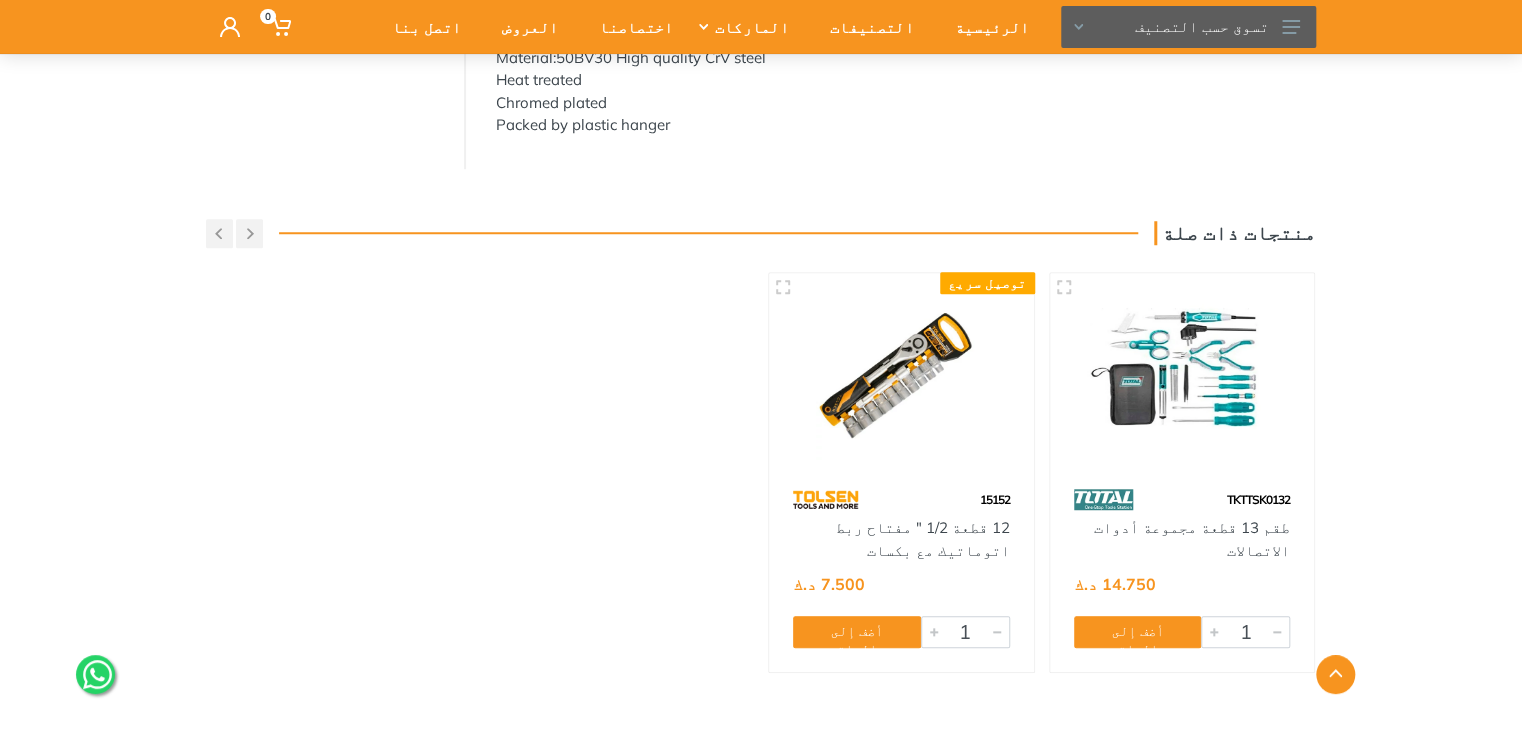 click at bounding box center (901, 376) 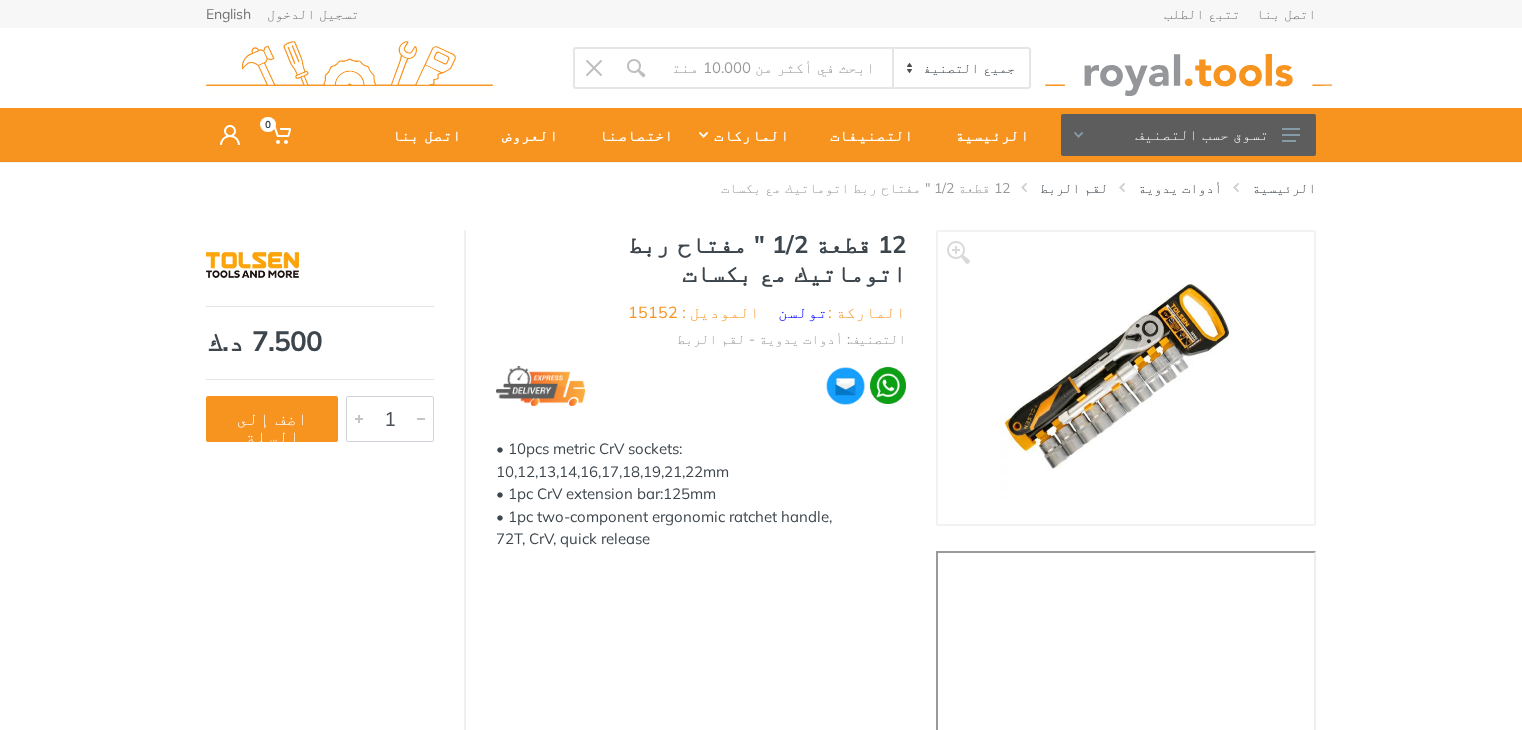 scroll, scrollTop: 0, scrollLeft: 0, axis: both 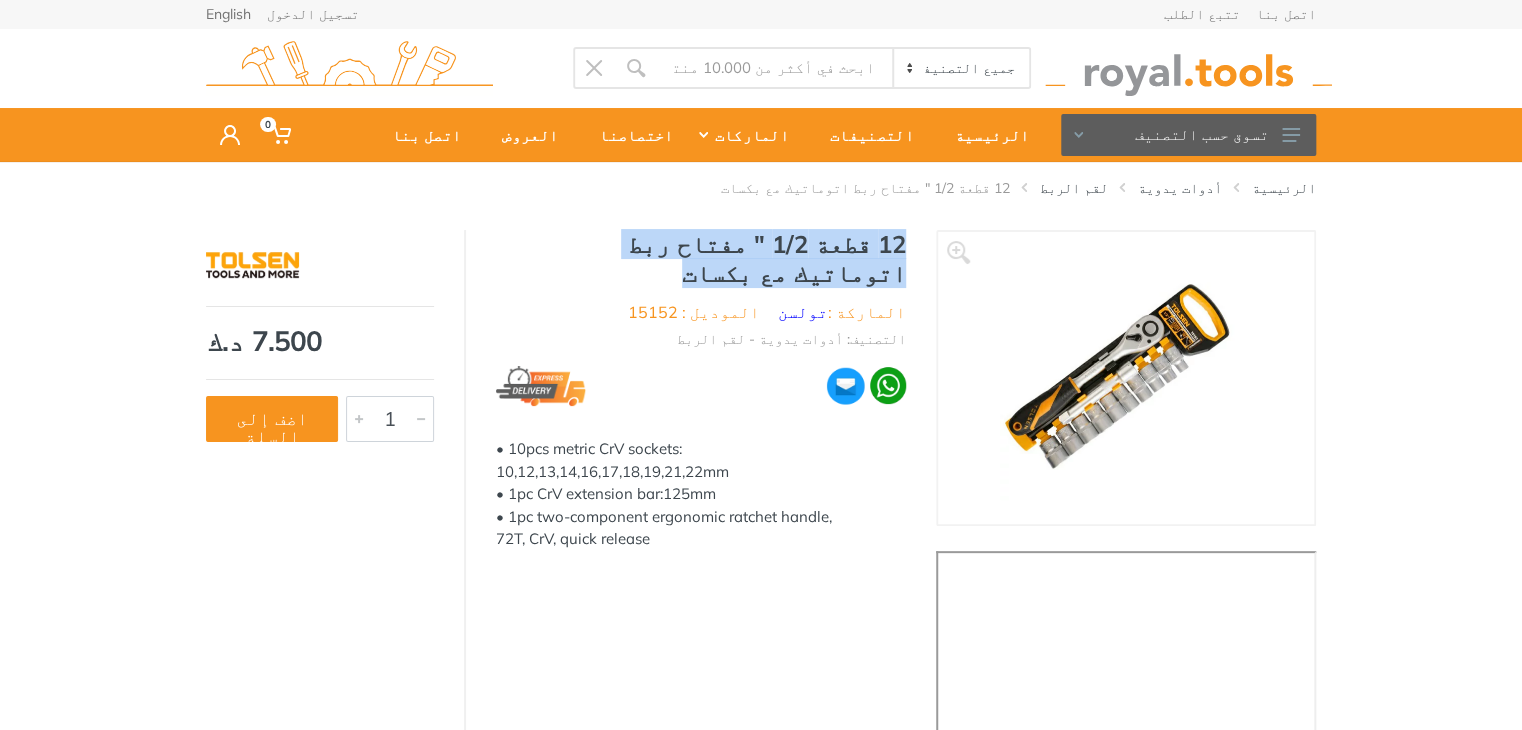 drag, startPoint x: 910, startPoint y: 240, endPoint x: 534, endPoint y: 247, distance: 376.06516 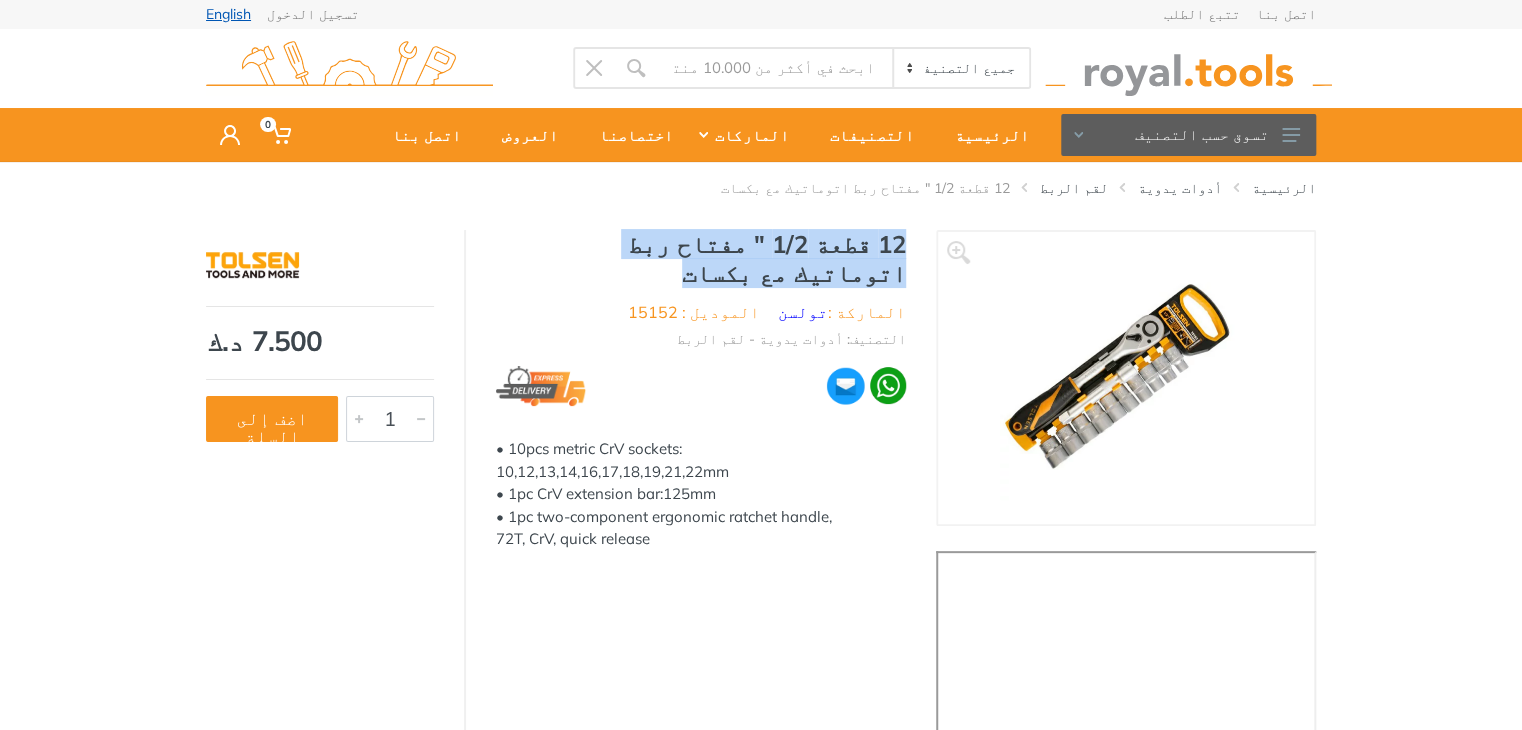 click on "English" at bounding box center (228, 14) 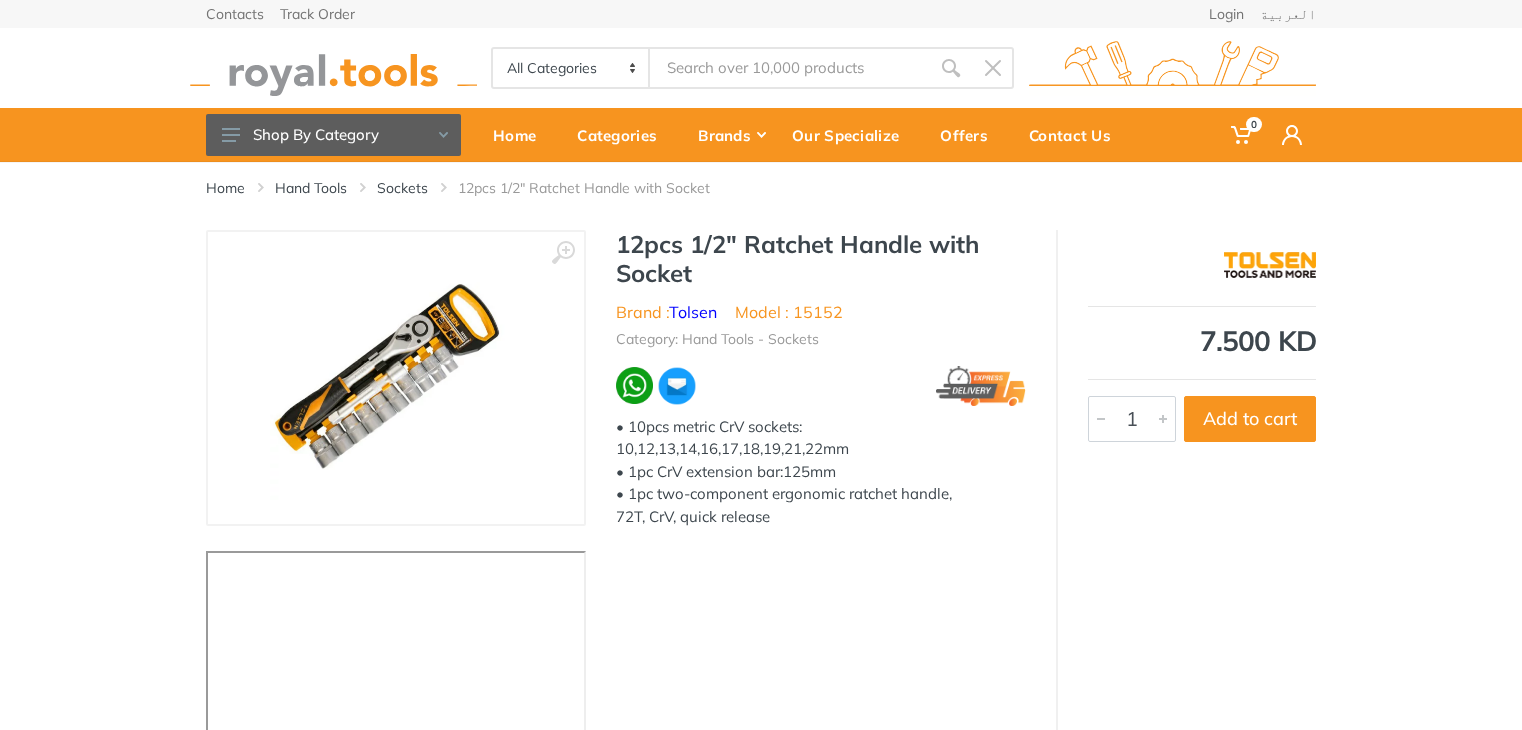 scroll, scrollTop: 0, scrollLeft: 0, axis: both 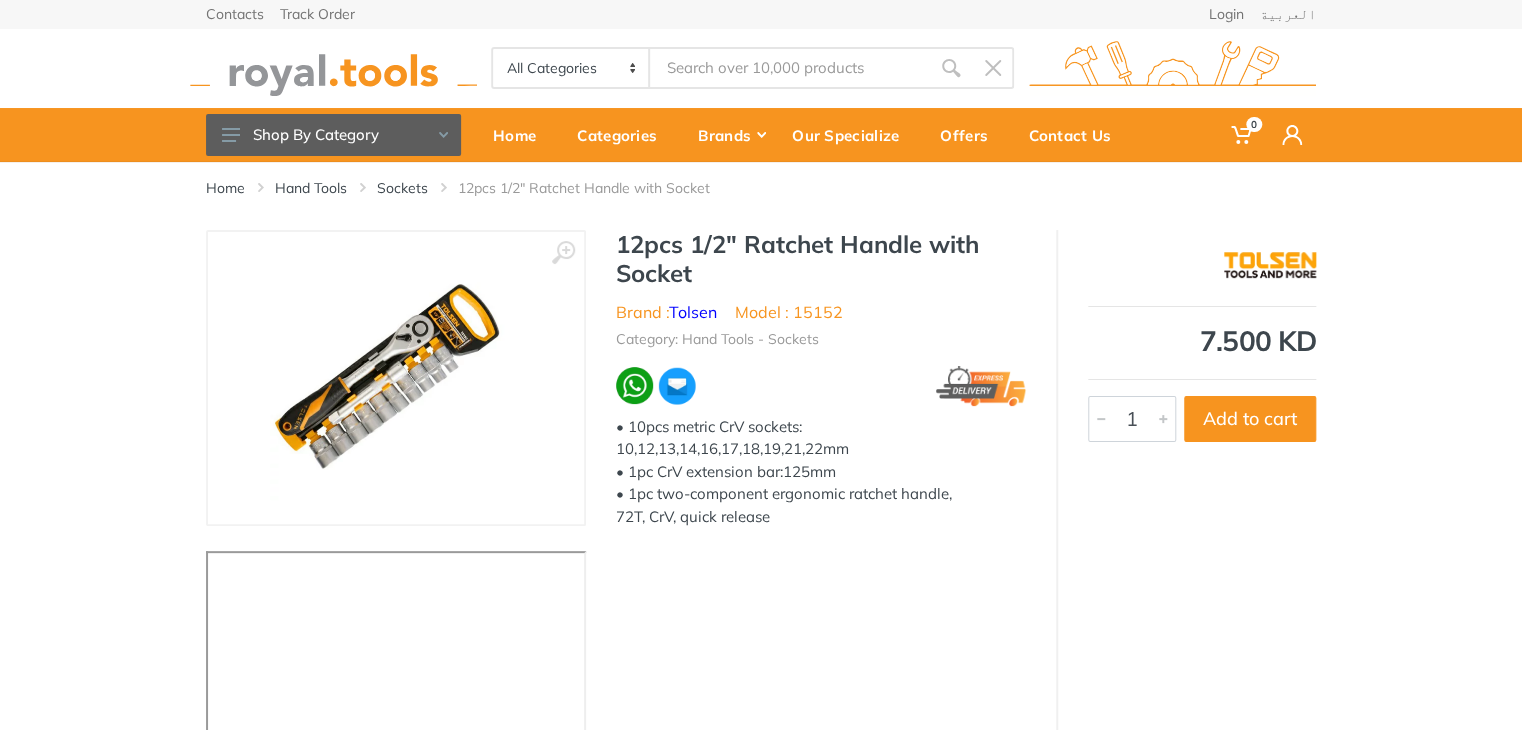 click at bounding box center [333, 68] 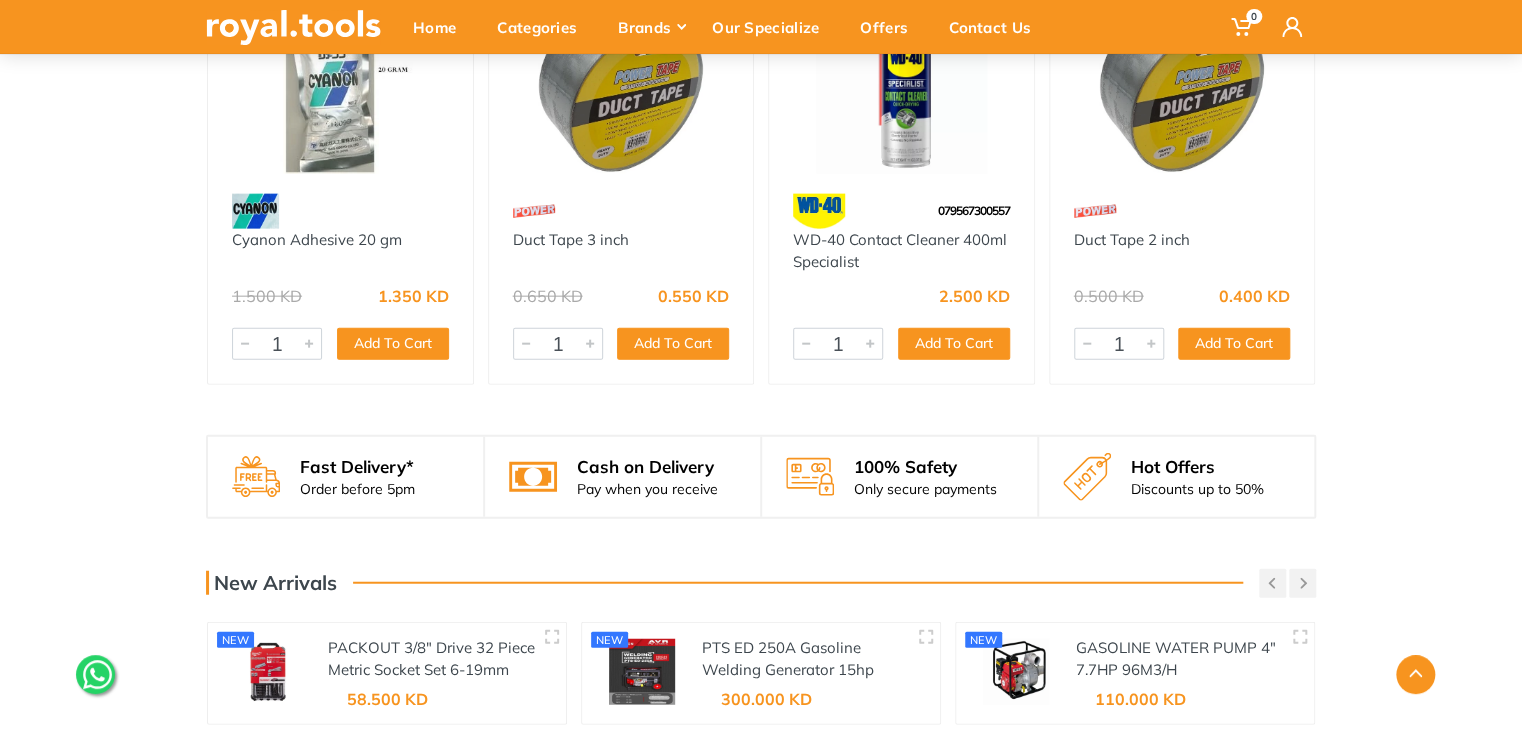 scroll, scrollTop: 2200, scrollLeft: 0, axis: vertical 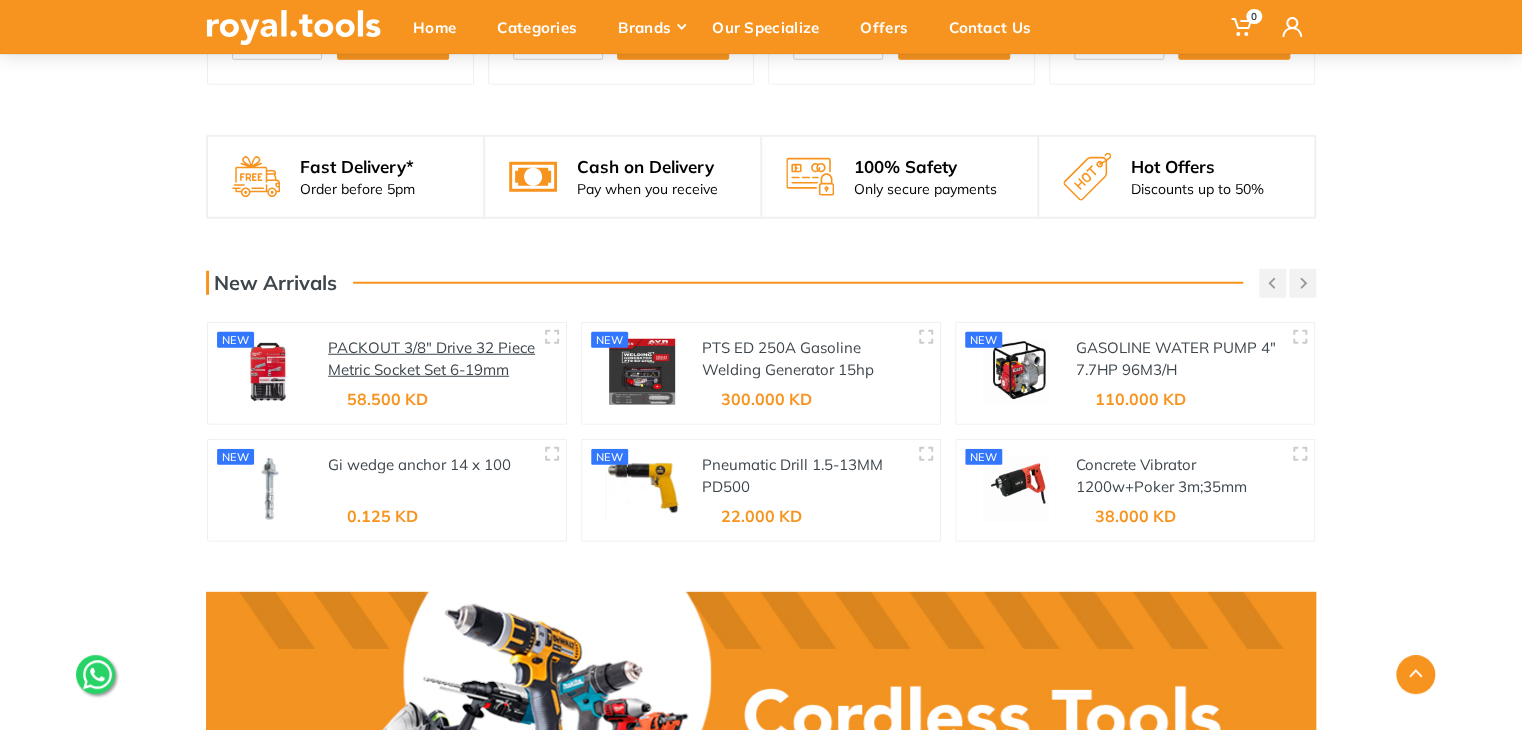 click on "PACKOUT 3/8″ Drive 32 Piece Metric Socket Set 6-19mm" at bounding box center [431, 359] 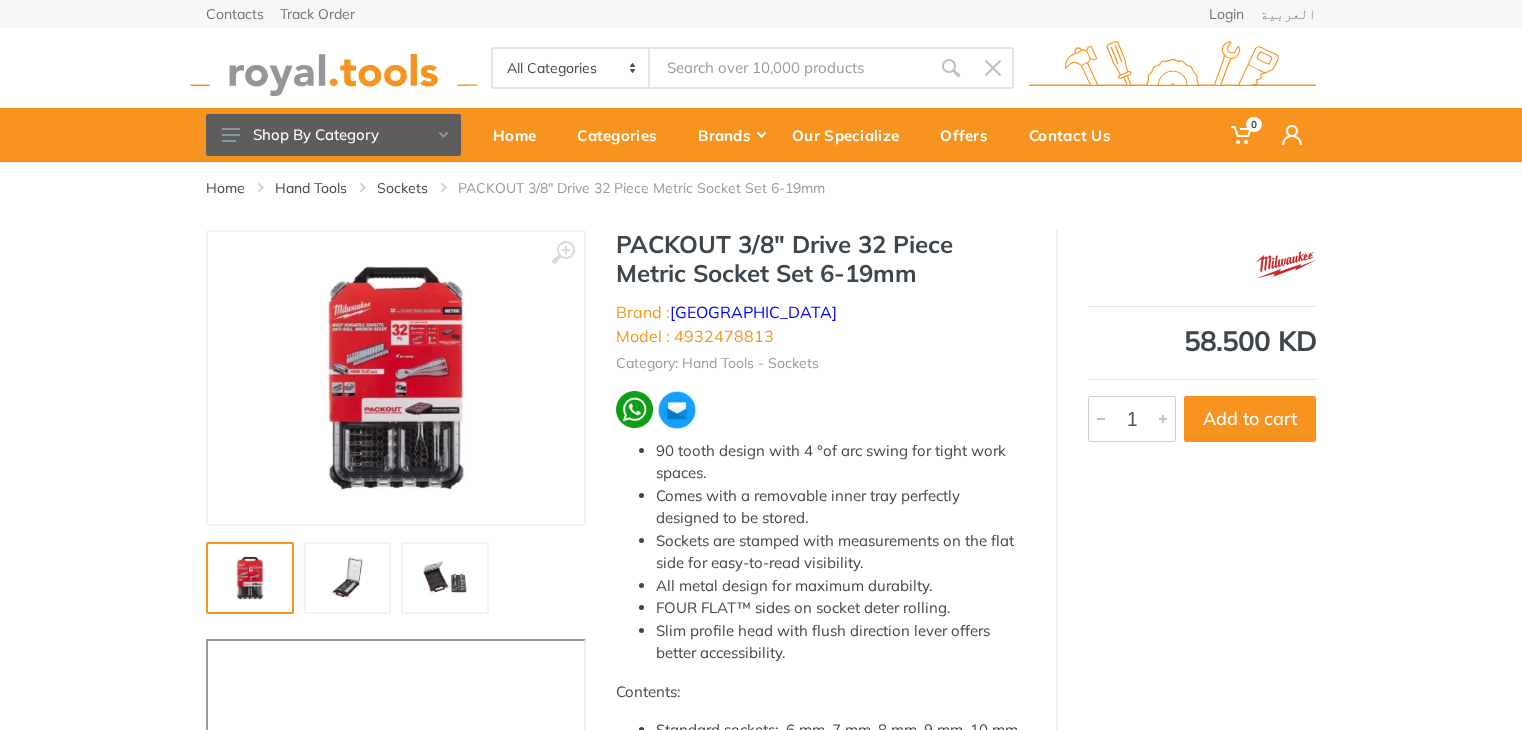scroll, scrollTop: 45, scrollLeft: 0, axis: vertical 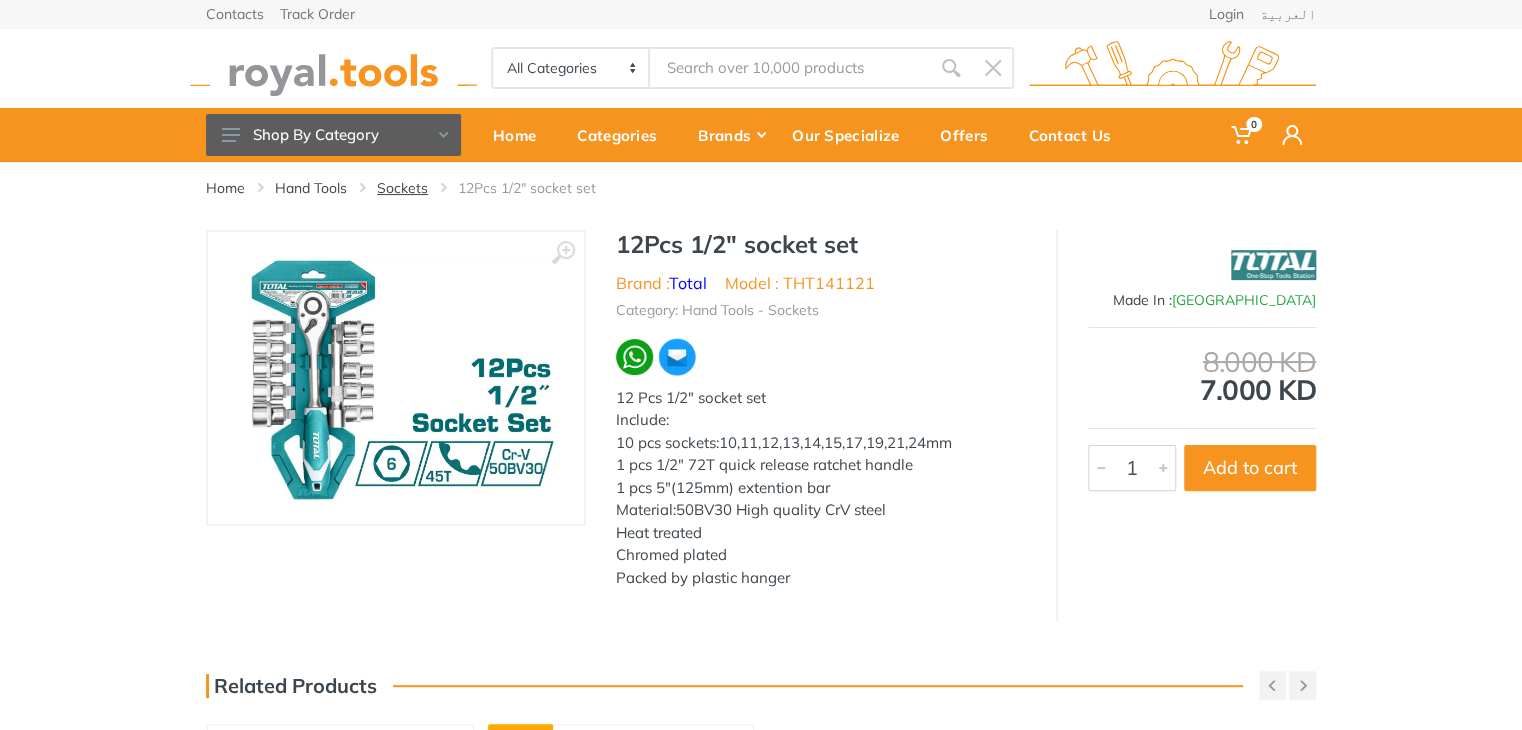 click on "Sockets" at bounding box center (402, 188) 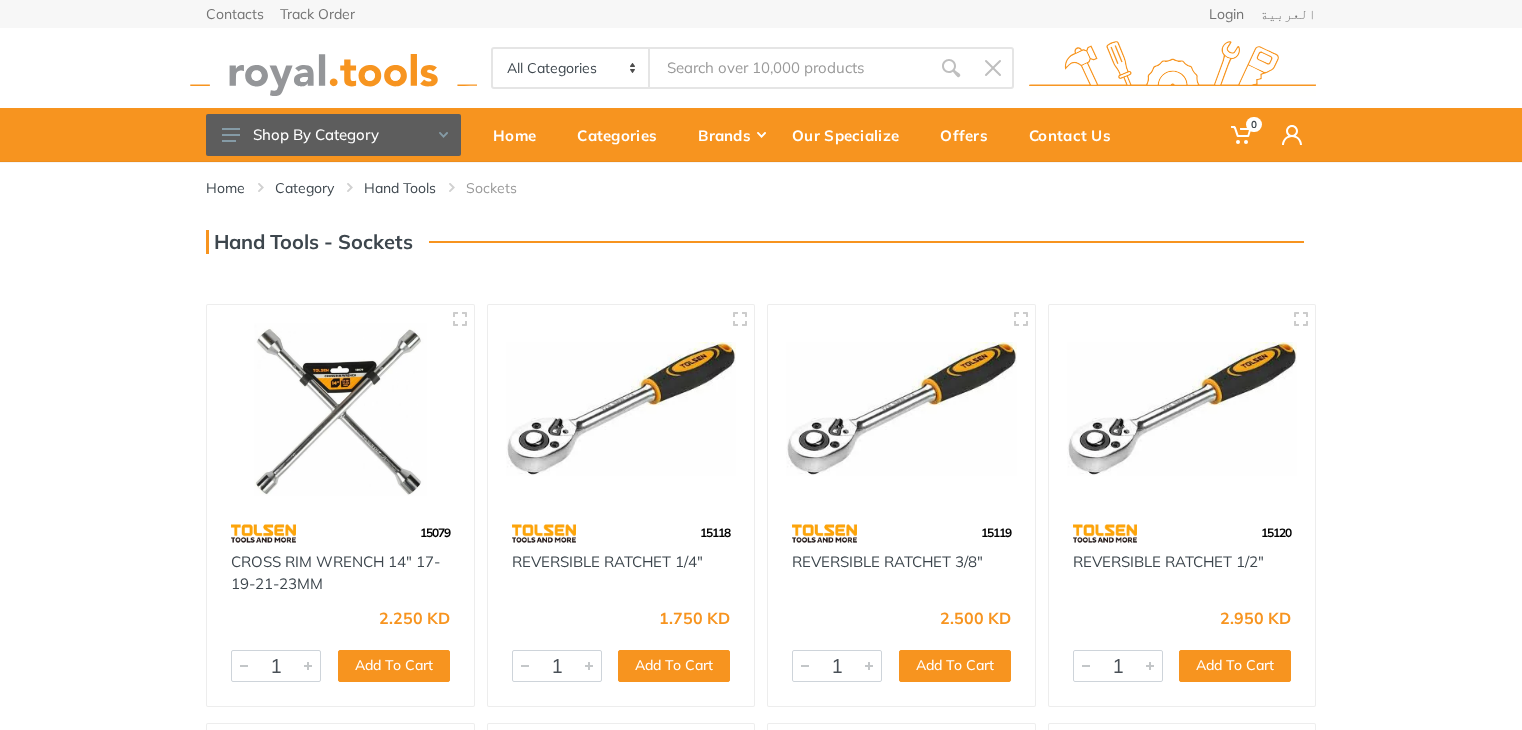 scroll, scrollTop: 0, scrollLeft: 0, axis: both 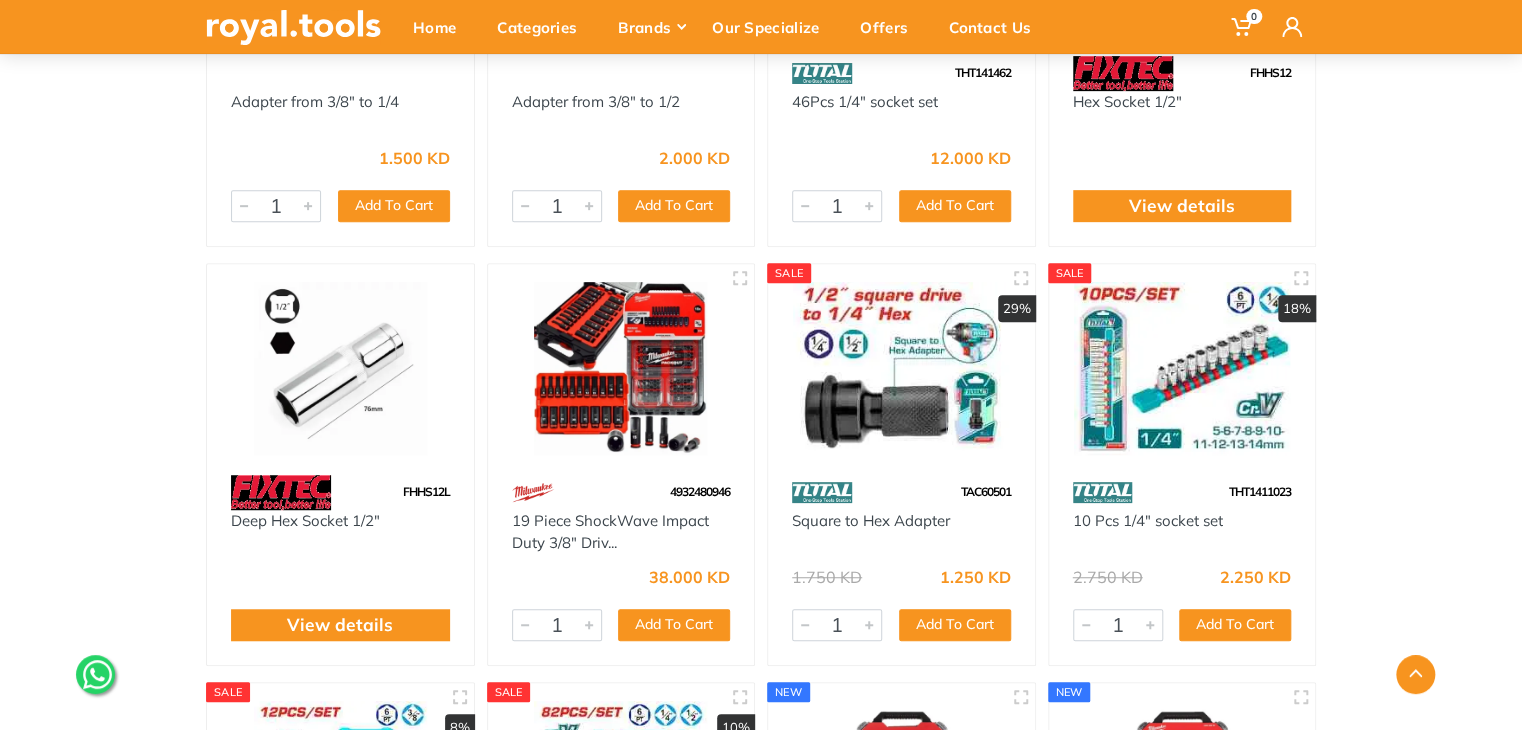click at bounding box center [621, 368] 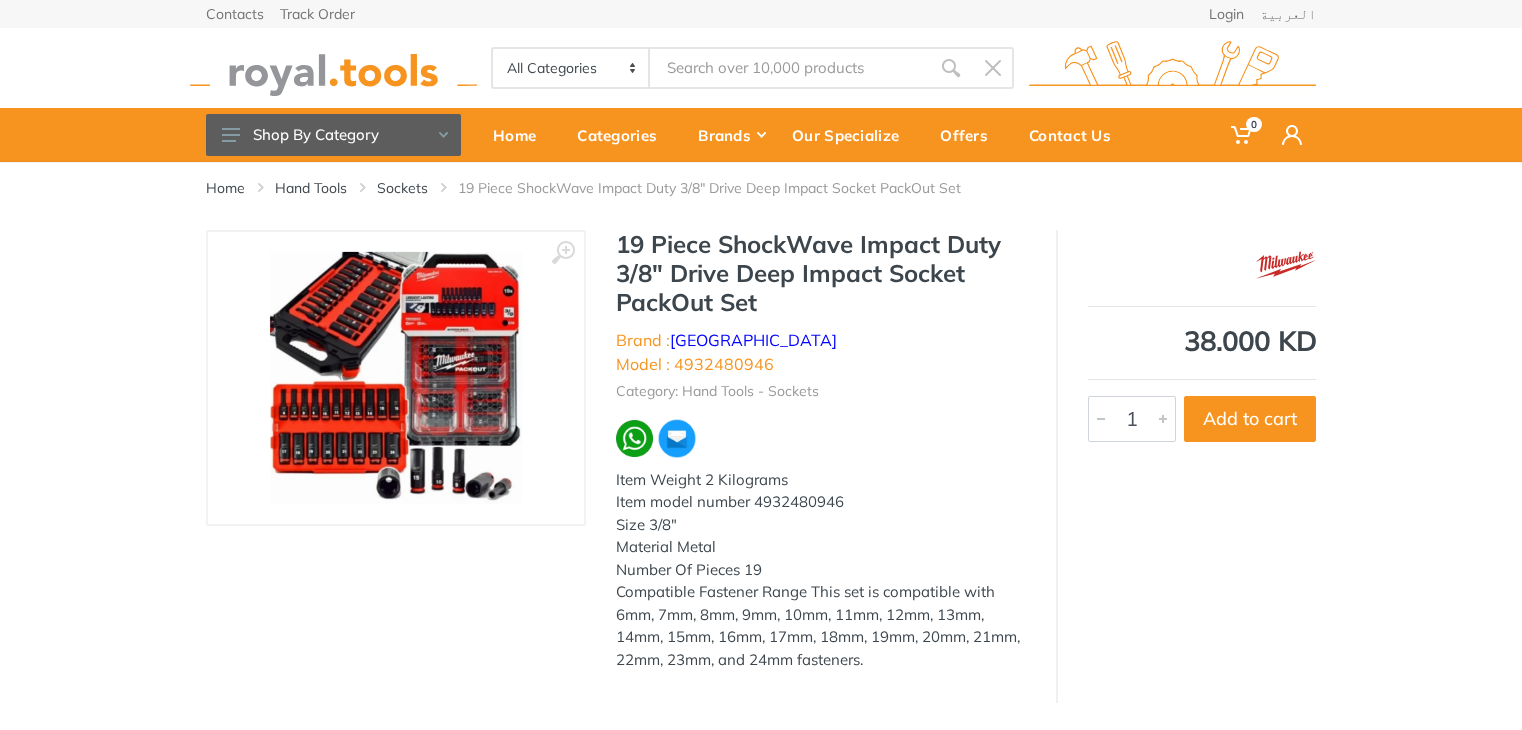 scroll, scrollTop: 0, scrollLeft: 0, axis: both 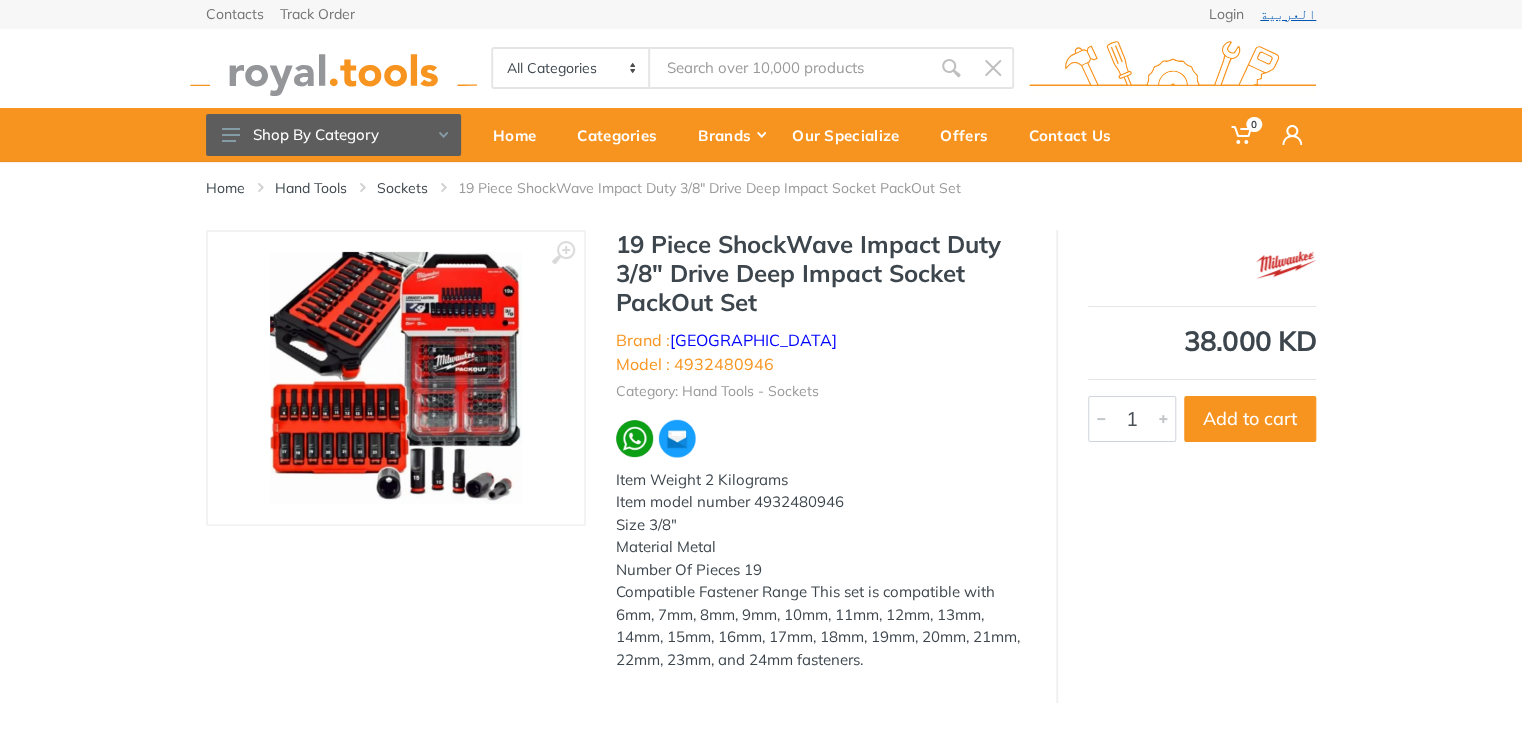 click on "العربية" at bounding box center [1288, 14] 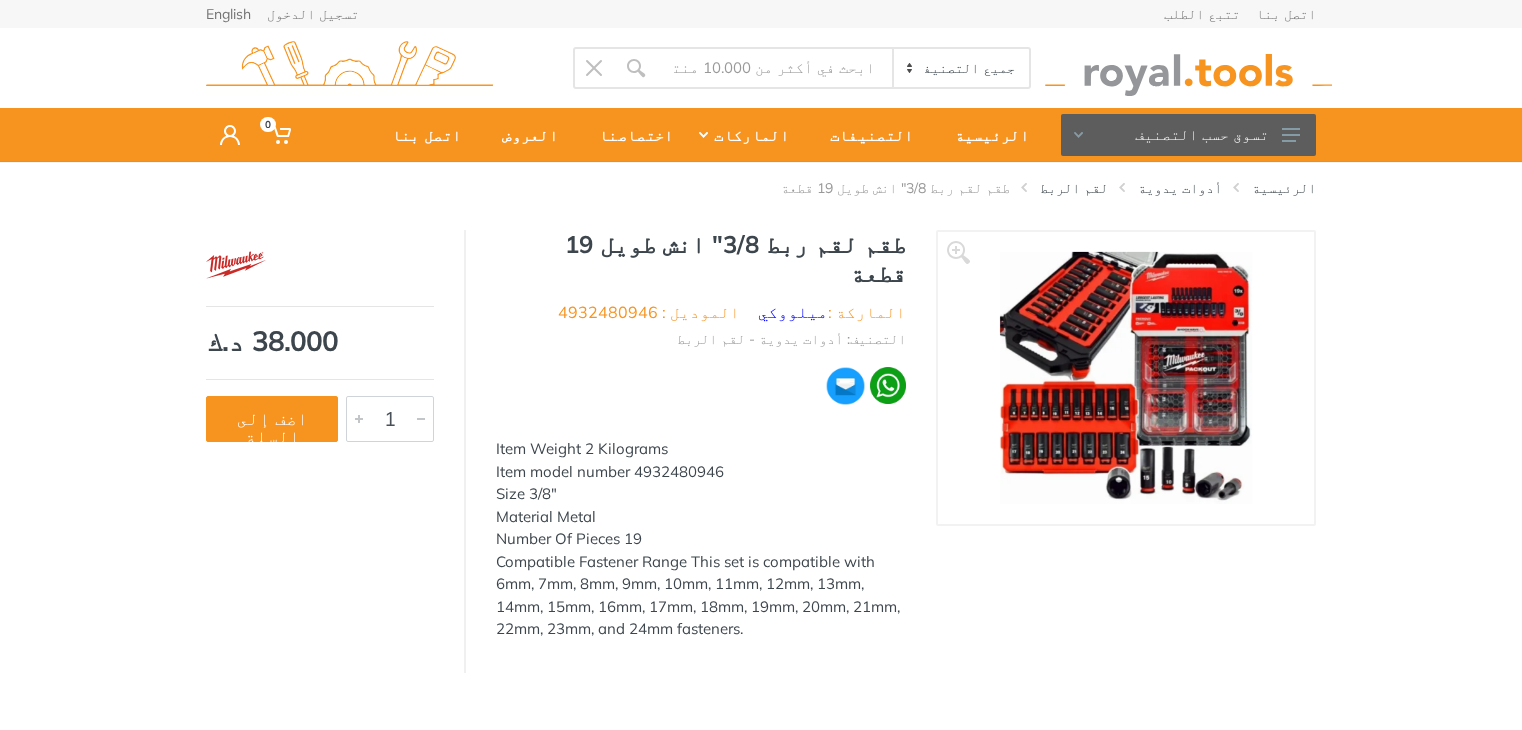 scroll, scrollTop: 0, scrollLeft: 0, axis: both 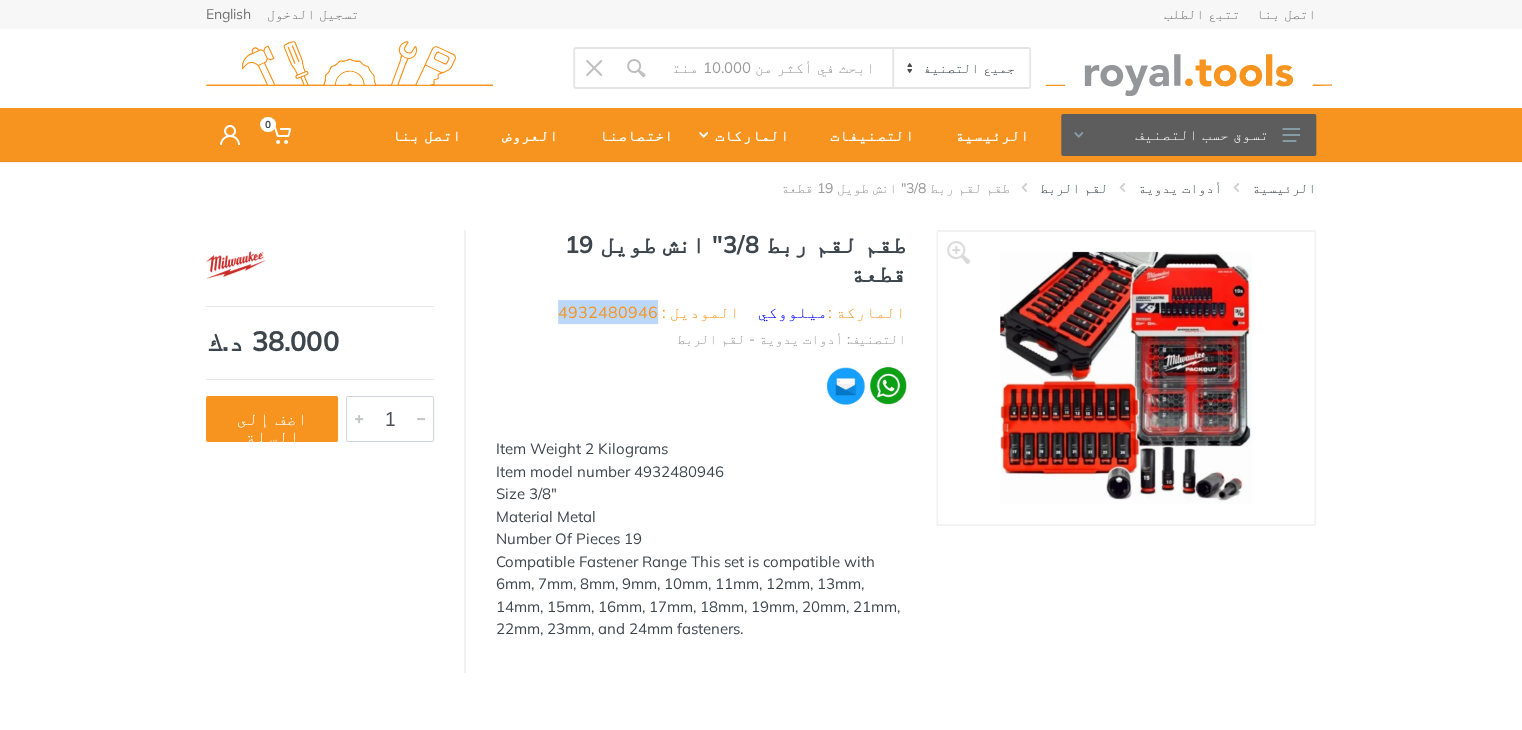 drag, startPoint x: 745, startPoint y: 280, endPoint x: 641, endPoint y: 280, distance: 104 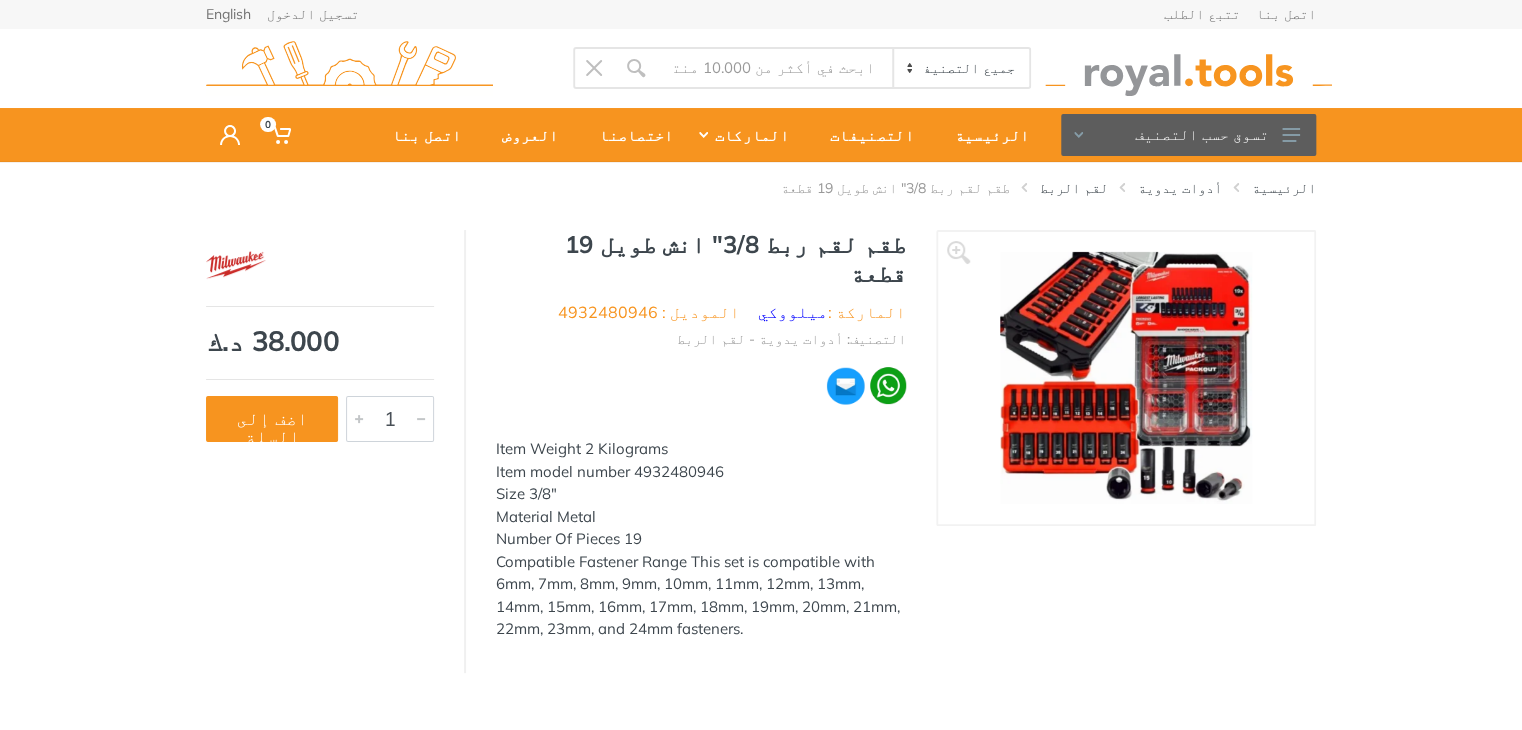 type on "MWHT4932479826" 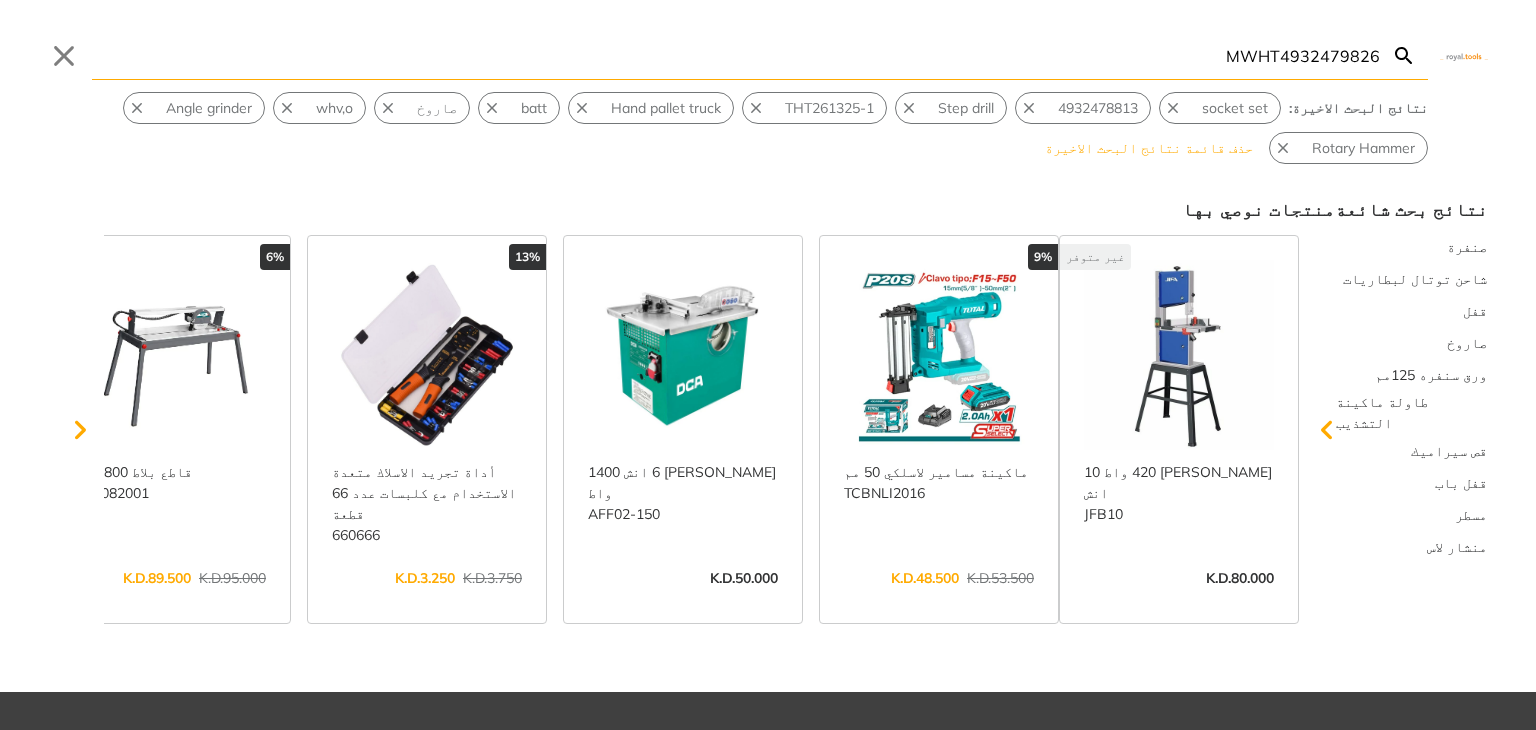 type on "MWHT4932479826" 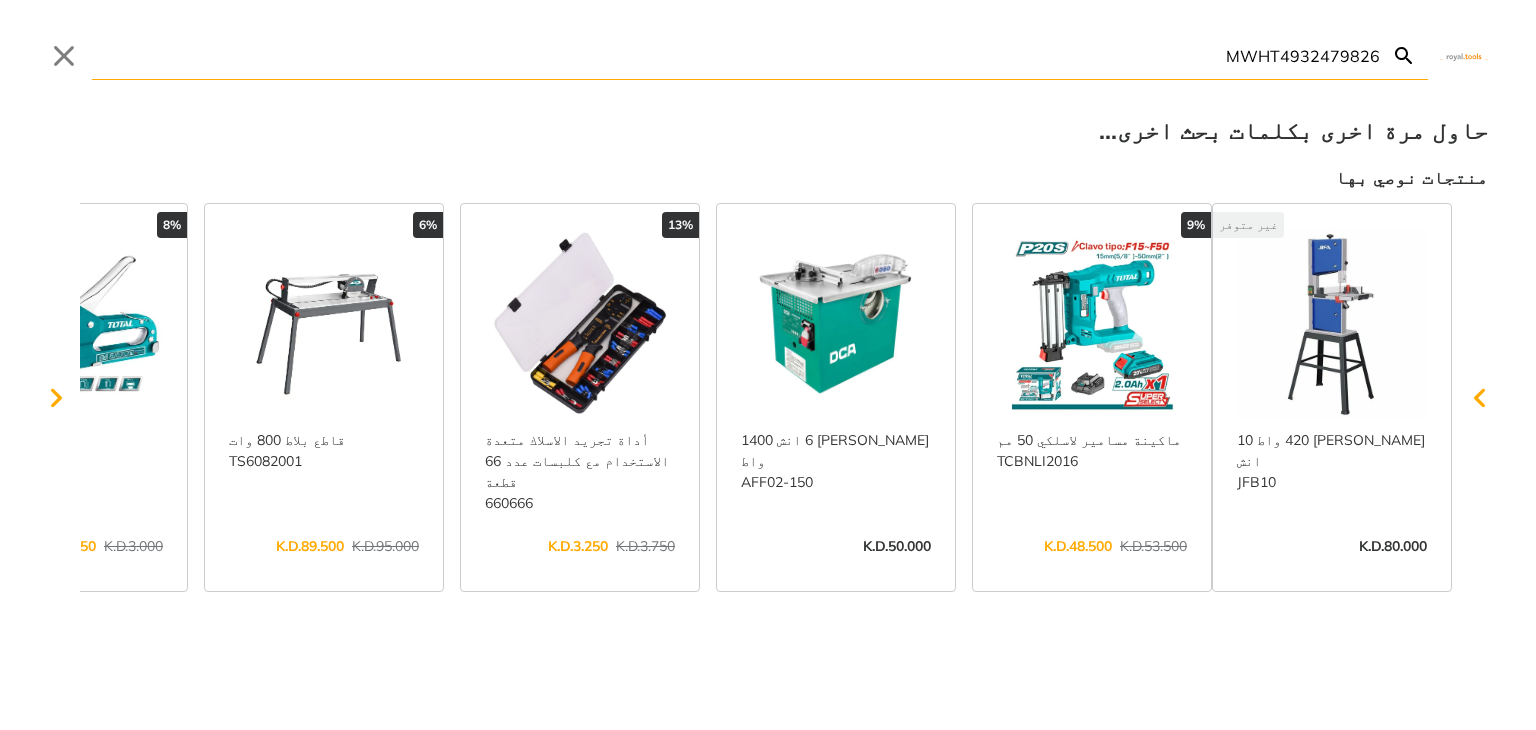 drag, startPoint x: 1222, startPoint y: 62, endPoint x: 1280, endPoint y: 55, distance: 58.420887 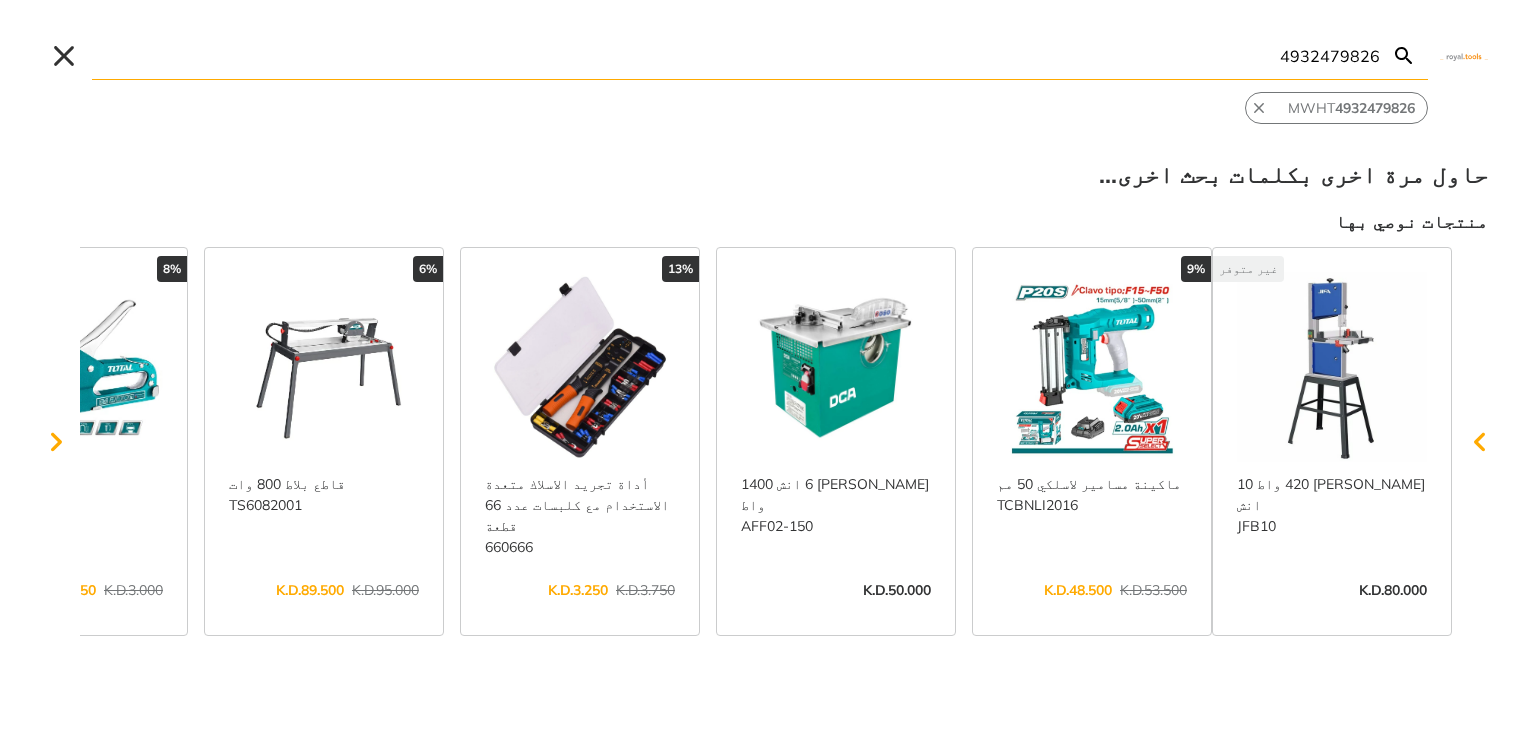 type on "4932479826" 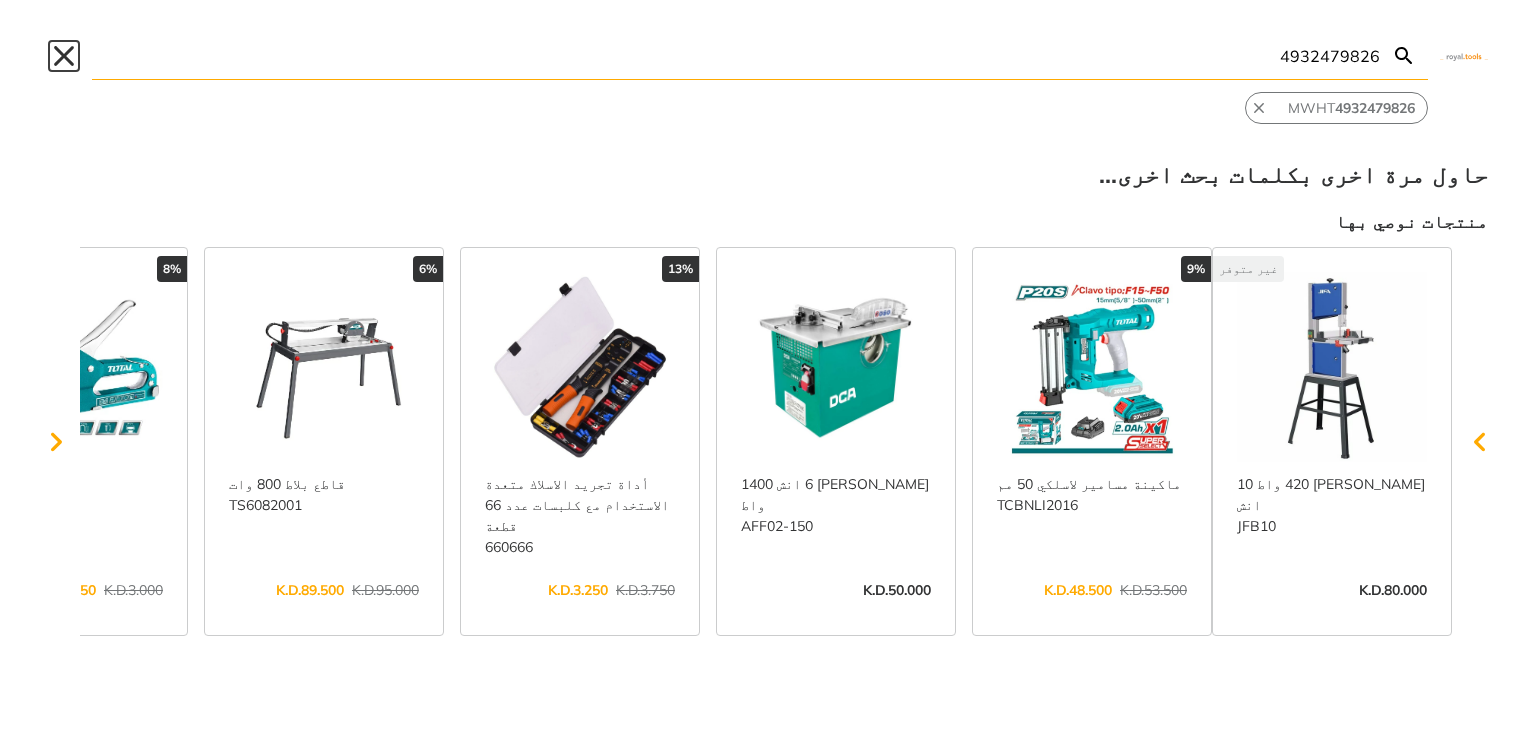 click on "Close" at bounding box center [64, 56] 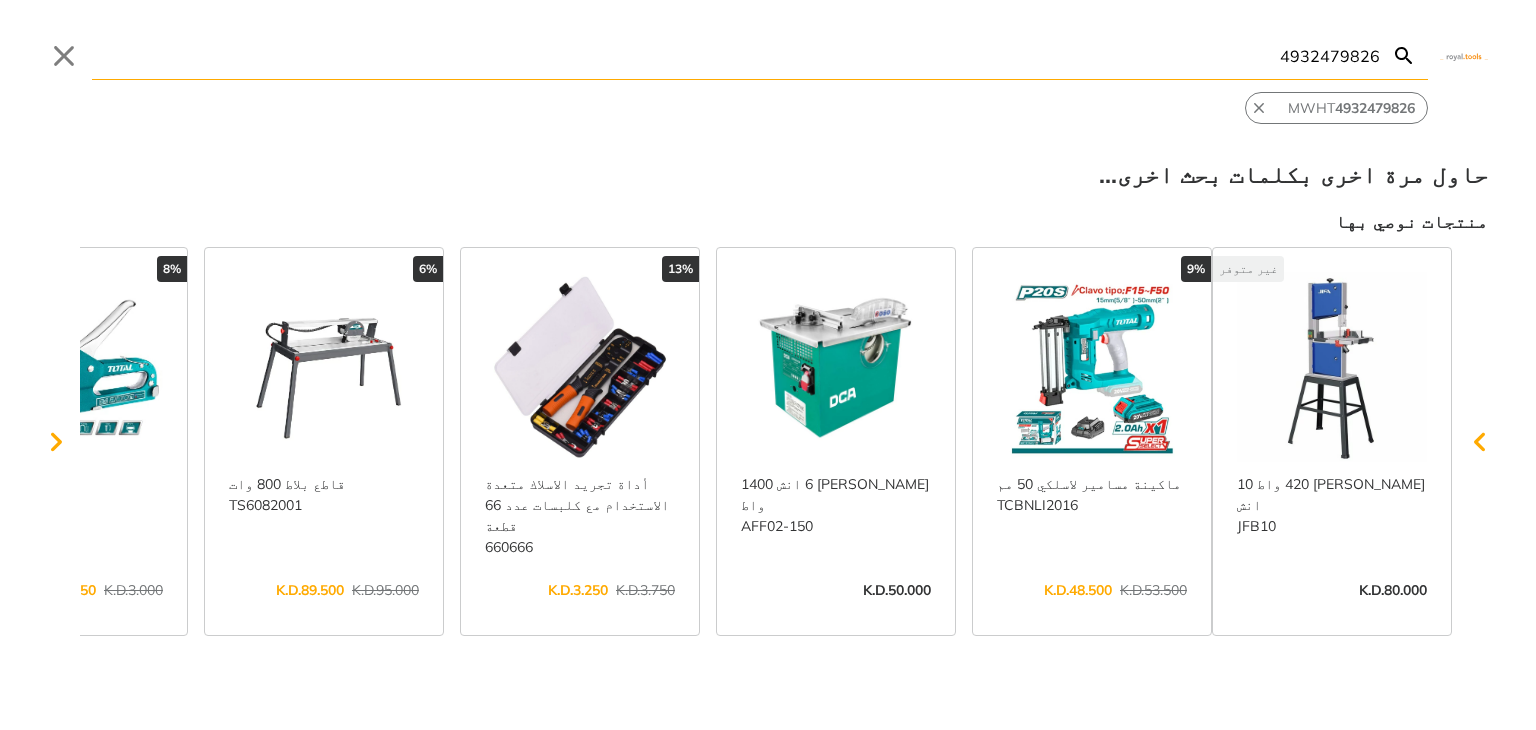 type 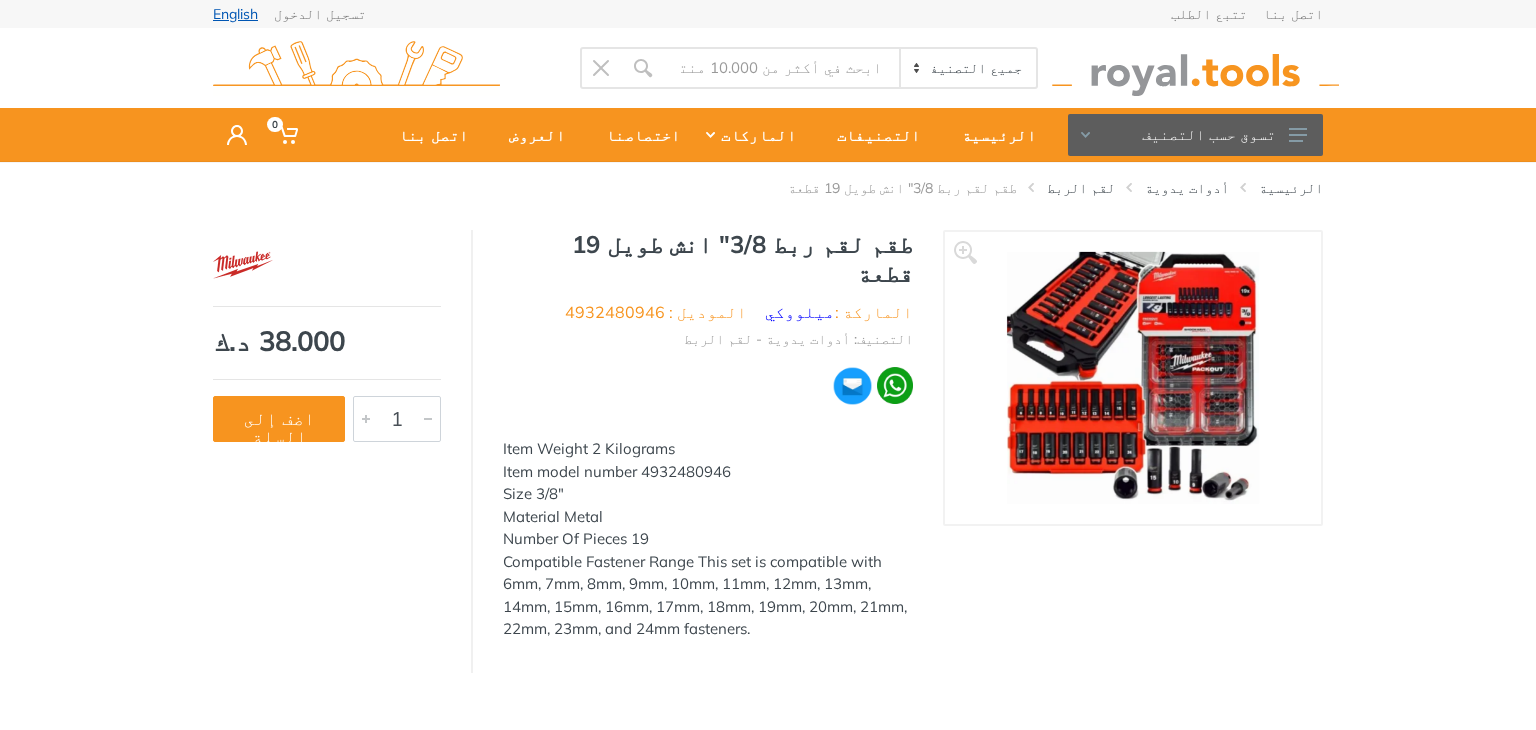 click on "English" at bounding box center (235, 14) 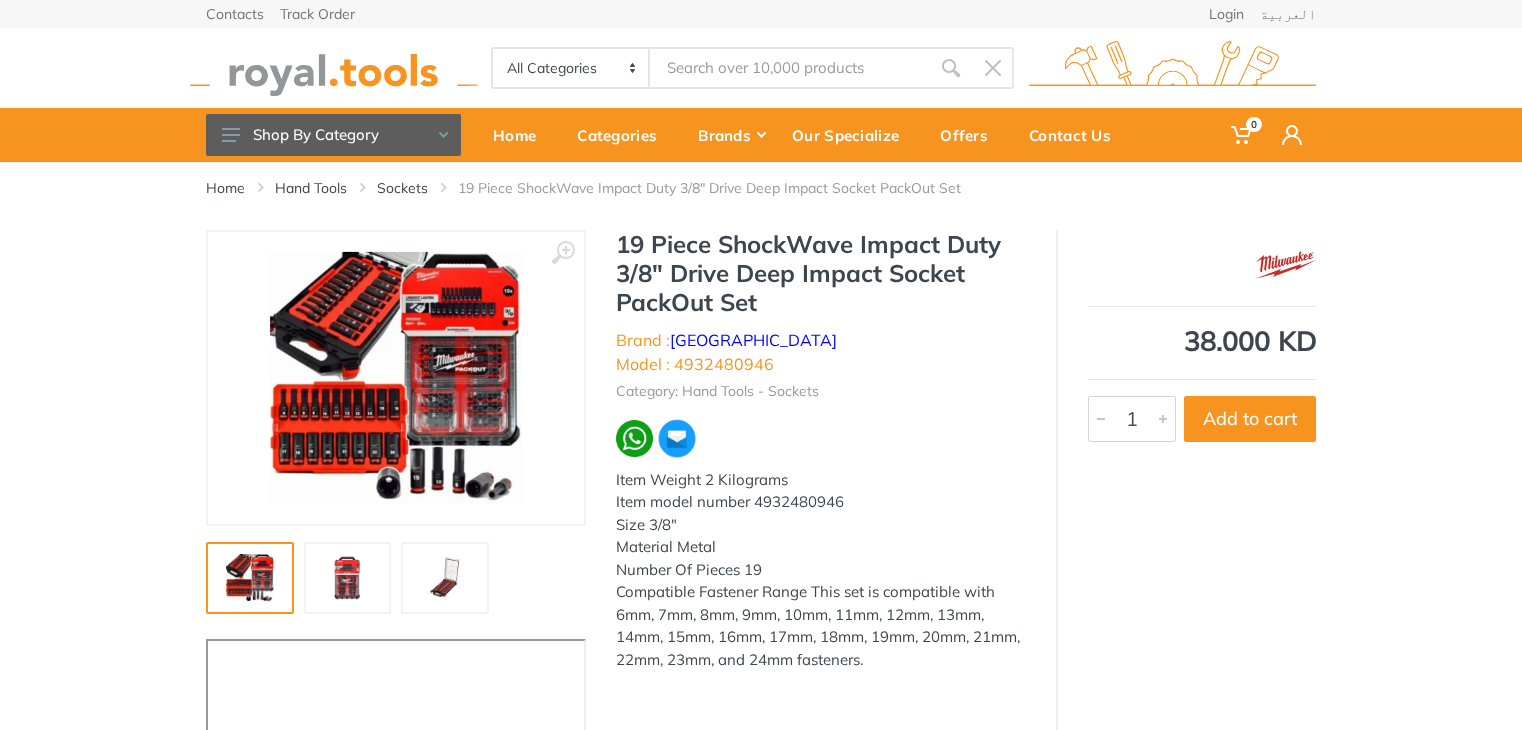 scroll, scrollTop: 0, scrollLeft: 0, axis: both 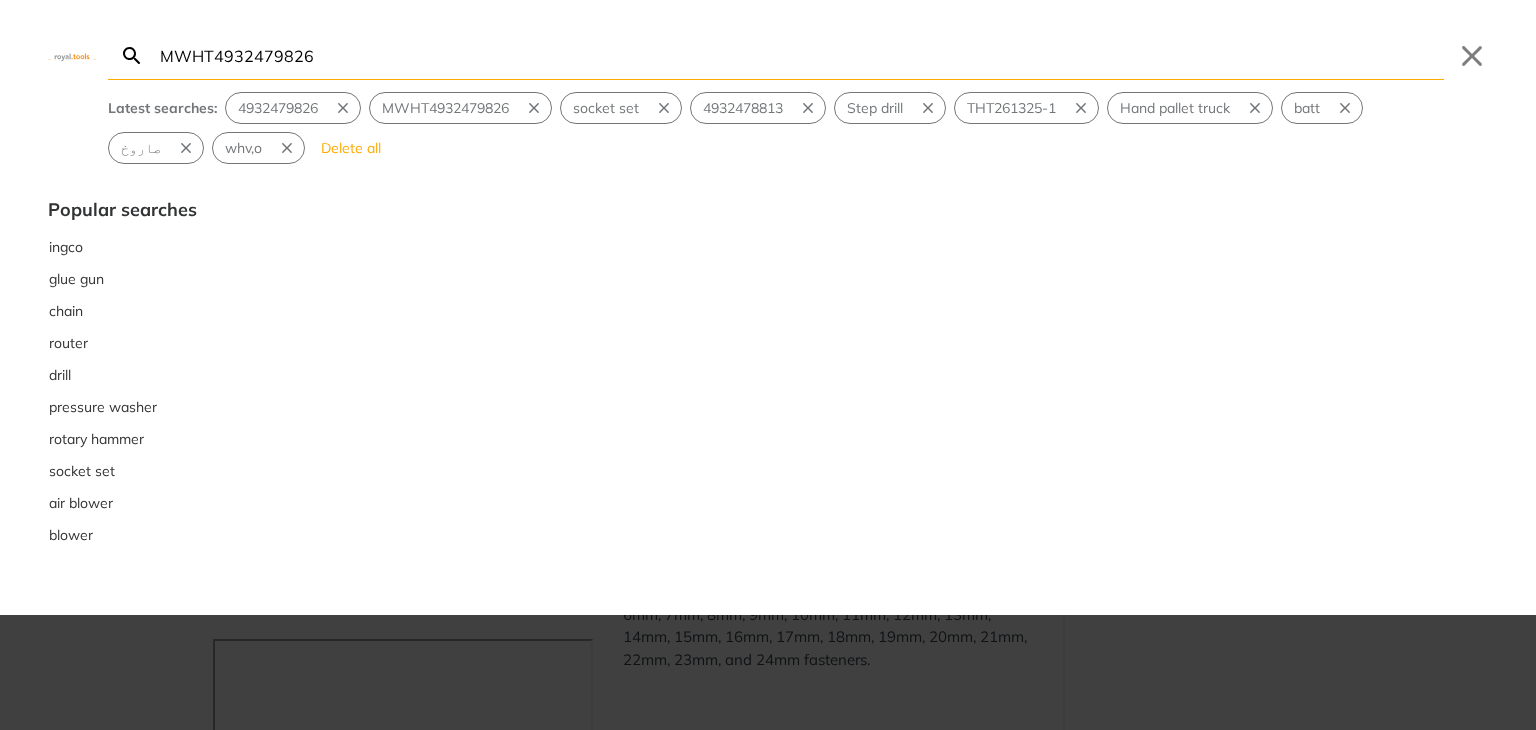 type on "MWHT4932479826" 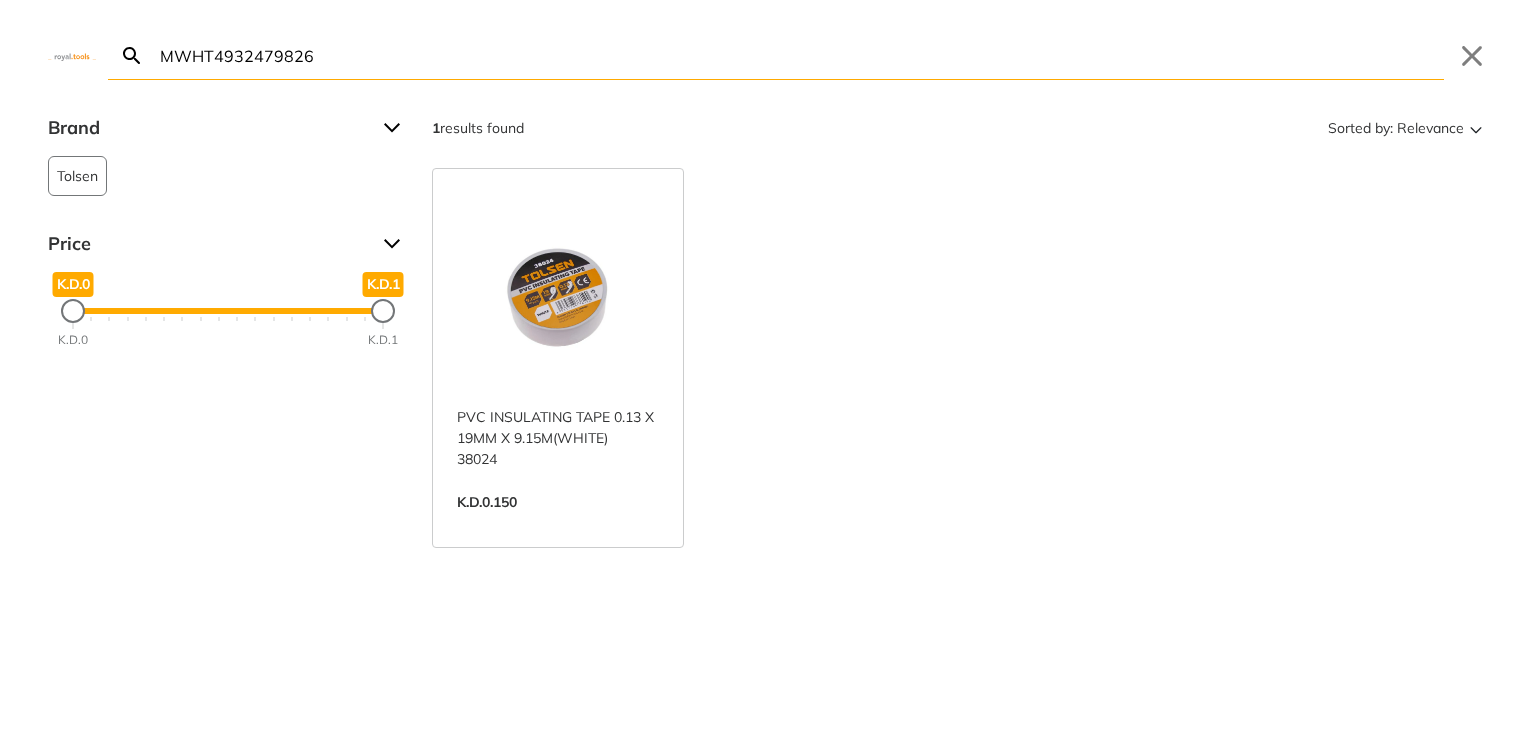 click on "MWHT4932479826" at bounding box center [800, 55] 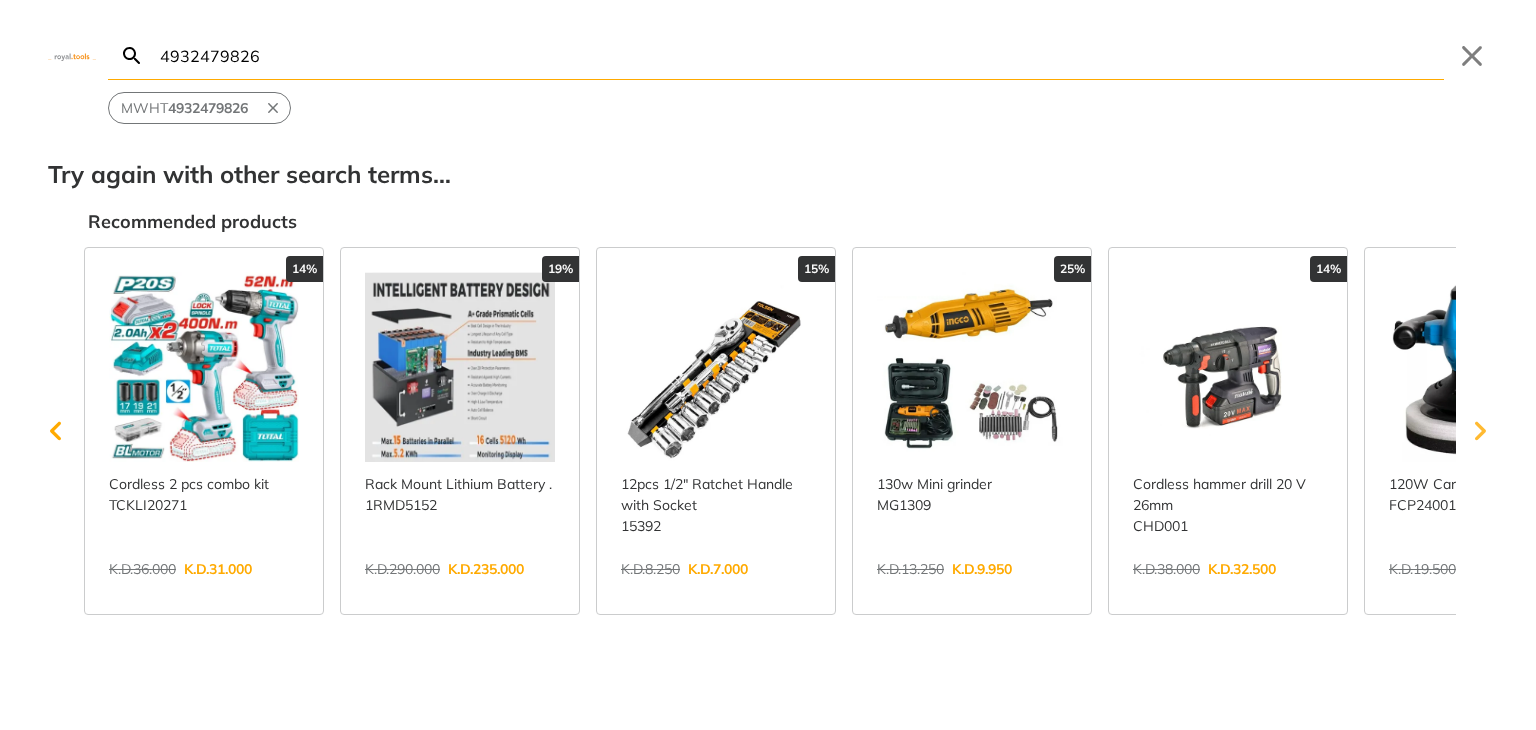 type on "4932479826" 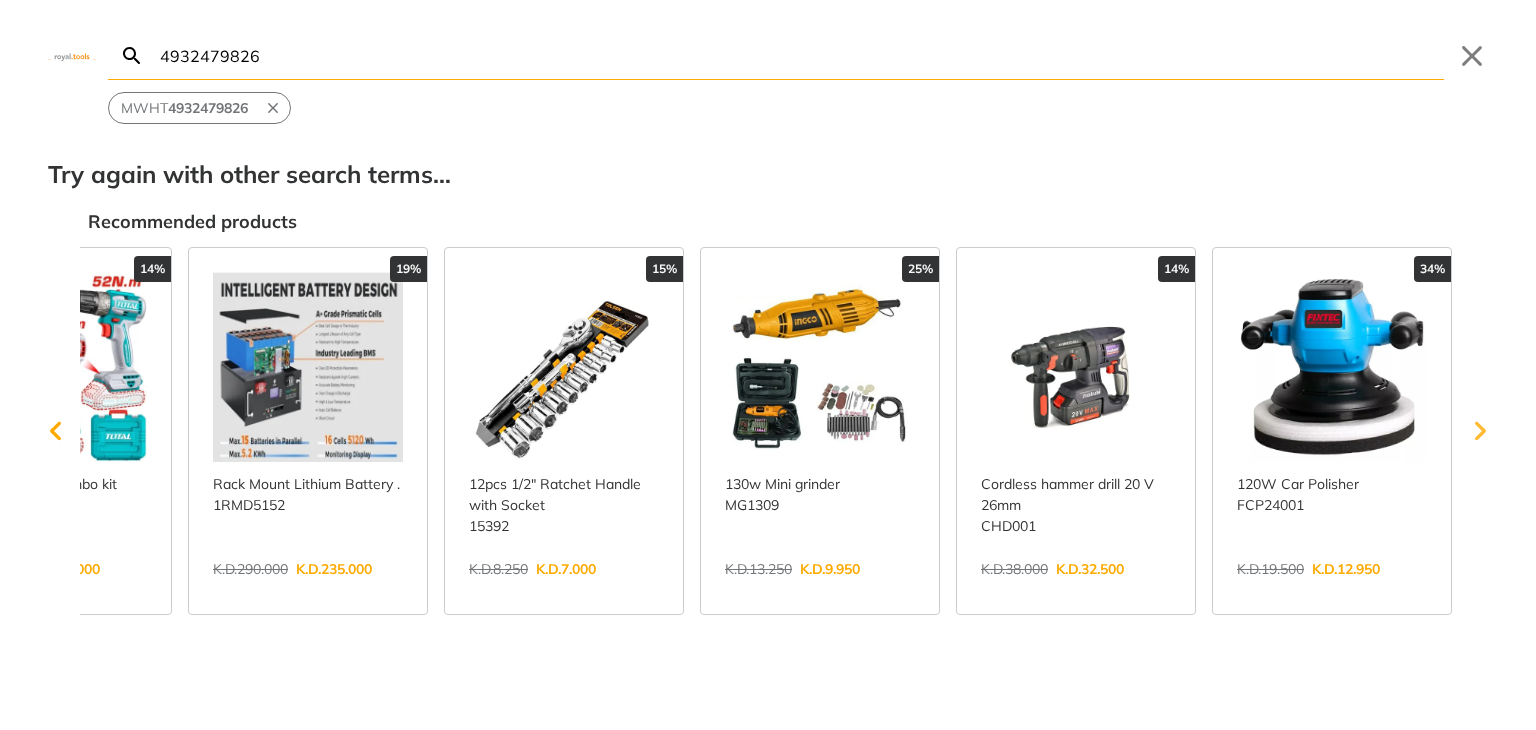 click 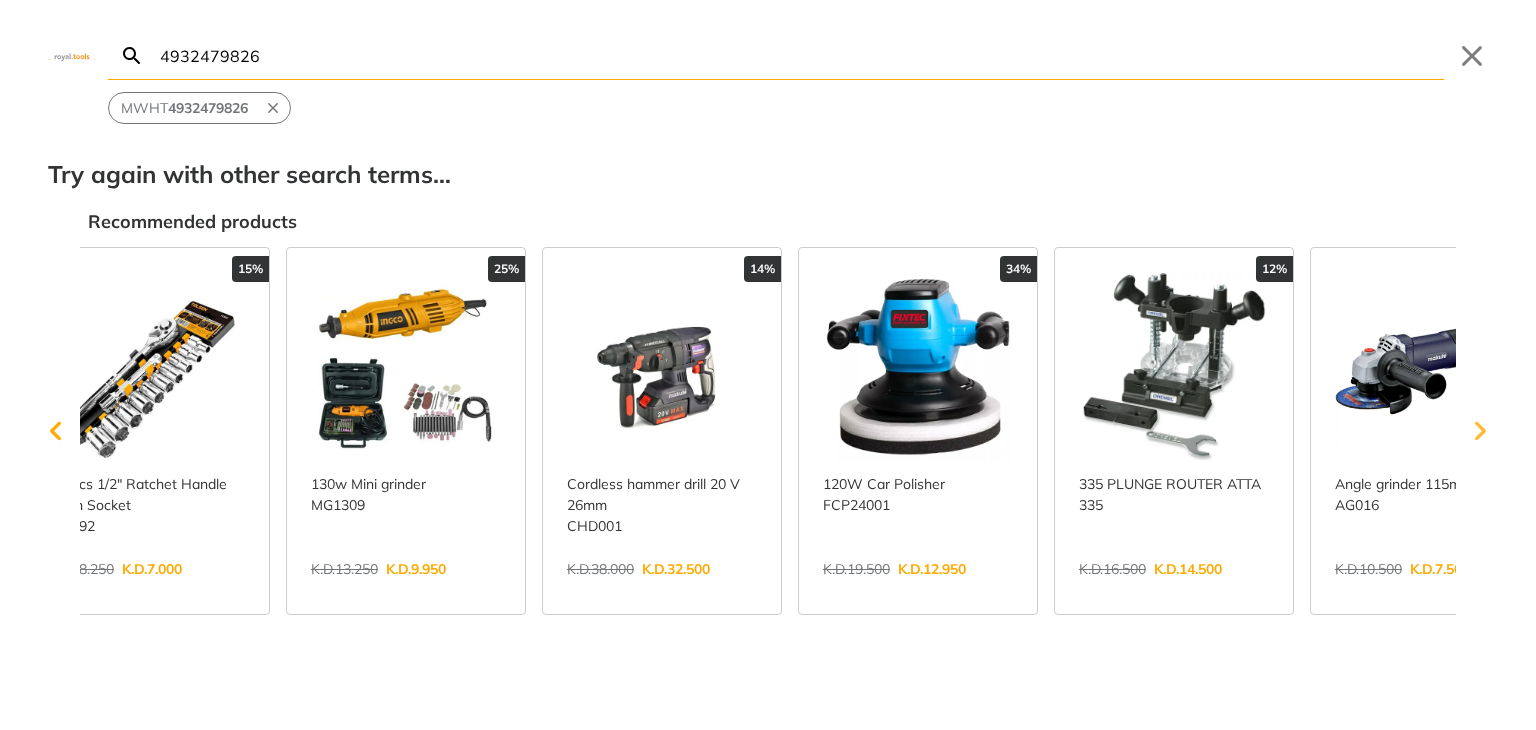 click 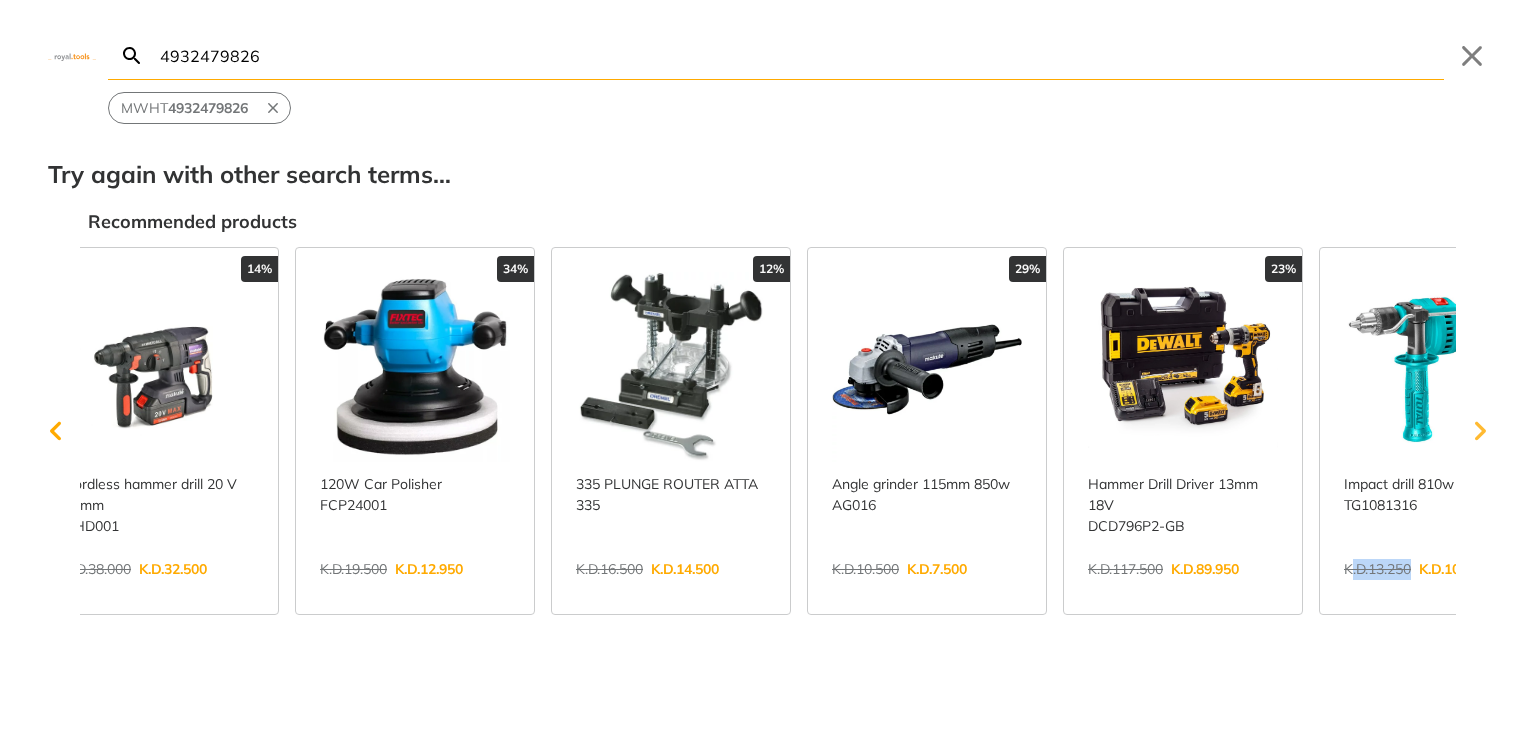 click 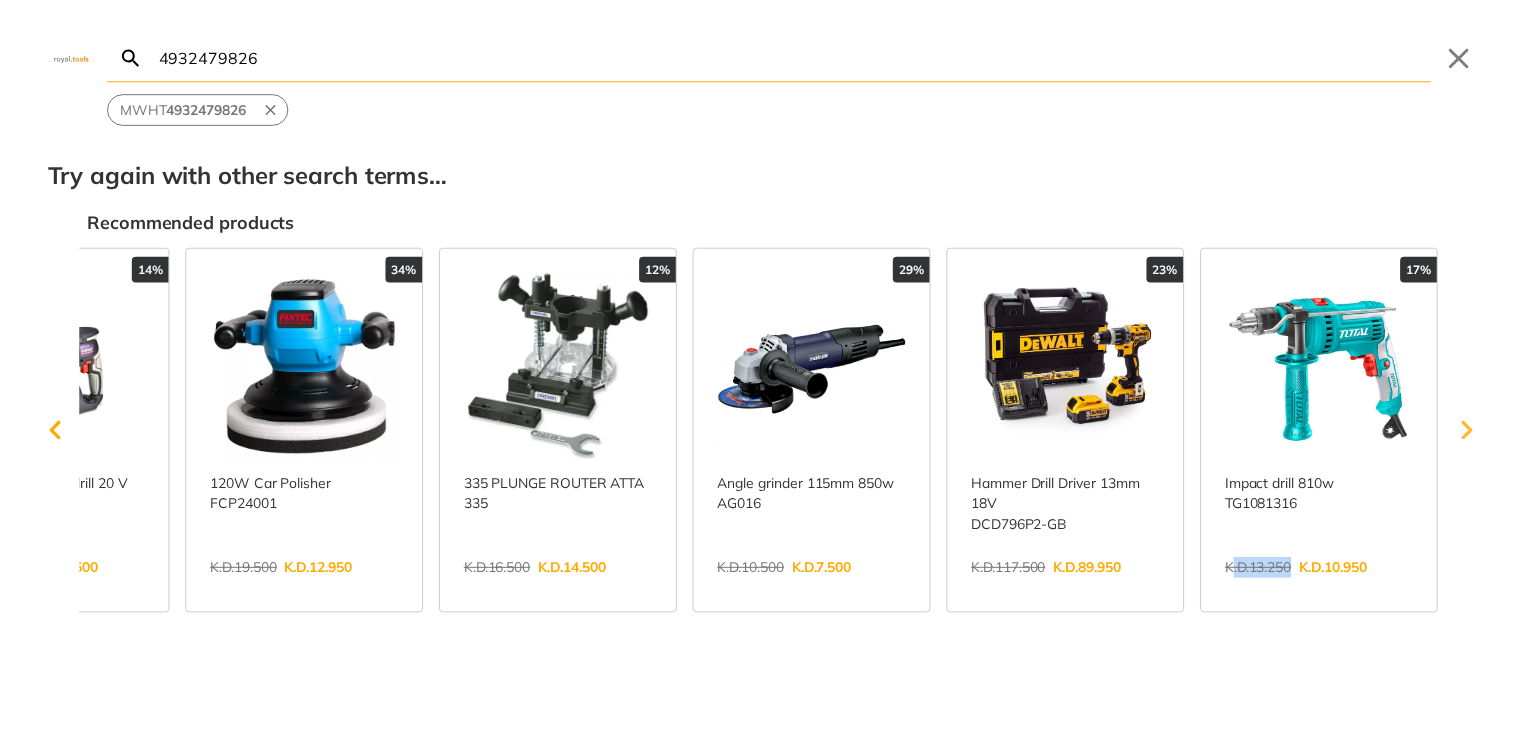 scroll, scrollTop: 0, scrollLeft: 1180, axis: horizontal 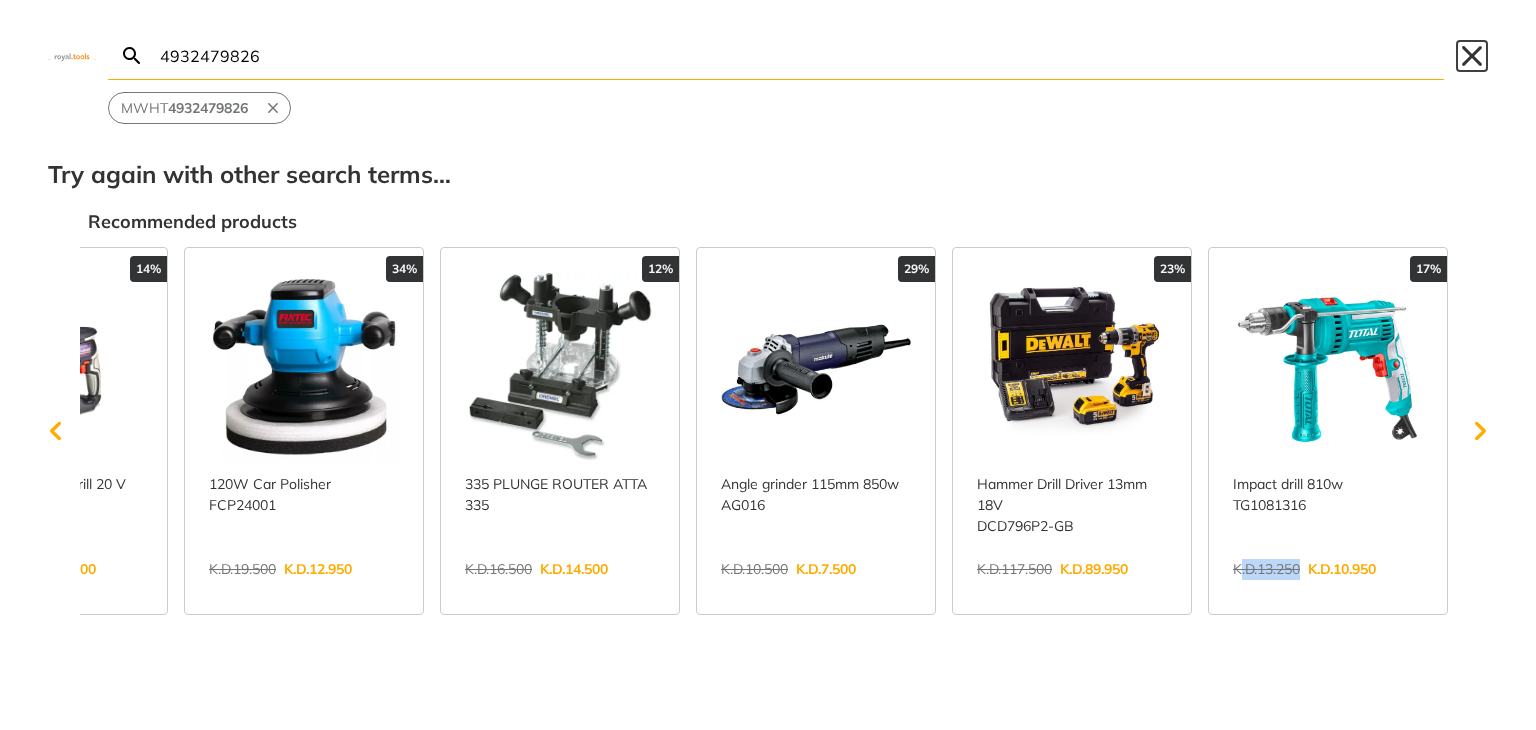 click on "Close" at bounding box center [1472, 56] 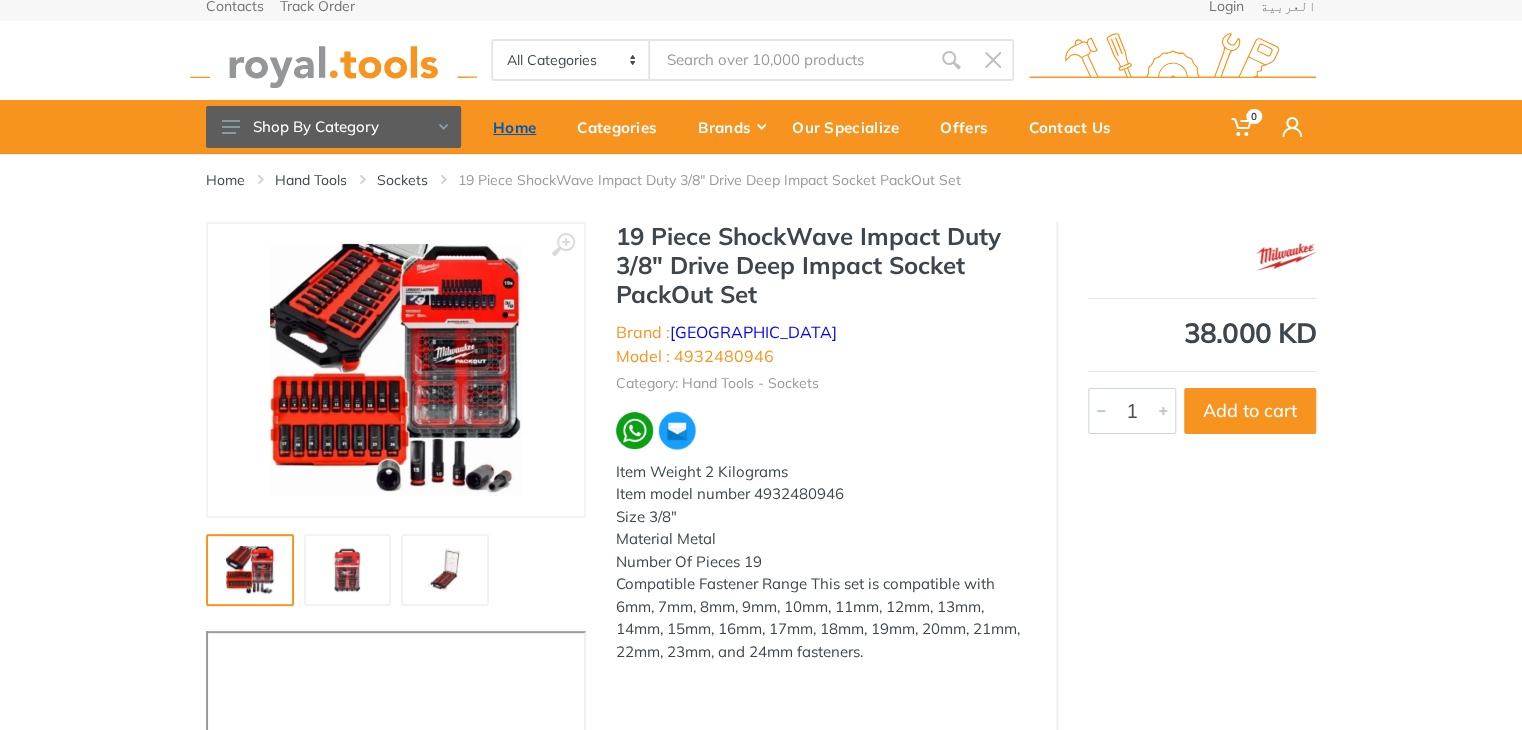 scroll, scrollTop: 0, scrollLeft: 0, axis: both 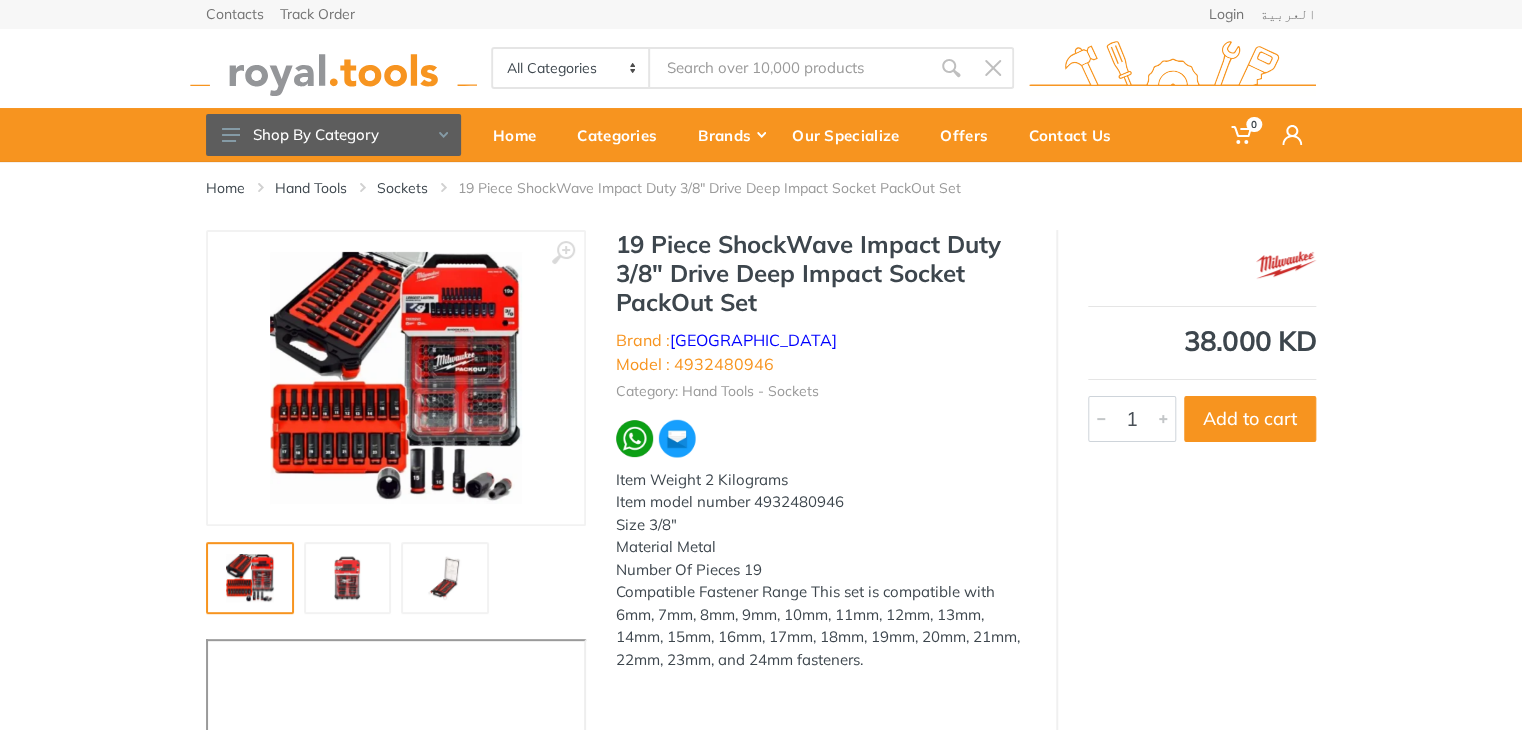 click at bounding box center (333, 68) 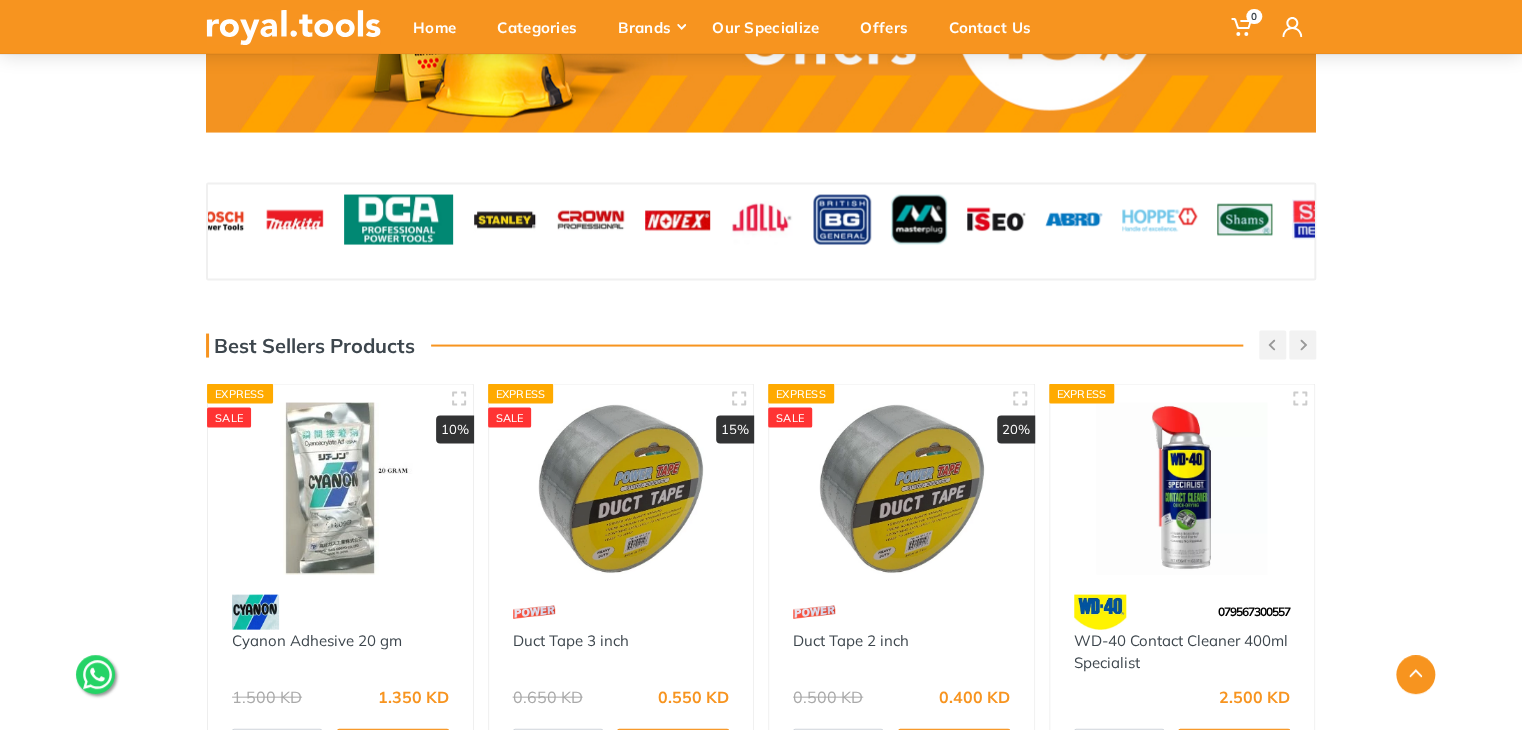 scroll, scrollTop: 2300, scrollLeft: 0, axis: vertical 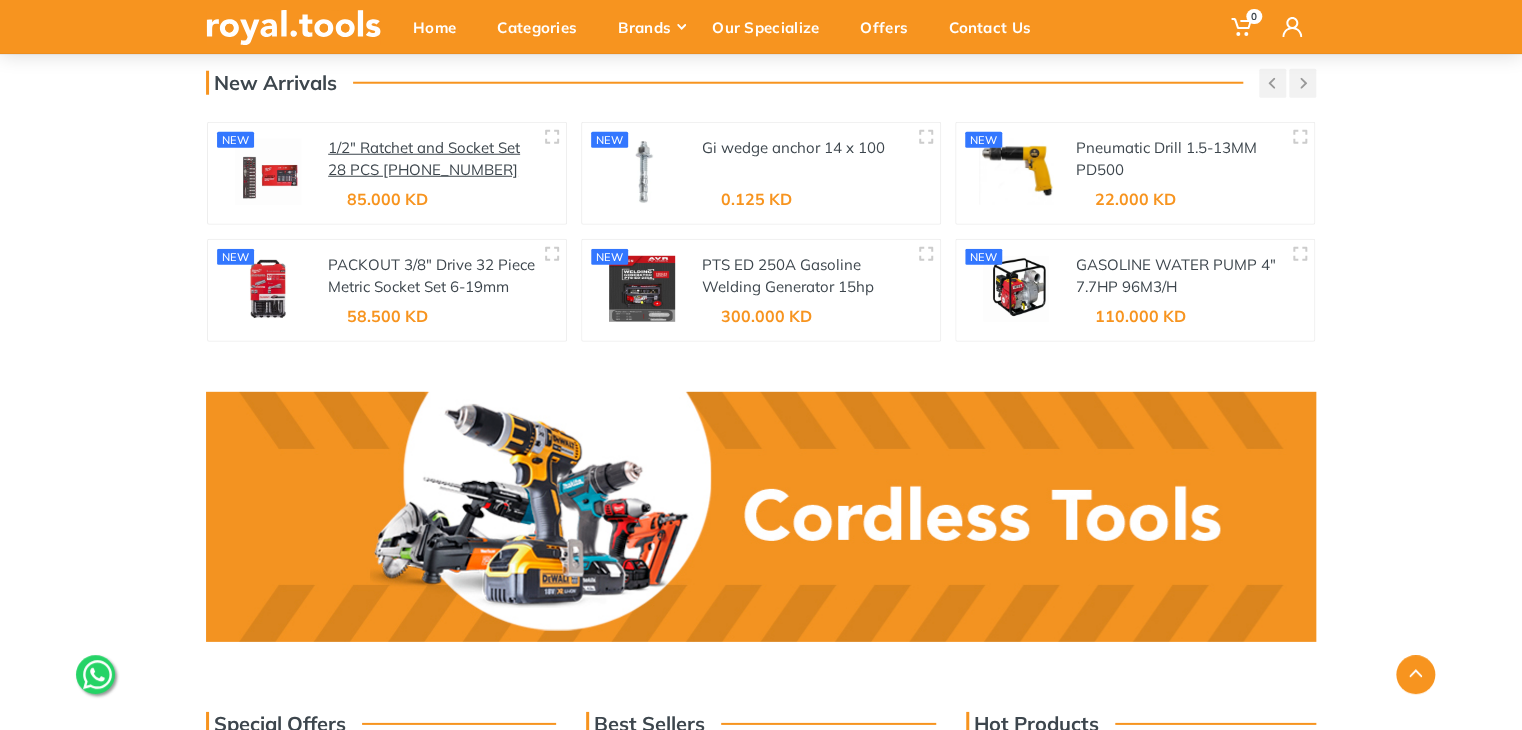 click on "1/2" Ratchet and Socket Set 28 PCS [PHONE_NUMBER]" at bounding box center [424, 159] 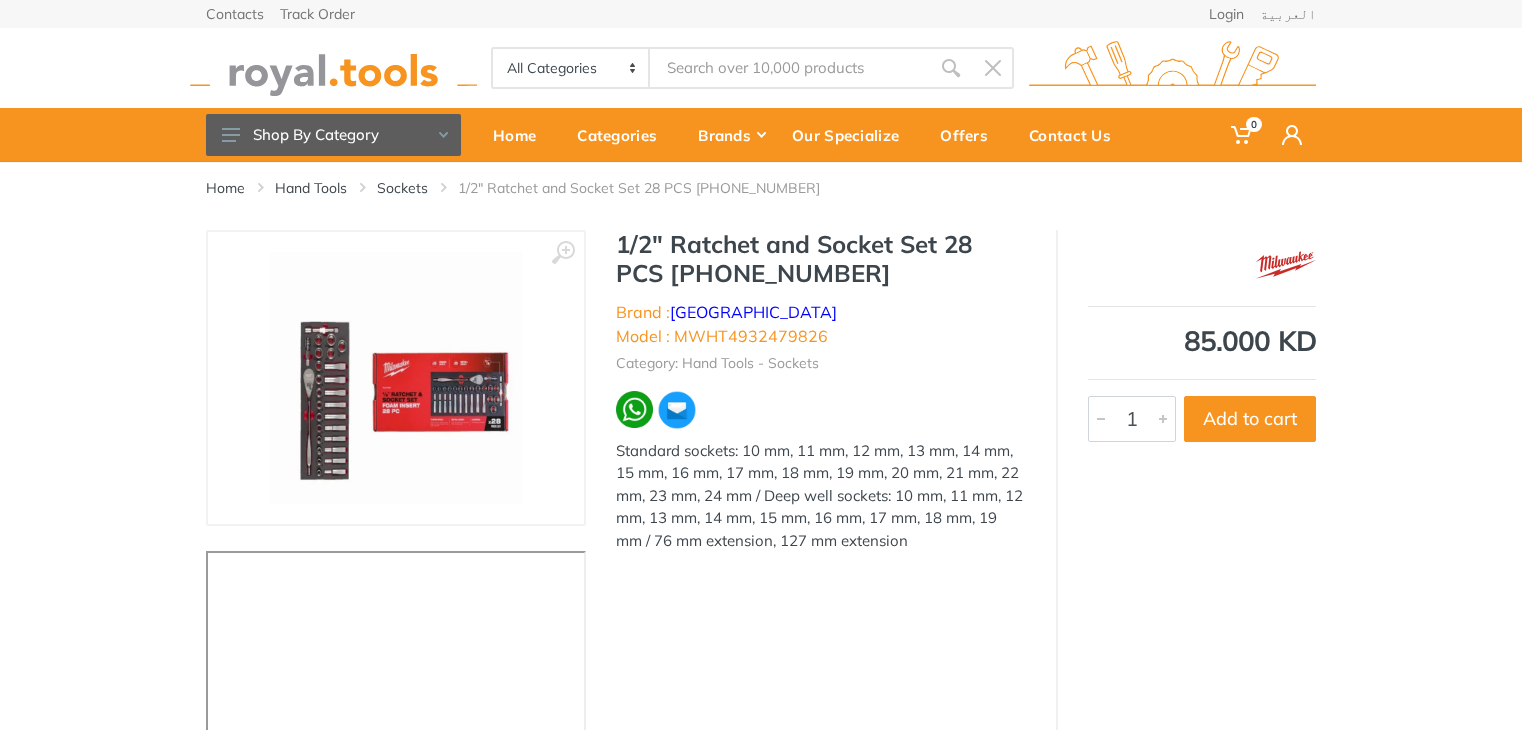 scroll, scrollTop: 0, scrollLeft: 0, axis: both 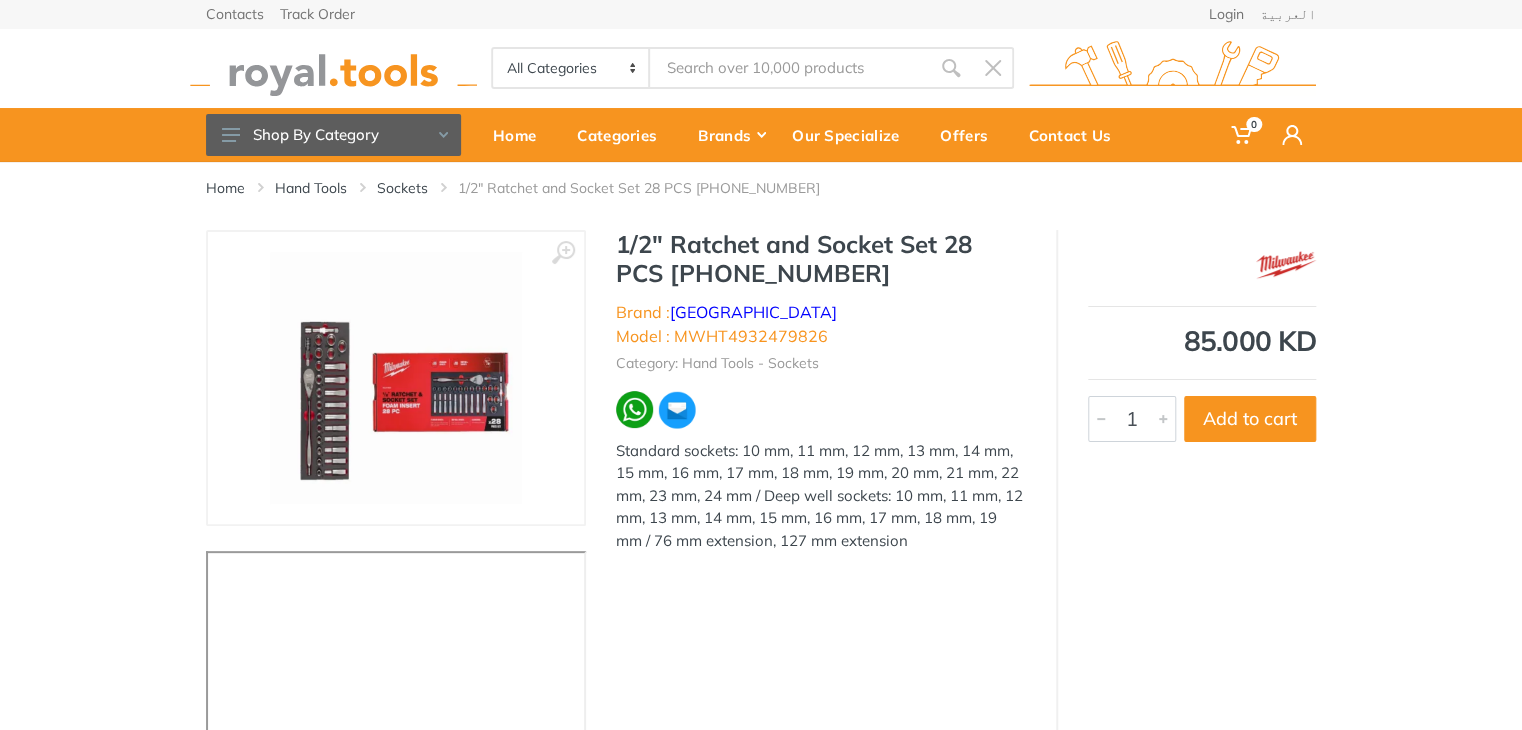 click at bounding box center [396, 378] 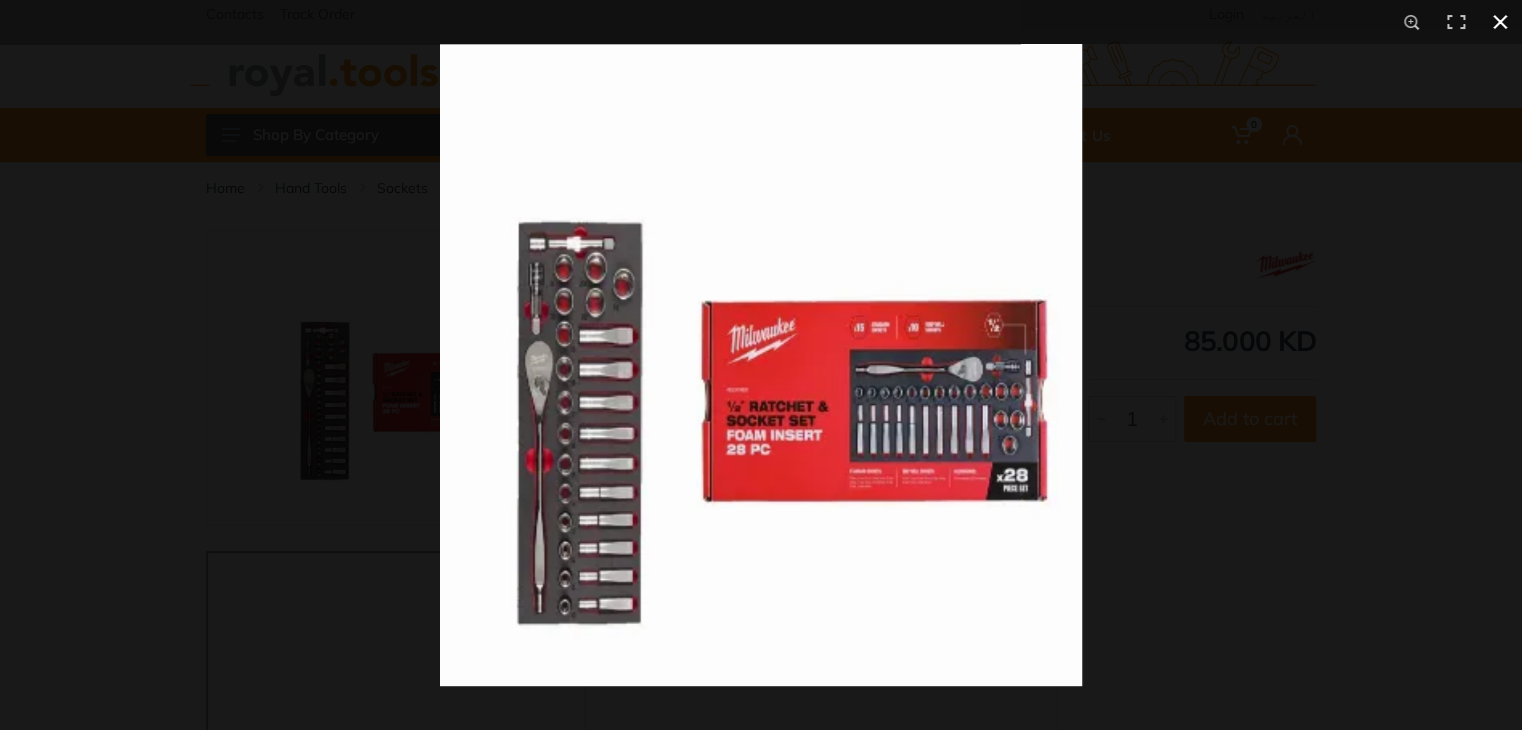 click at bounding box center (1201, 409) 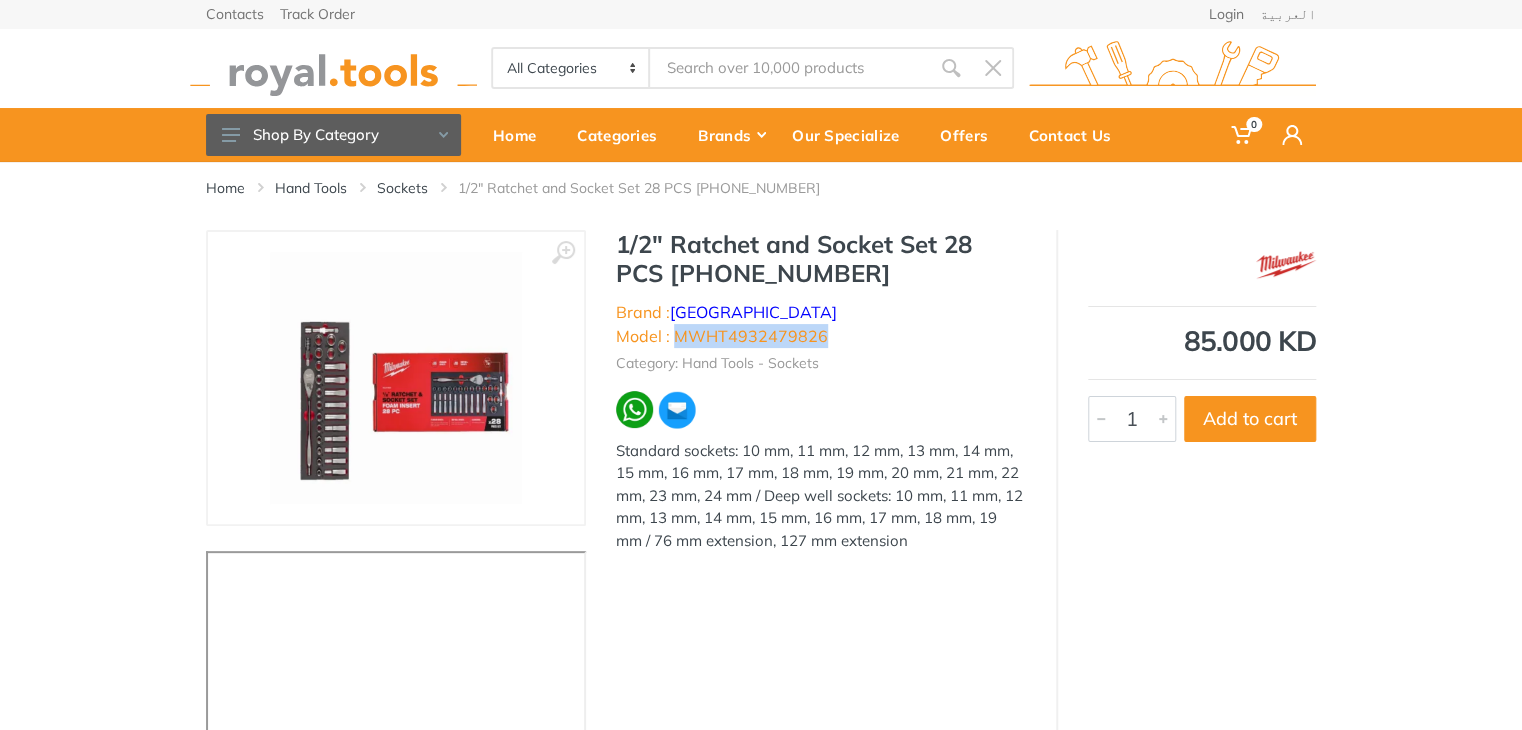 drag, startPoint x: 980, startPoint y: 310, endPoint x: 830, endPoint y: 317, distance: 150.16324 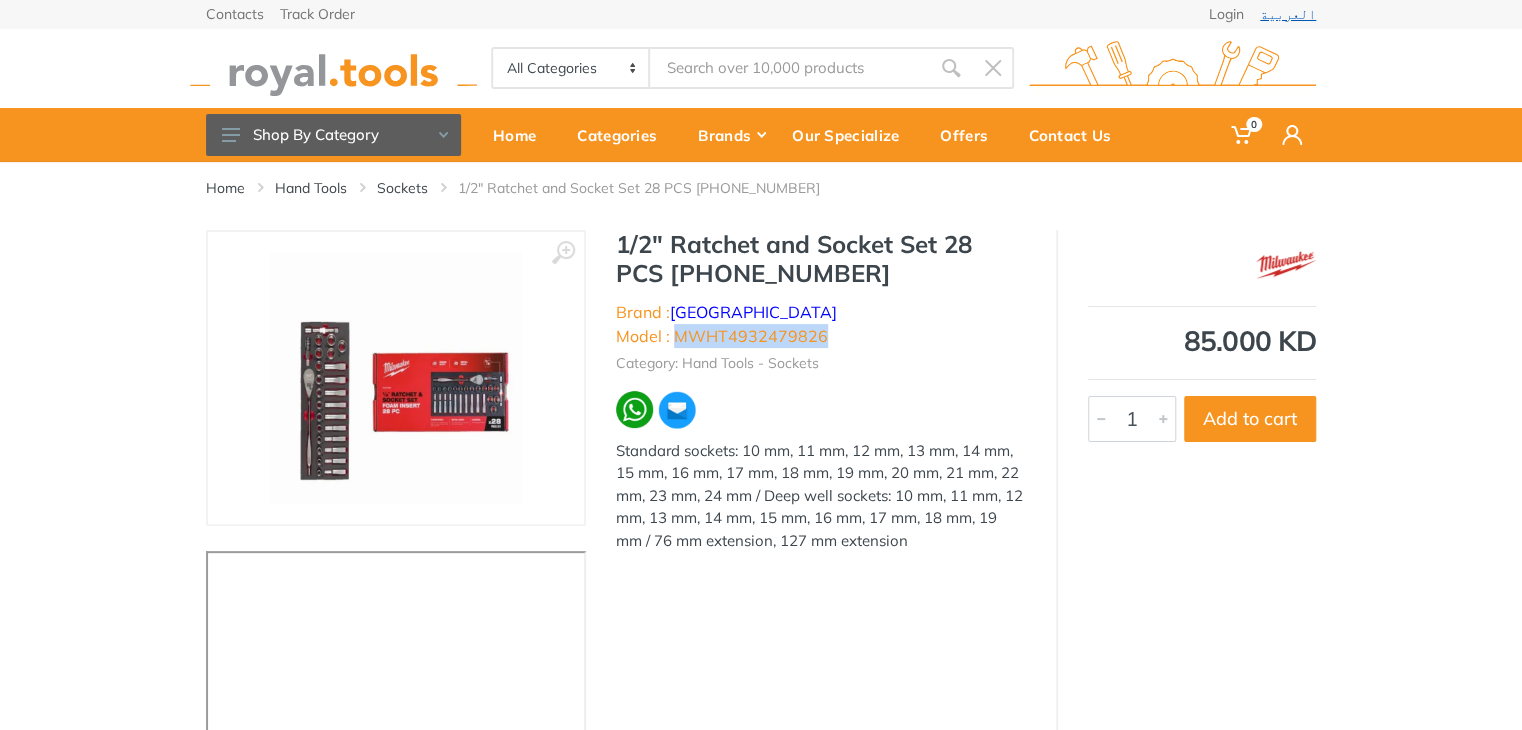 click on "العربية" at bounding box center (1288, 14) 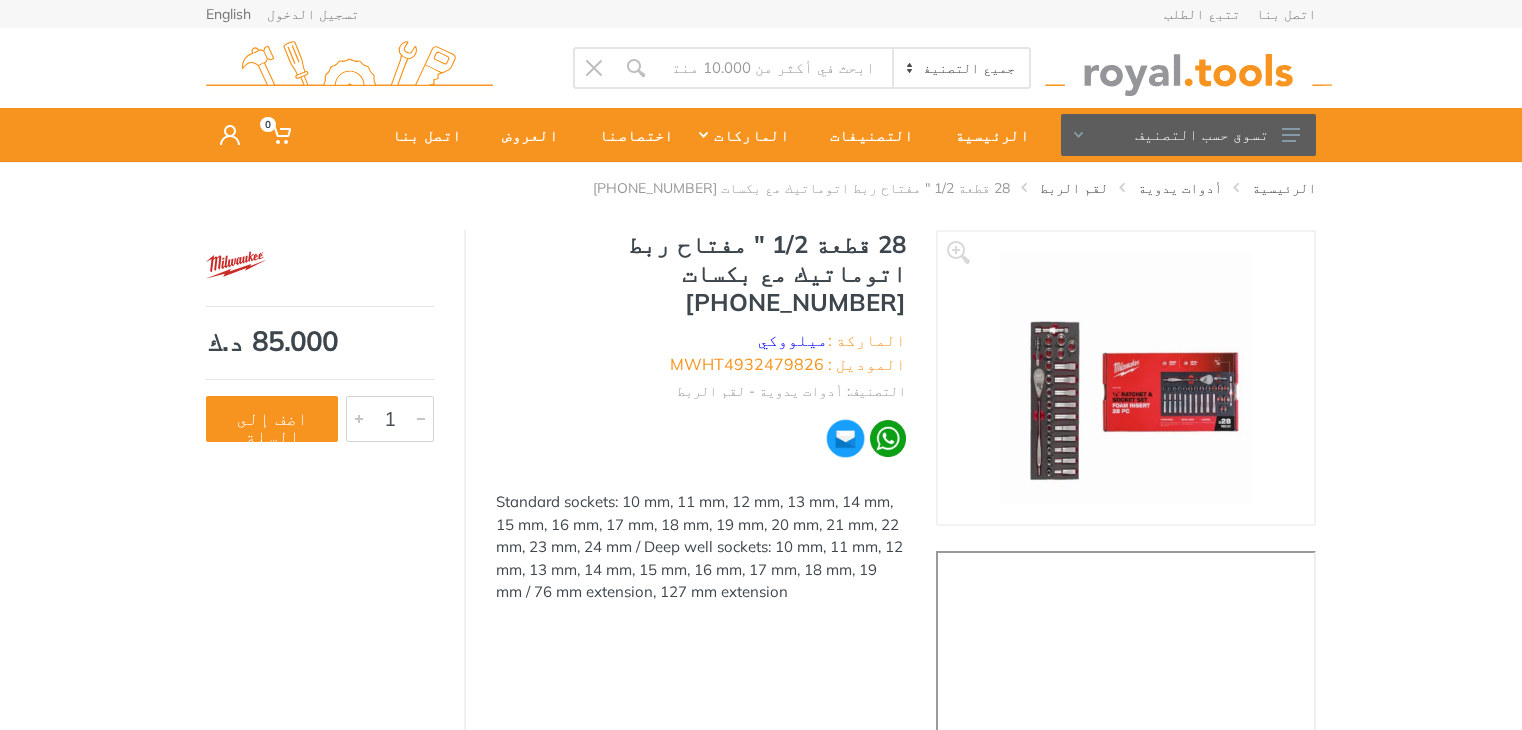 scroll, scrollTop: 0, scrollLeft: 0, axis: both 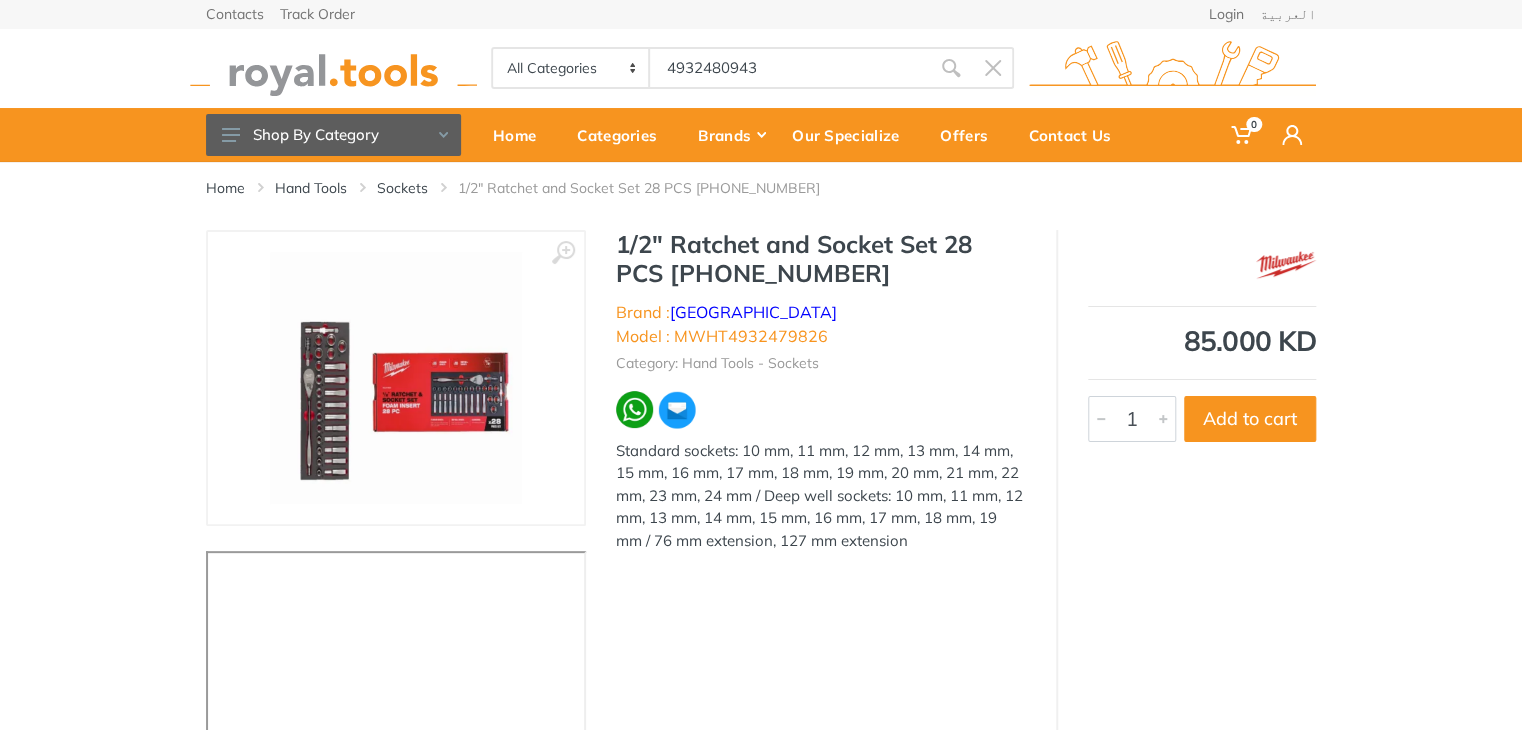 type on "4932480943" 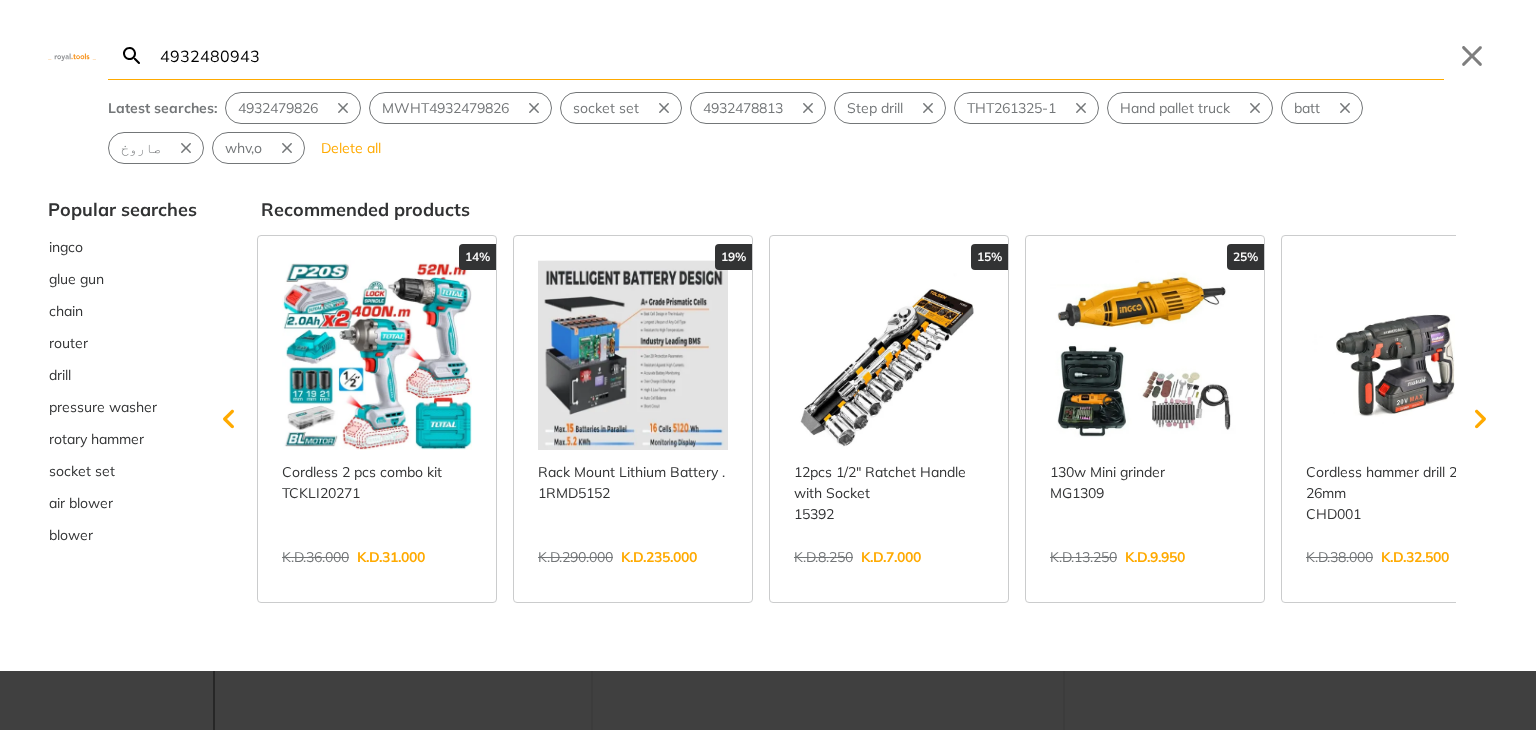 type on "4932480943" 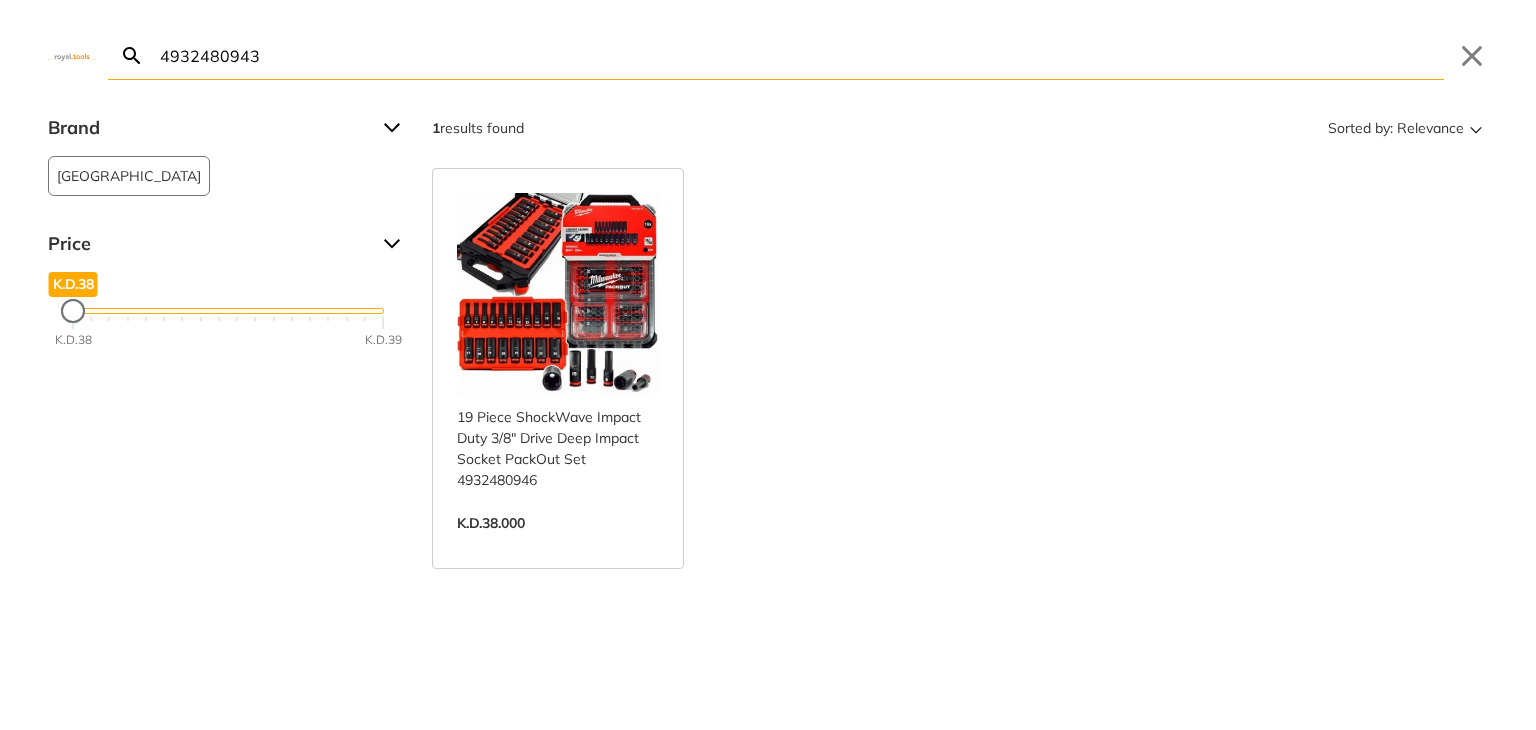 click on "4932480943" at bounding box center [800, 55] 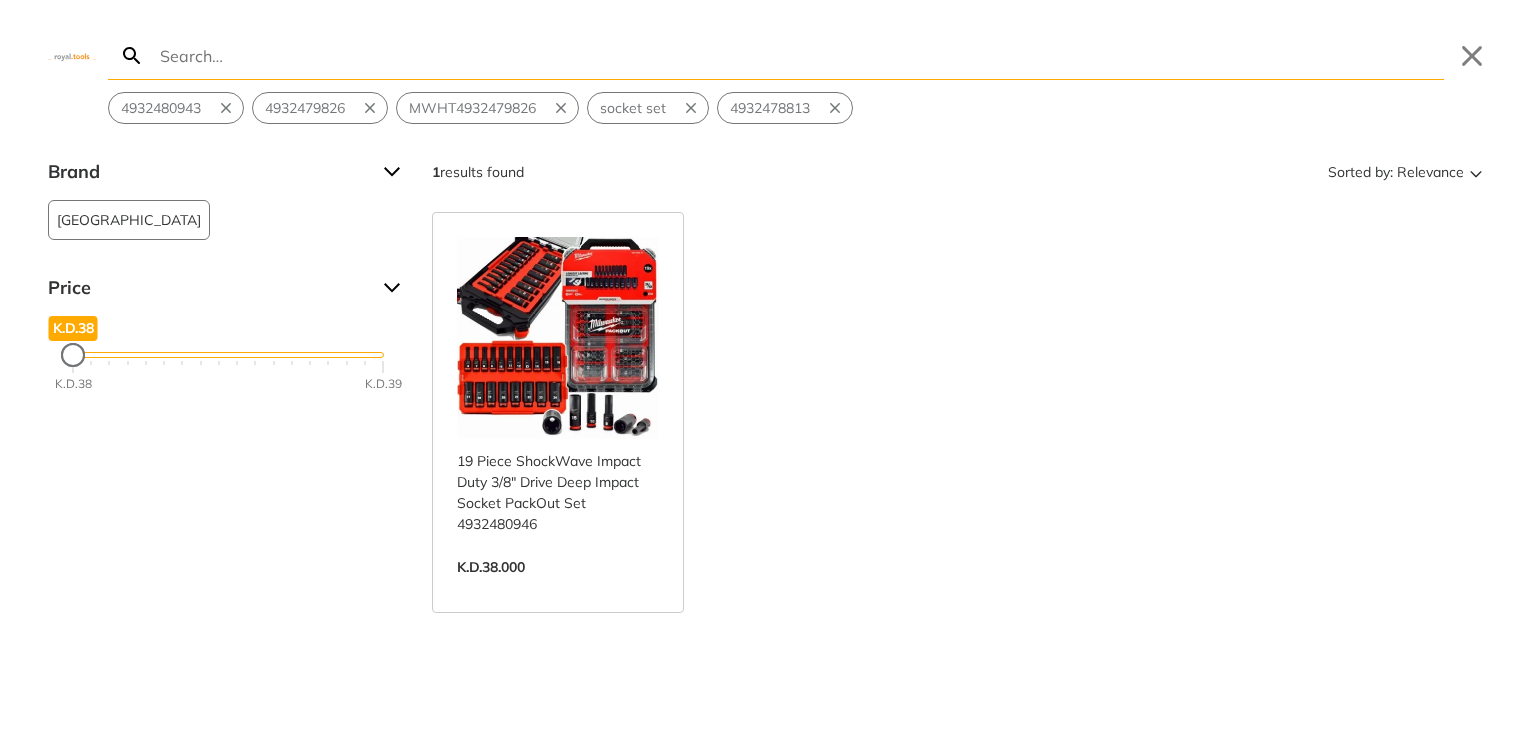 type 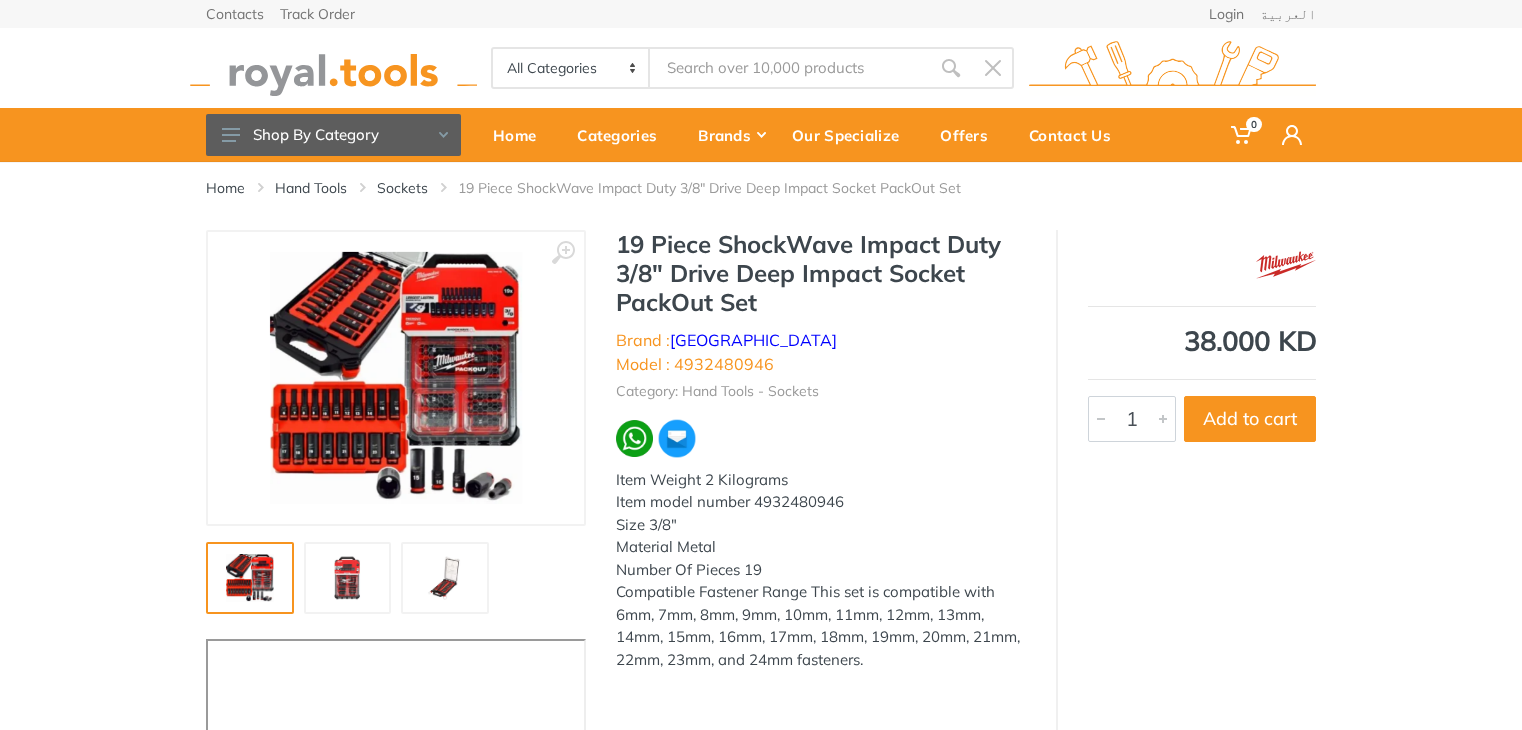 scroll, scrollTop: 0, scrollLeft: 0, axis: both 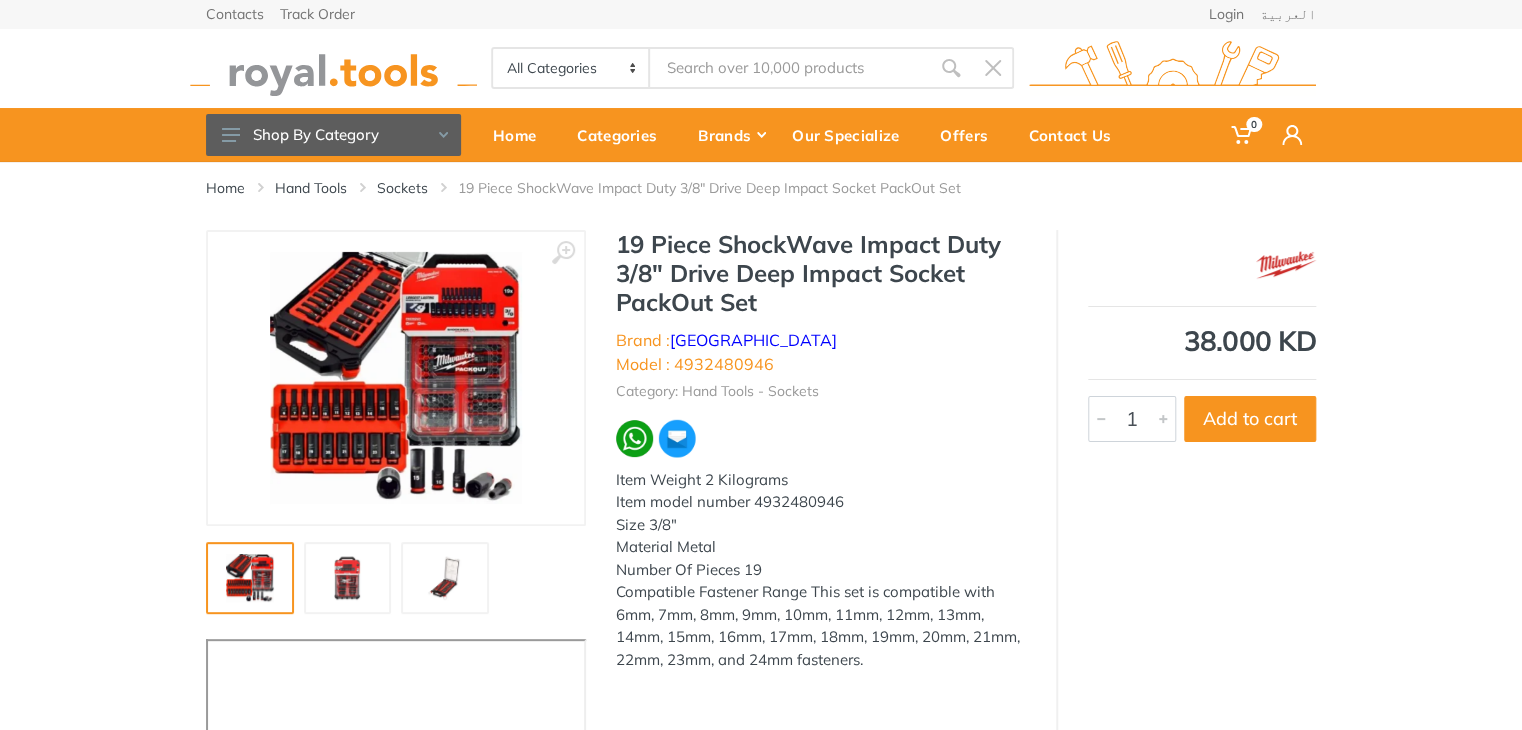 click on "Sockets" at bounding box center [402, 188] 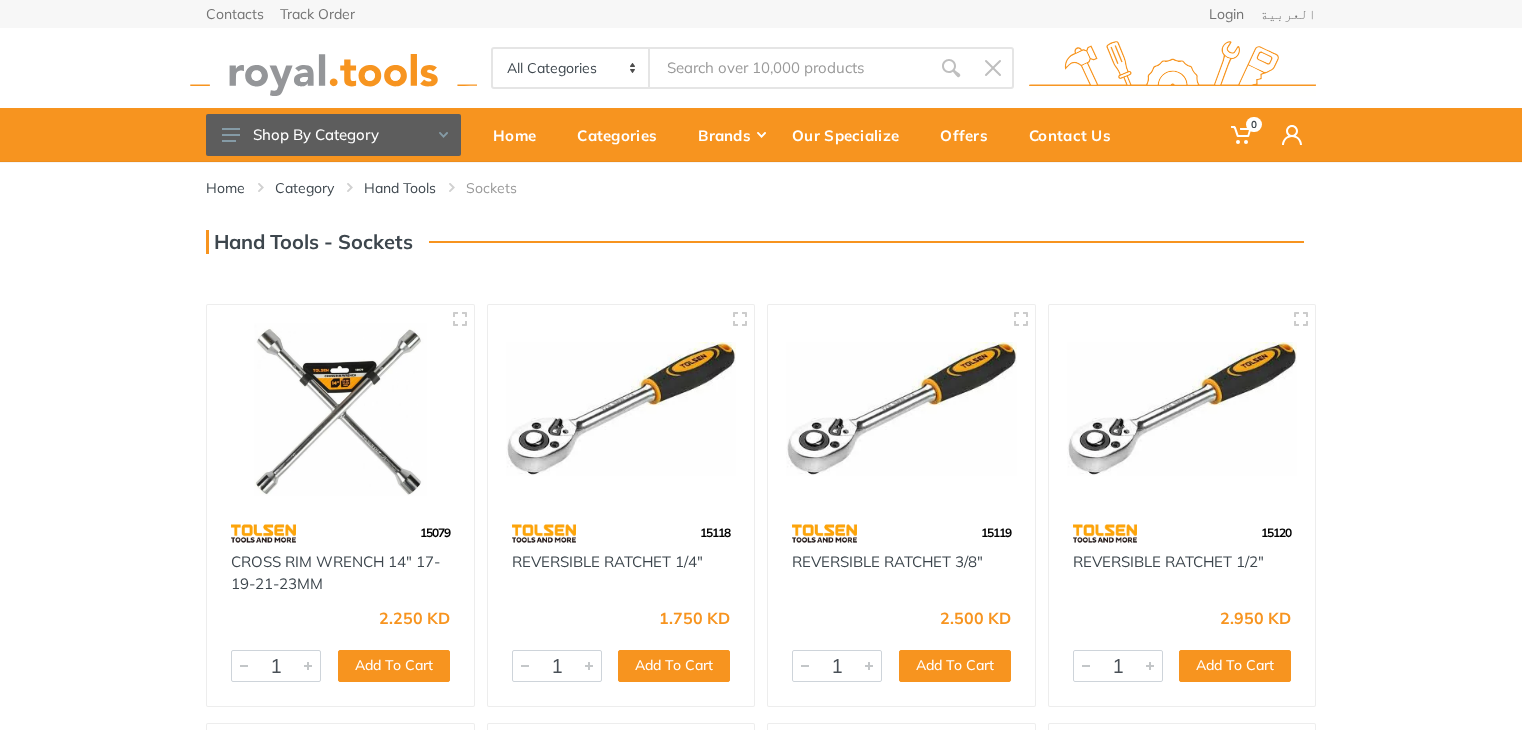 scroll, scrollTop: 0, scrollLeft: 0, axis: both 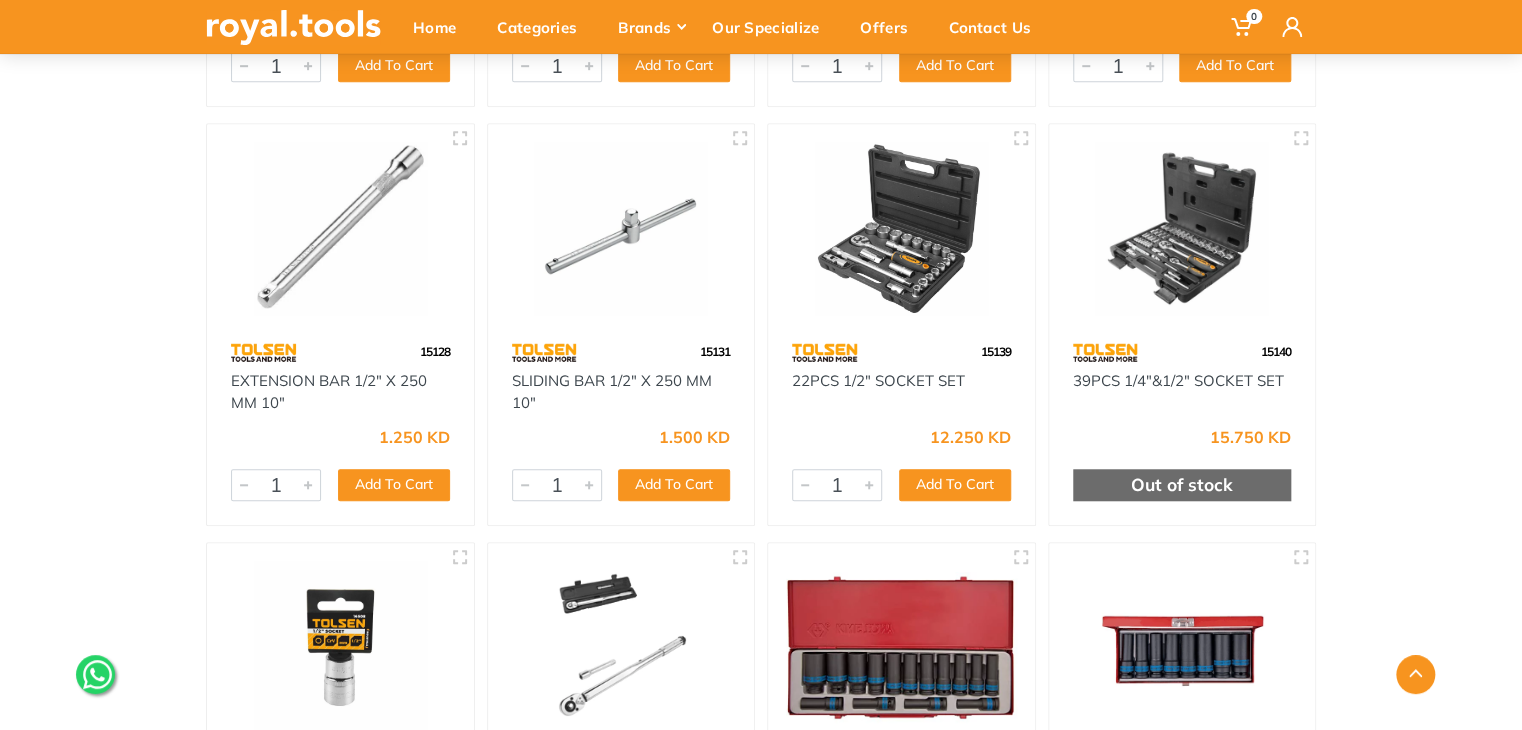 click at bounding box center [1182, 228] 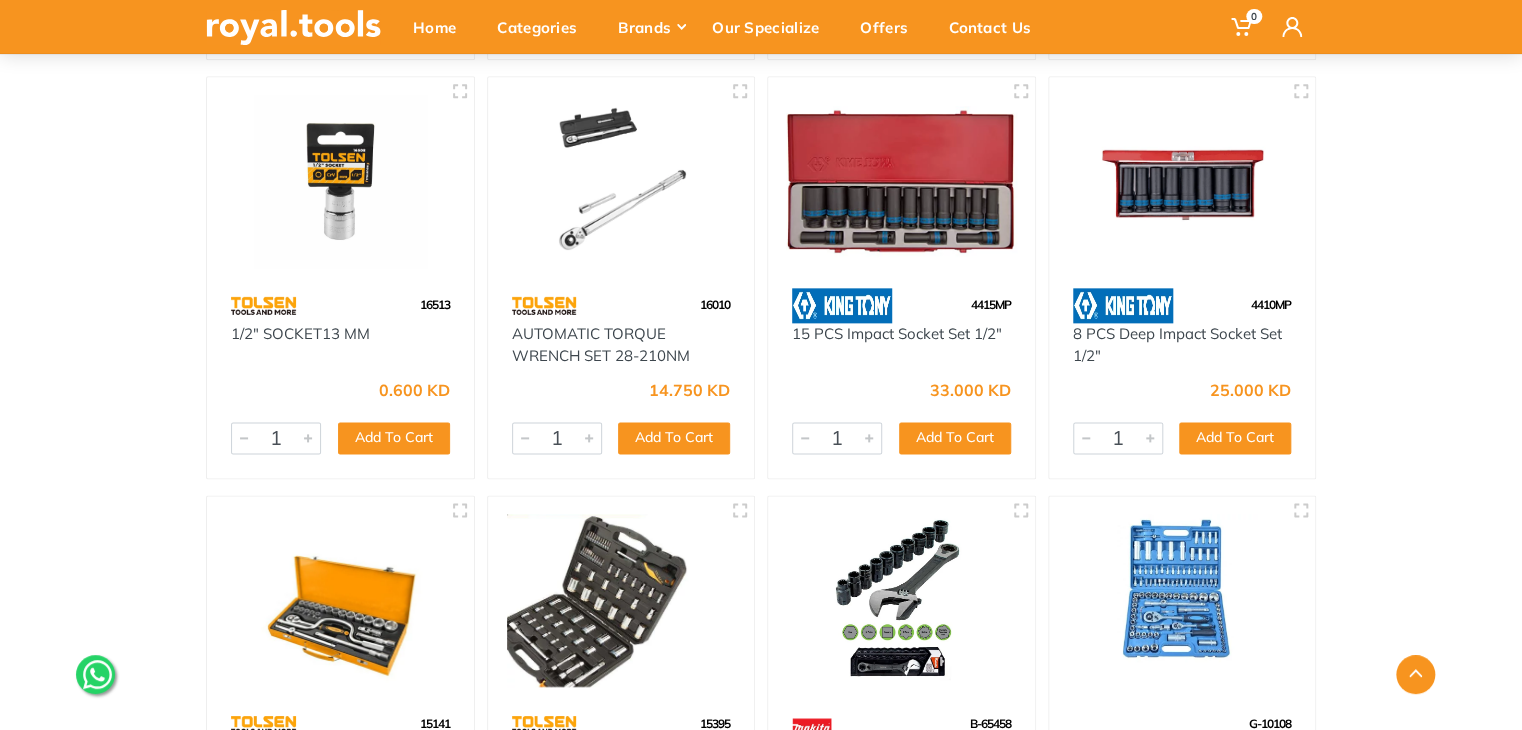 scroll, scrollTop: 1100, scrollLeft: 0, axis: vertical 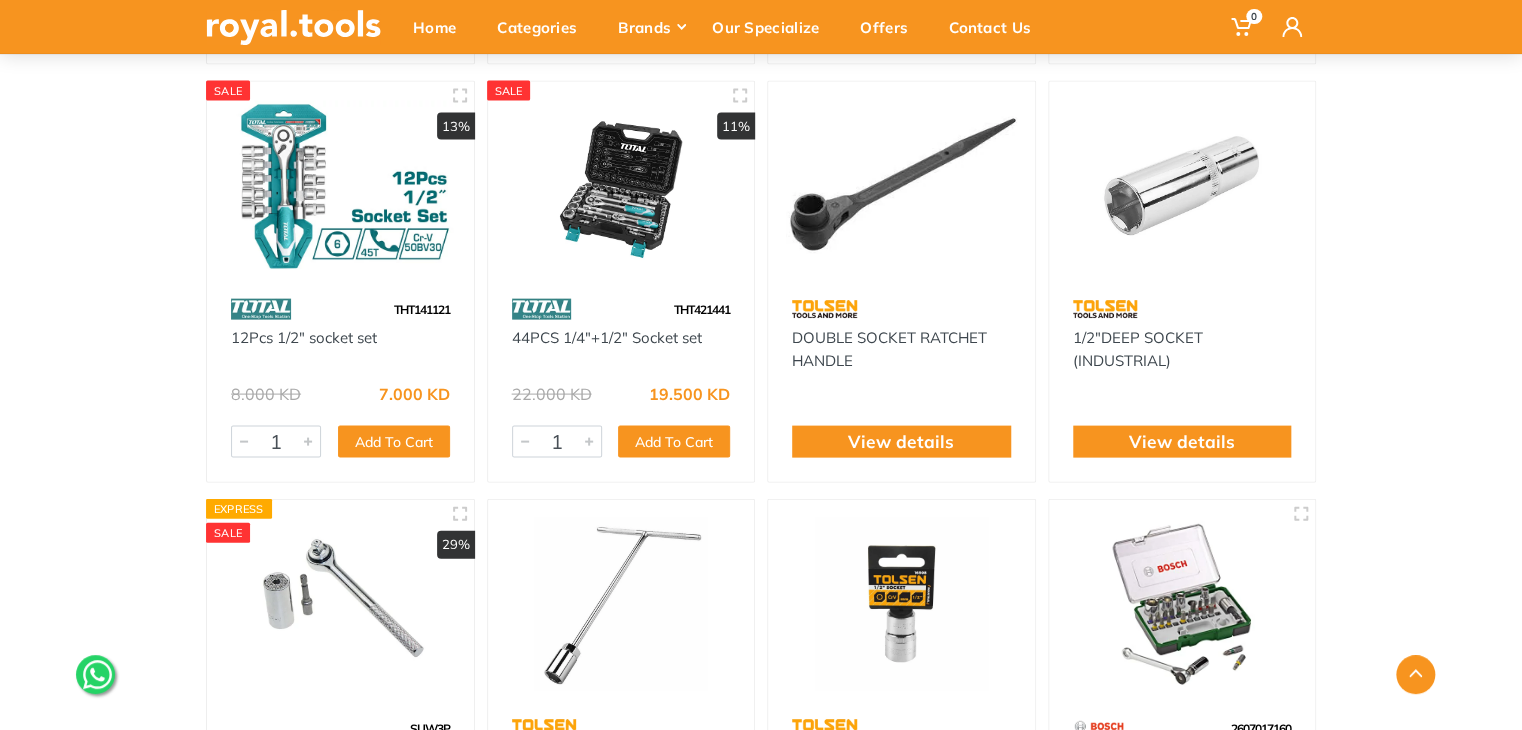 click at bounding box center [621, 185] 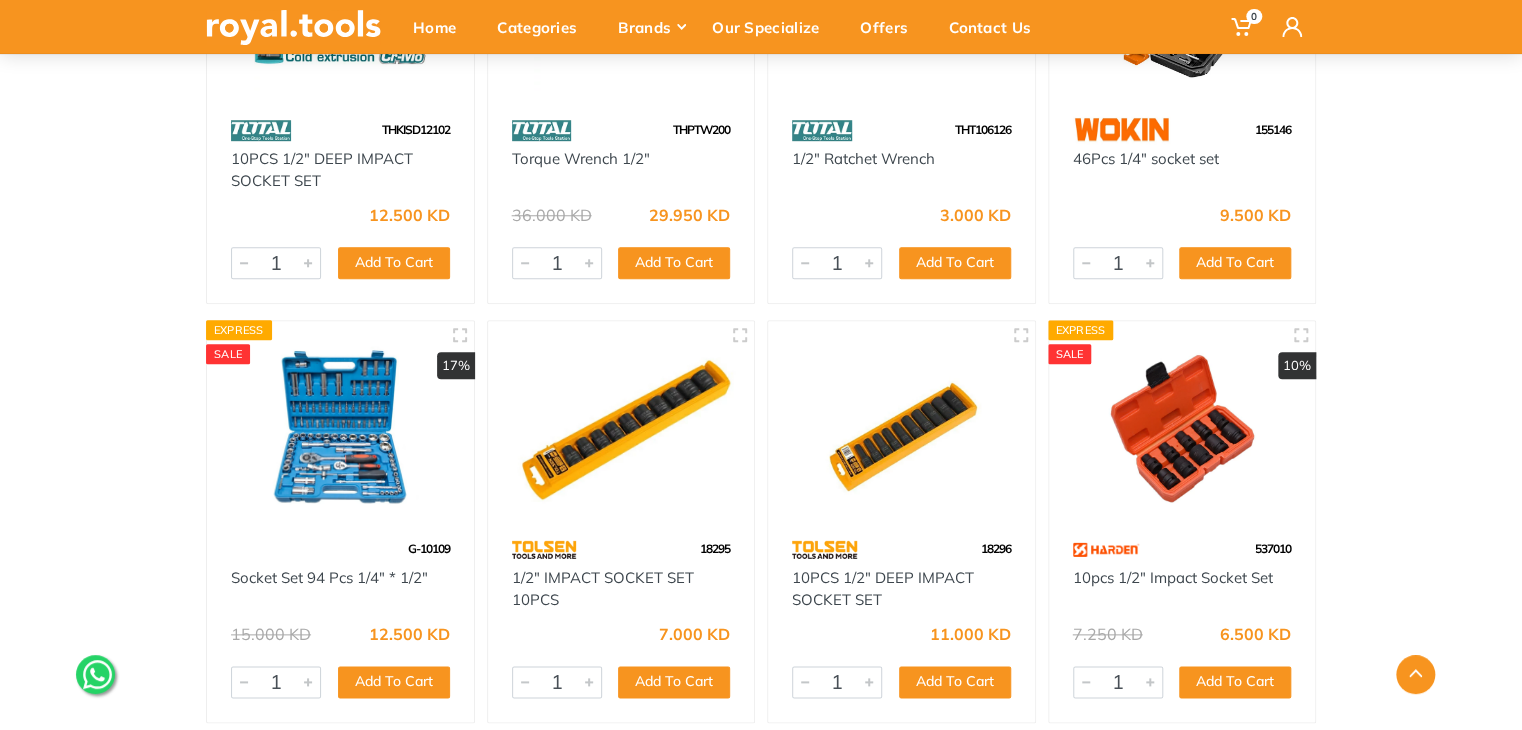 scroll, scrollTop: 4600, scrollLeft: 0, axis: vertical 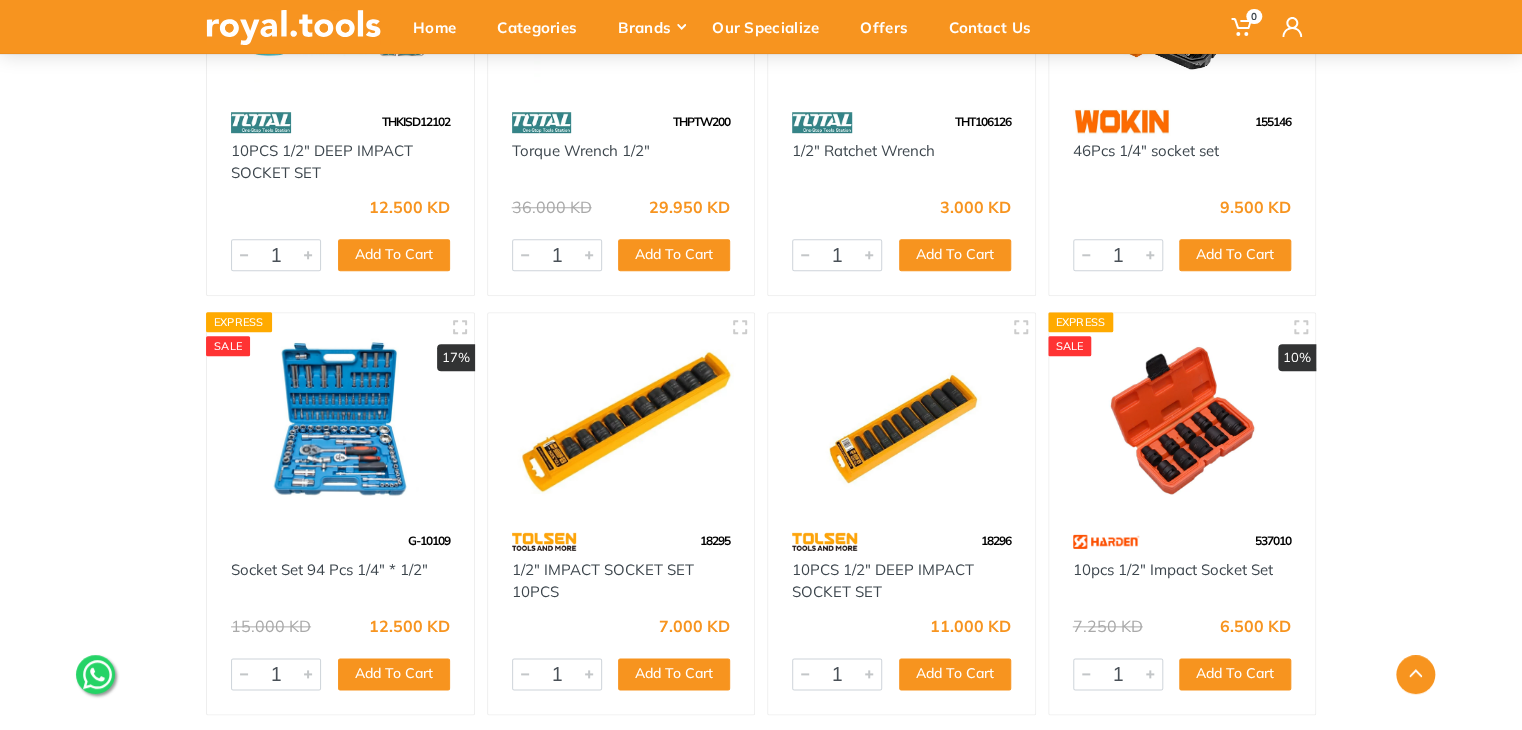 click at bounding box center (901, 417) 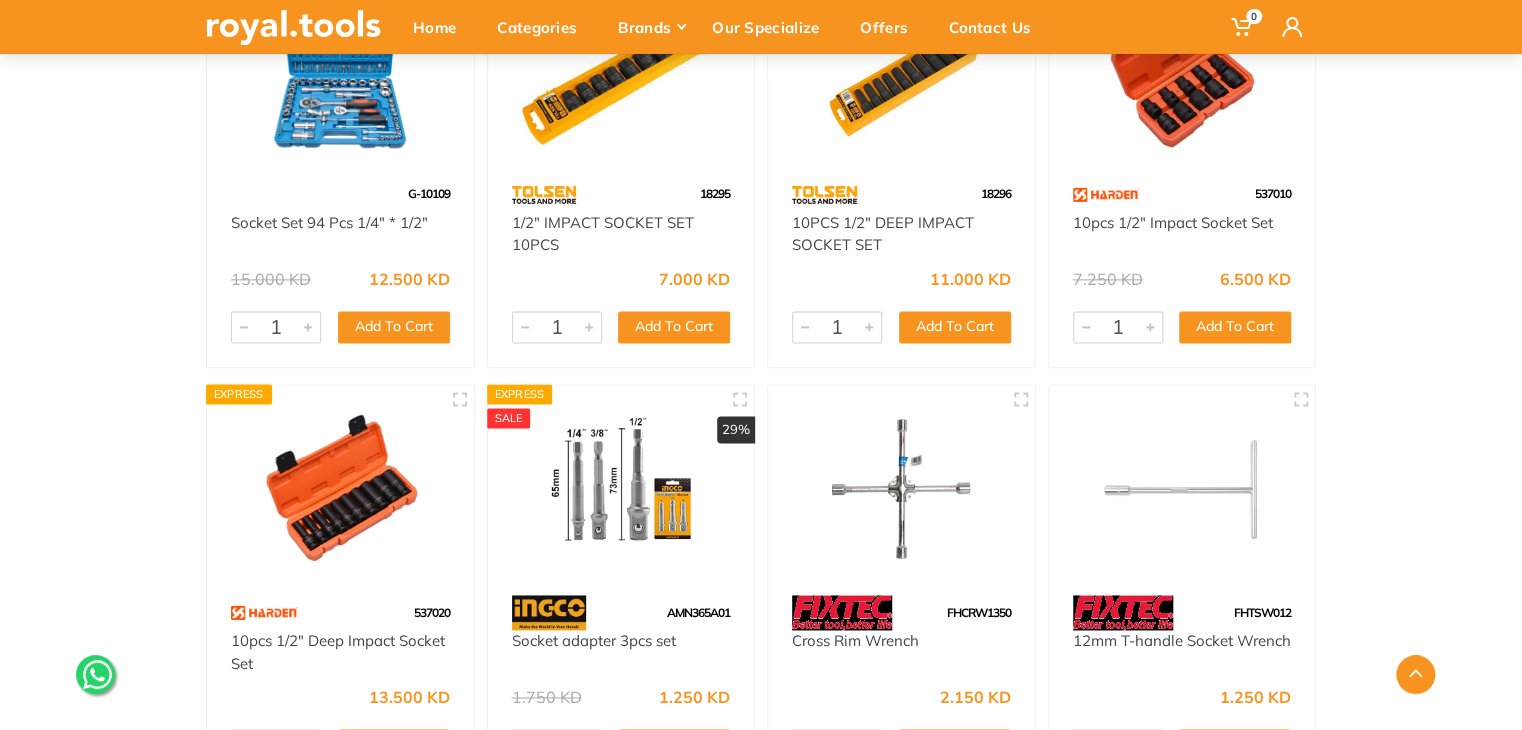 scroll, scrollTop: 5000, scrollLeft: 0, axis: vertical 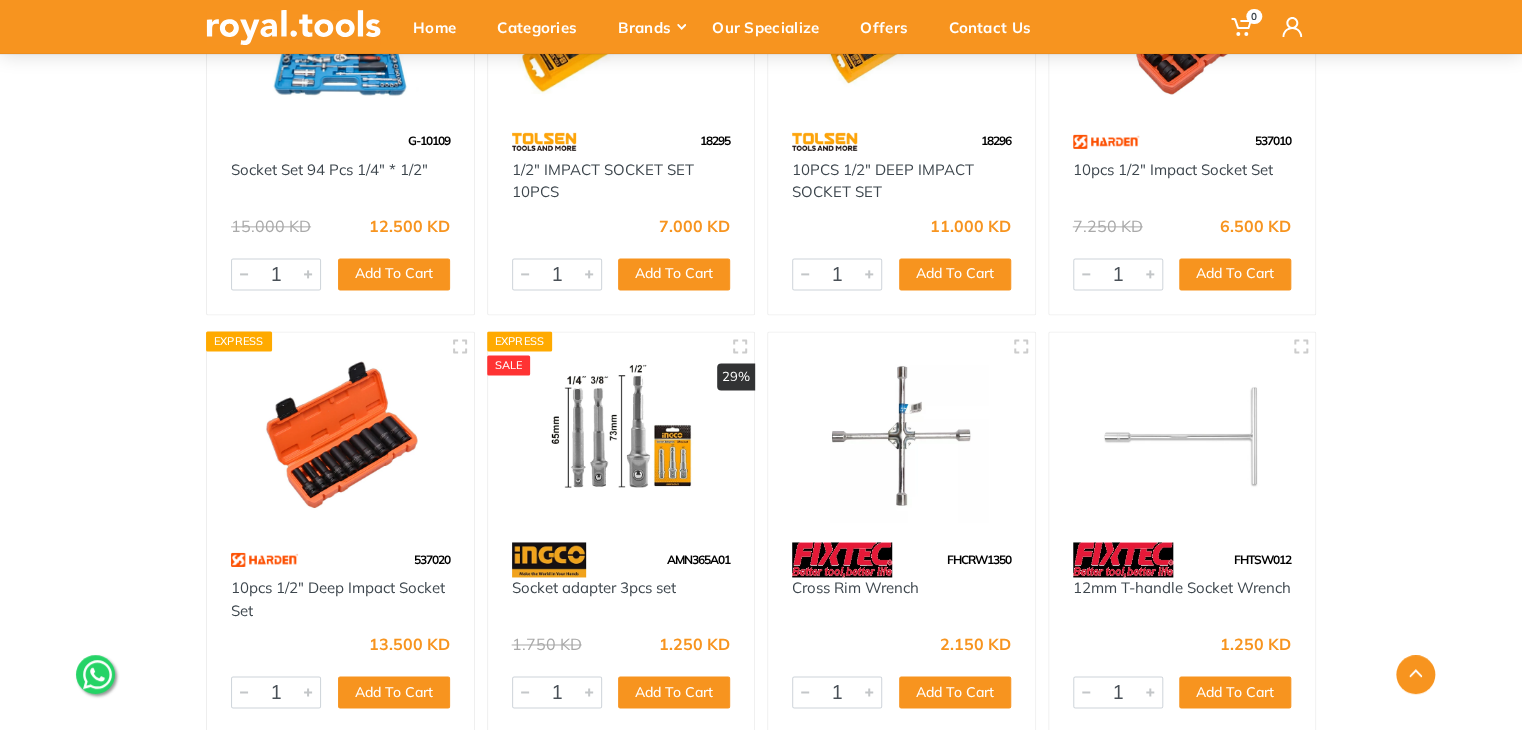 click at bounding box center [340, 436] 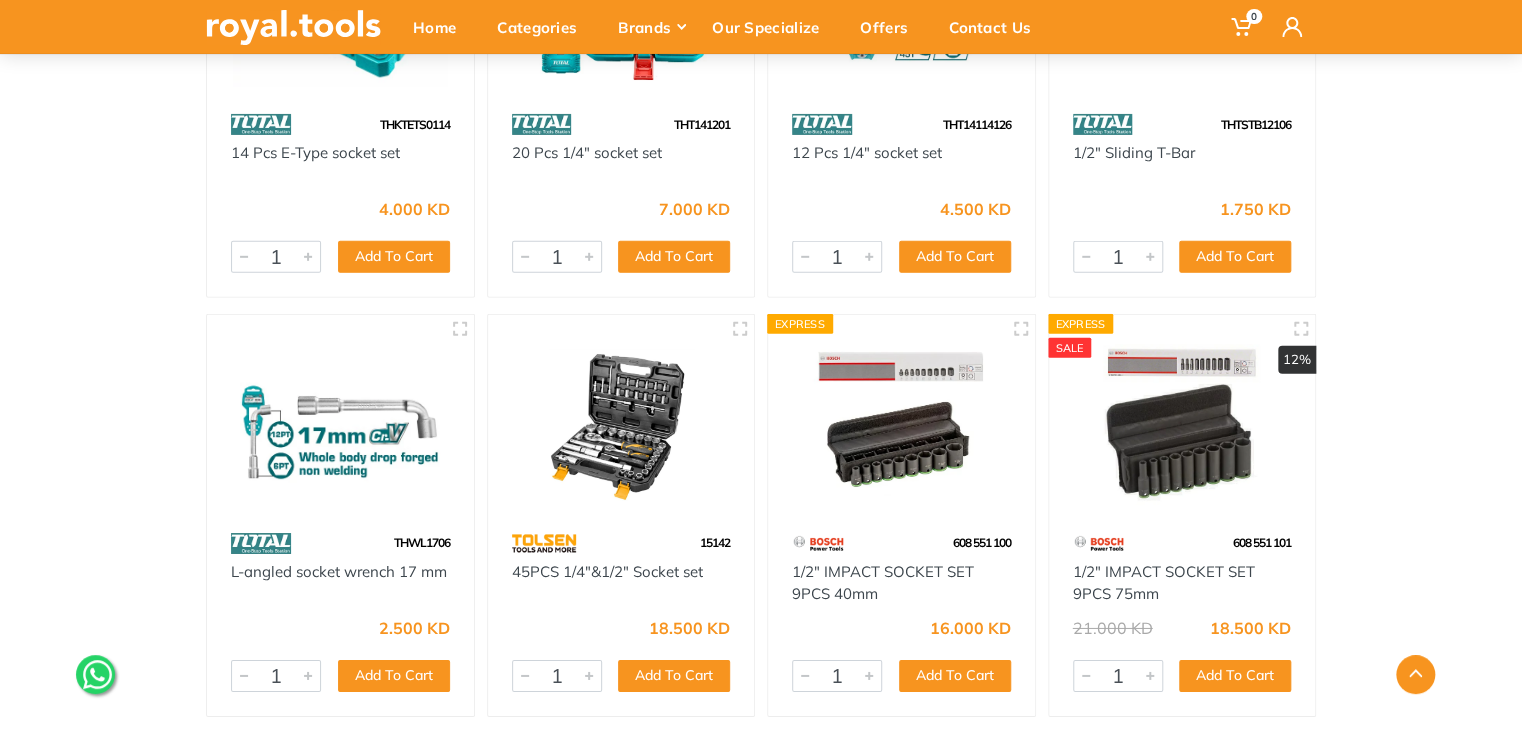 scroll, scrollTop: 6700, scrollLeft: 0, axis: vertical 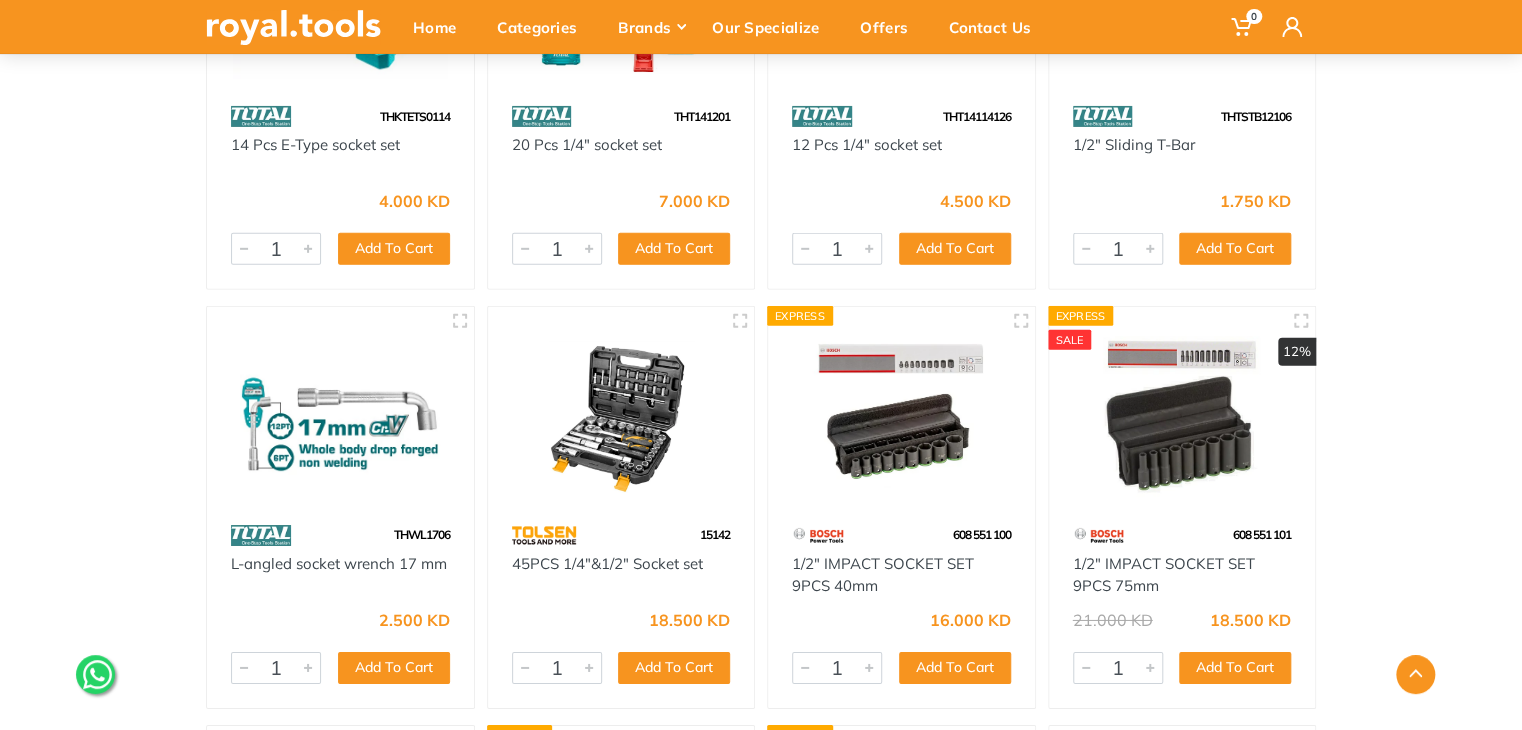 click at bounding box center [1182, 411] 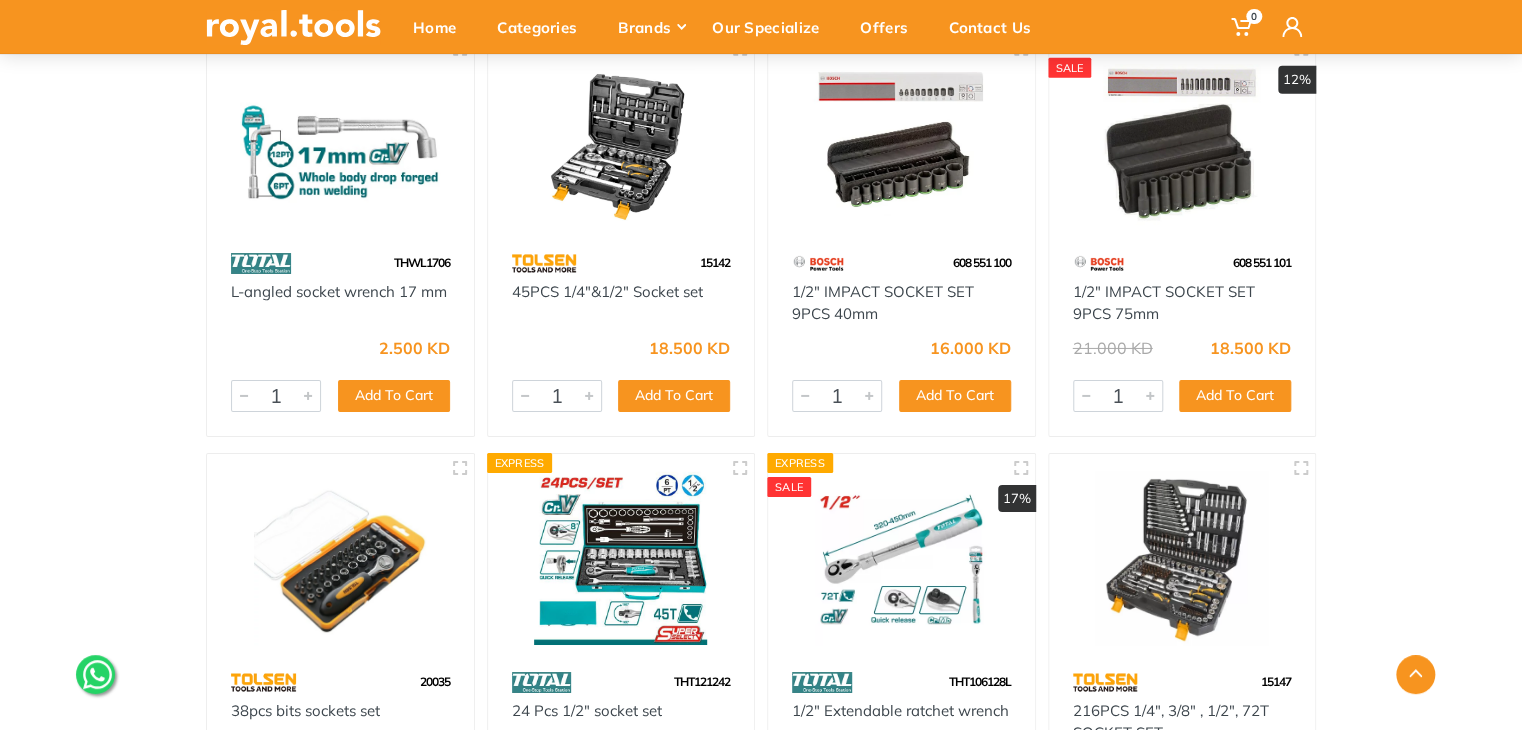scroll, scrollTop: 6900, scrollLeft: 0, axis: vertical 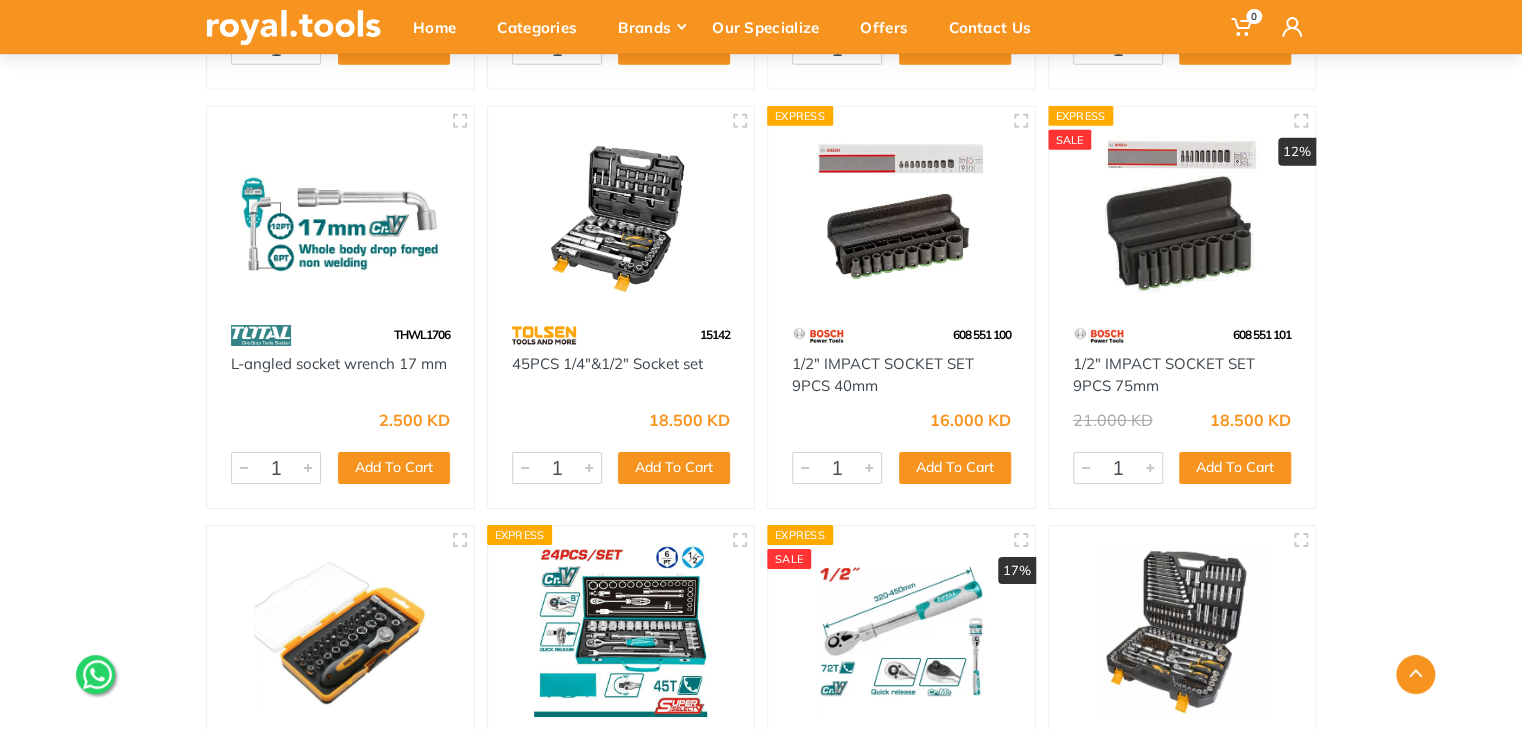 click at bounding box center [1182, 211] 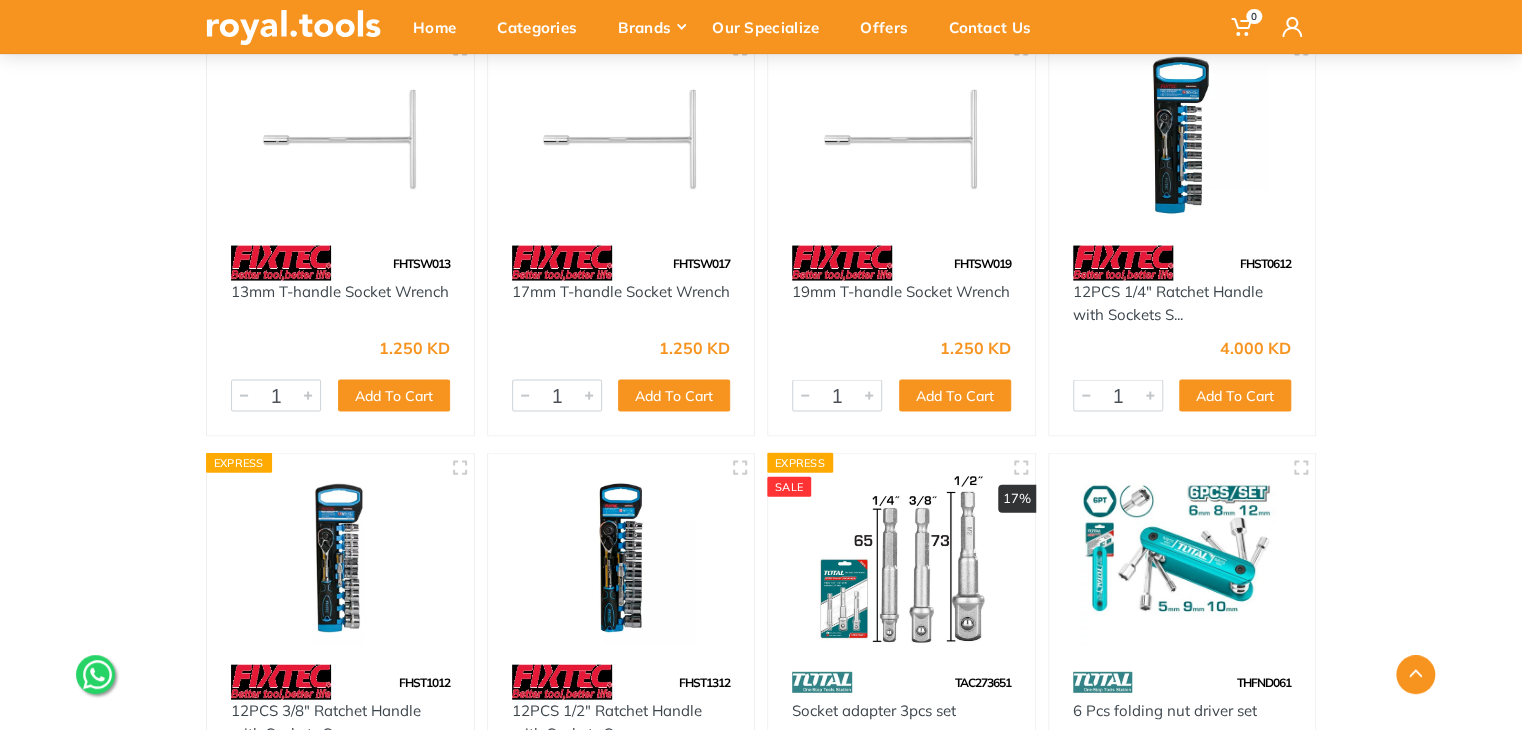 scroll, scrollTop: 5300, scrollLeft: 0, axis: vertical 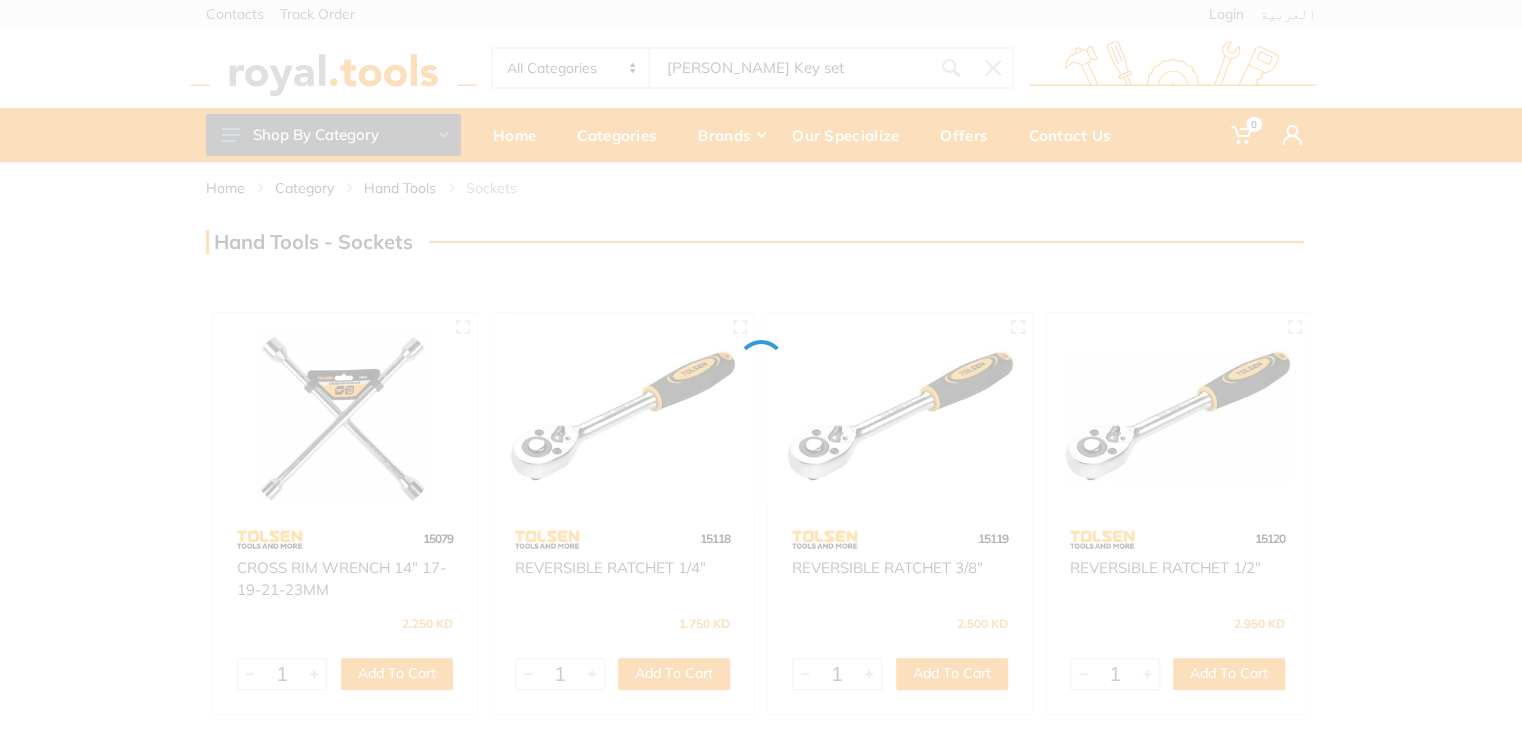 type on "[PERSON_NAME] Key set" 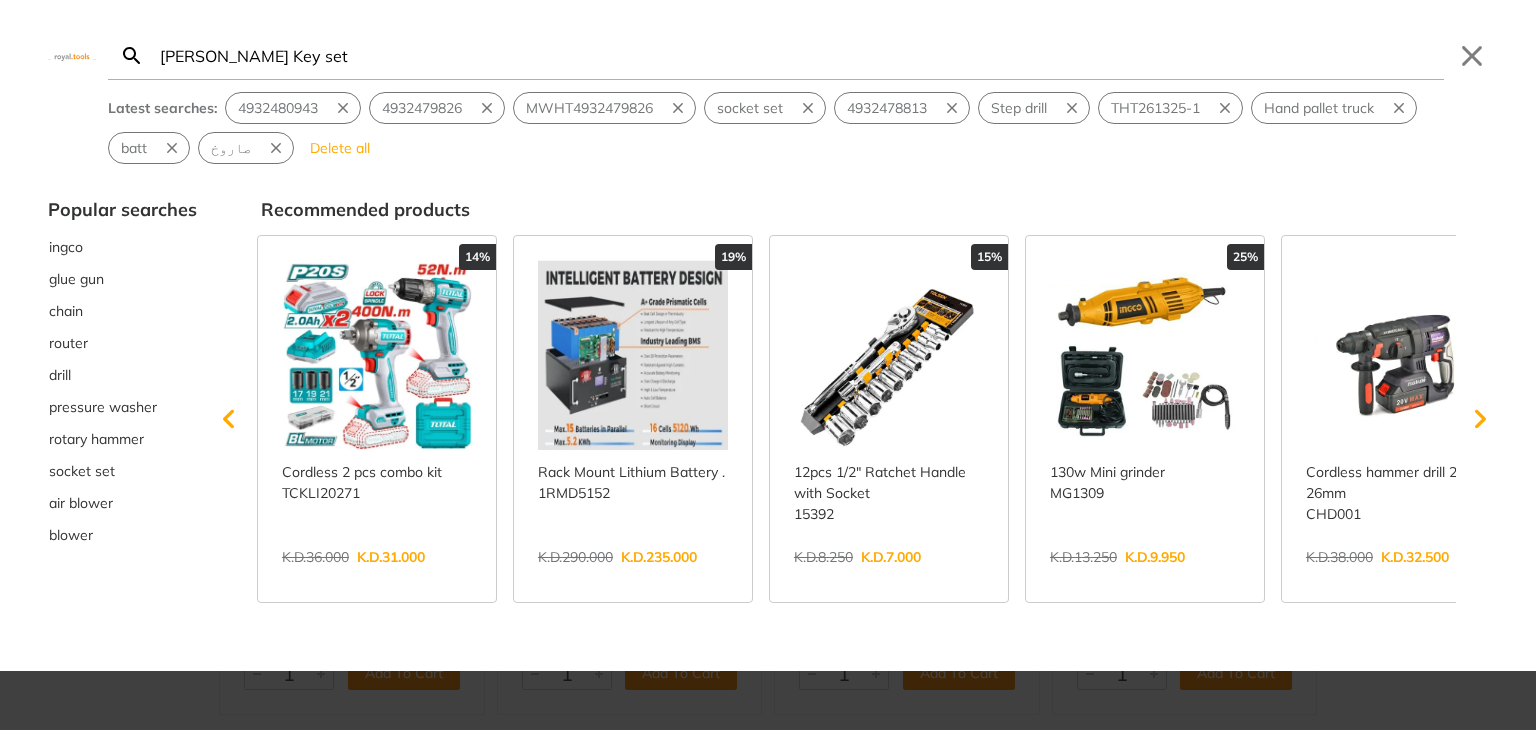 type on "Allen Key set" 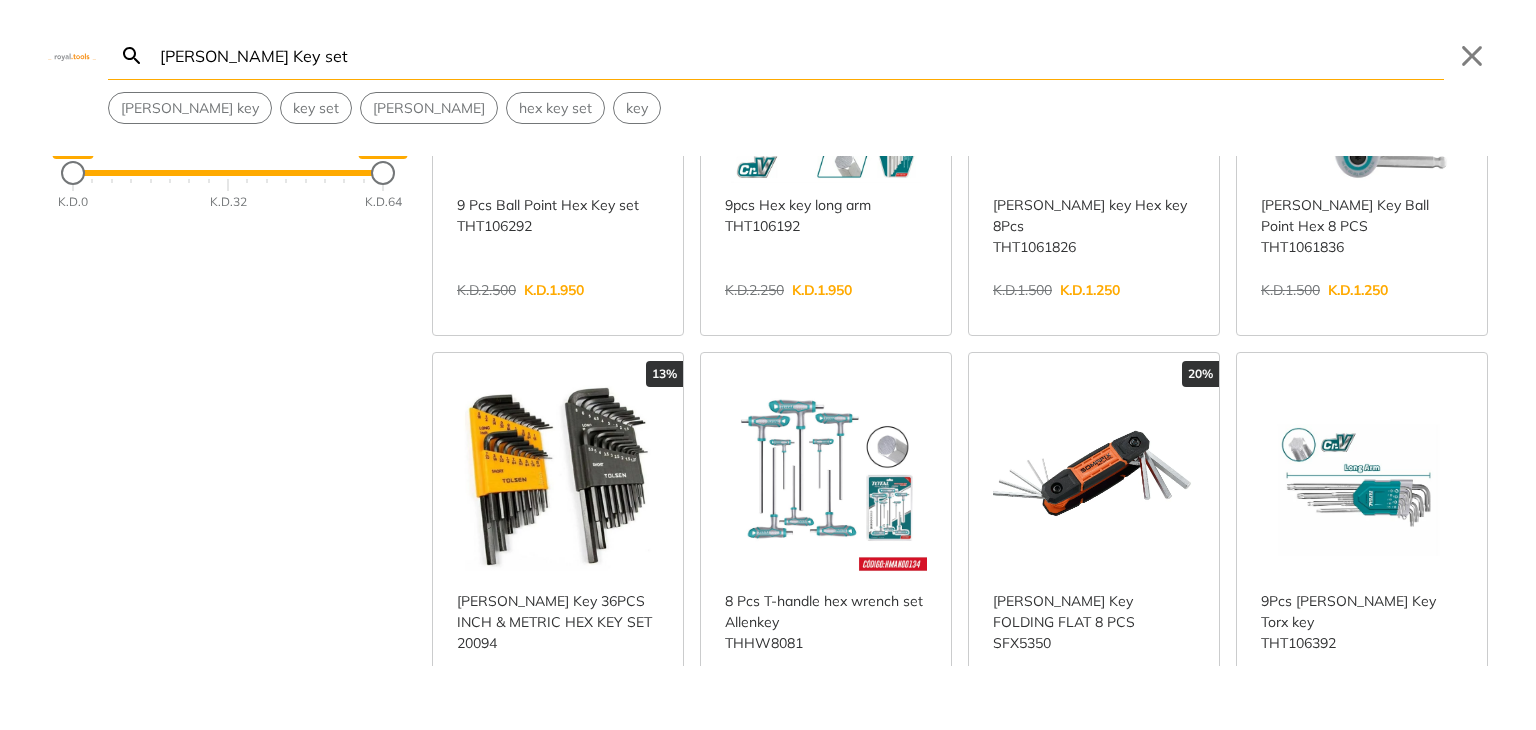 scroll, scrollTop: 300, scrollLeft: 0, axis: vertical 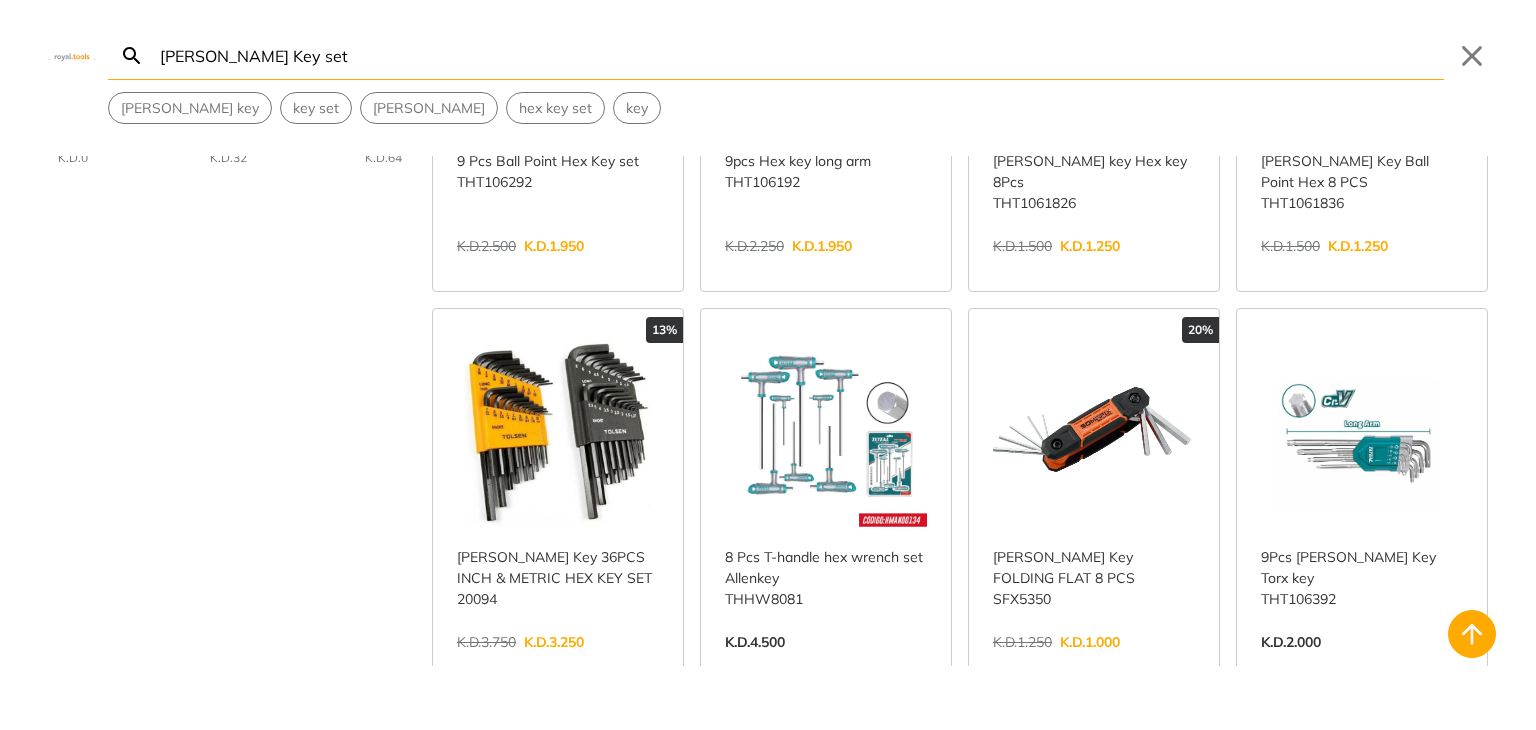 click on "View more →" at bounding box center (558, 663) 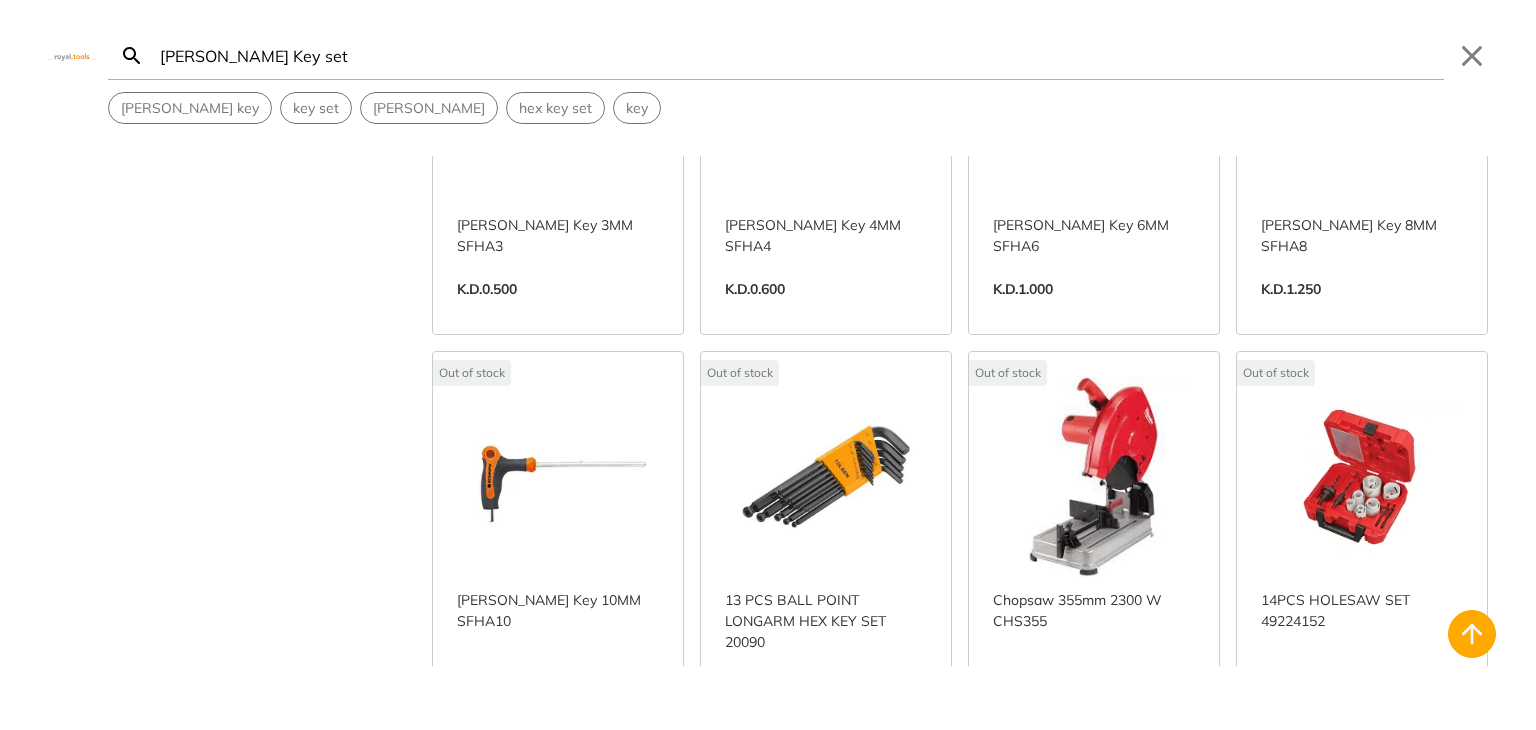 scroll, scrollTop: 2600, scrollLeft: 0, axis: vertical 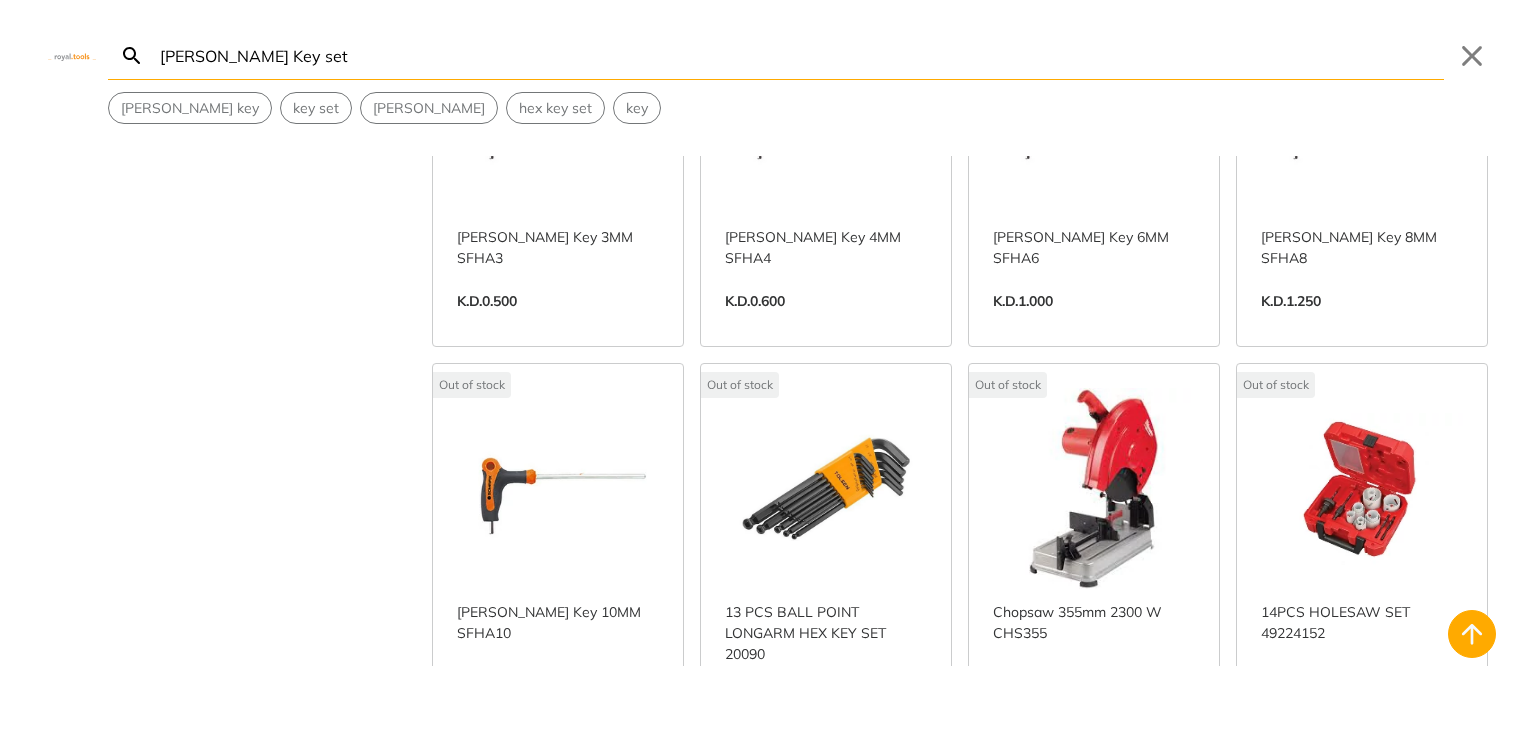 click on "Brand
Ingco
1
Milwaukee
2
SOMAFIX
7
Tolsen
11
Total
10
Undefined
1
View more
Price
K.D.0 K.D.0 K.D.64 K.D.64 K.D.0 K.D.32 K.D.64
32
results found
Sorted by:
Relevance" at bounding box center [768, 411] 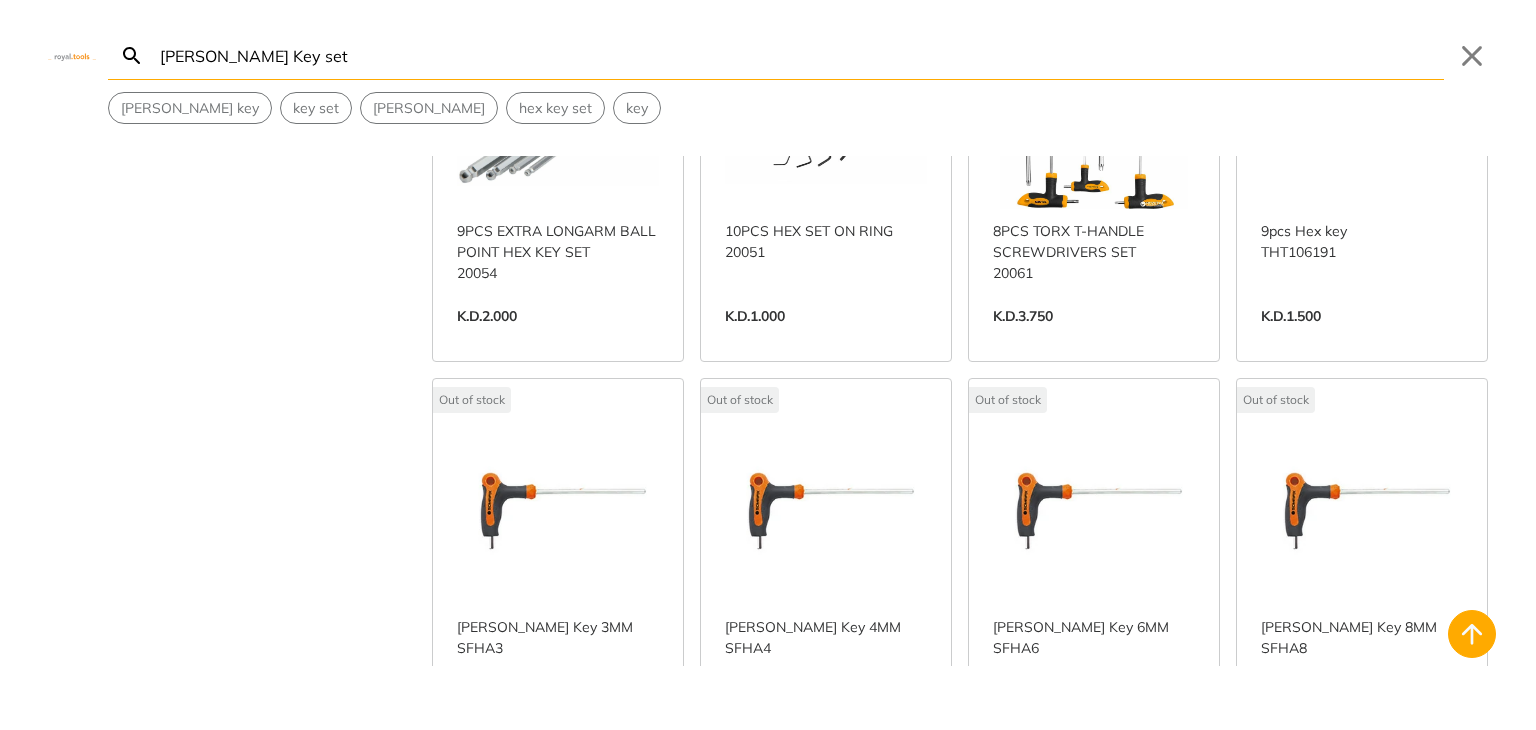 scroll, scrollTop: 2600, scrollLeft: 0, axis: vertical 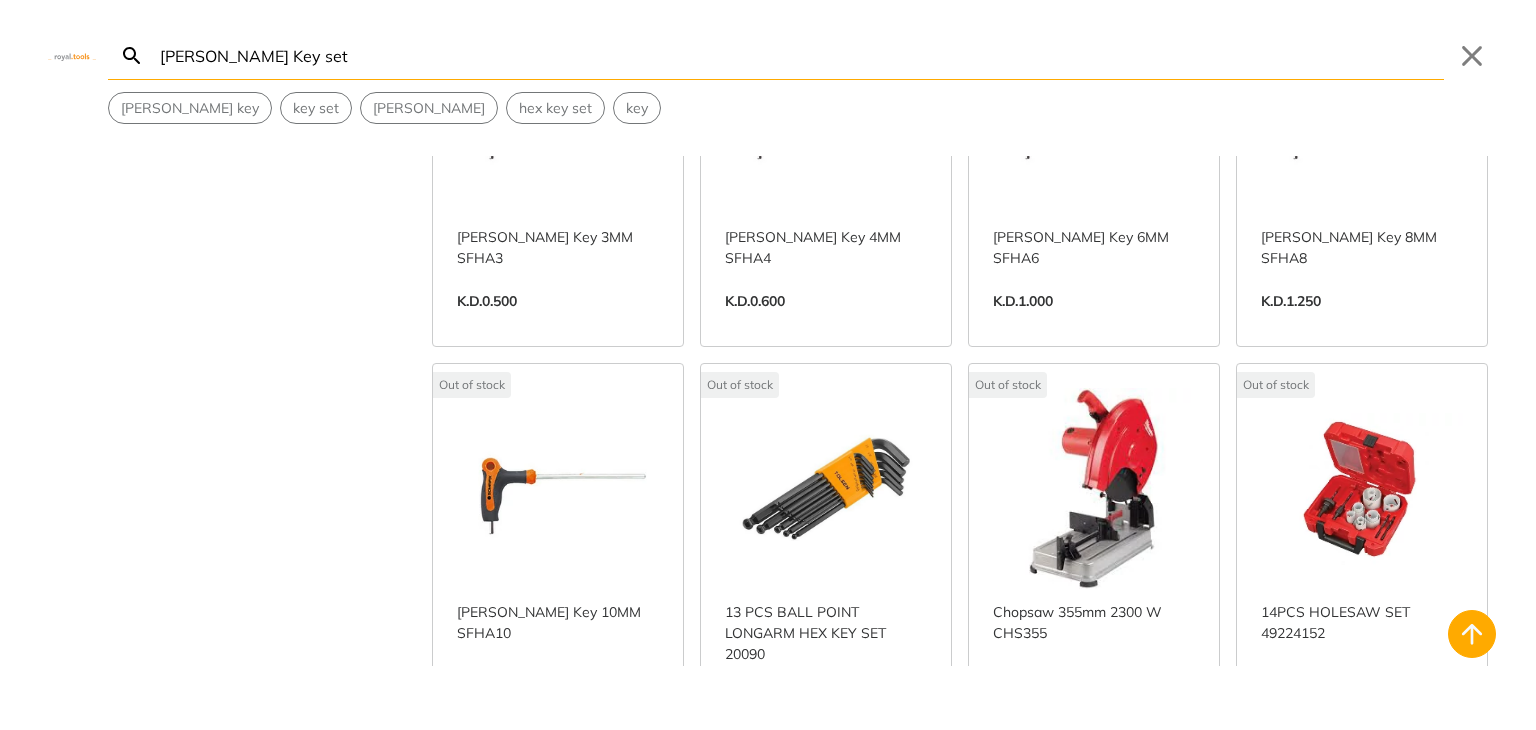 click on "View more →" at bounding box center [826, 322] 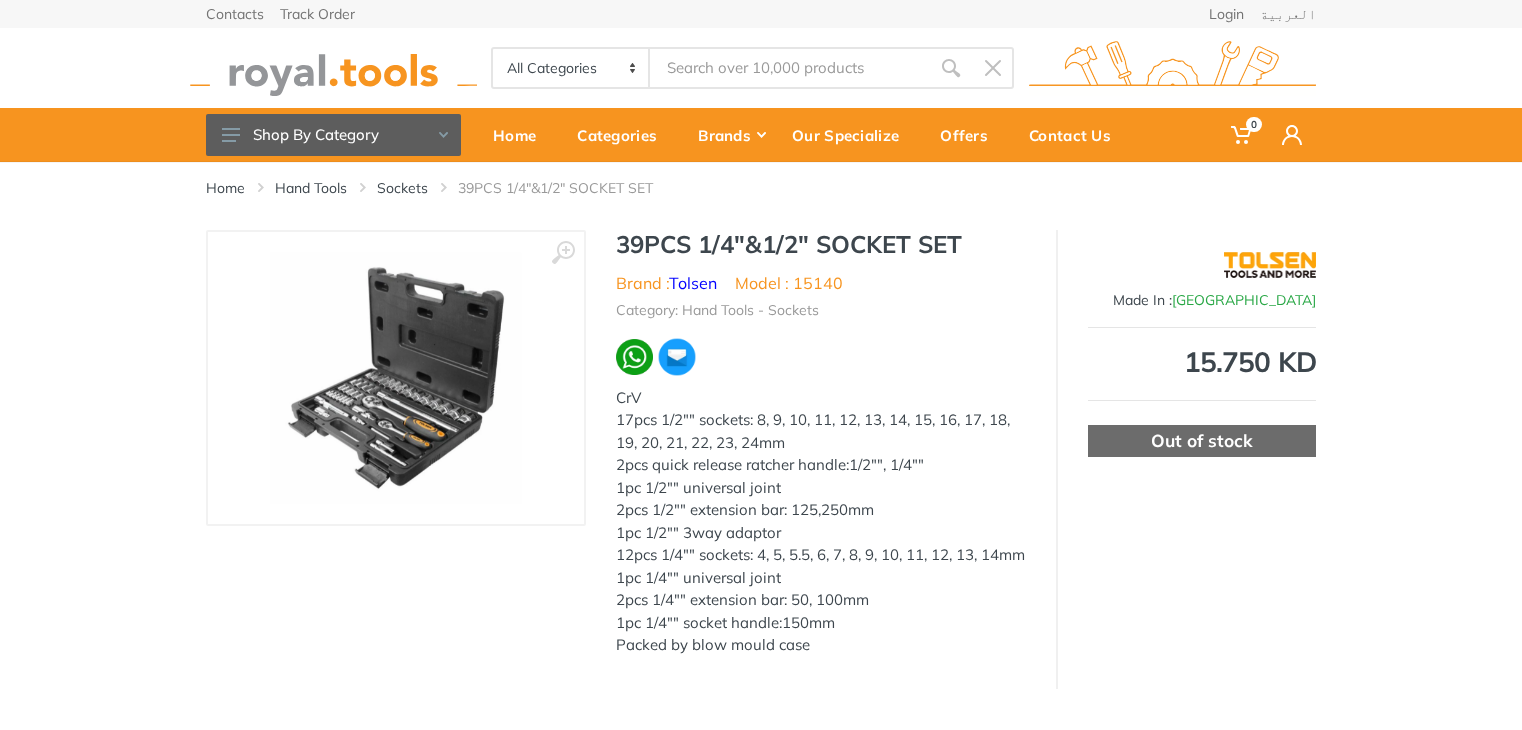 scroll, scrollTop: 0, scrollLeft: 0, axis: both 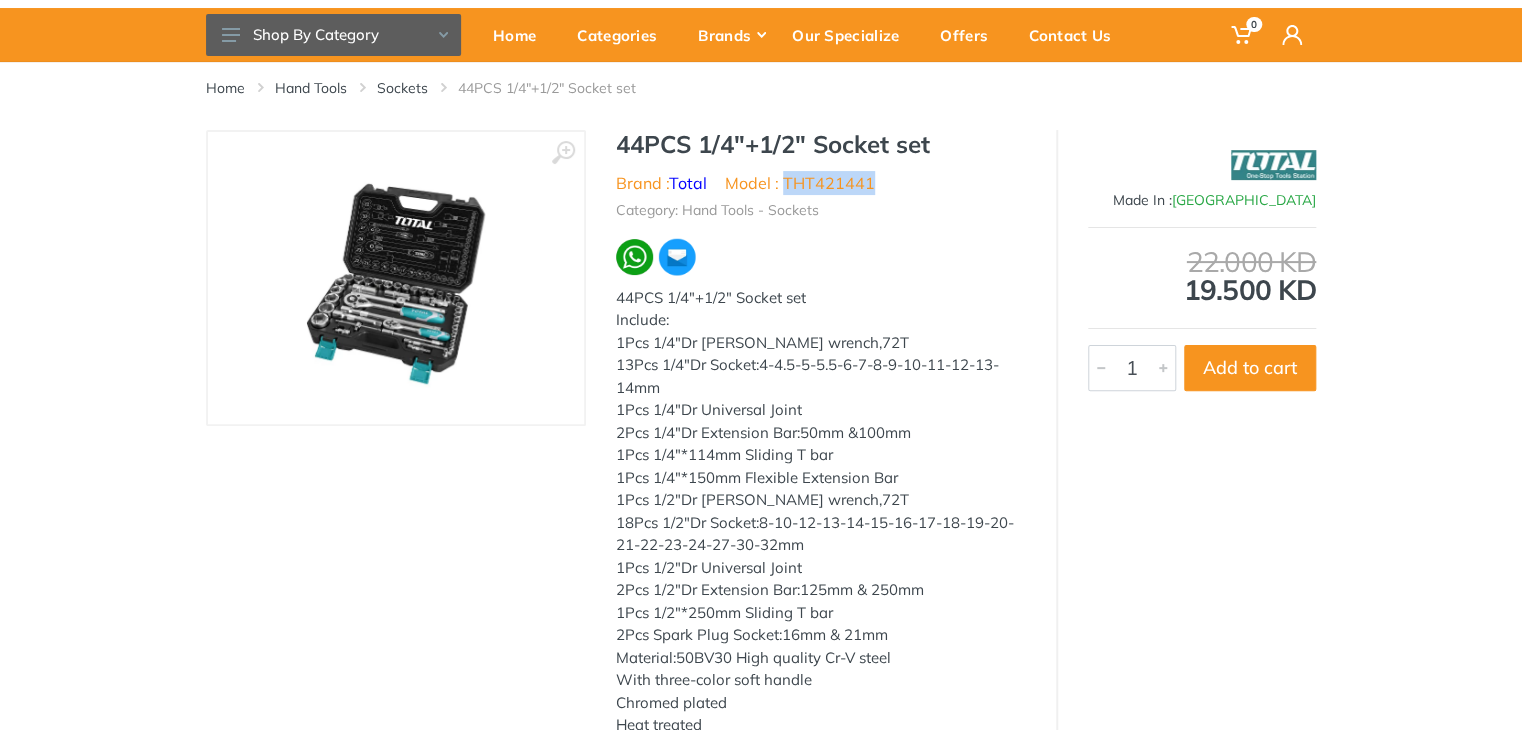 drag, startPoint x: 876, startPoint y: 185, endPoint x: 787, endPoint y: 193, distance: 89.358826 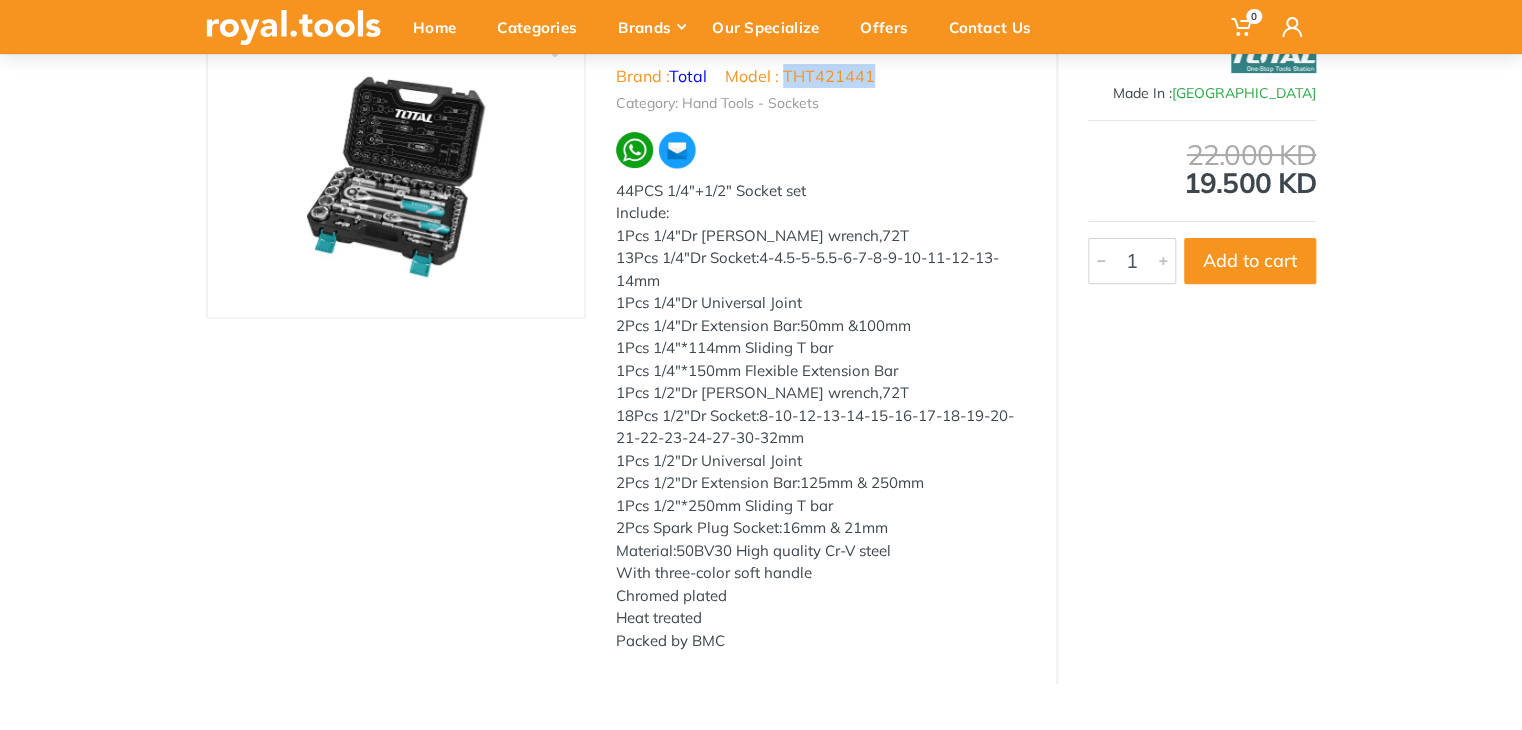 scroll, scrollTop: 200, scrollLeft: 0, axis: vertical 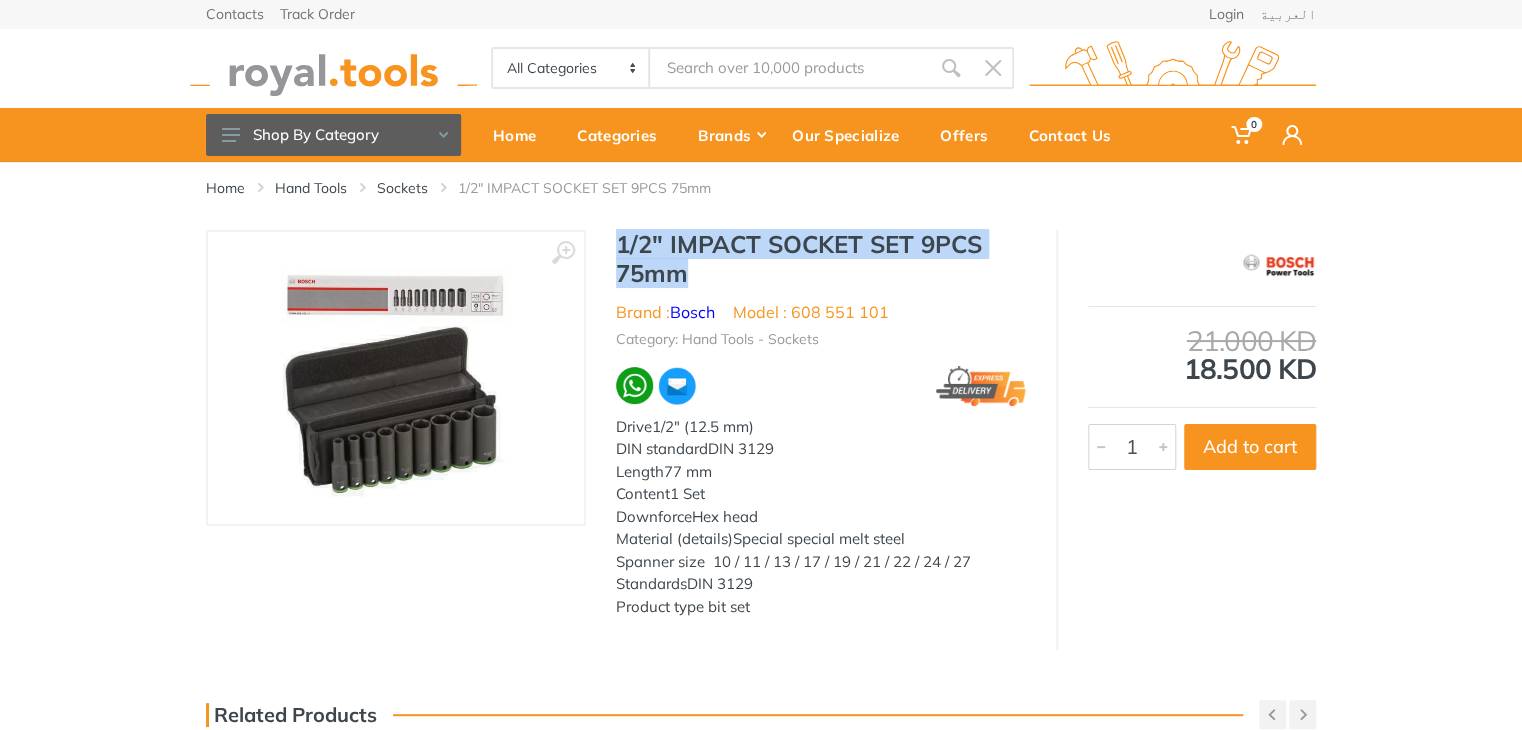 drag, startPoint x: 716, startPoint y: 280, endPoint x: 614, endPoint y: 241, distance: 109.201645 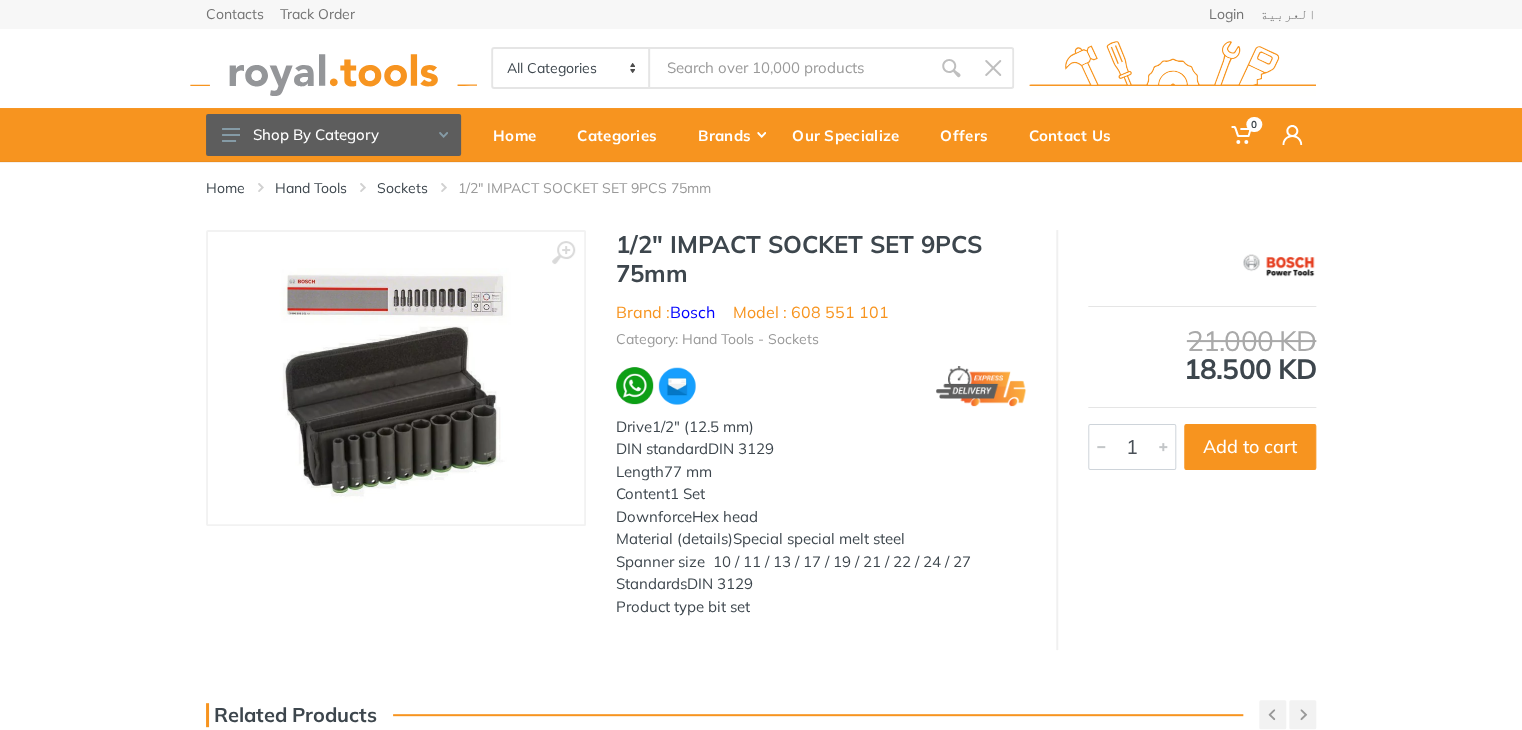 click on "Category: Hand Tools - Sockets" at bounding box center (821, 337) 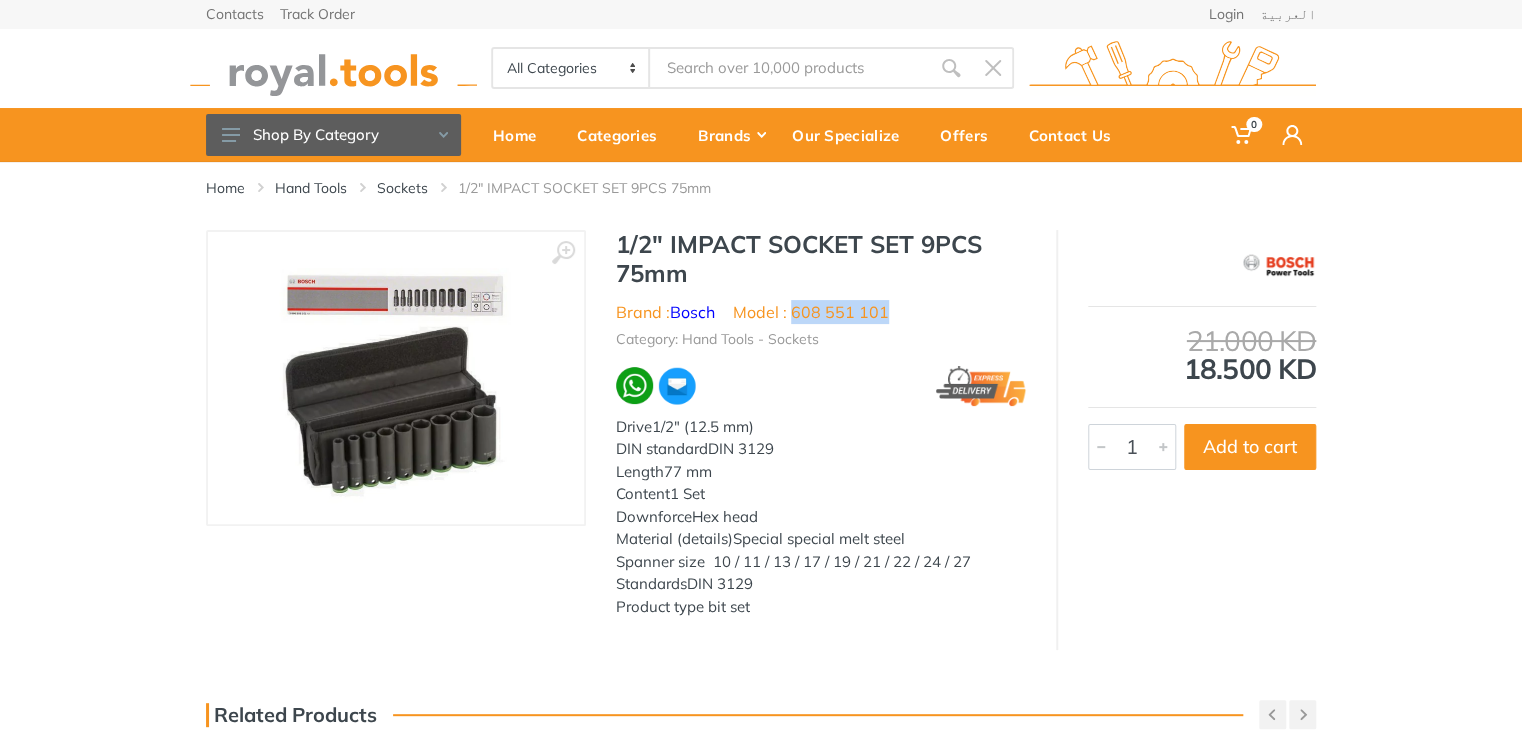 drag, startPoint x: 889, startPoint y: 316, endPoint x: 796, endPoint y: 311, distance: 93.13431 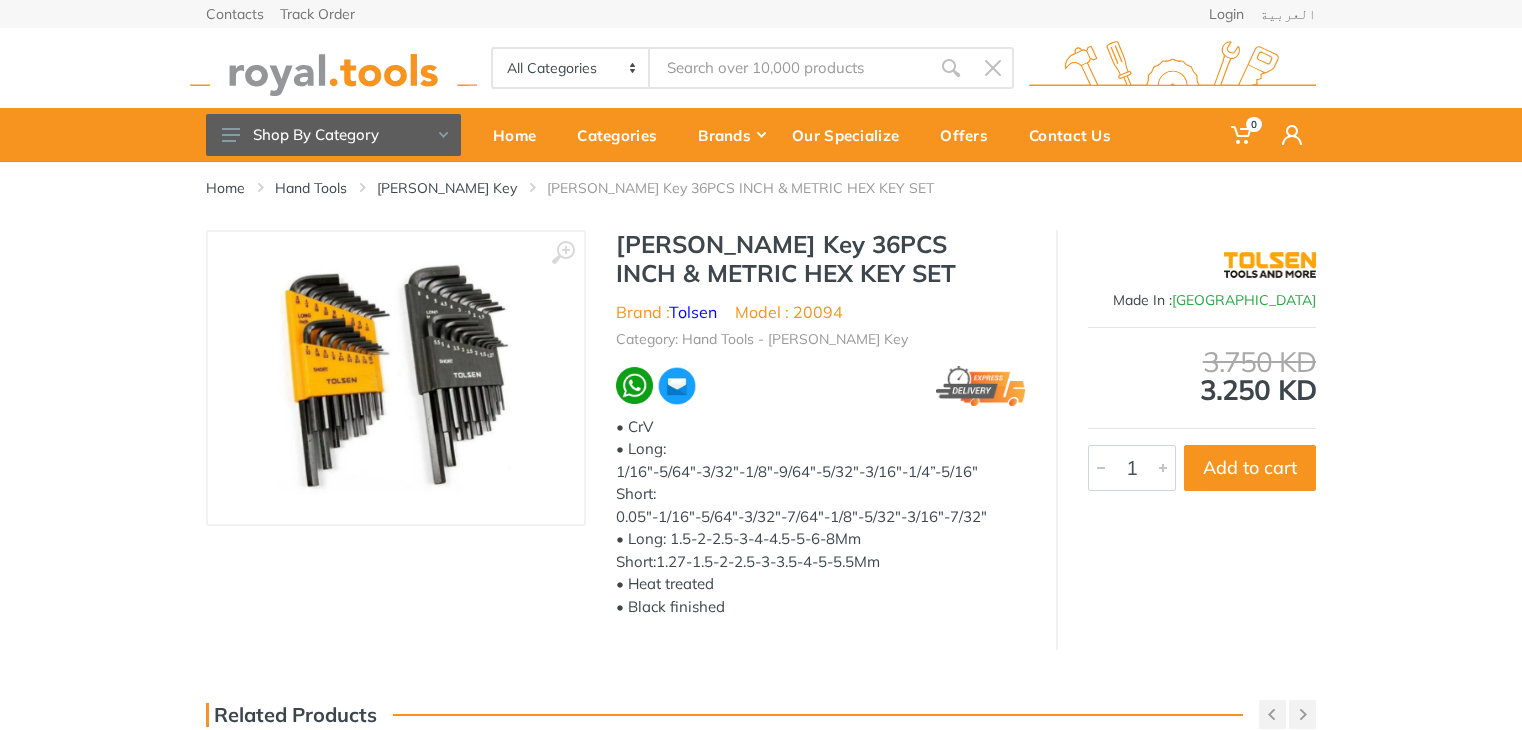 scroll, scrollTop: 0, scrollLeft: 0, axis: both 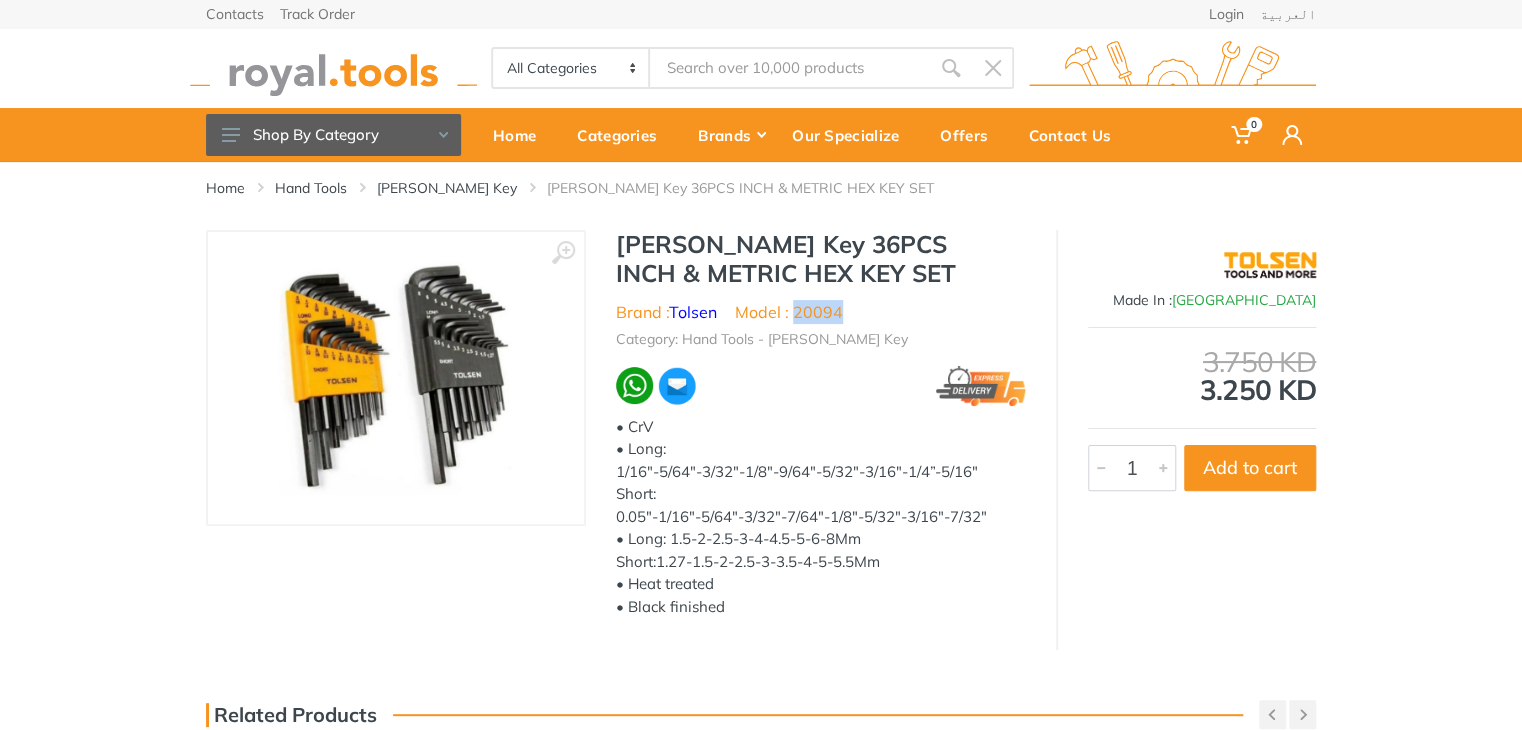 drag, startPoint x: 822, startPoint y: 313, endPoint x: 795, endPoint y: 315, distance: 27.073973 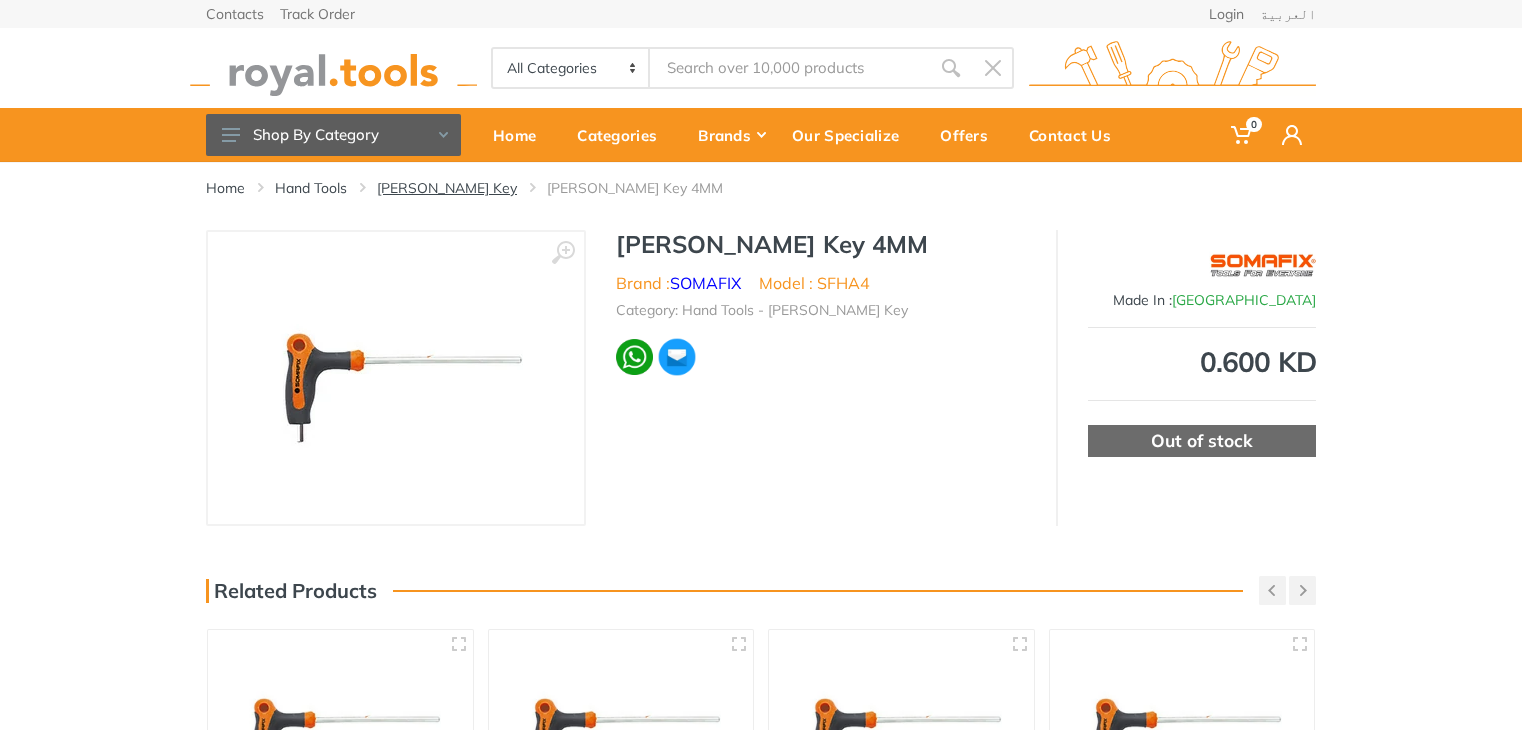 scroll, scrollTop: 0, scrollLeft: 0, axis: both 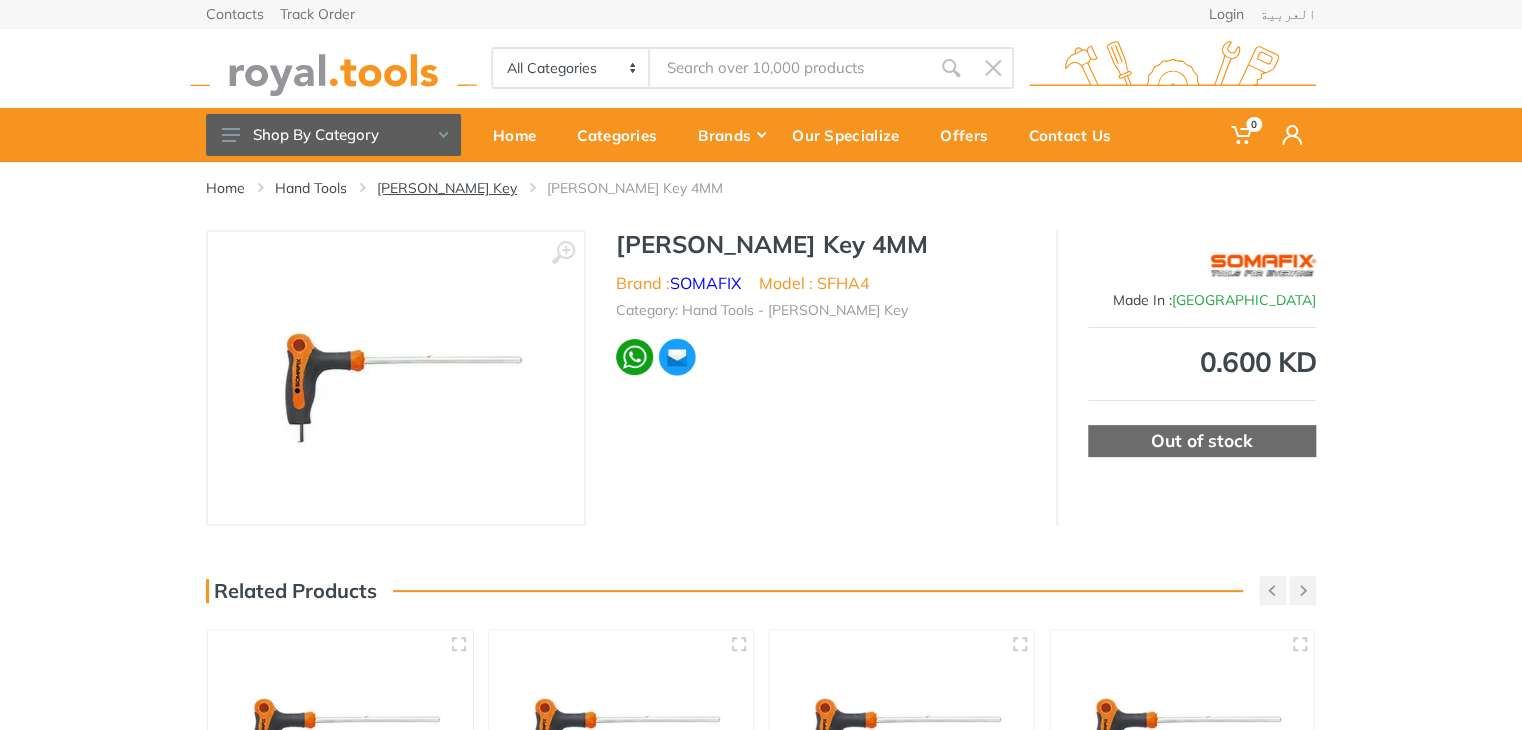 click on "[PERSON_NAME] Key" at bounding box center (447, 188) 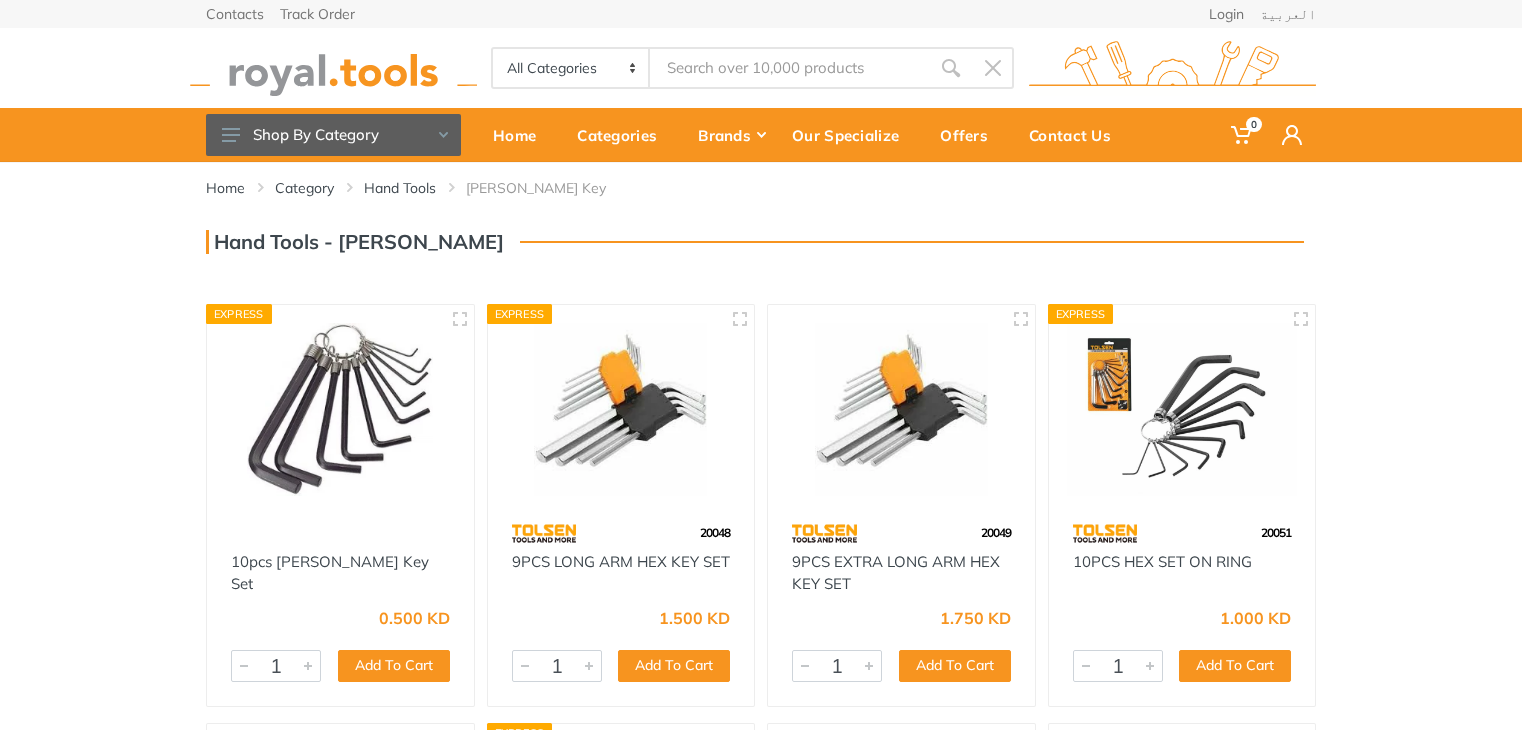 scroll, scrollTop: 0, scrollLeft: 0, axis: both 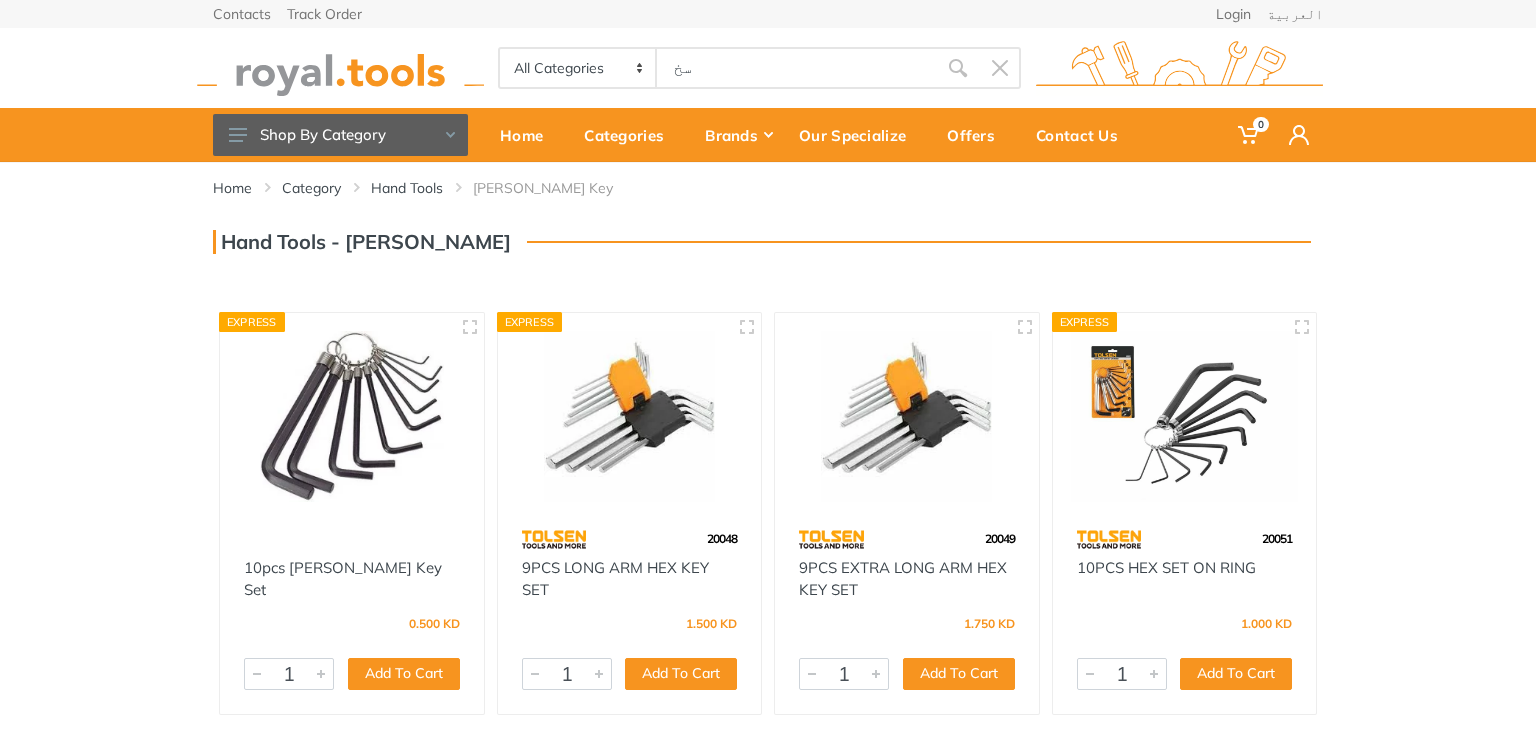 type on "سخ" 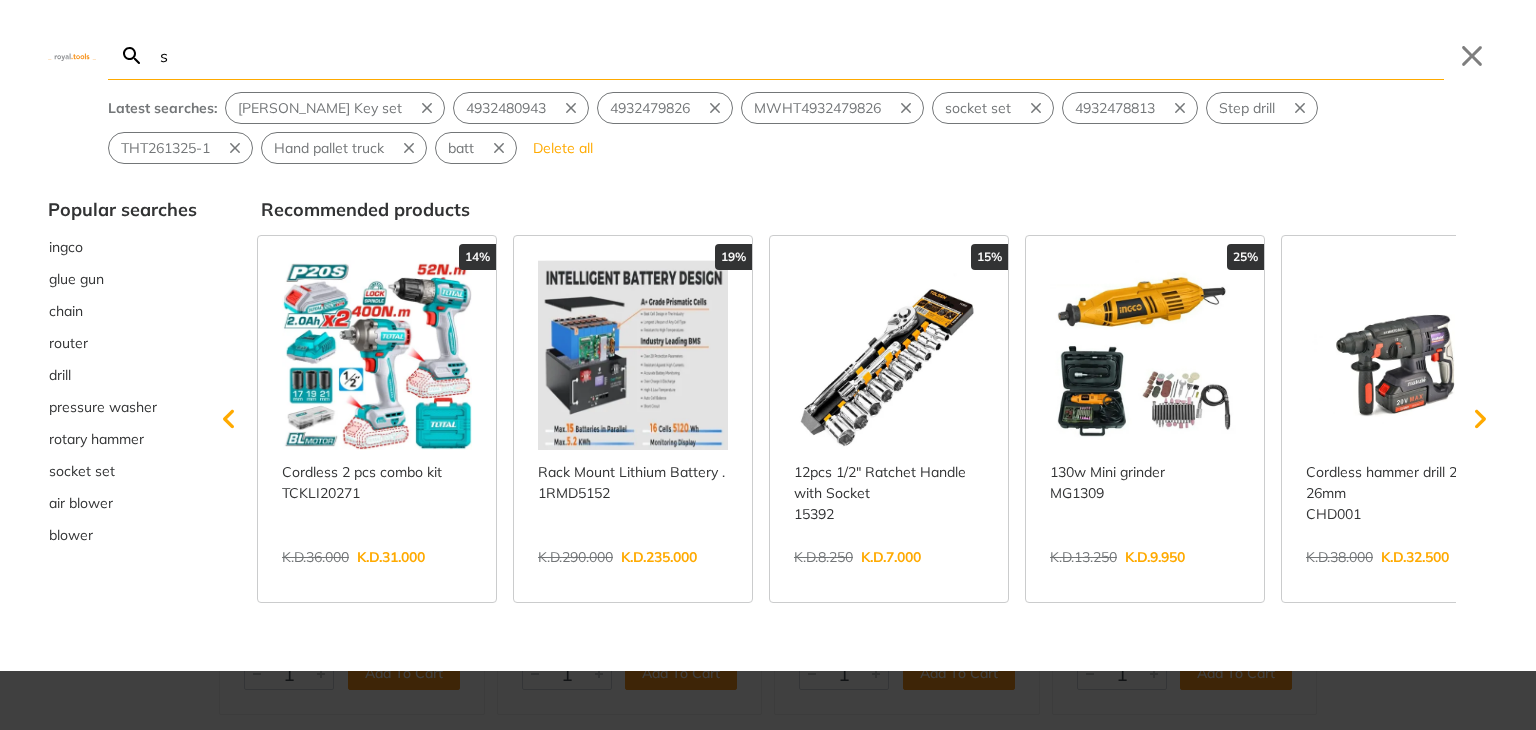 type on "s" 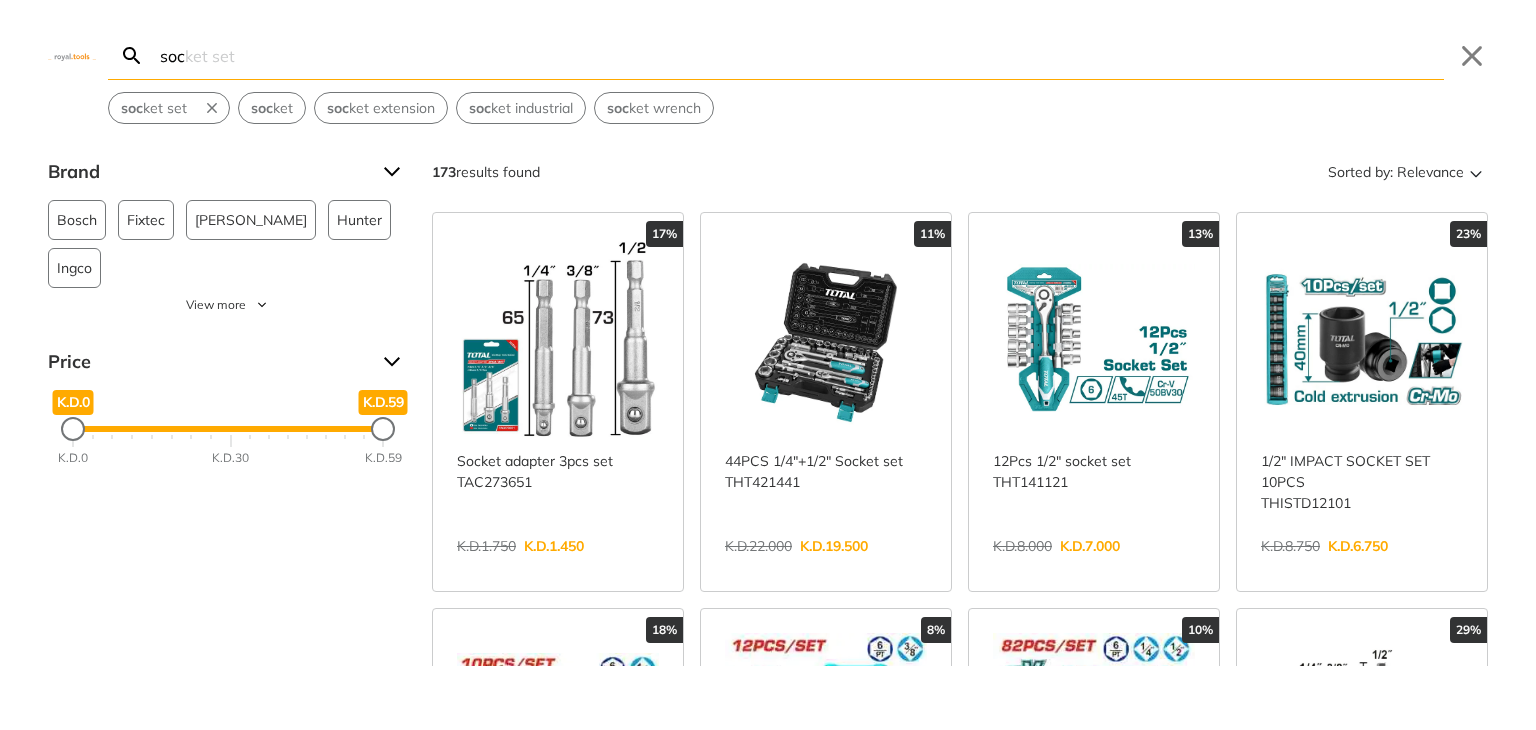 type on "soc" 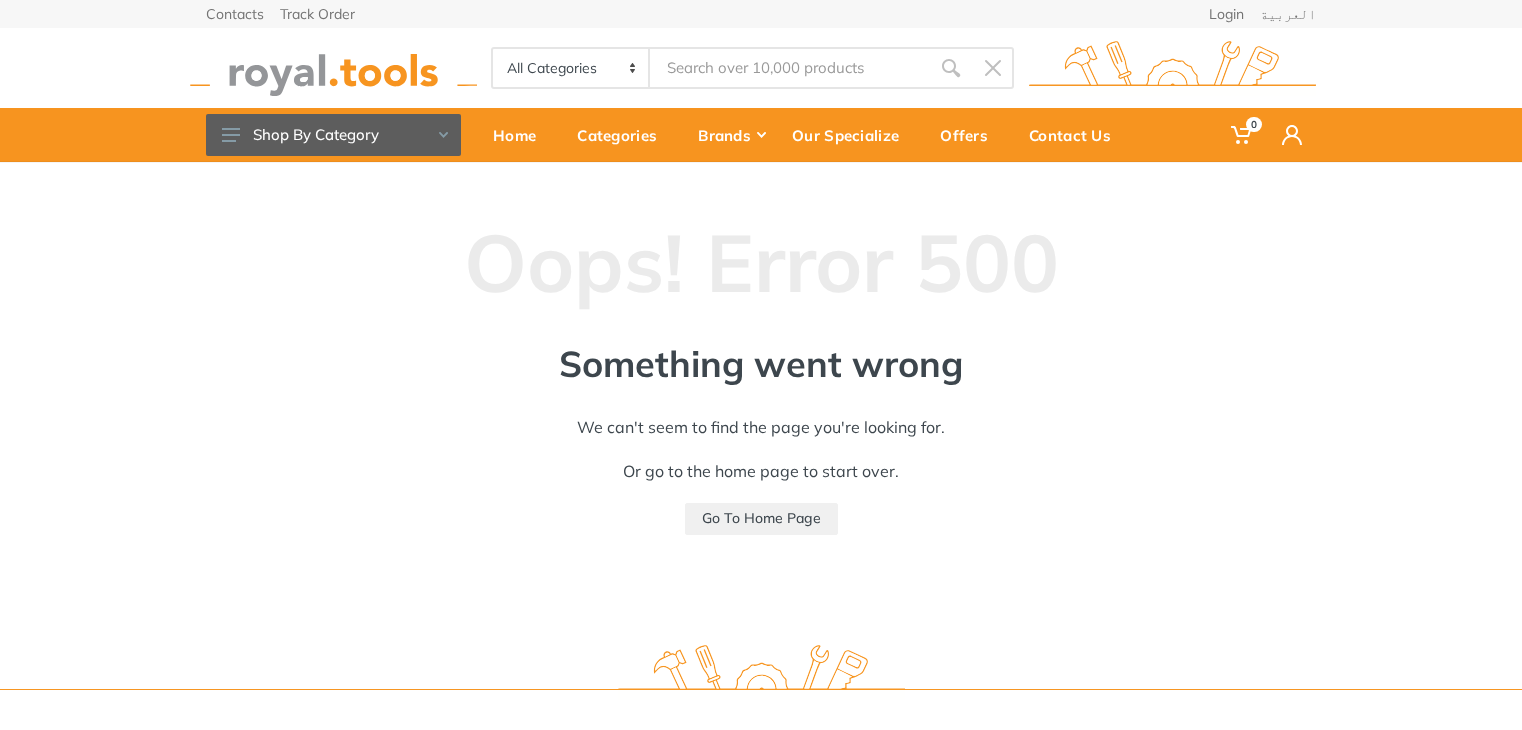 scroll, scrollTop: 0, scrollLeft: 0, axis: both 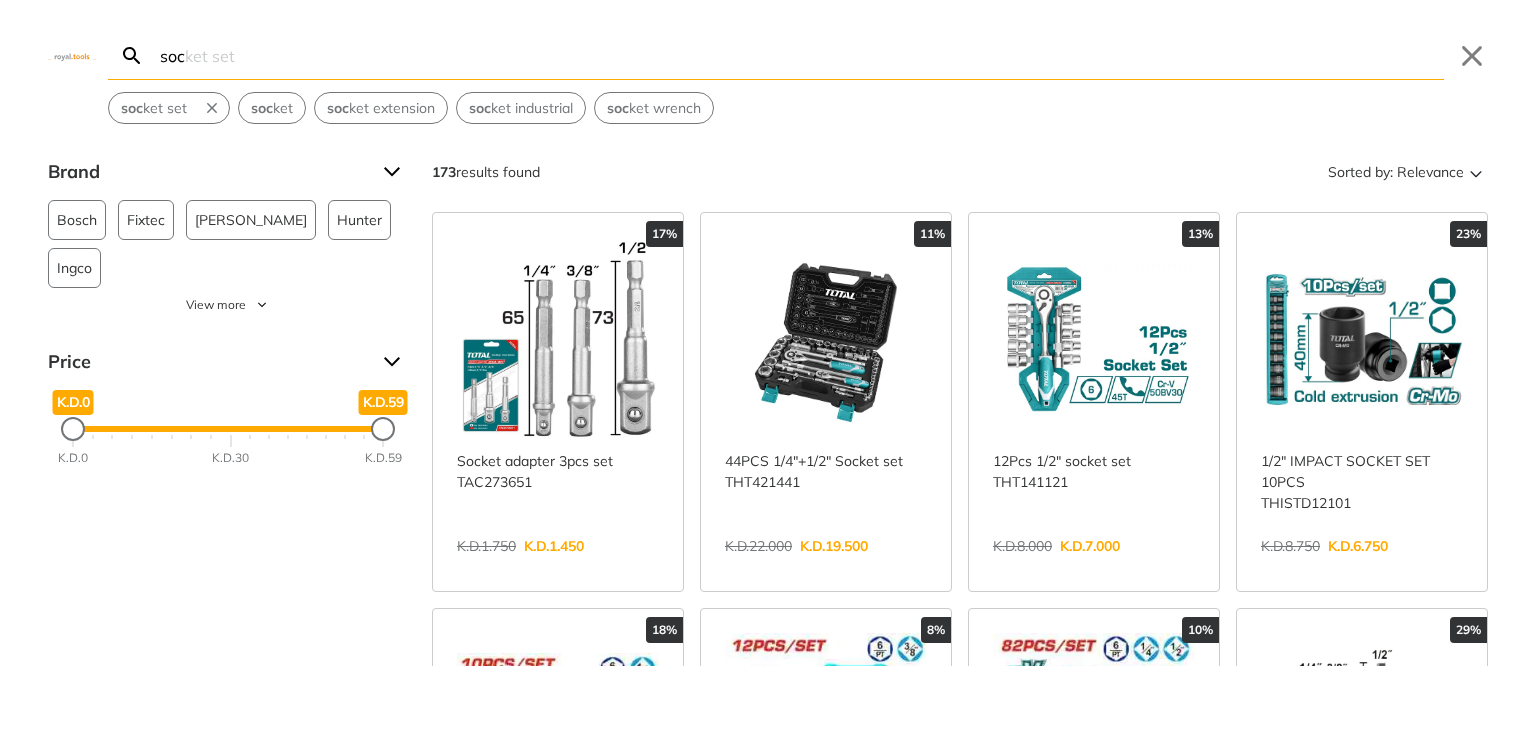 click on "View more →" at bounding box center (1362, 567) 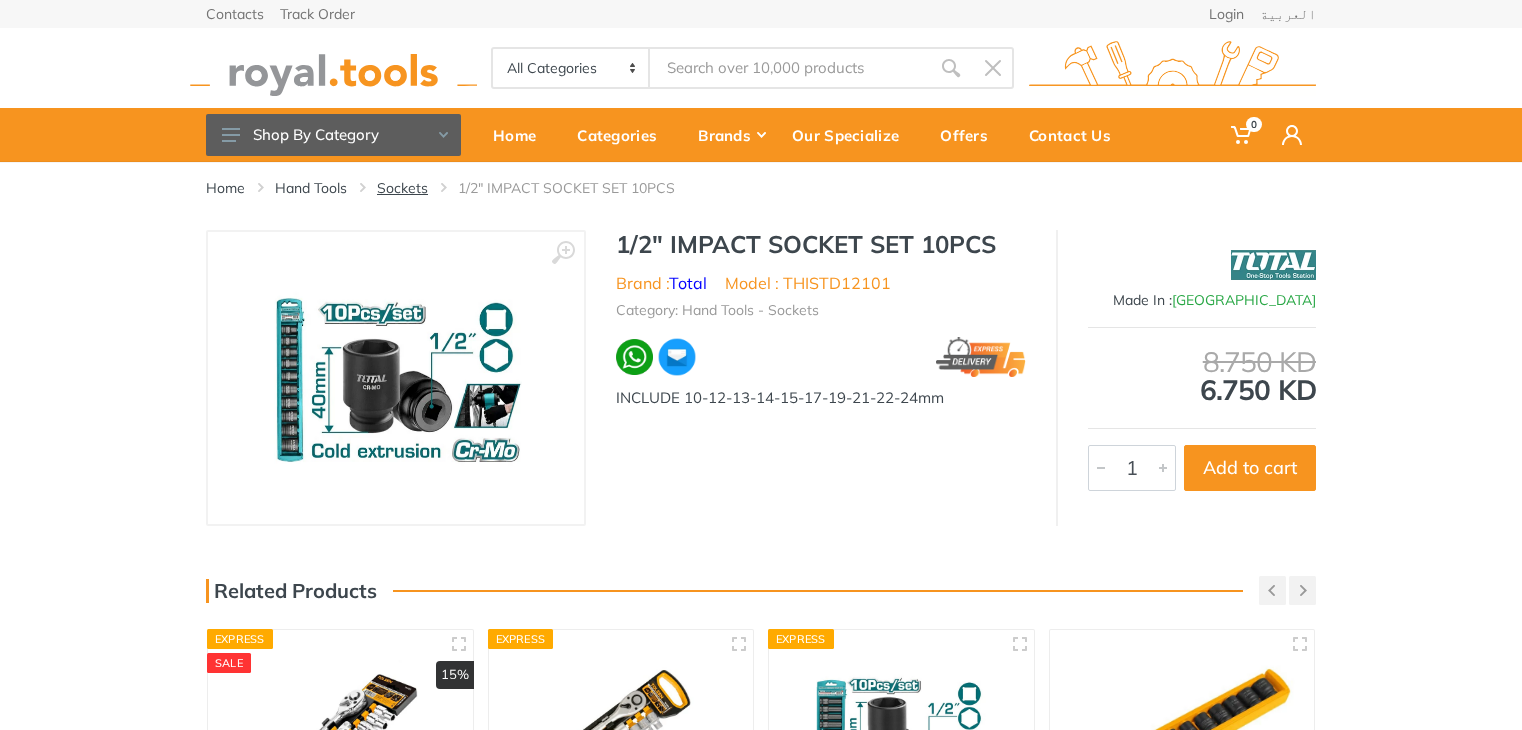 scroll, scrollTop: 0, scrollLeft: 0, axis: both 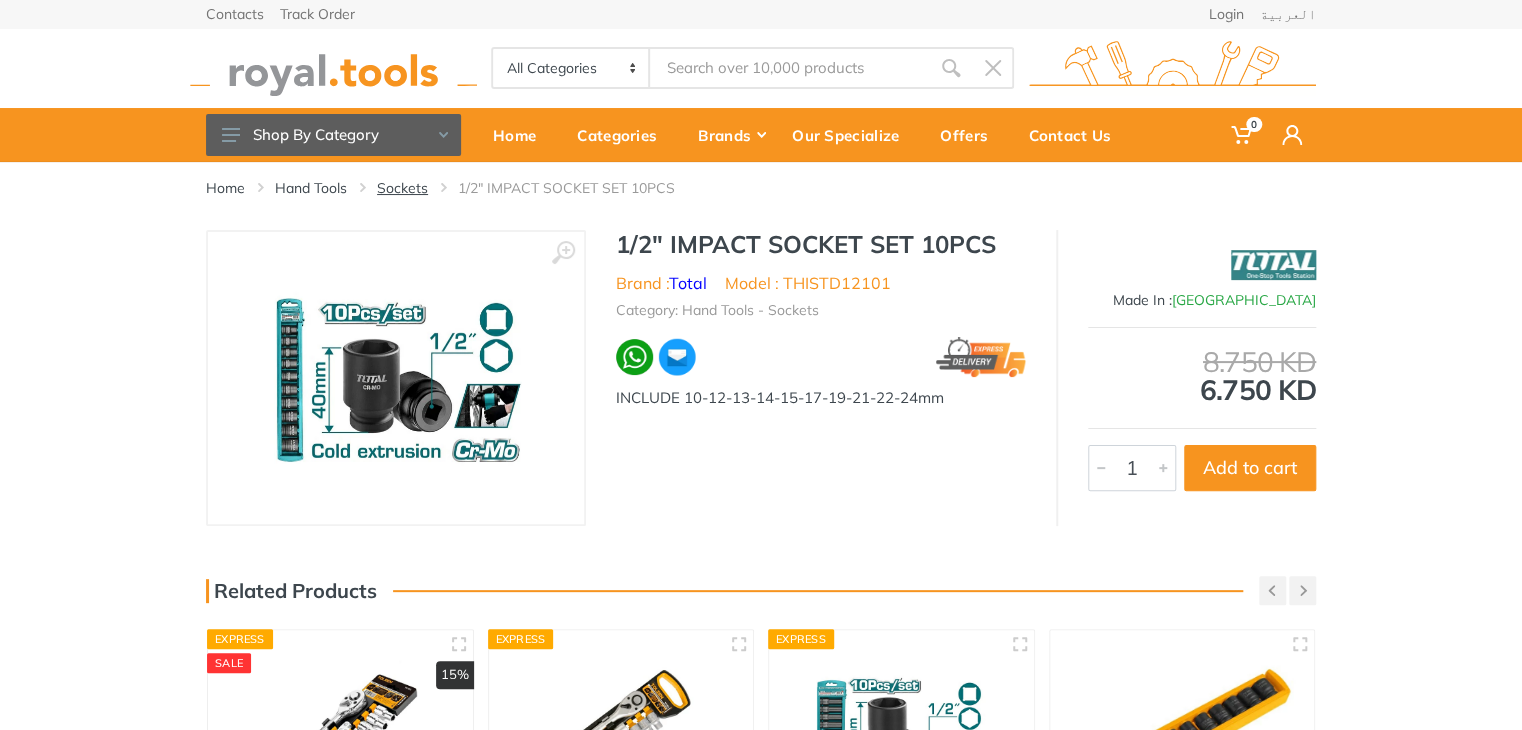 click on "Sockets" at bounding box center [402, 188] 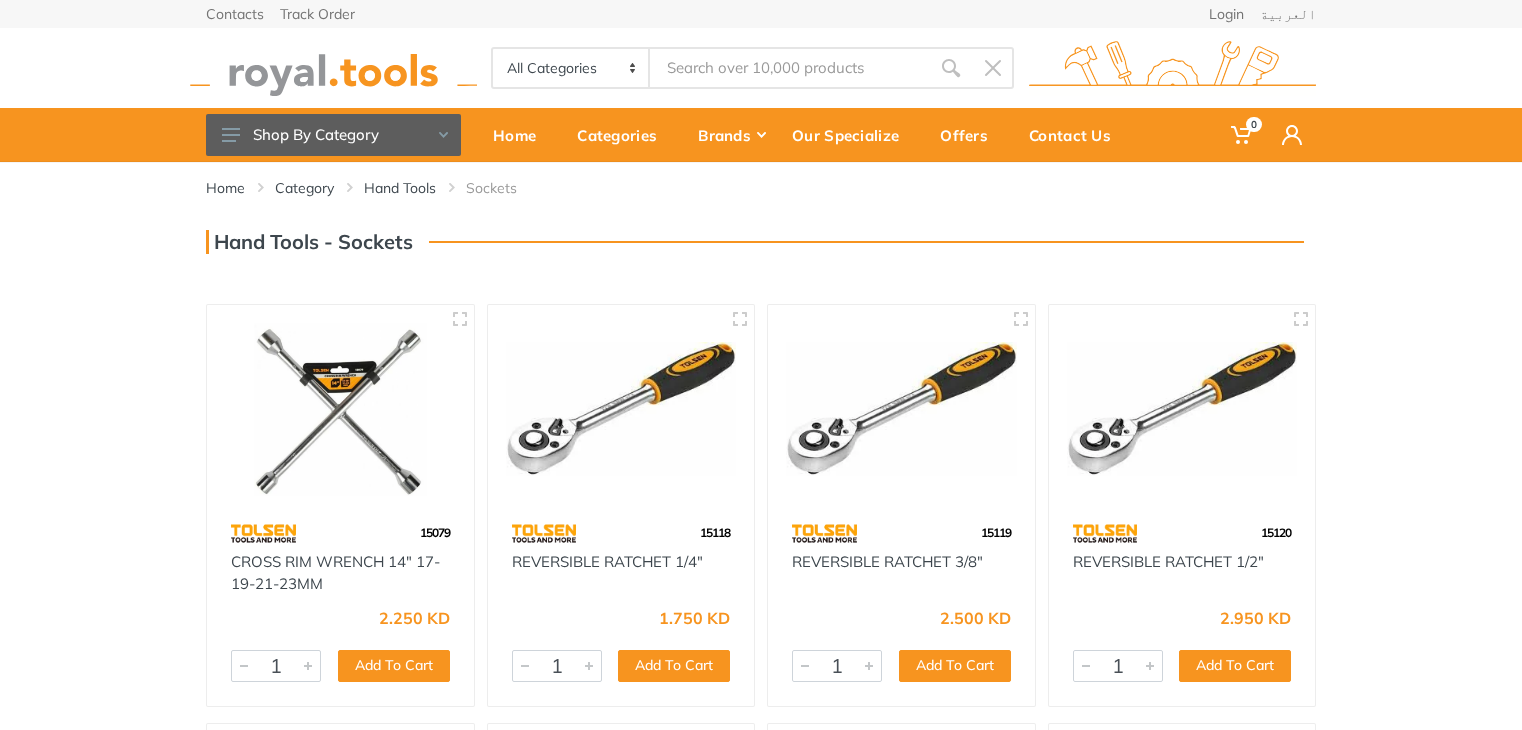 scroll, scrollTop: 92, scrollLeft: 0, axis: vertical 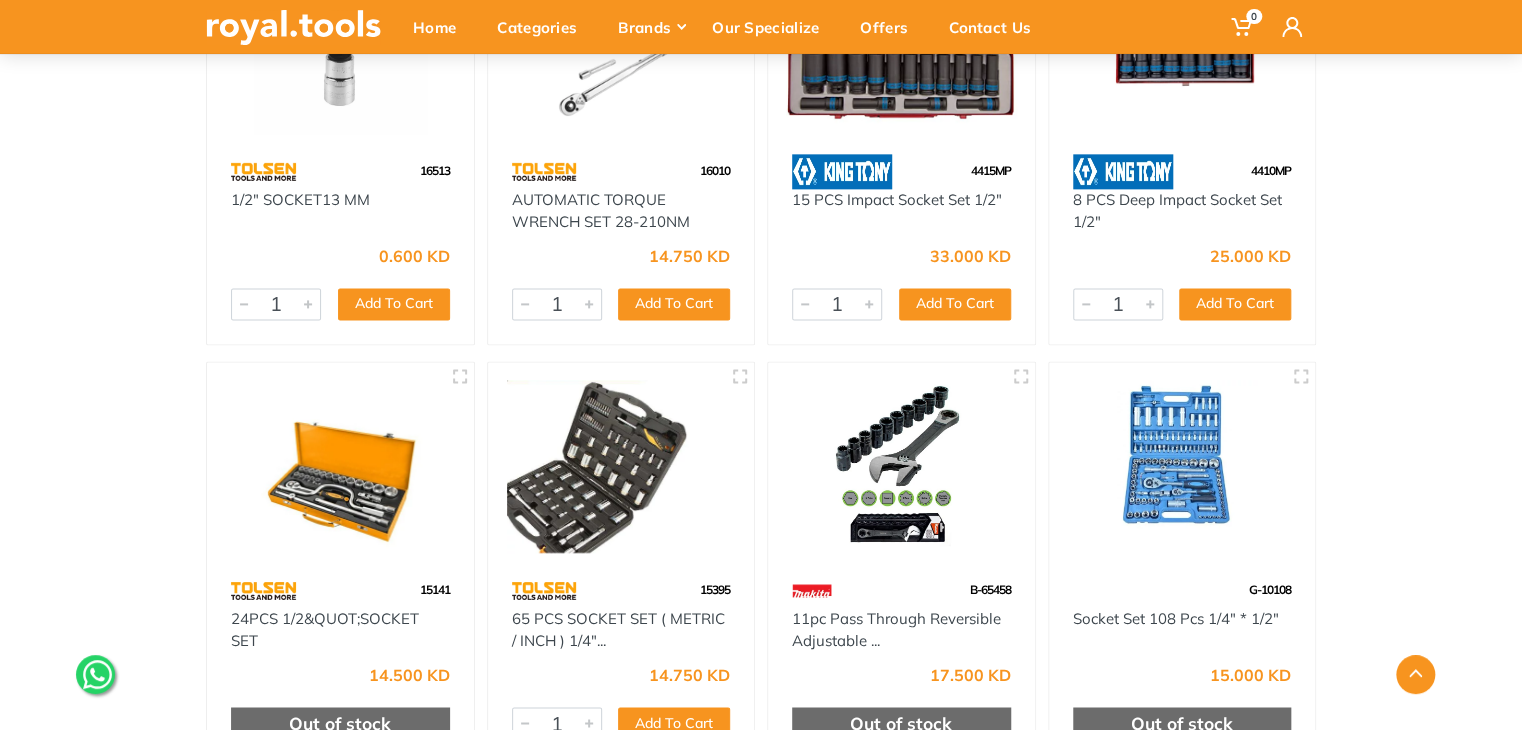 click at bounding box center (1182, 466) 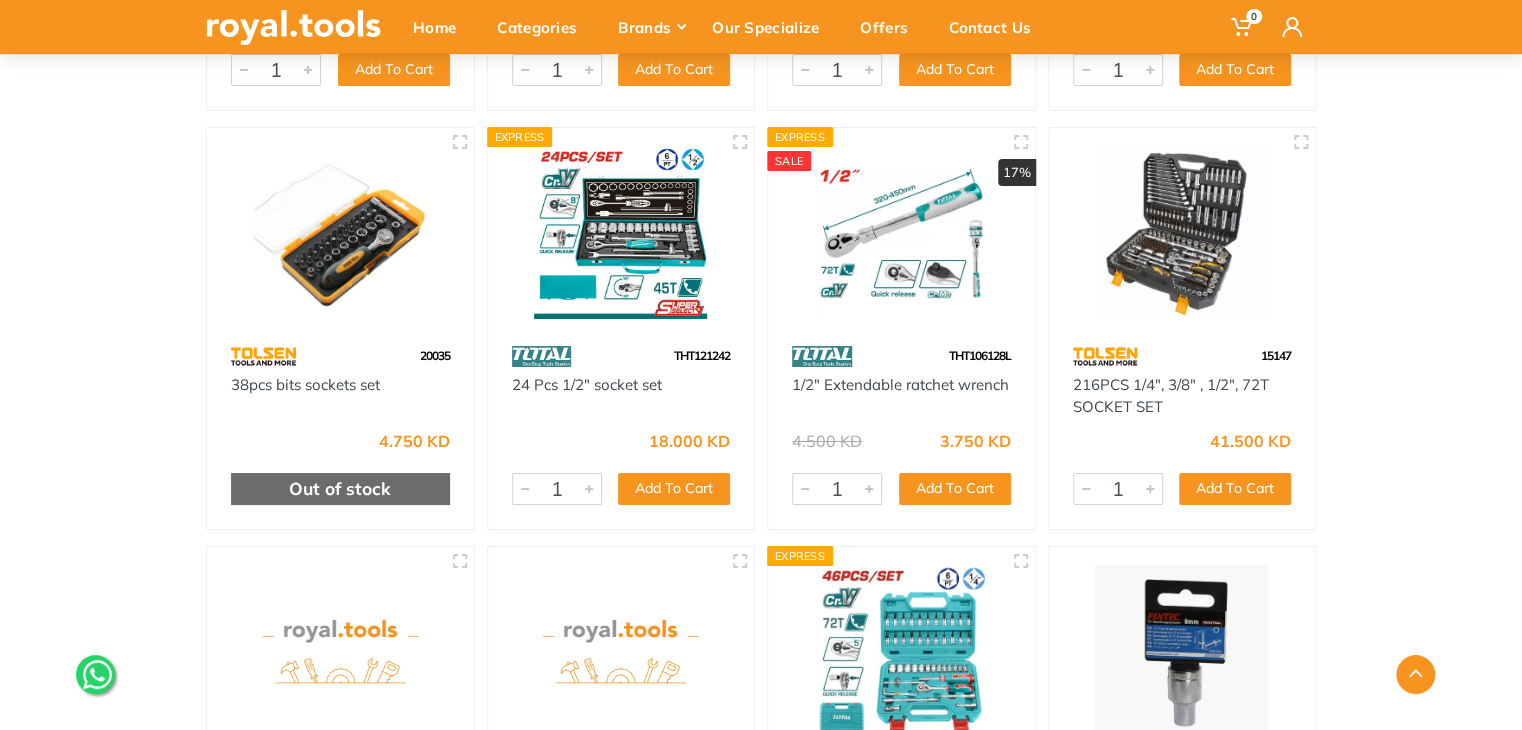 scroll, scrollTop: 7300, scrollLeft: 0, axis: vertical 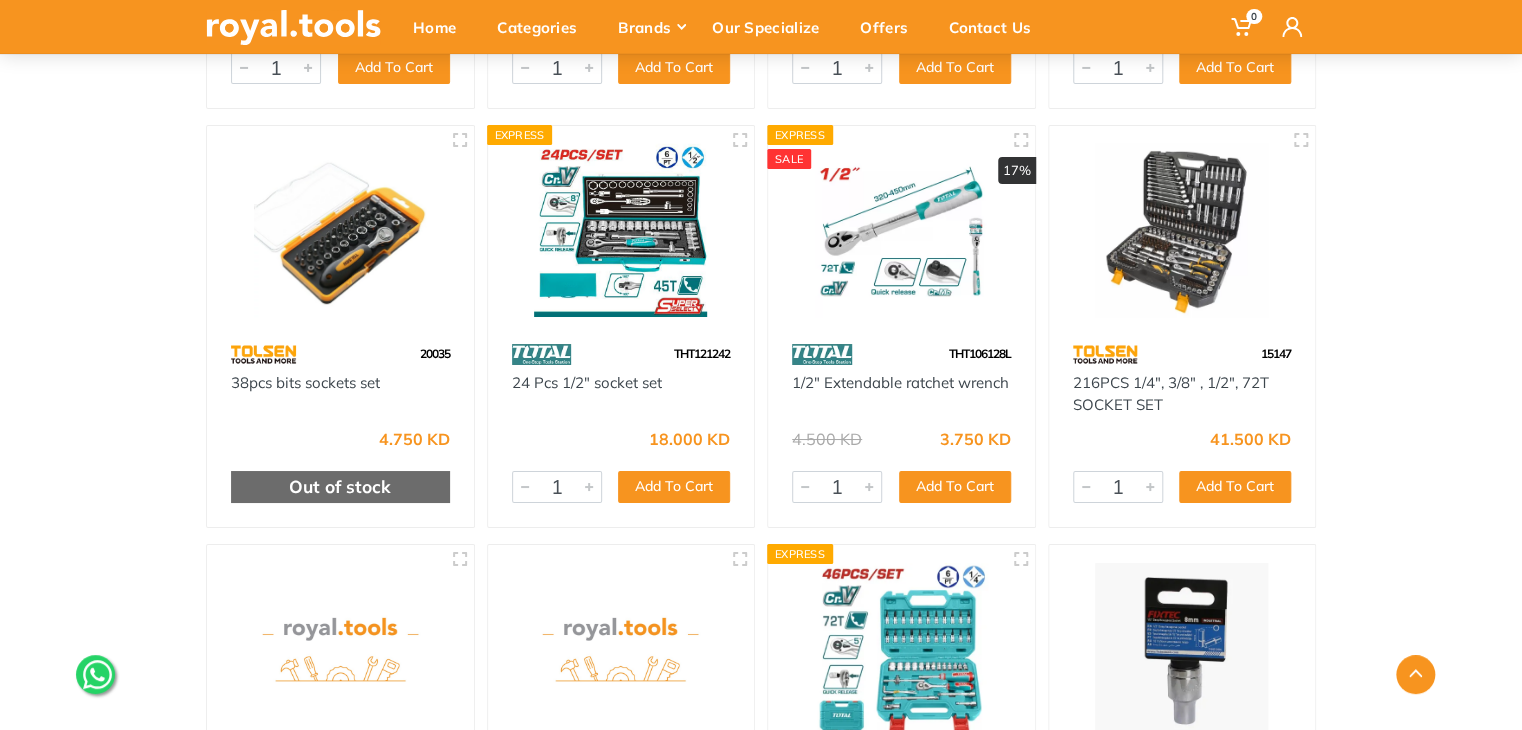 click at bounding box center (1182, 230) 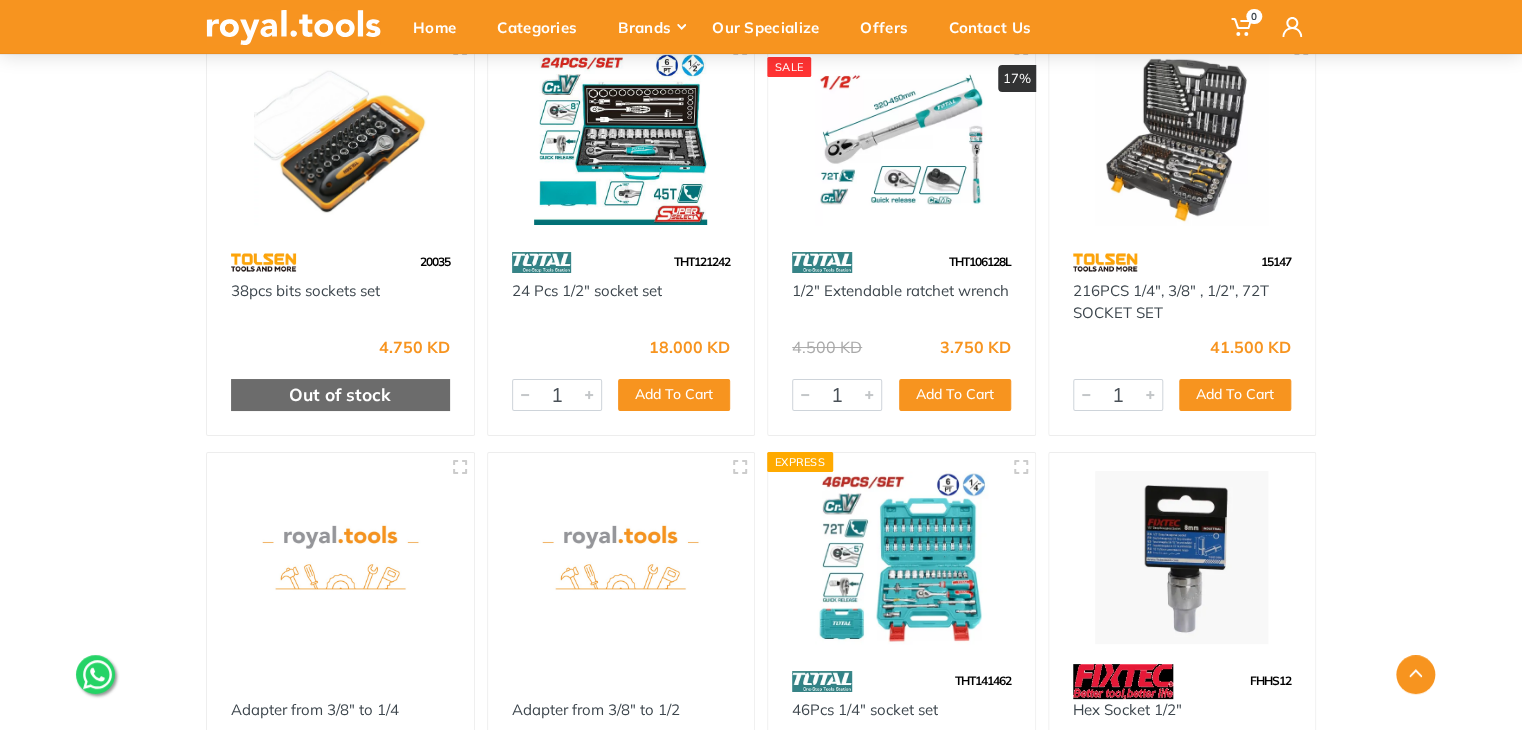 scroll, scrollTop: 7400, scrollLeft: 0, axis: vertical 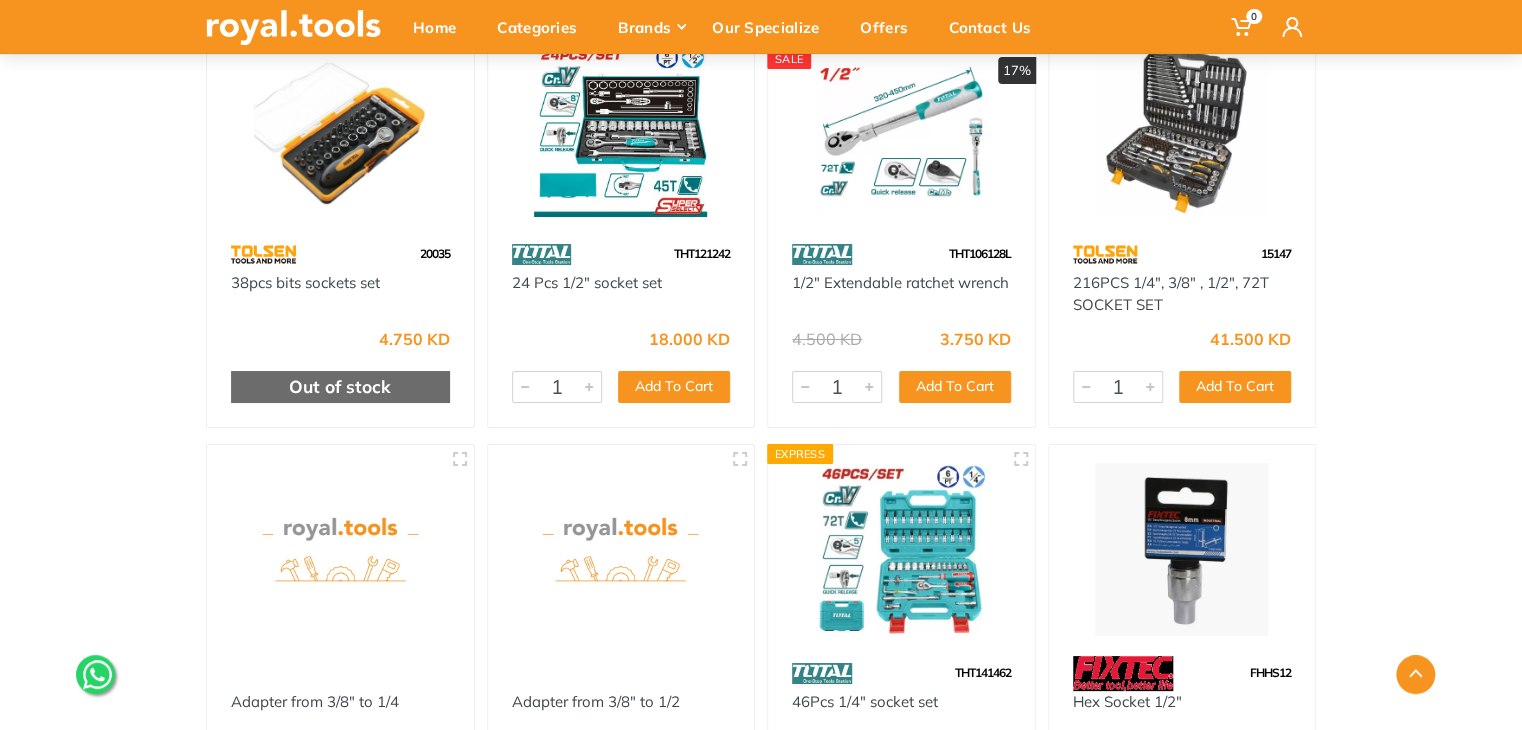 click at bounding box center [901, 549] 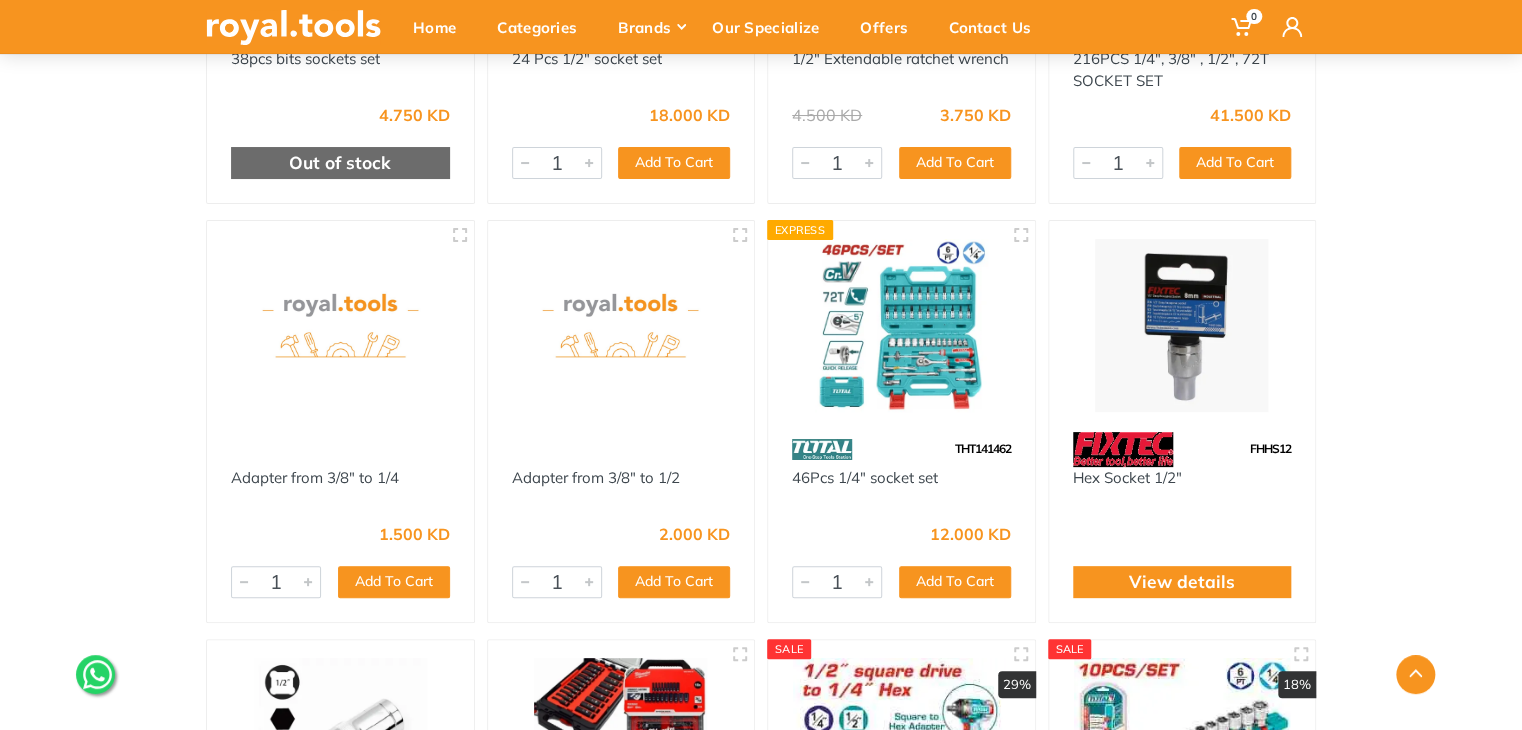scroll, scrollTop: 7600, scrollLeft: 0, axis: vertical 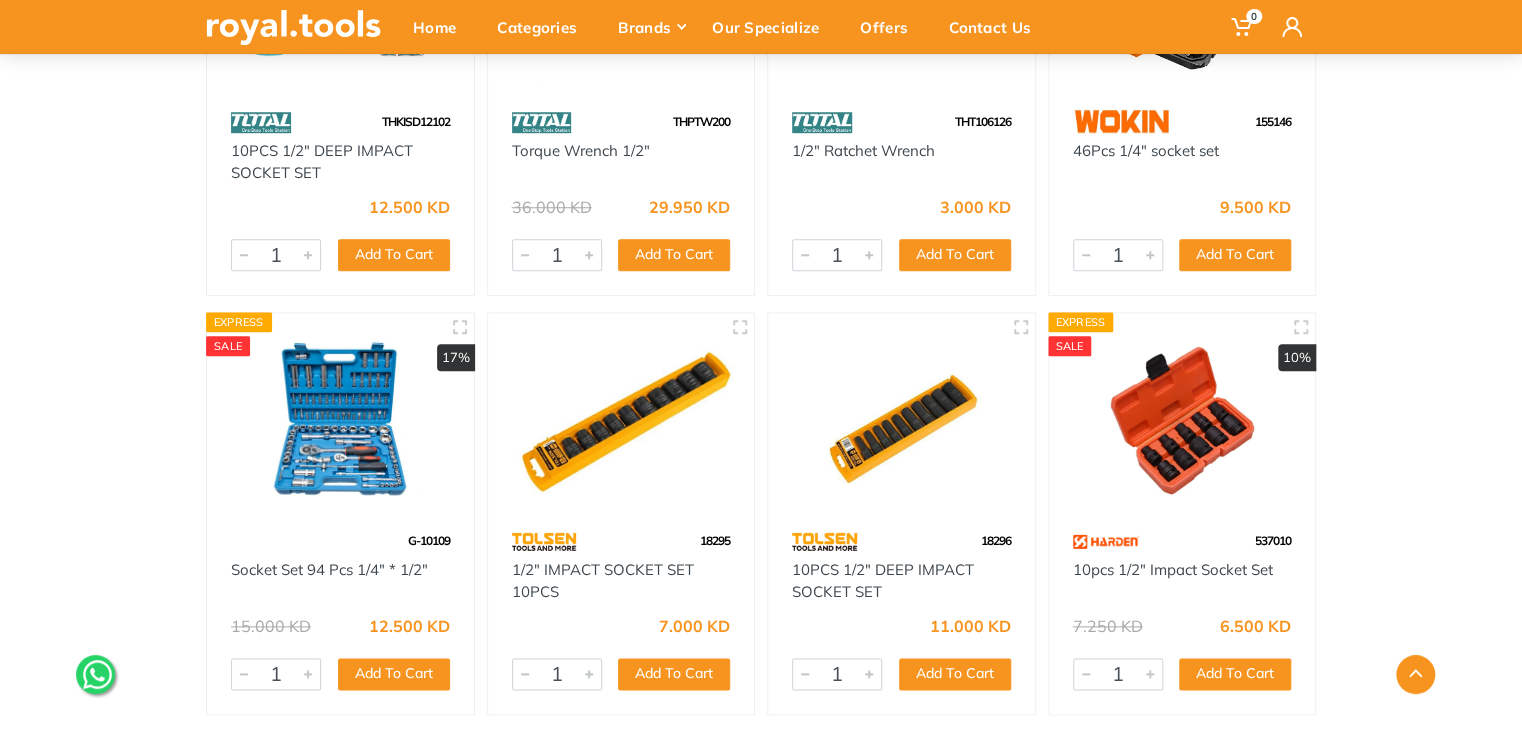 click at bounding box center (340, 417) 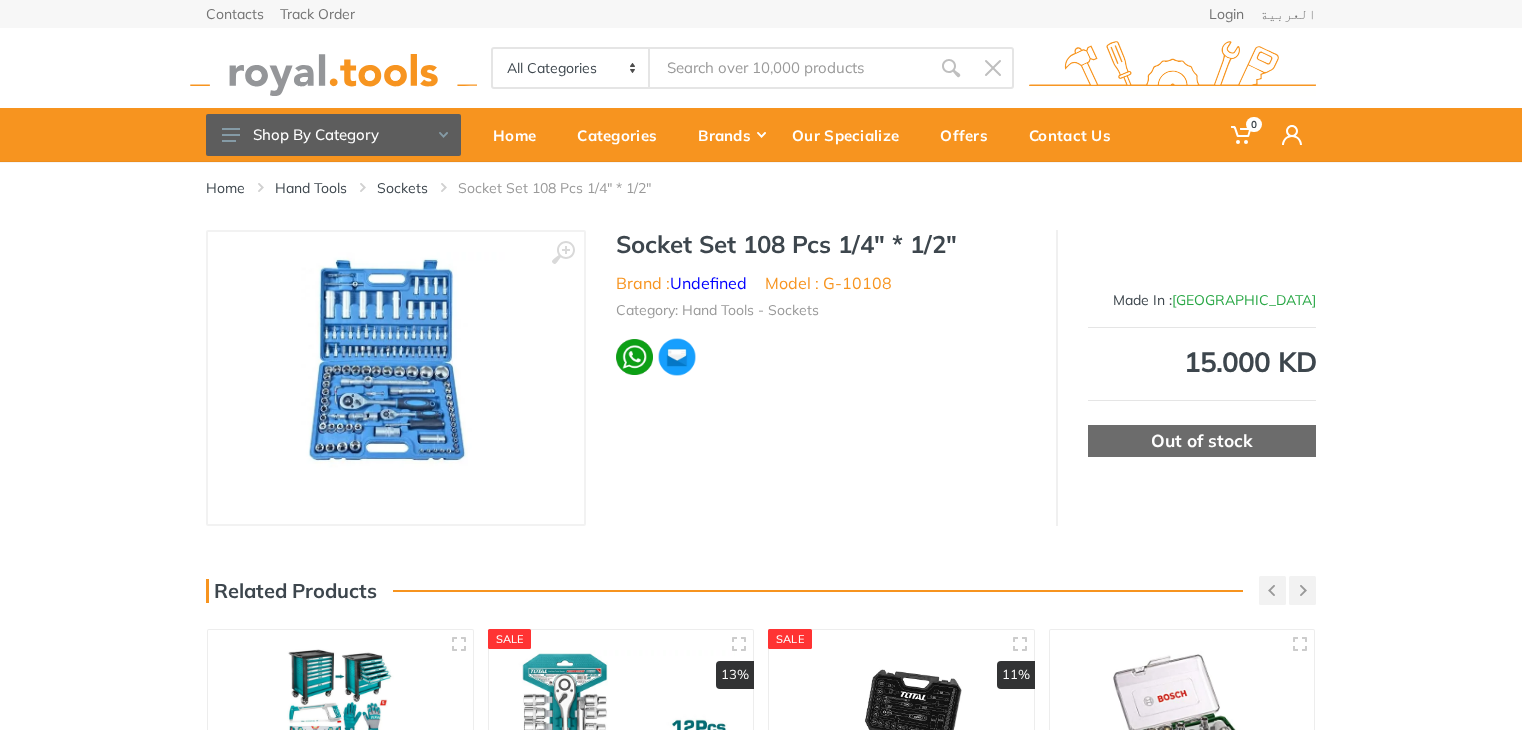 scroll, scrollTop: 0, scrollLeft: 0, axis: both 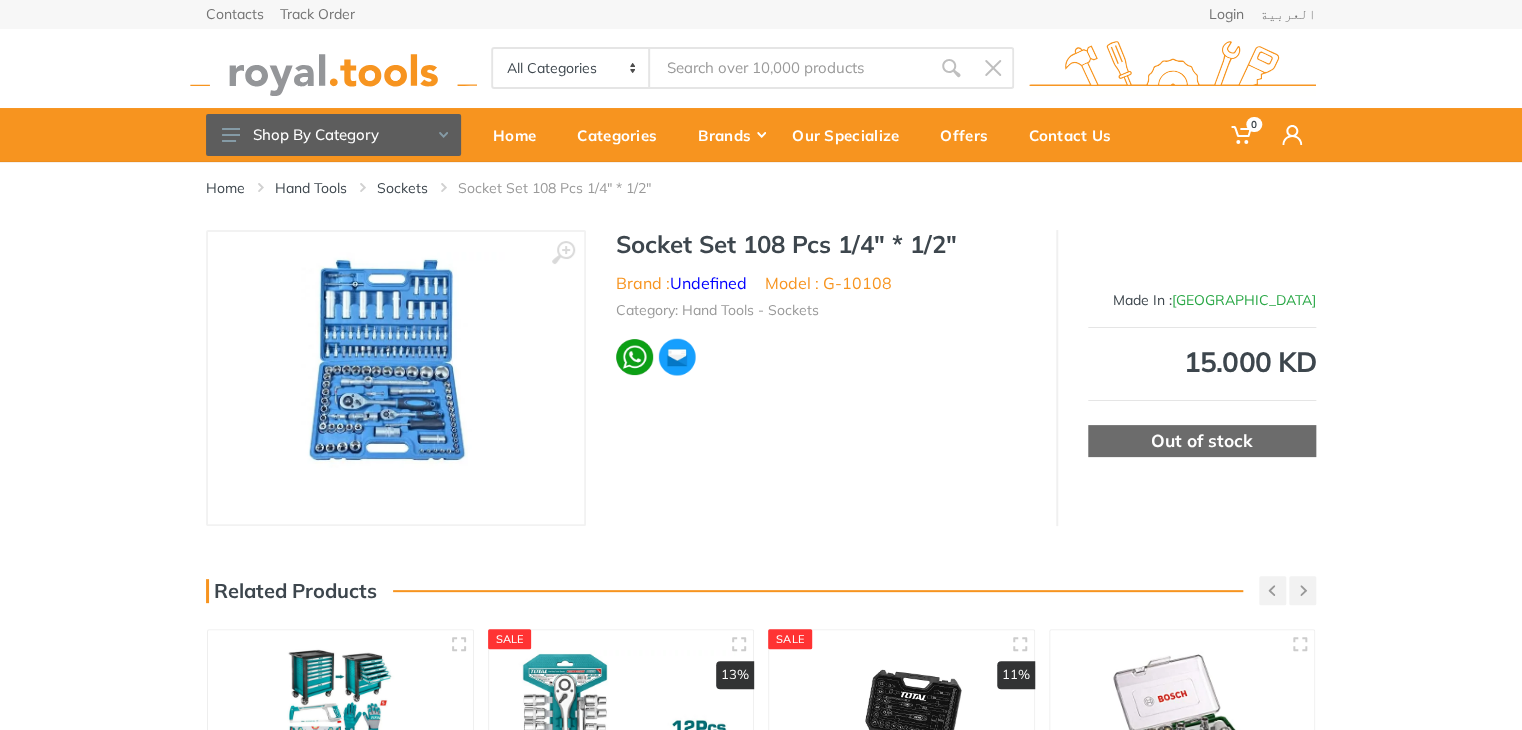 click at bounding box center [396, 378] 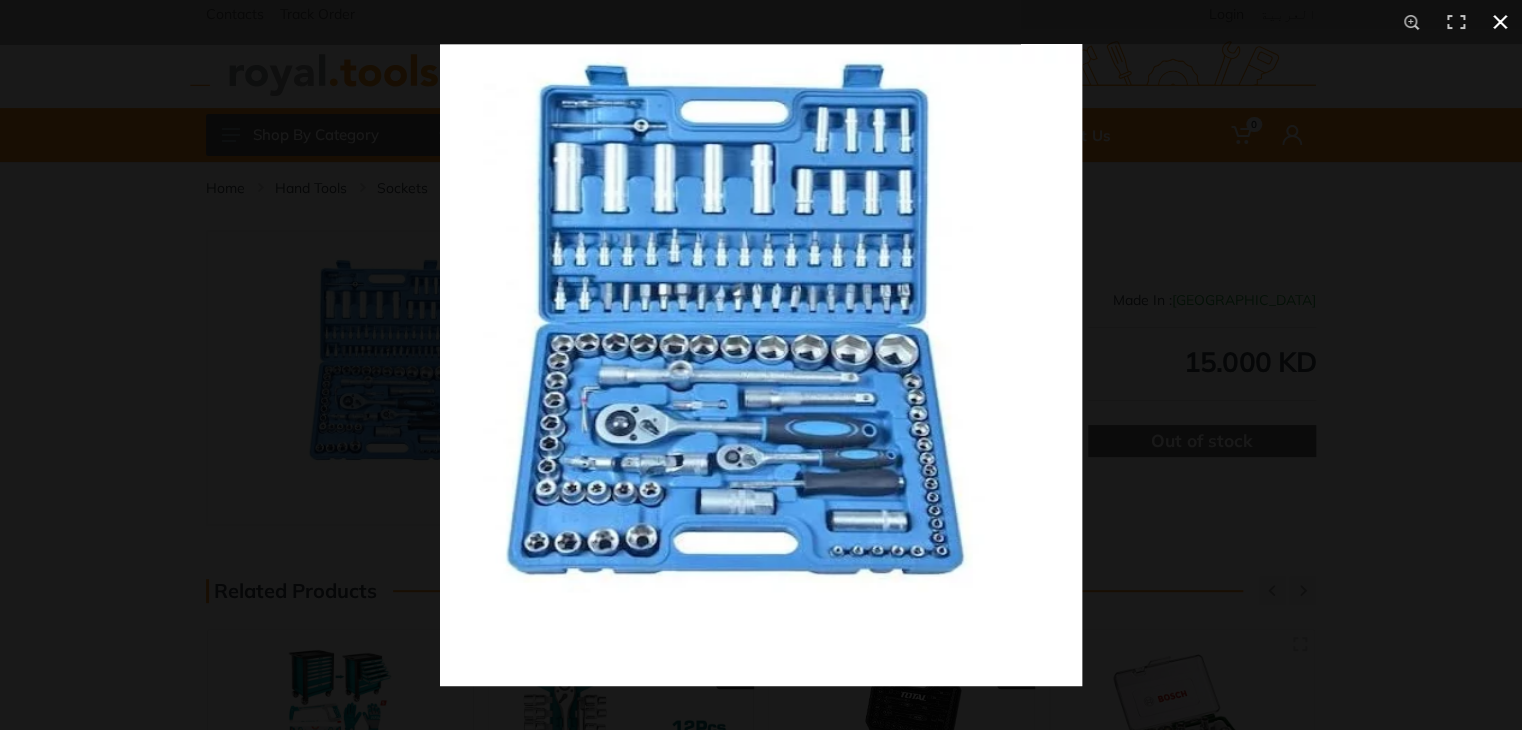 click at bounding box center (1201, 409) 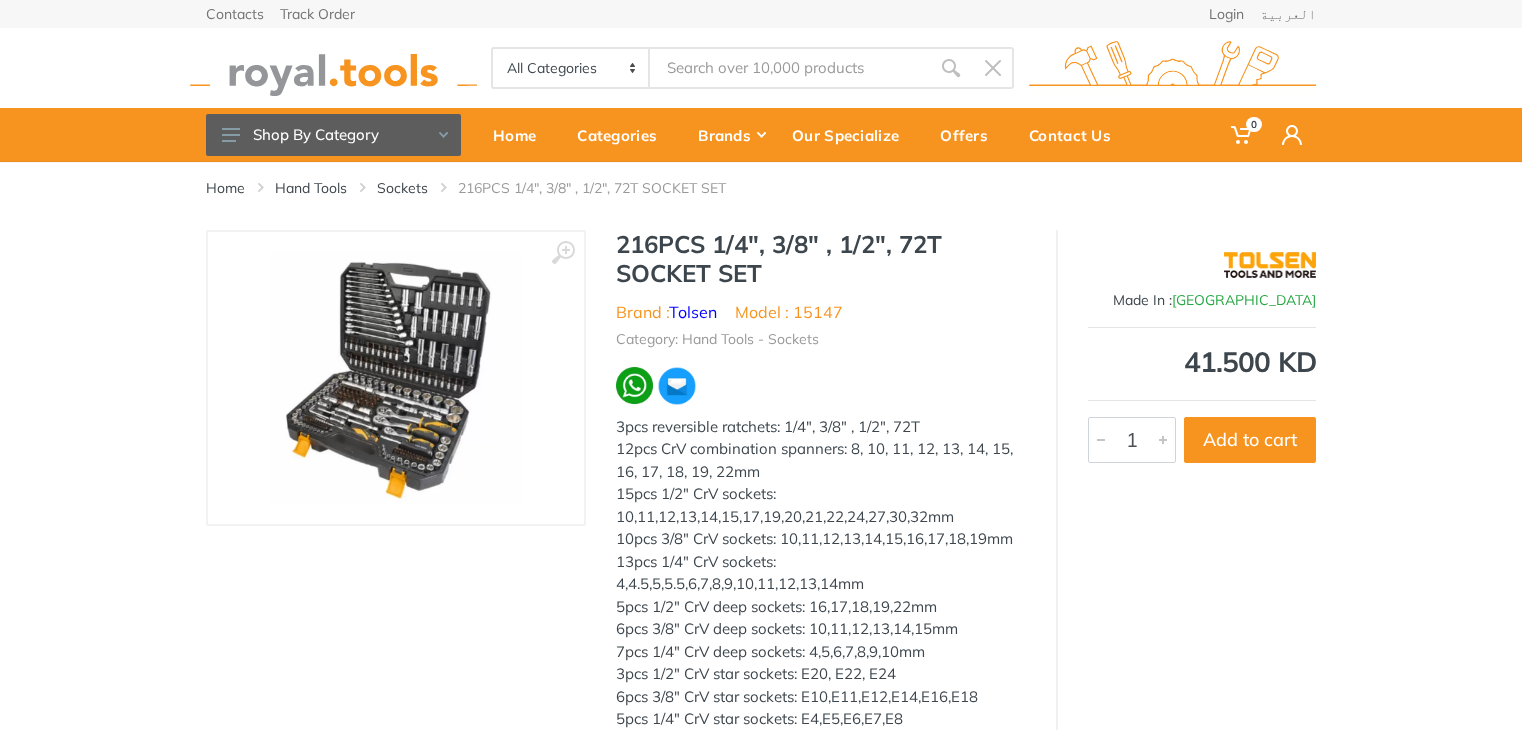 scroll, scrollTop: 0, scrollLeft: 0, axis: both 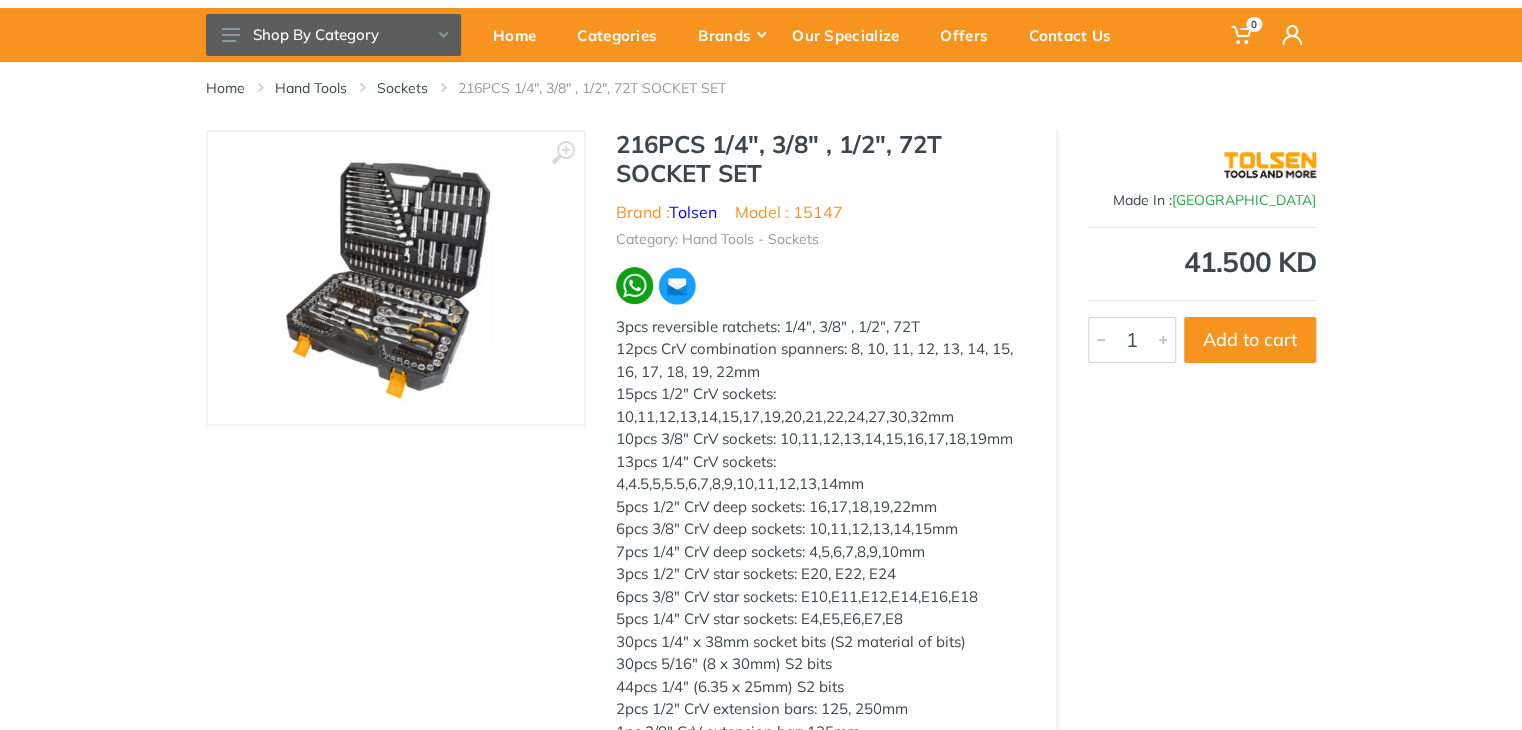 click at bounding box center [396, 278] 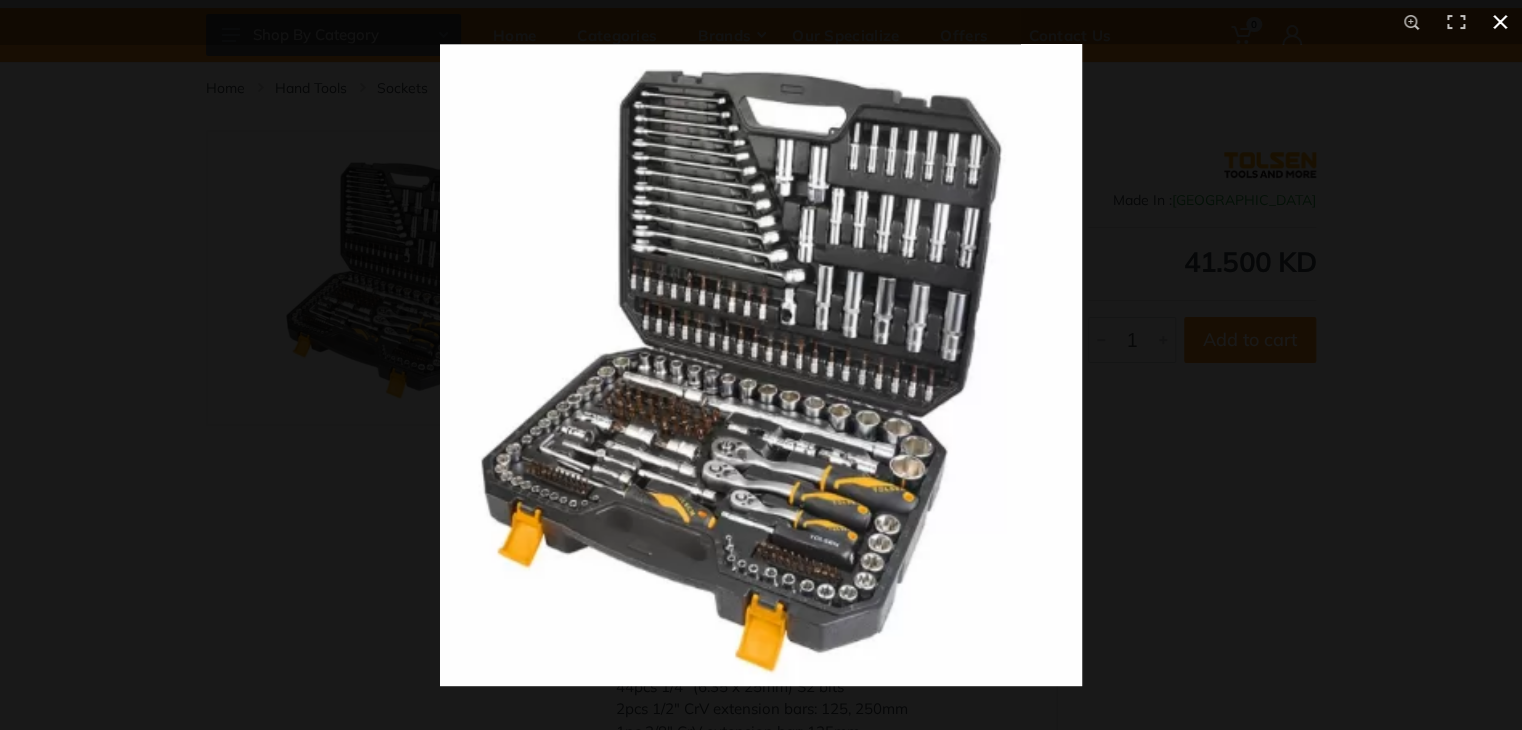 click at bounding box center (1201, 409) 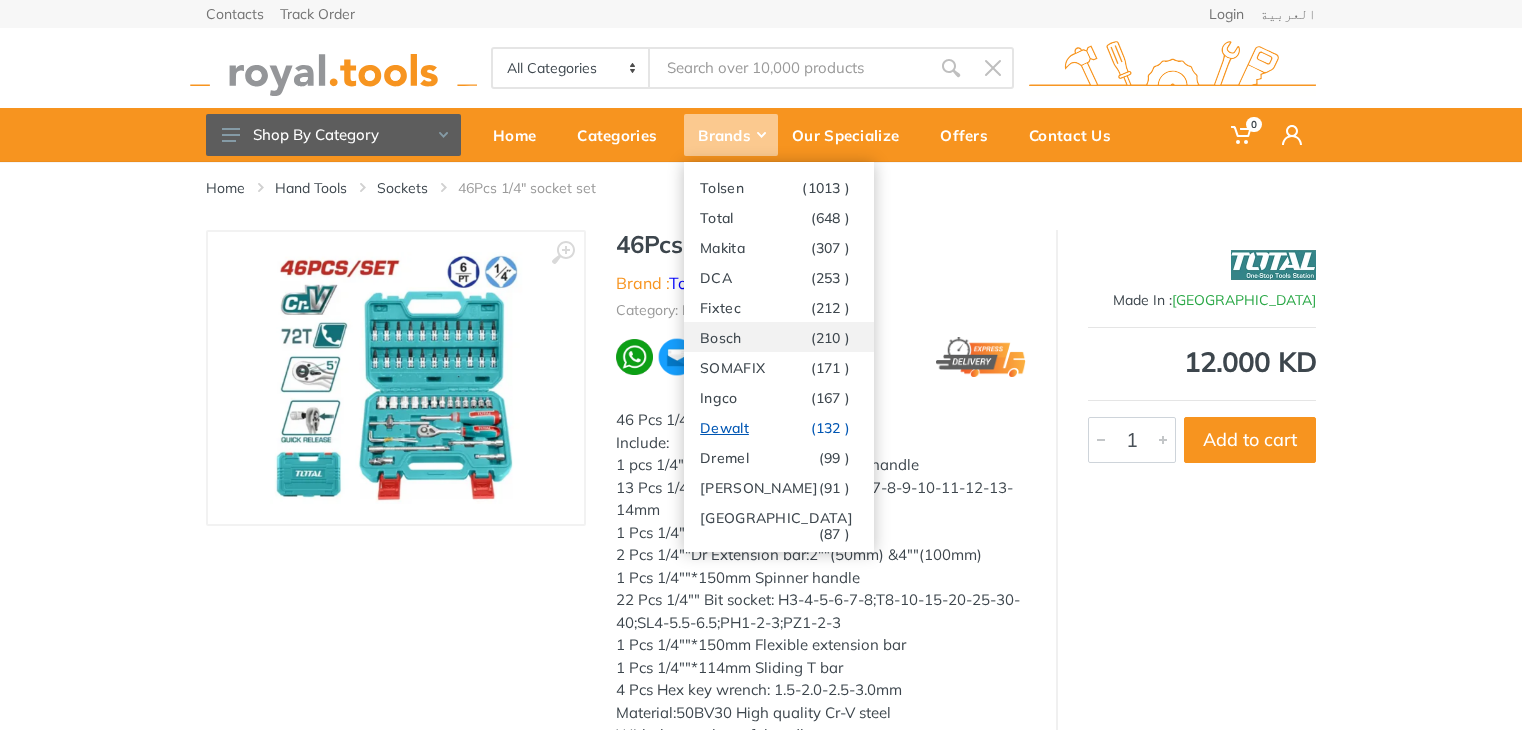 scroll, scrollTop: 0, scrollLeft: 0, axis: both 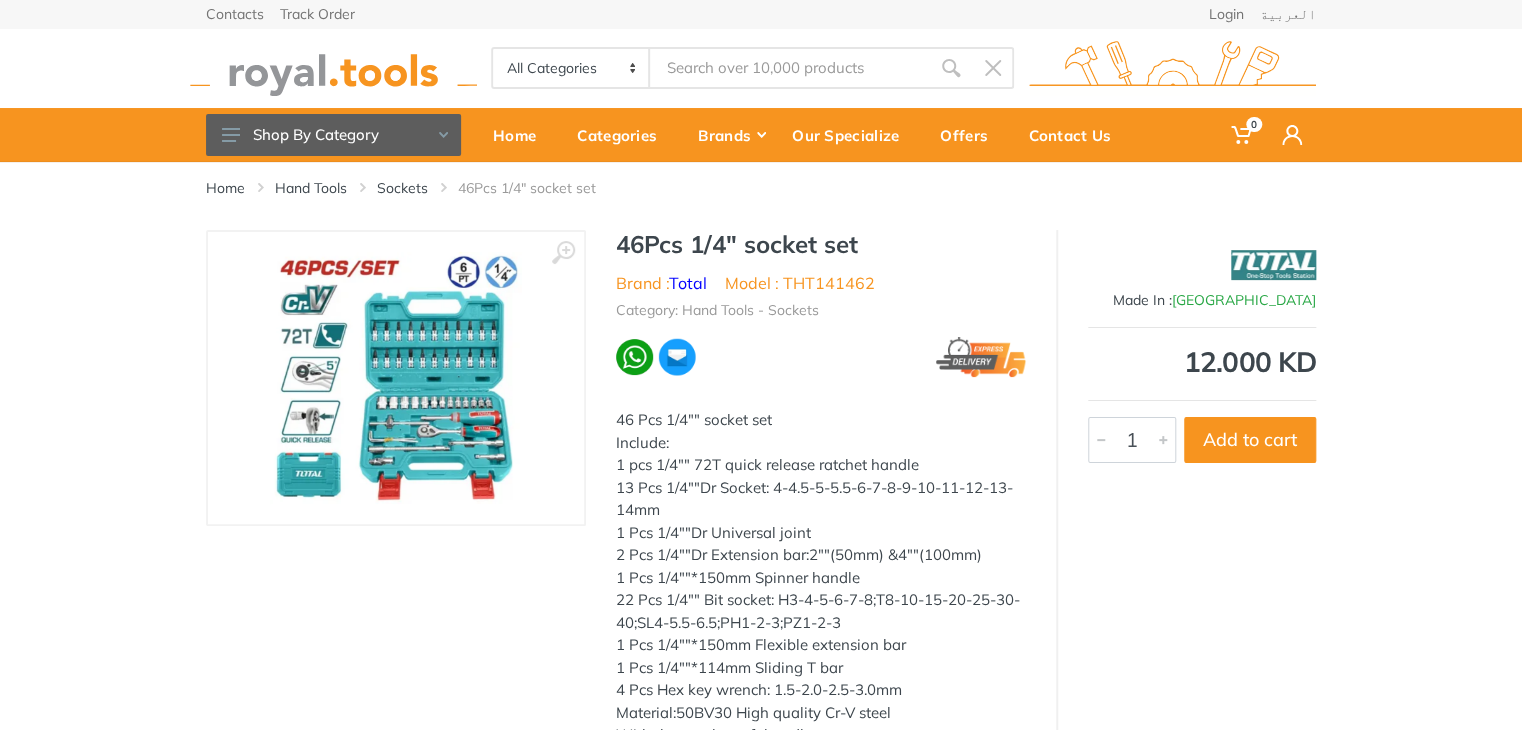 click at bounding box center [396, 378] 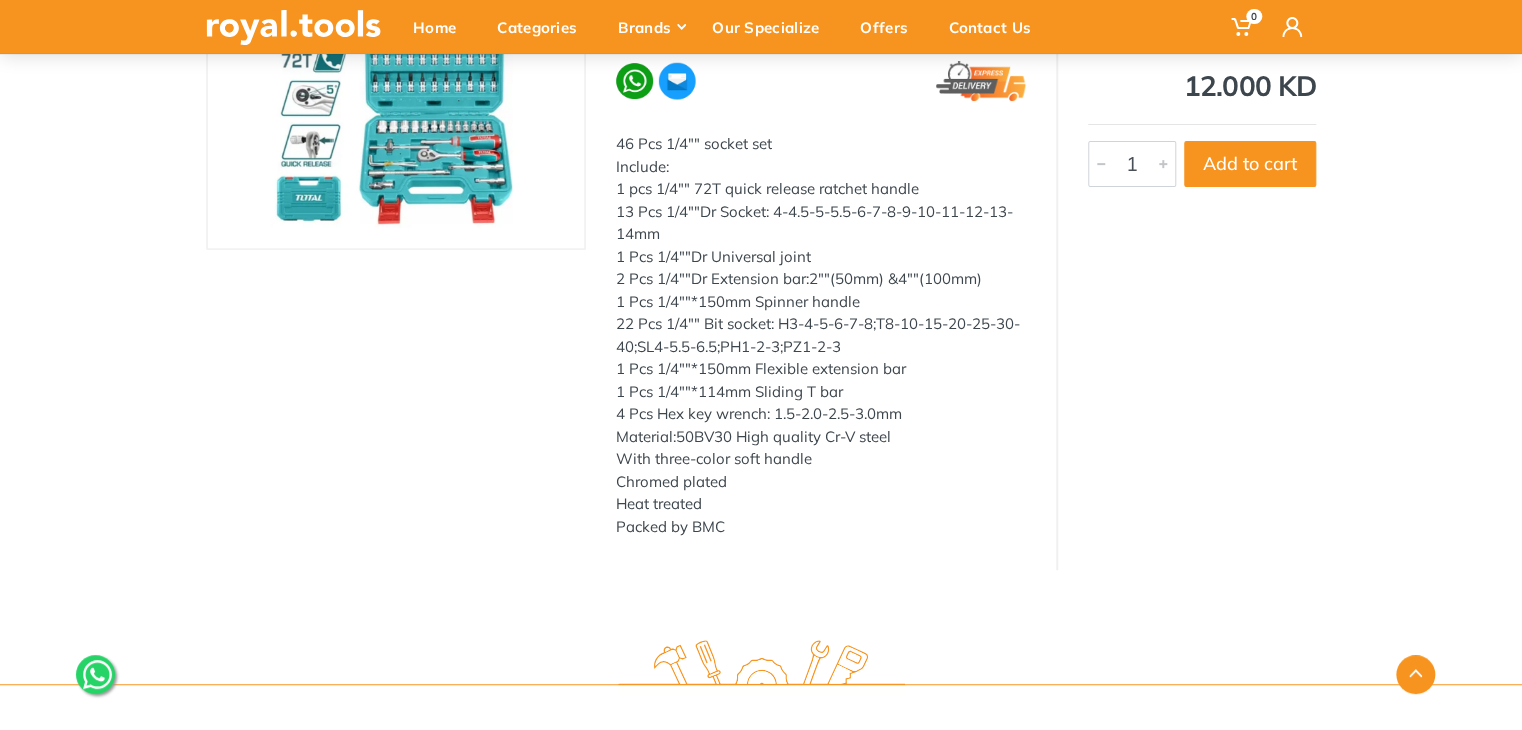 scroll, scrollTop: 300, scrollLeft: 0, axis: vertical 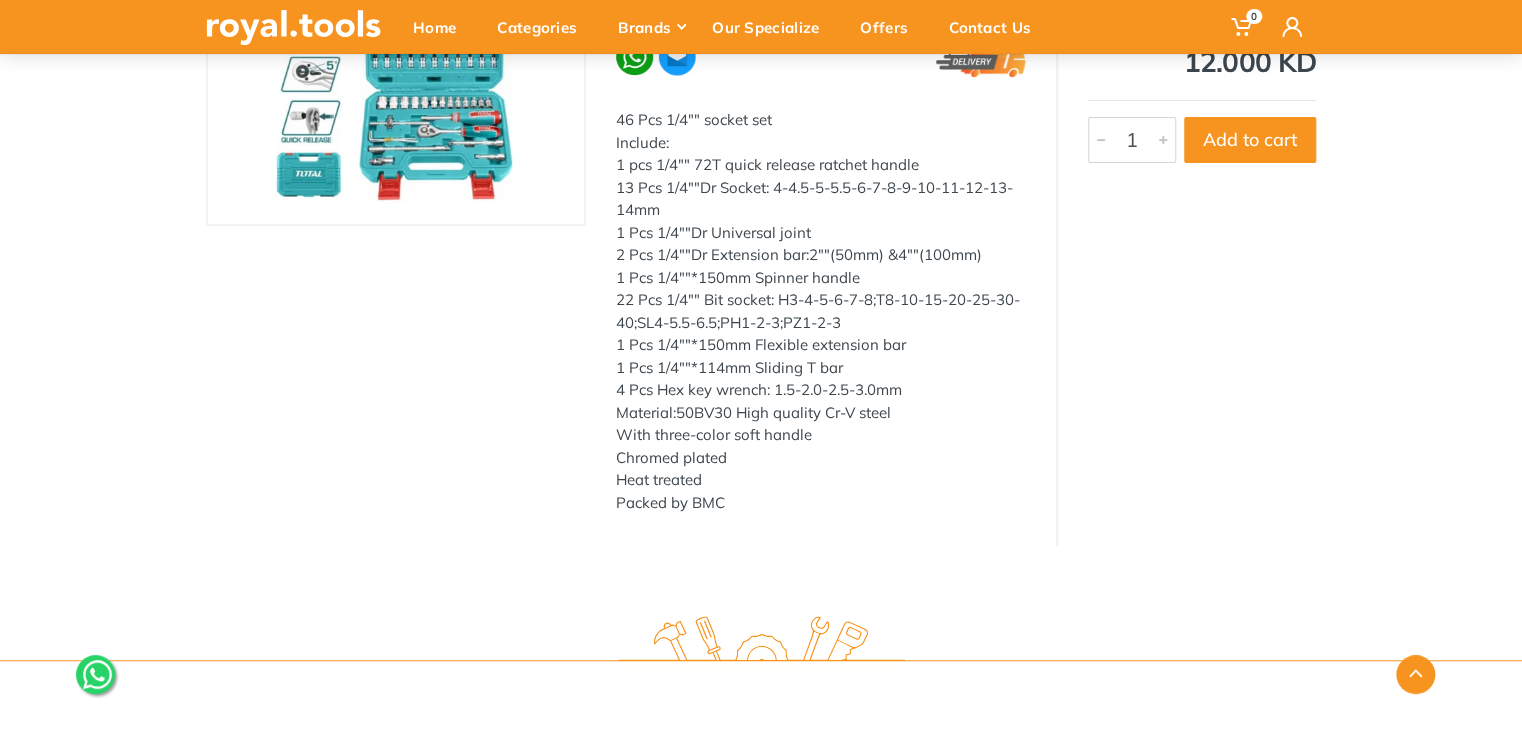 click on "46Pcs 1/4" socket set
Brand :  Total
Model : THT141462
Category: Hand Tools - Sockets
46 Pcs 1/4"" socket set Include: 1 pcs 1/4"" 72T quick release ratchet handle 13 Pcs 1/4""Dr Socket: 4-4.5-5-5.5-6-7-8-9-10-11-12-13-14mm 1 Pcs 1/4""Dr Universal joint 2 Pcs 1/4""Dr Extension bar:2""(50mm) &4""(100mm) 1 Pcs 1/4""*150mm Spinner handle 1 Pcs 1/4""*150mm Flexible extension bar Chromed plated" at bounding box center (821, 228) 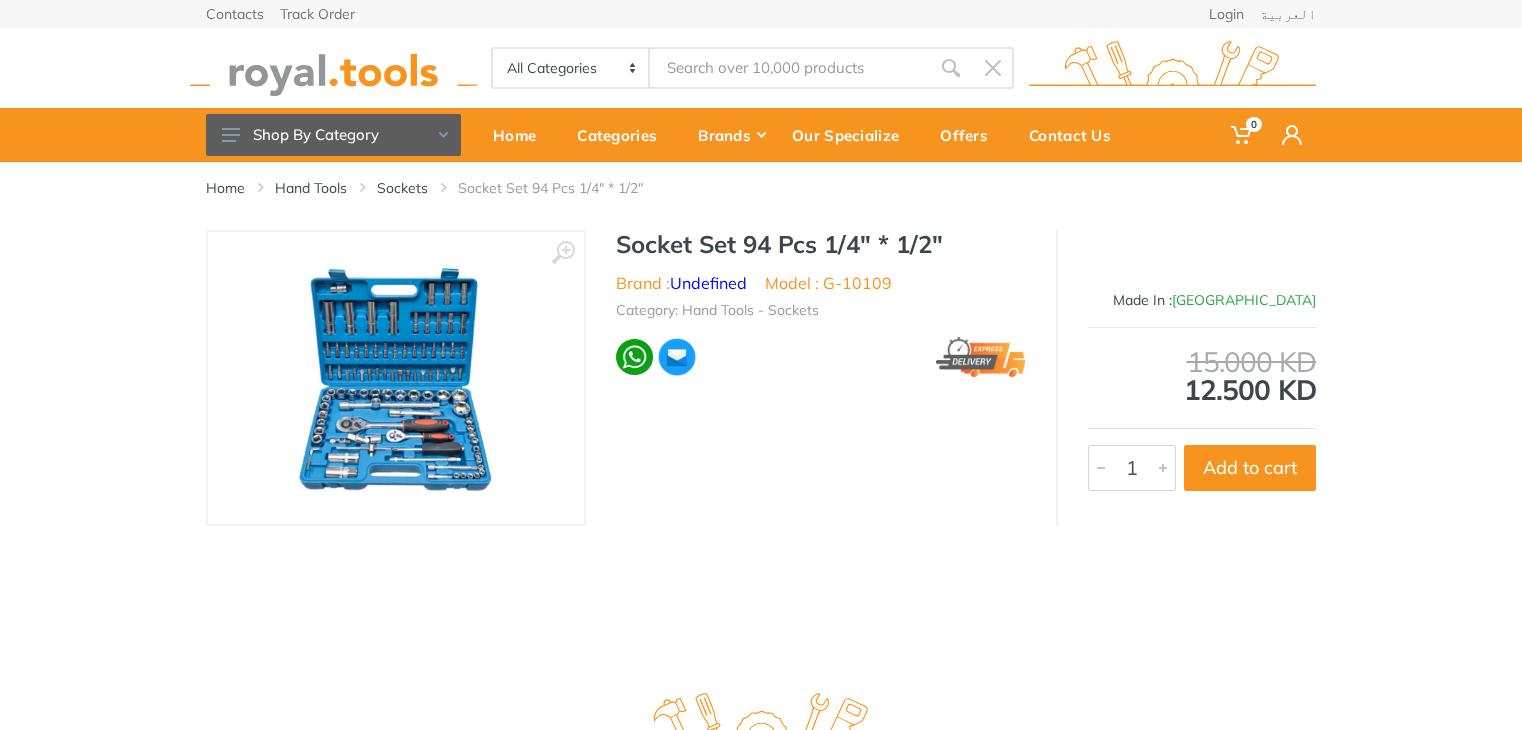 scroll, scrollTop: 0, scrollLeft: 0, axis: both 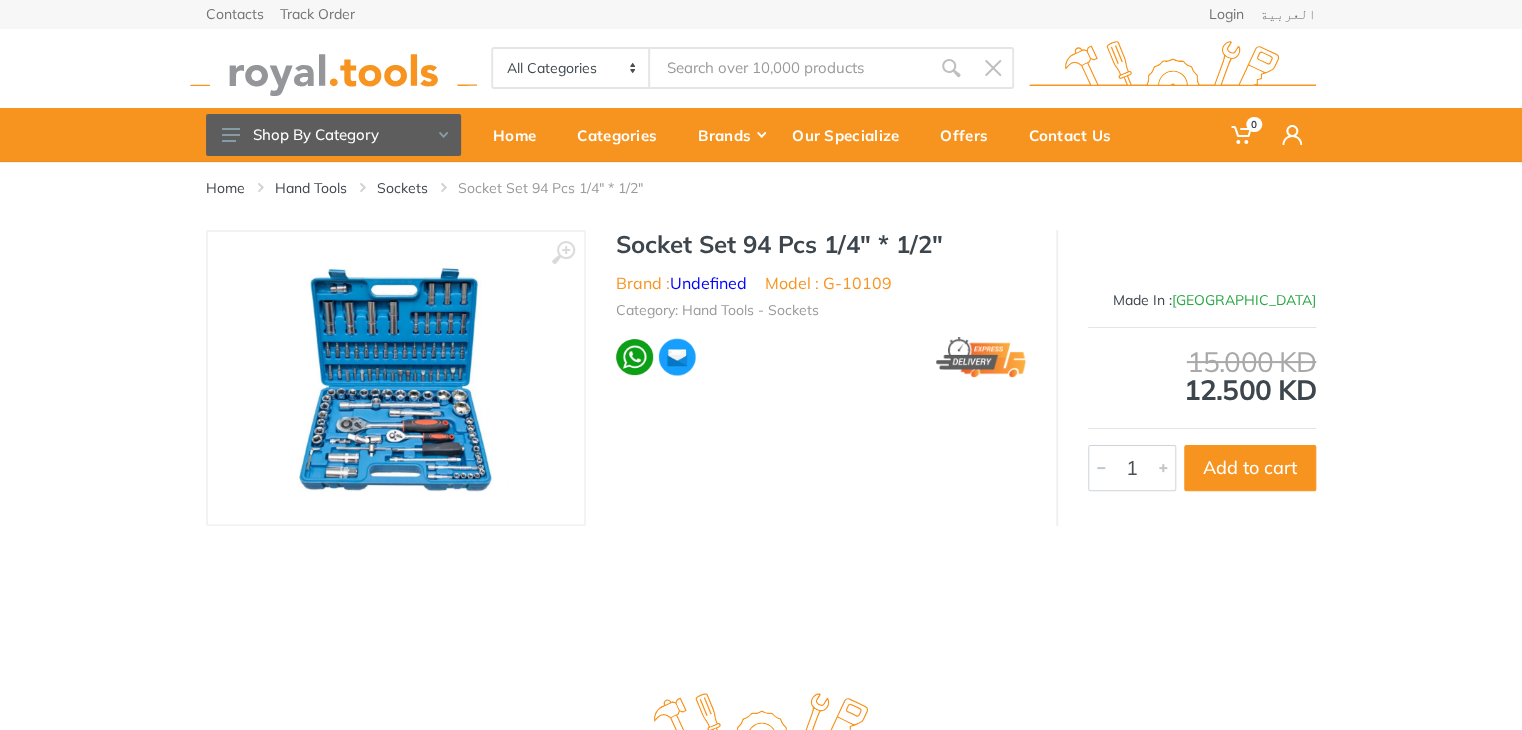click at bounding box center (396, 378) 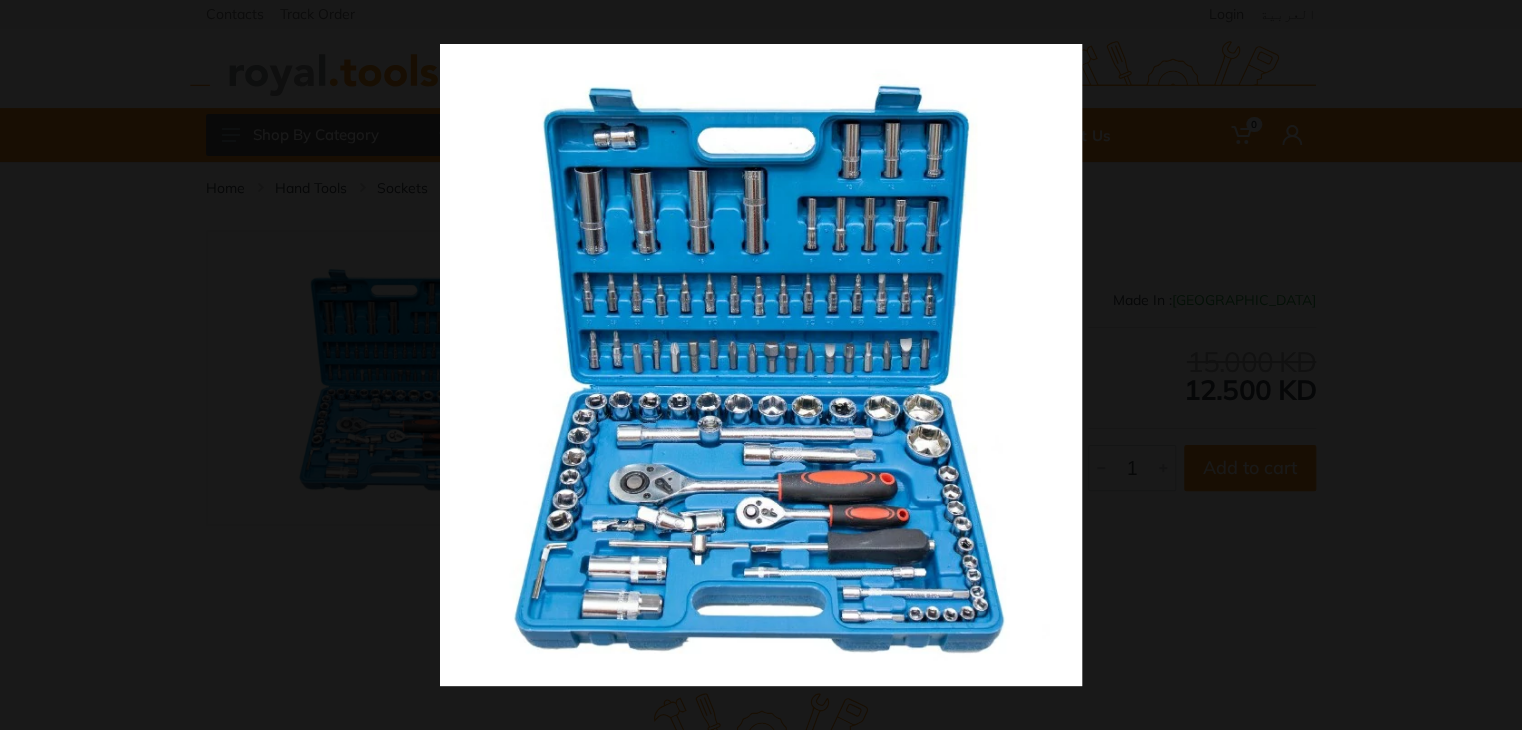click at bounding box center [1201, 409] 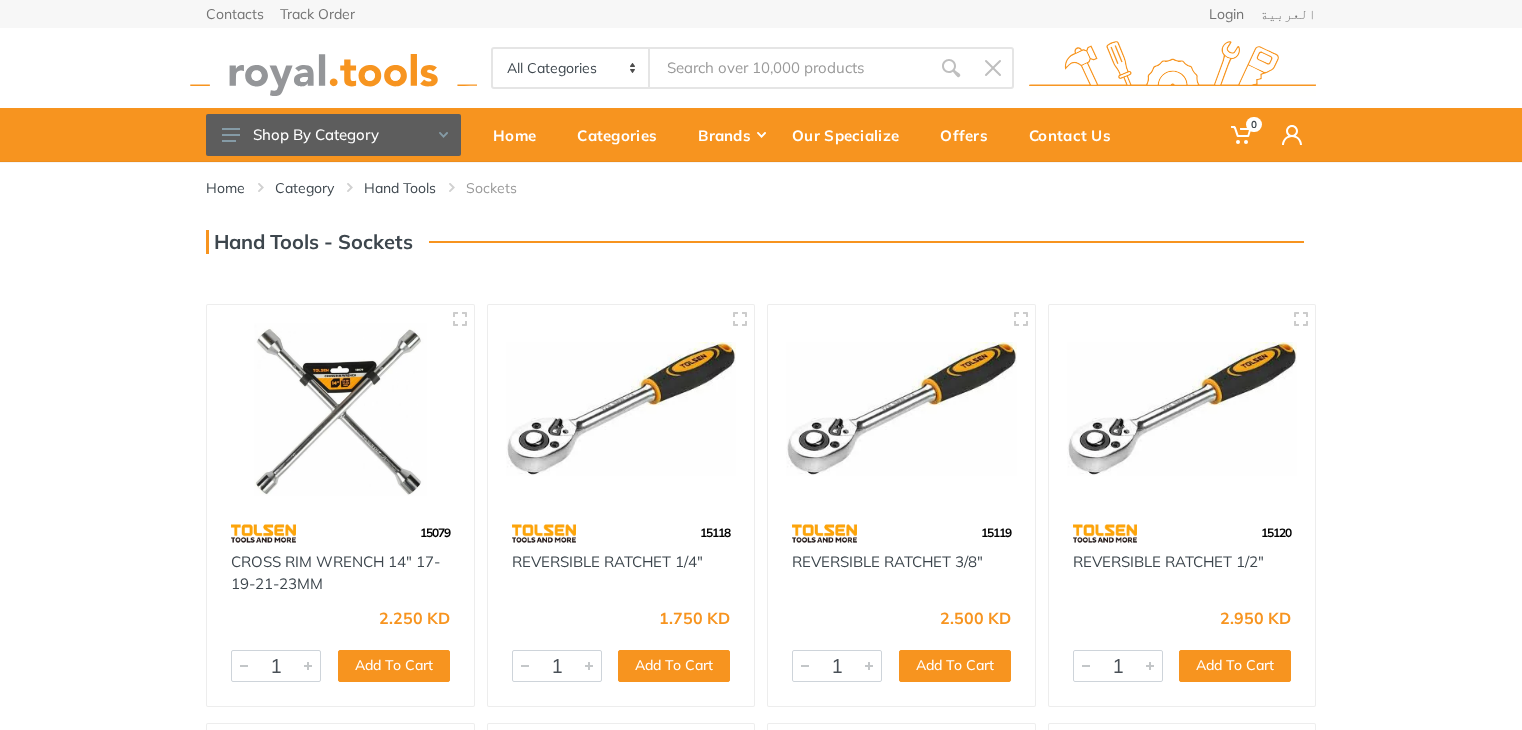 scroll, scrollTop: 912, scrollLeft: 0, axis: vertical 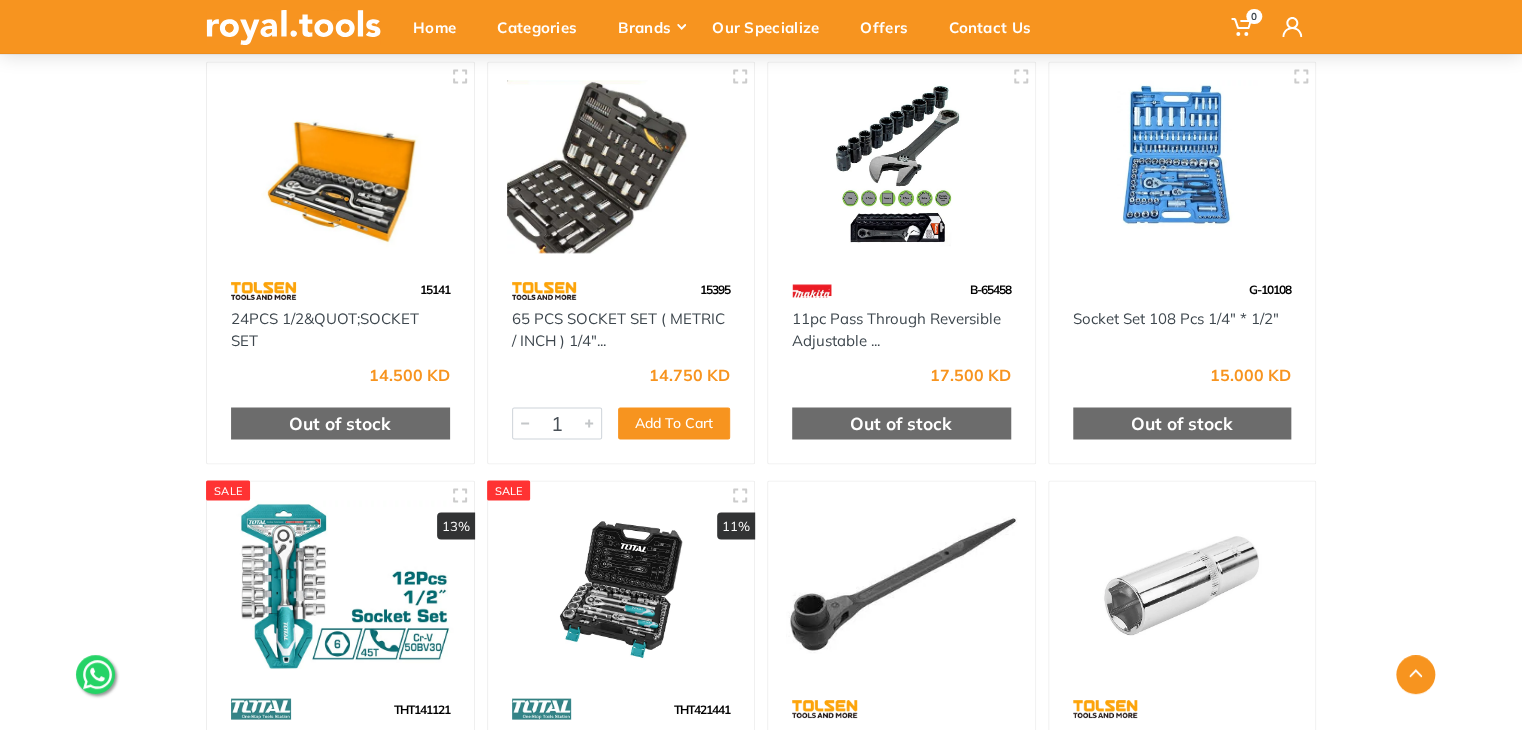 click at bounding box center [621, 166] 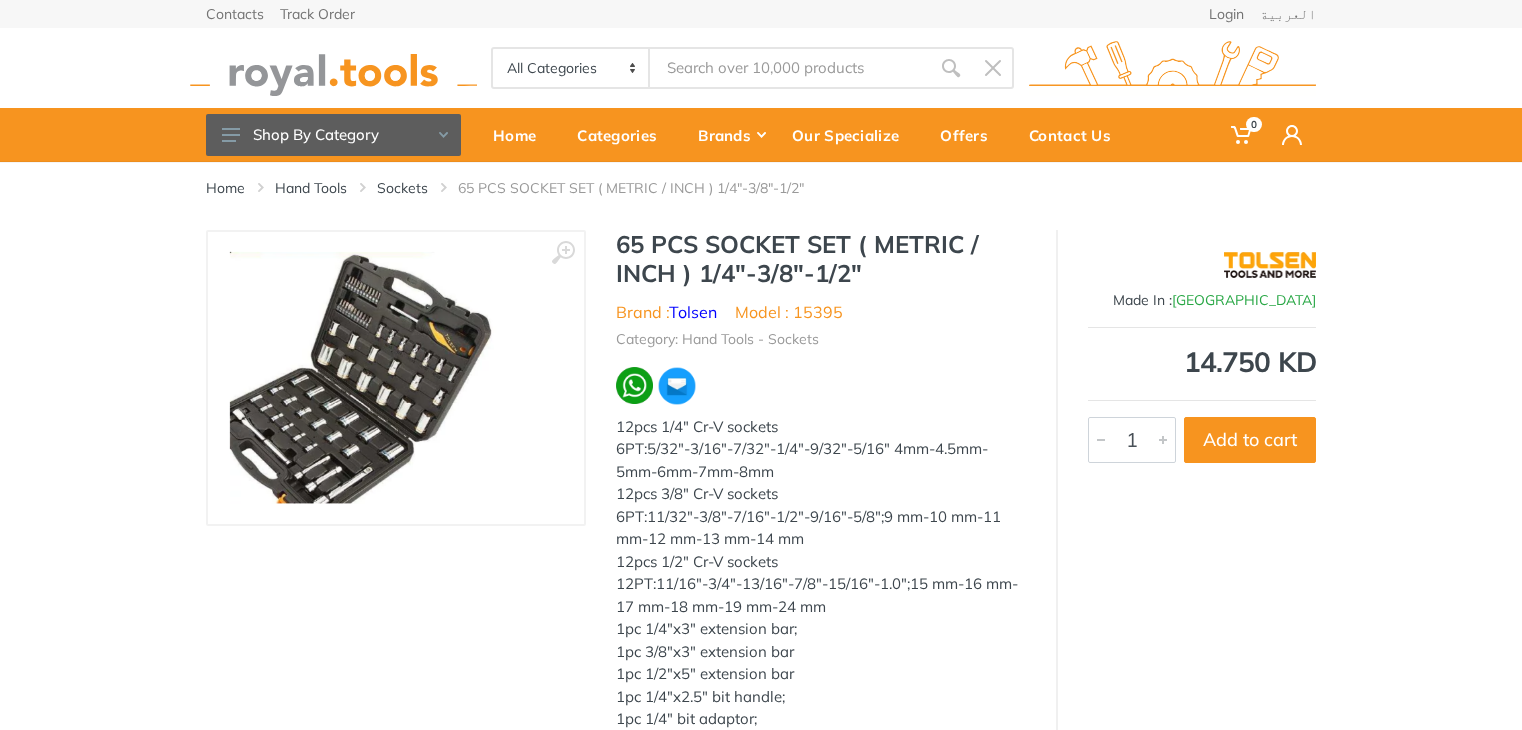 scroll, scrollTop: 0, scrollLeft: 0, axis: both 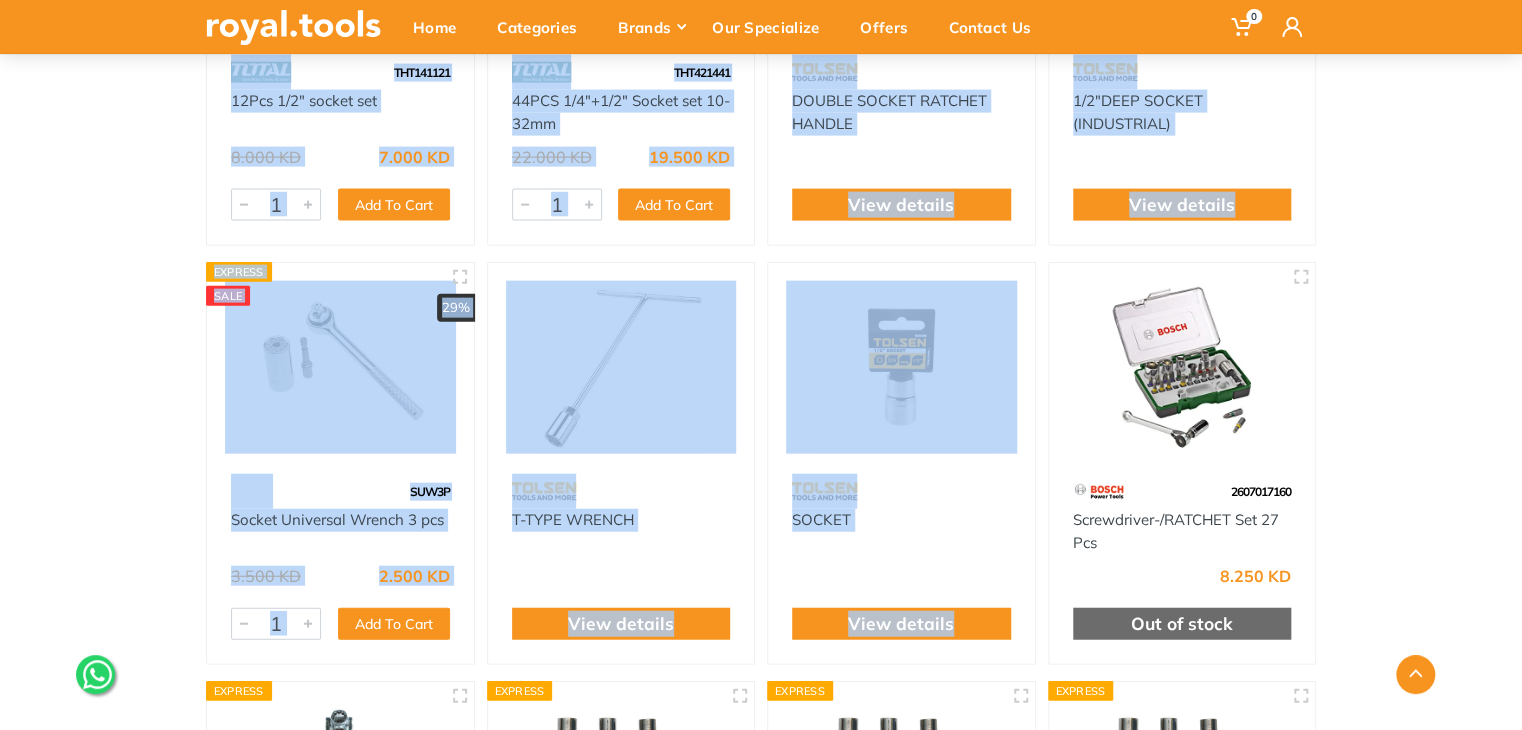 drag, startPoint x: 1520, startPoint y: 254, endPoint x: 1489, endPoint y: 22, distance: 234.06195 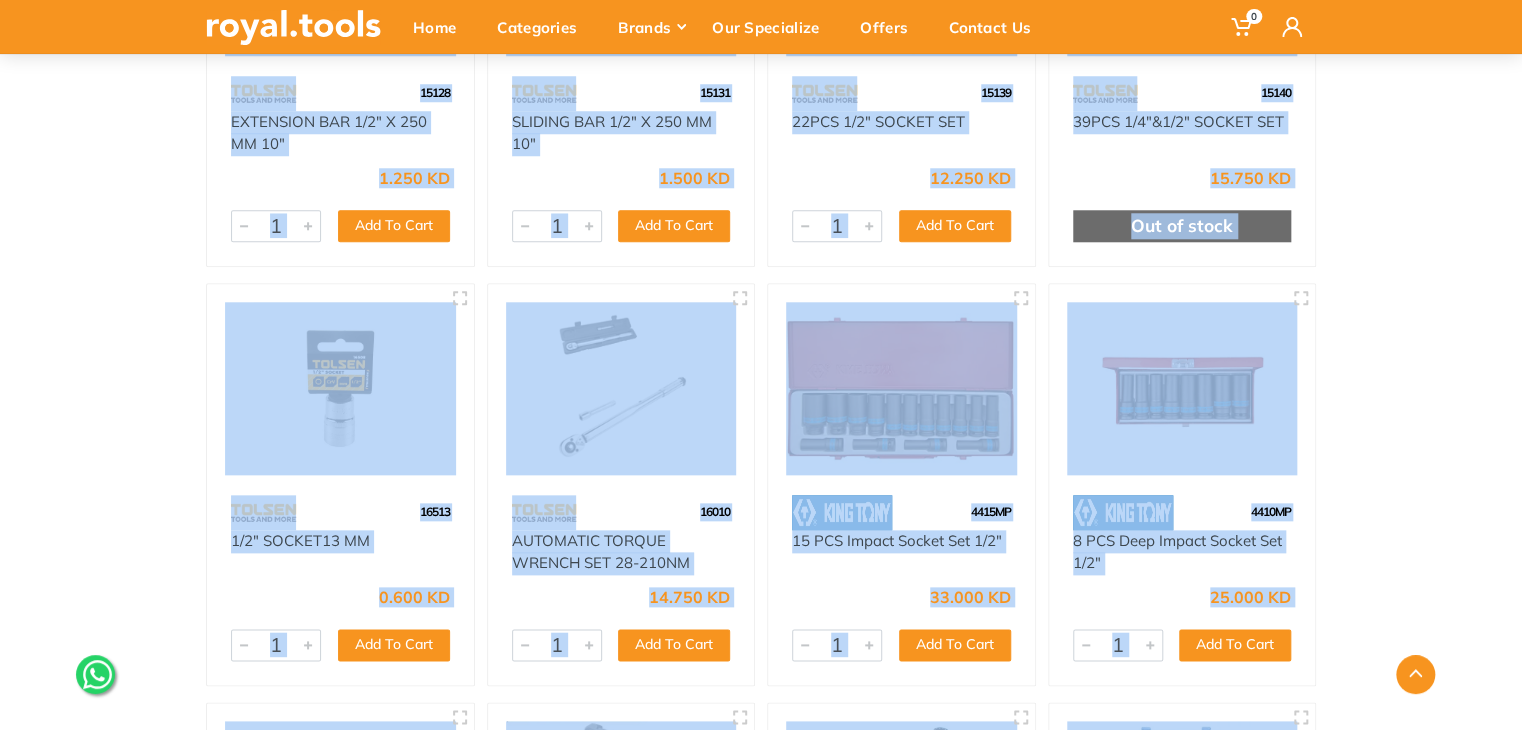 scroll, scrollTop: 220, scrollLeft: 0, axis: vertical 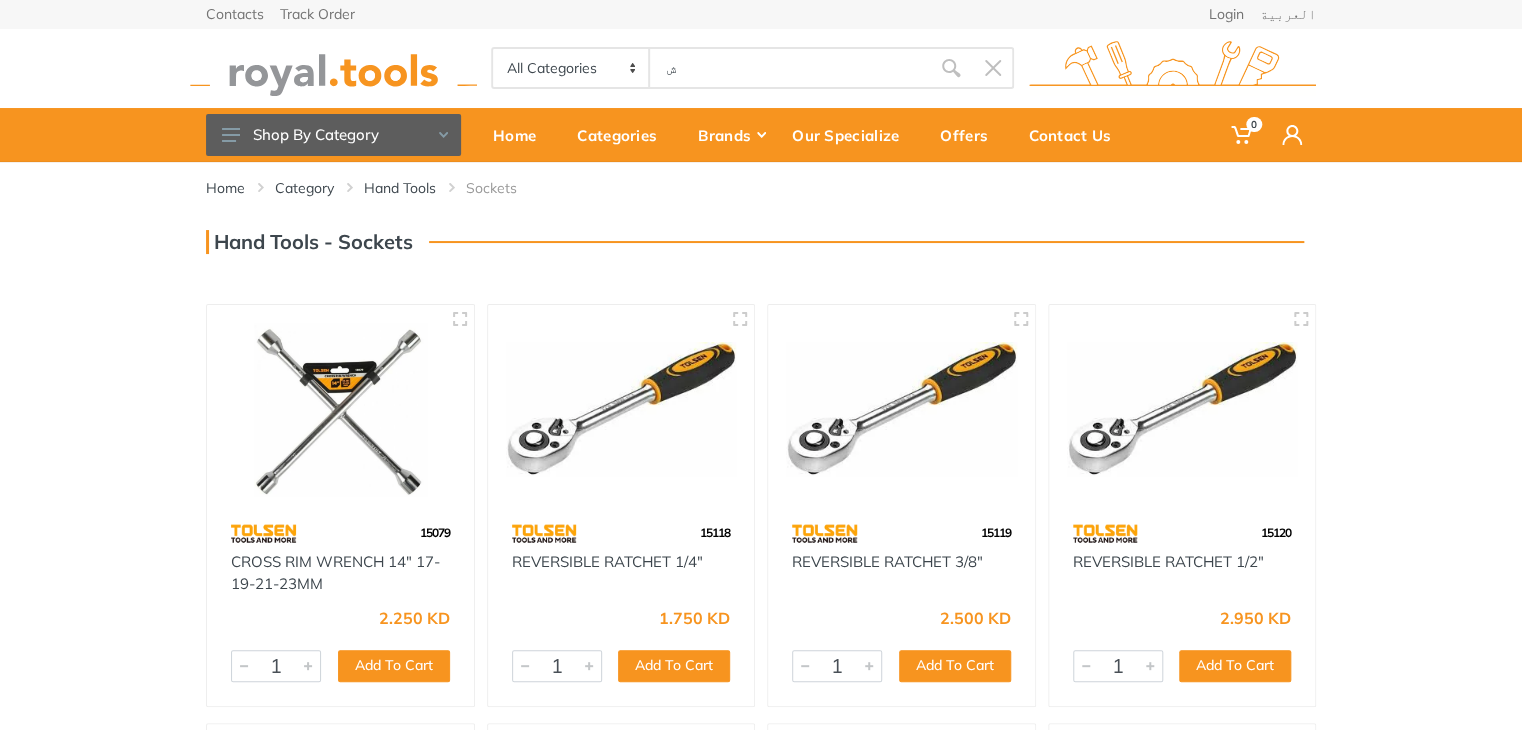 type on "ش" 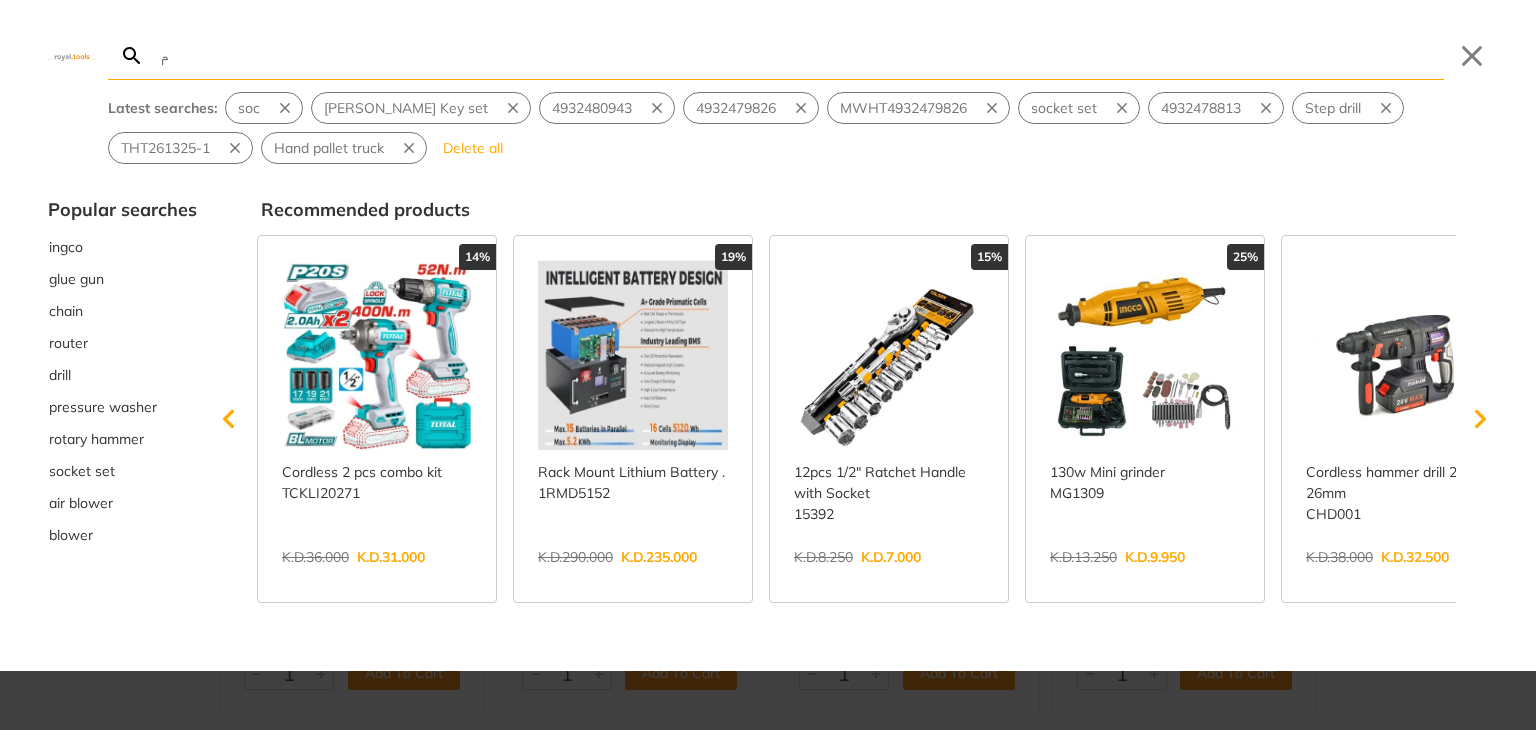 type on "م" 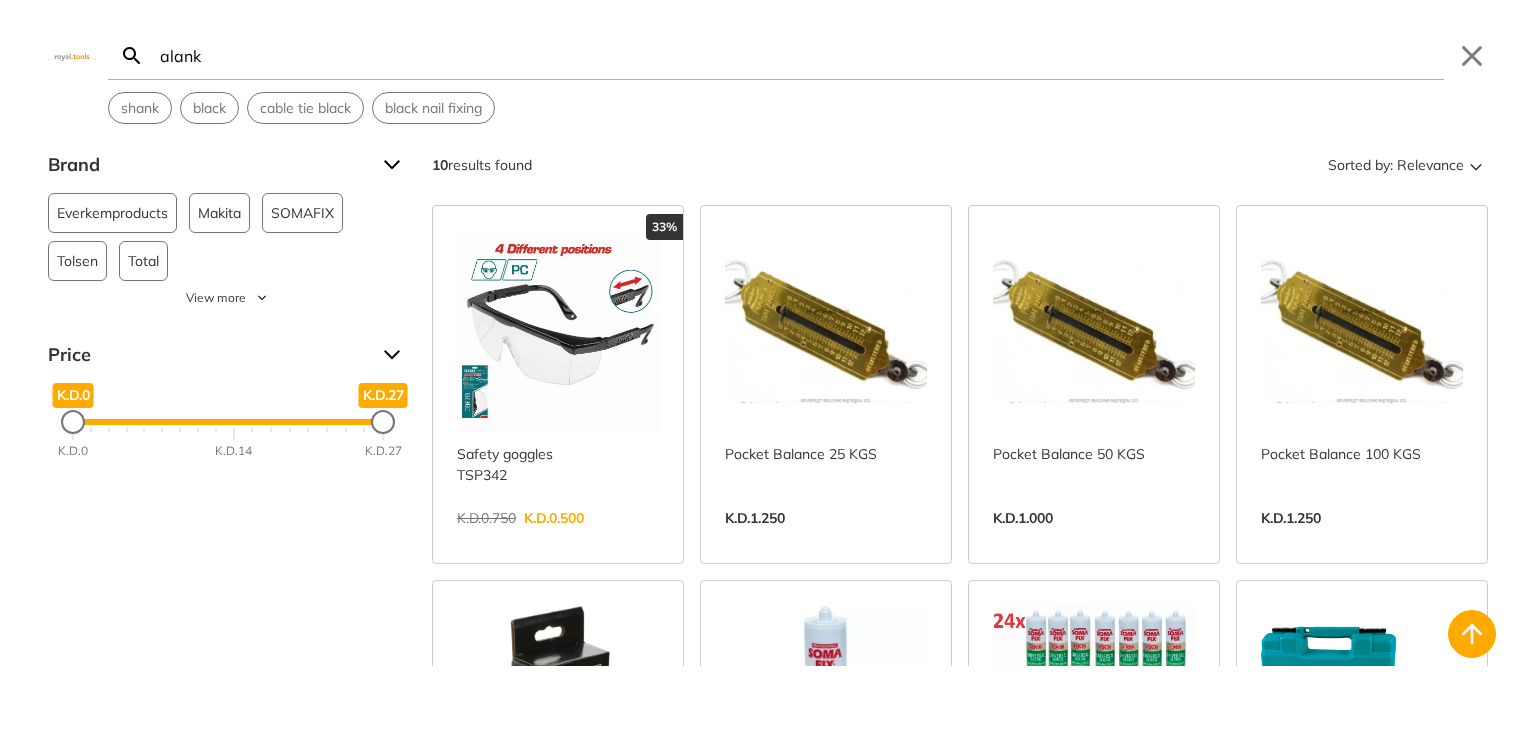 scroll, scrollTop: 0, scrollLeft: 0, axis: both 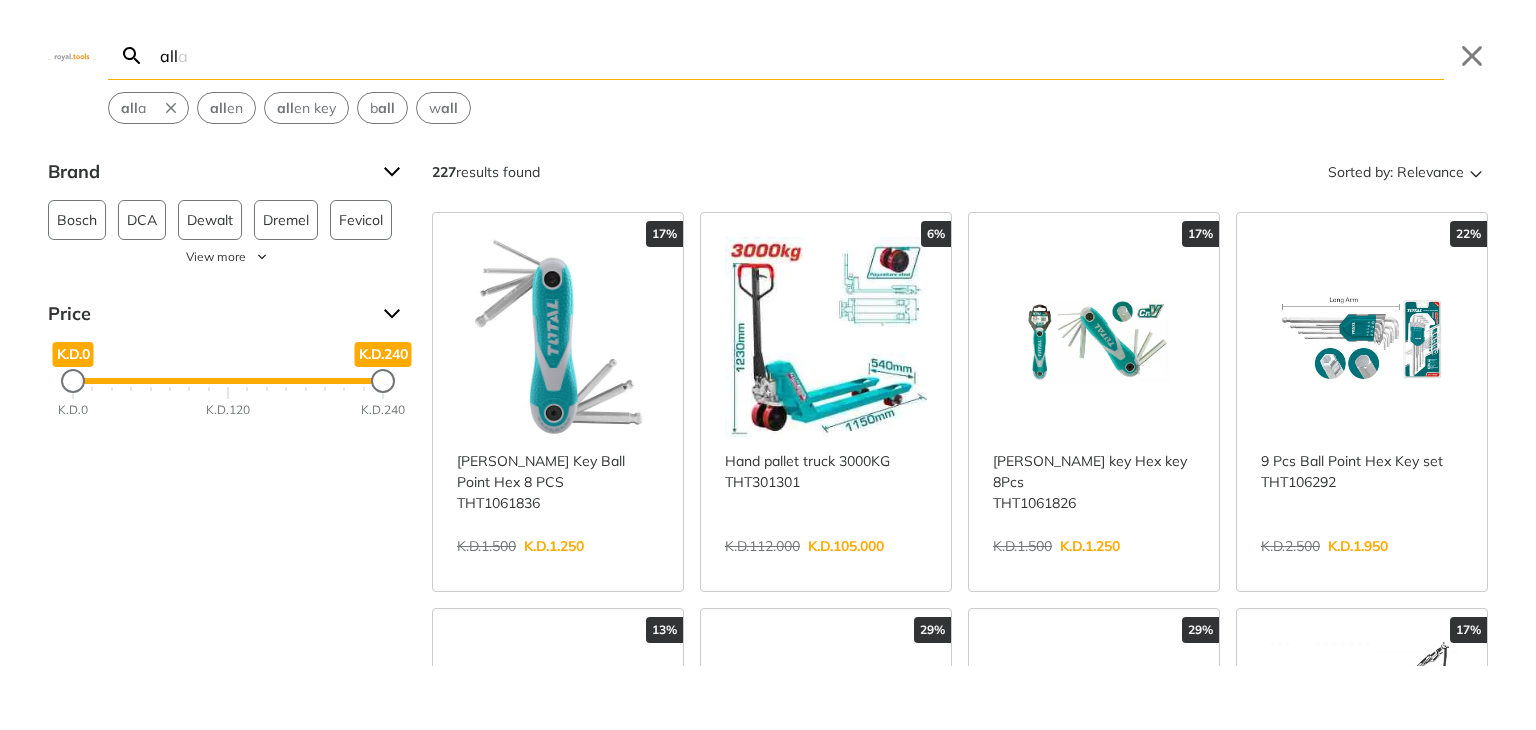 type on "all" 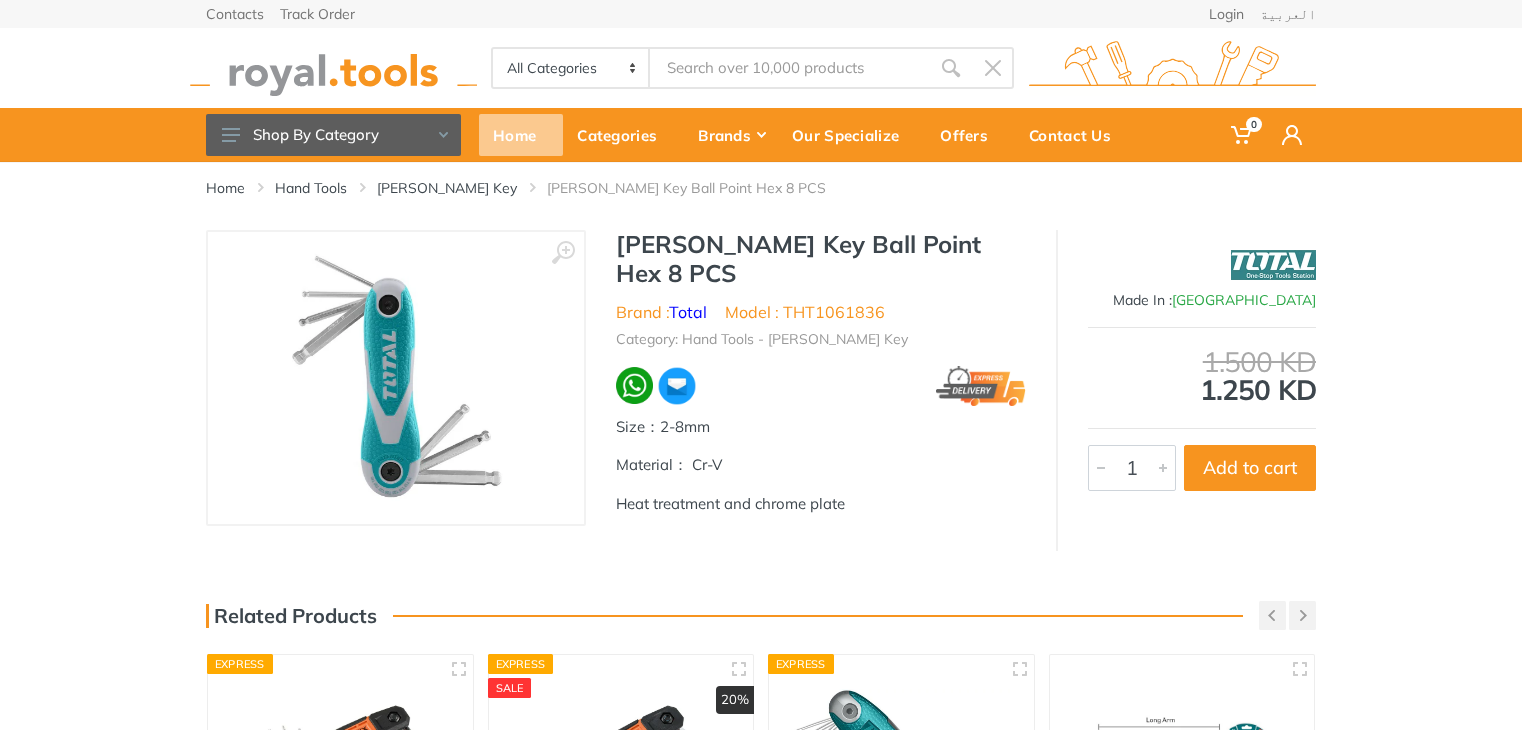 scroll, scrollTop: 0, scrollLeft: 0, axis: both 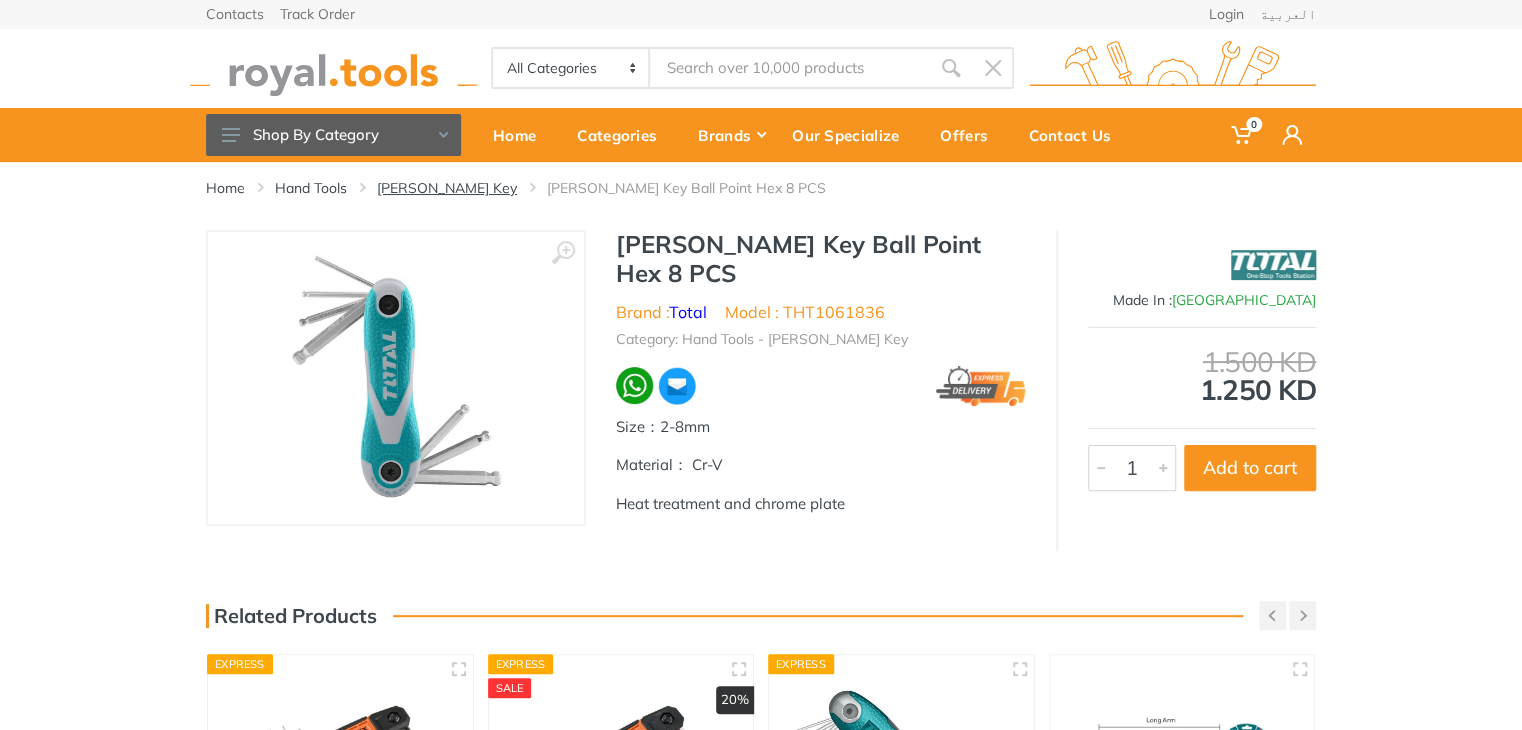 click on "[PERSON_NAME] Key" at bounding box center (447, 188) 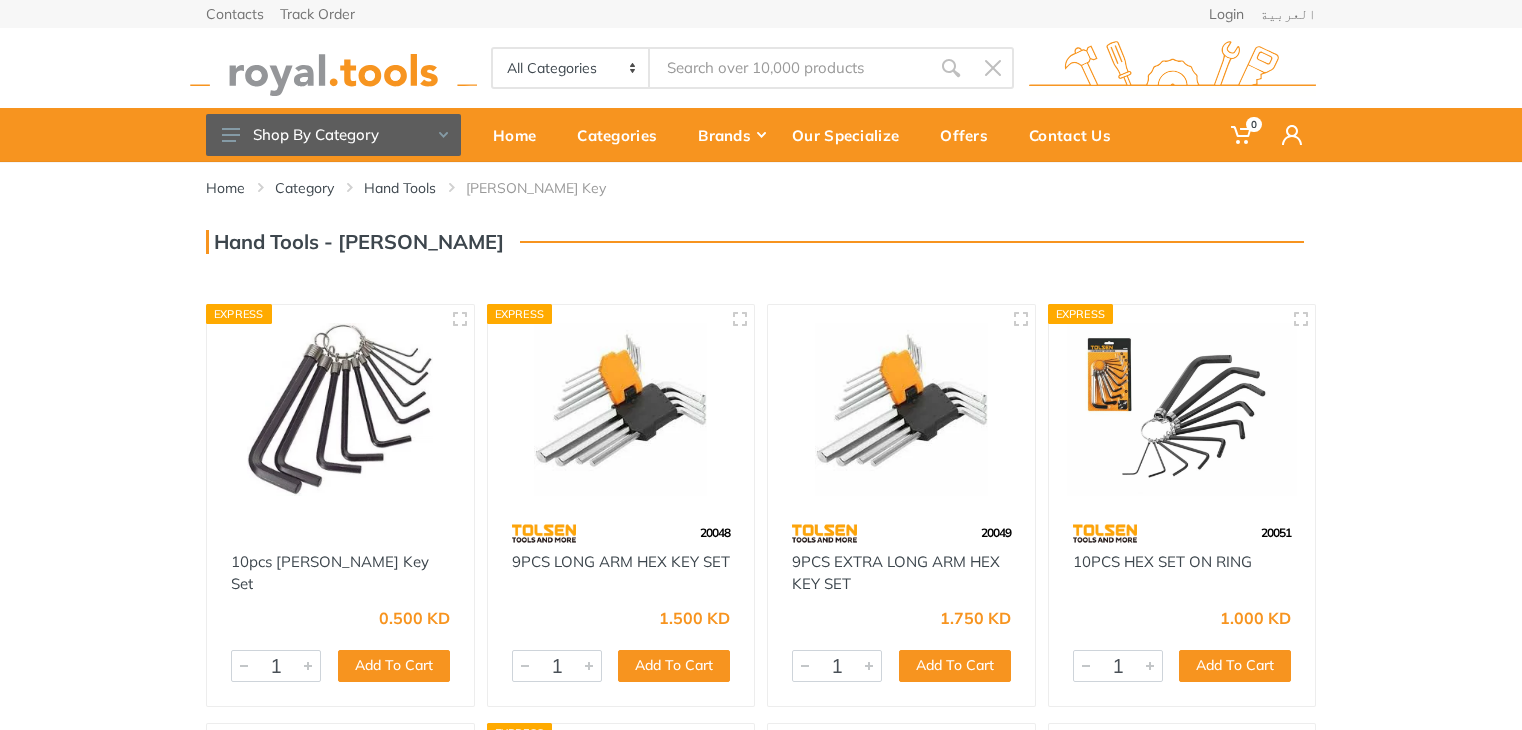 scroll, scrollTop: 121, scrollLeft: 0, axis: vertical 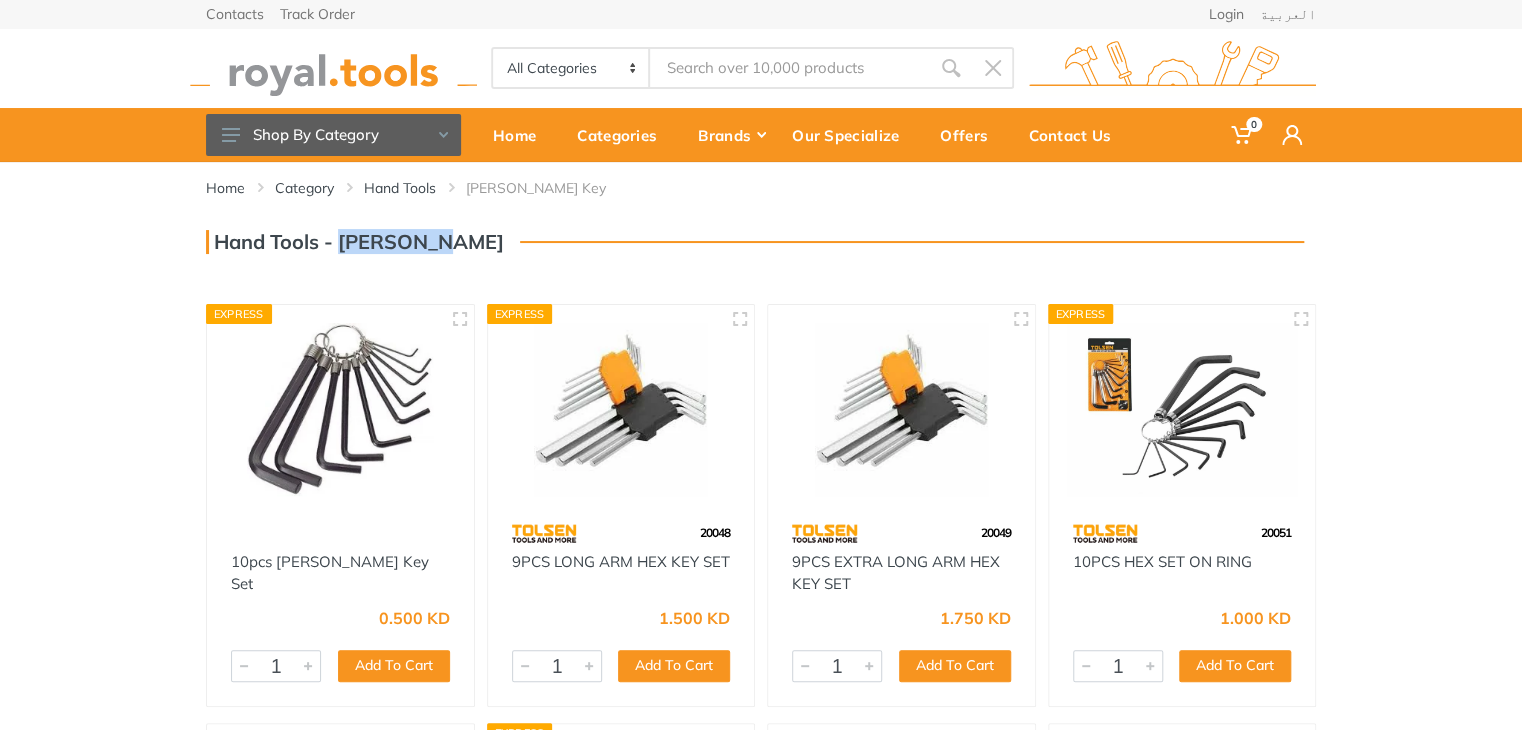 drag, startPoint x: 417, startPoint y: 241, endPoint x: 347, endPoint y: 241, distance: 70 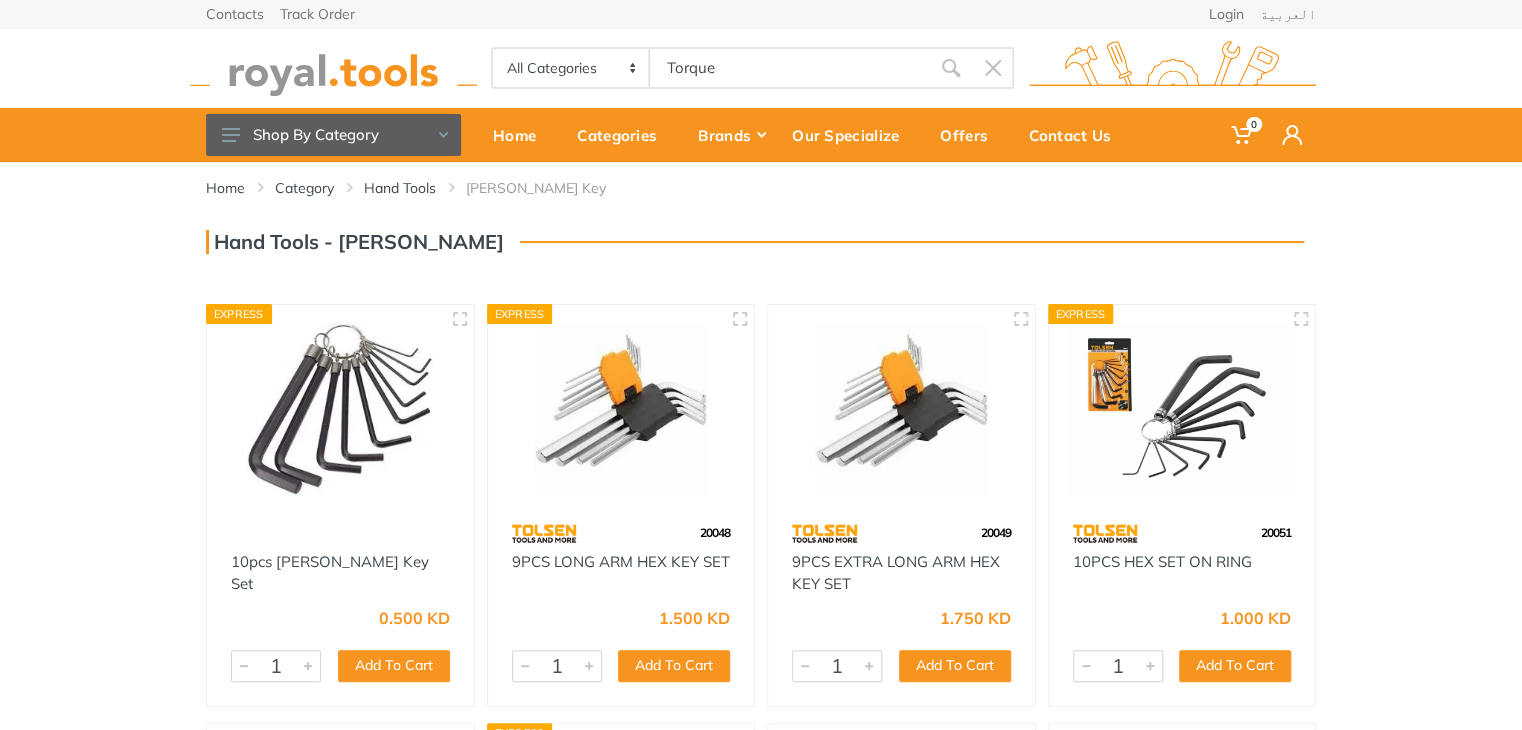 type on "Torque" 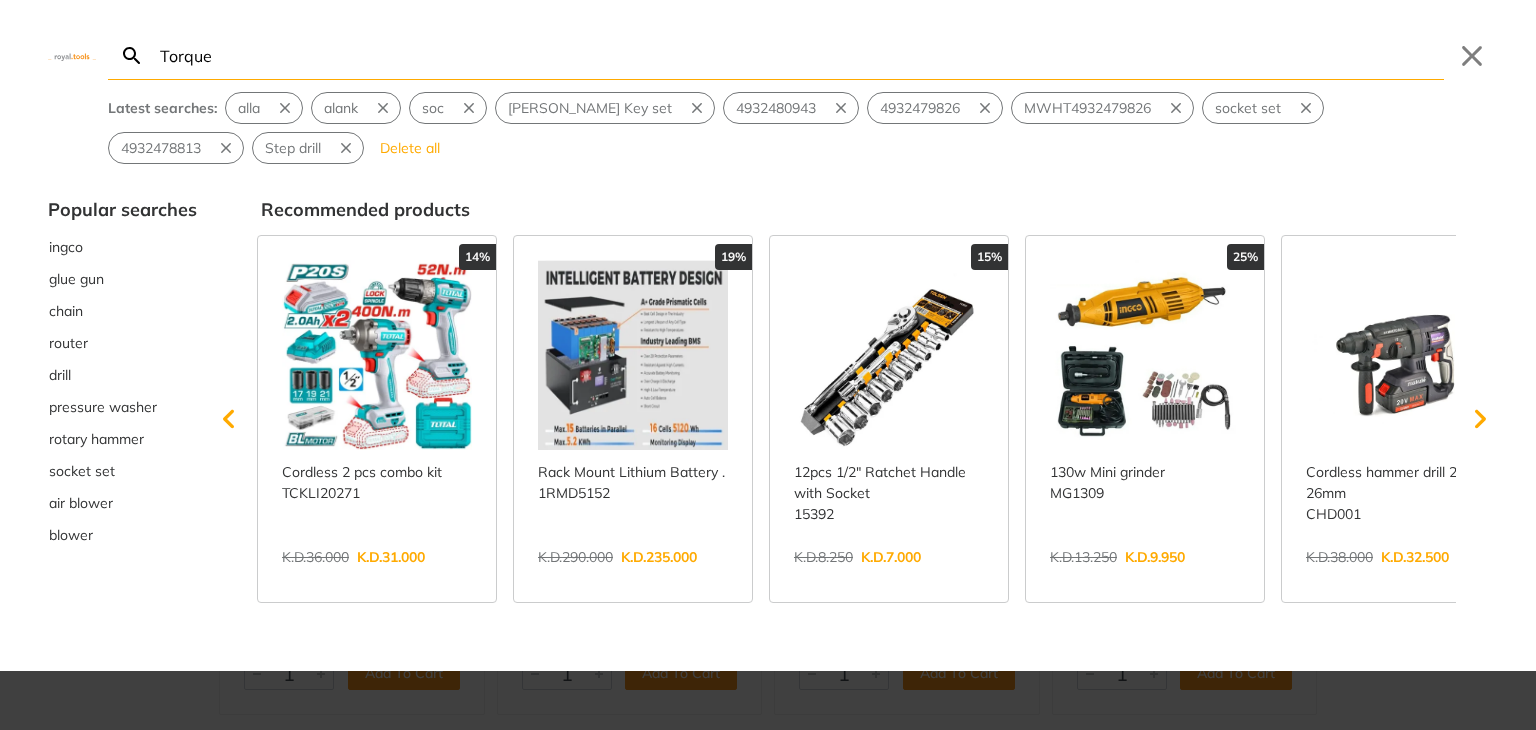 type on "Torque" 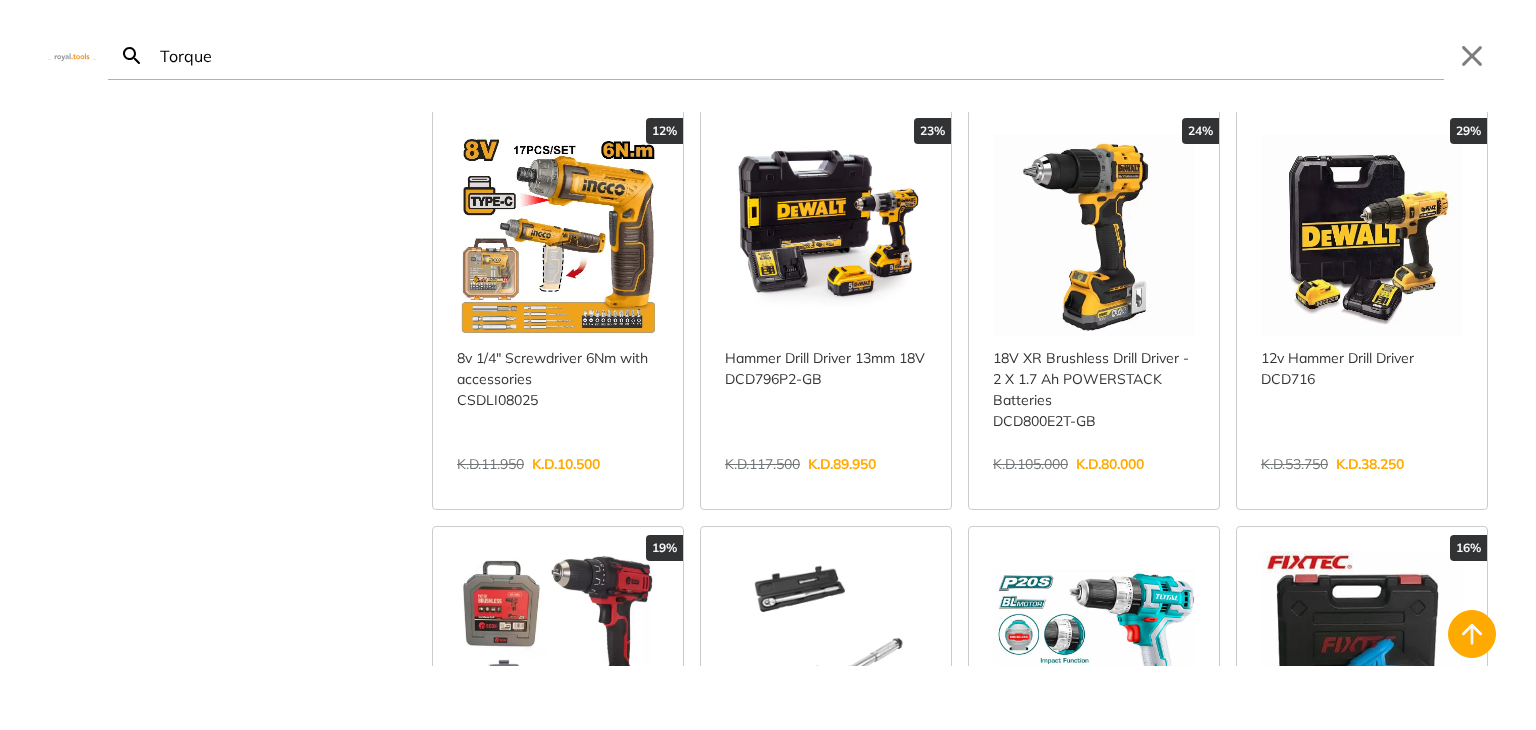 scroll, scrollTop: 2000, scrollLeft: 0, axis: vertical 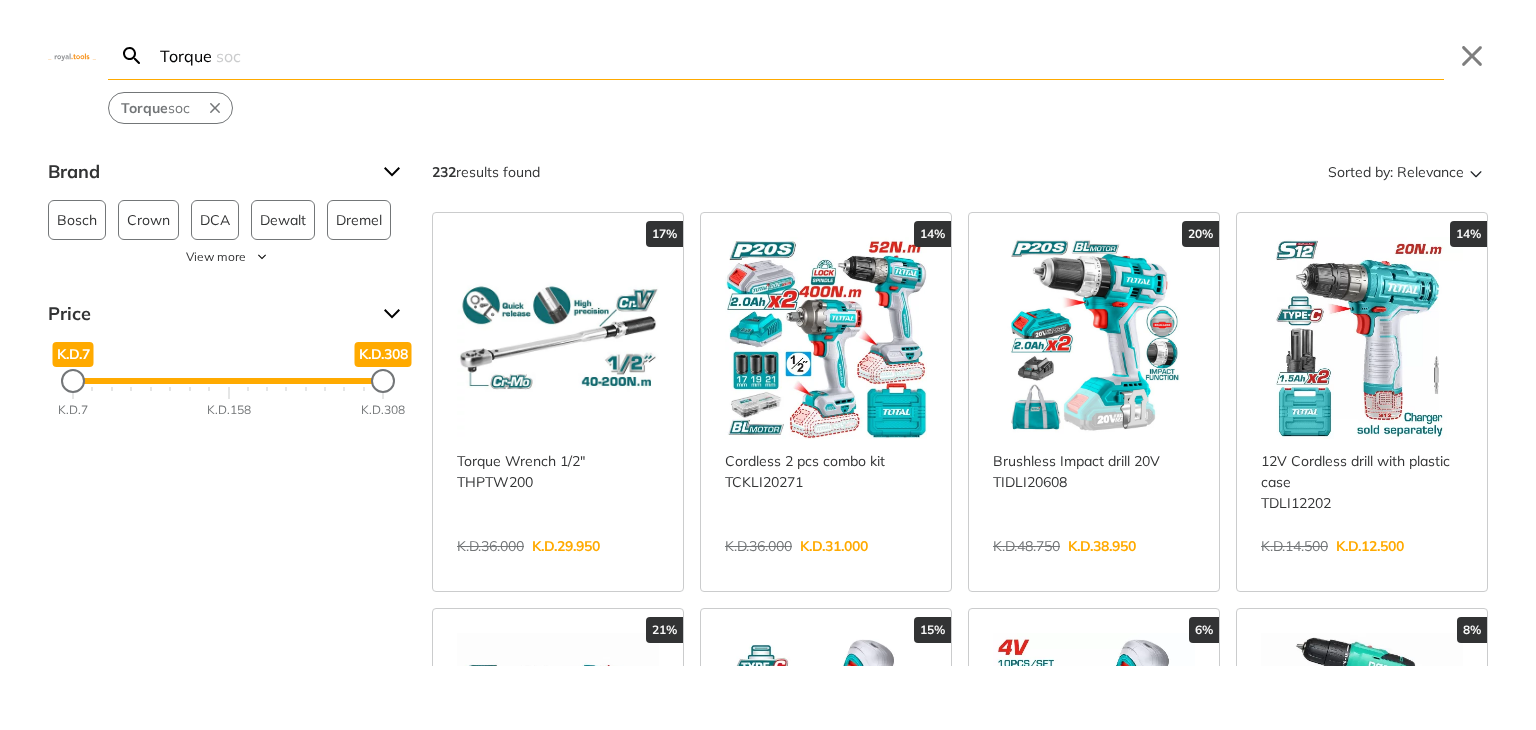 click on "Torque" at bounding box center [800, 55] 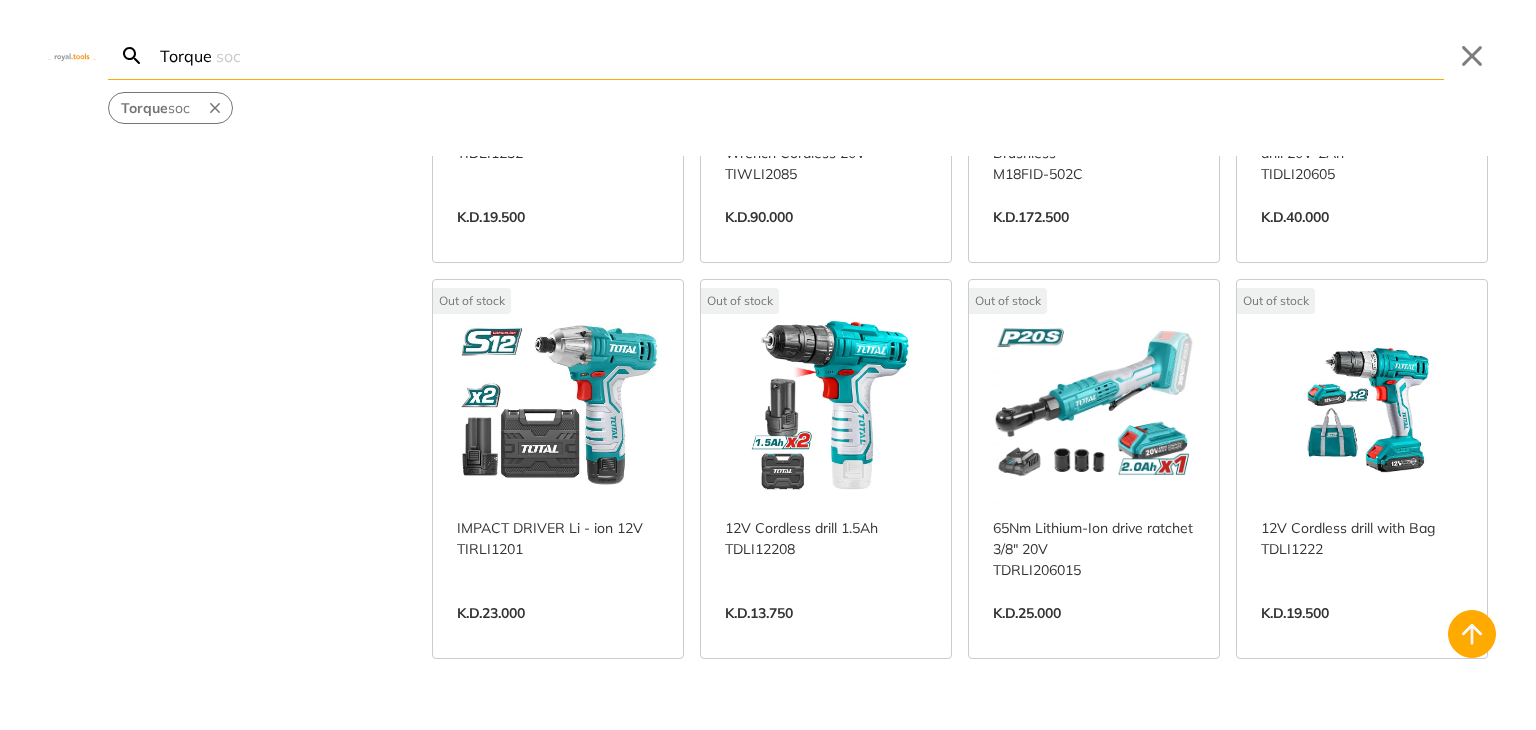 scroll, scrollTop: 17092, scrollLeft: 0, axis: vertical 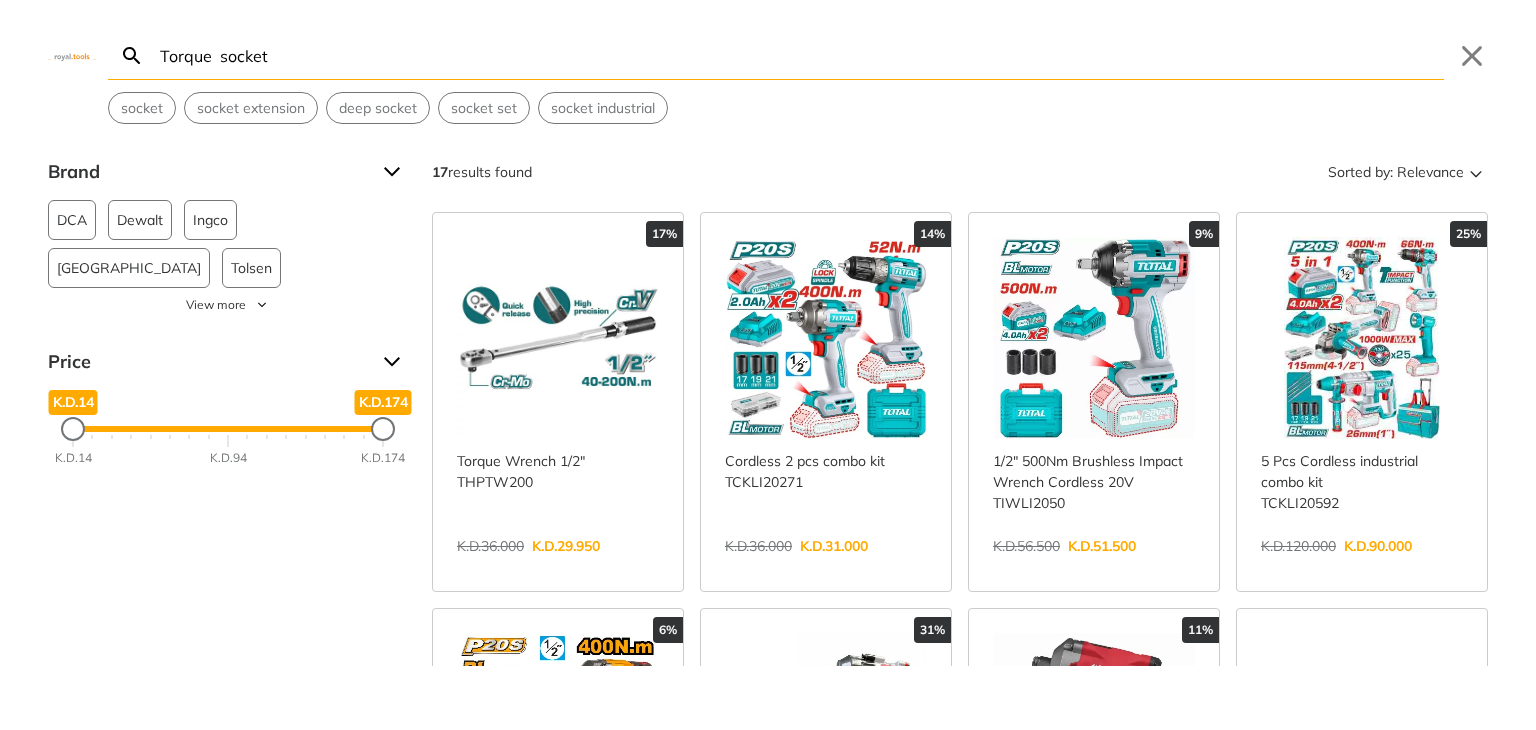 click on "Torque  socket" at bounding box center (800, 55) 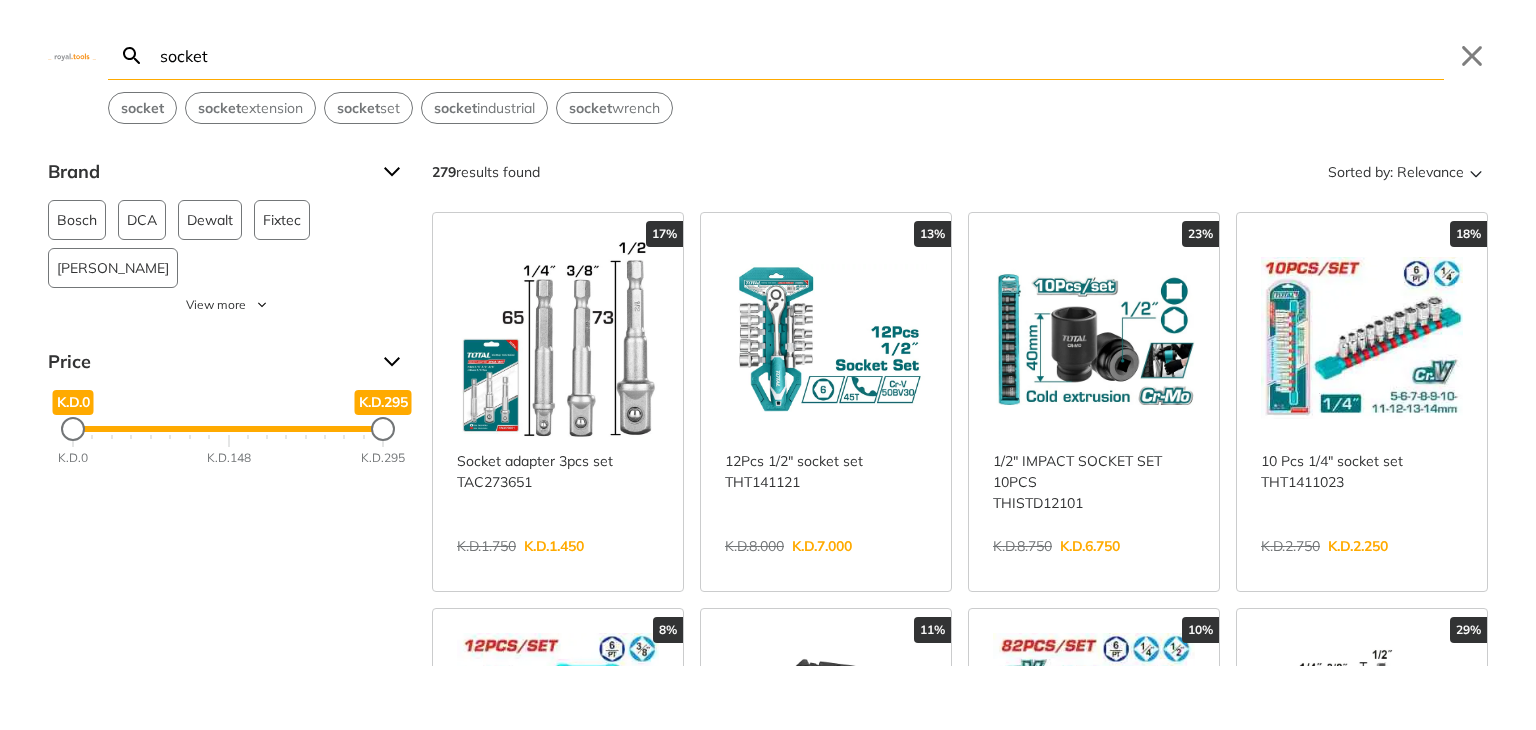 type on "socket" 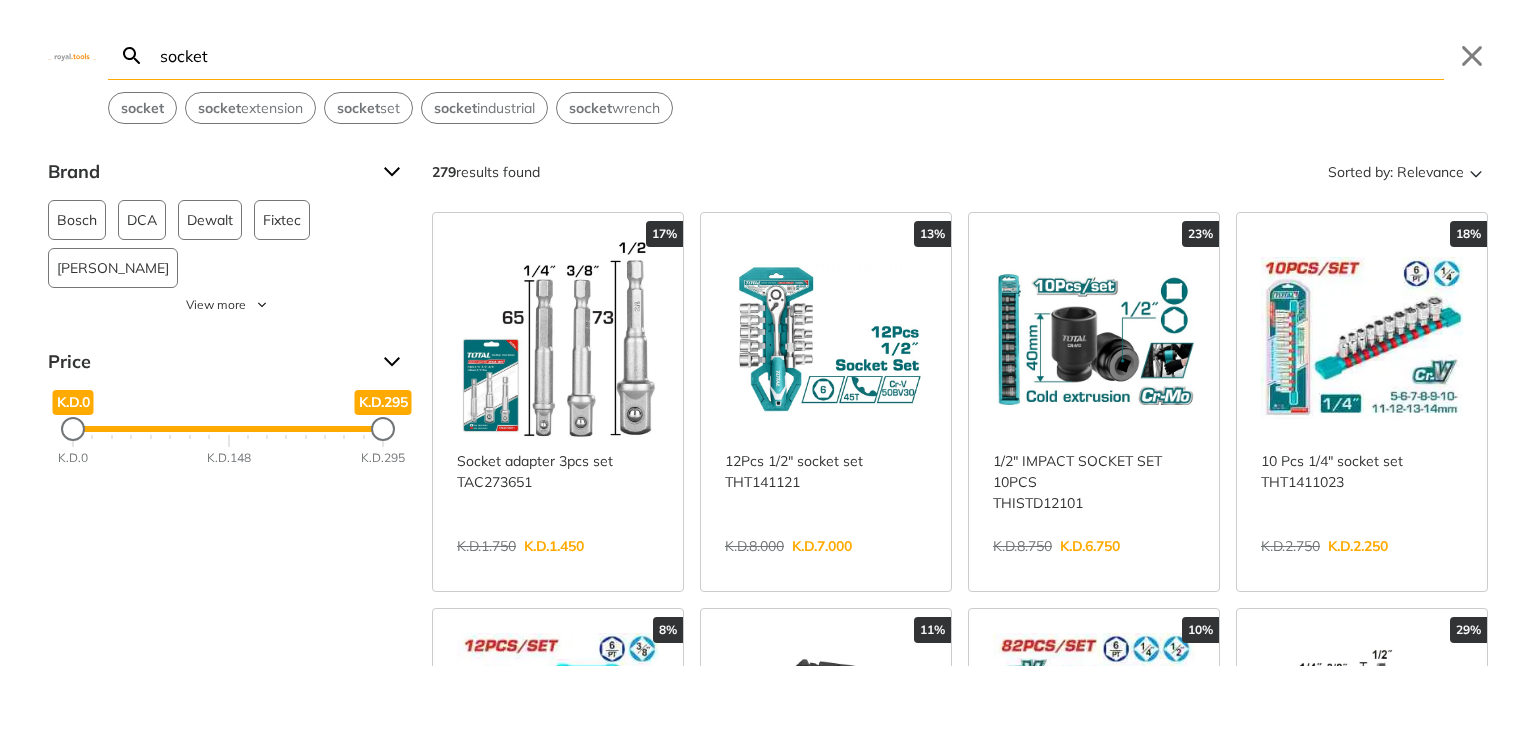 click on "View more →" at bounding box center (826, 567) 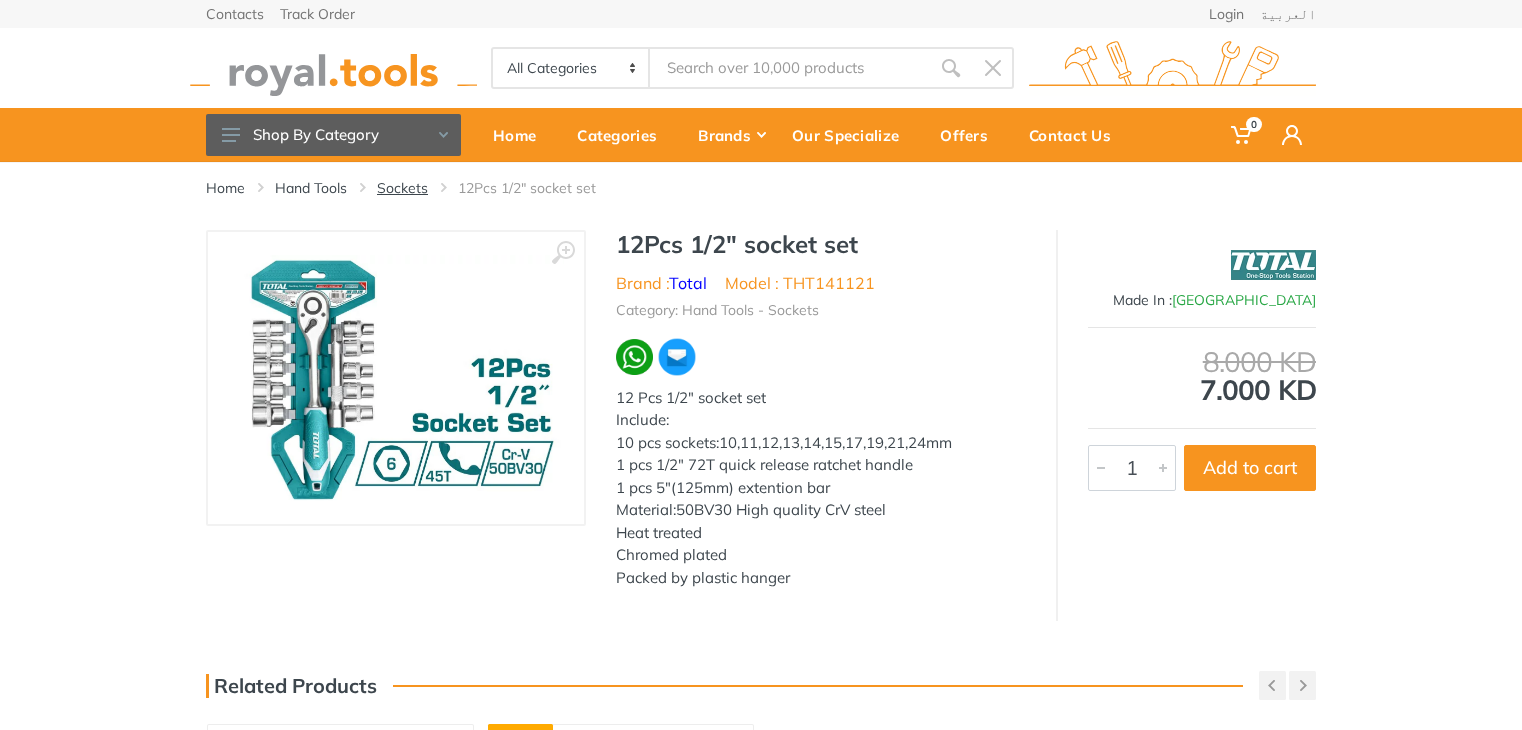 scroll, scrollTop: 0, scrollLeft: 0, axis: both 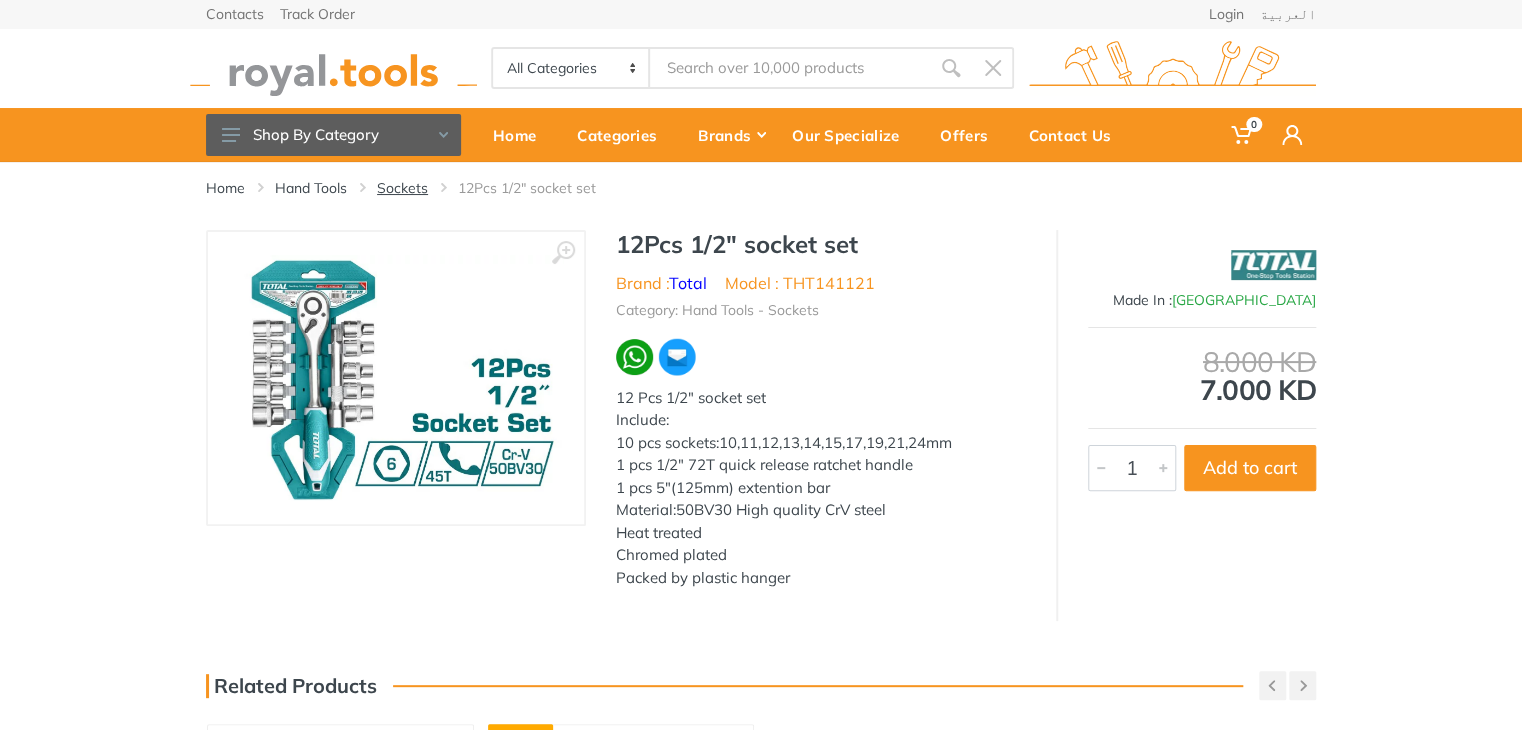 click on "Sockets" at bounding box center (402, 188) 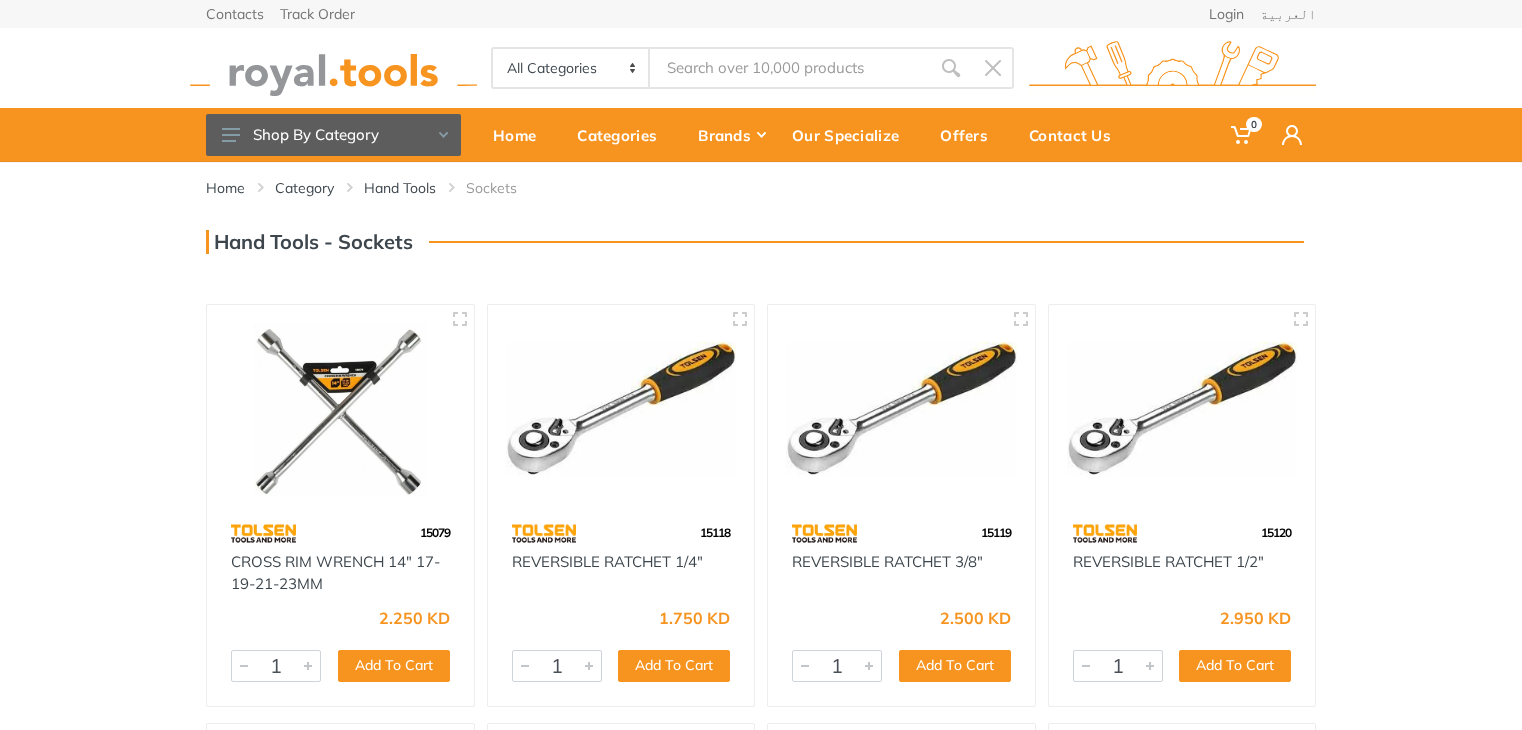 scroll, scrollTop: 0, scrollLeft: 0, axis: both 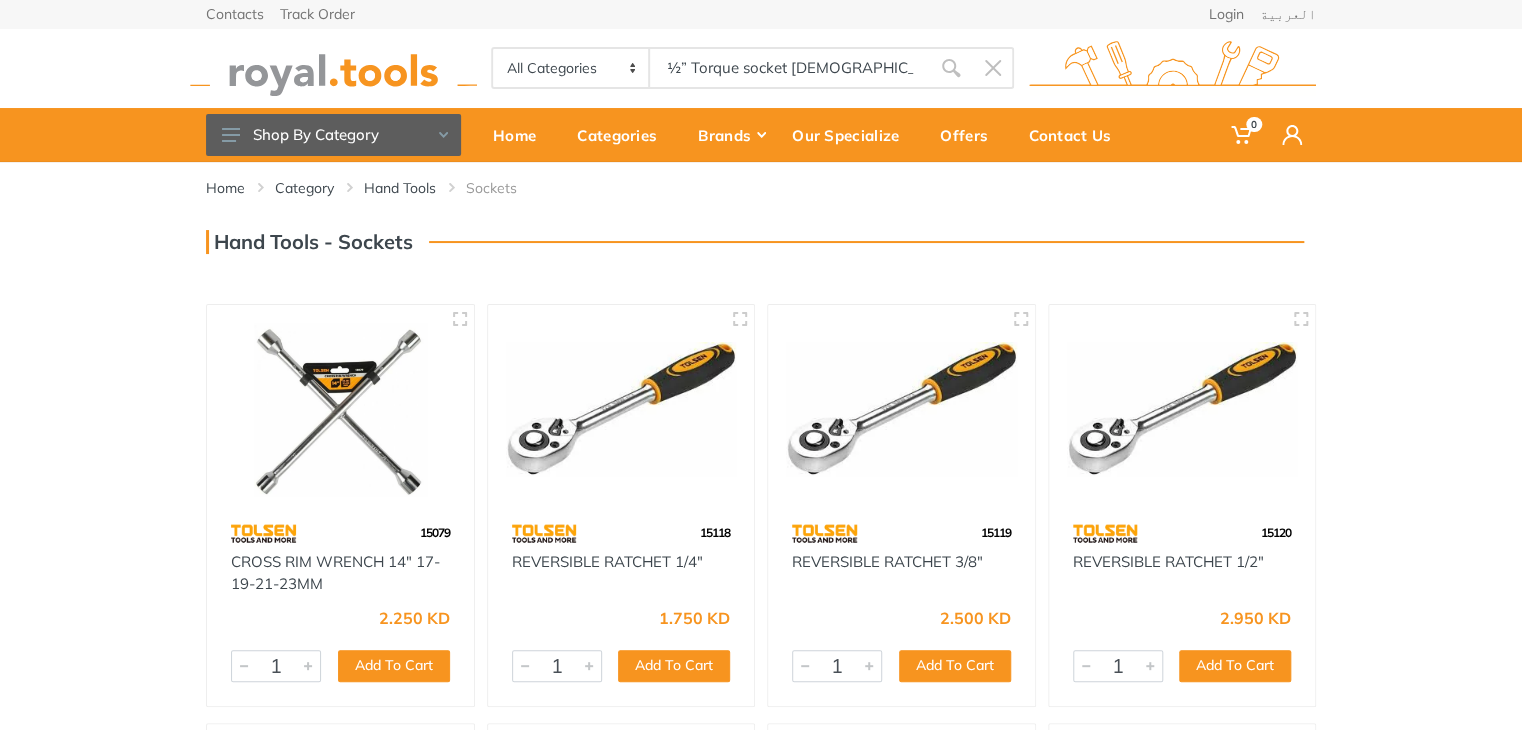 type on "½” Torque socket [DEMOGRAPHIC_DATA]" 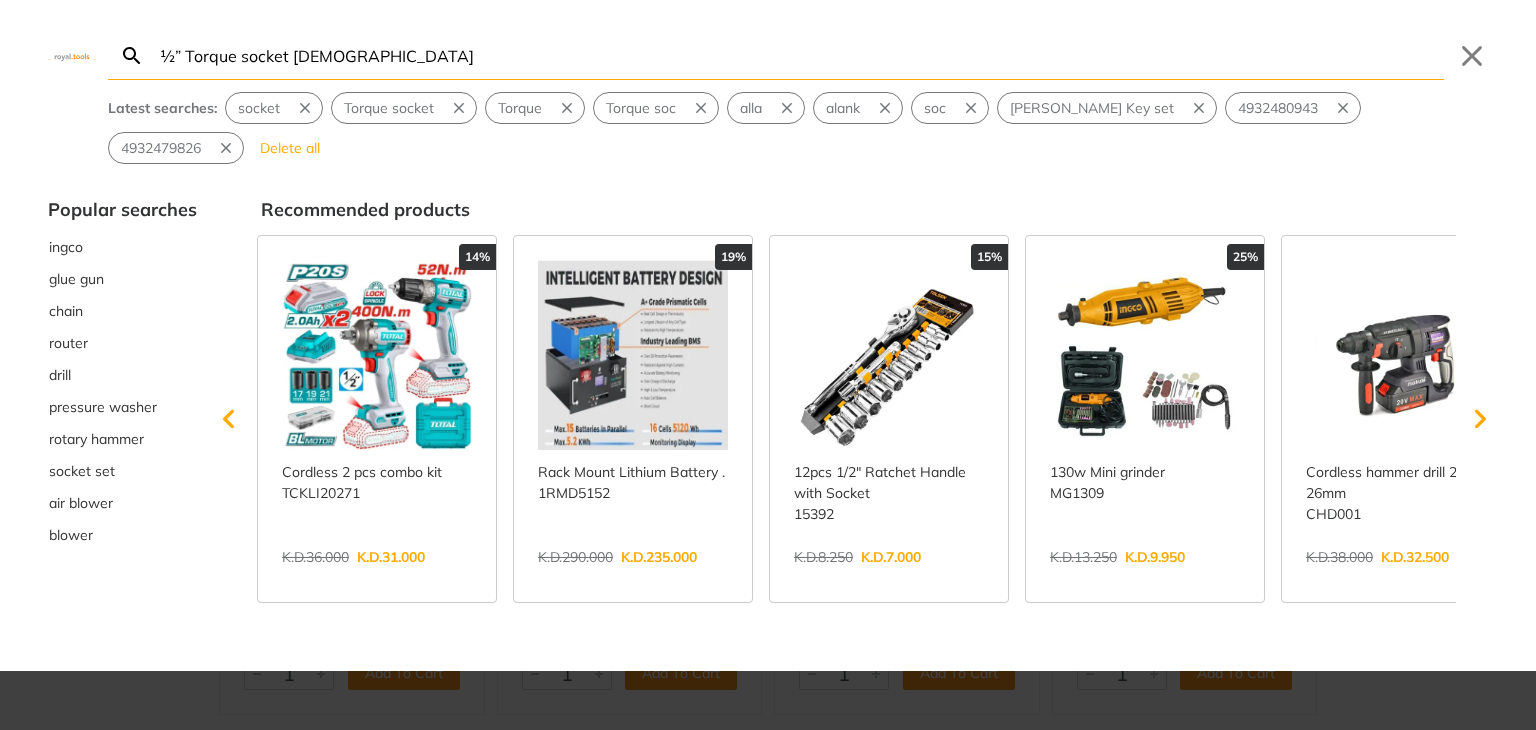 type on "½” Torque socket female" 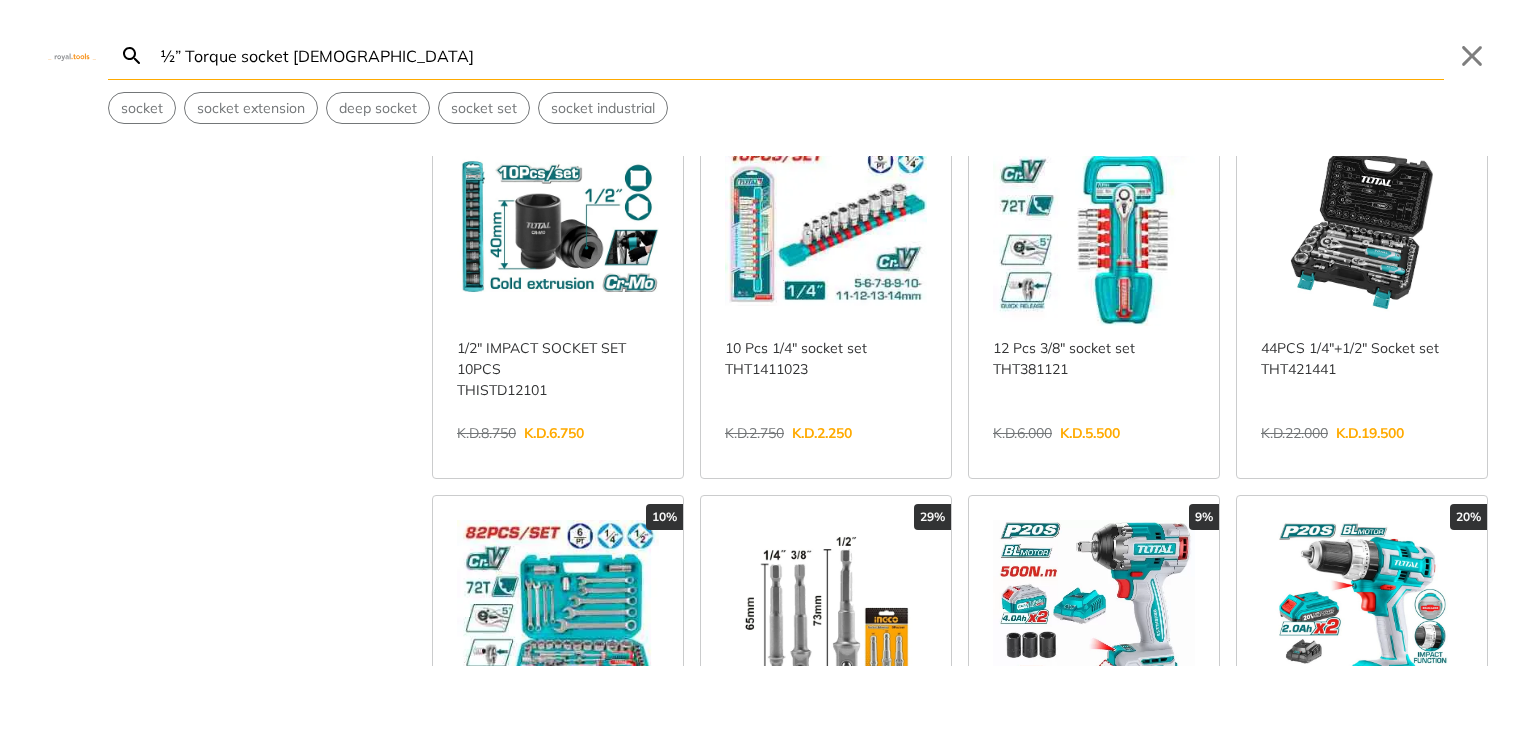scroll, scrollTop: 500, scrollLeft: 0, axis: vertical 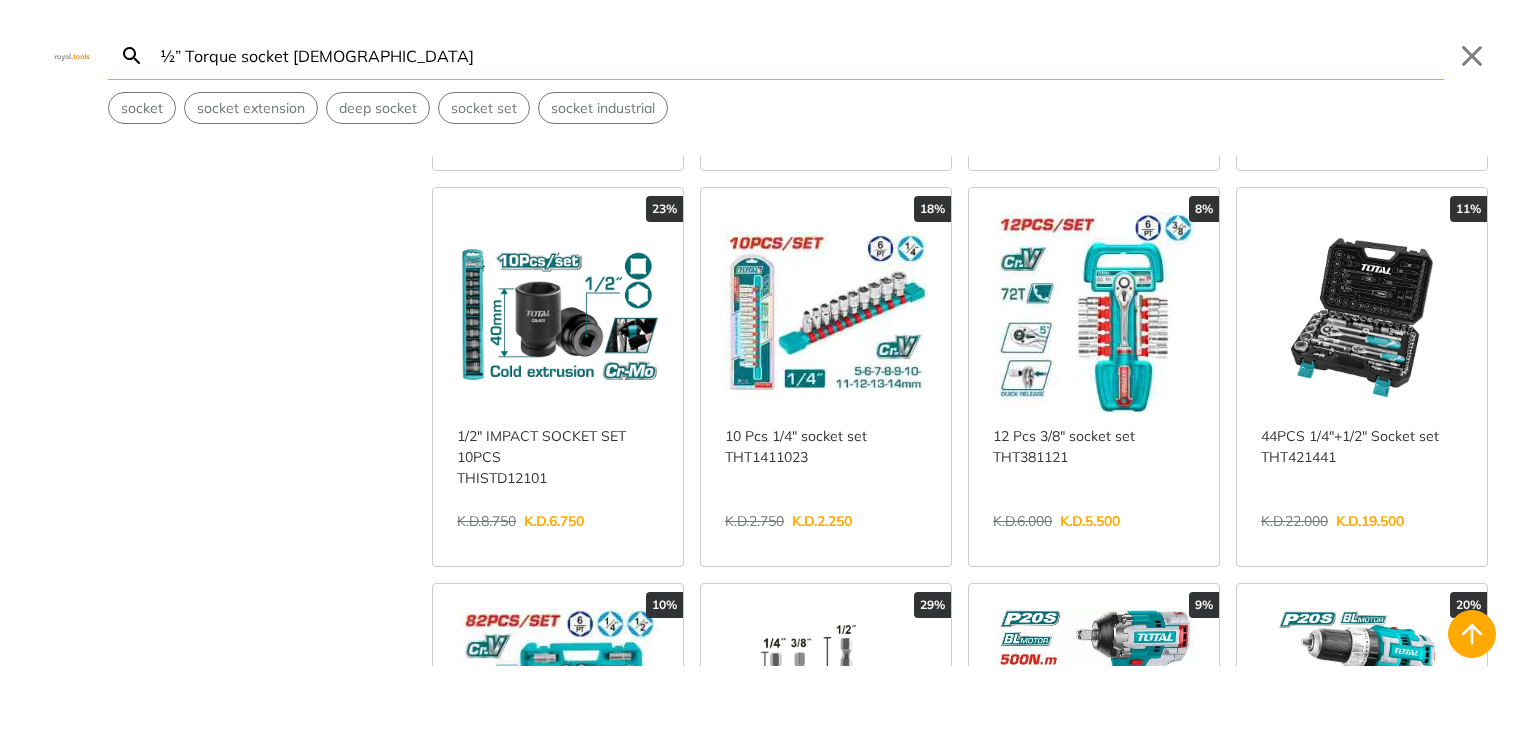 drag, startPoint x: 214, startPoint y: 57, endPoint x: 108, endPoint y: 57, distance: 106 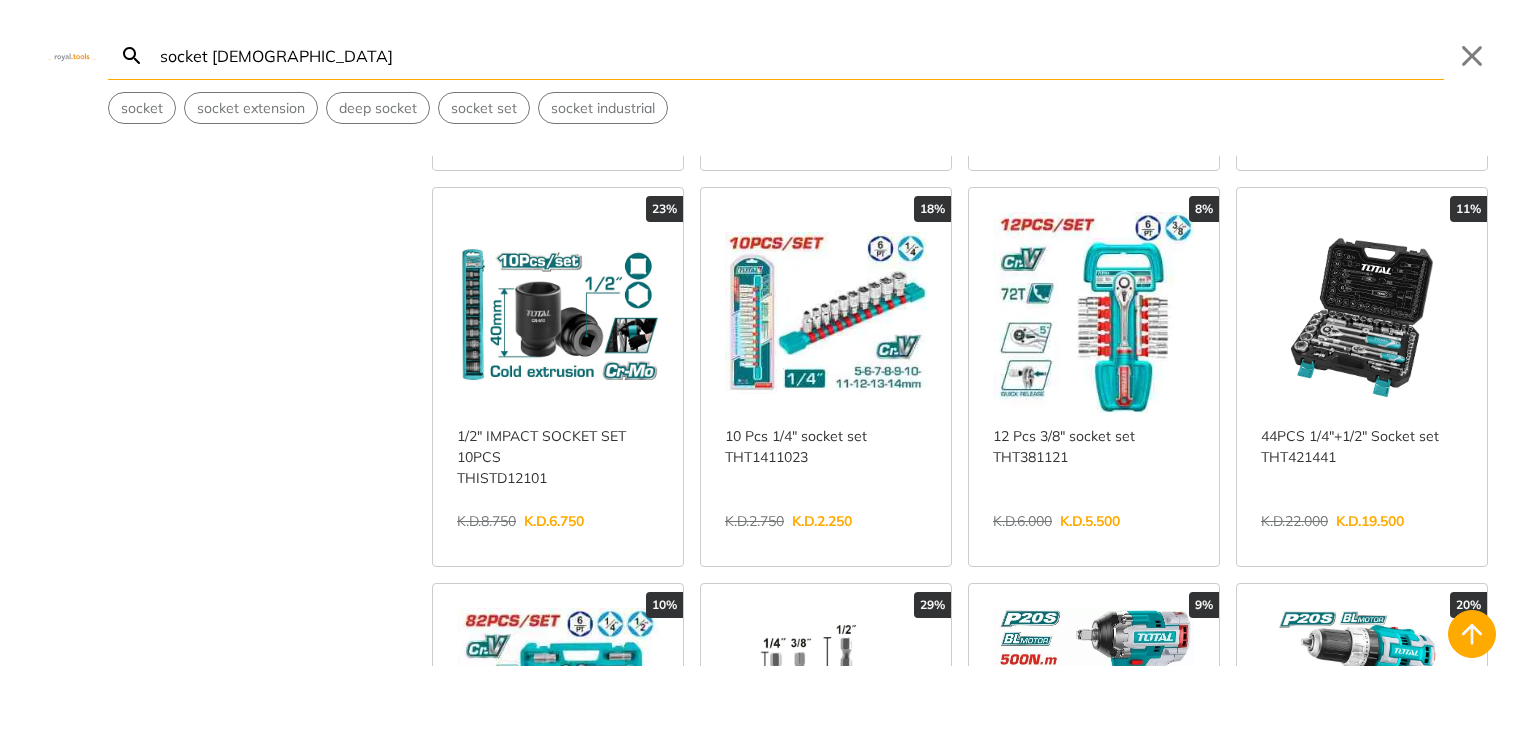scroll, scrollTop: 0, scrollLeft: 0, axis: both 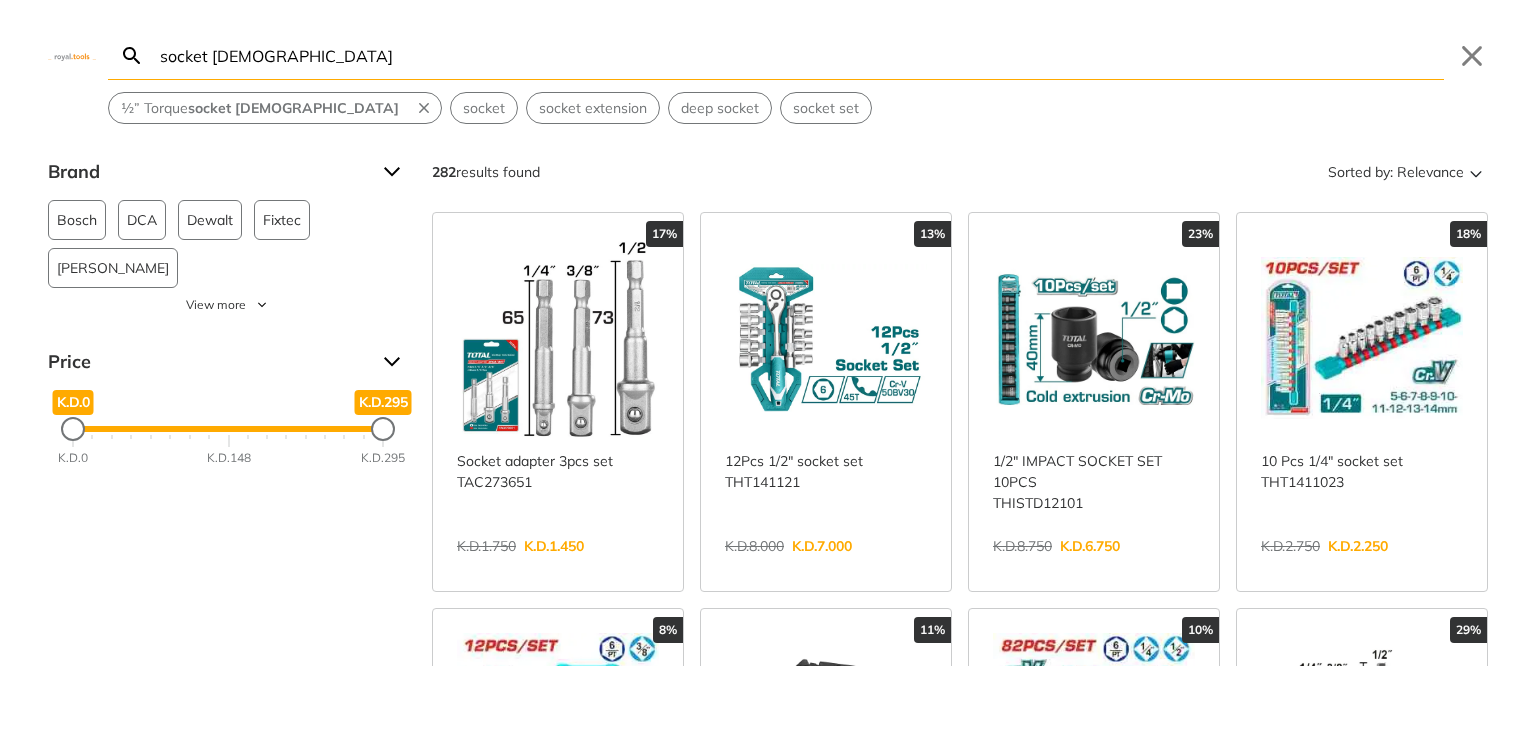 click on "Submit" at bounding box center (107, 31) 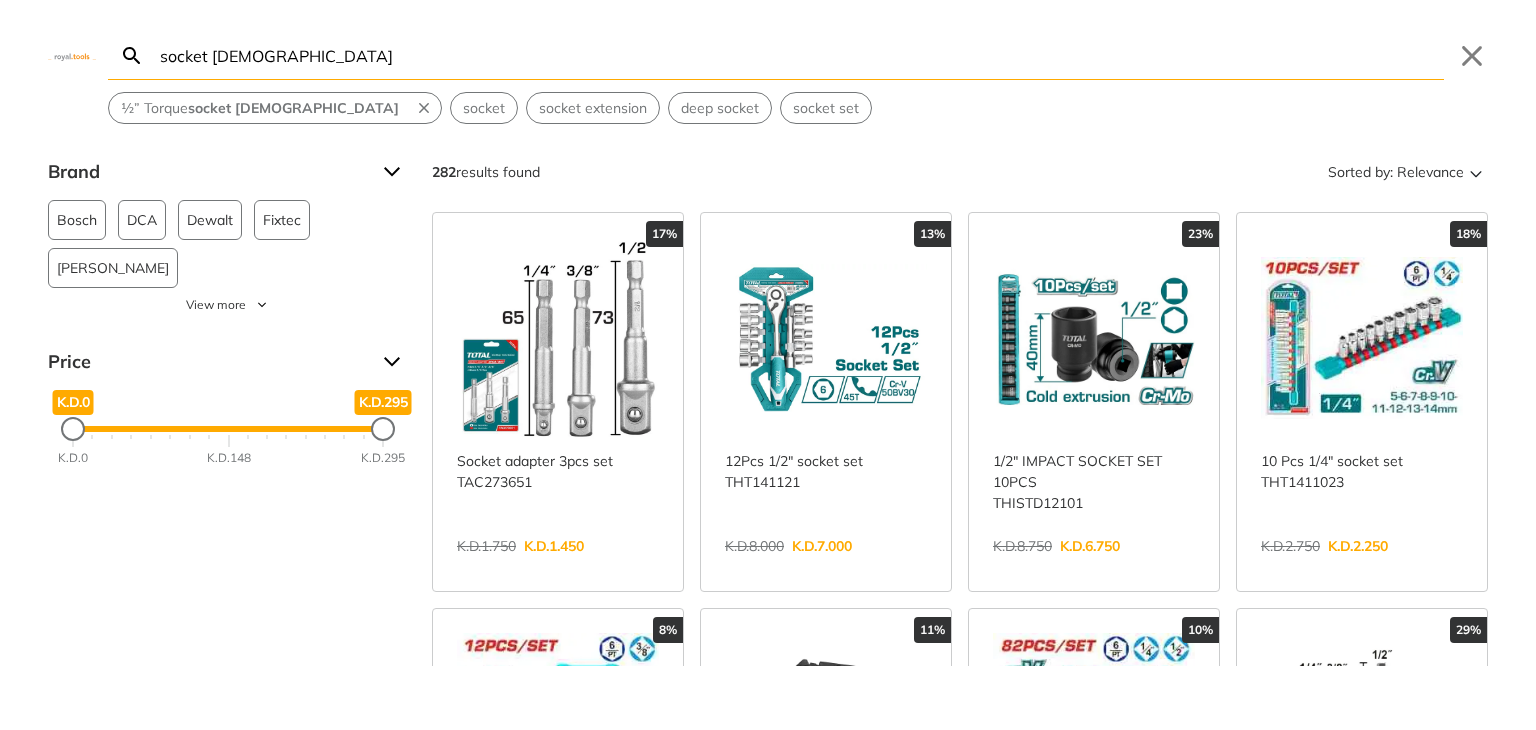 click on "socket [DEMOGRAPHIC_DATA]" at bounding box center [800, 55] 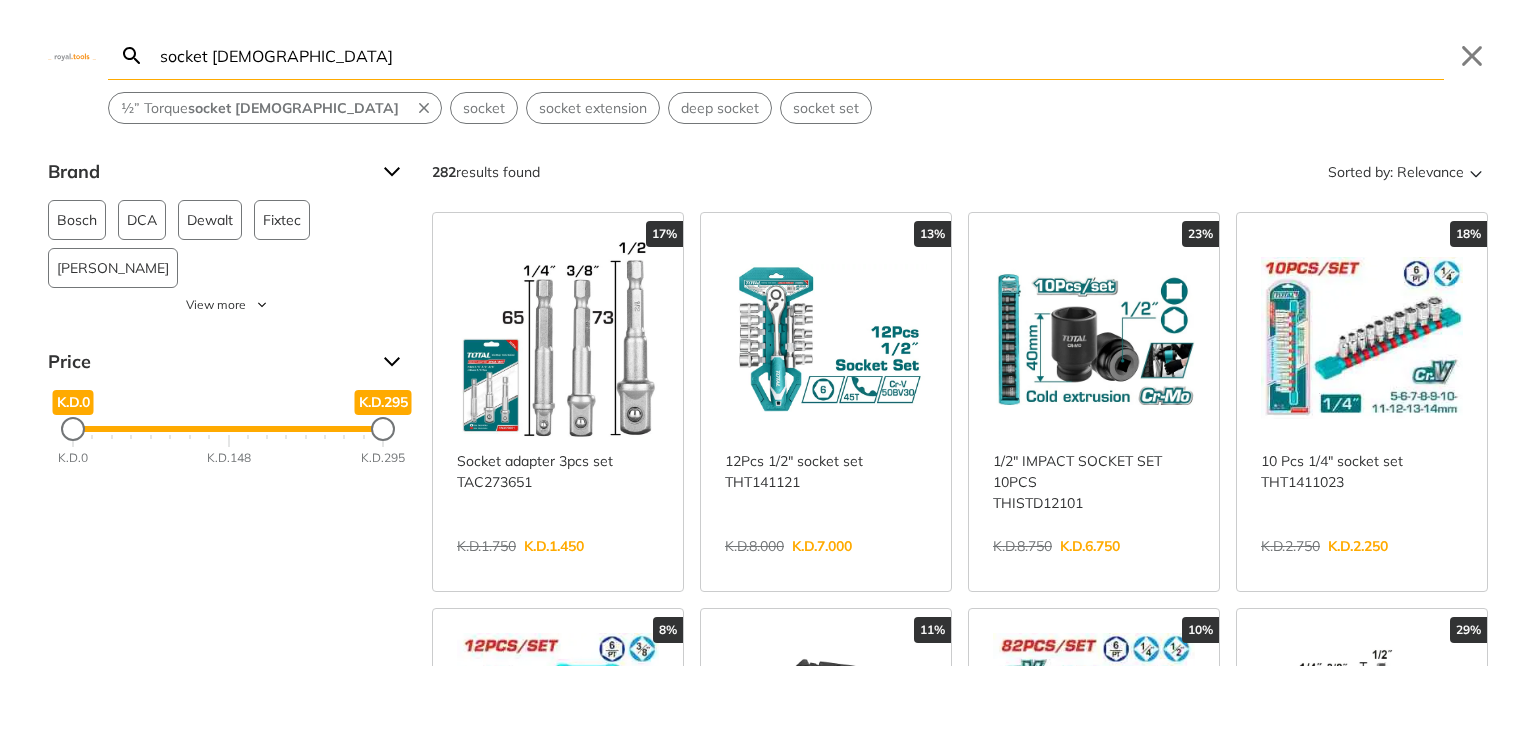 drag, startPoint x: 425, startPoint y: 61, endPoint x: 50, endPoint y: 81, distance: 375.53296 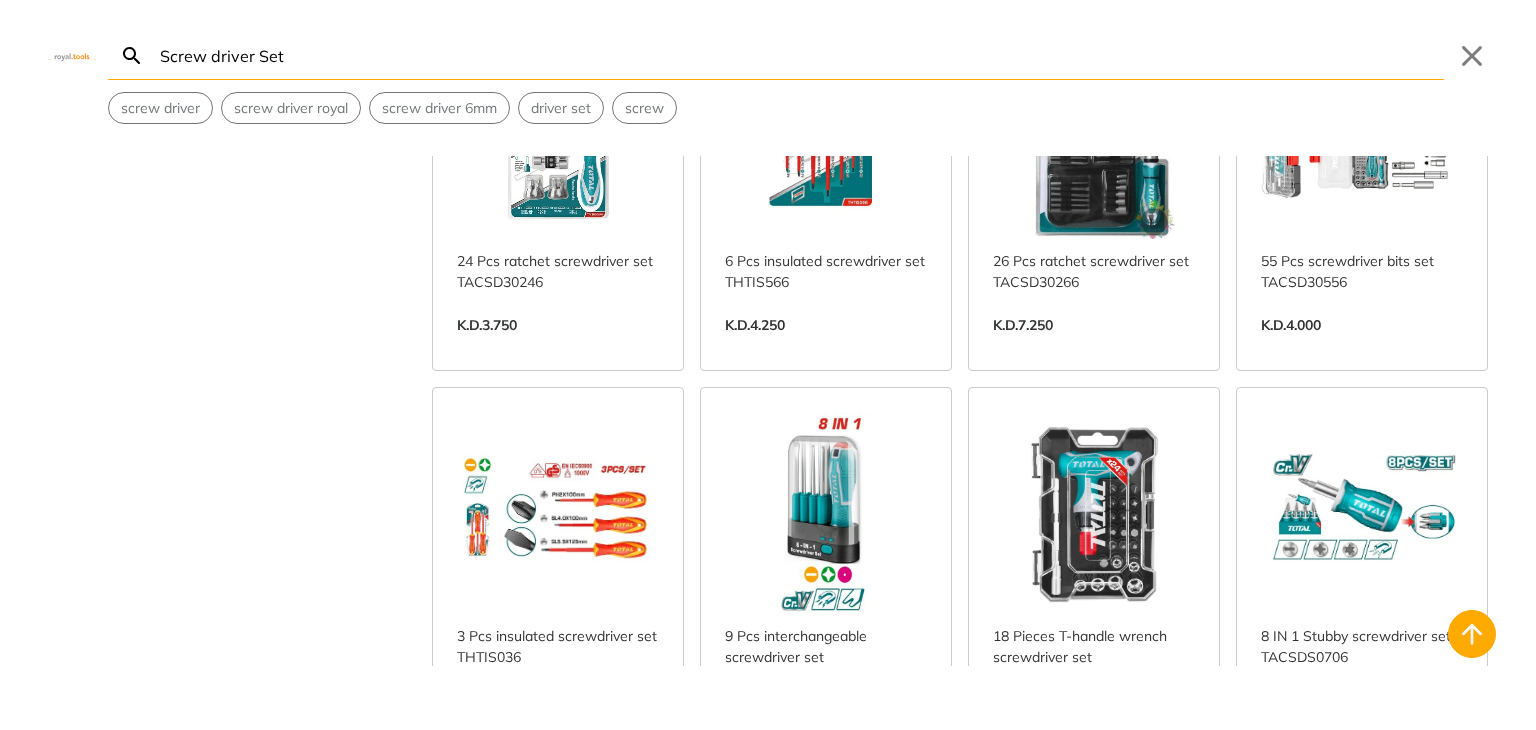 scroll, scrollTop: 1000, scrollLeft: 0, axis: vertical 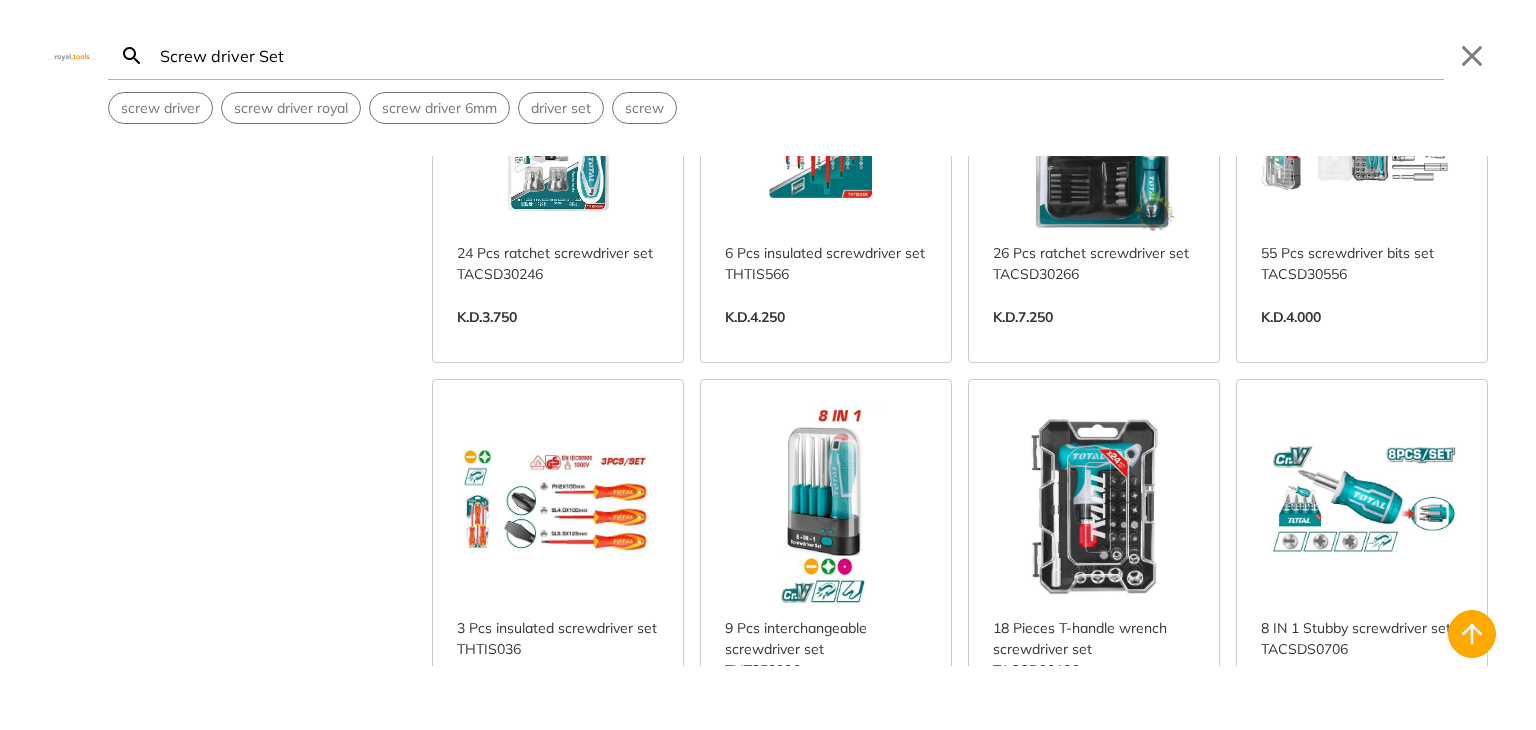 type on "Screw driver Set" 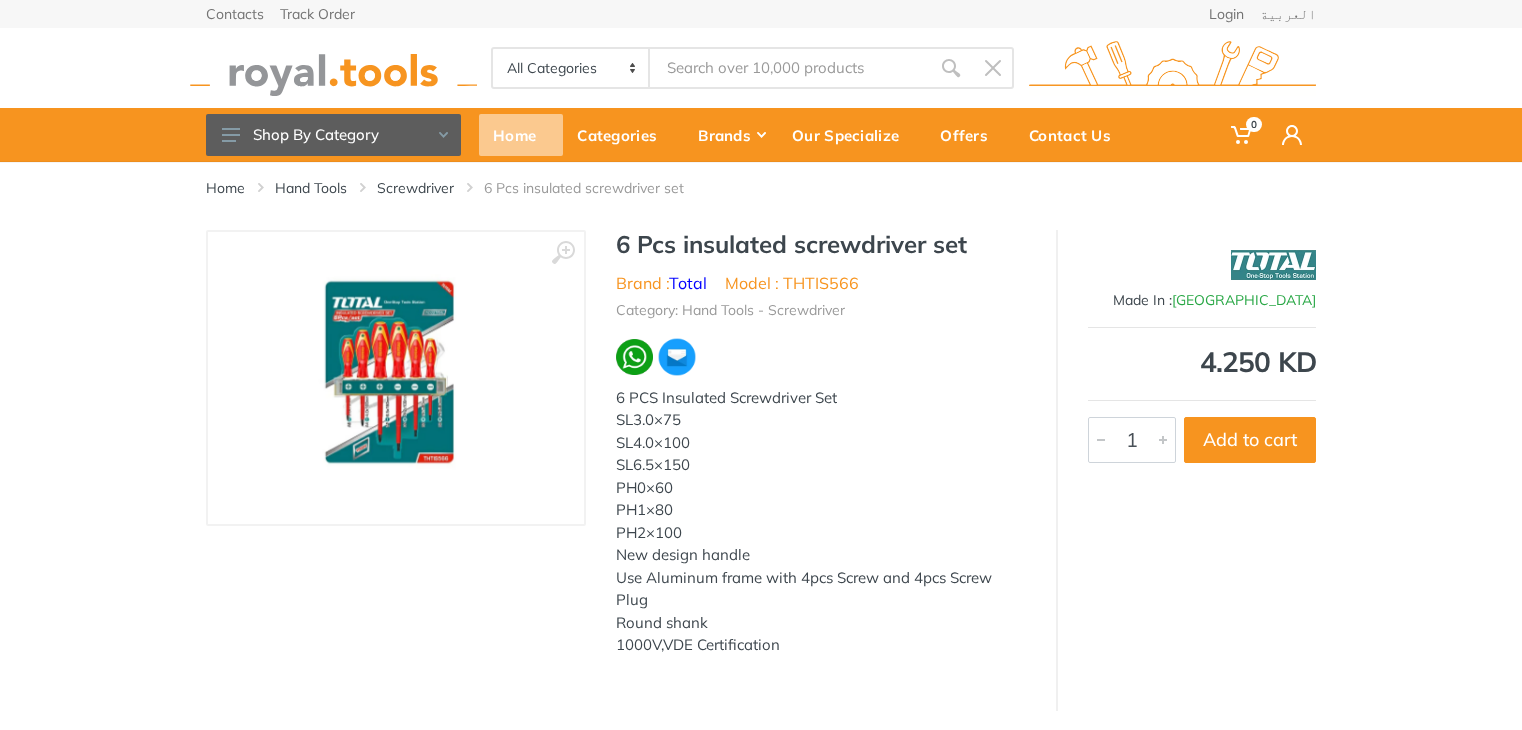 scroll, scrollTop: 0, scrollLeft: 0, axis: both 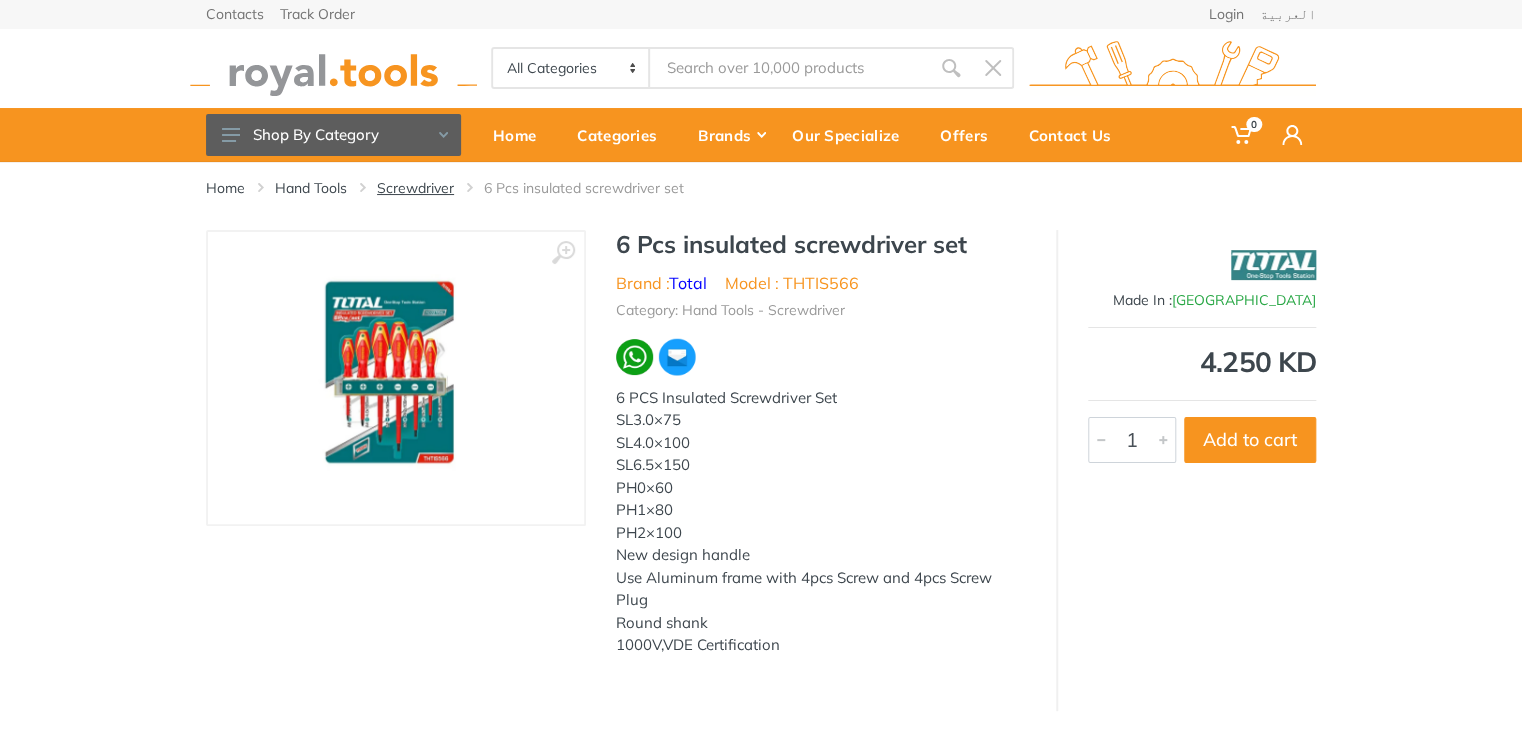 click on "Screwdriver" at bounding box center (415, 188) 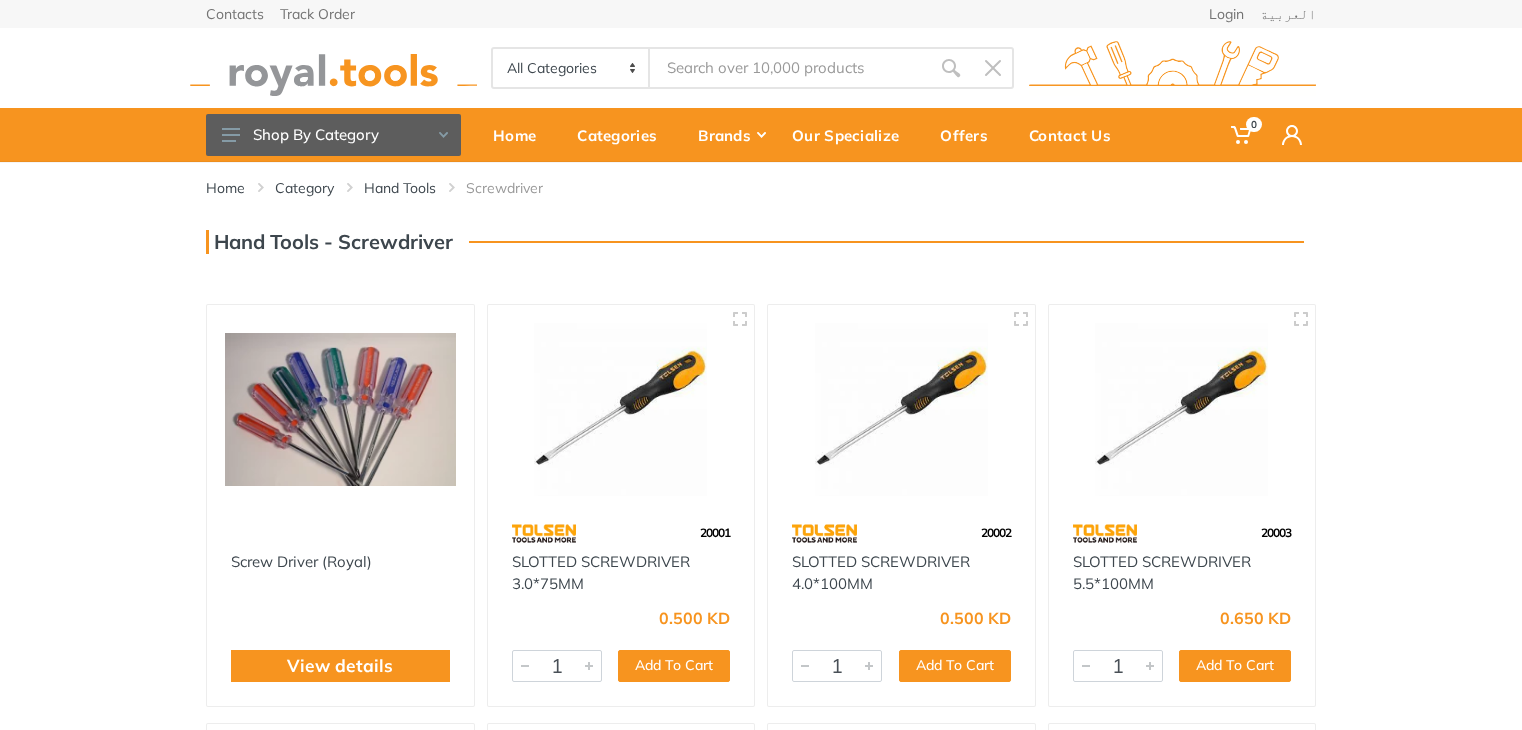 scroll, scrollTop: 0, scrollLeft: 0, axis: both 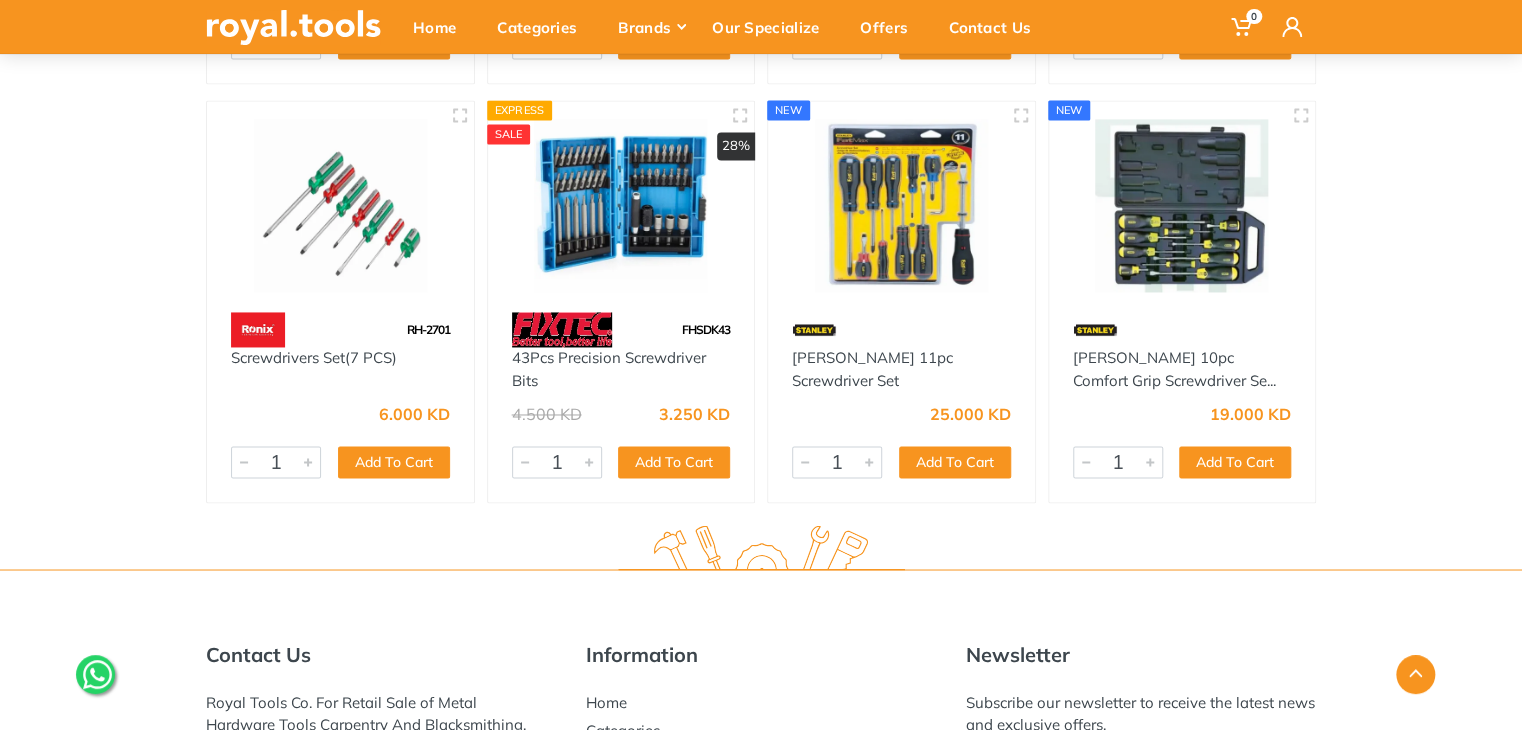click at bounding box center [901, 205] 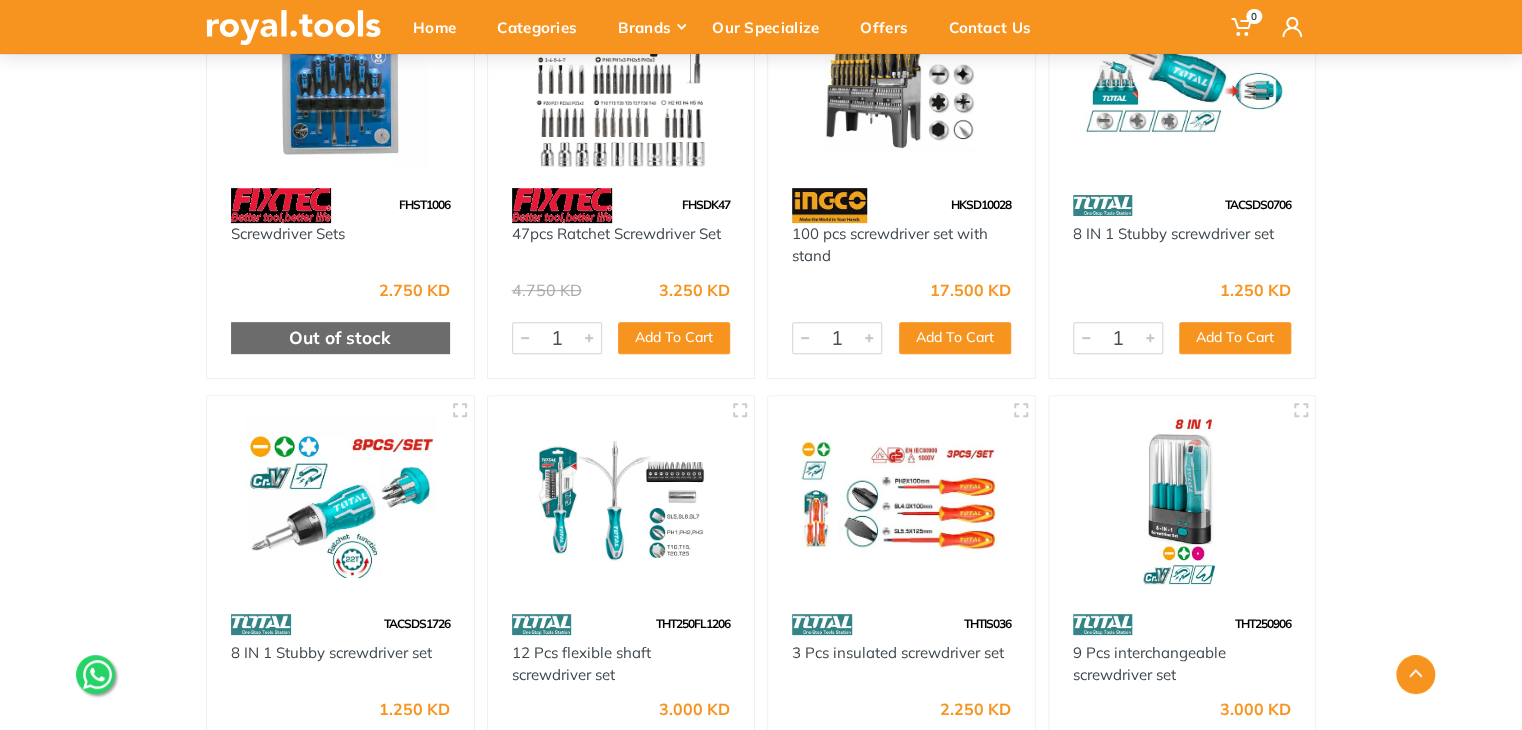 scroll, scrollTop: 7900, scrollLeft: 0, axis: vertical 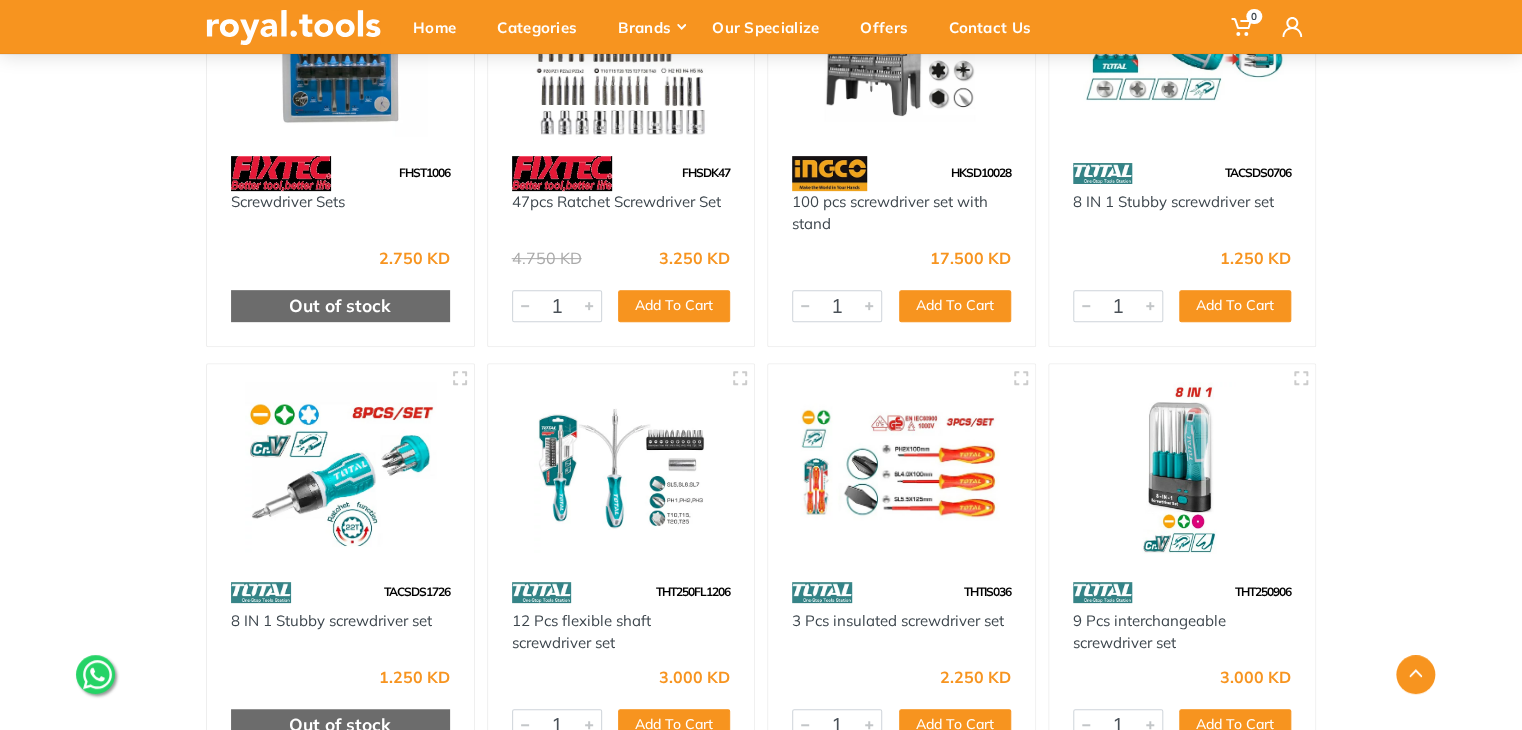 click at bounding box center [901, 49] 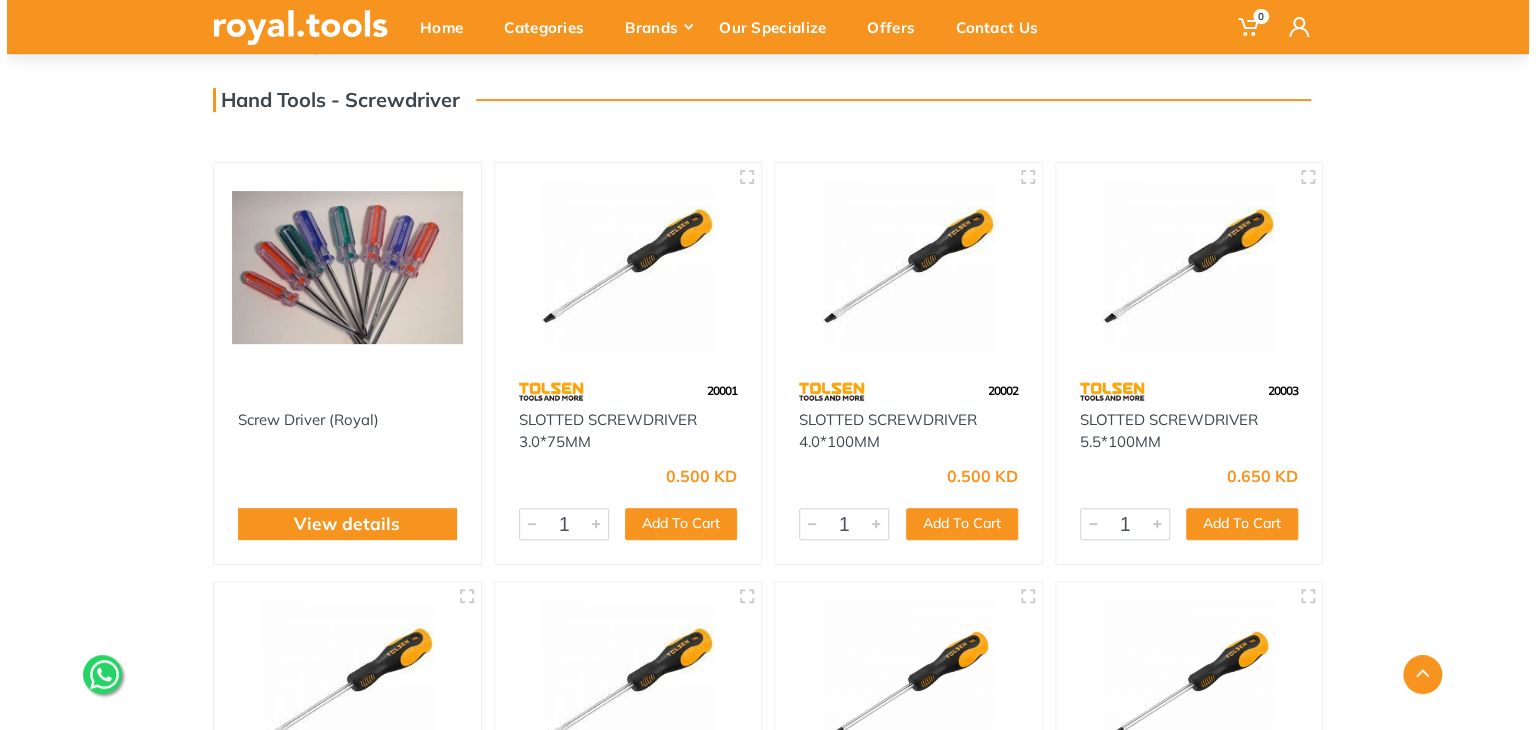 scroll, scrollTop: 0, scrollLeft: 0, axis: both 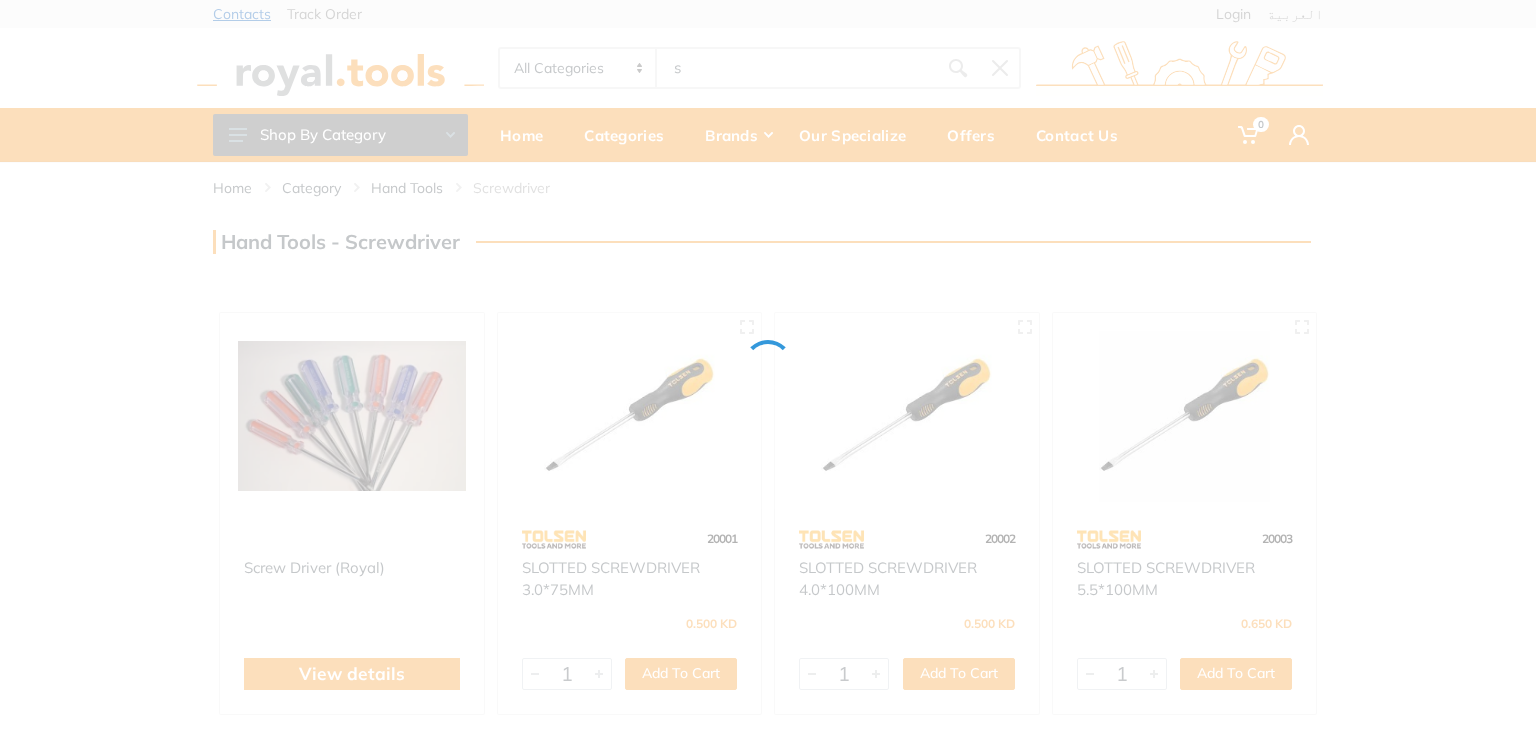 type on "s" 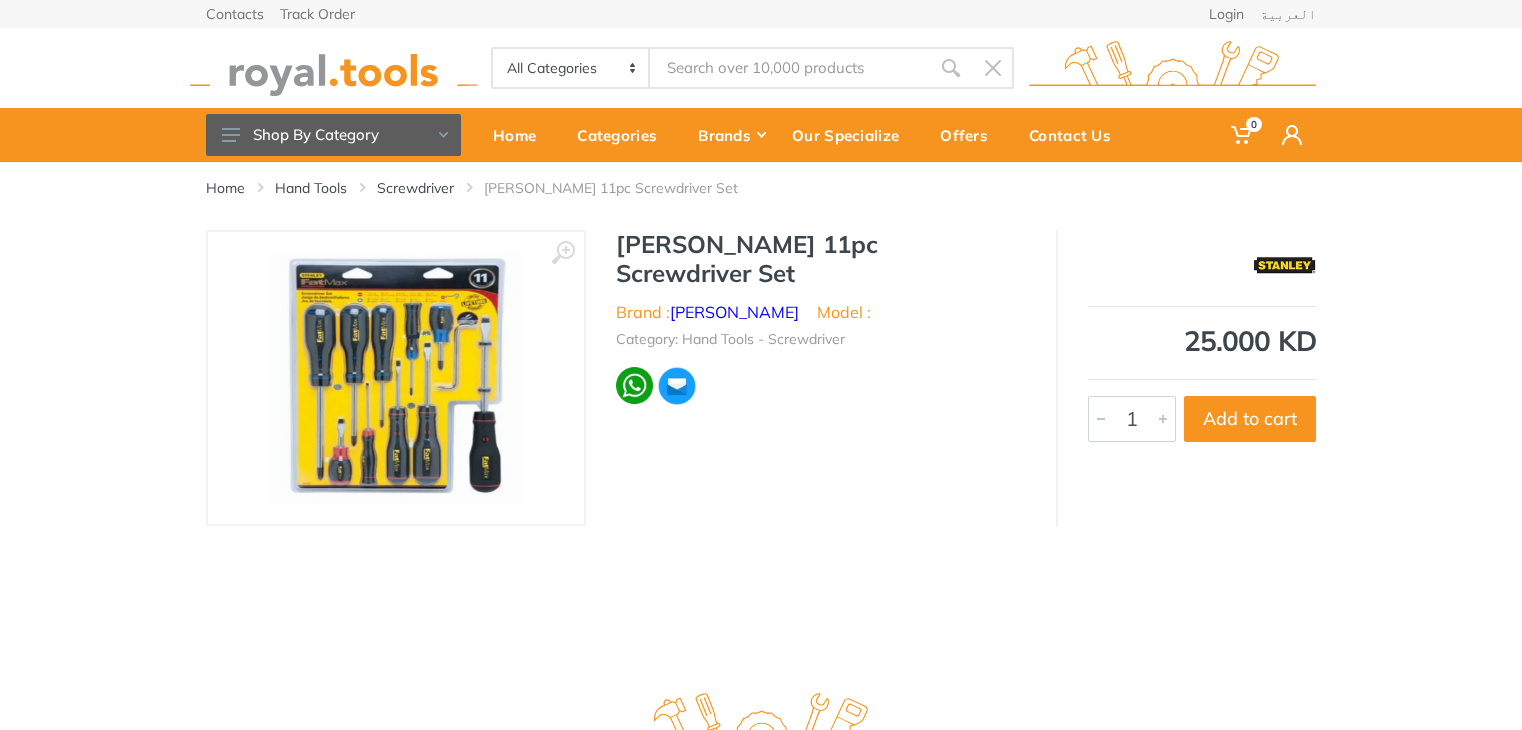scroll, scrollTop: 0, scrollLeft: 0, axis: both 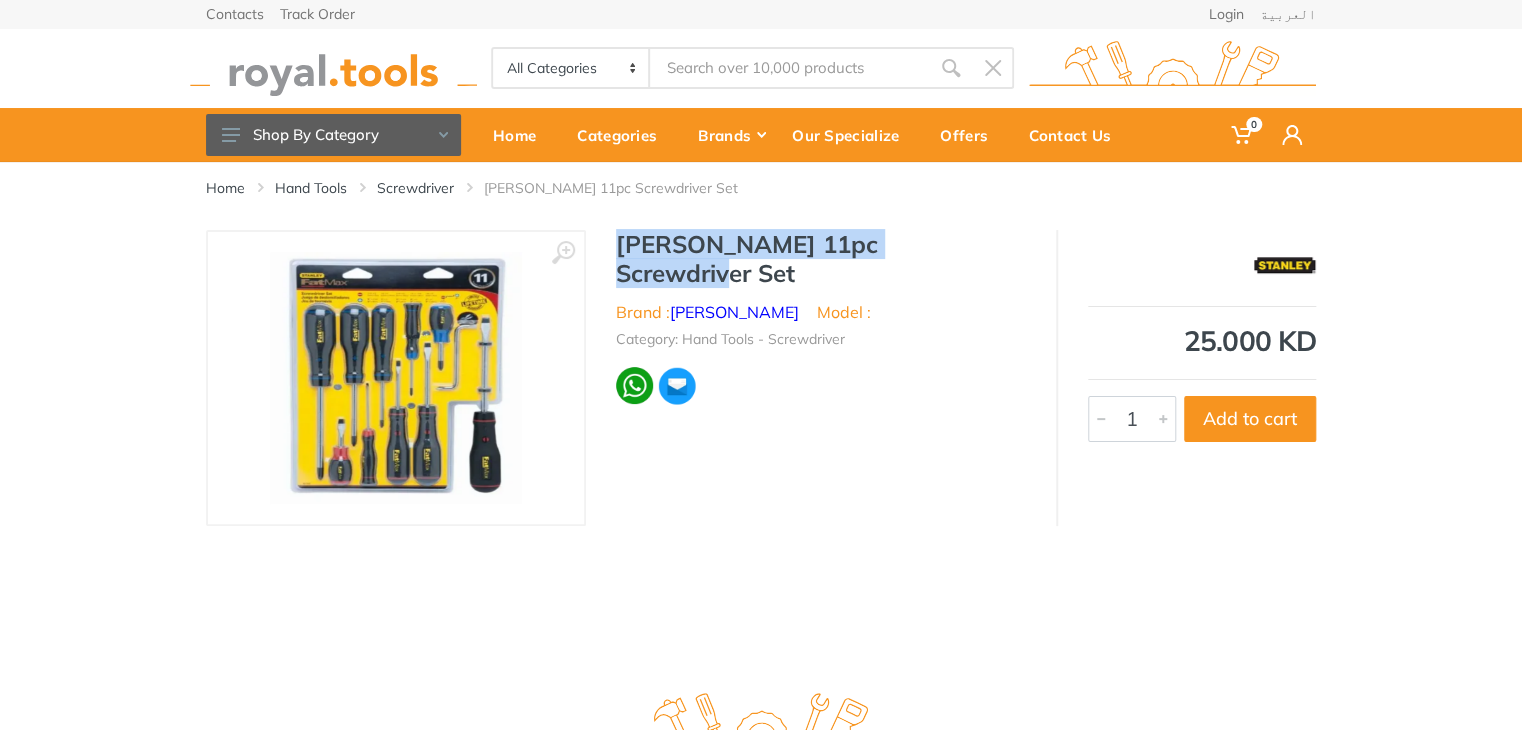 drag, startPoint x: 958, startPoint y: 245, endPoint x: 608, endPoint y: 256, distance: 350.17282 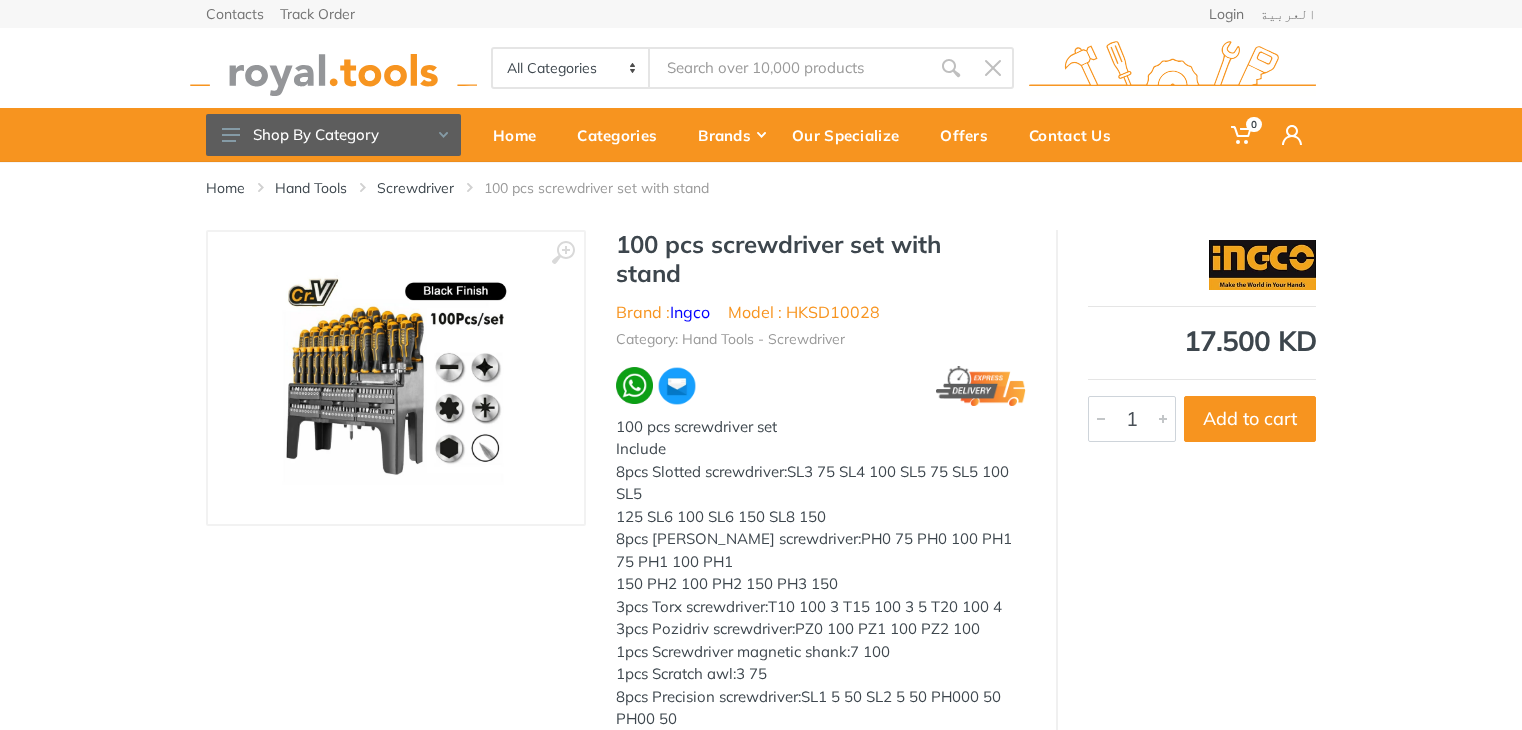scroll, scrollTop: 0, scrollLeft: 0, axis: both 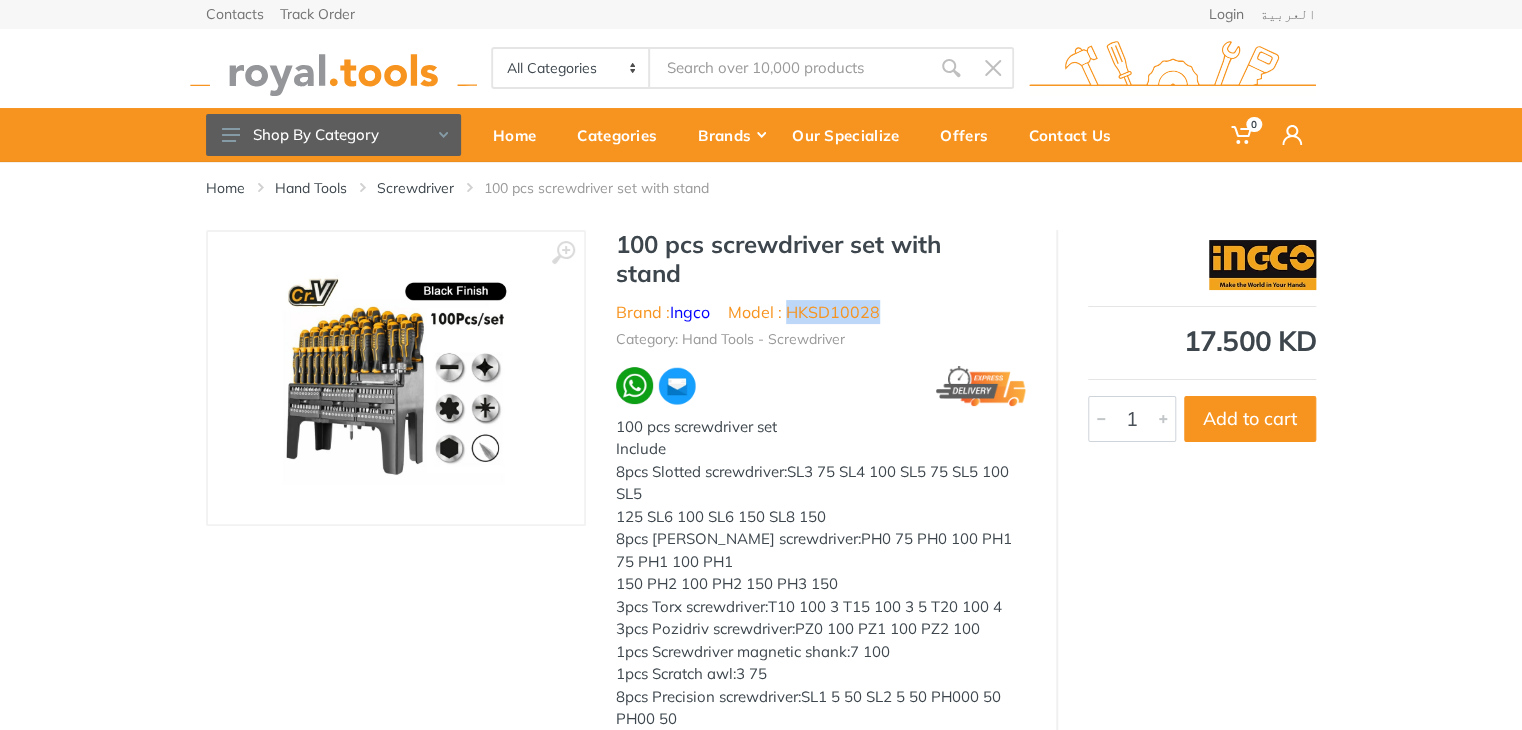 drag, startPoint x: 888, startPoint y: 304, endPoint x: 792, endPoint y: 314, distance: 96.519424 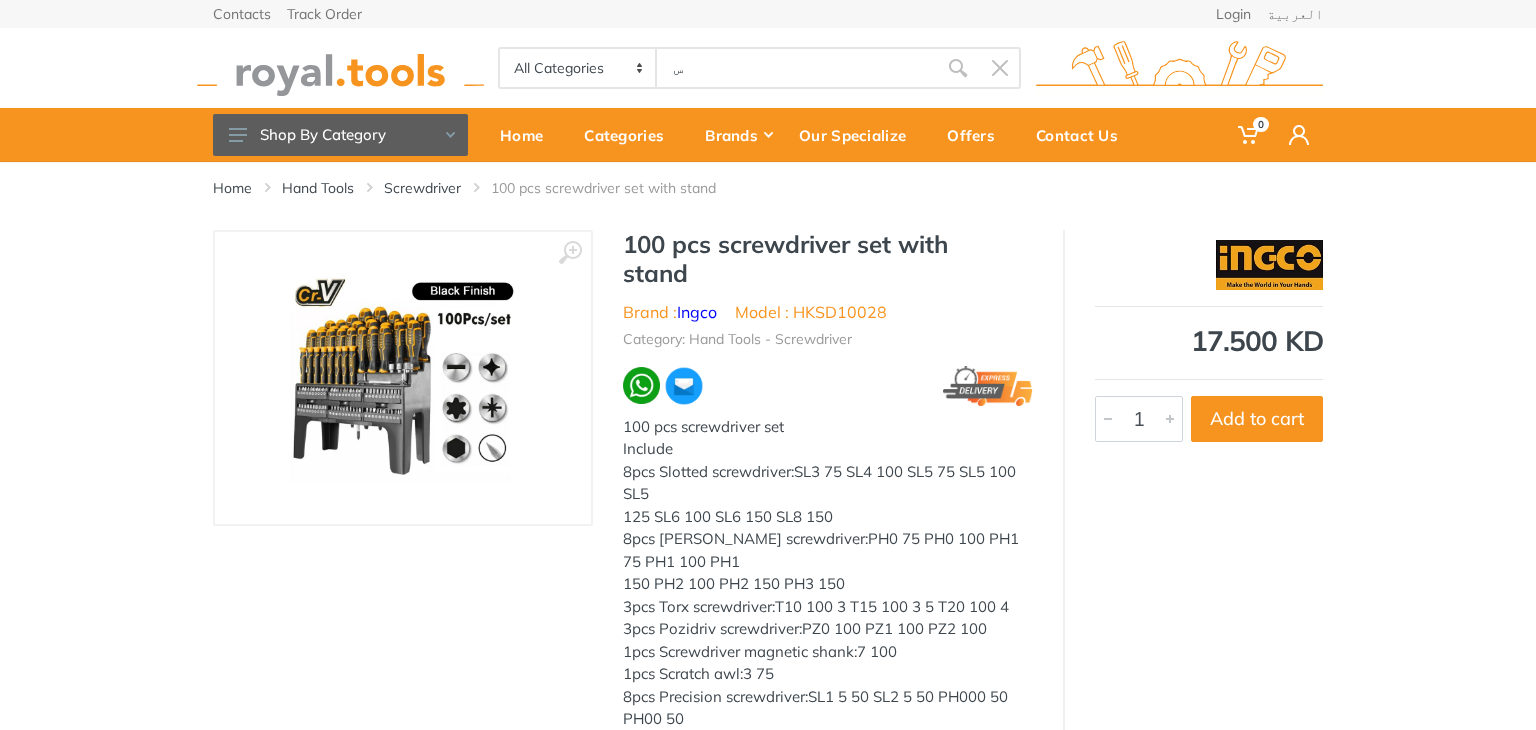 type on "س" 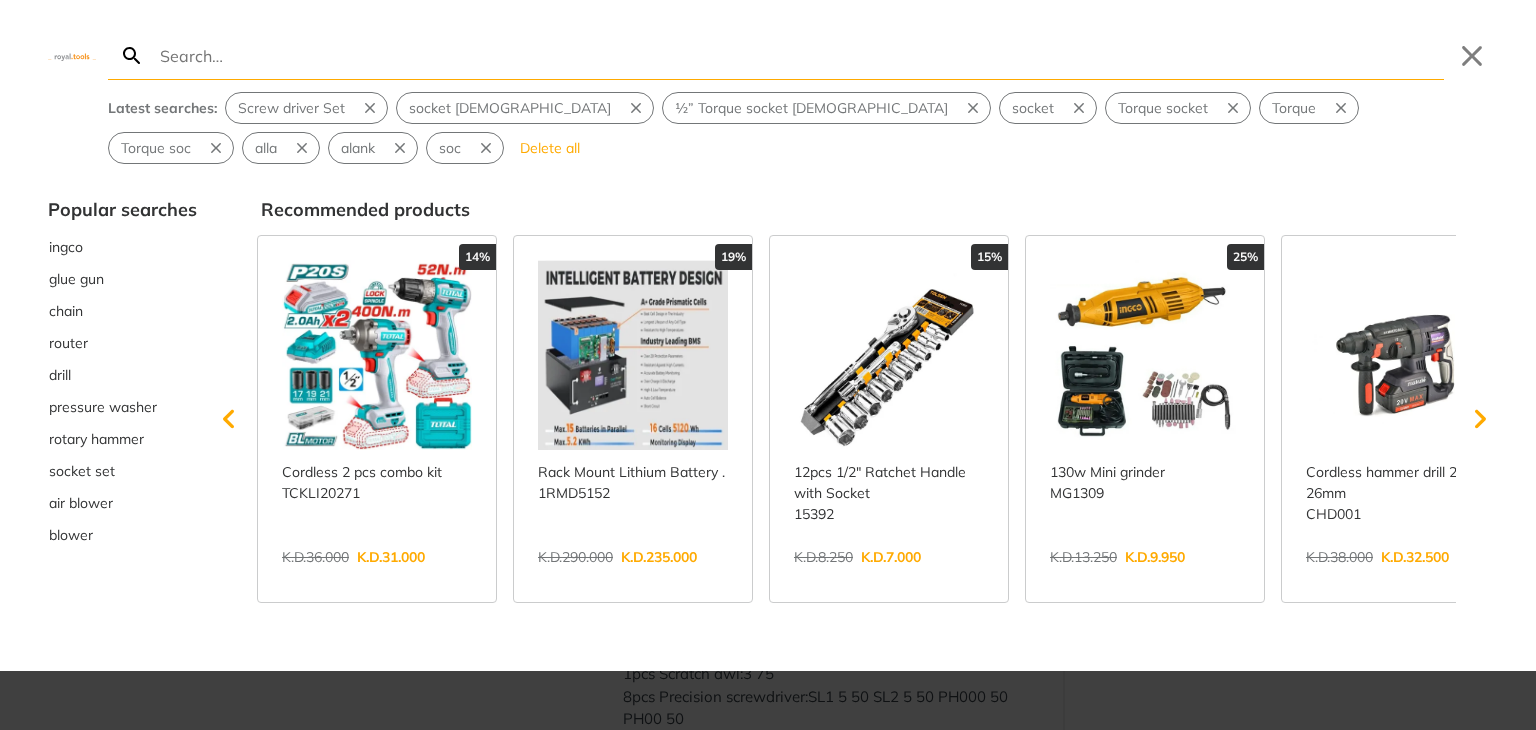 scroll, scrollTop: 0, scrollLeft: 0, axis: both 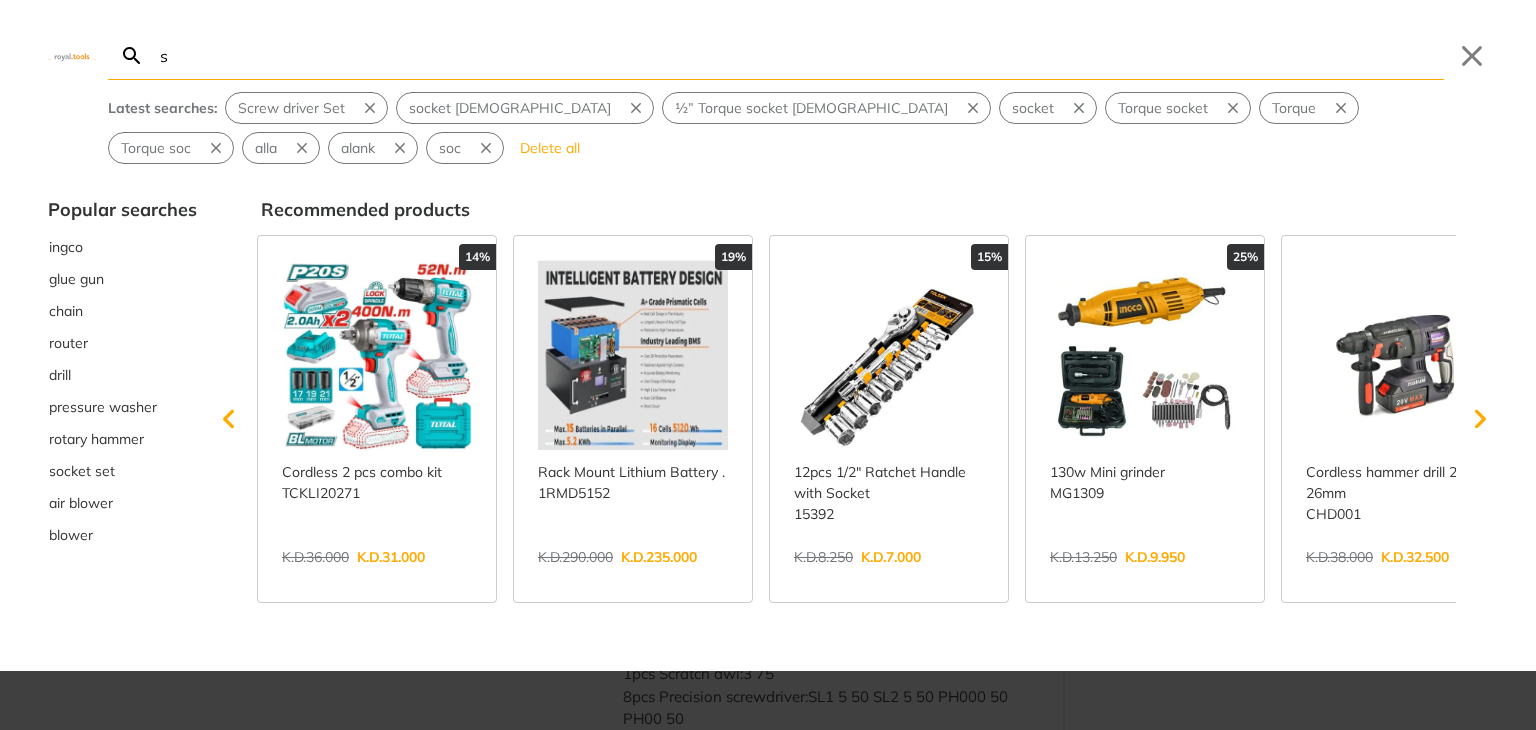 type on "s" 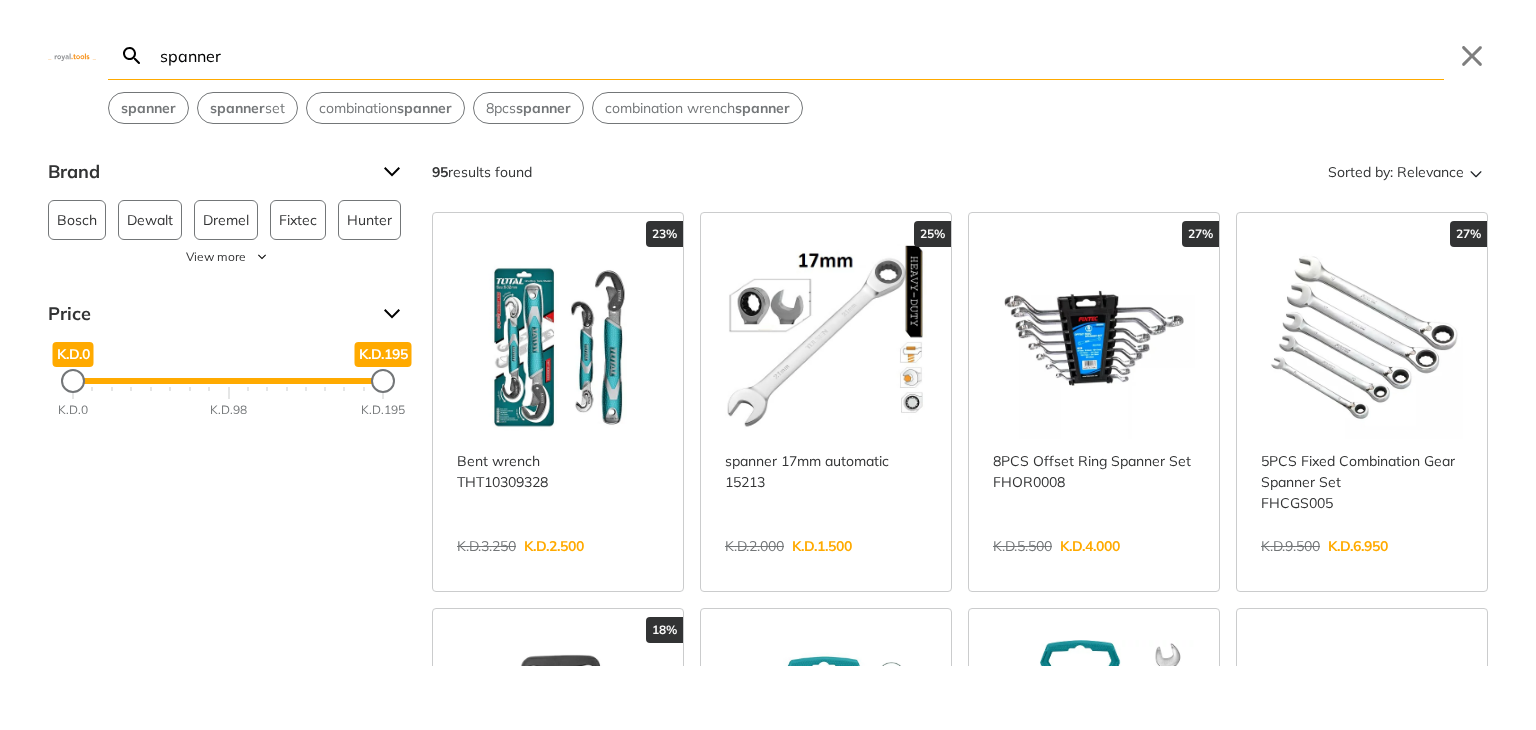 type on "spanner" 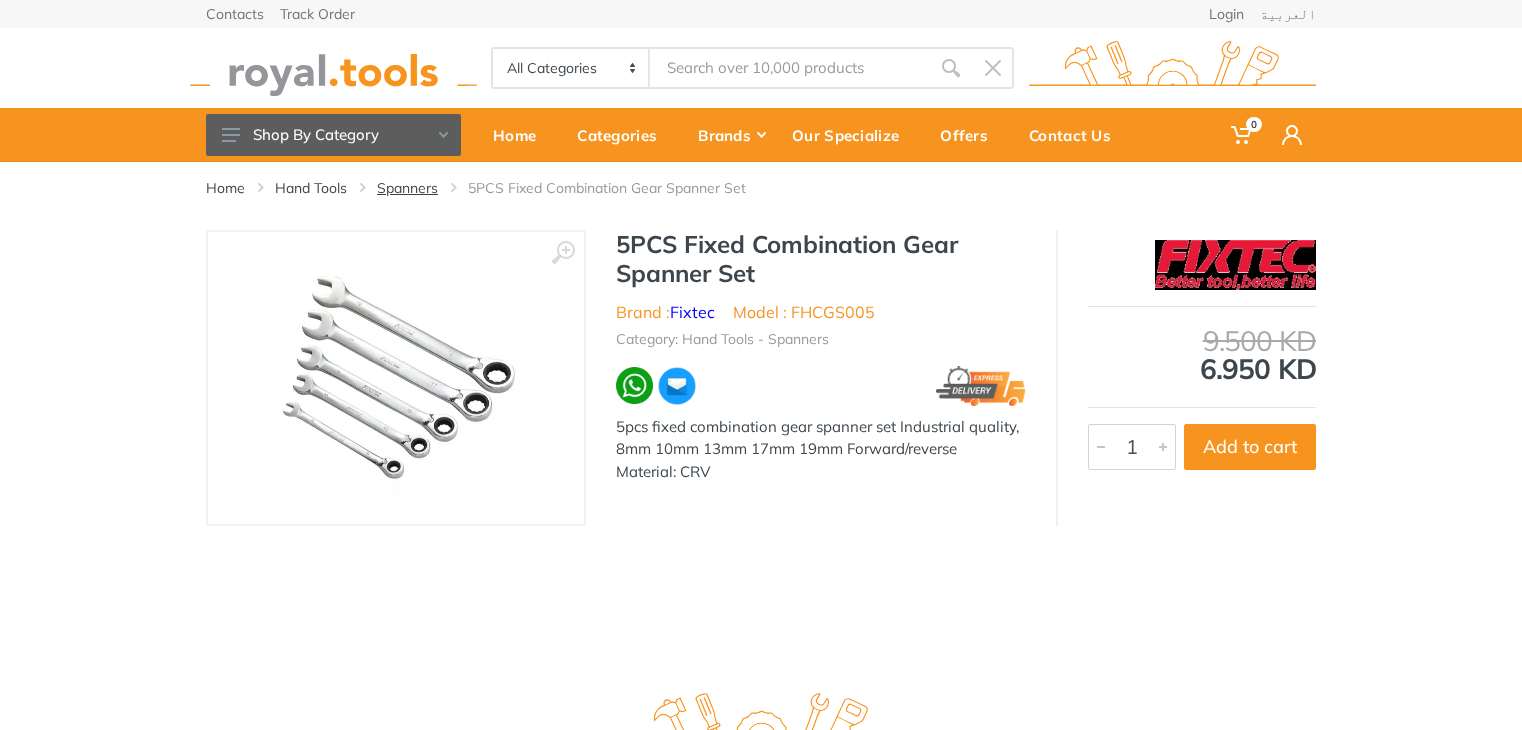 scroll, scrollTop: 0, scrollLeft: 0, axis: both 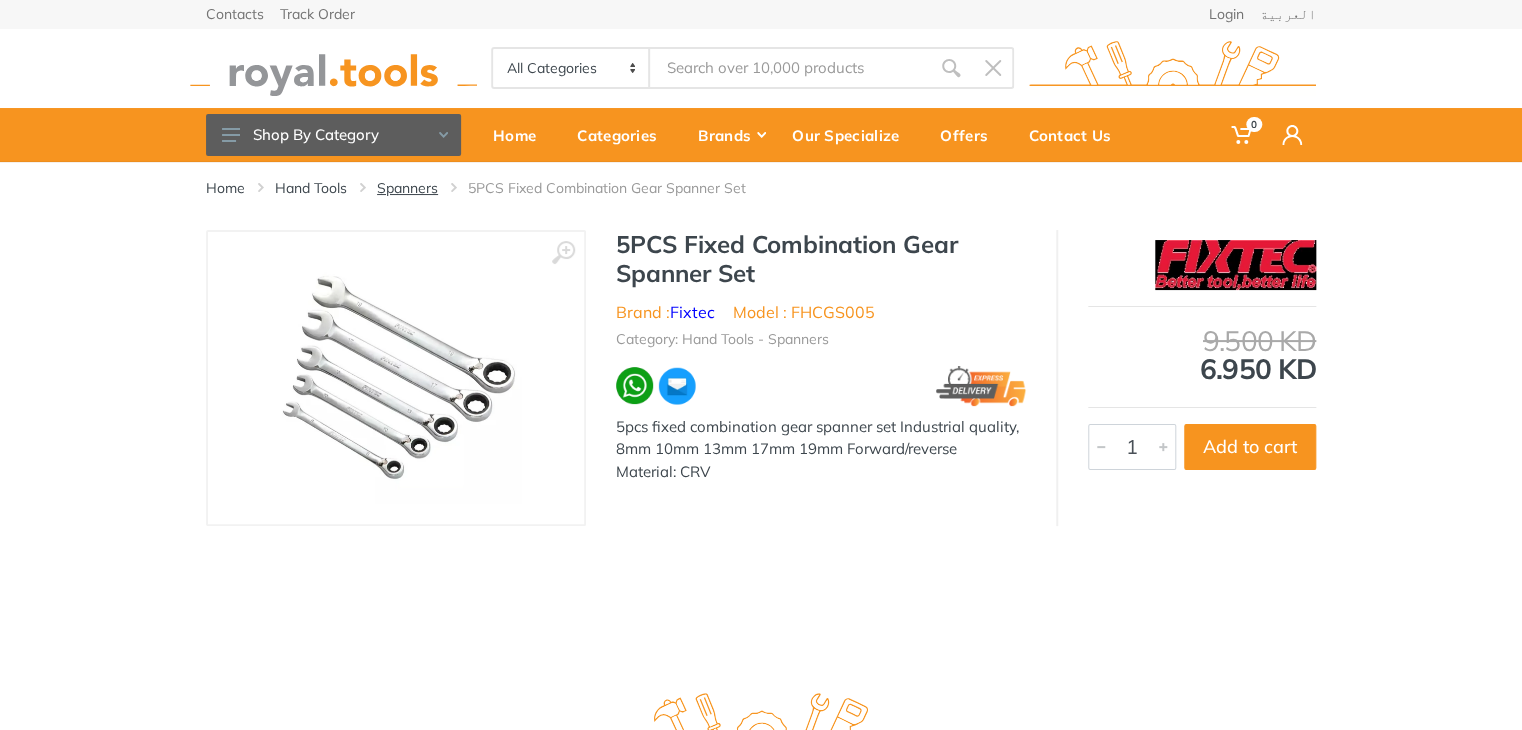 click on "Spanners" at bounding box center [407, 188] 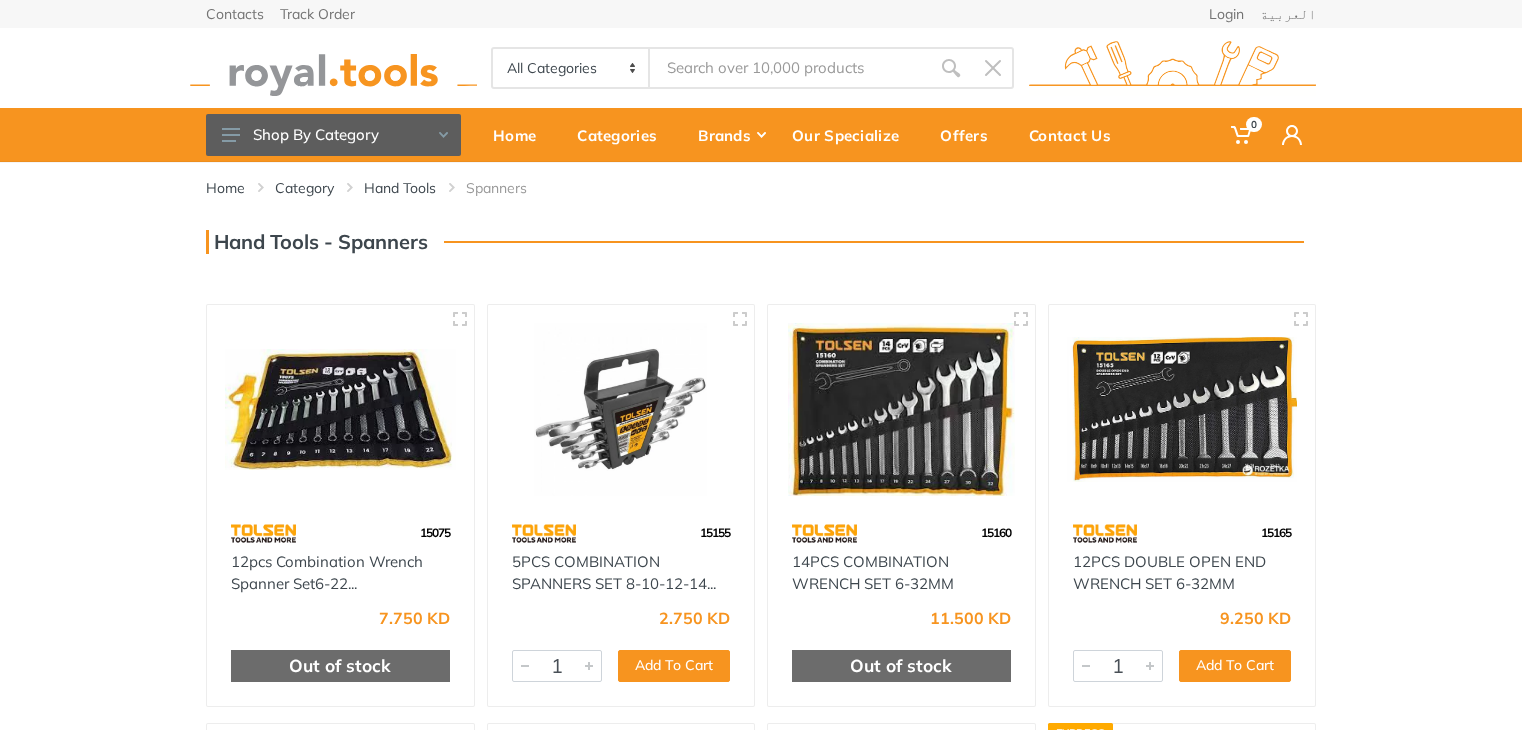 scroll, scrollTop: 0, scrollLeft: 0, axis: both 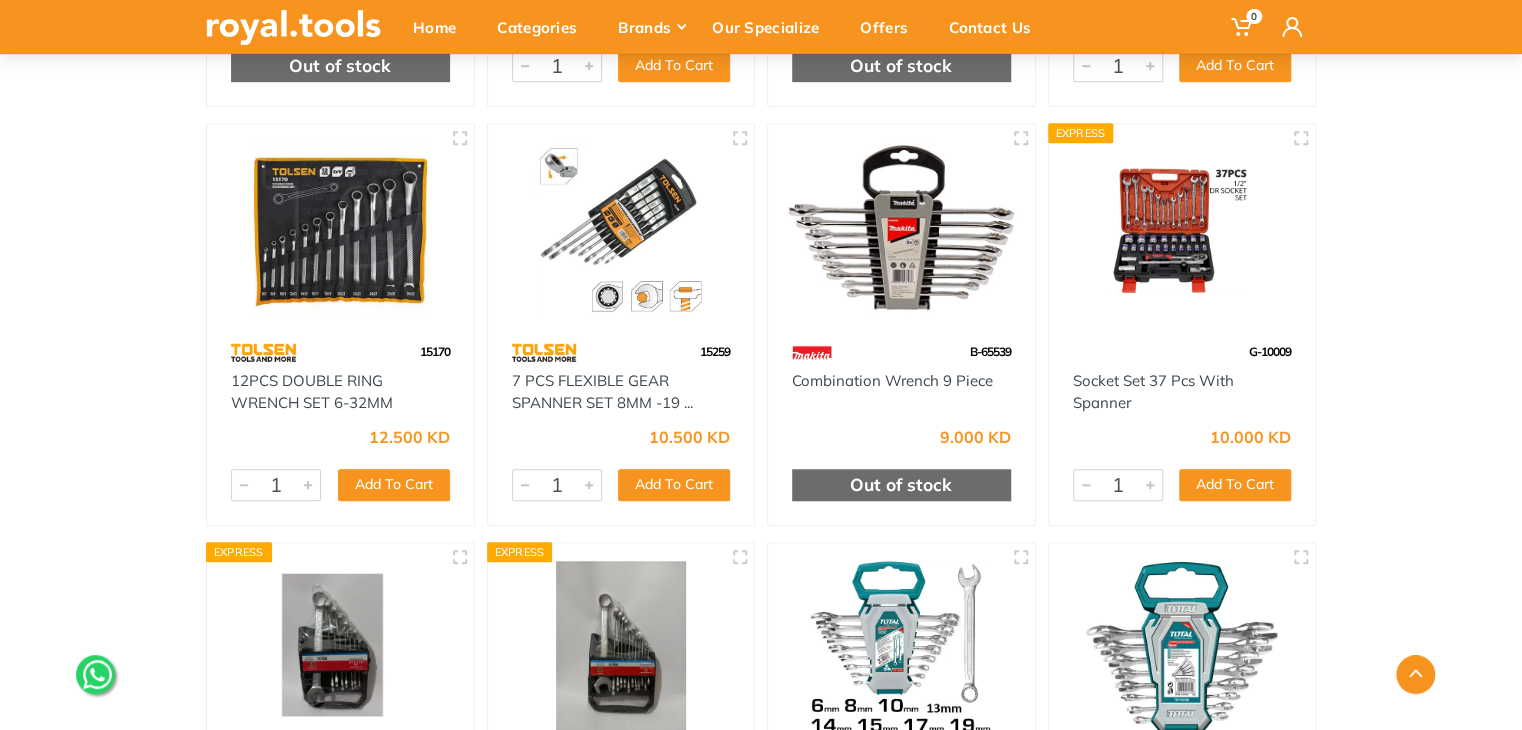 click at bounding box center [340, 228] 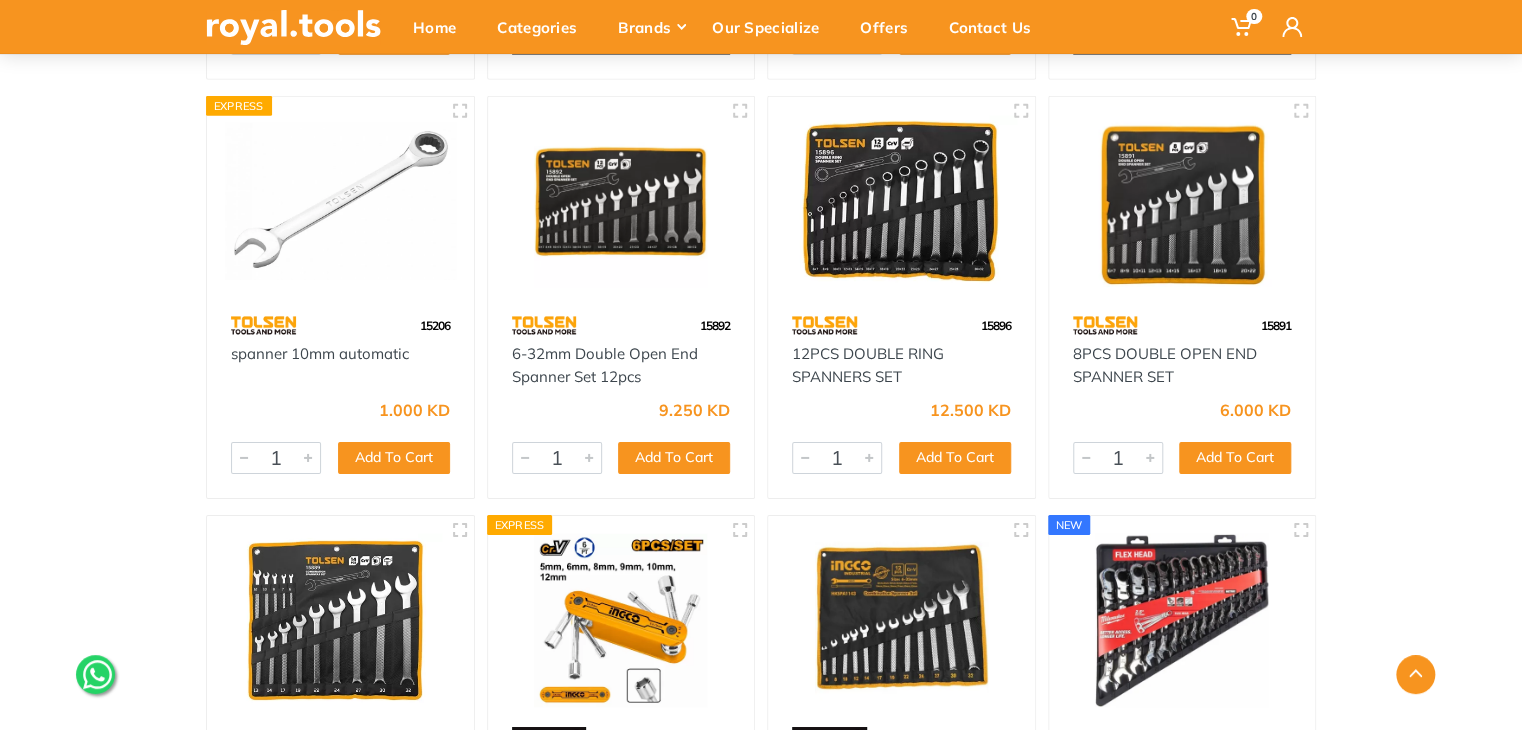 scroll, scrollTop: 3500, scrollLeft: 0, axis: vertical 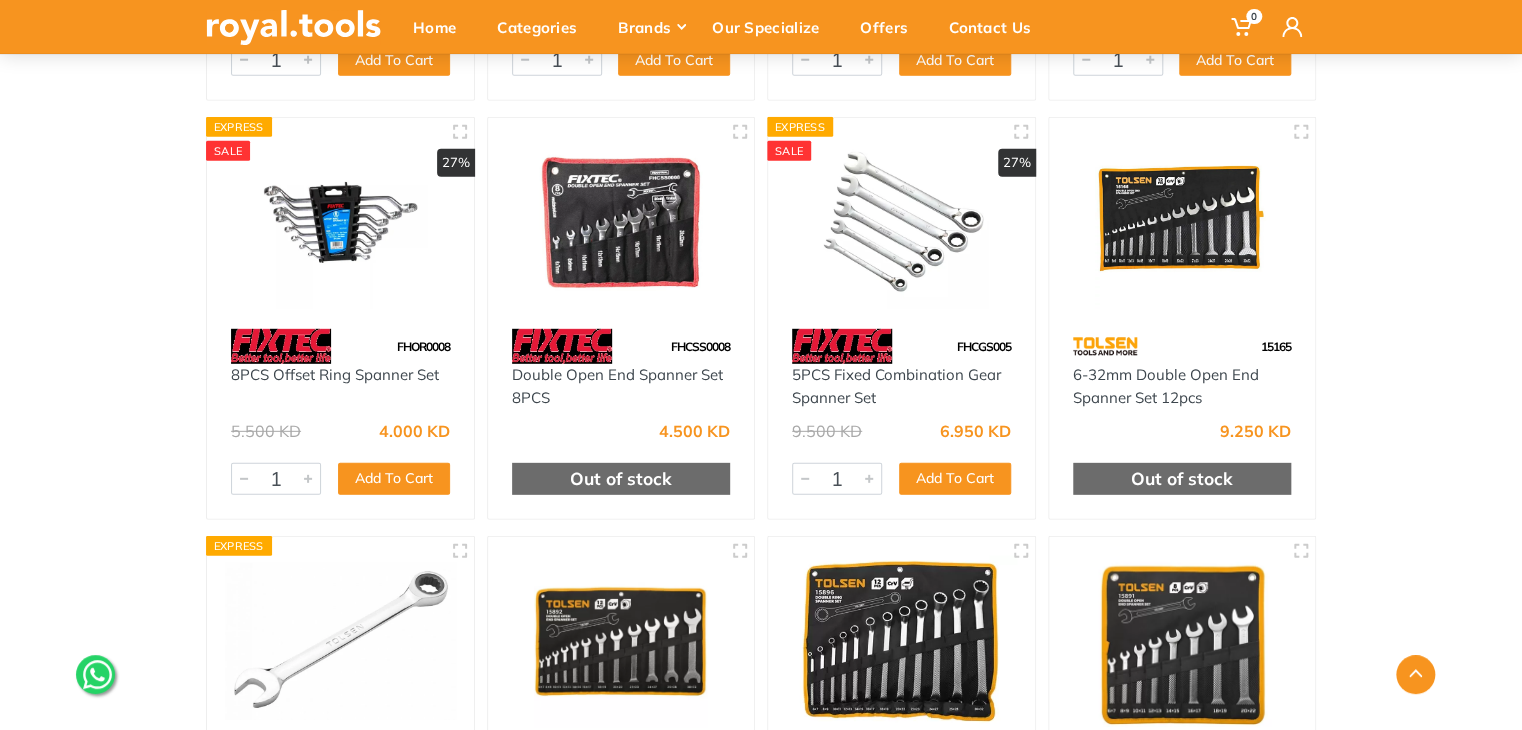click at bounding box center (901, 222) 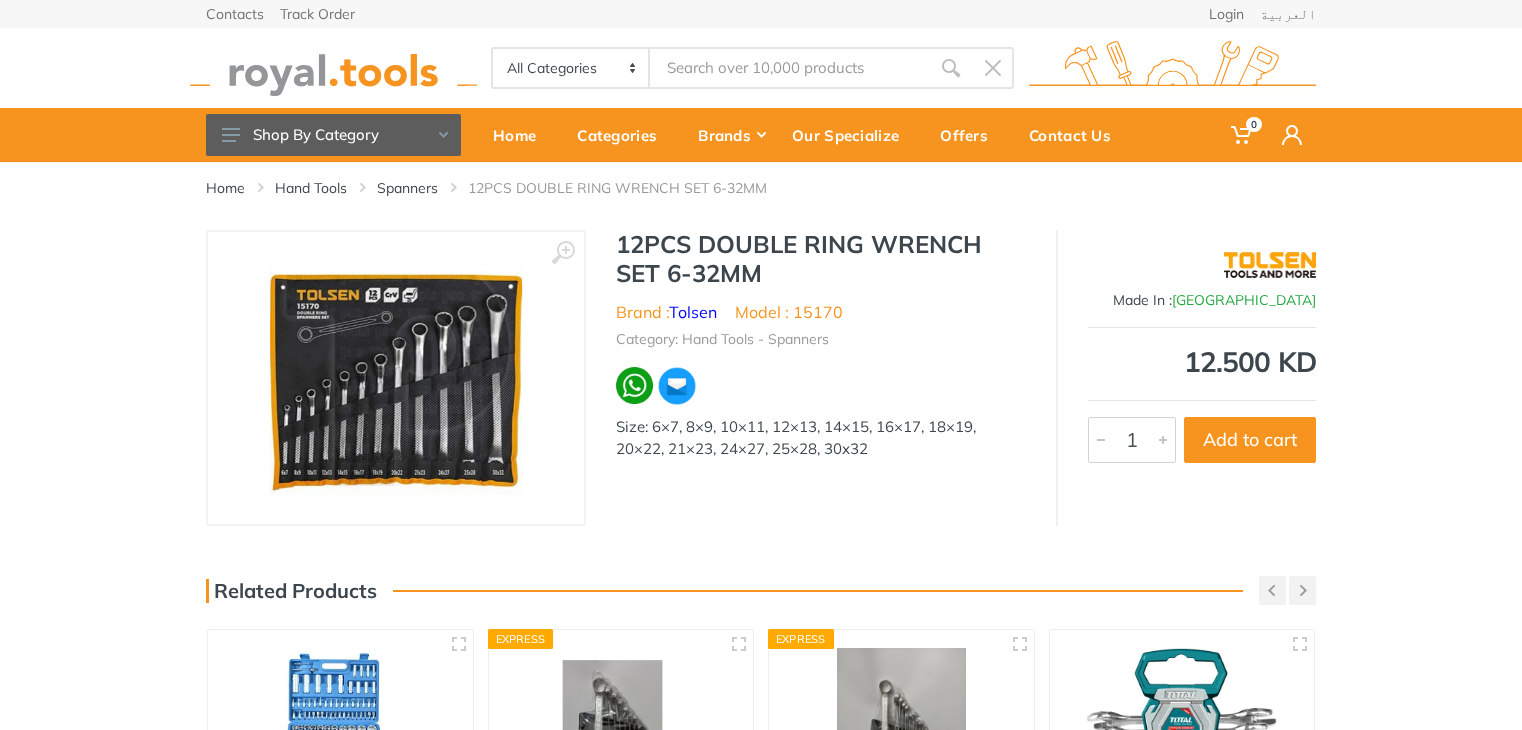 scroll, scrollTop: 0, scrollLeft: 0, axis: both 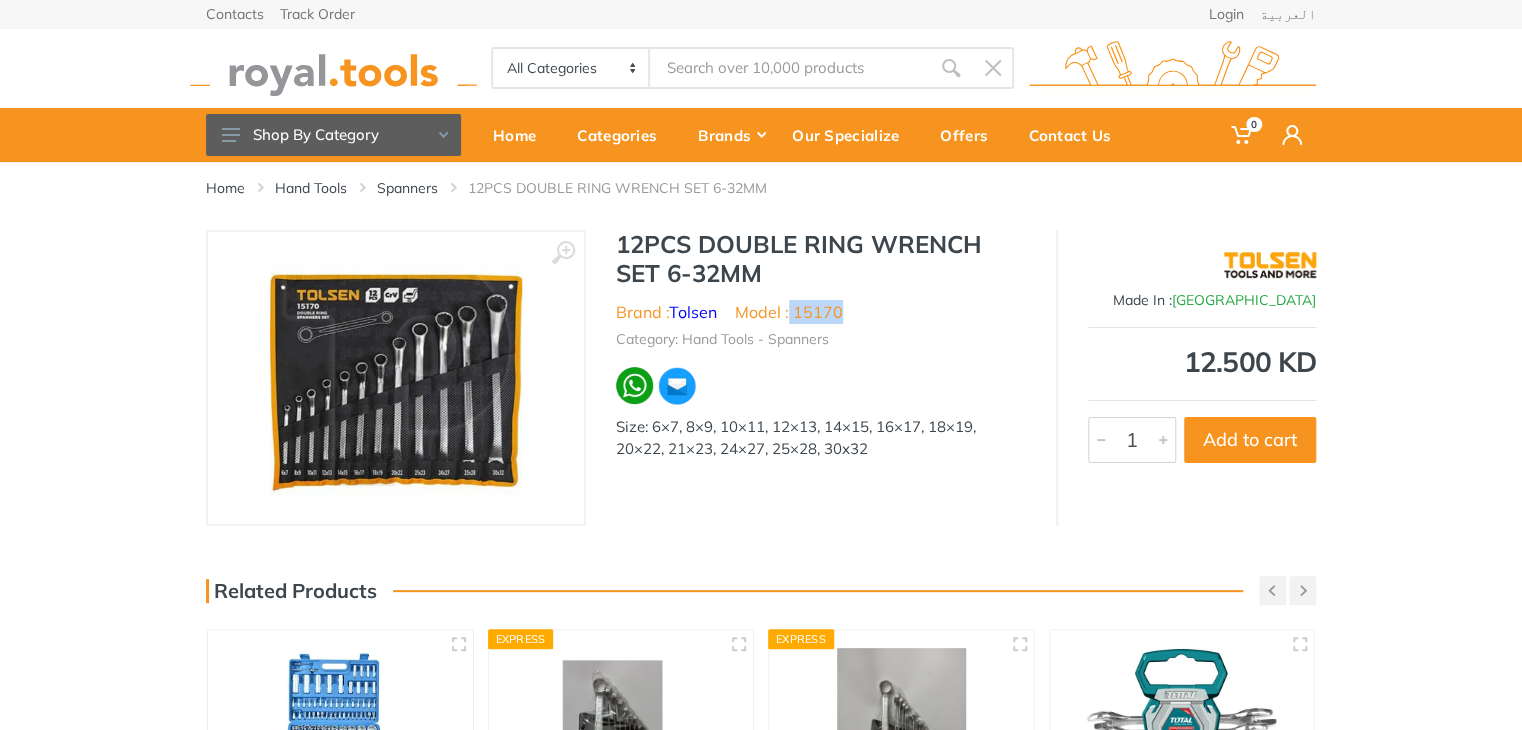 drag, startPoint x: 846, startPoint y: 317, endPoint x: 792, endPoint y: 314, distance: 54.08327 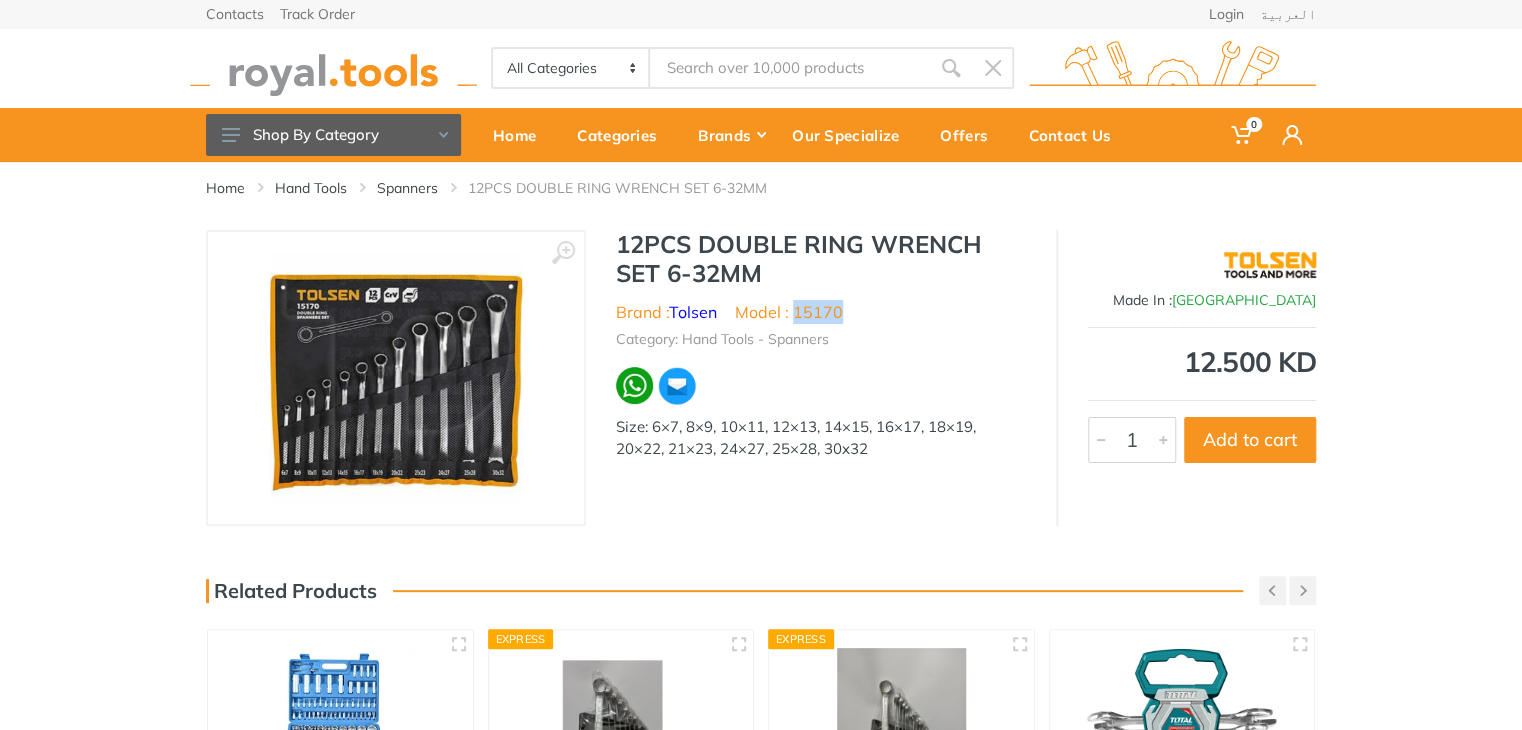 drag, startPoint x: 840, startPoint y: 309, endPoint x: 795, endPoint y: 313, distance: 45.17743 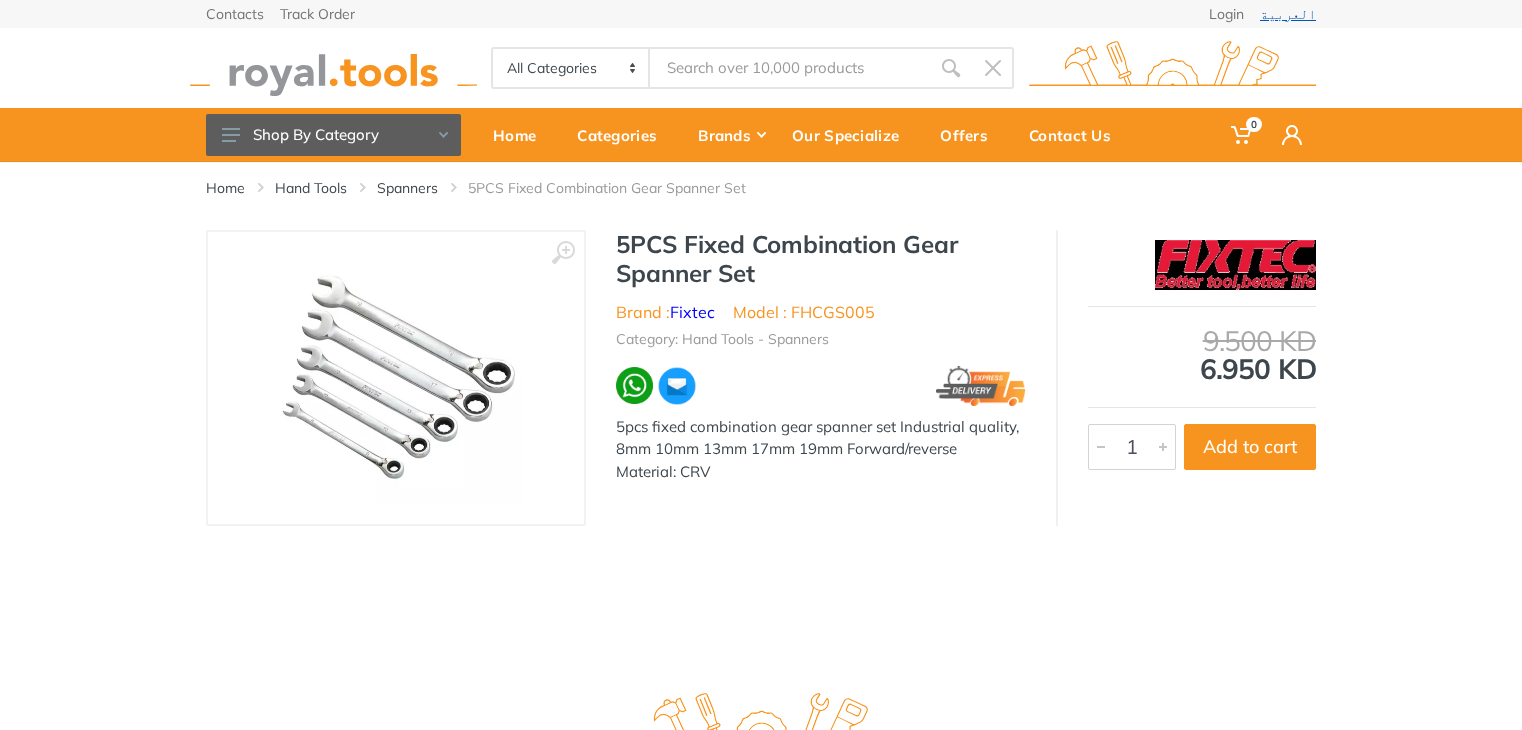 scroll, scrollTop: 0, scrollLeft: 0, axis: both 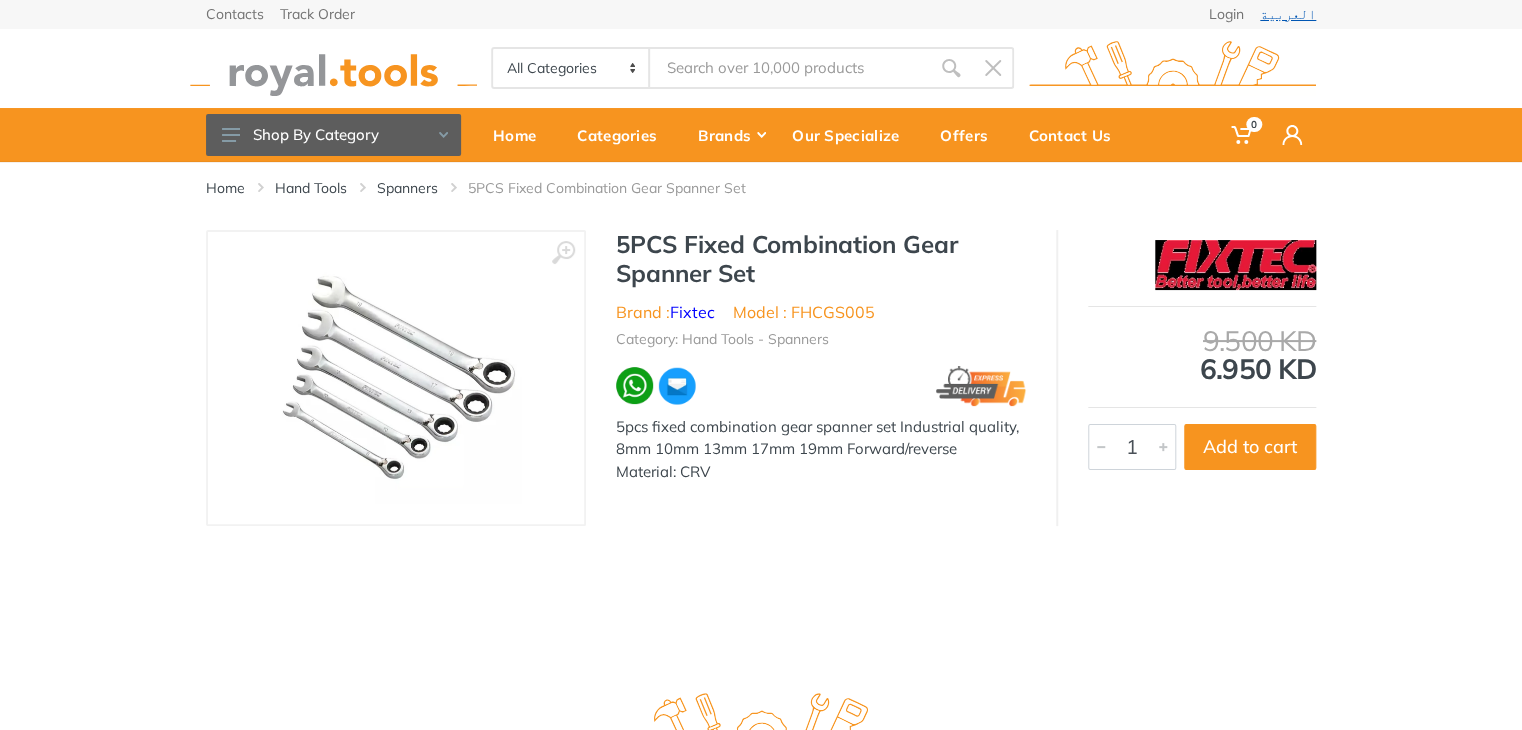 click on "العربية" at bounding box center [1288, 14] 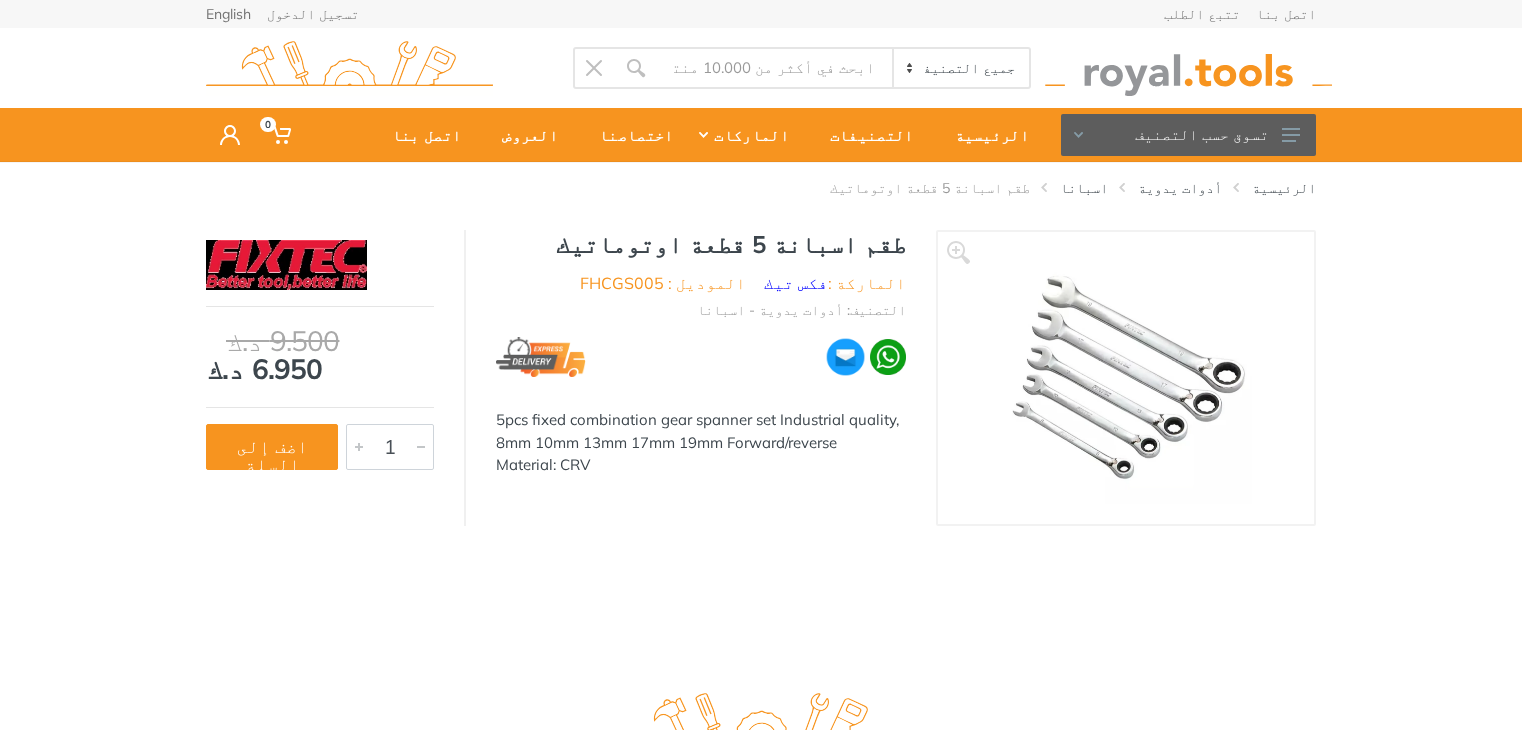 scroll, scrollTop: 0, scrollLeft: 0, axis: both 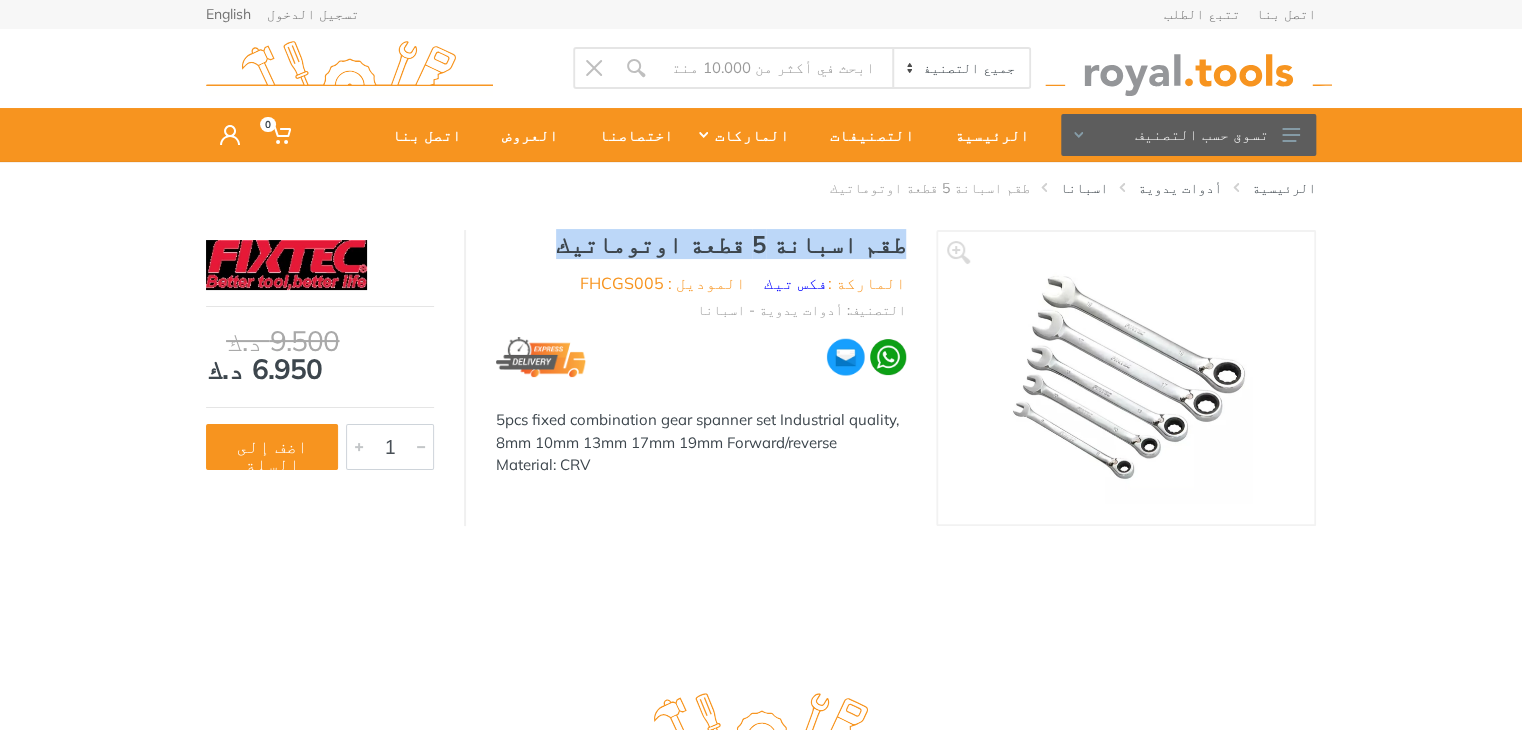 drag, startPoint x: 908, startPoint y: 241, endPoint x: 657, endPoint y: 253, distance: 251.28668 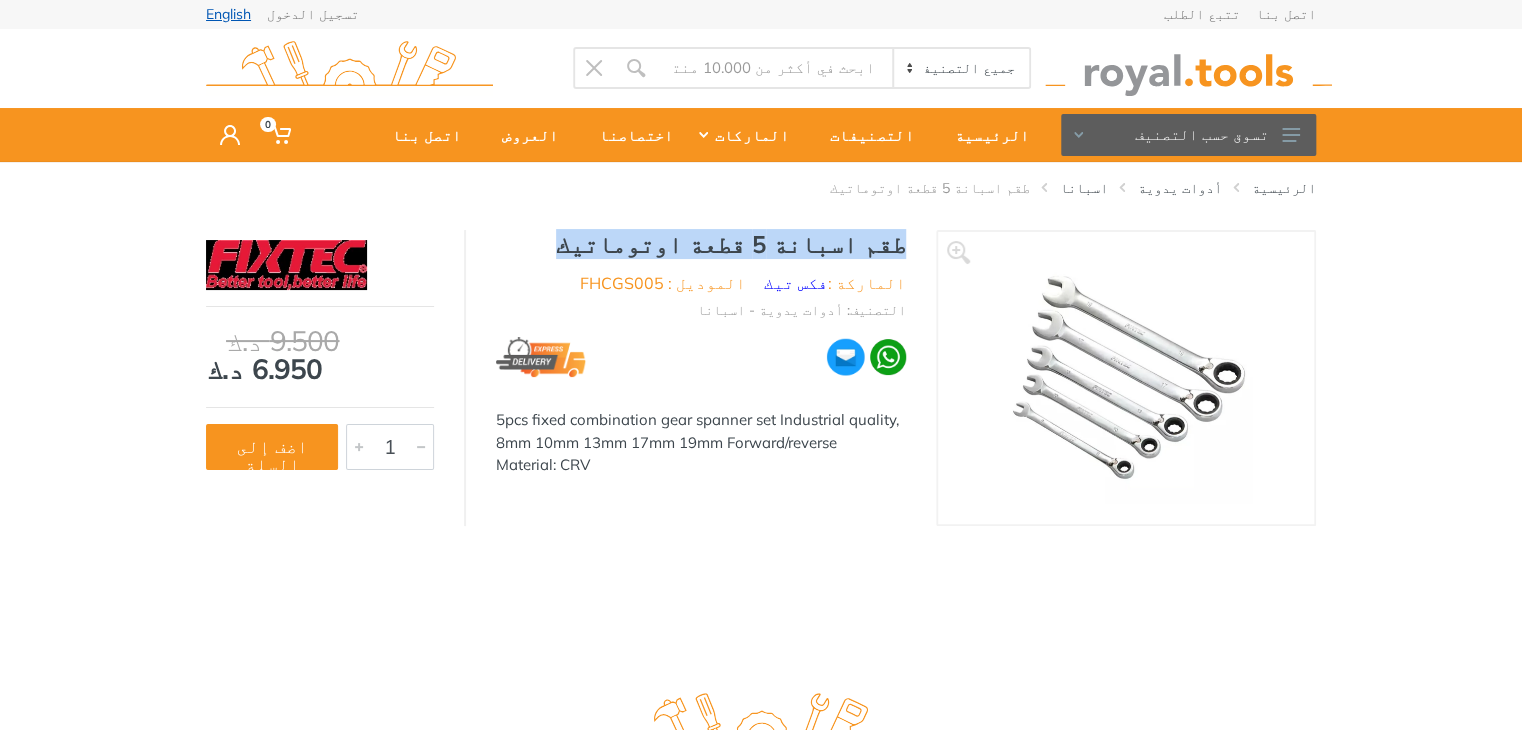 click on "English" at bounding box center [228, 14] 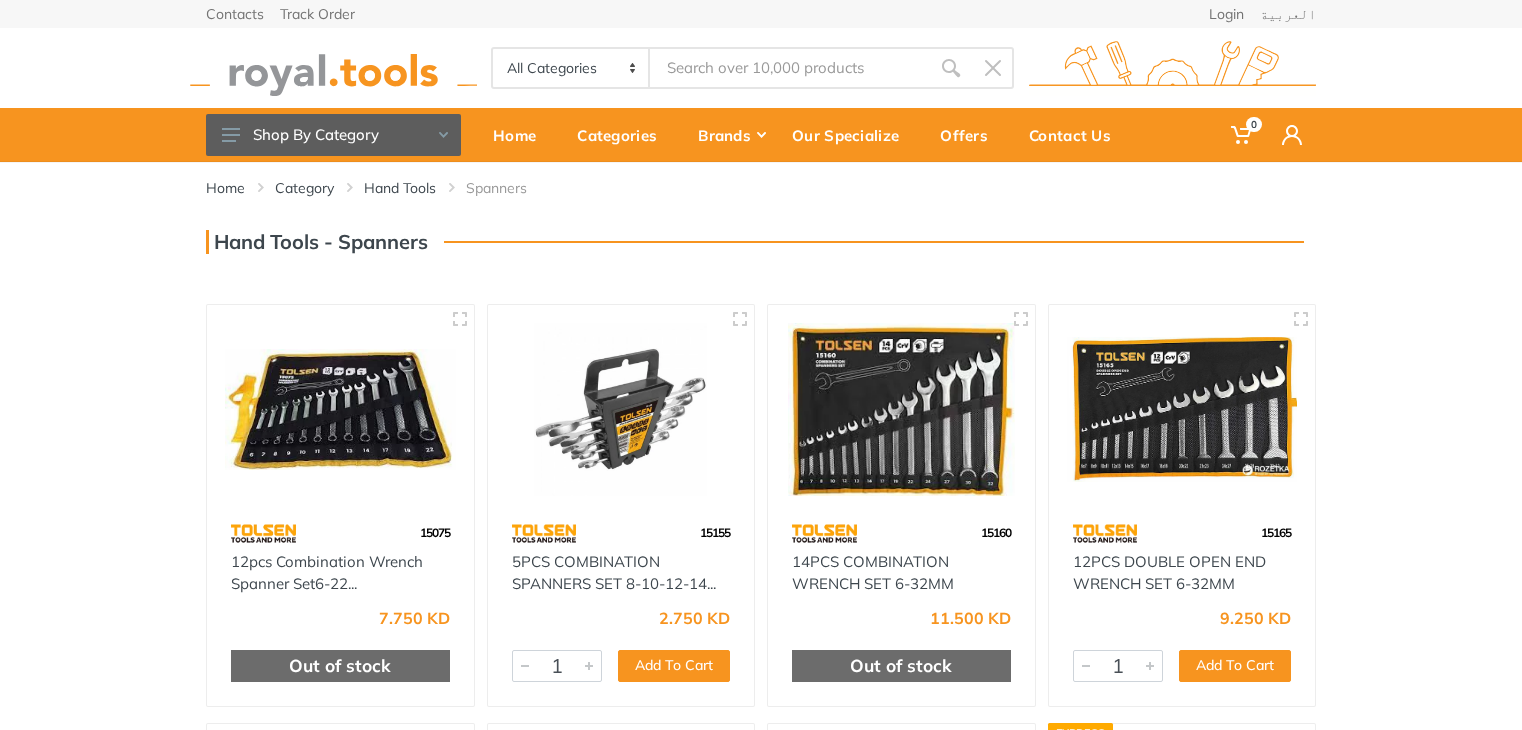scroll, scrollTop: 0, scrollLeft: 0, axis: both 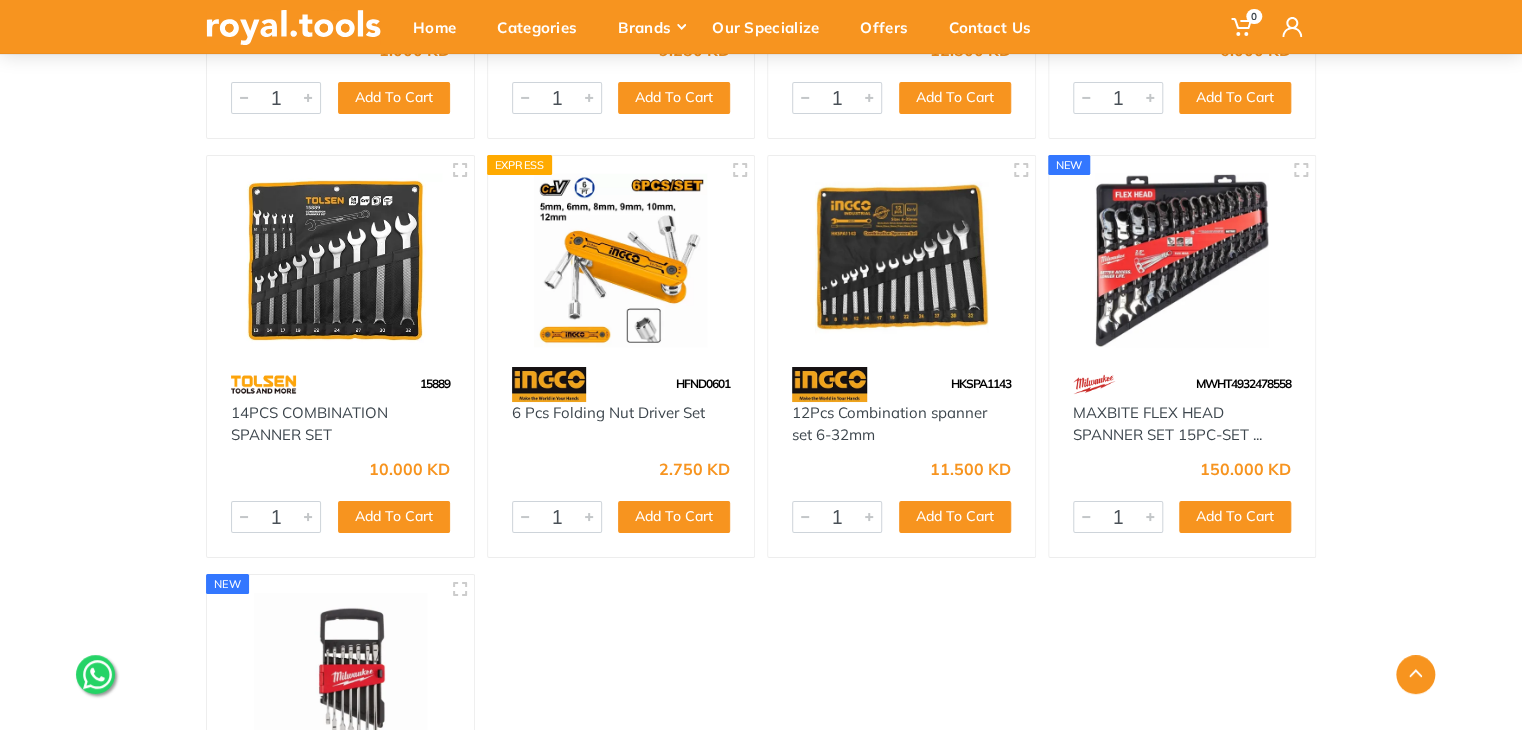 click at bounding box center (901, 260) 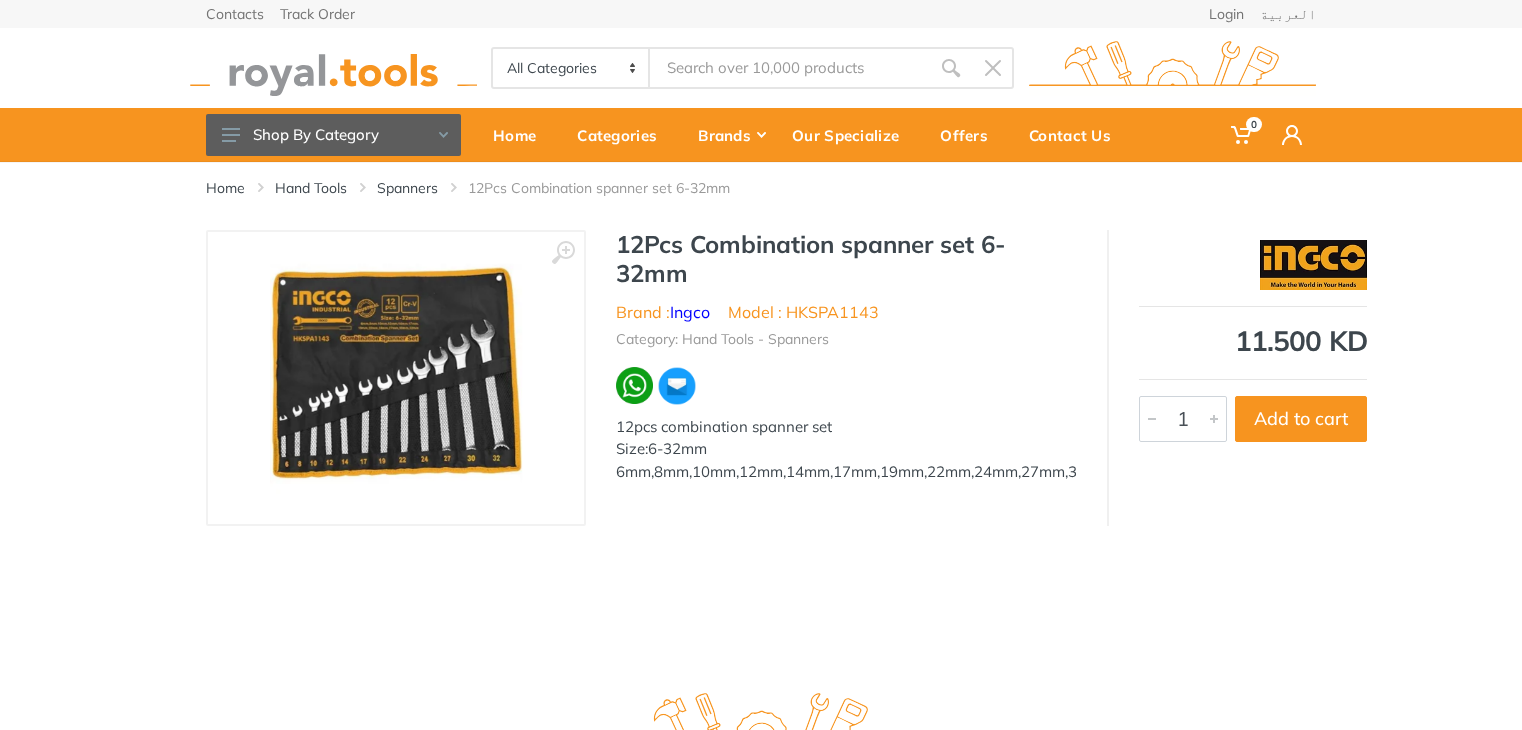 scroll, scrollTop: 0, scrollLeft: 0, axis: both 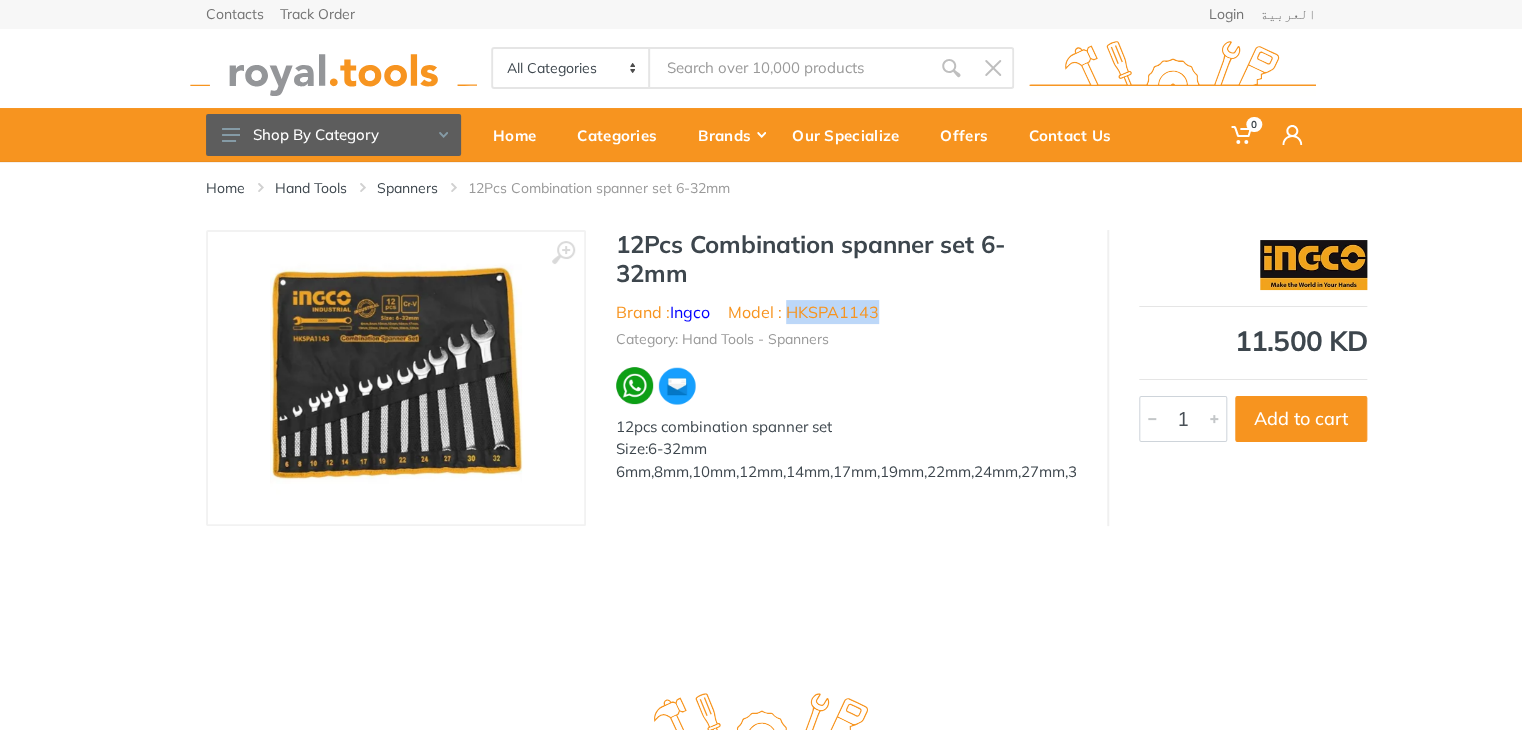 drag, startPoint x: 888, startPoint y: 314, endPoint x: 791, endPoint y: 313, distance: 97.00516 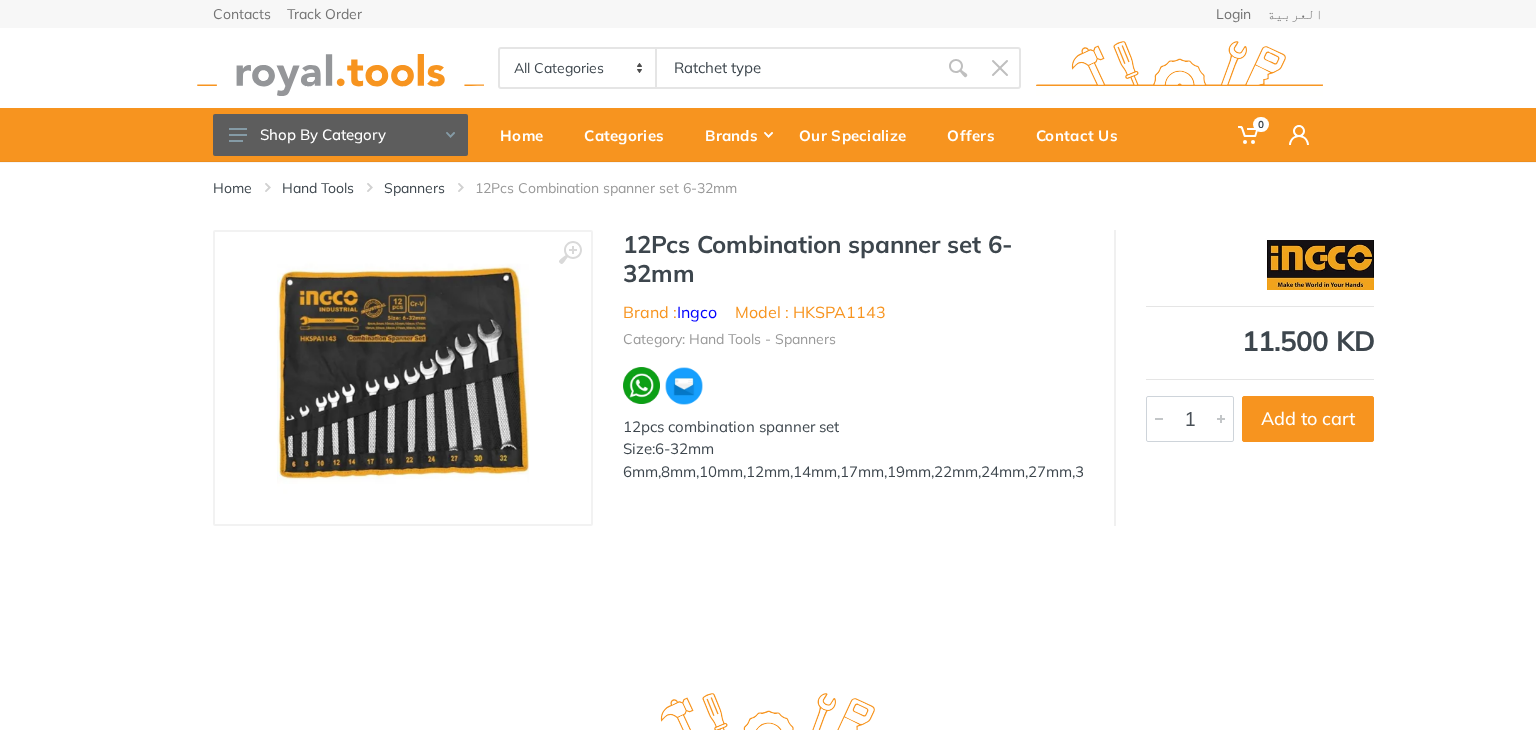 type on "Ratchet type" 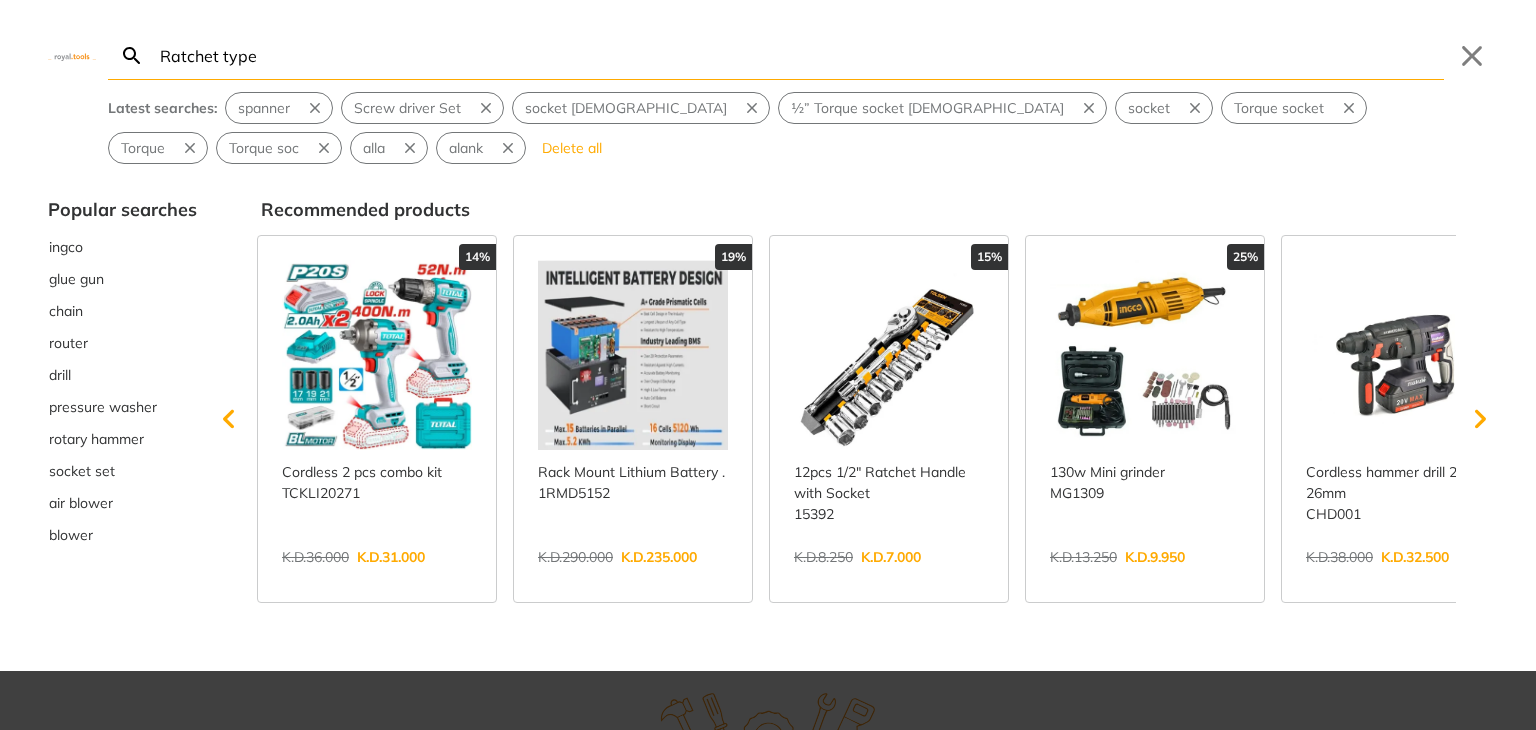 type on "Ratchet type" 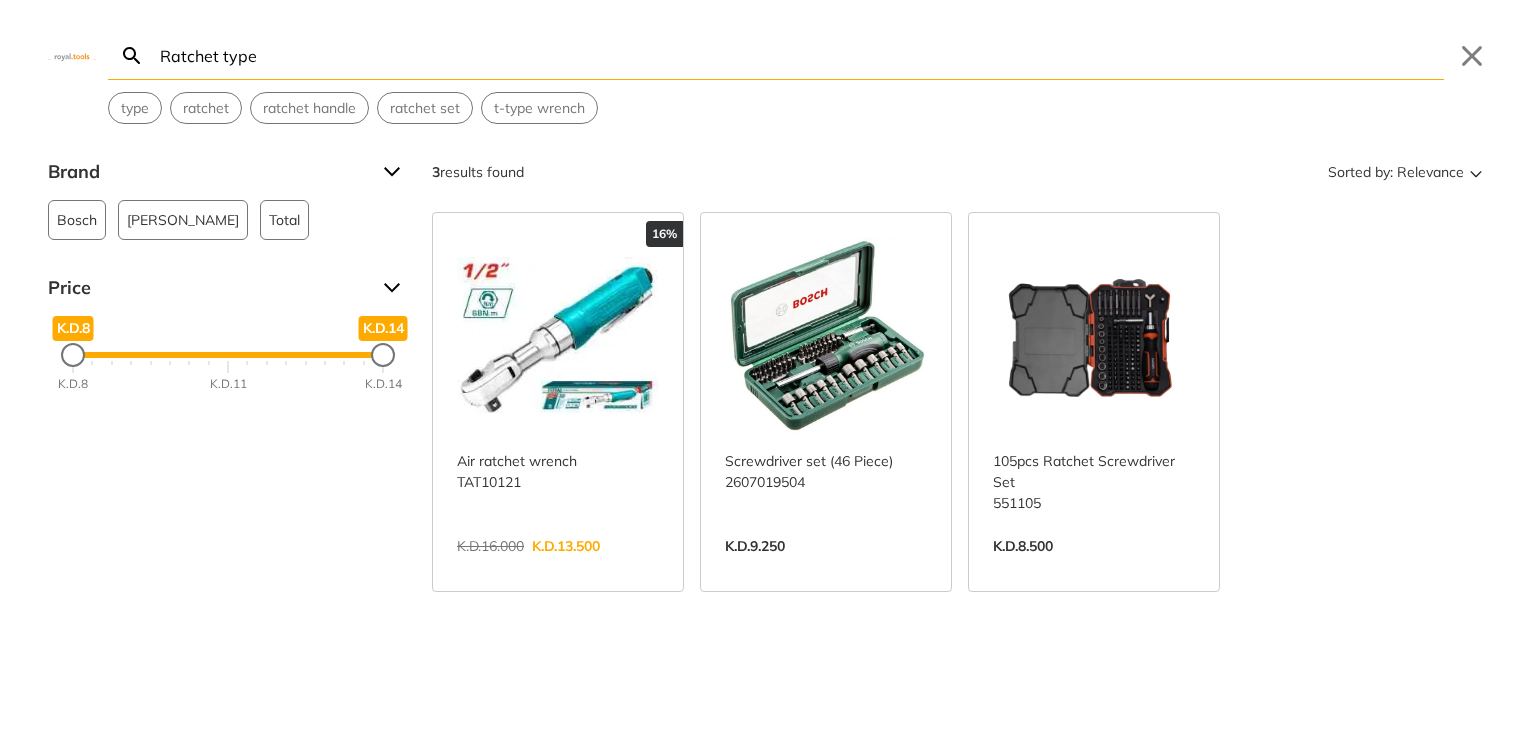 drag, startPoint x: 344, startPoint y: 61, endPoint x: 66, endPoint y: 34, distance: 279.30807 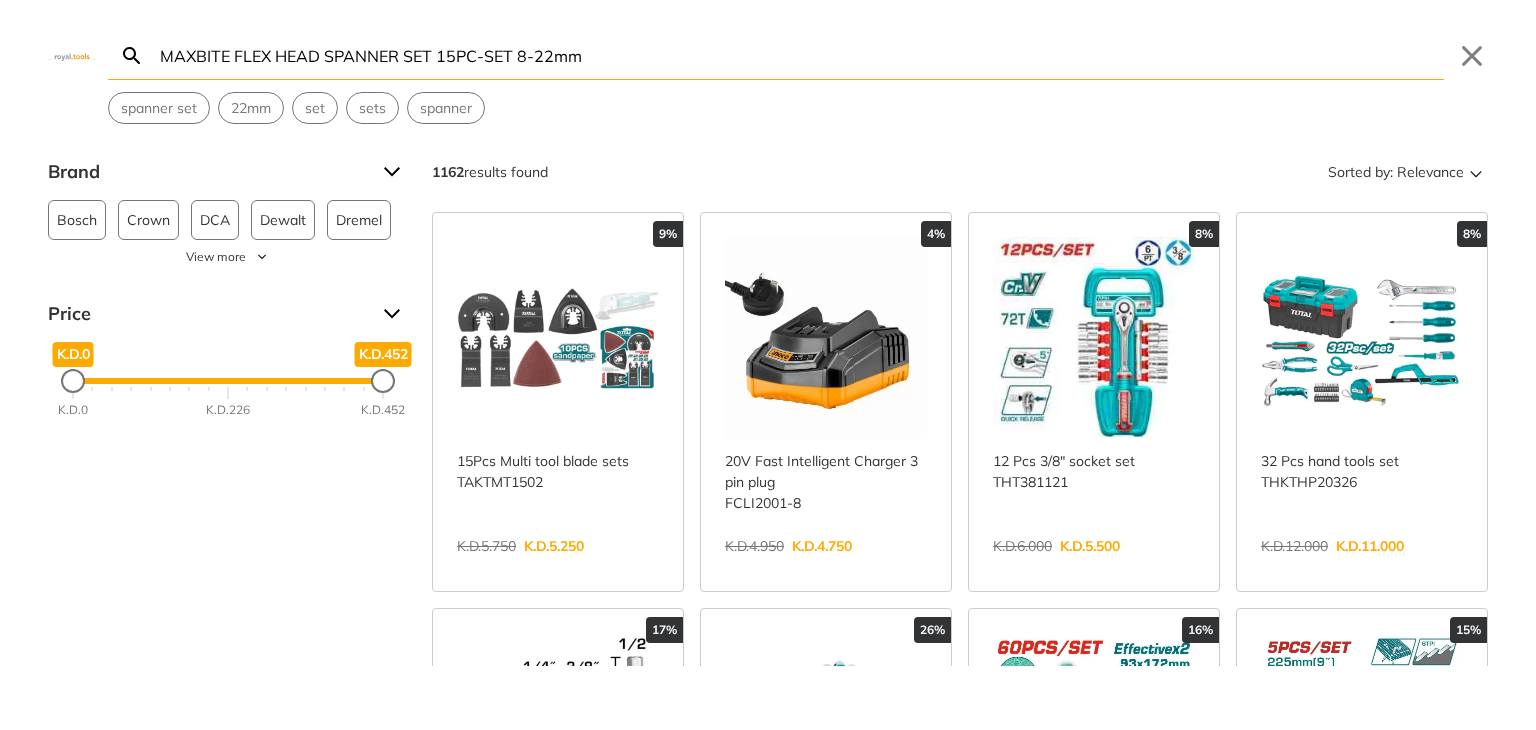 drag, startPoint x: 324, startPoint y: 51, endPoint x: 0, endPoint y: 11, distance: 326.4598 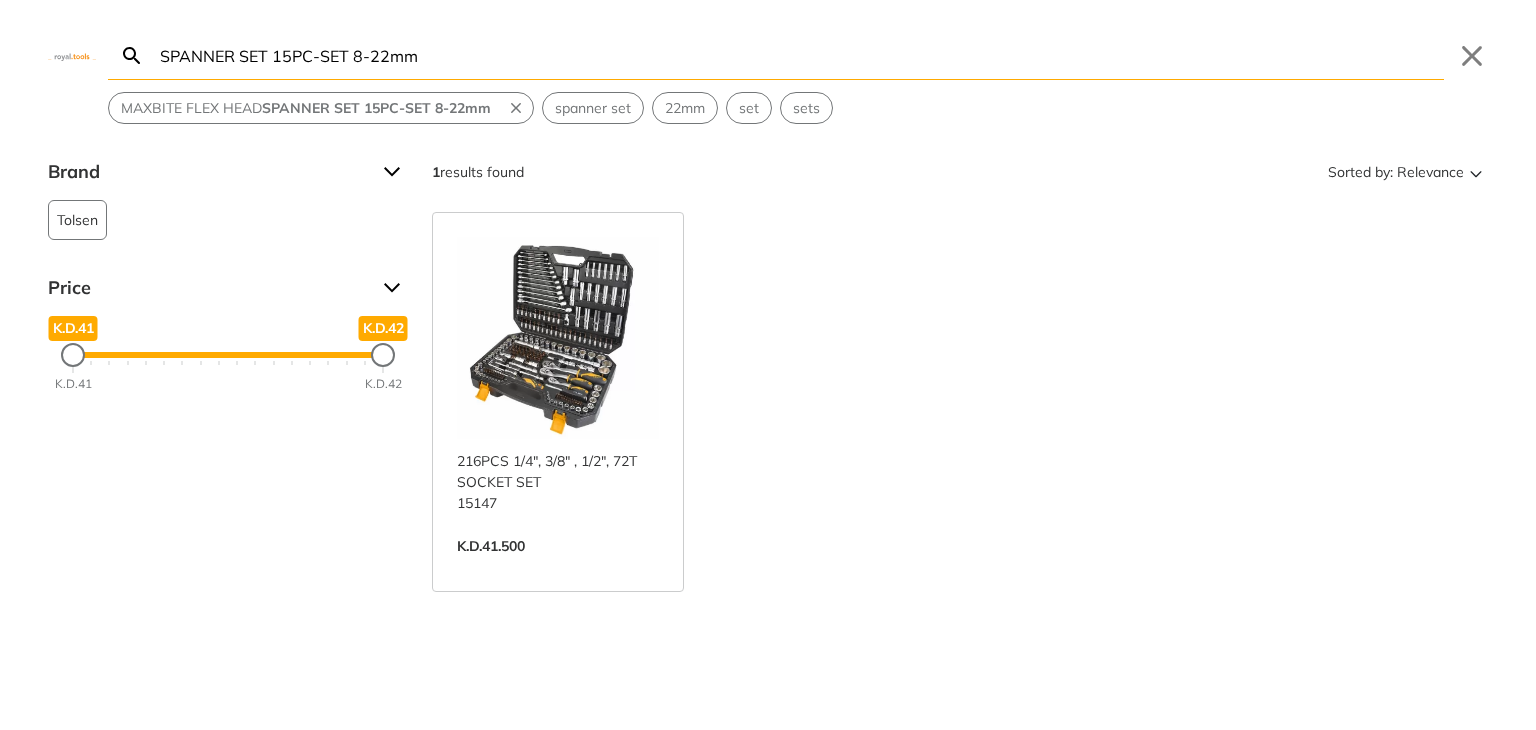 drag, startPoint x: 387, startPoint y: 69, endPoint x: 238, endPoint y: 70, distance: 149.00336 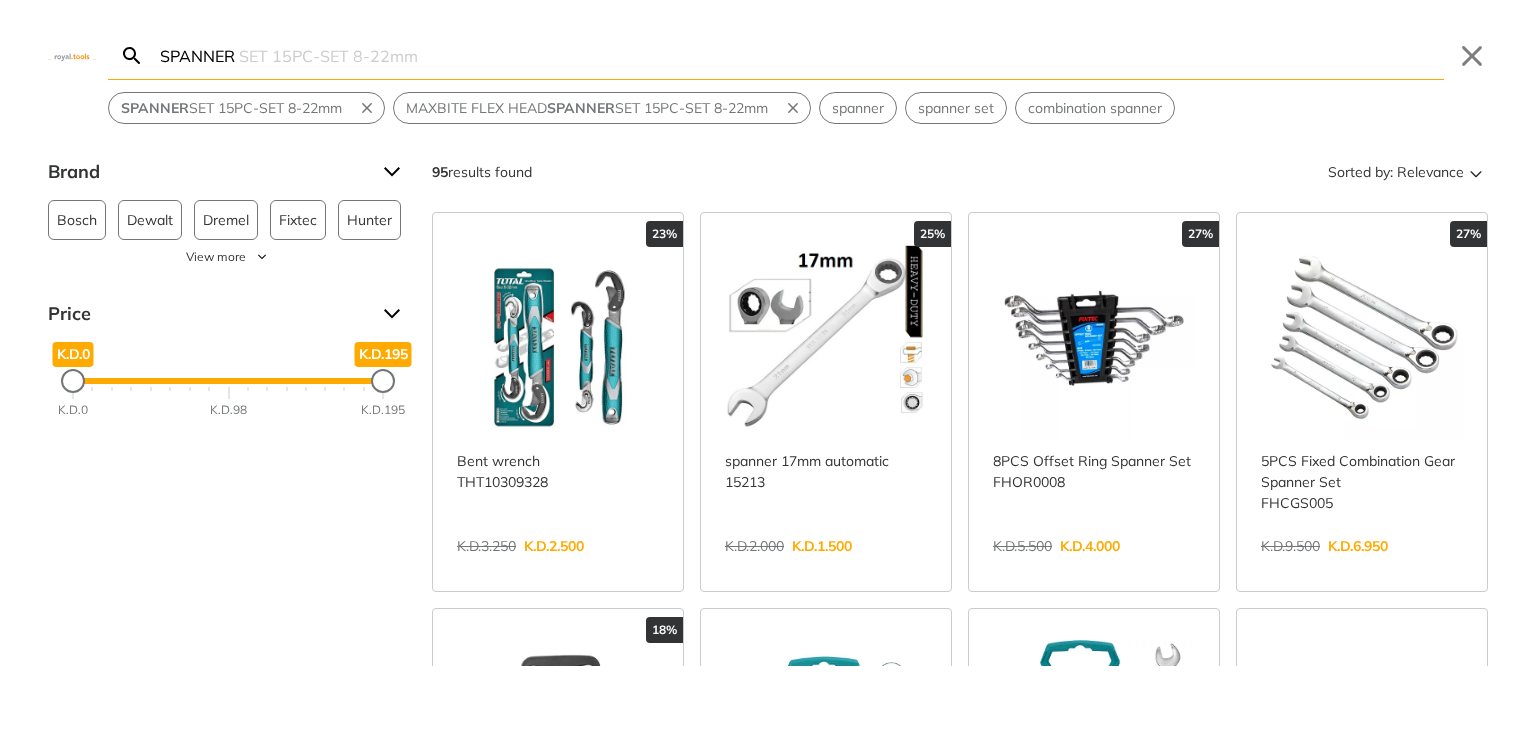 type on "SPANNER" 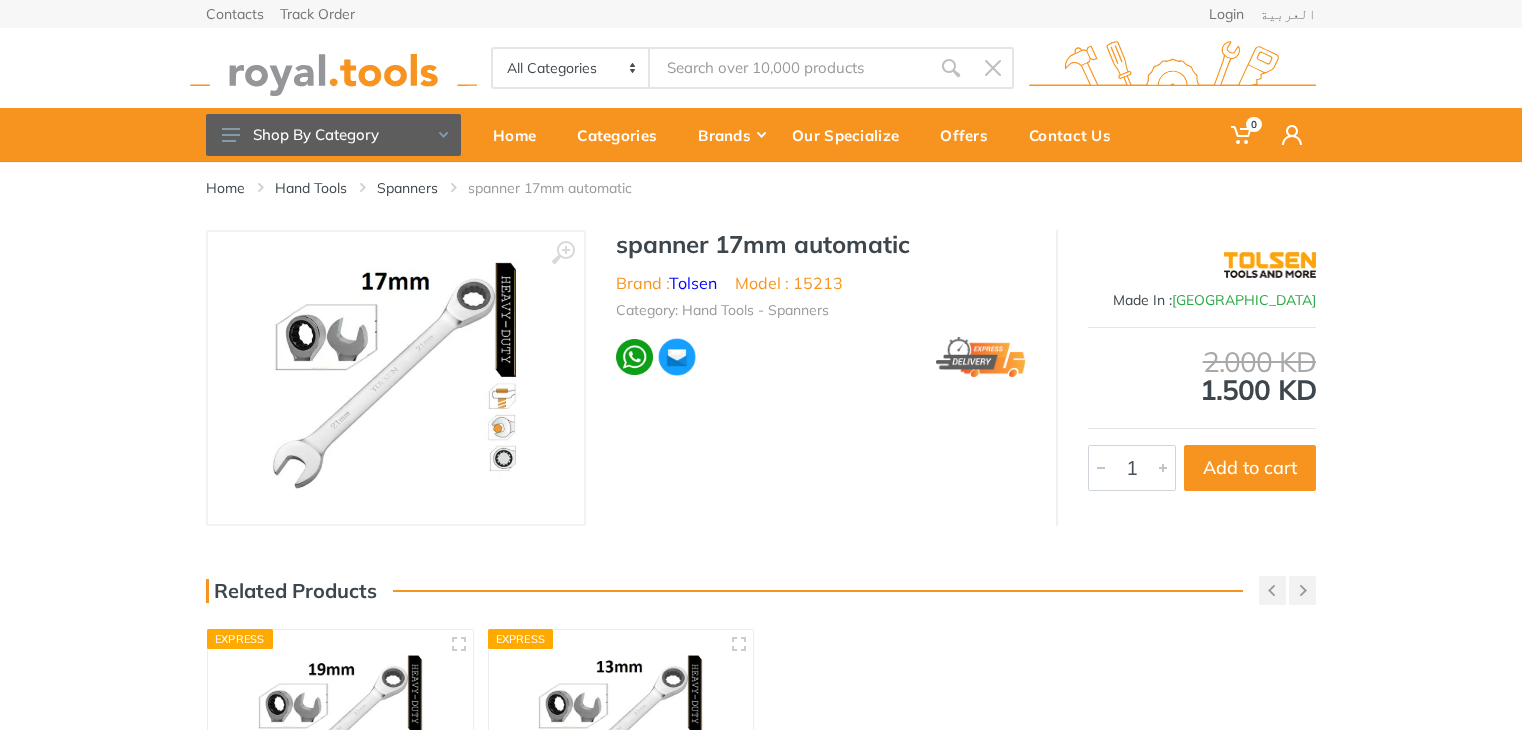 scroll, scrollTop: 0, scrollLeft: 0, axis: both 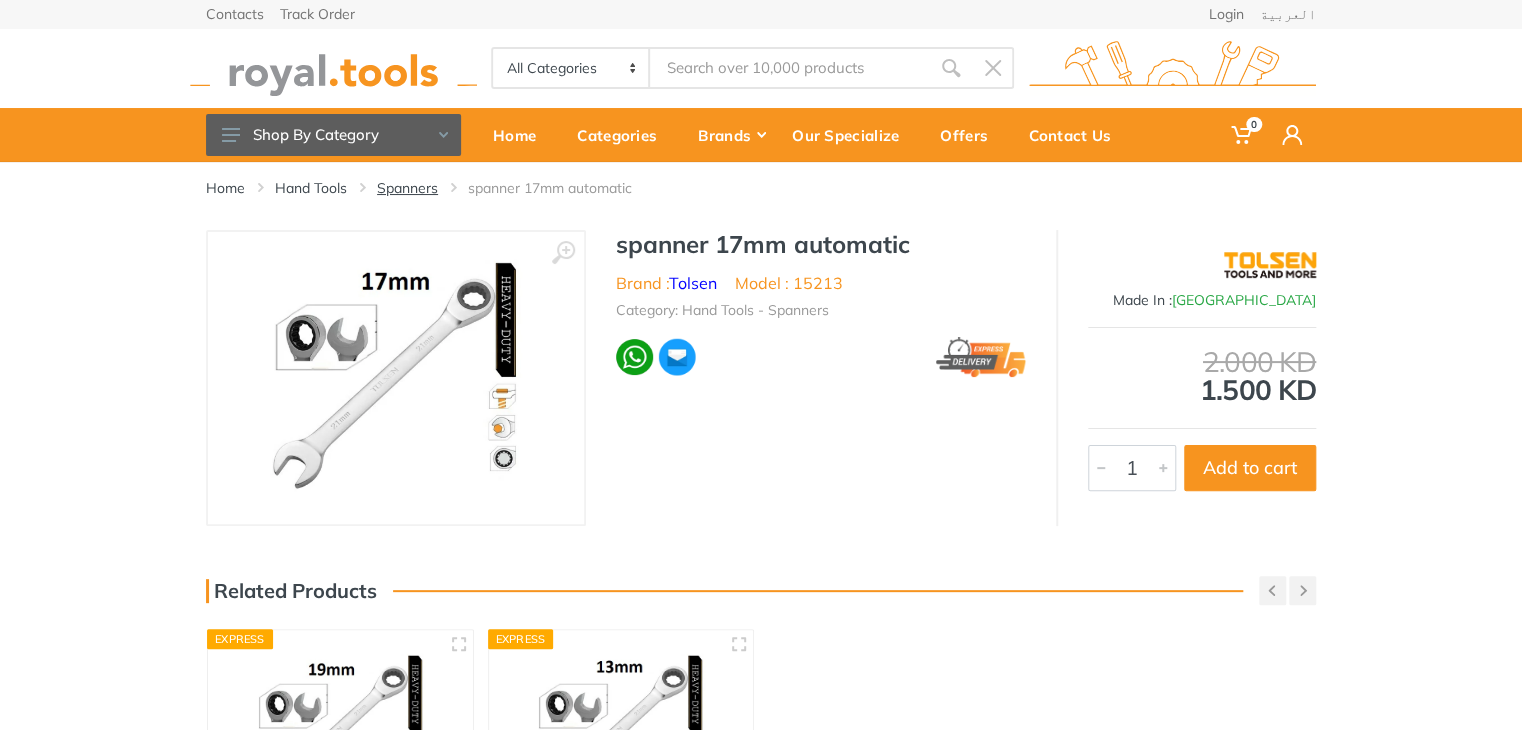click on "Spanners" at bounding box center [407, 188] 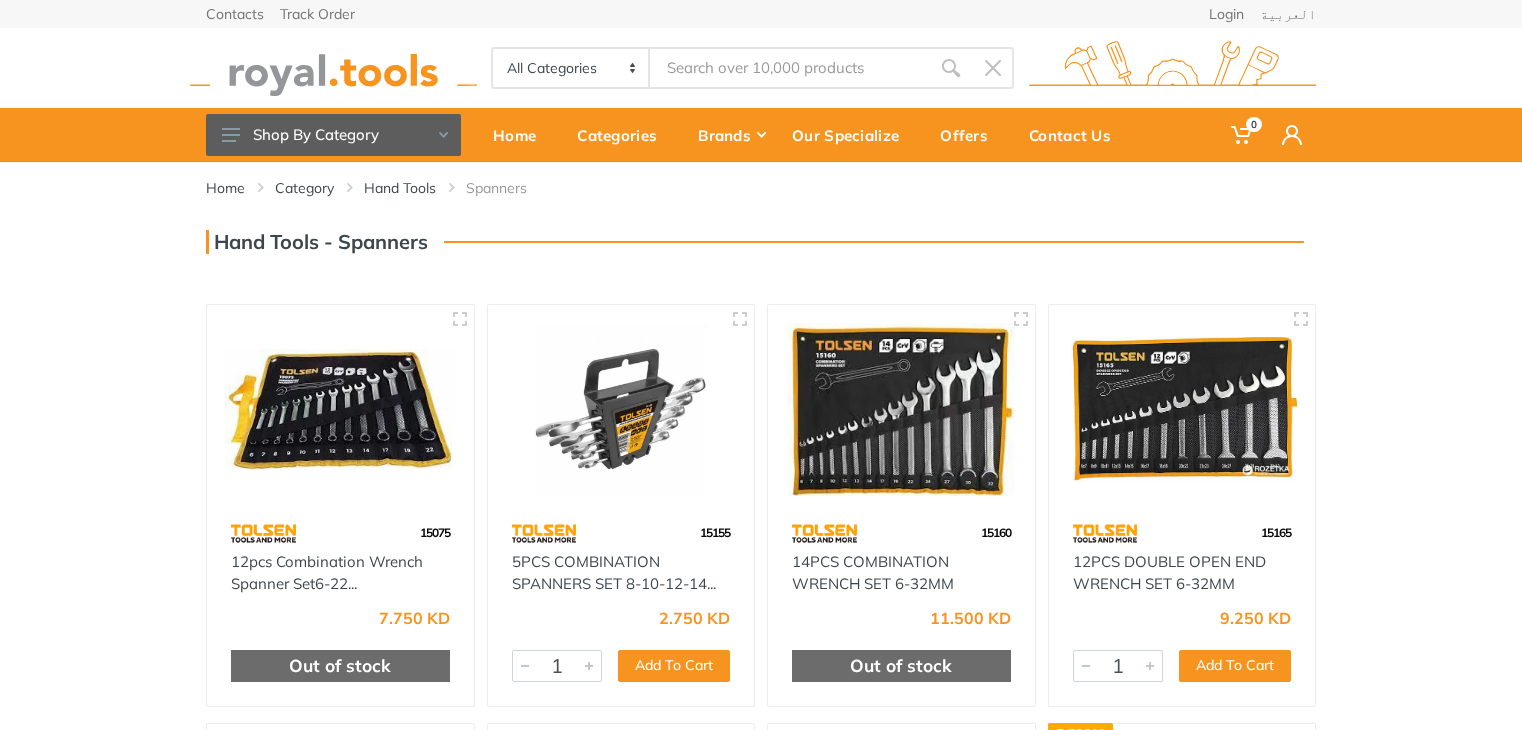 scroll, scrollTop: 47, scrollLeft: 0, axis: vertical 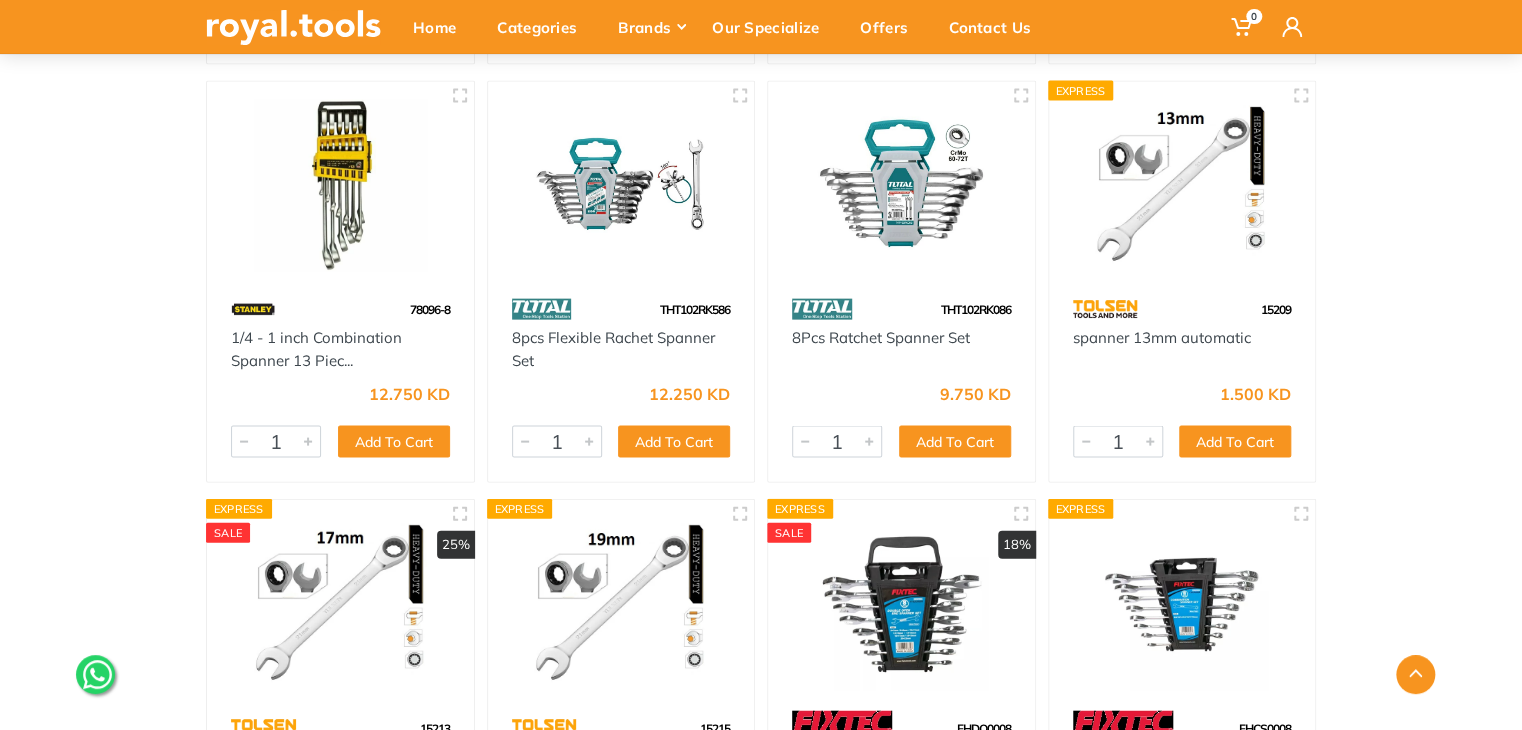 click at bounding box center [621, 185] 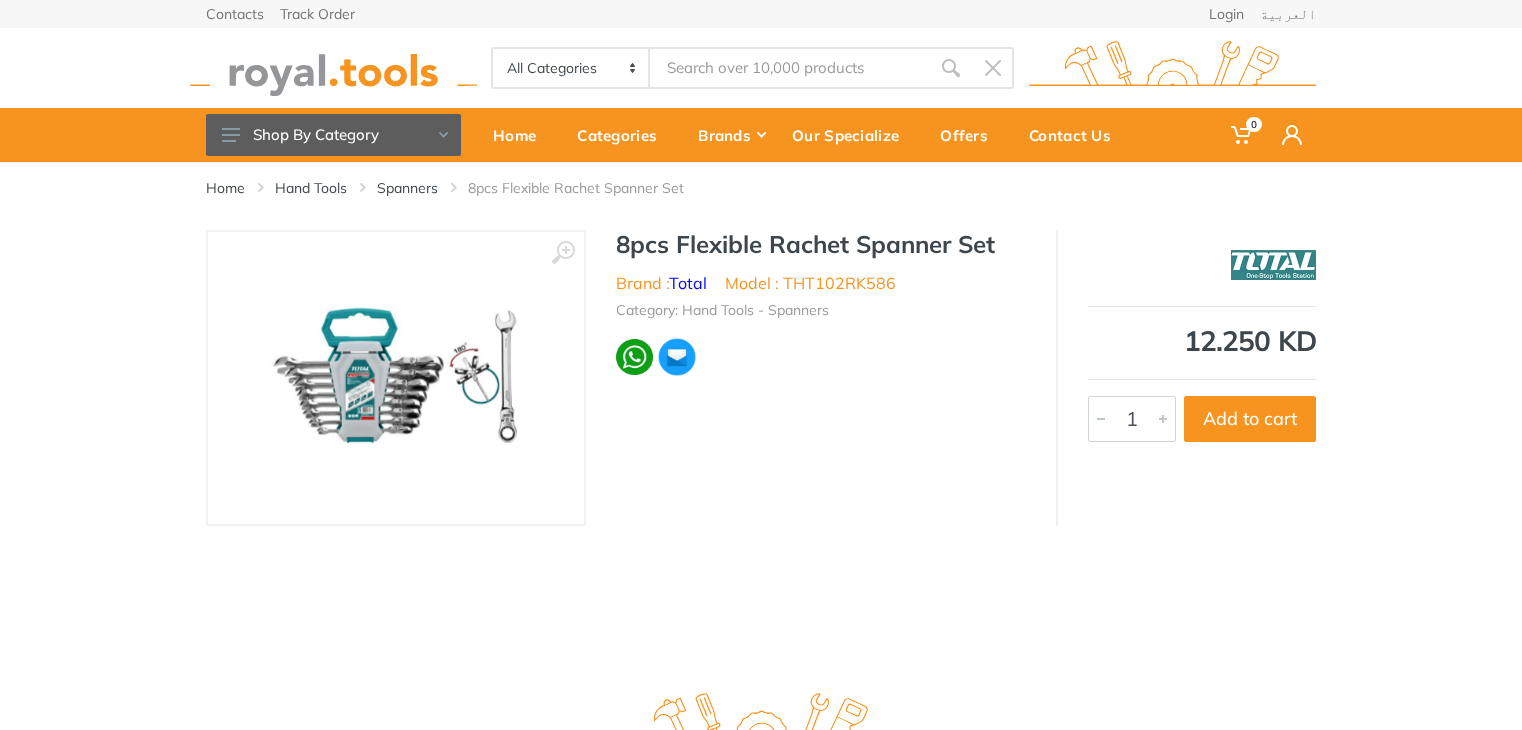 scroll, scrollTop: 0, scrollLeft: 0, axis: both 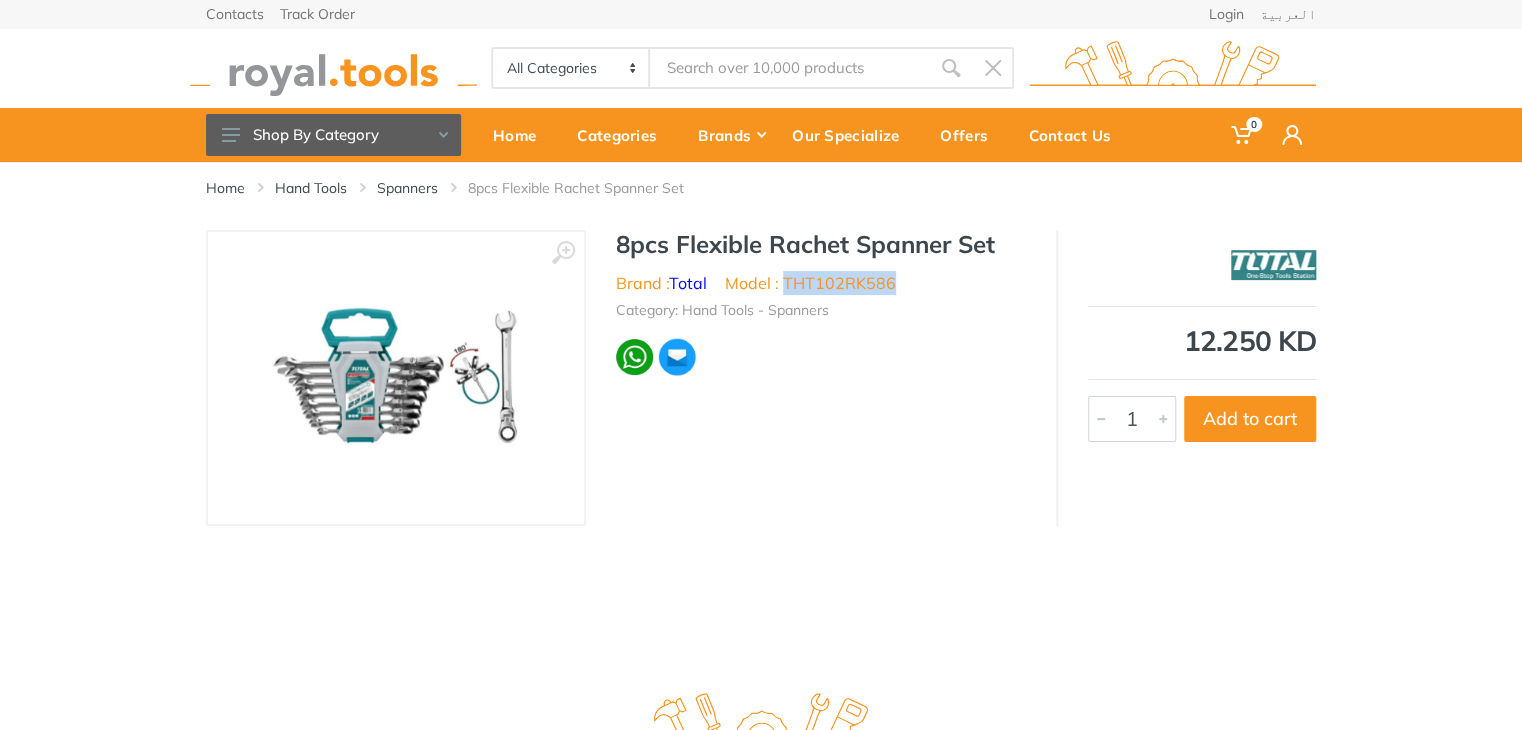 drag, startPoint x: 902, startPoint y: 285, endPoint x: 787, endPoint y: 288, distance: 115.03912 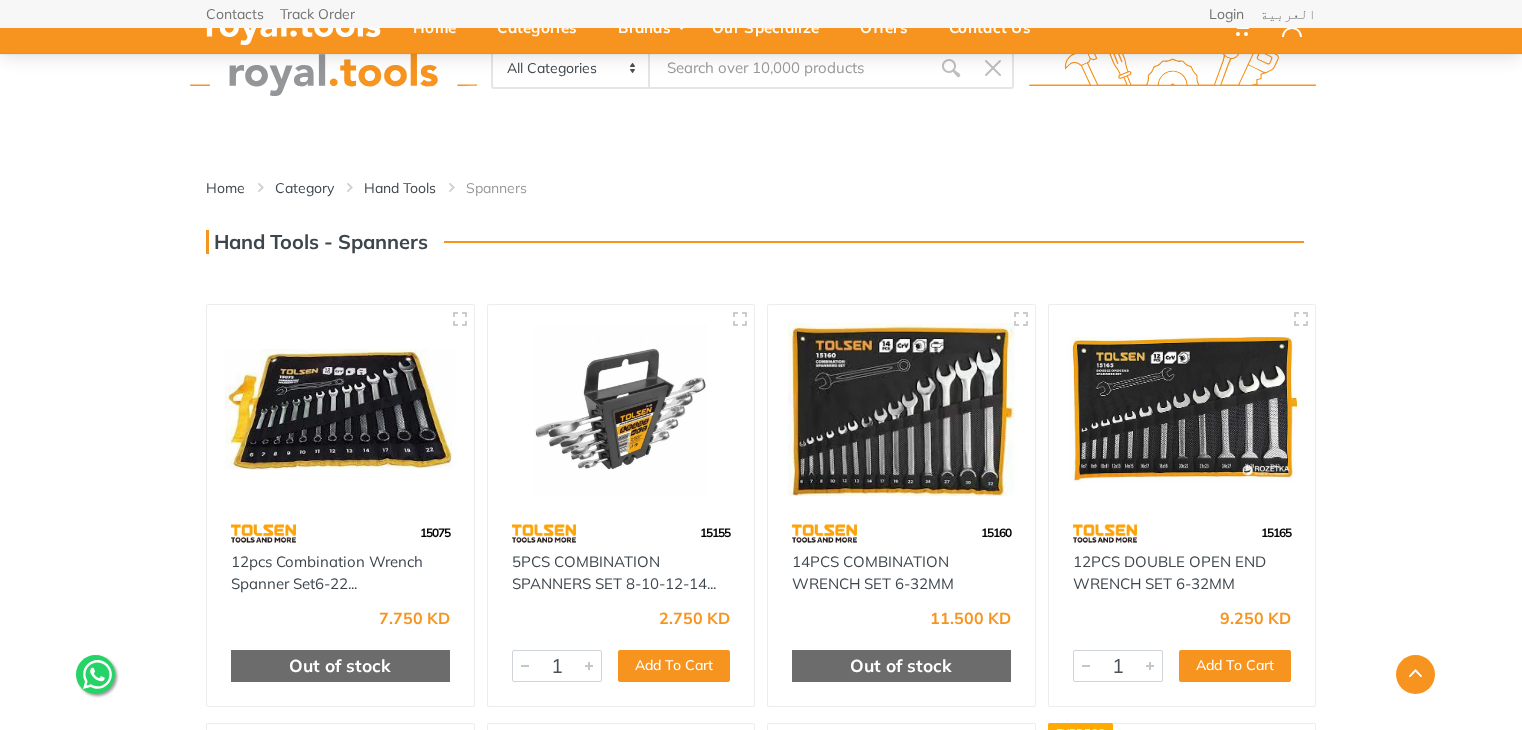 scroll, scrollTop: 700, scrollLeft: 0, axis: vertical 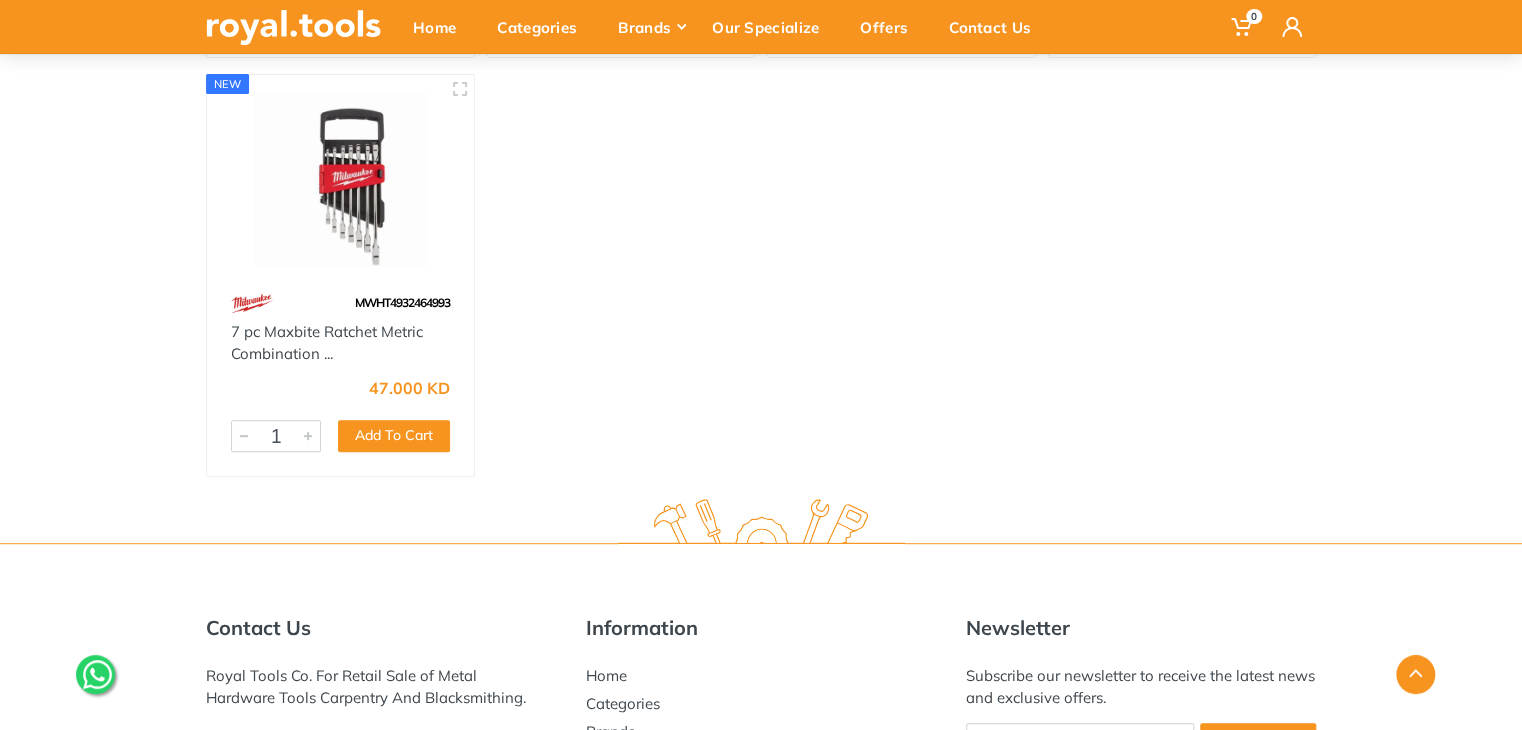 click at bounding box center (340, 179) 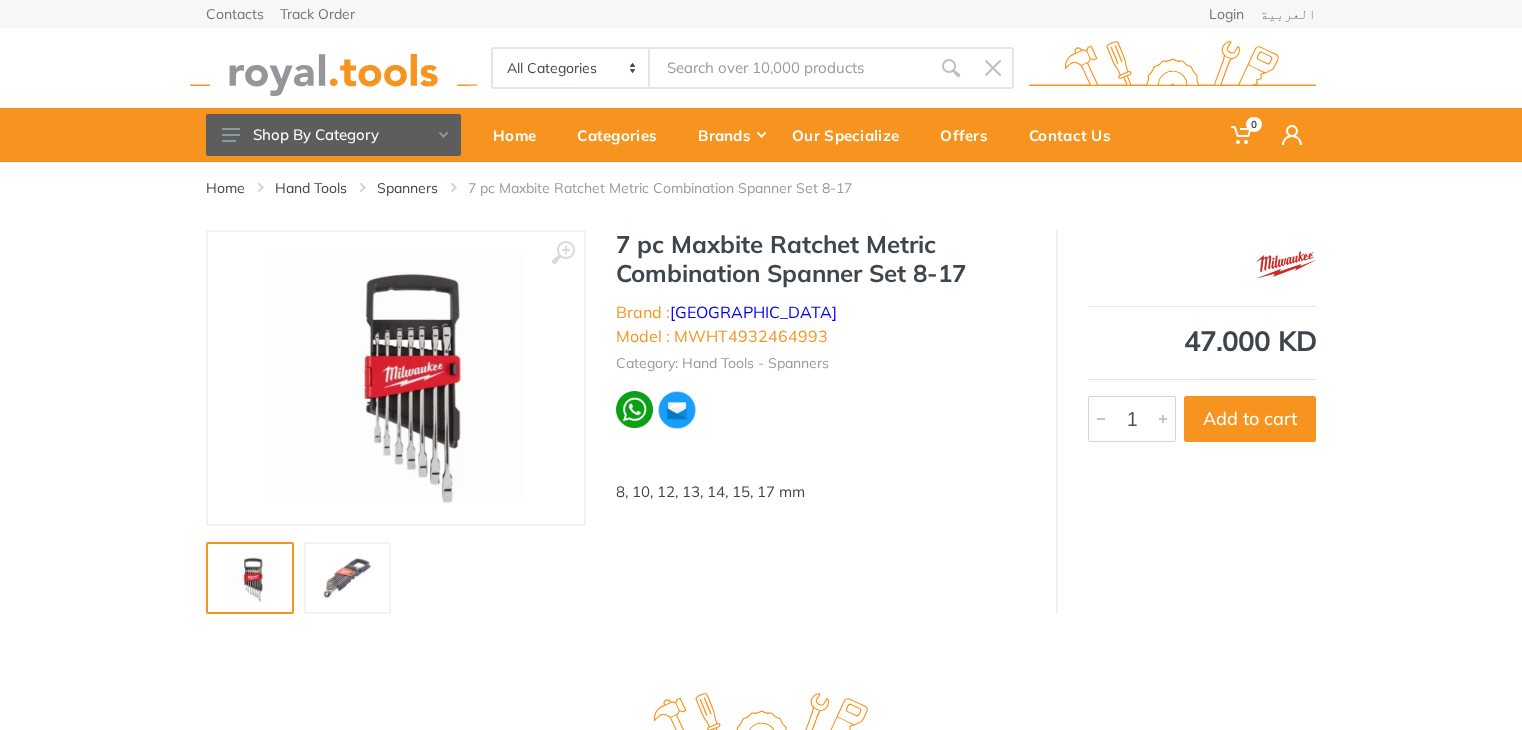 scroll, scrollTop: 0, scrollLeft: 0, axis: both 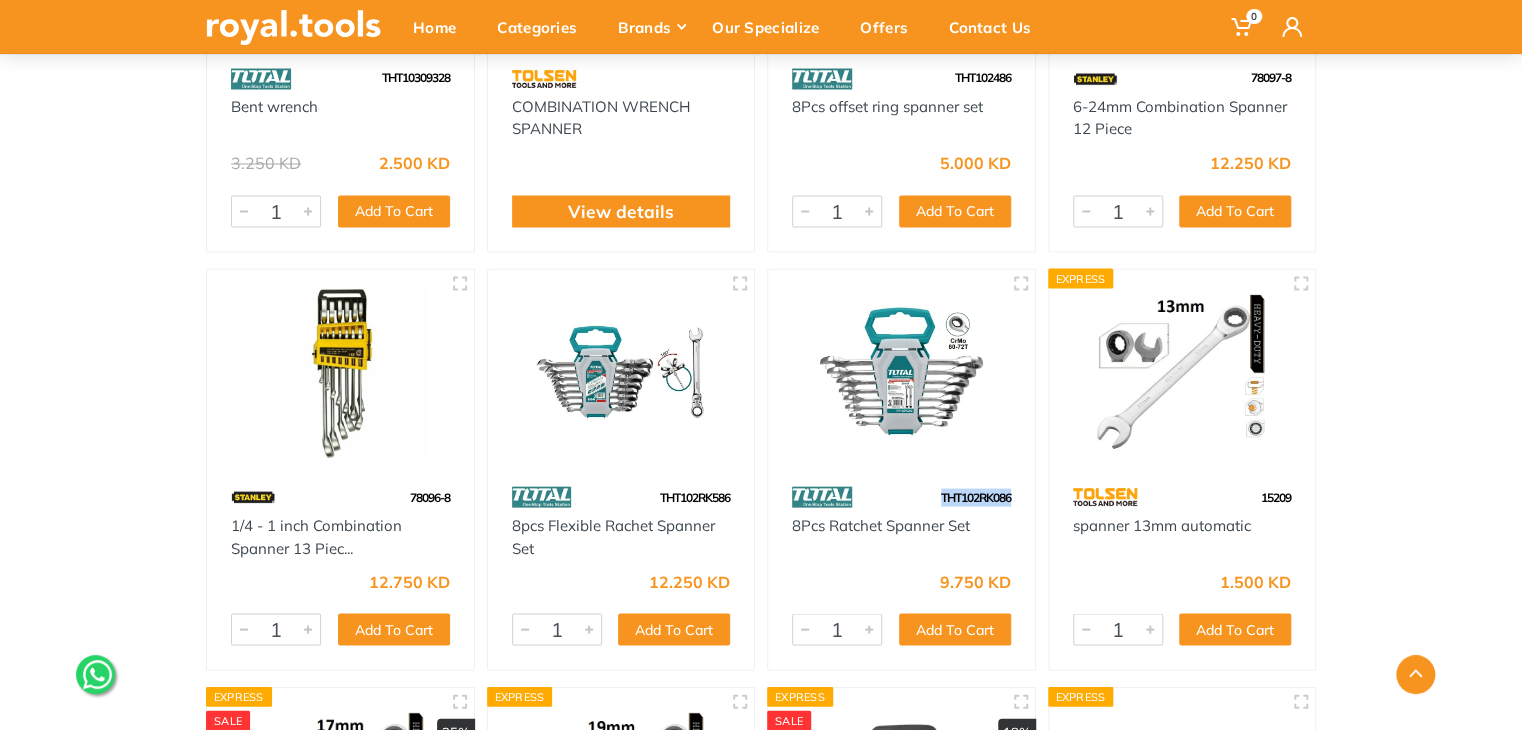 drag, startPoint x: 1011, startPoint y: 499, endPoint x: 920, endPoint y: 495, distance: 91.08787 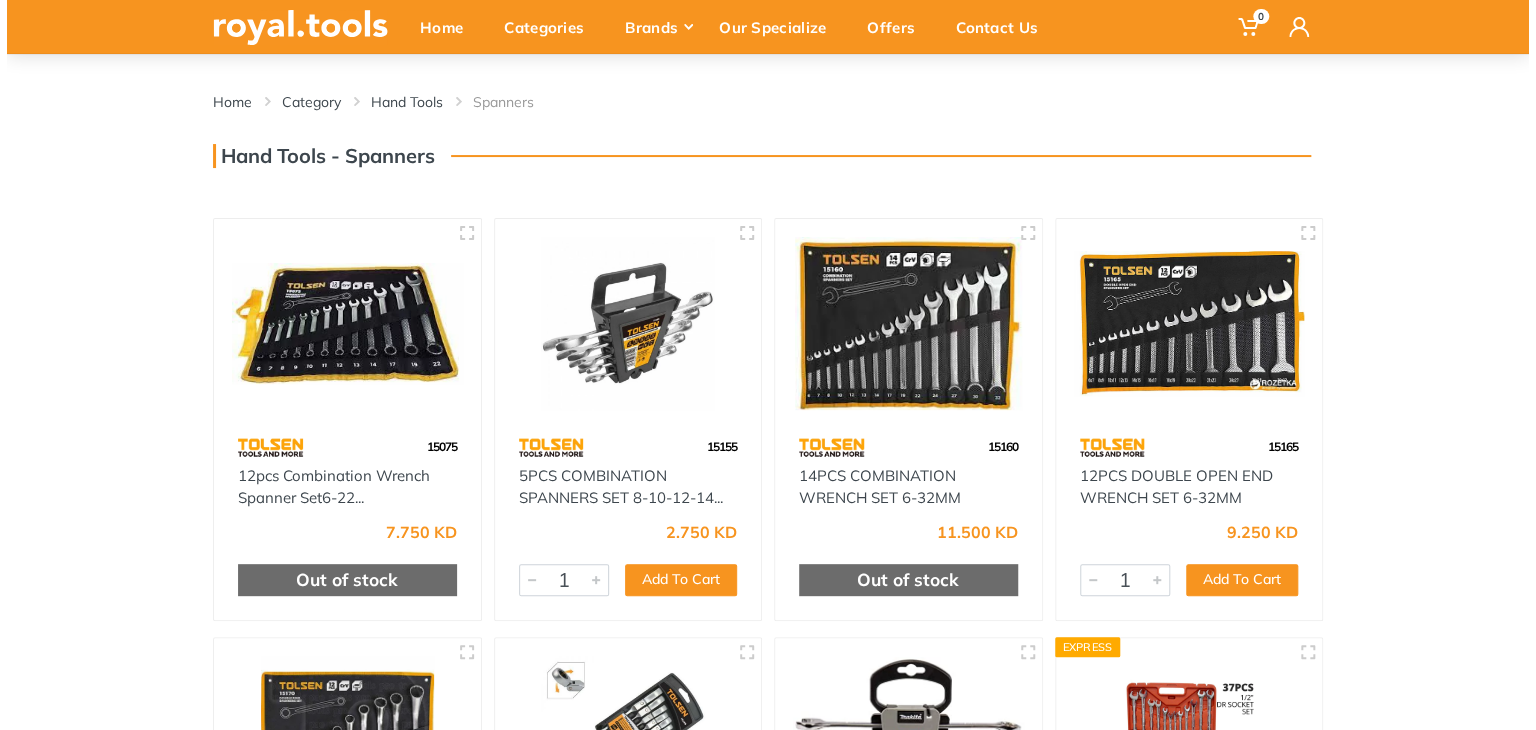 scroll, scrollTop: 12, scrollLeft: 0, axis: vertical 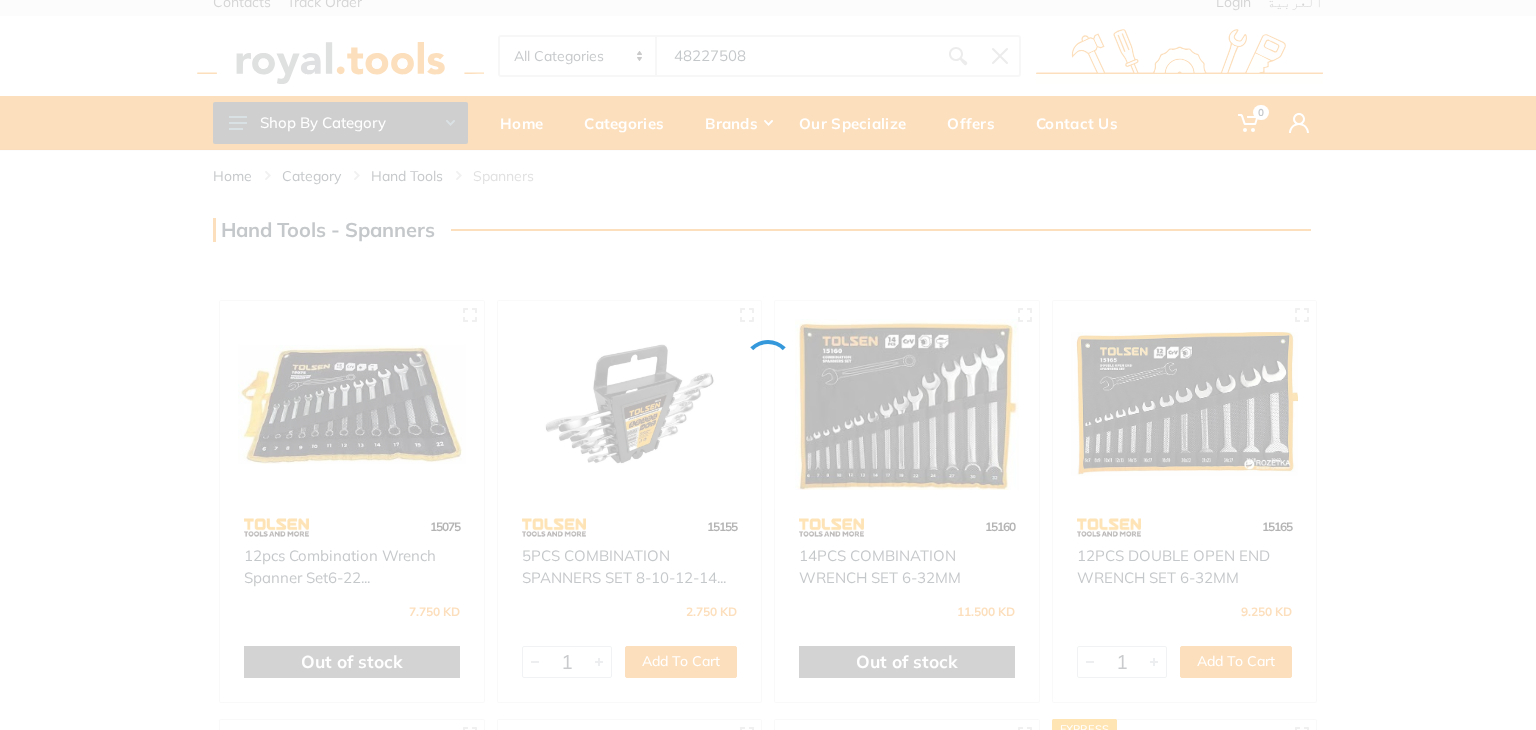 type on "48227508" 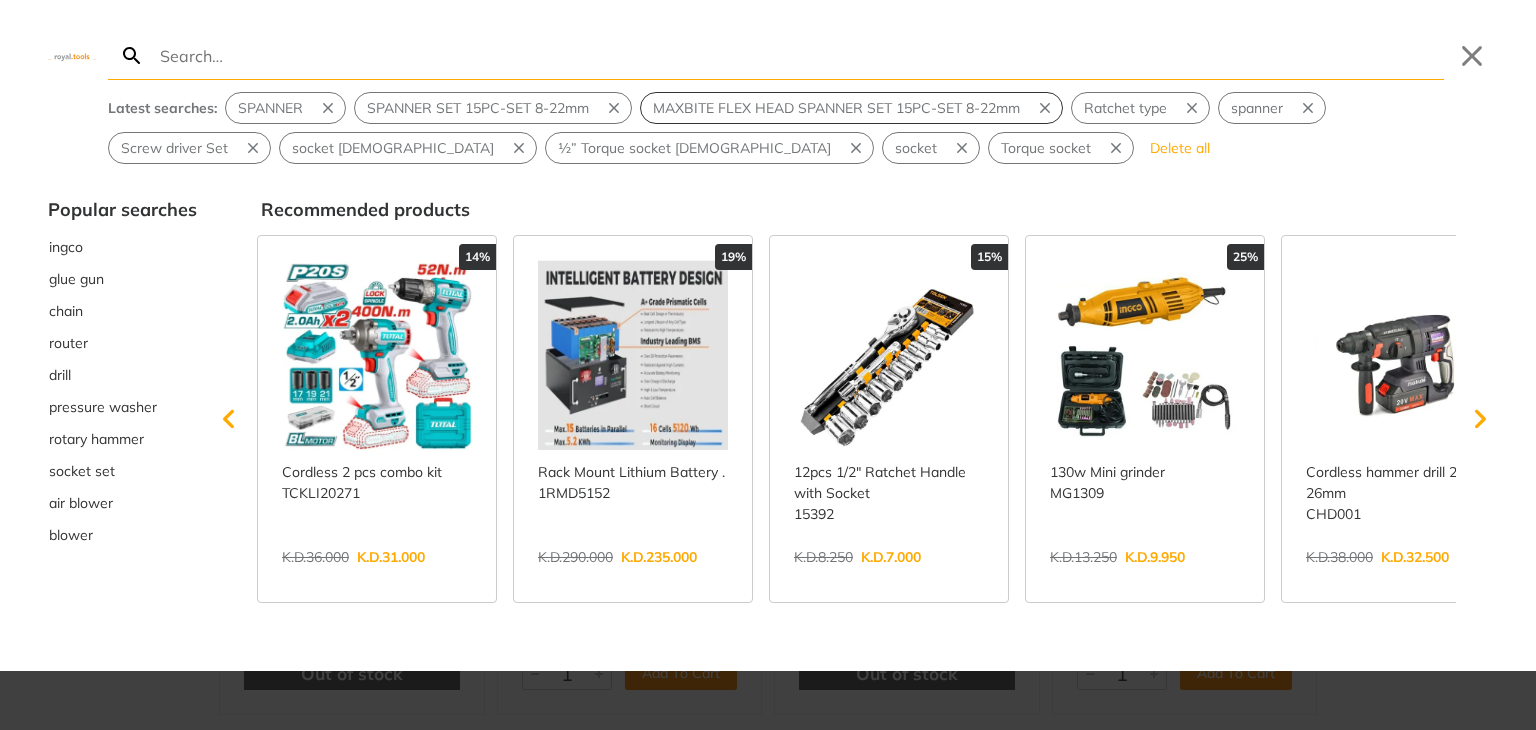 scroll, scrollTop: 0, scrollLeft: 0, axis: both 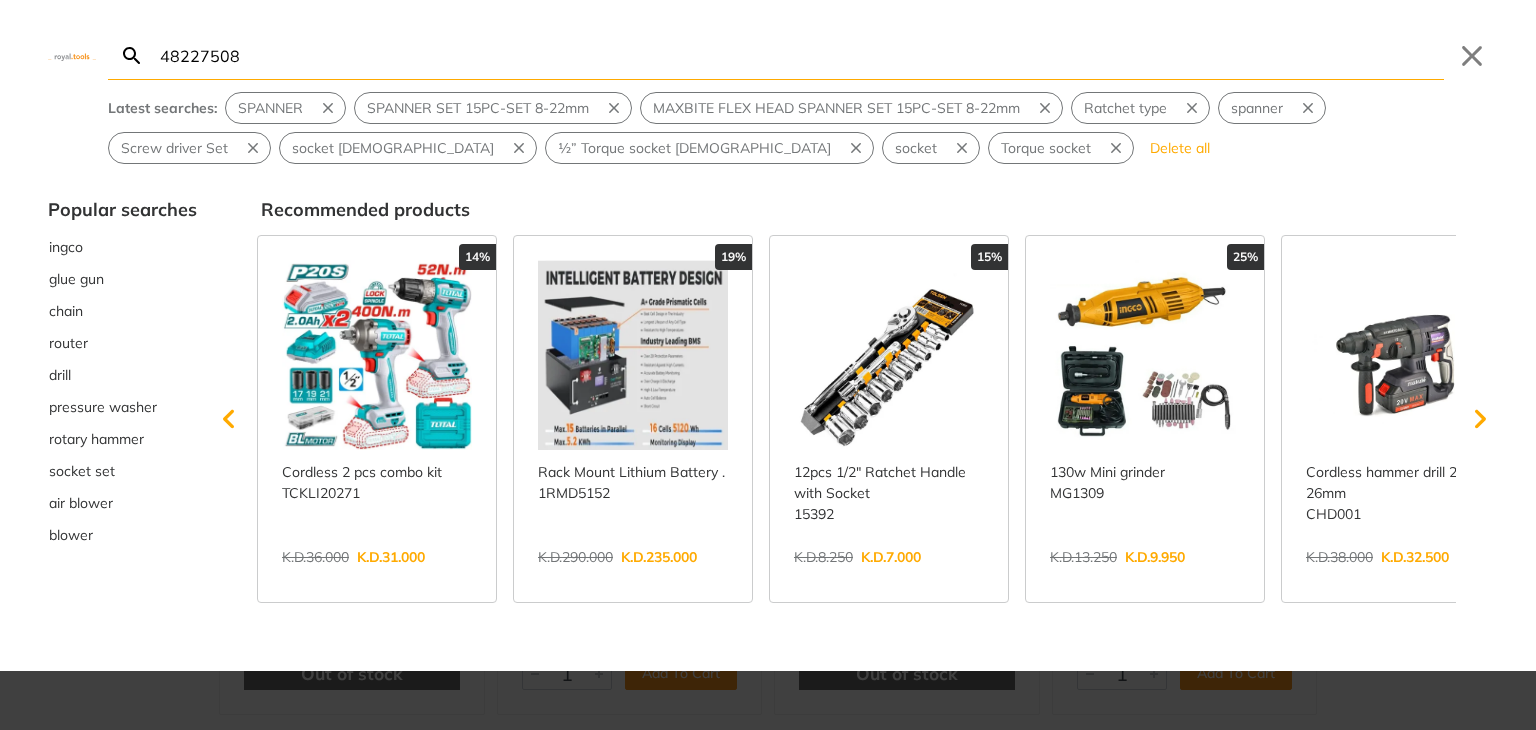 type on "48227508" 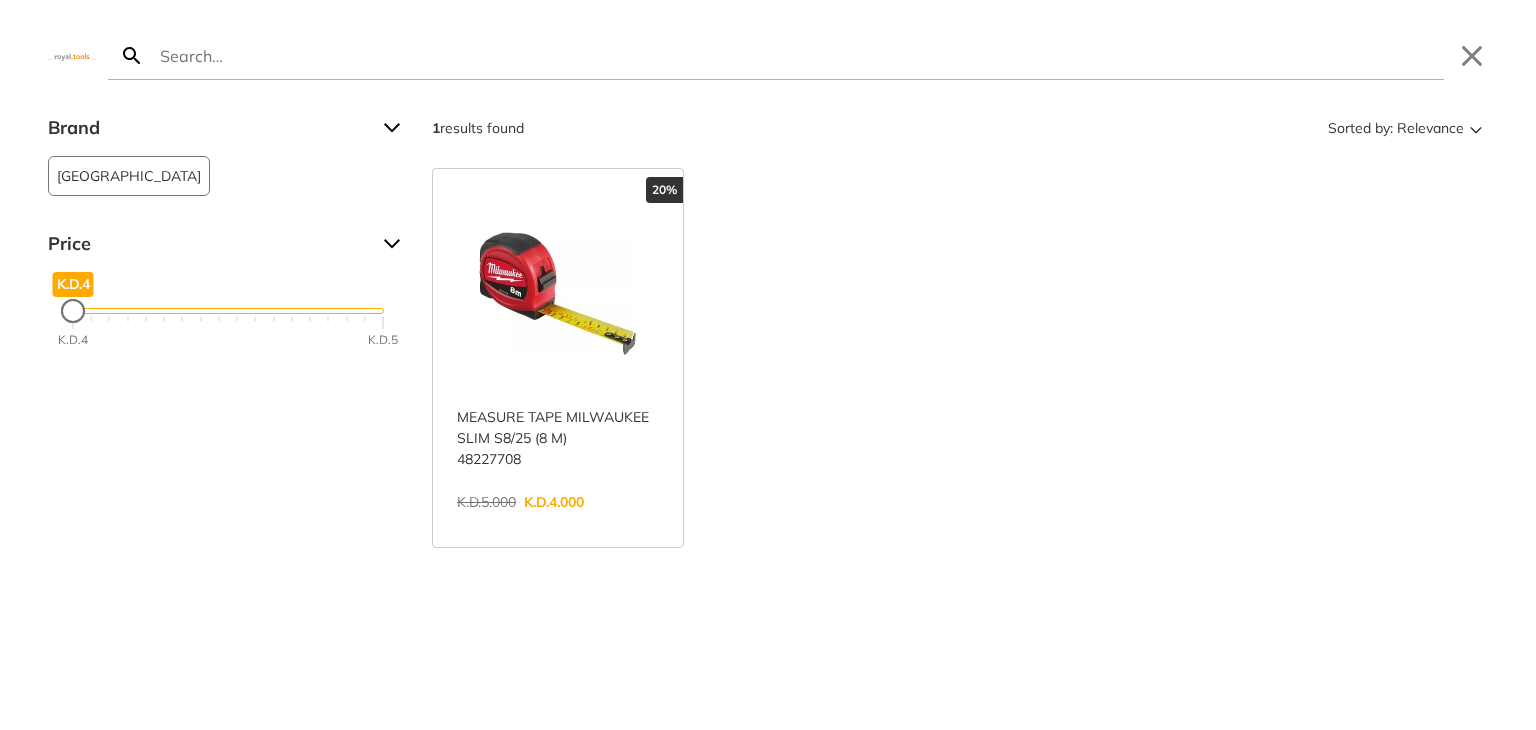 type 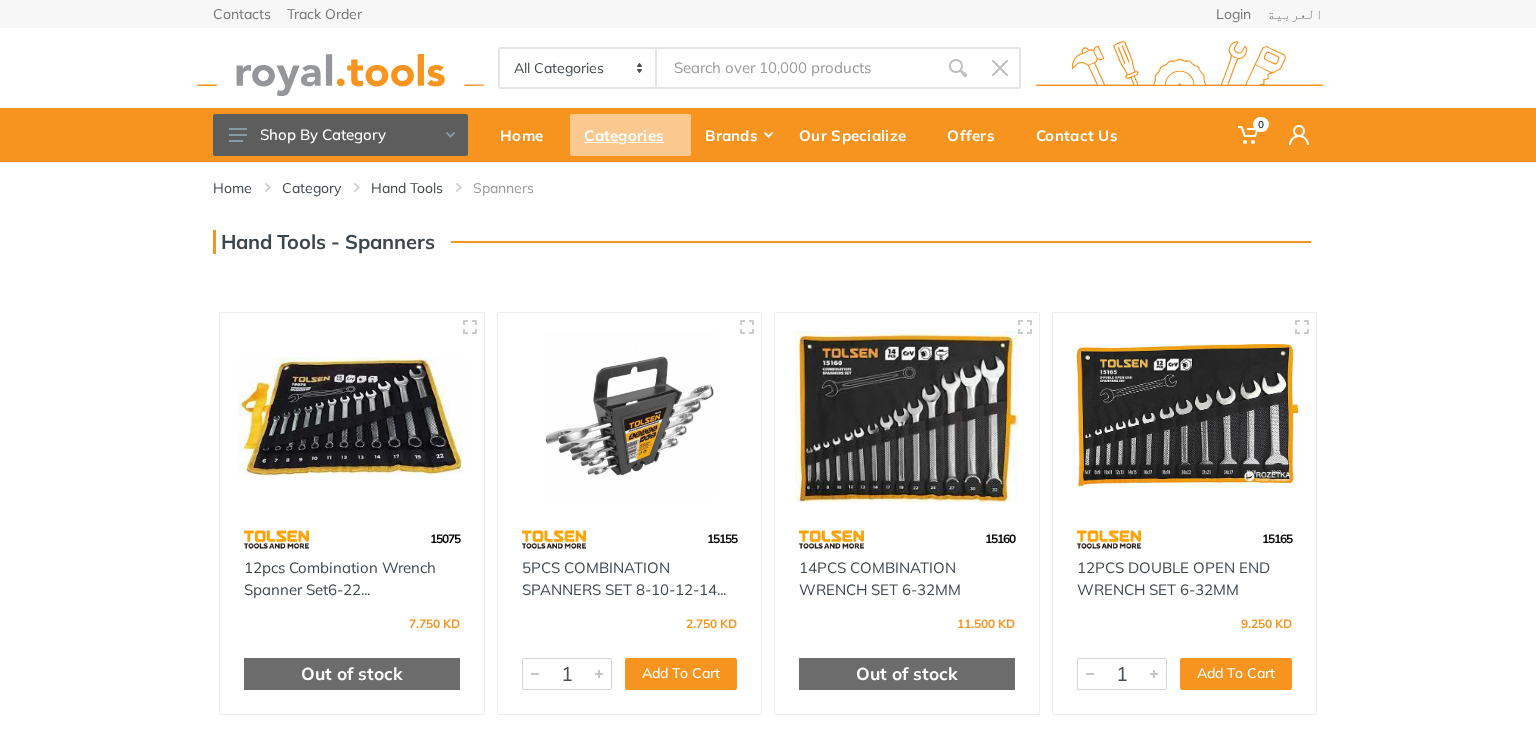 click on "Categories" at bounding box center [630, 135] 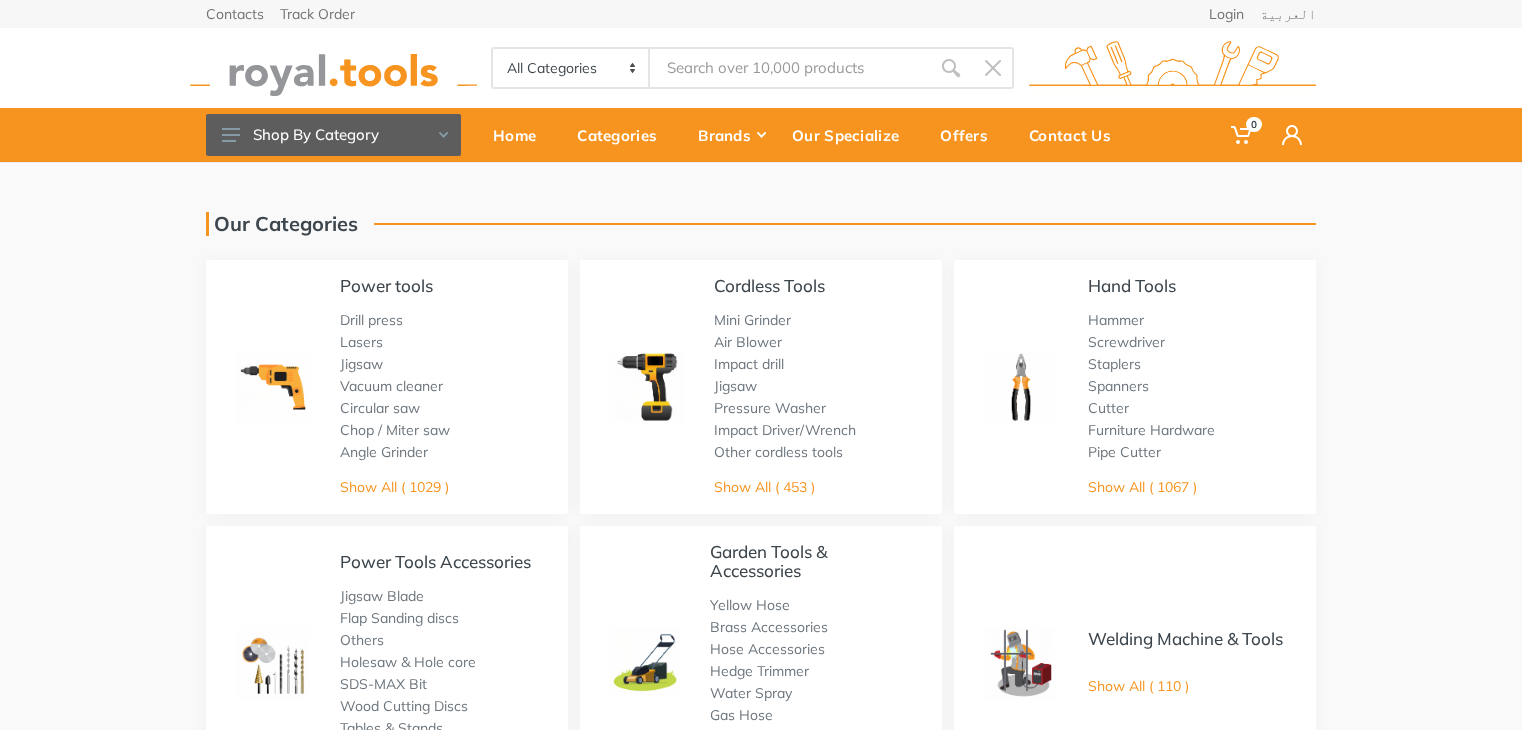 scroll, scrollTop: 0, scrollLeft: 0, axis: both 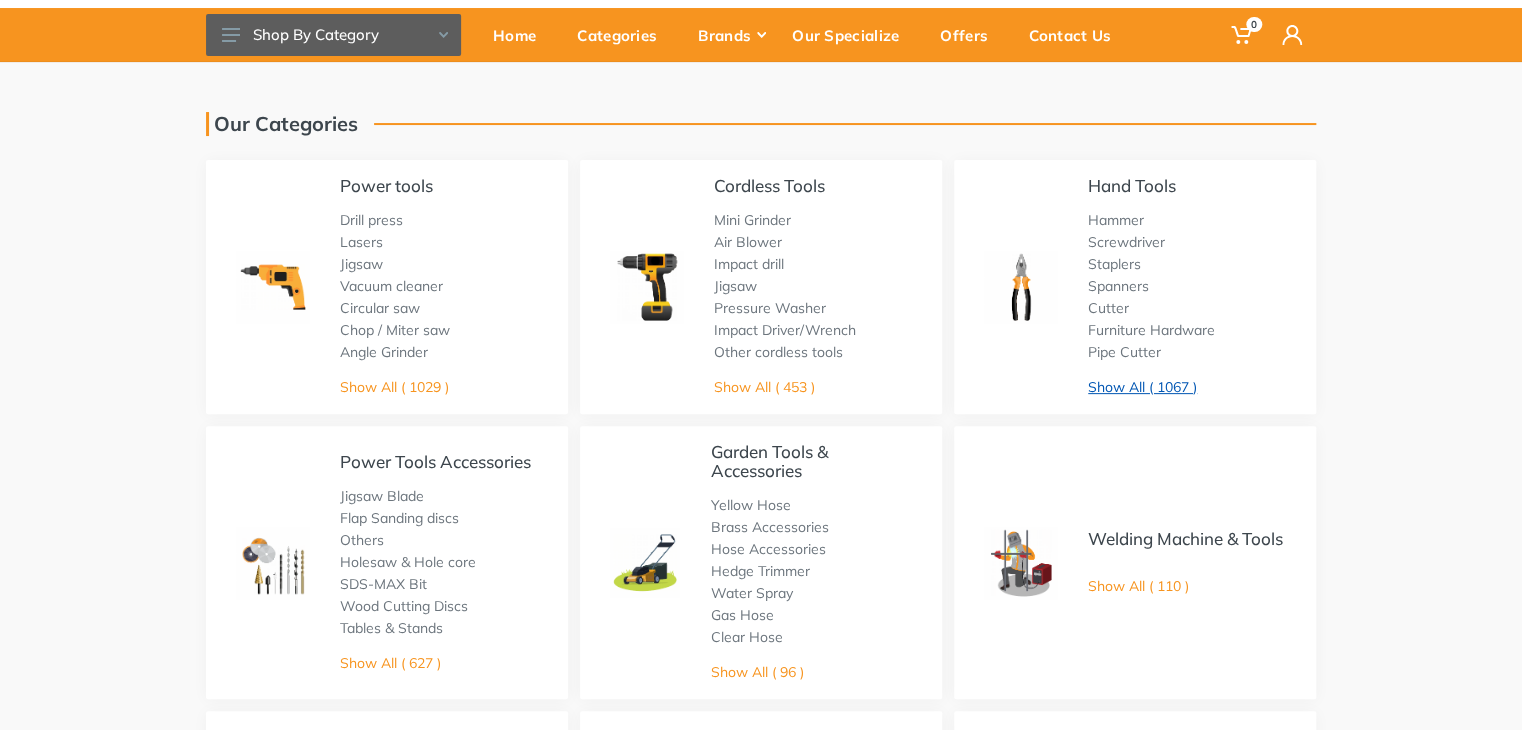 click on "Show All ( 1067 )" at bounding box center (1142, 387) 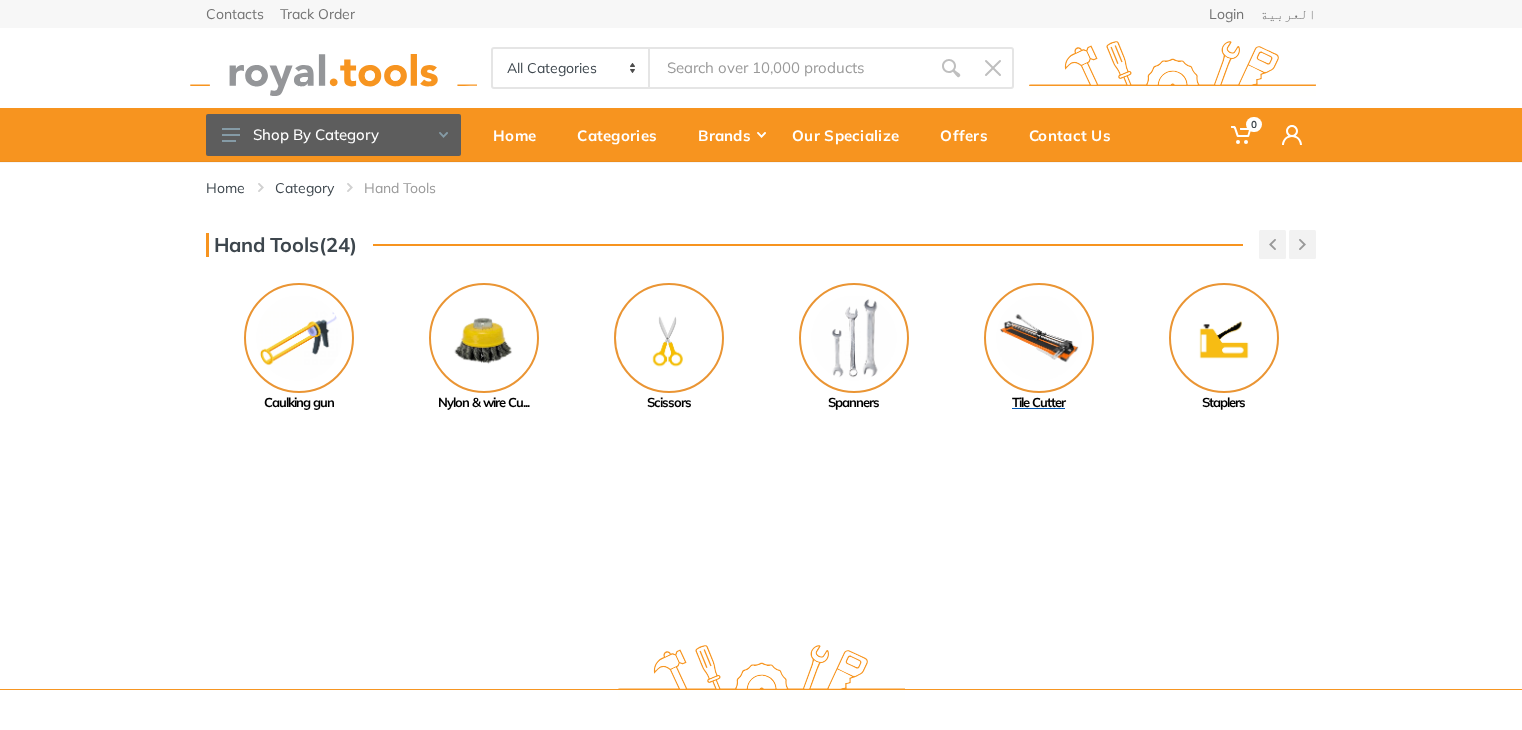 scroll, scrollTop: 0, scrollLeft: 0, axis: both 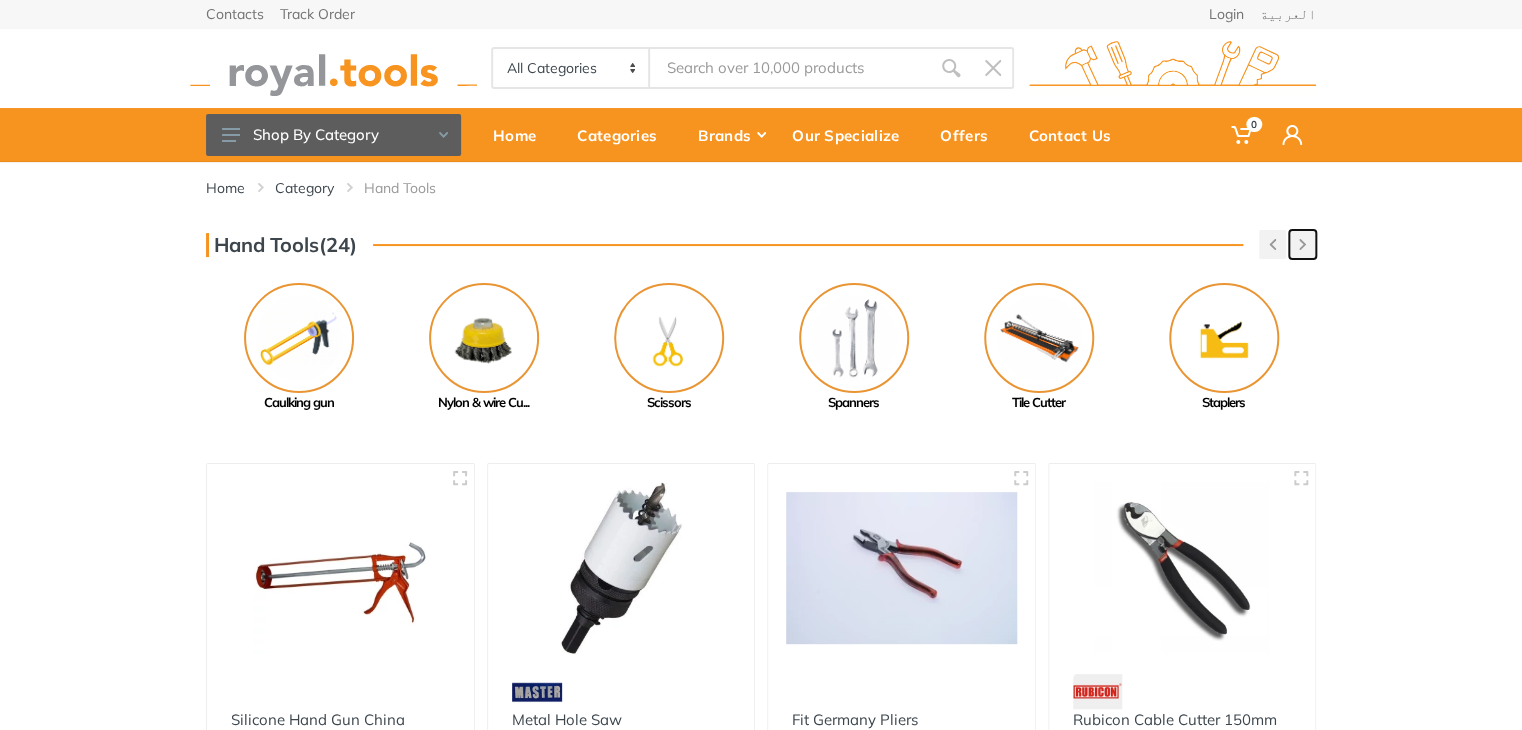 click at bounding box center [1302, 244] 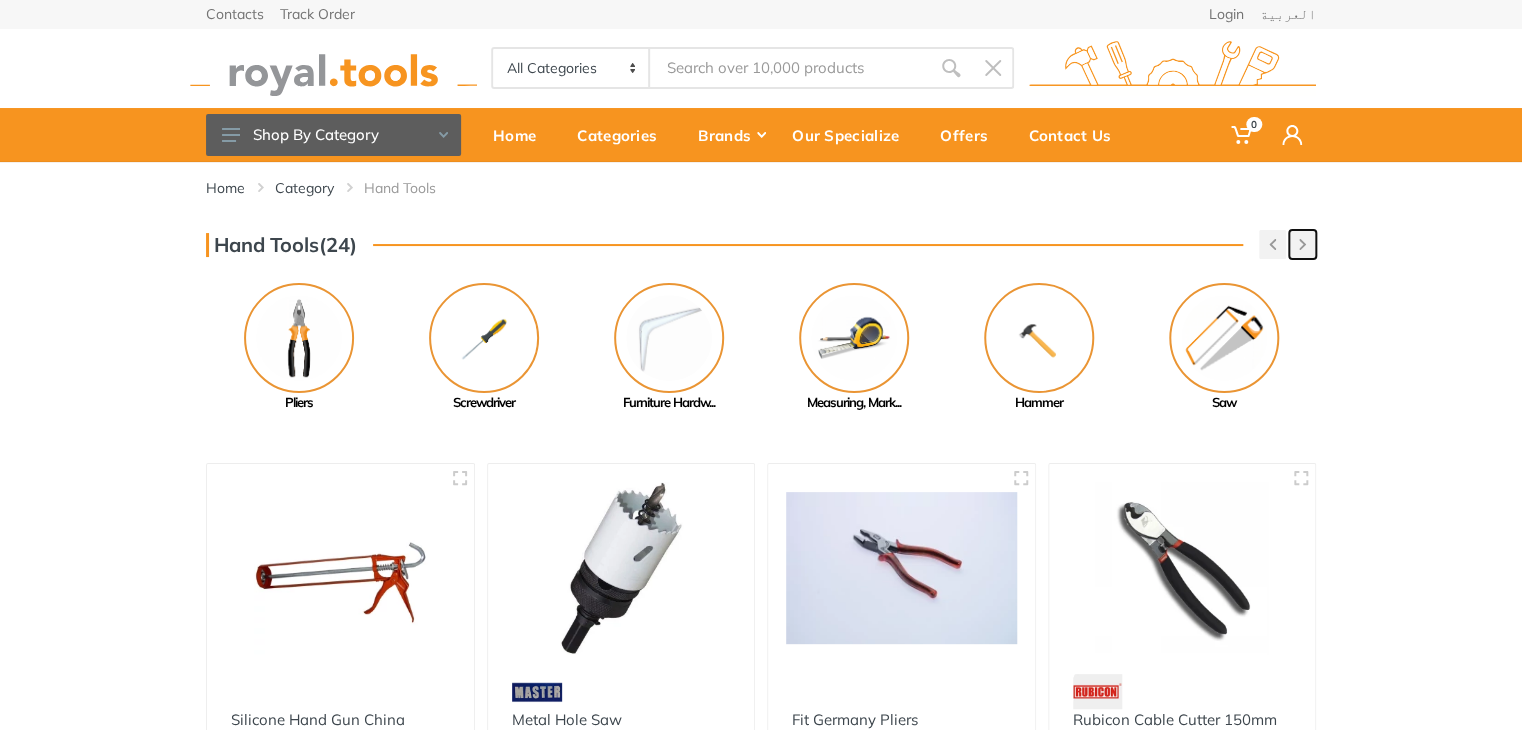 click at bounding box center (1302, 244) 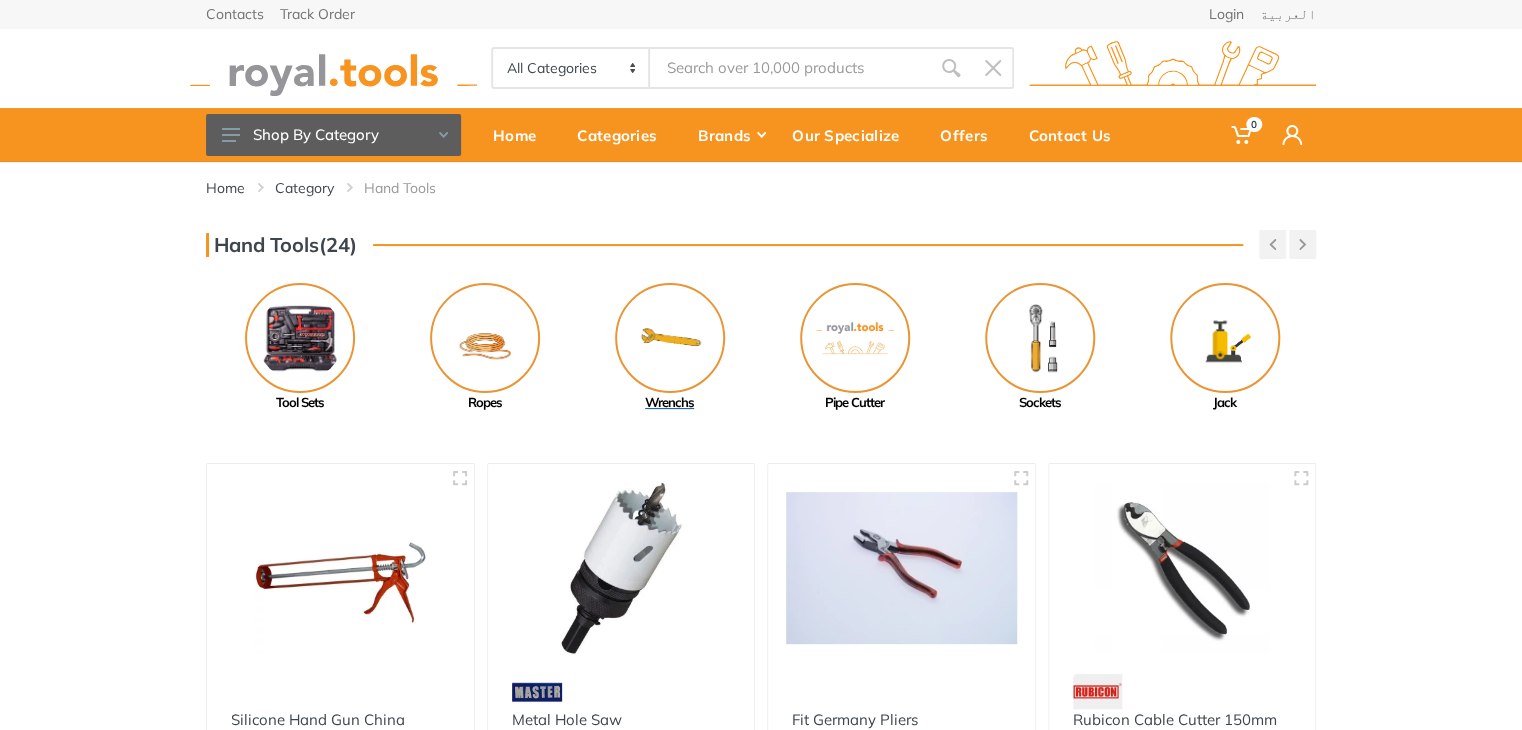 click at bounding box center [670, 338] 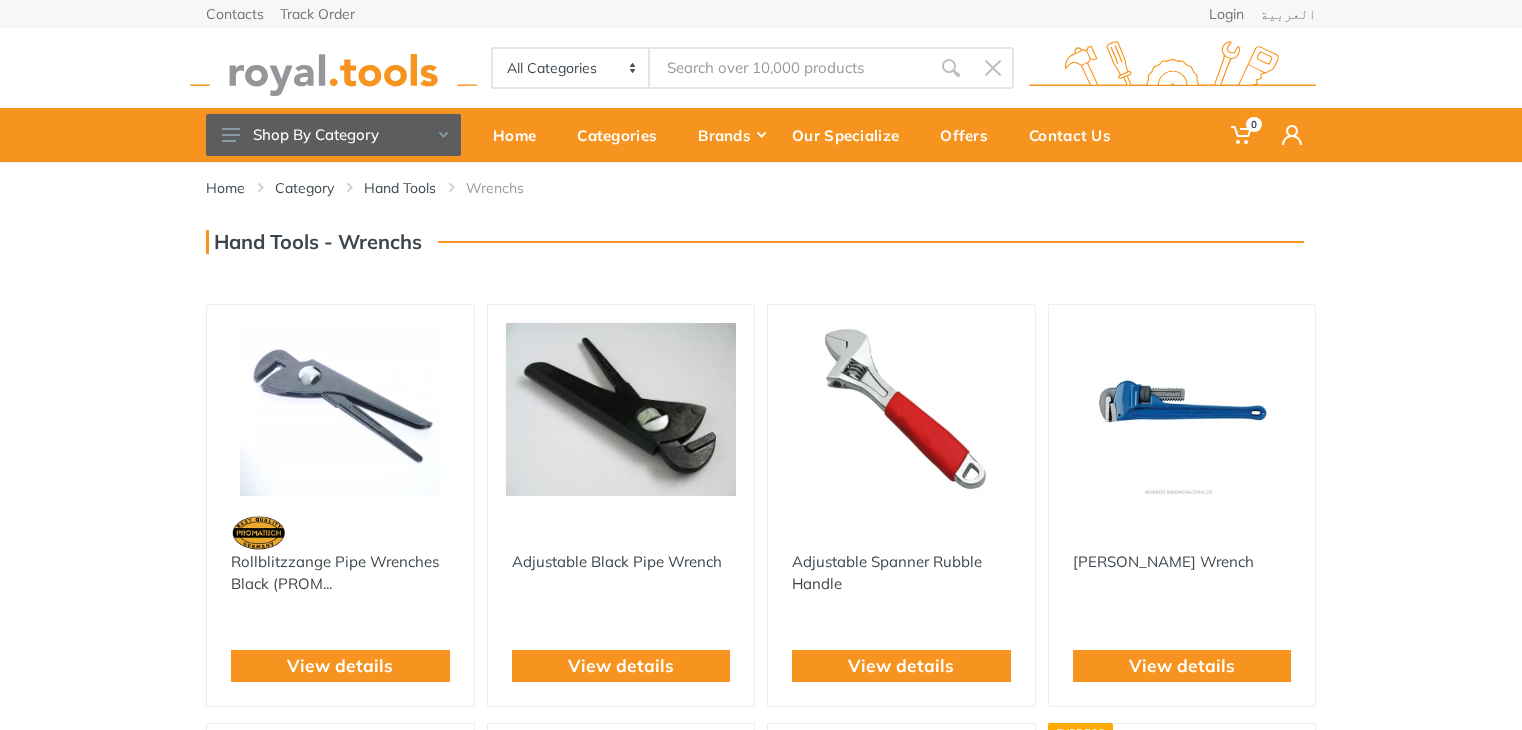scroll, scrollTop: 0, scrollLeft: 0, axis: both 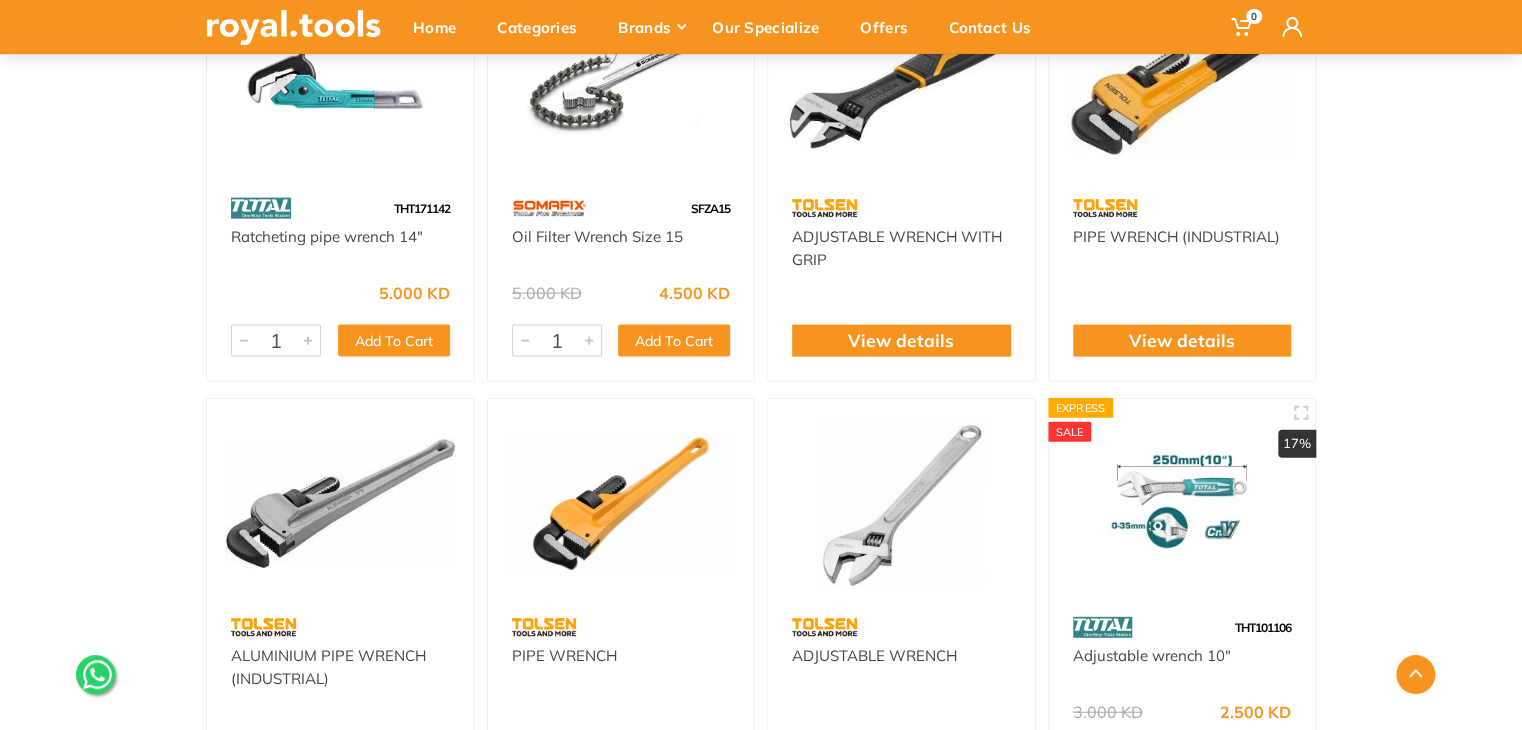 click on "View details" at bounding box center (901, 341) 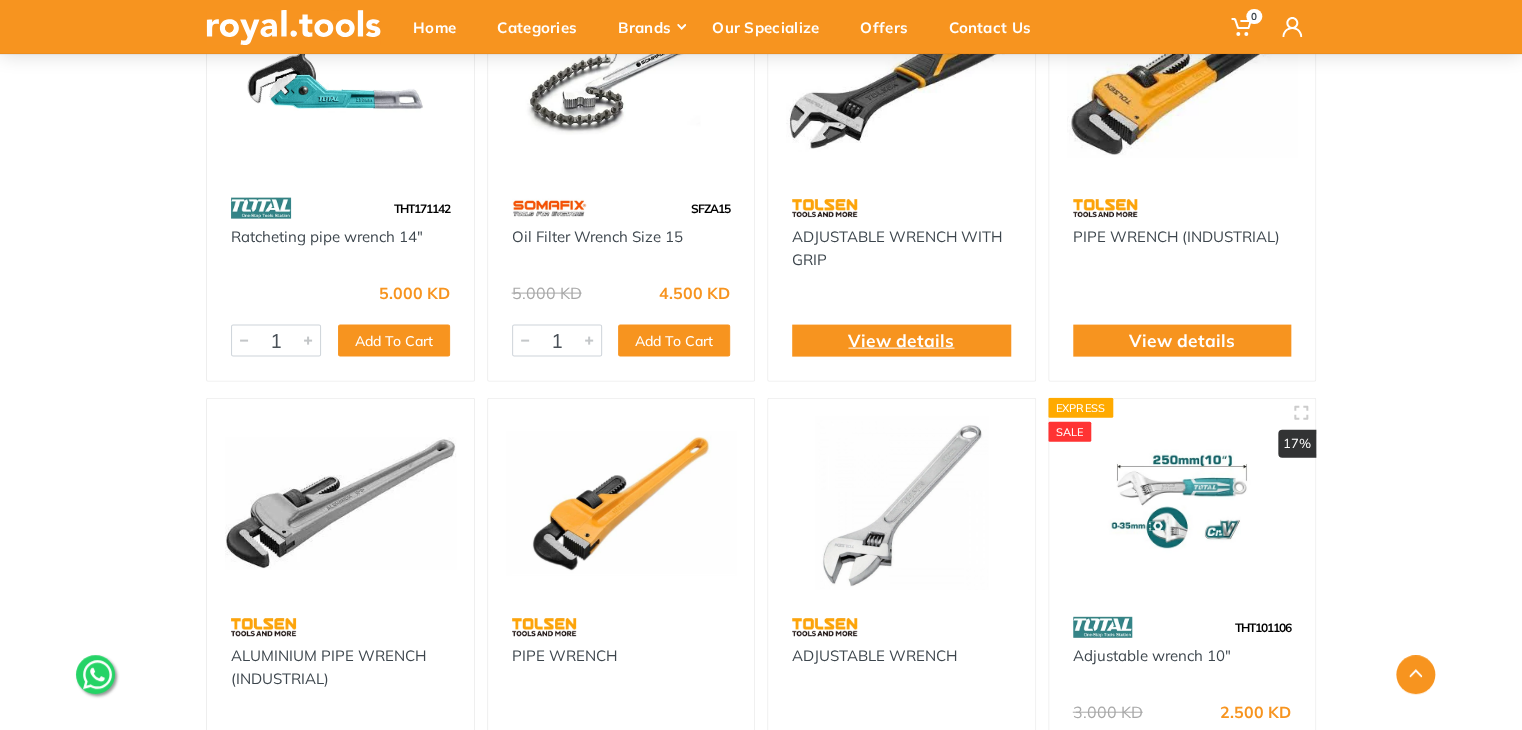click on "View details" at bounding box center [901, 341] 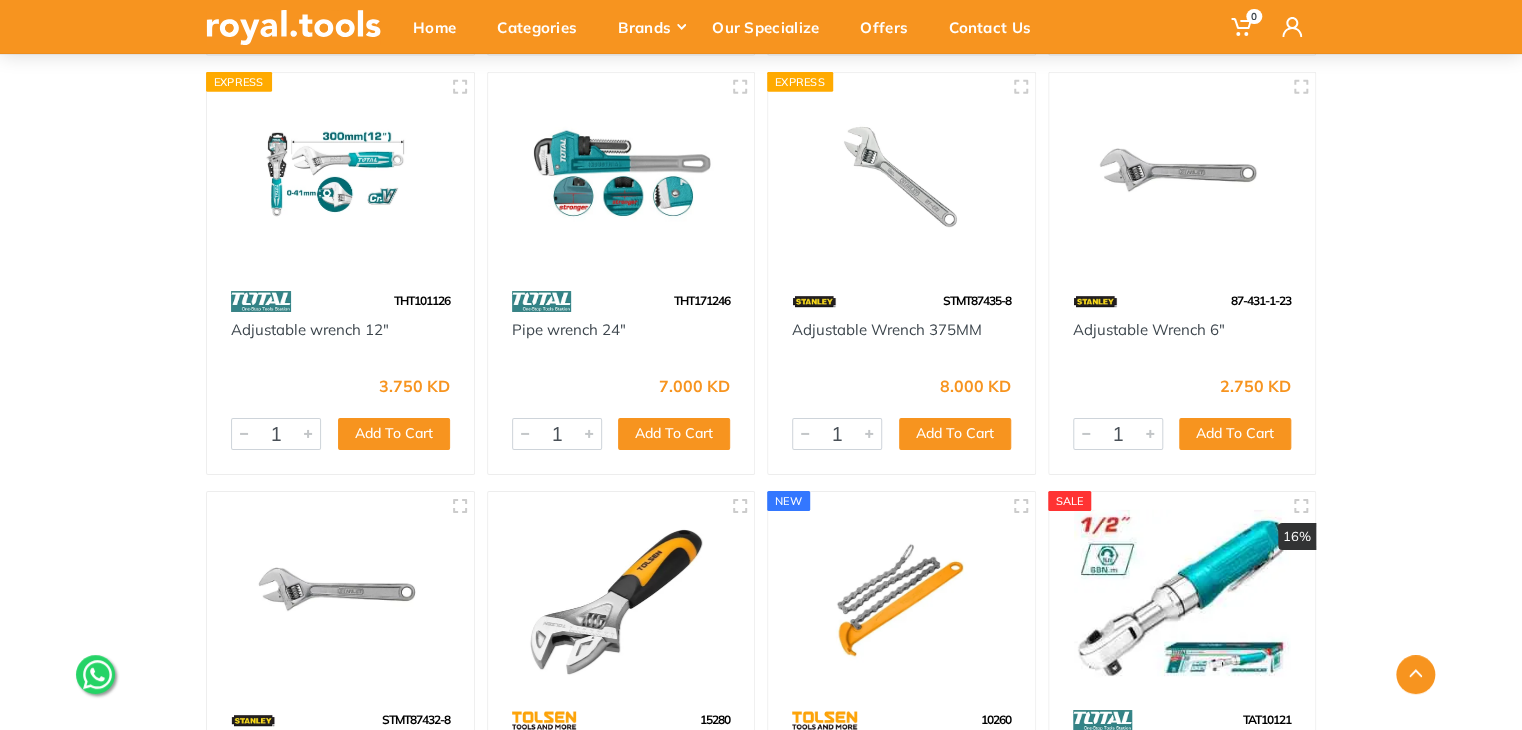 scroll, scrollTop: 3100, scrollLeft: 0, axis: vertical 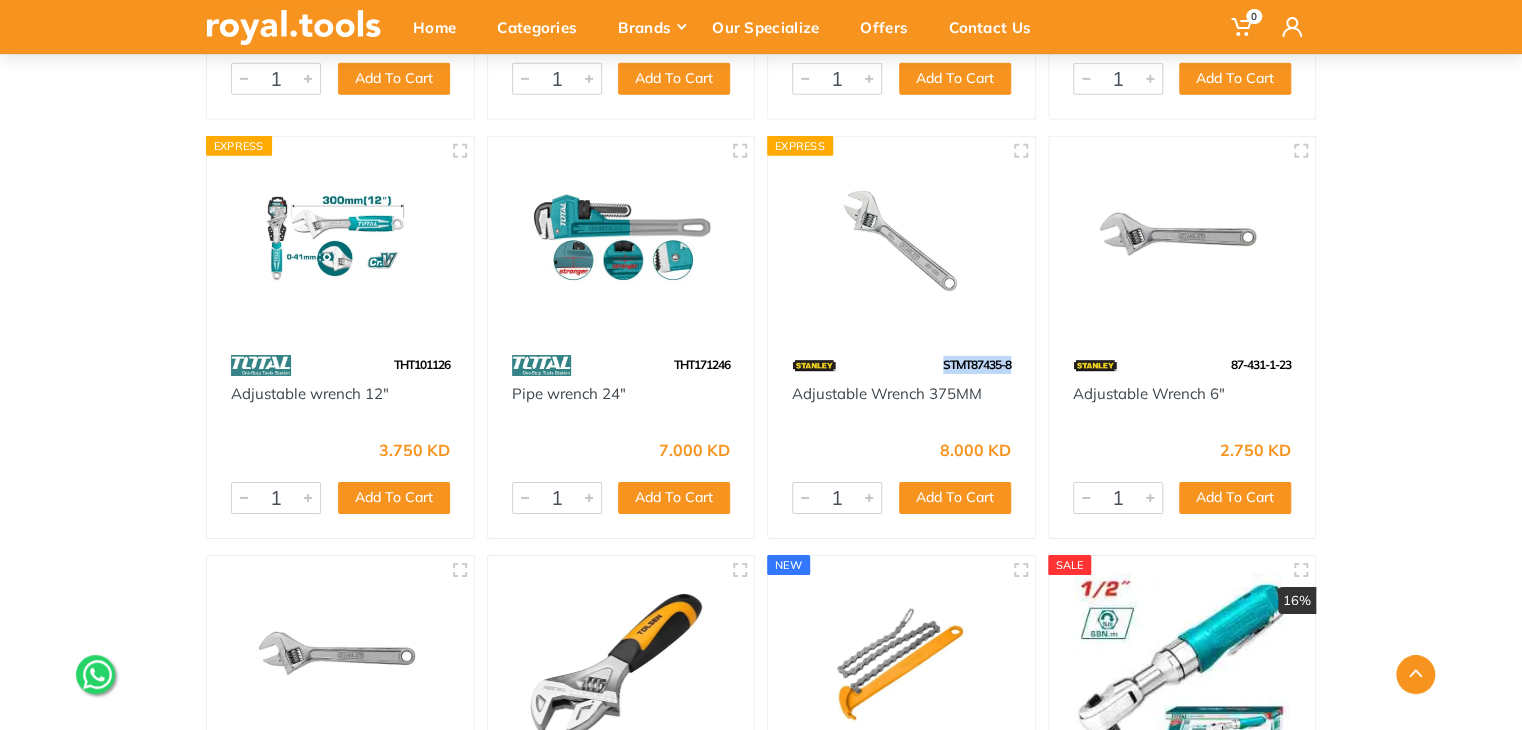 drag, startPoint x: 989, startPoint y: 363, endPoint x: 932, endPoint y: 363, distance: 57 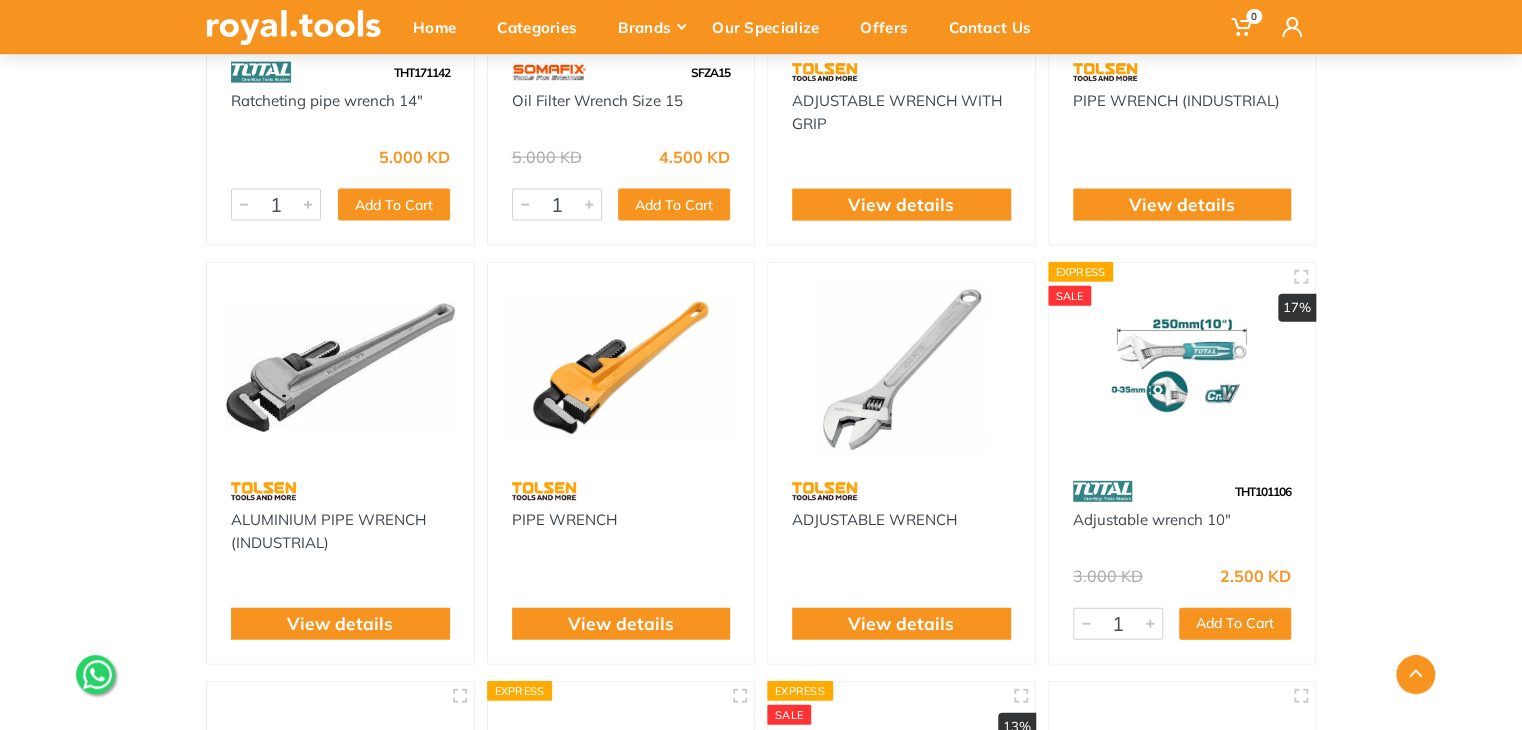 scroll, scrollTop: 2200, scrollLeft: 0, axis: vertical 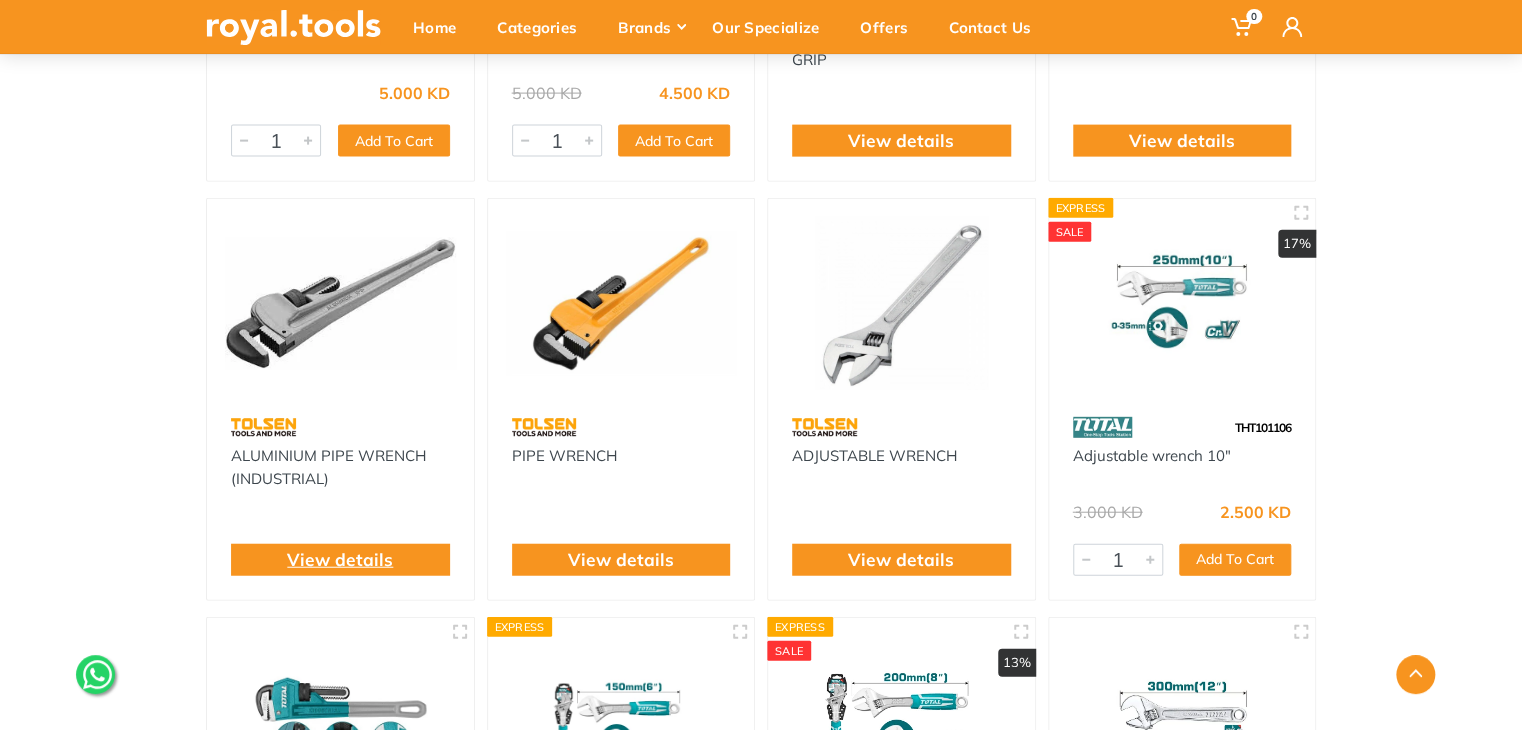 click on "View details" at bounding box center (340, 560) 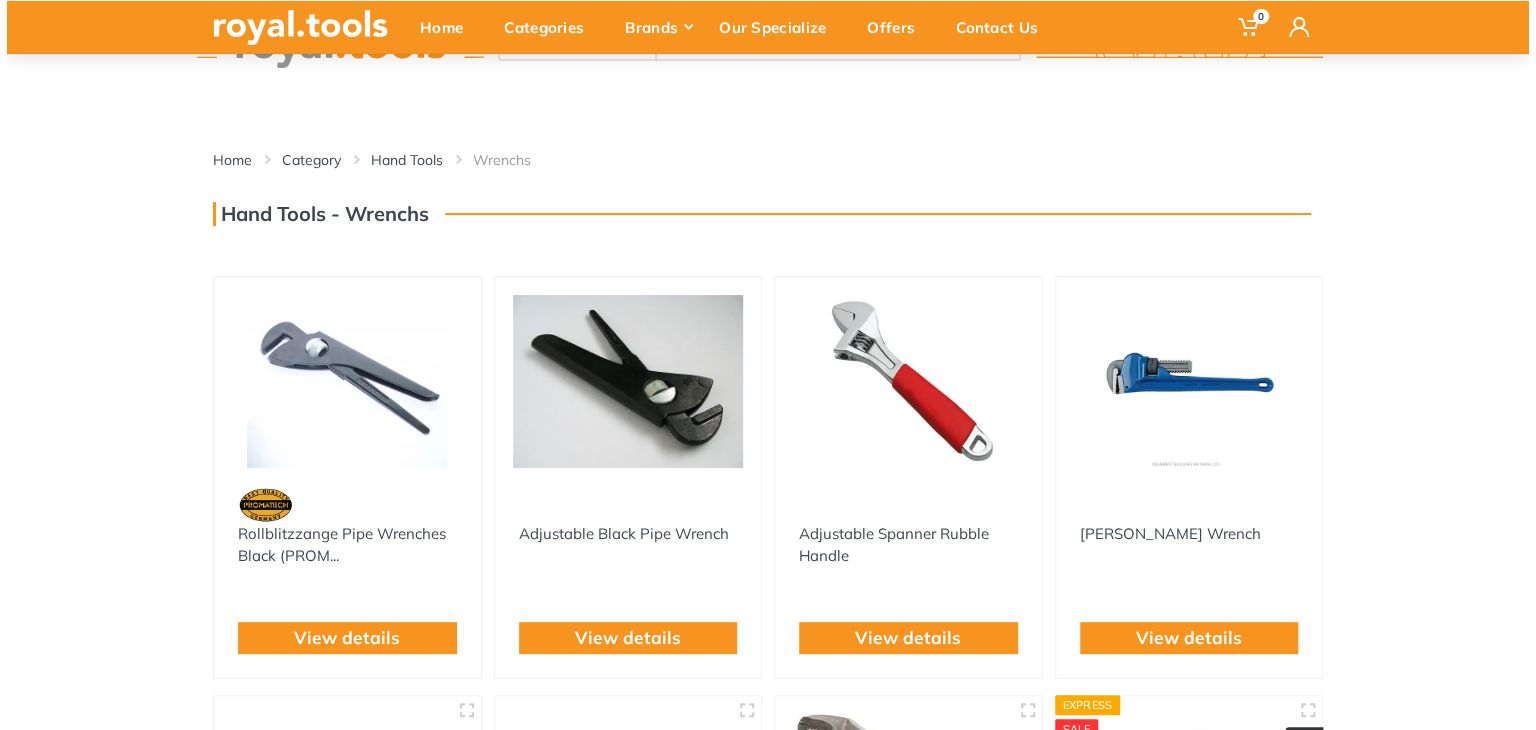 scroll, scrollTop: 0, scrollLeft: 0, axis: both 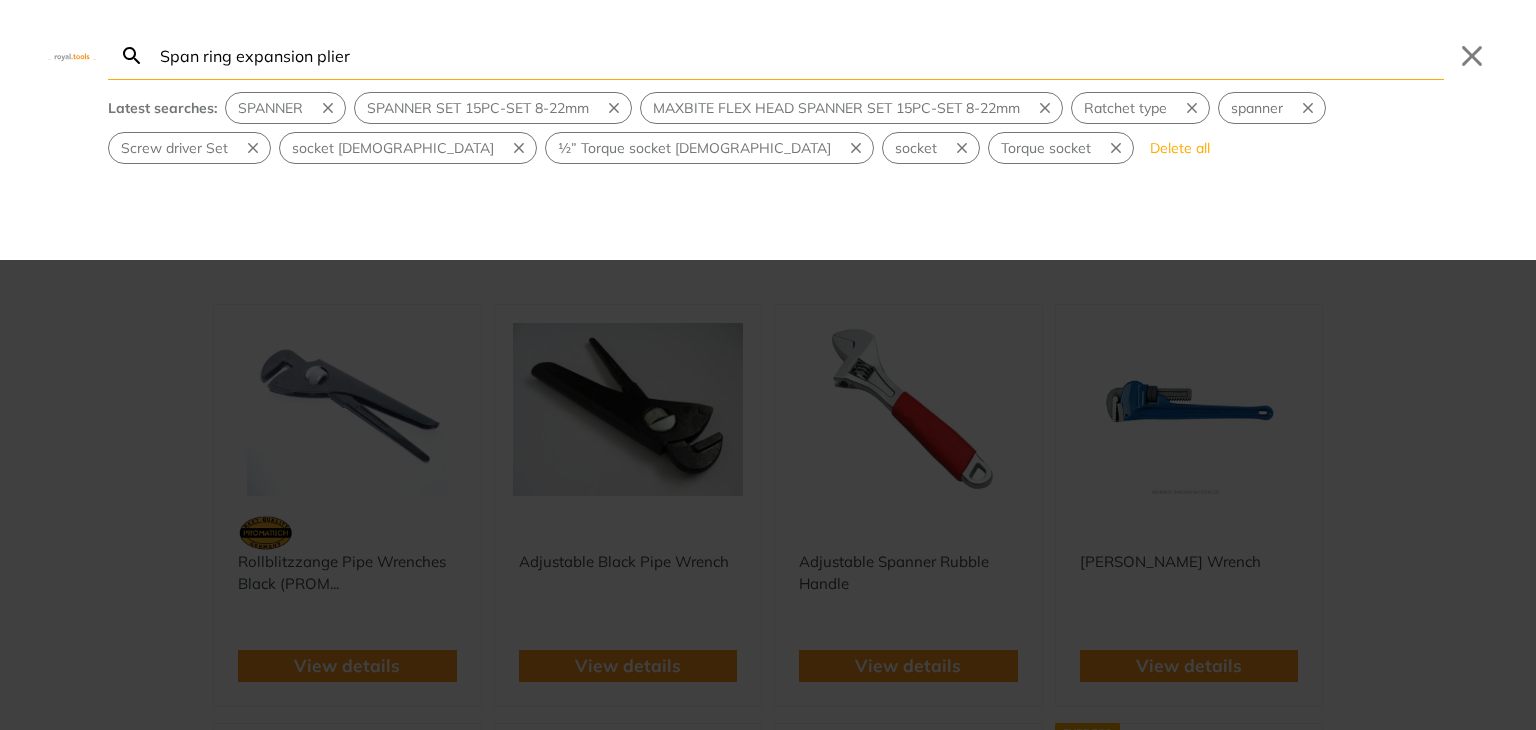 type on "Span ring expansion plier" 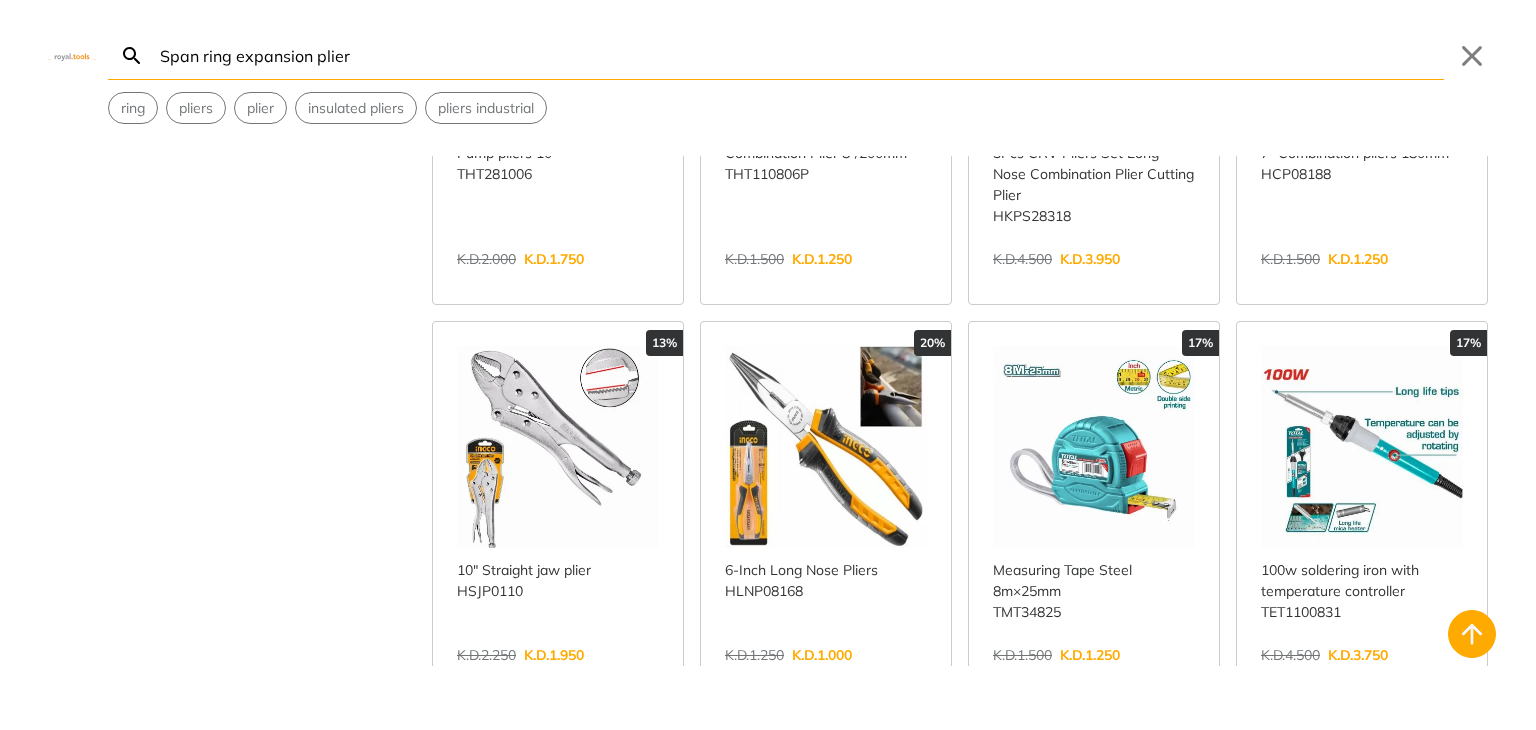 scroll, scrollTop: 300, scrollLeft: 0, axis: vertical 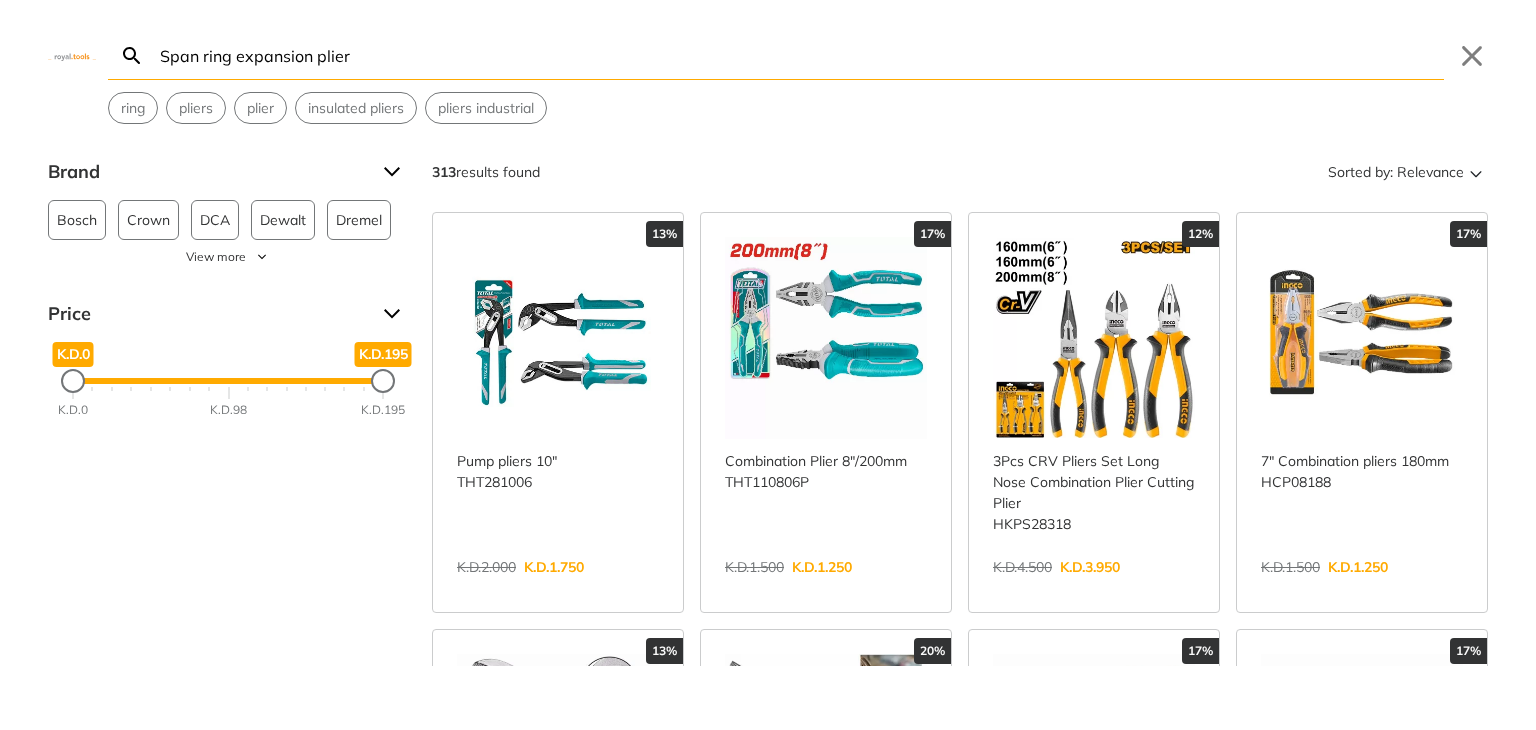 click on "View more →" at bounding box center [1094, 588] 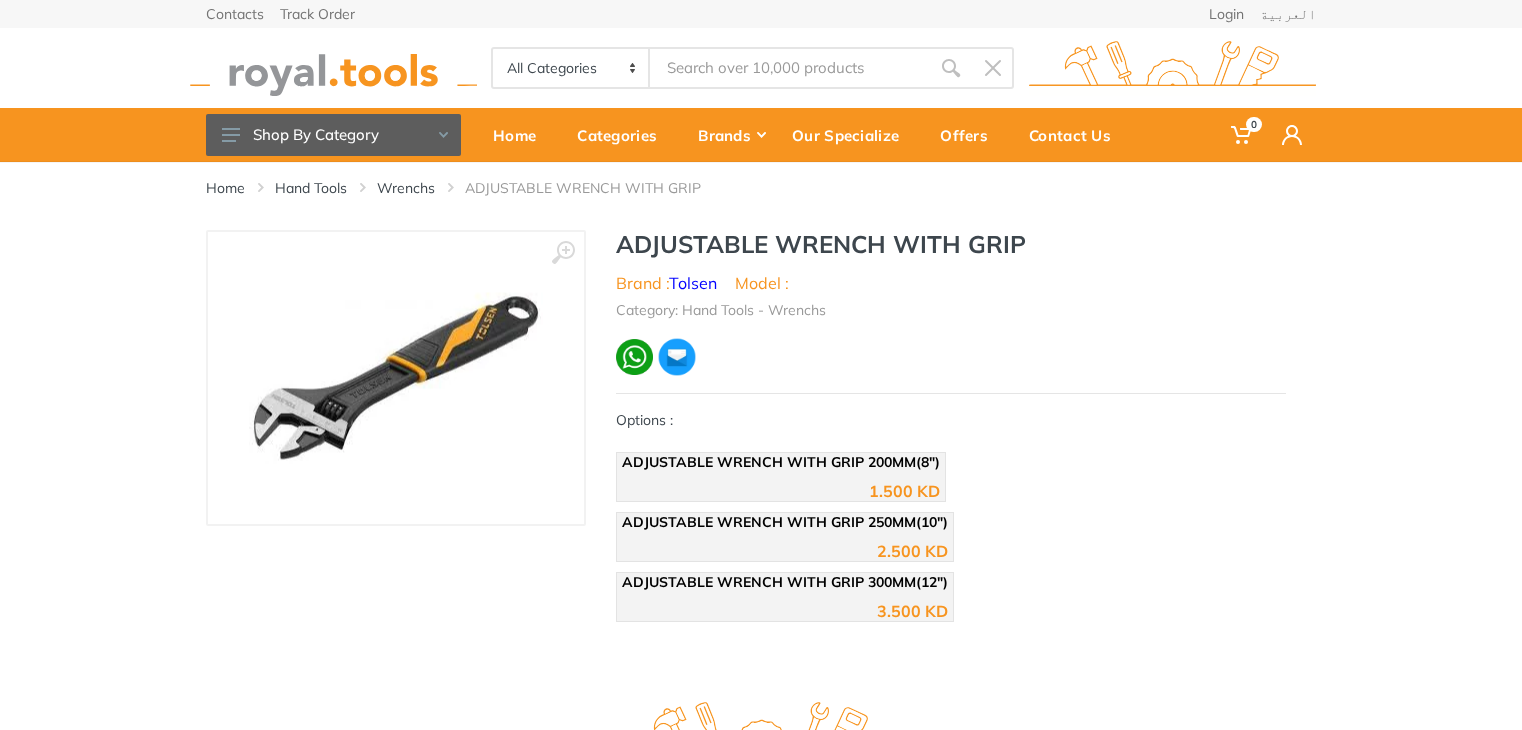 scroll, scrollTop: 0, scrollLeft: 0, axis: both 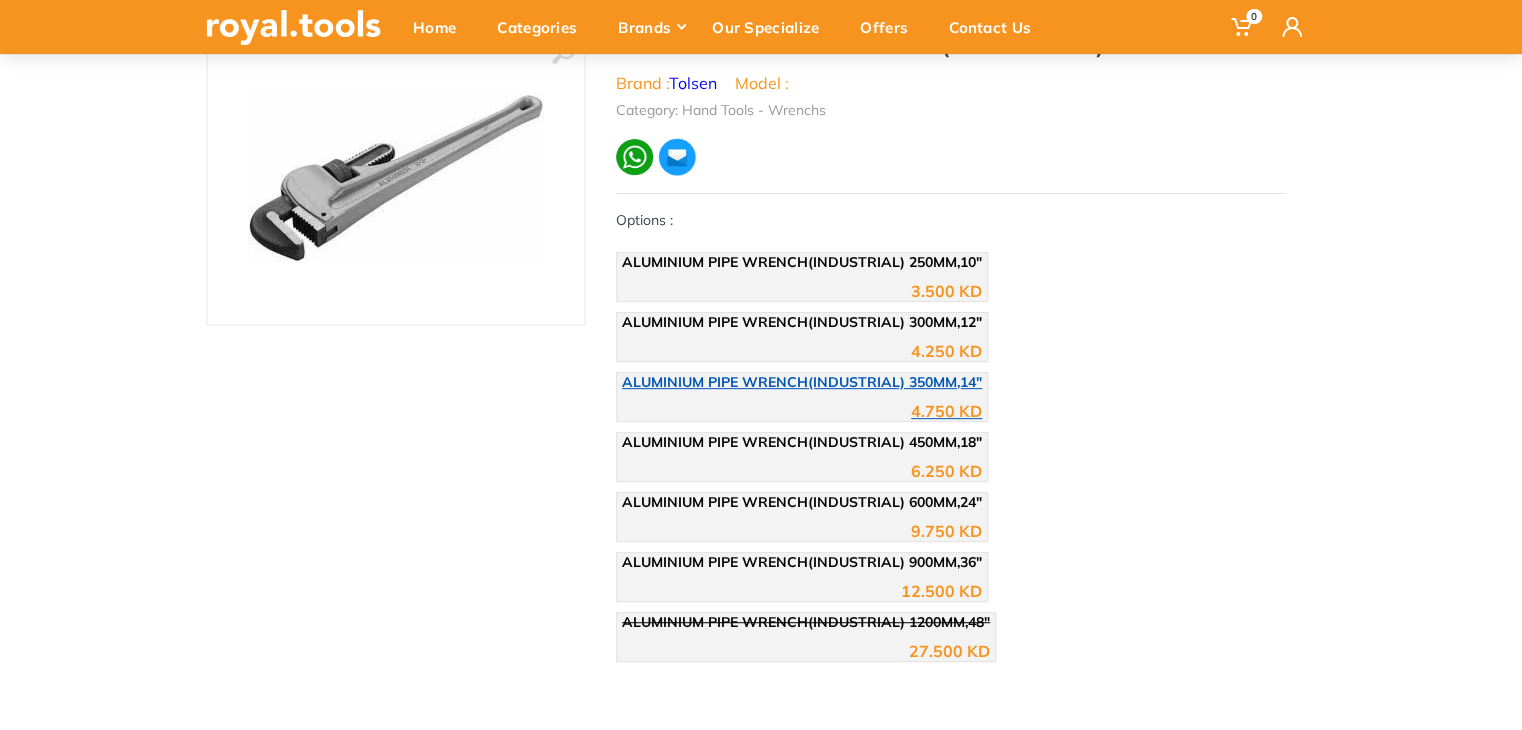 click on "4.750 KD" at bounding box center [802, 404] 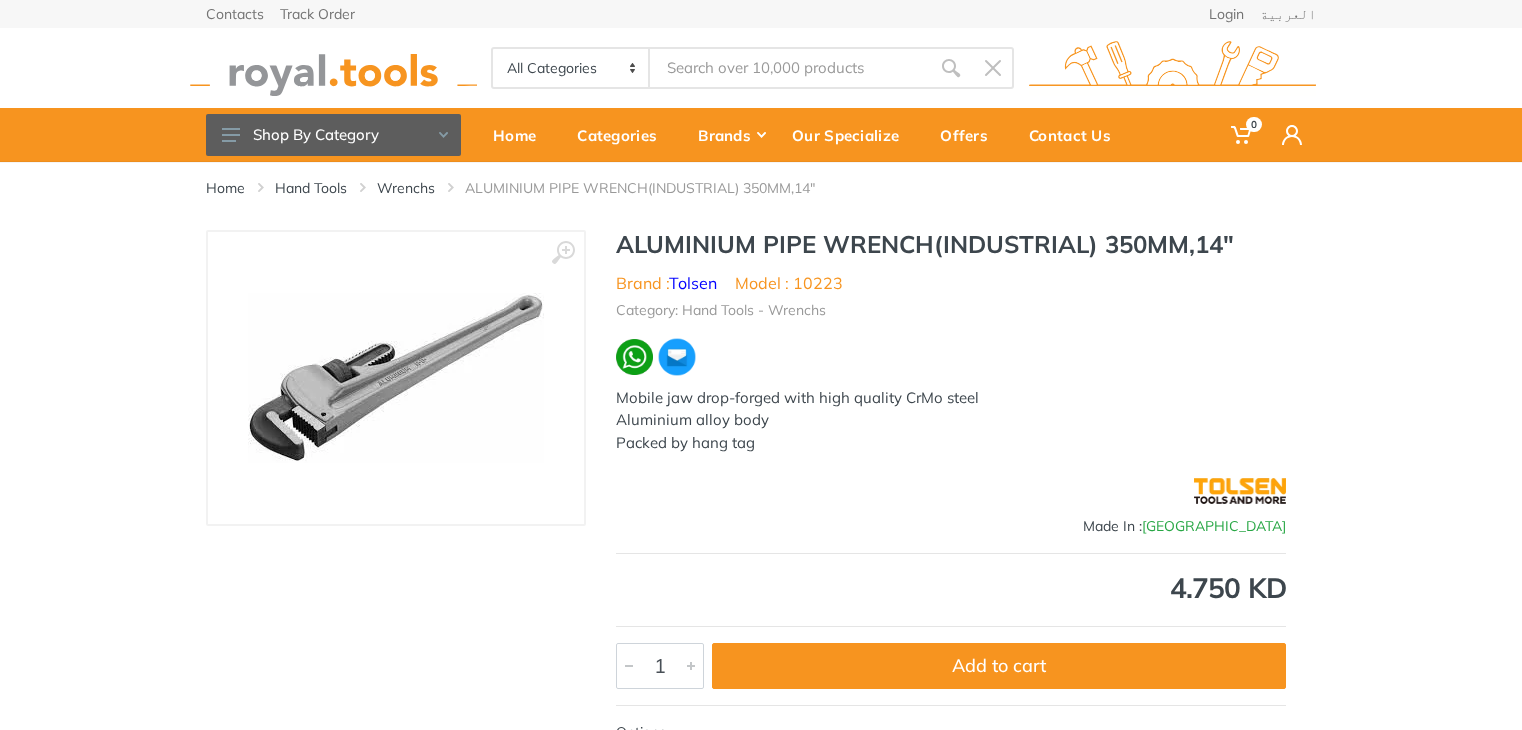 scroll, scrollTop: 0, scrollLeft: 0, axis: both 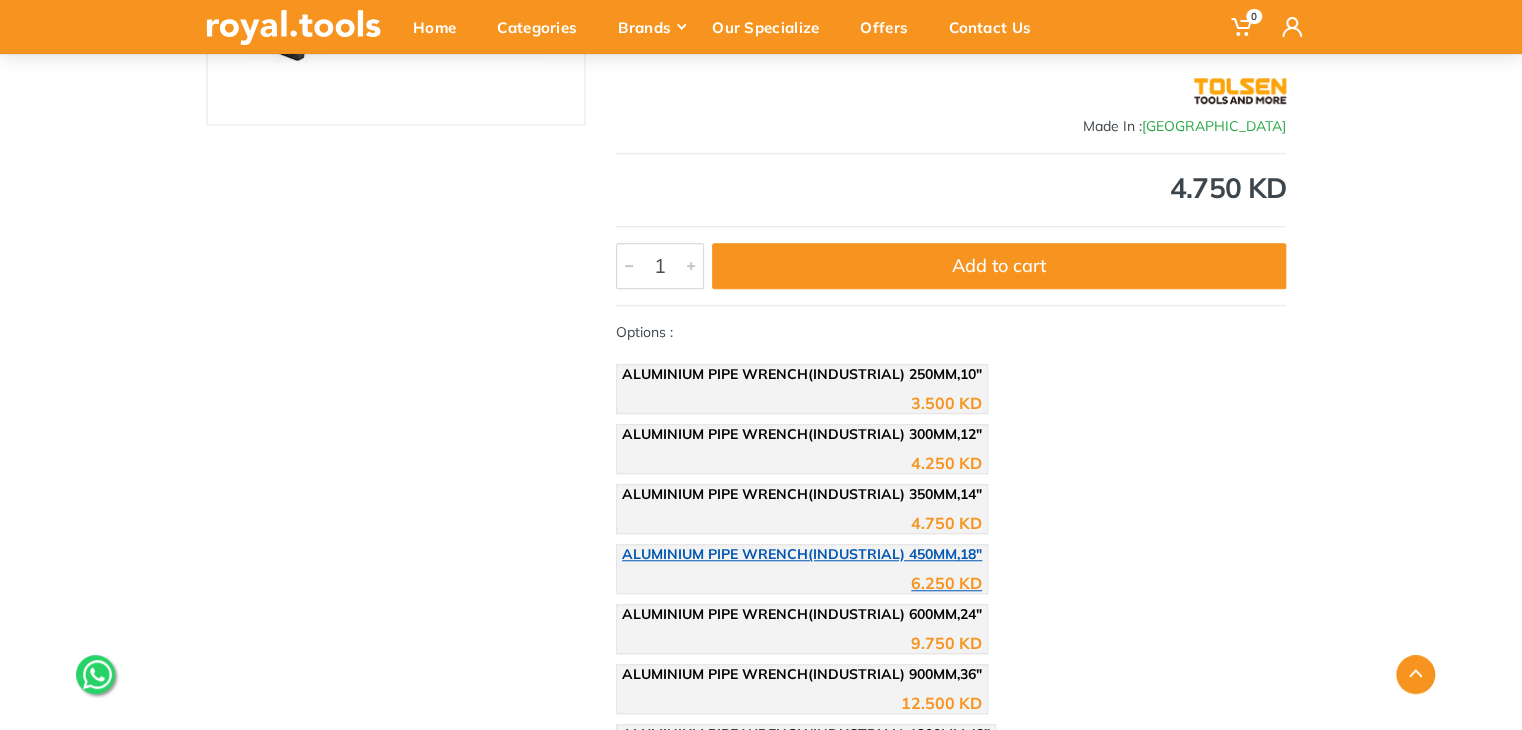 click on "6.250 KD" at bounding box center [802, 576] 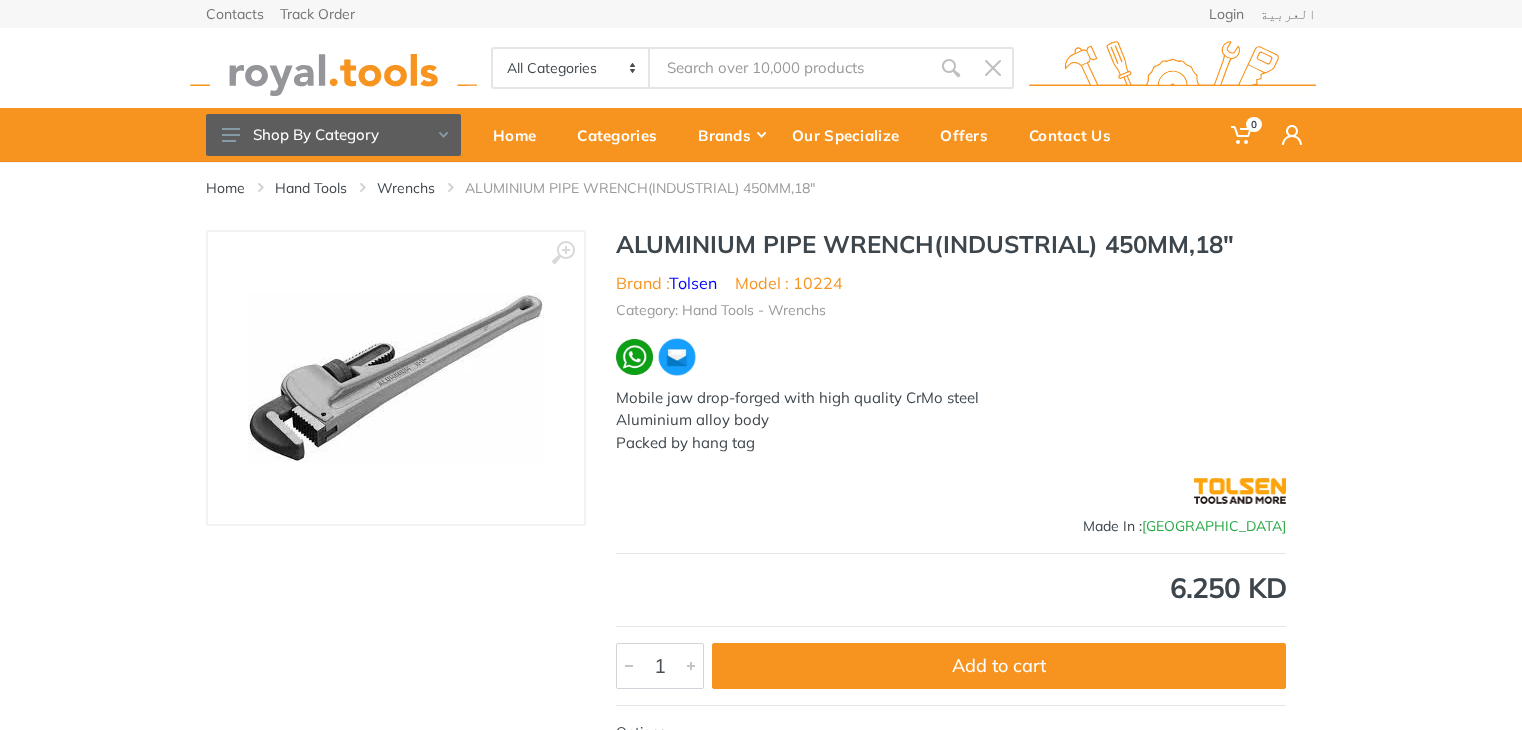 scroll, scrollTop: 98, scrollLeft: 0, axis: vertical 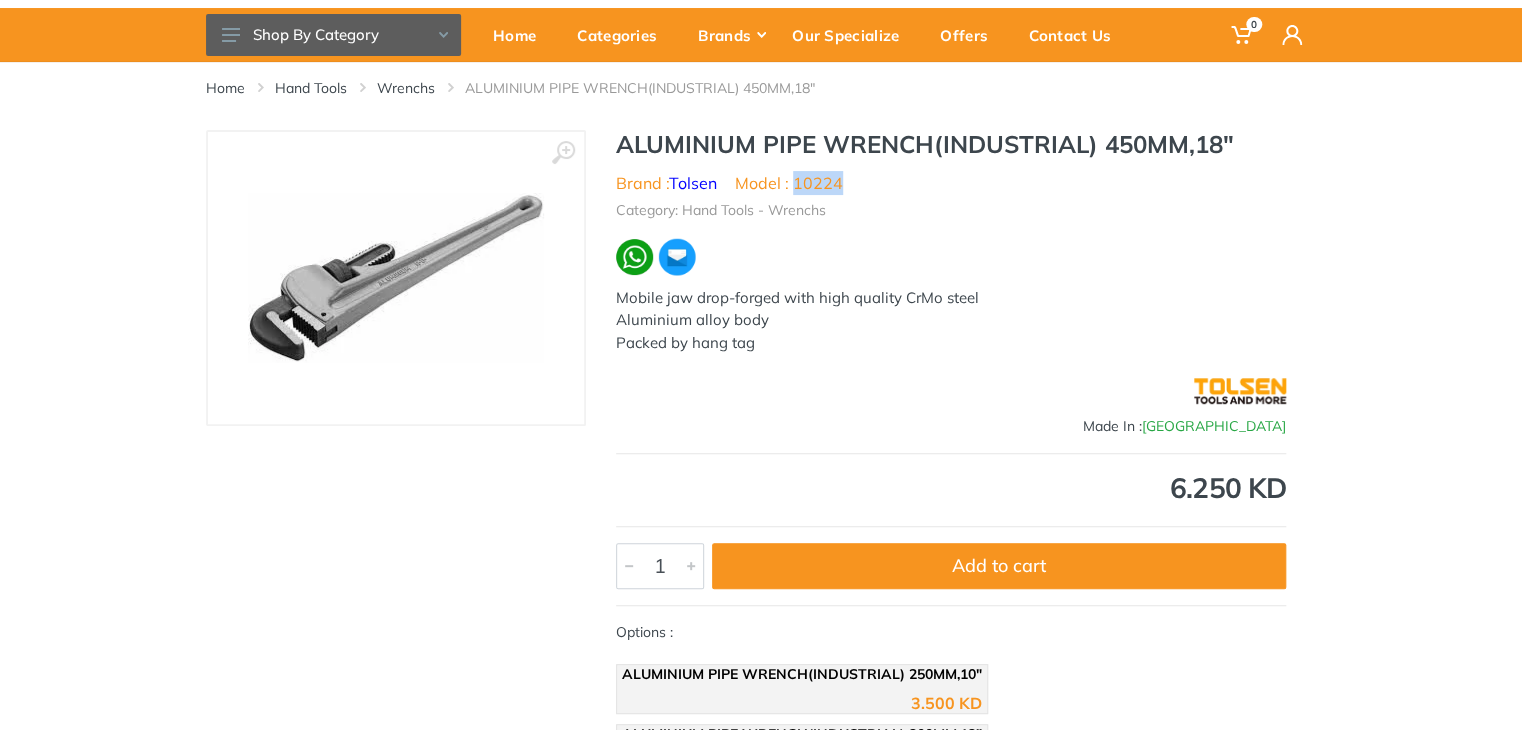 drag, startPoint x: 845, startPoint y: 190, endPoint x: 796, endPoint y: 190, distance: 49 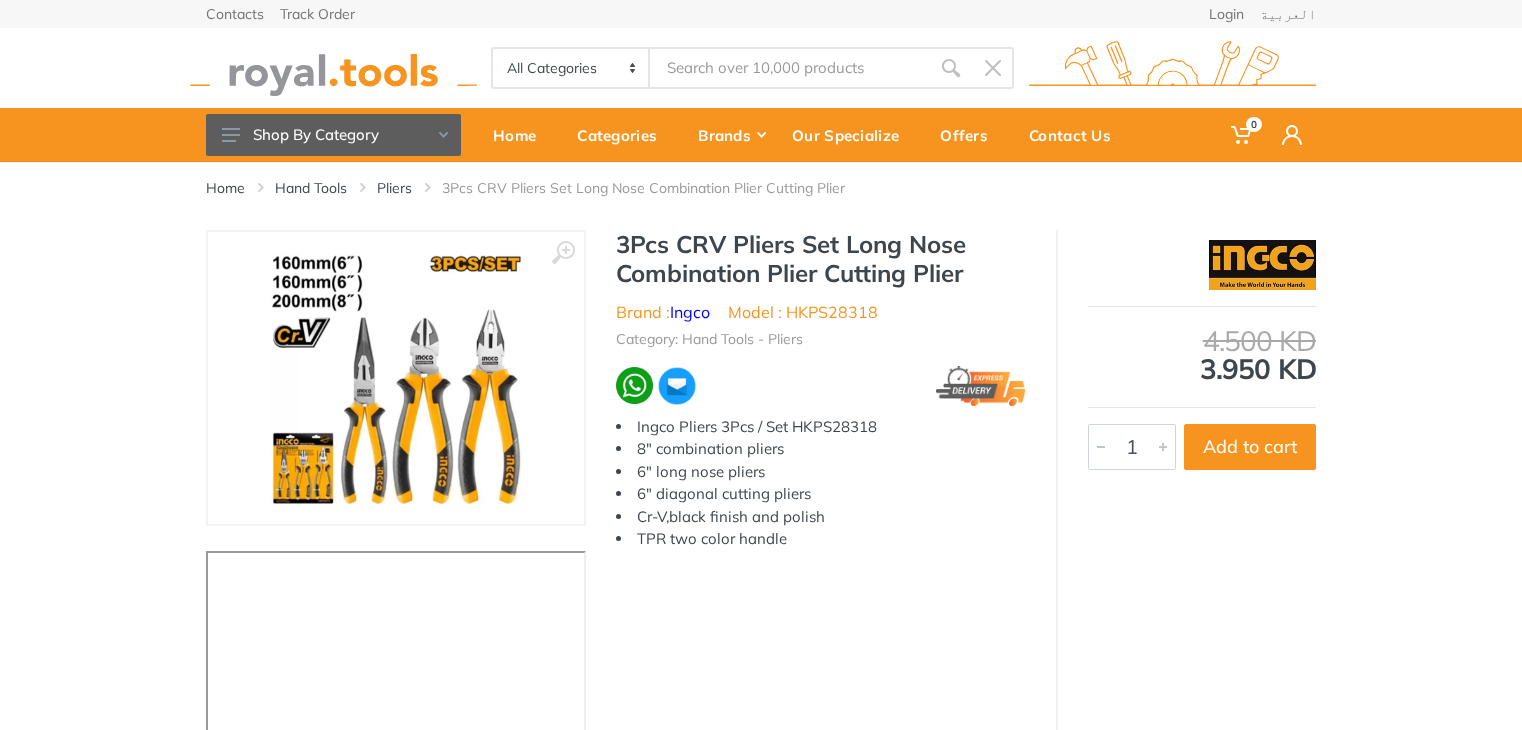 scroll, scrollTop: 0, scrollLeft: 0, axis: both 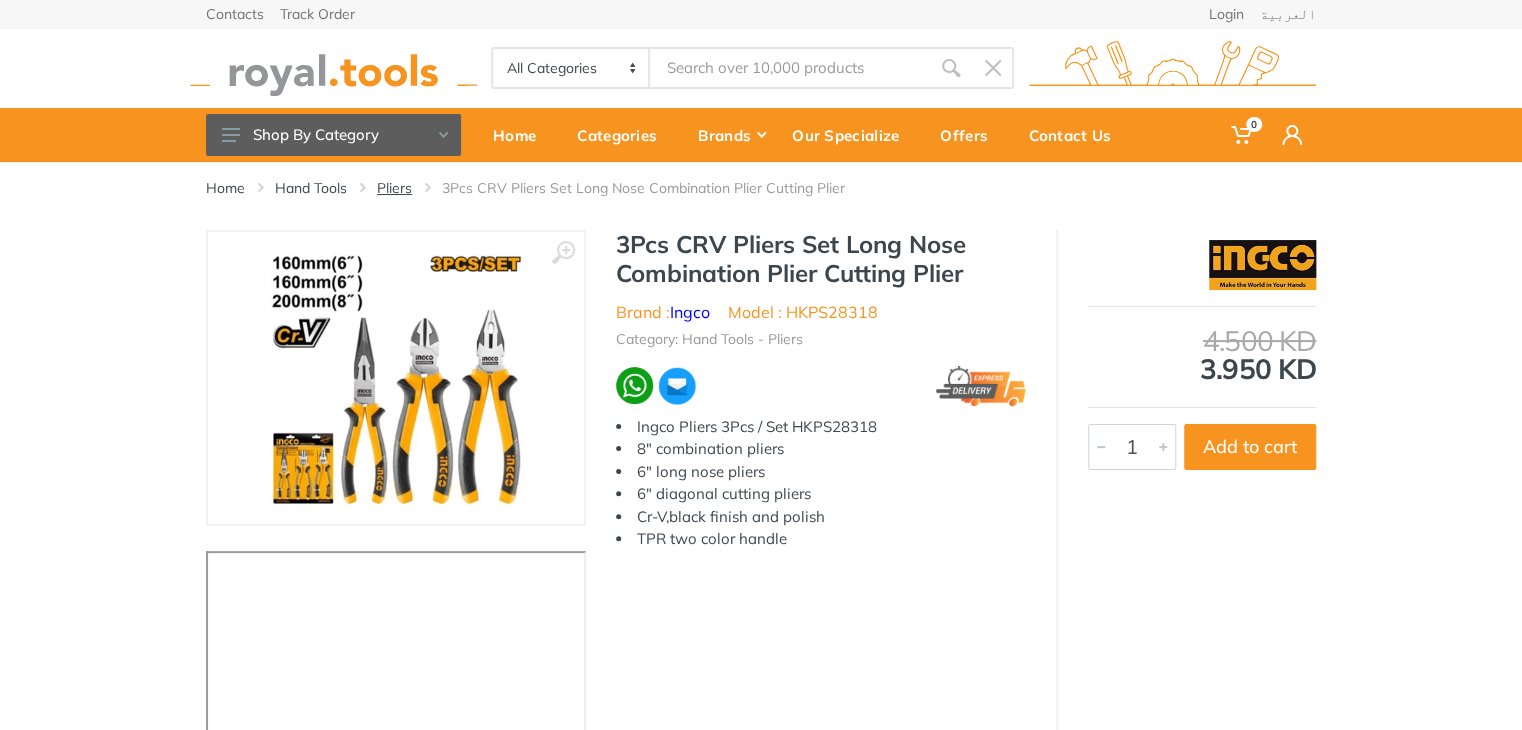 click on "Pliers" at bounding box center (394, 188) 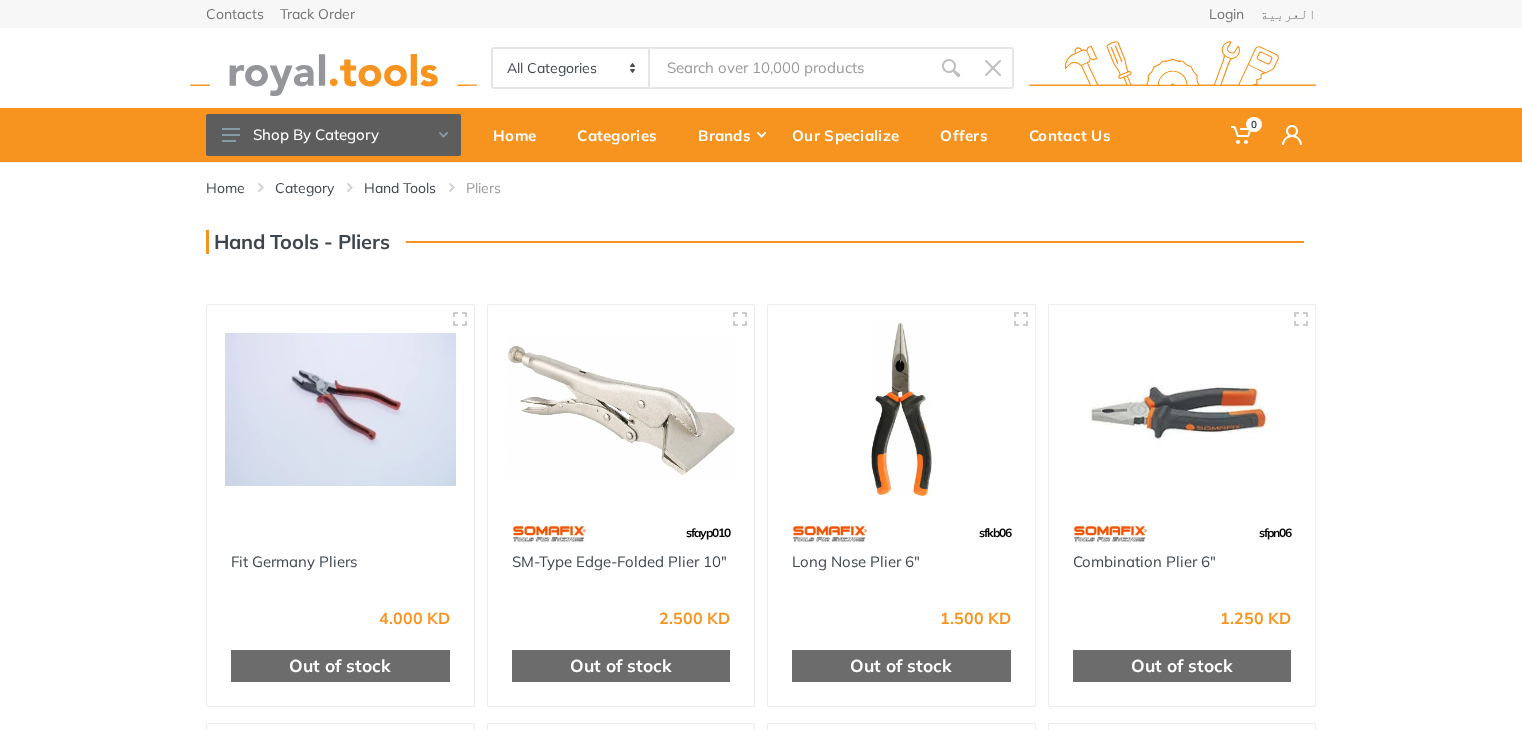 scroll, scrollTop: 0, scrollLeft: 0, axis: both 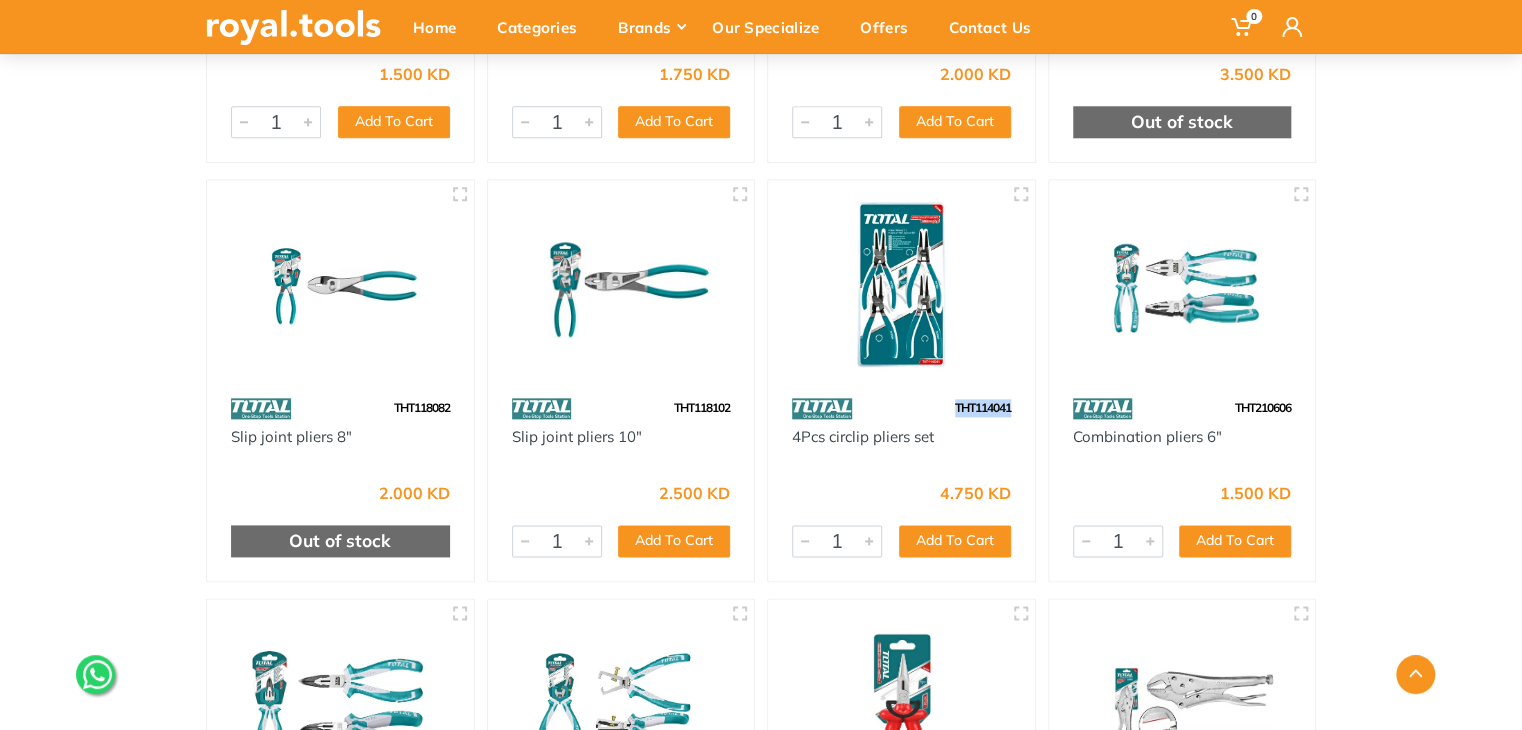drag, startPoint x: 1012, startPoint y: 405, endPoint x: 941, endPoint y: 412, distance: 71.34424 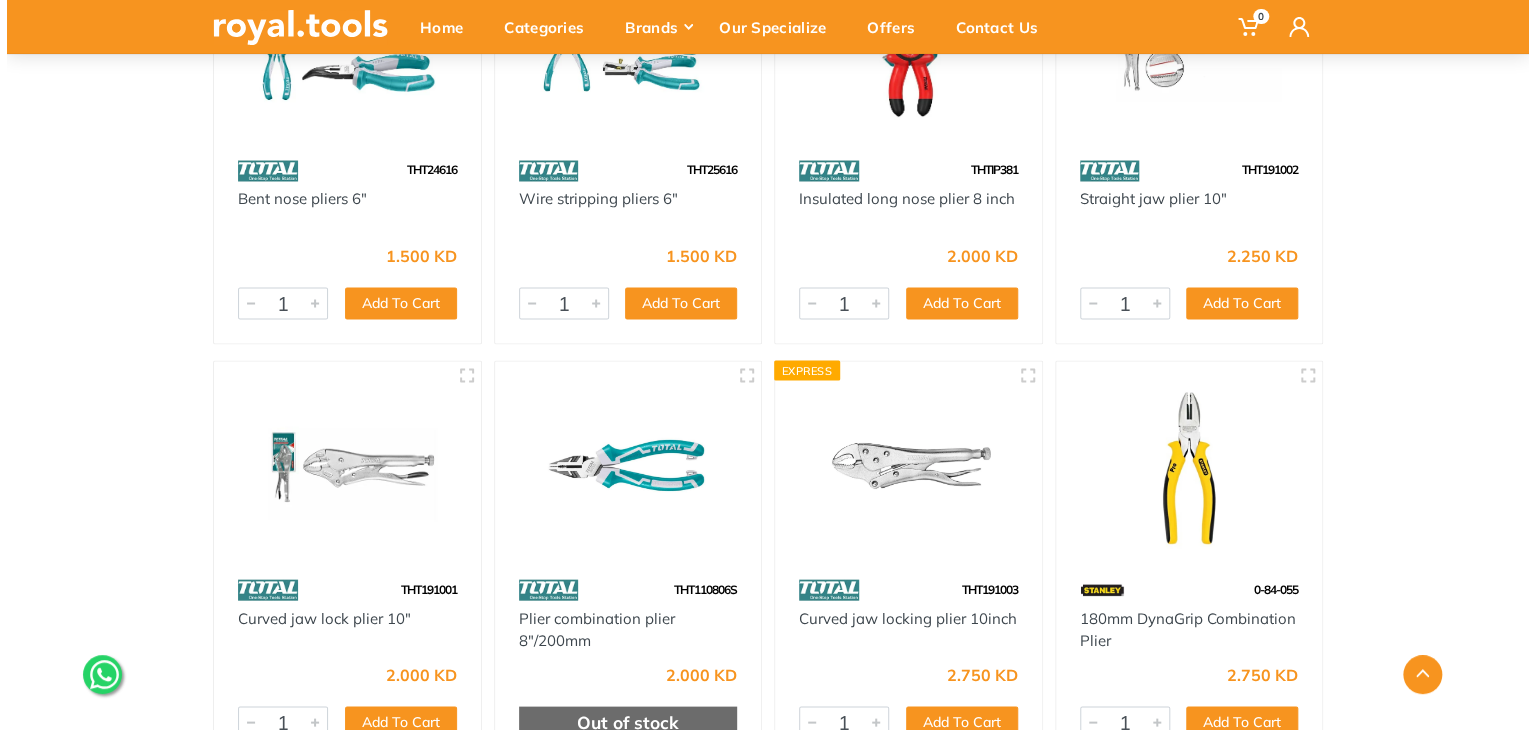 scroll, scrollTop: 0, scrollLeft: 0, axis: both 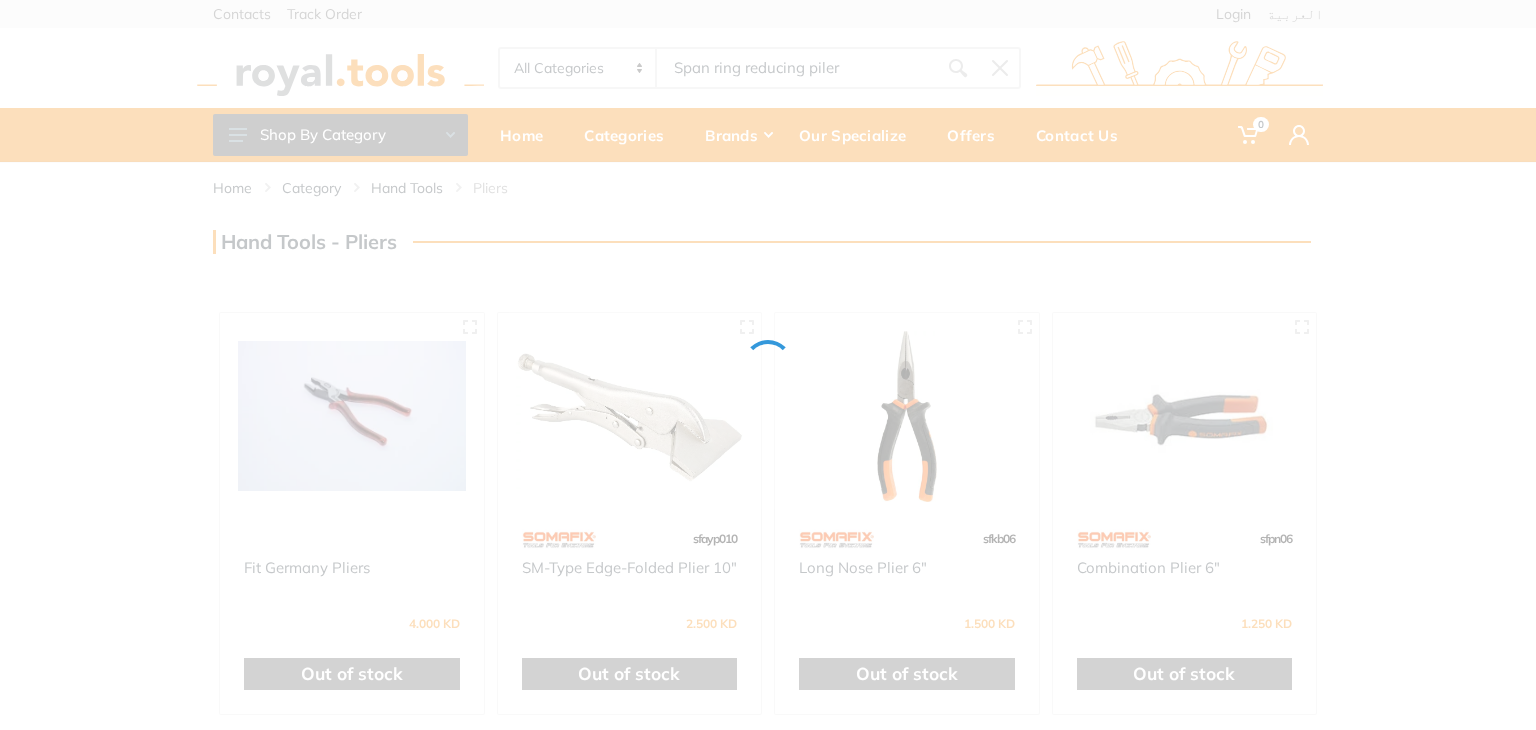 type on "Span ring reducing piler" 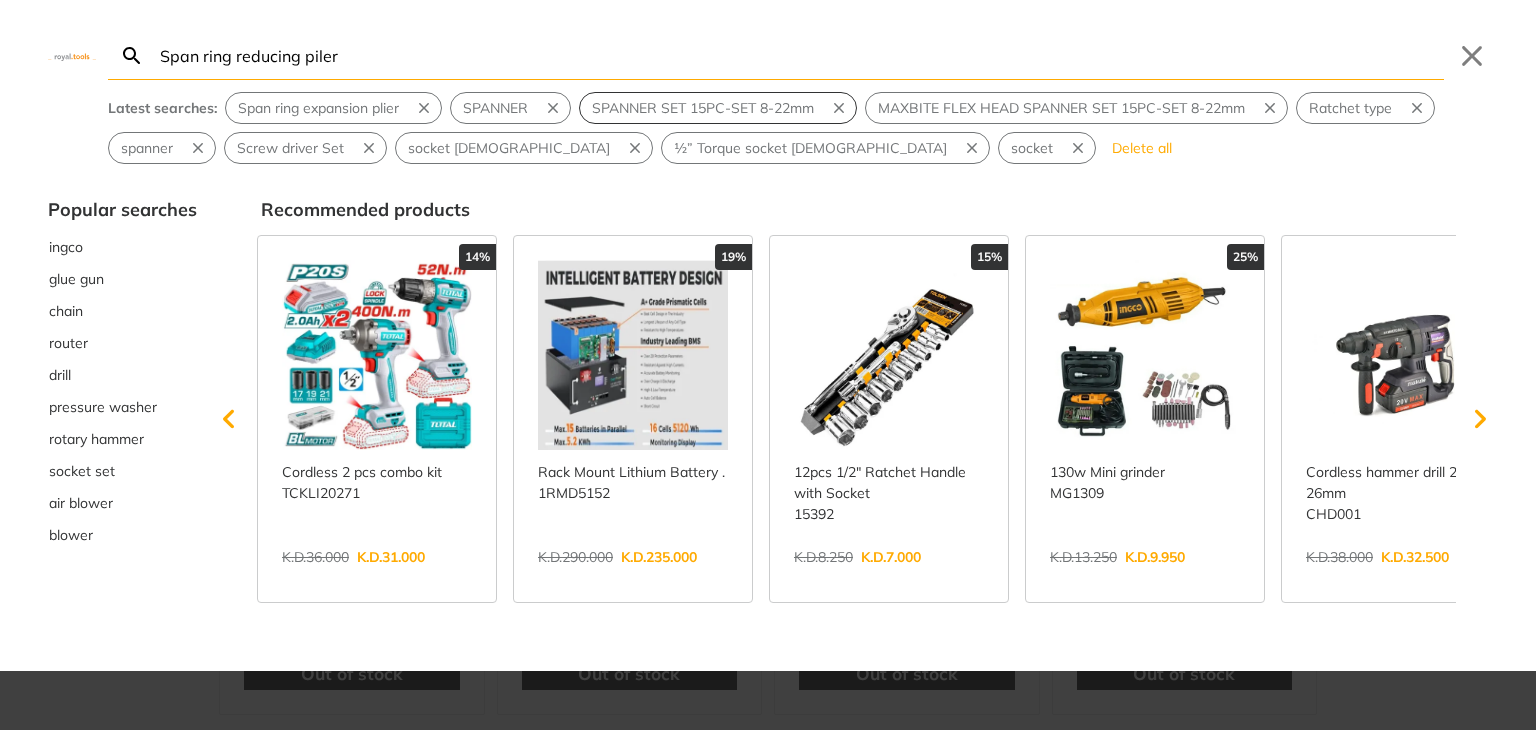 type on "Span ring reducing piler" 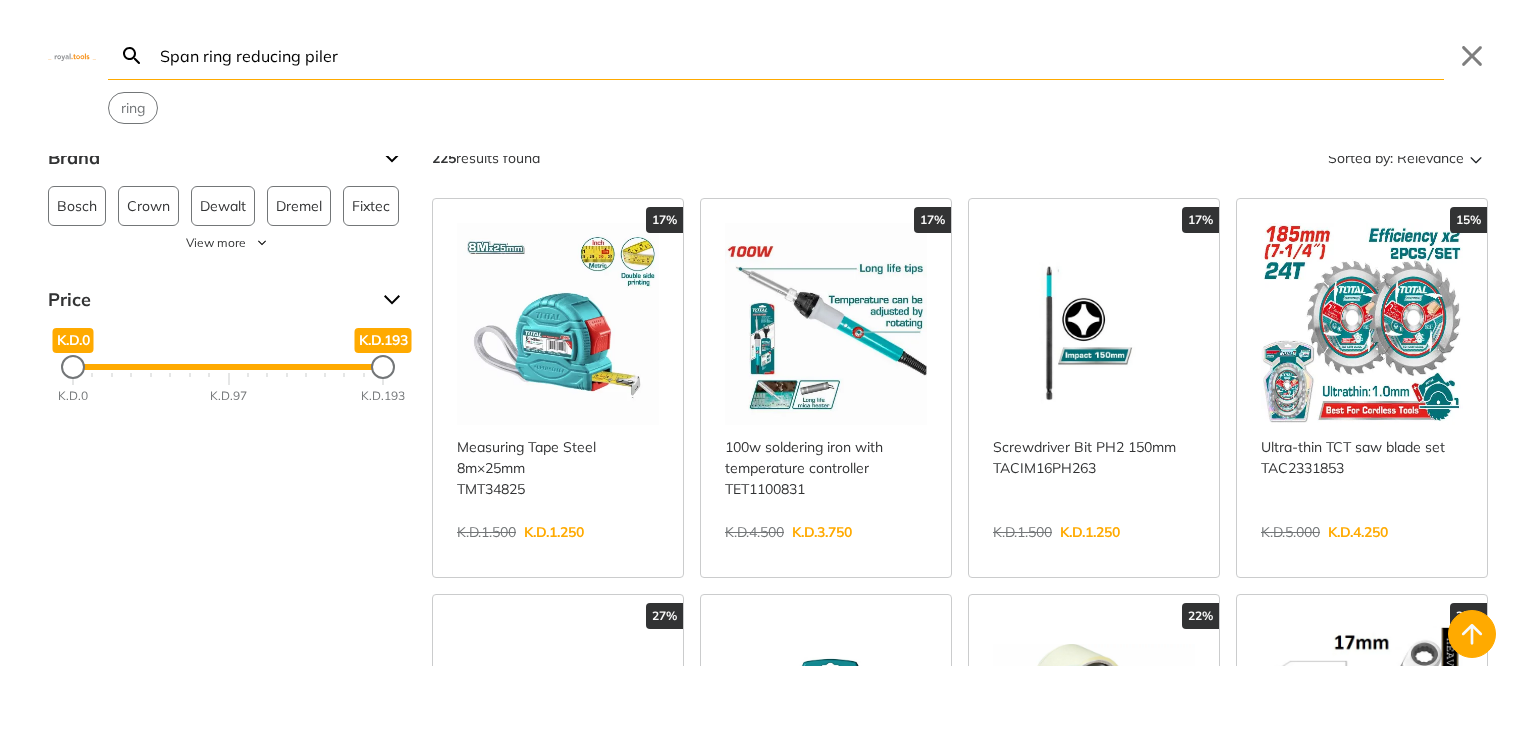 scroll, scrollTop: 0, scrollLeft: 0, axis: both 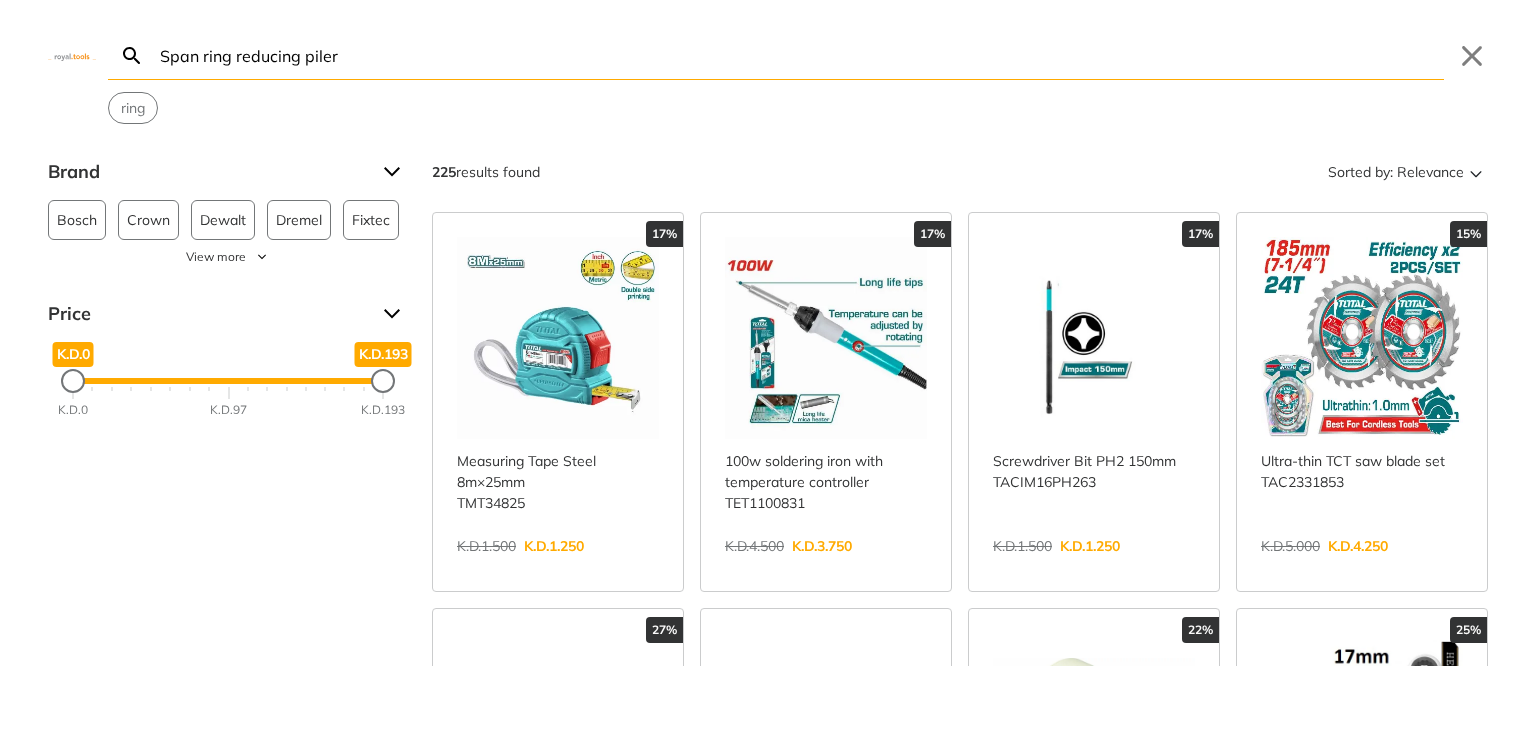 drag, startPoint x: 199, startPoint y: 65, endPoint x: 117, endPoint y: 62, distance: 82.05486 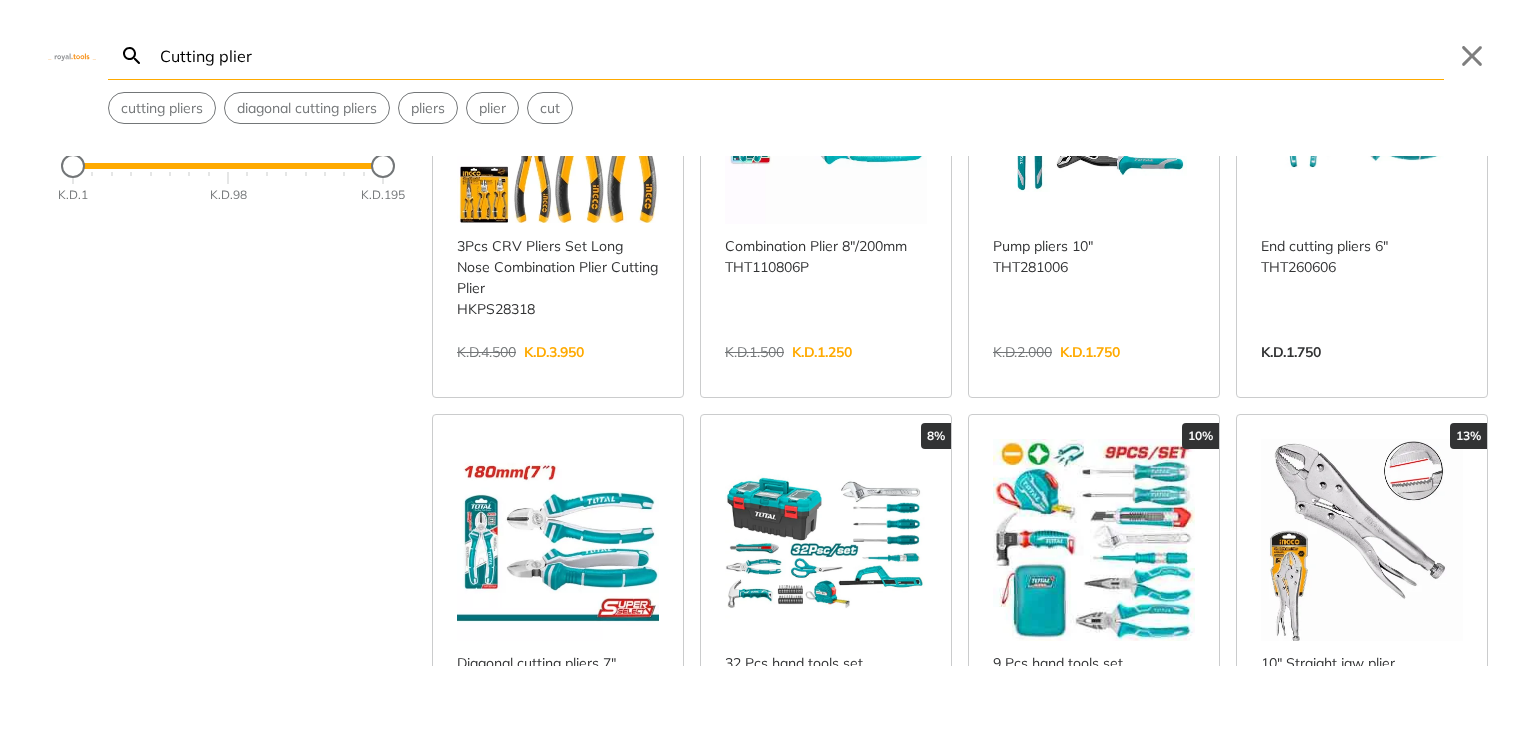 scroll, scrollTop: 400, scrollLeft: 0, axis: vertical 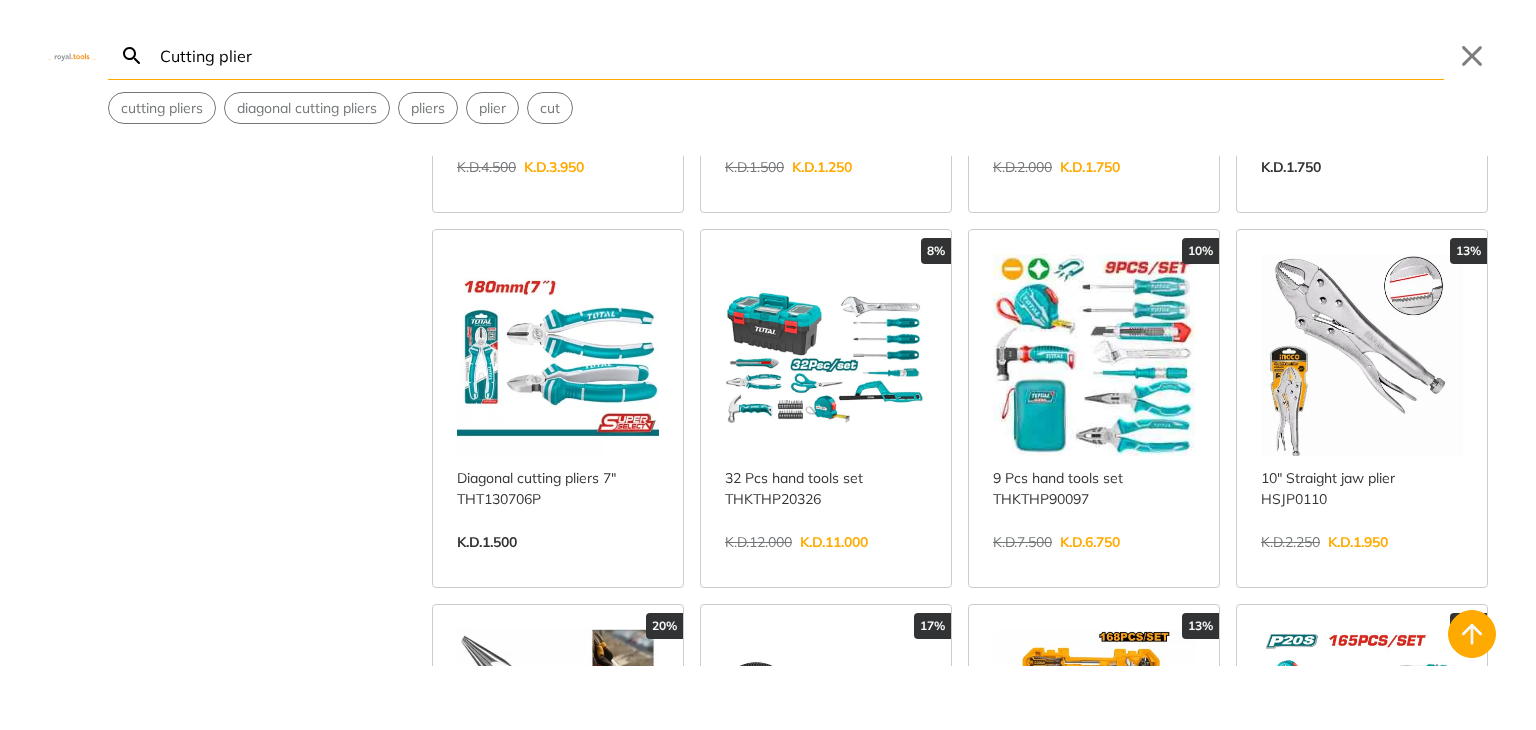 type on "Cutting plier" 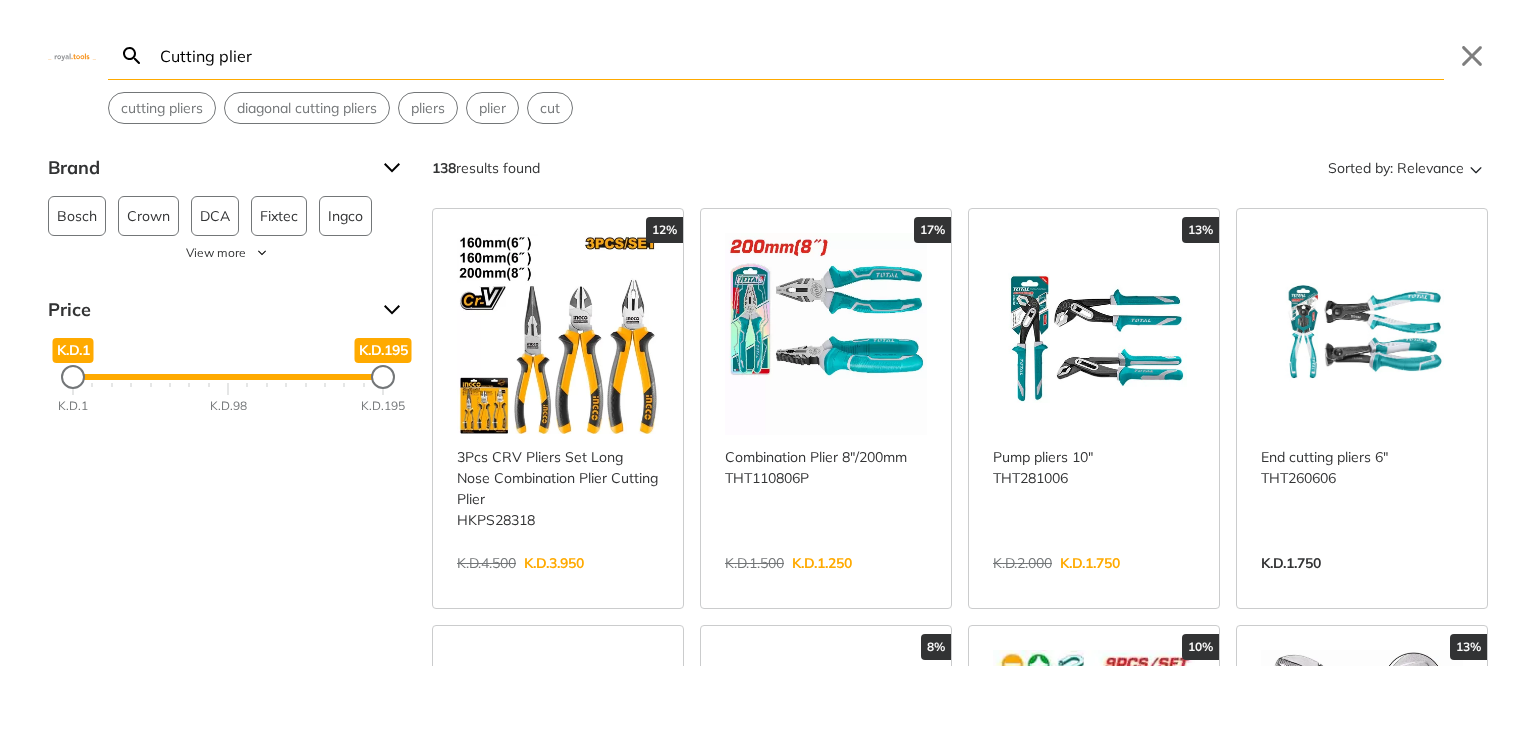 scroll, scrollTop: 0, scrollLeft: 0, axis: both 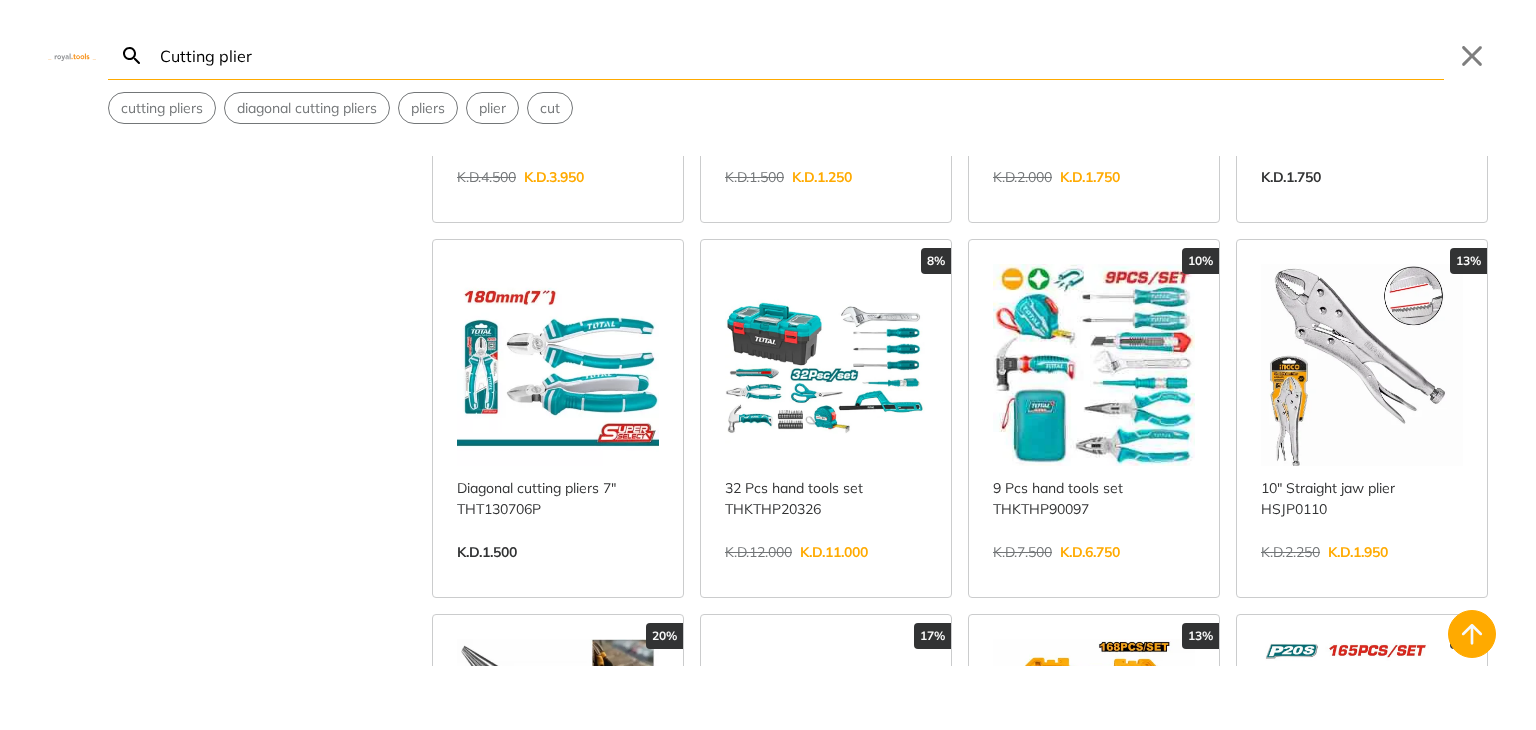 click on "View more →" at bounding box center (558, 573) 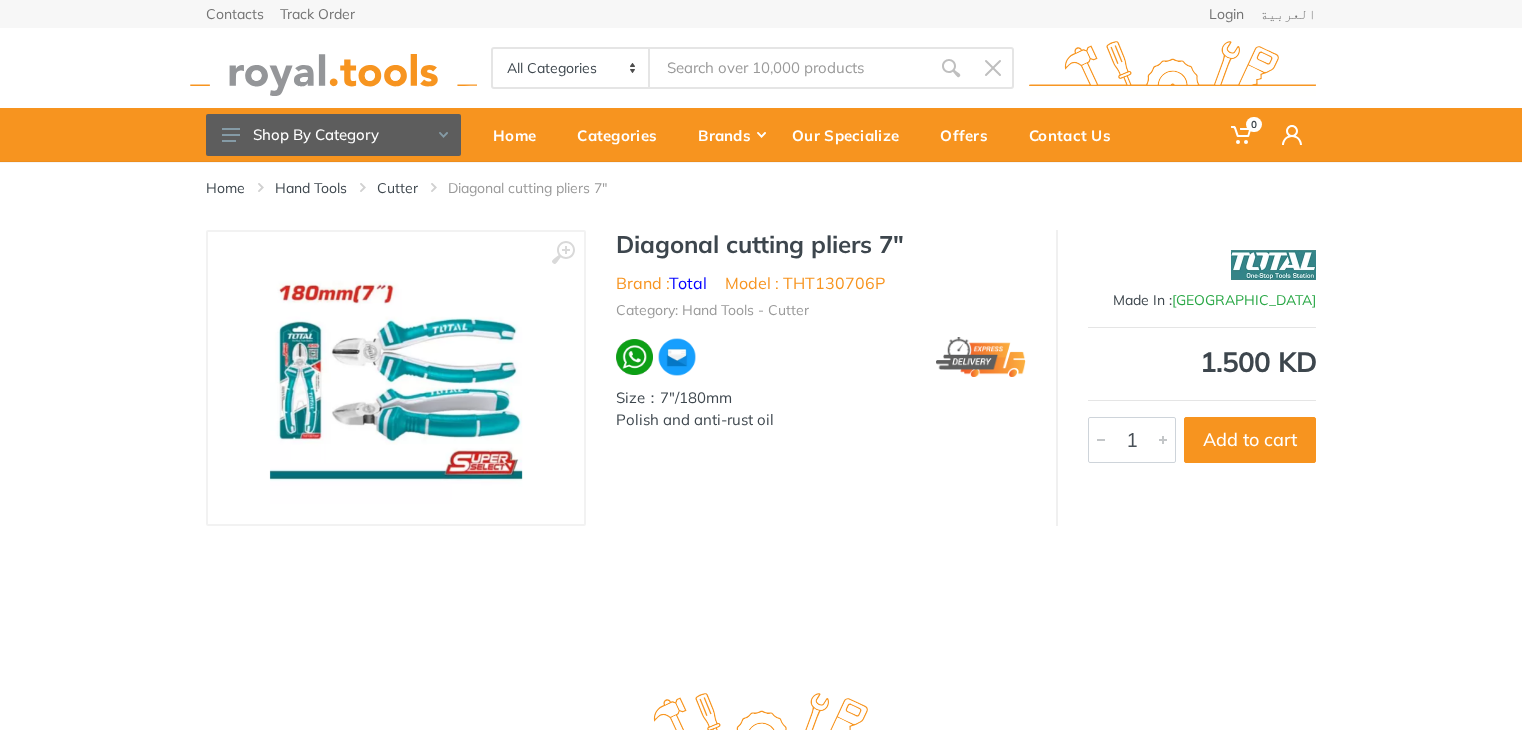 scroll, scrollTop: 0, scrollLeft: 0, axis: both 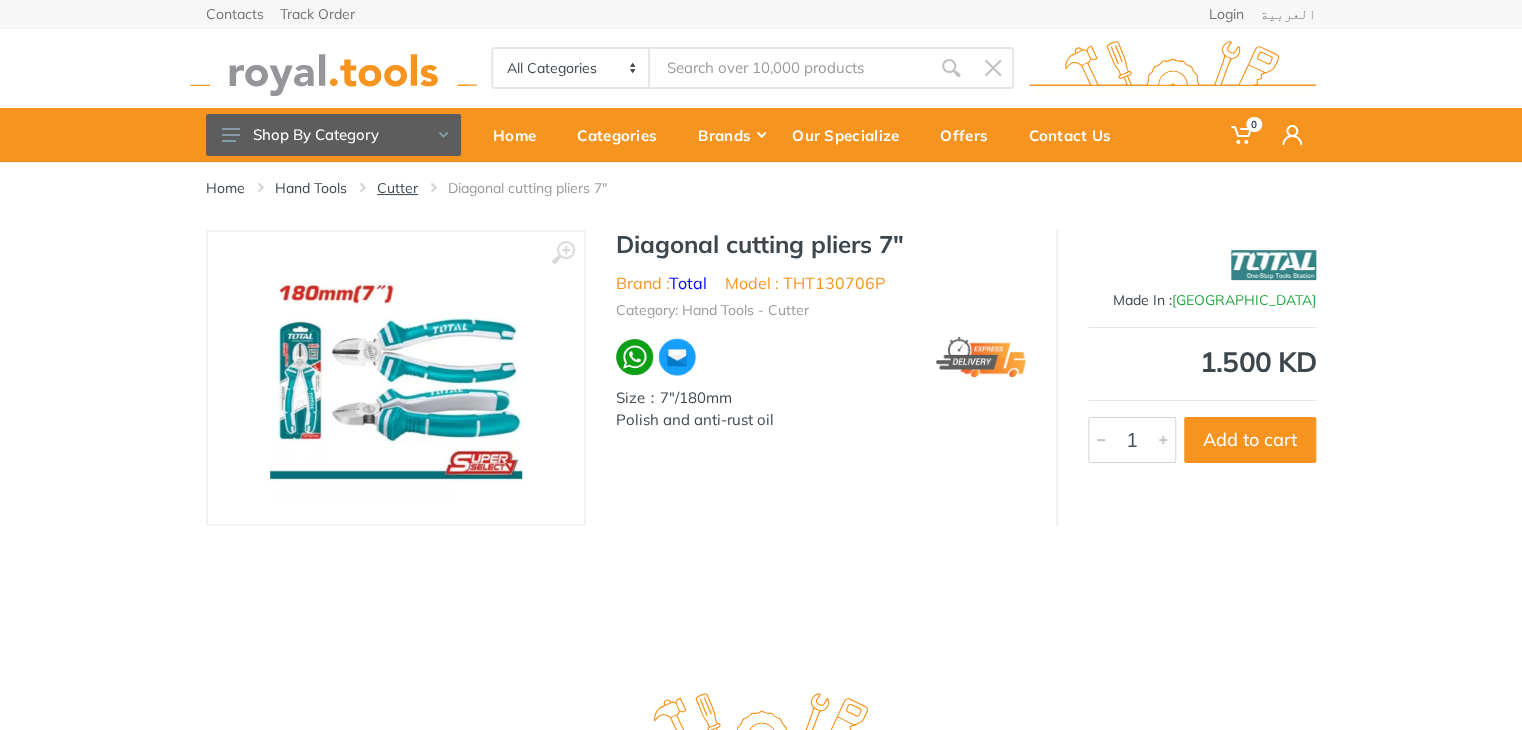 click on "Cutter" at bounding box center (397, 188) 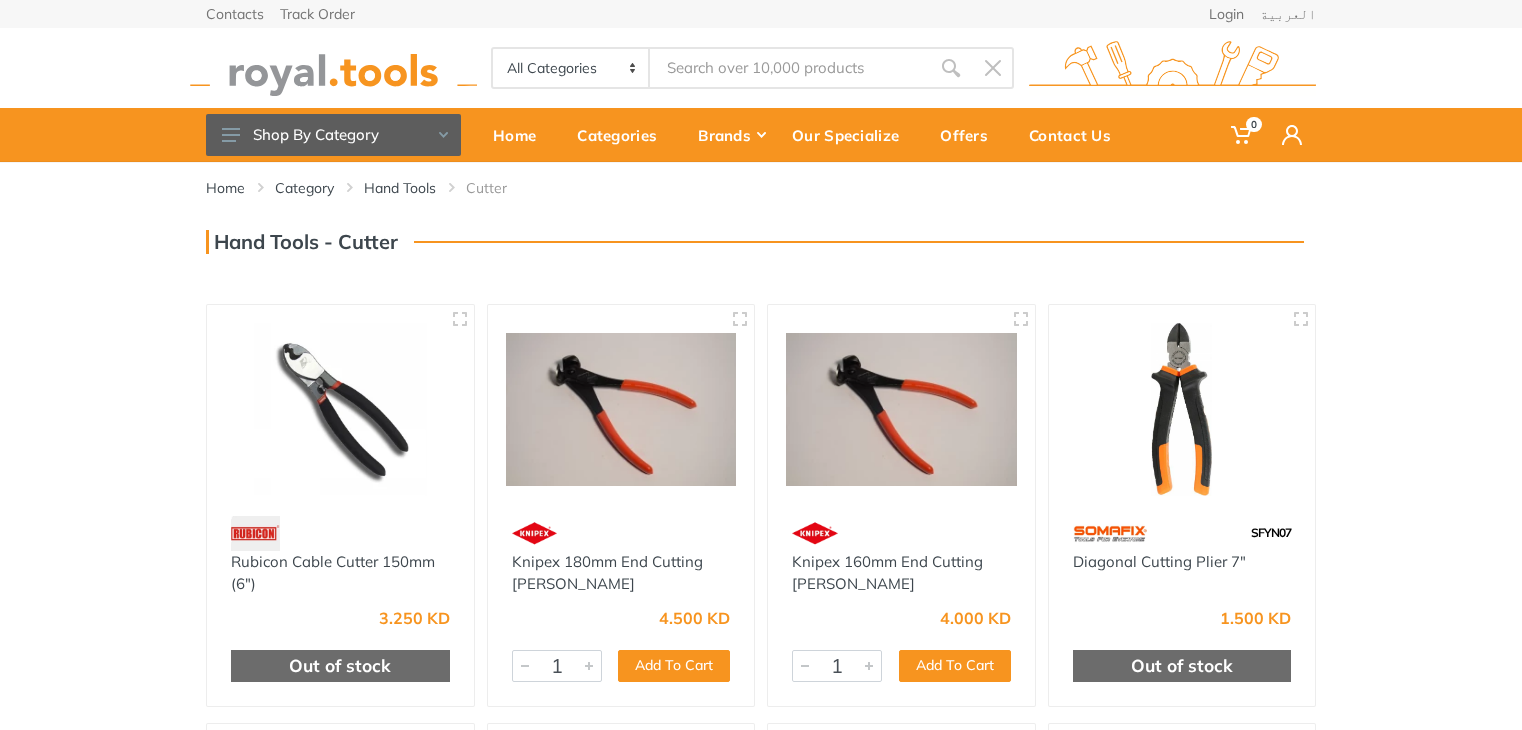 scroll, scrollTop: 0, scrollLeft: 0, axis: both 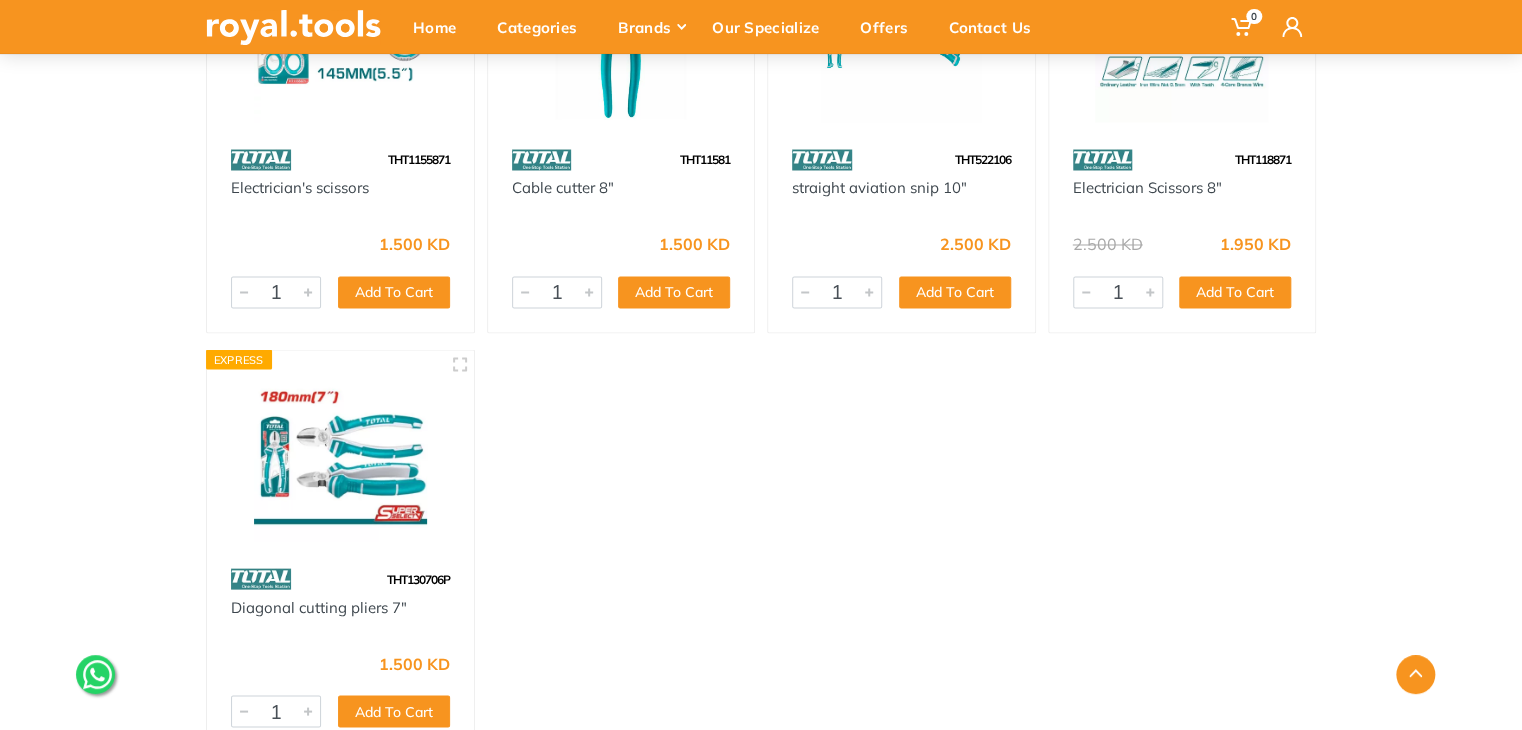 click at bounding box center (340, 454) 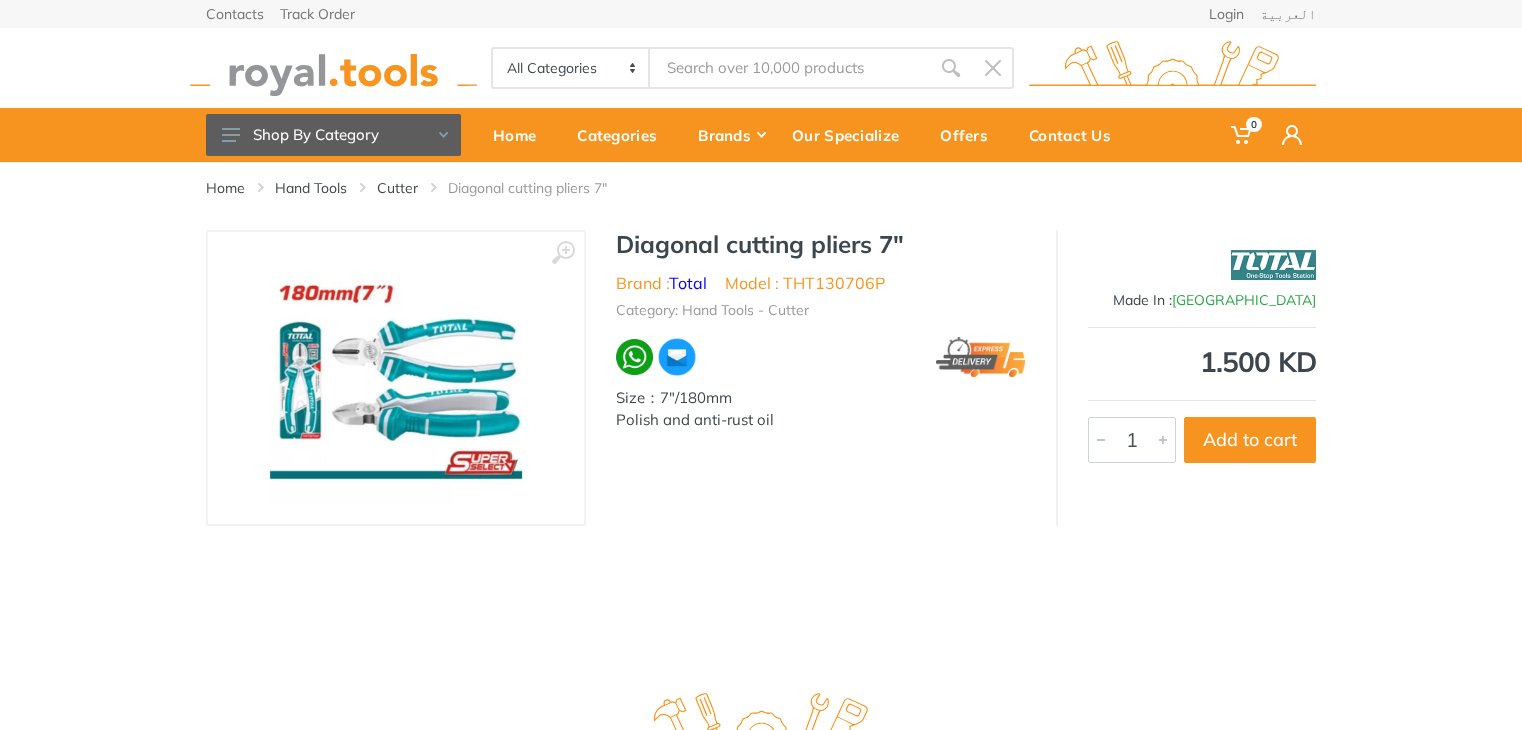 scroll, scrollTop: 0, scrollLeft: 0, axis: both 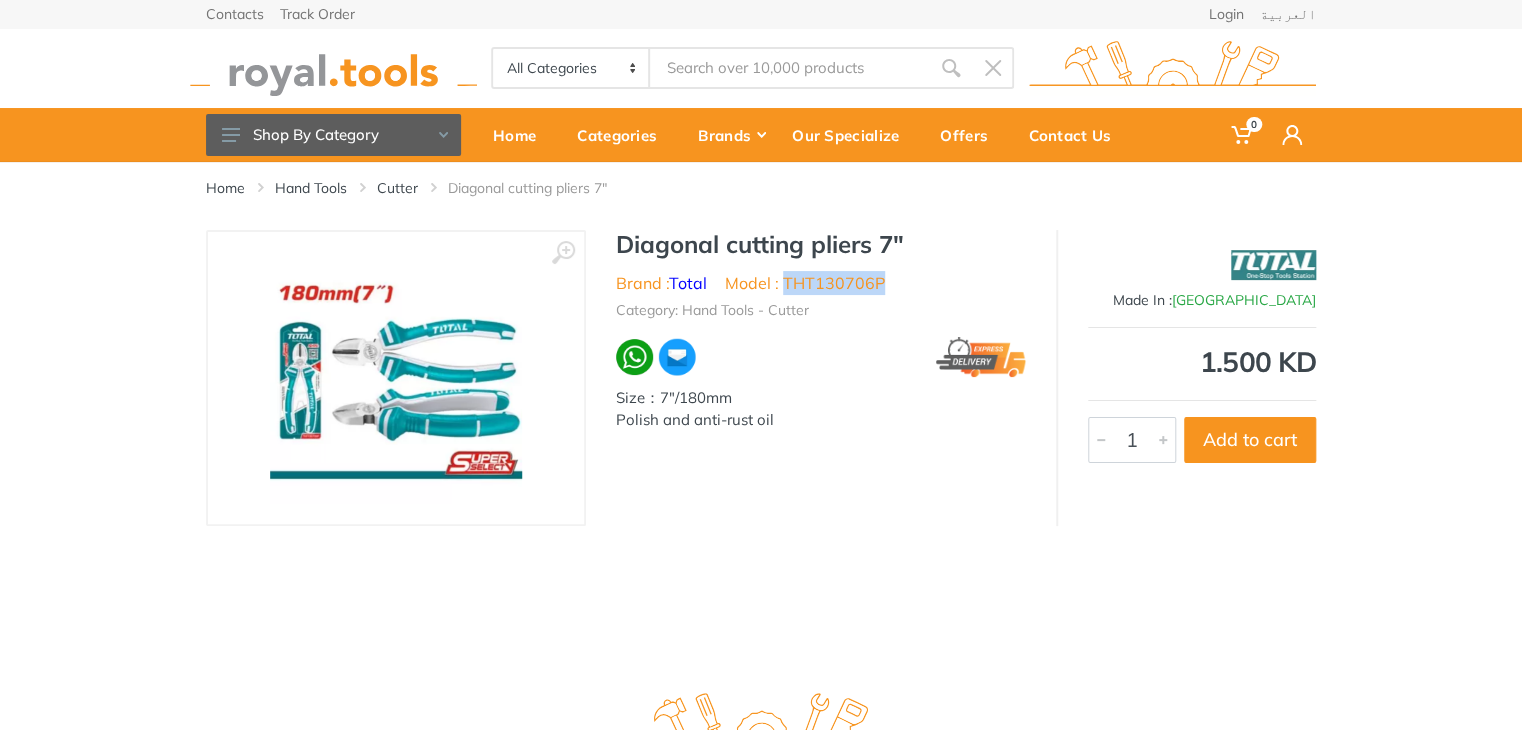 drag, startPoint x: 845, startPoint y: 286, endPoint x: 787, endPoint y: 291, distance: 58.21512 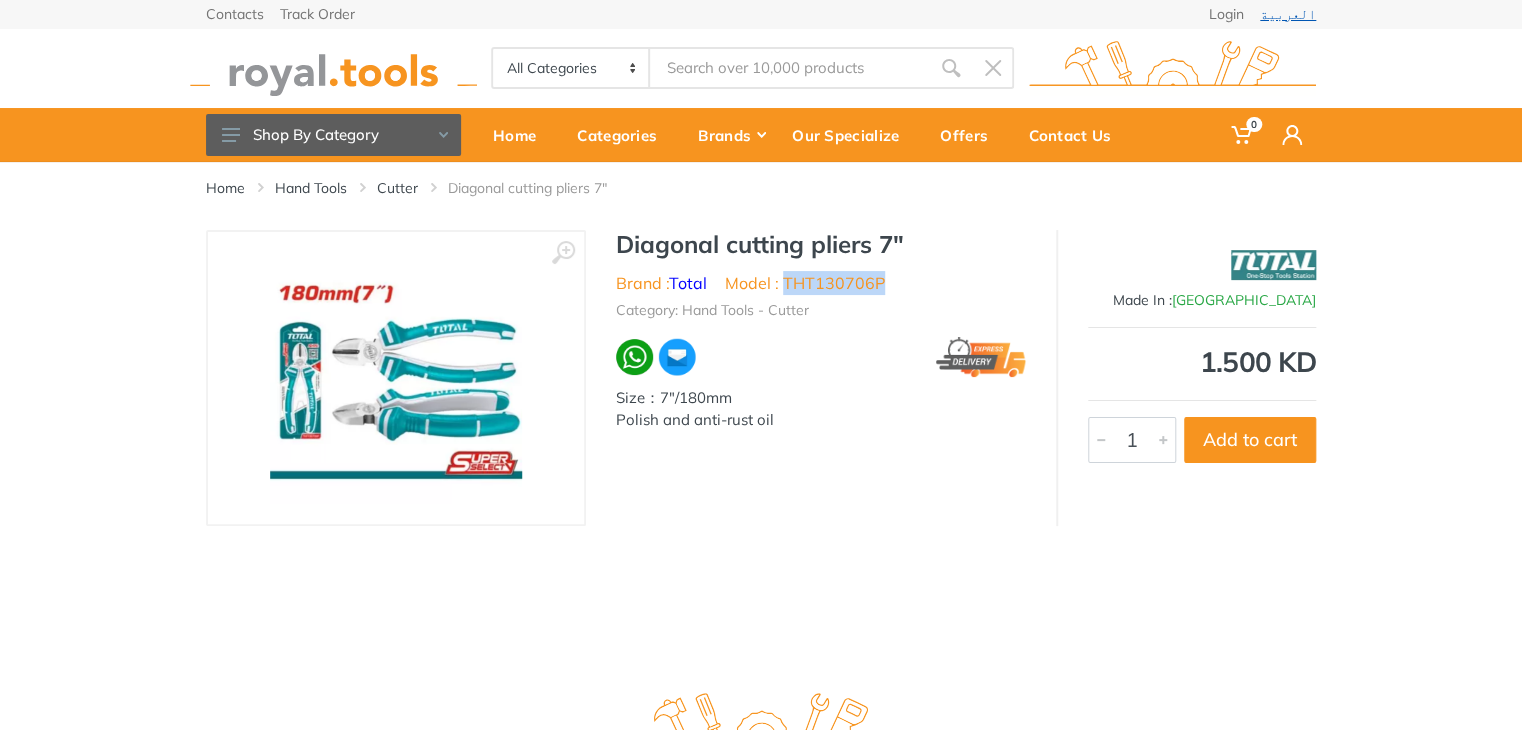 click on "العربية" at bounding box center [1288, 14] 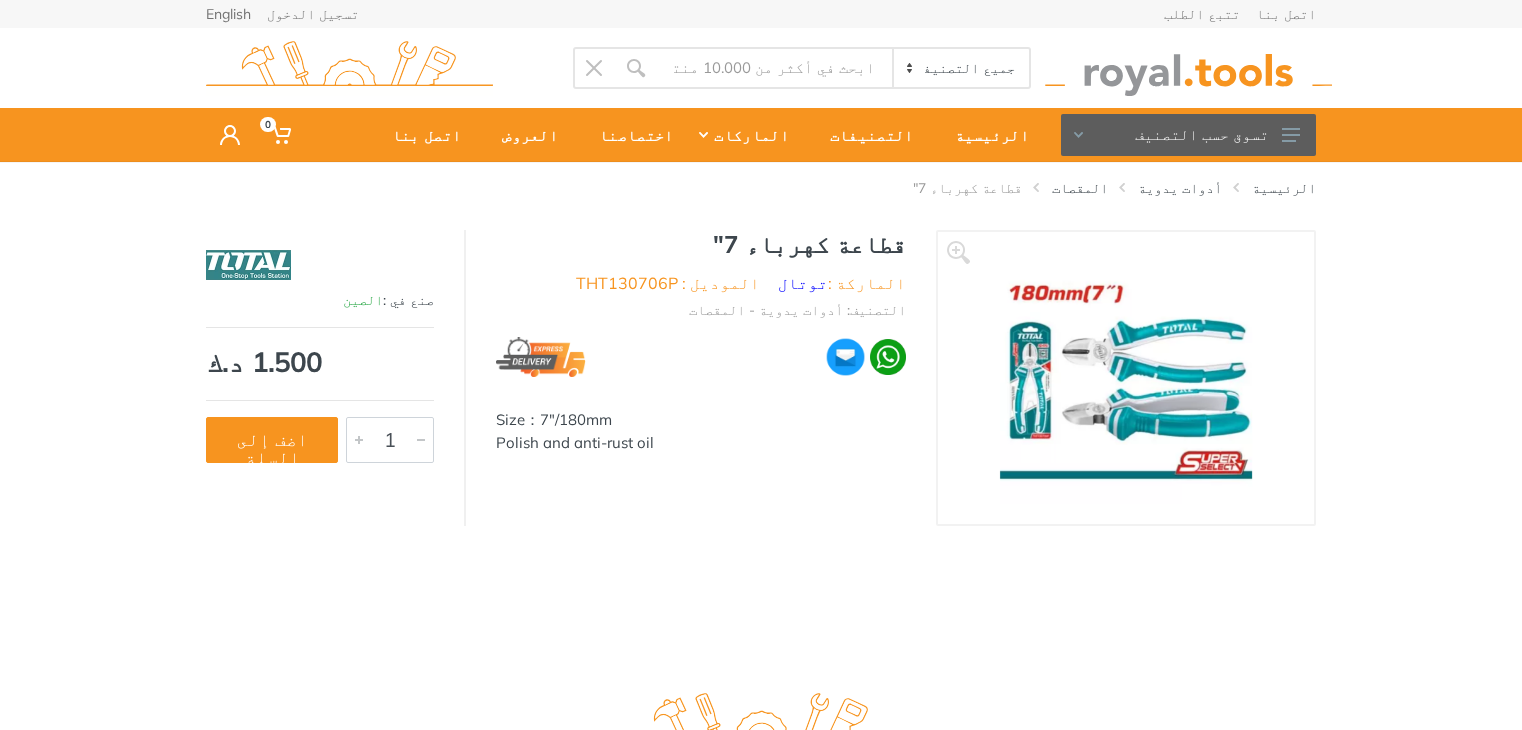 scroll, scrollTop: 0, scrollLeft: 0, axis: both 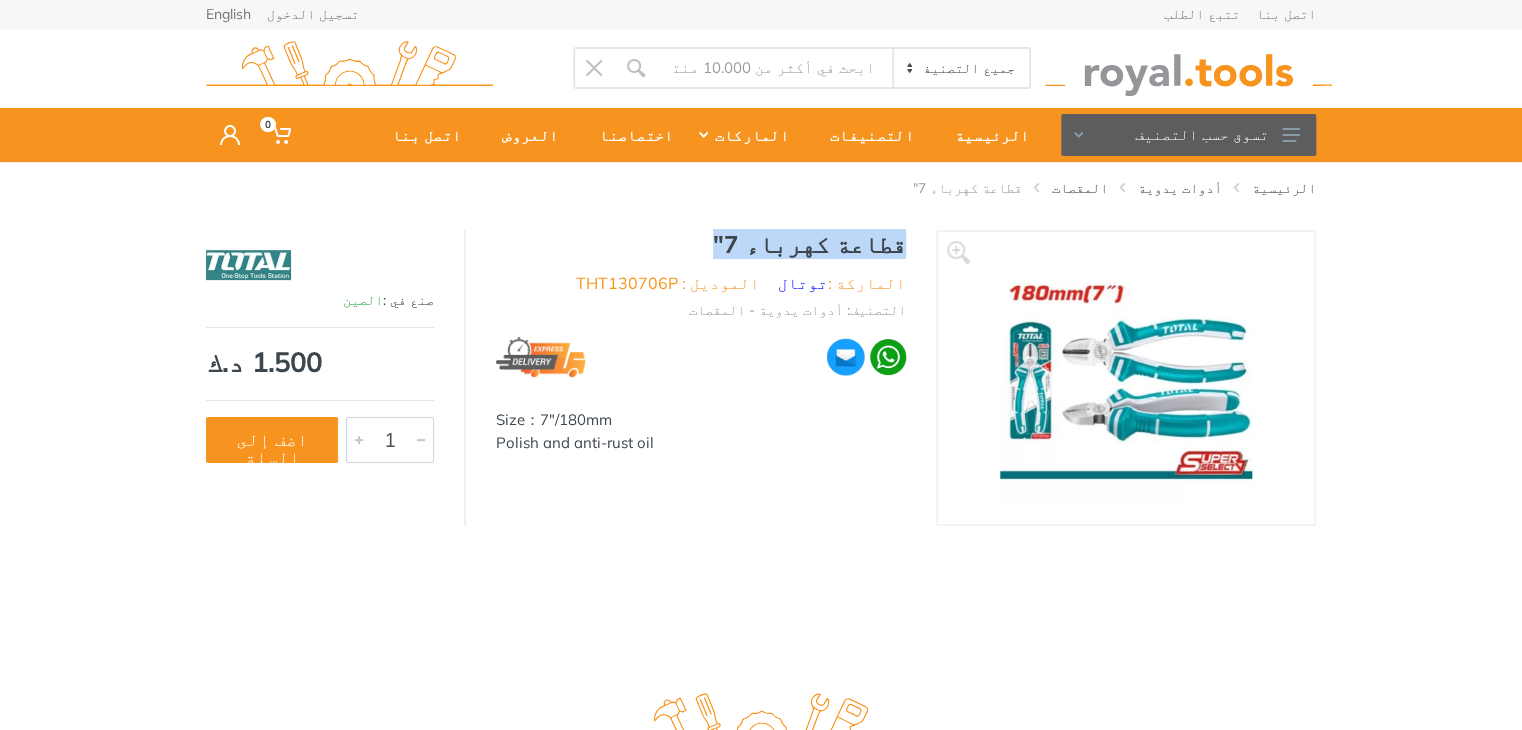 drag, startPoint x: 916, startPoint y: 245, endPoint x: 757, endPoint y: 239, distance: 159.11317 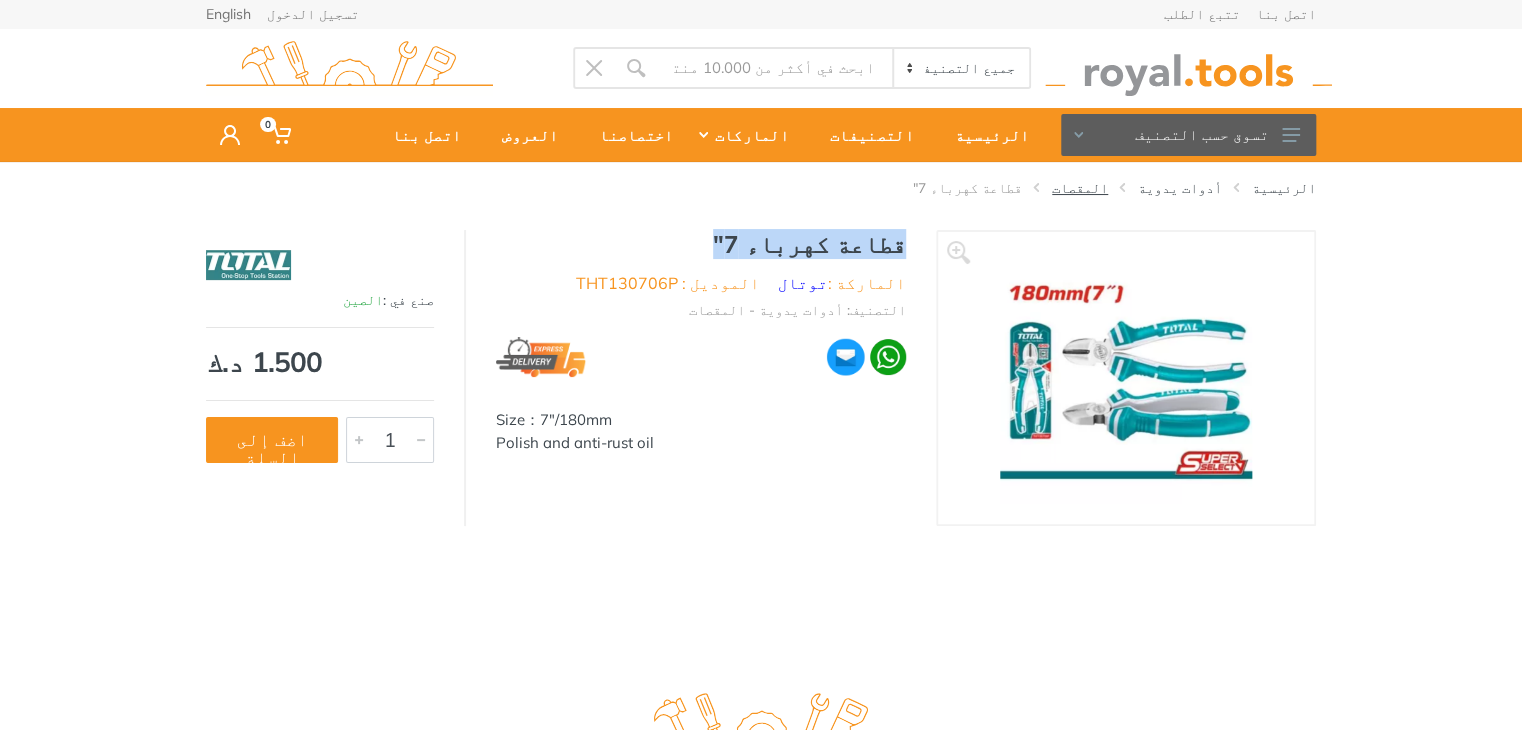 click on "المقصات" at bounding box center (1080, 188) 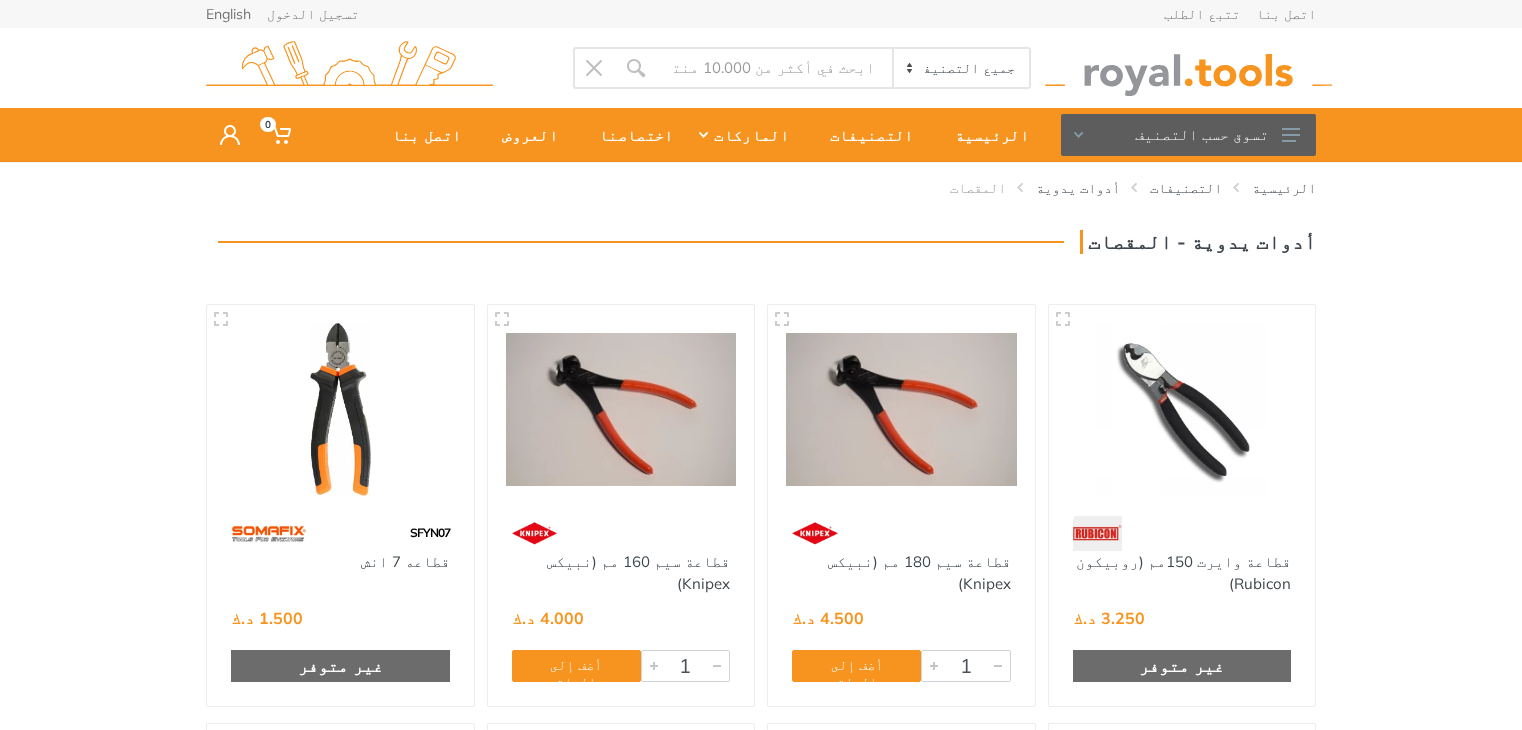 scroll, scrollTop: 0, scrollLeft: 0, axis: both 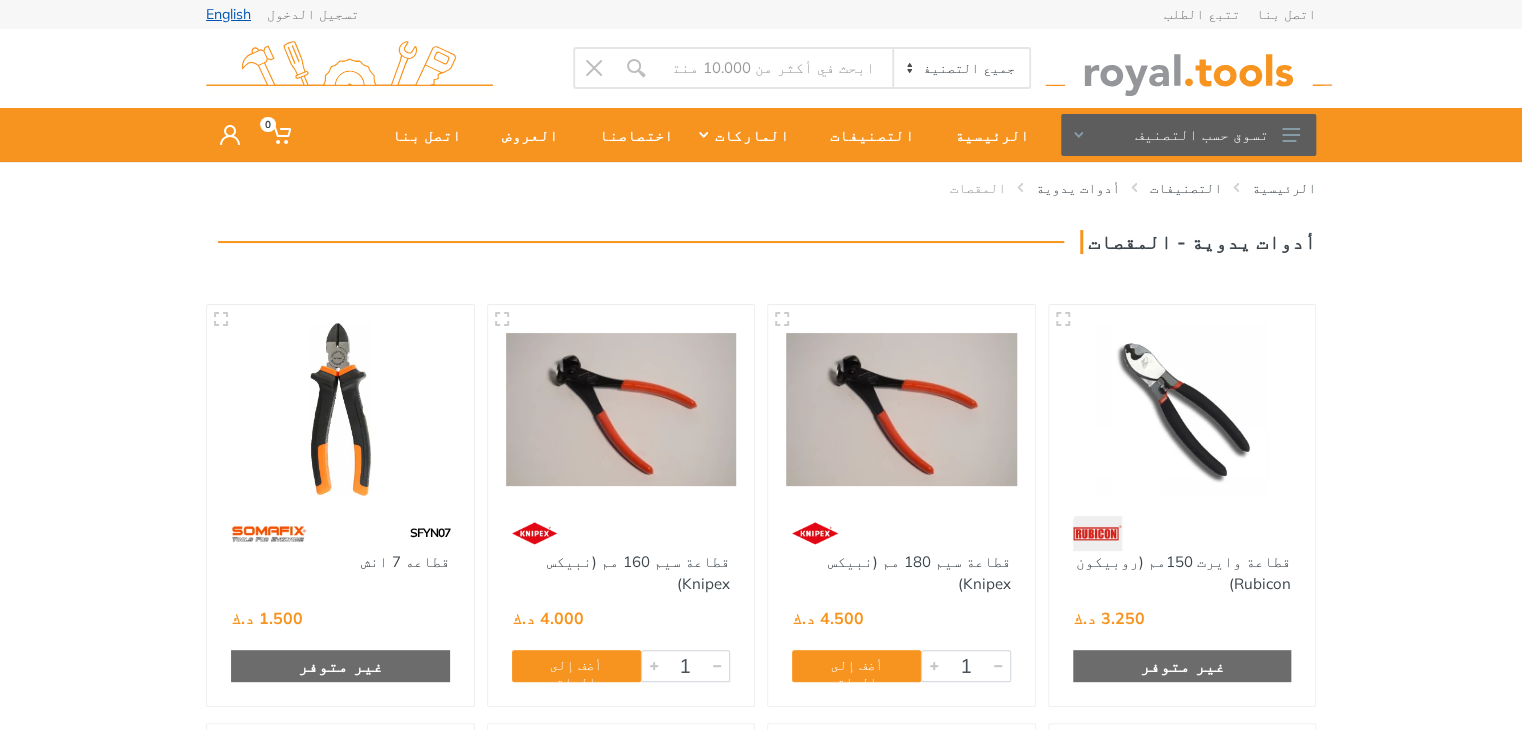 click on "English" at bounding box center (228, 14) 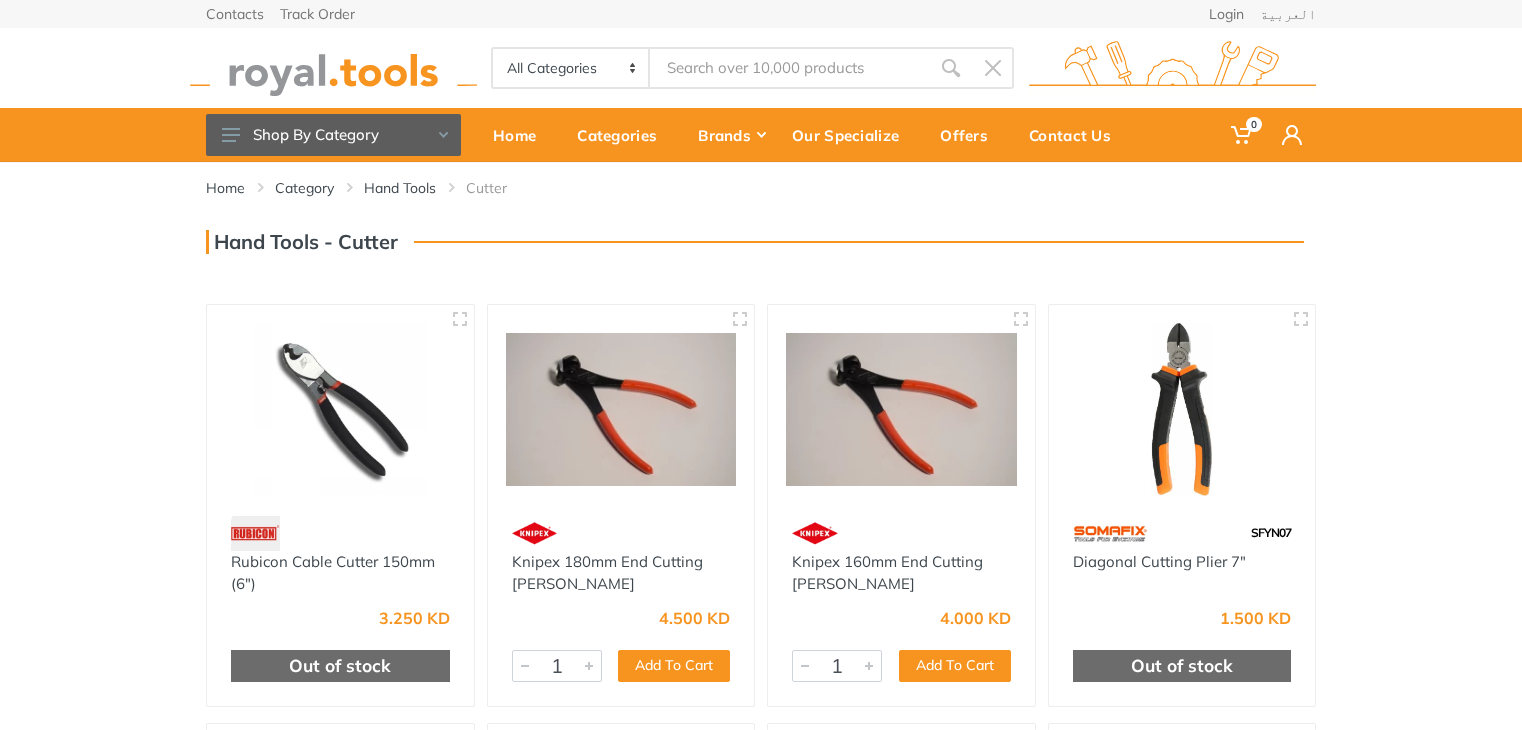 scroll, scrollTop: 0, scrollLeft: 0, axis: both 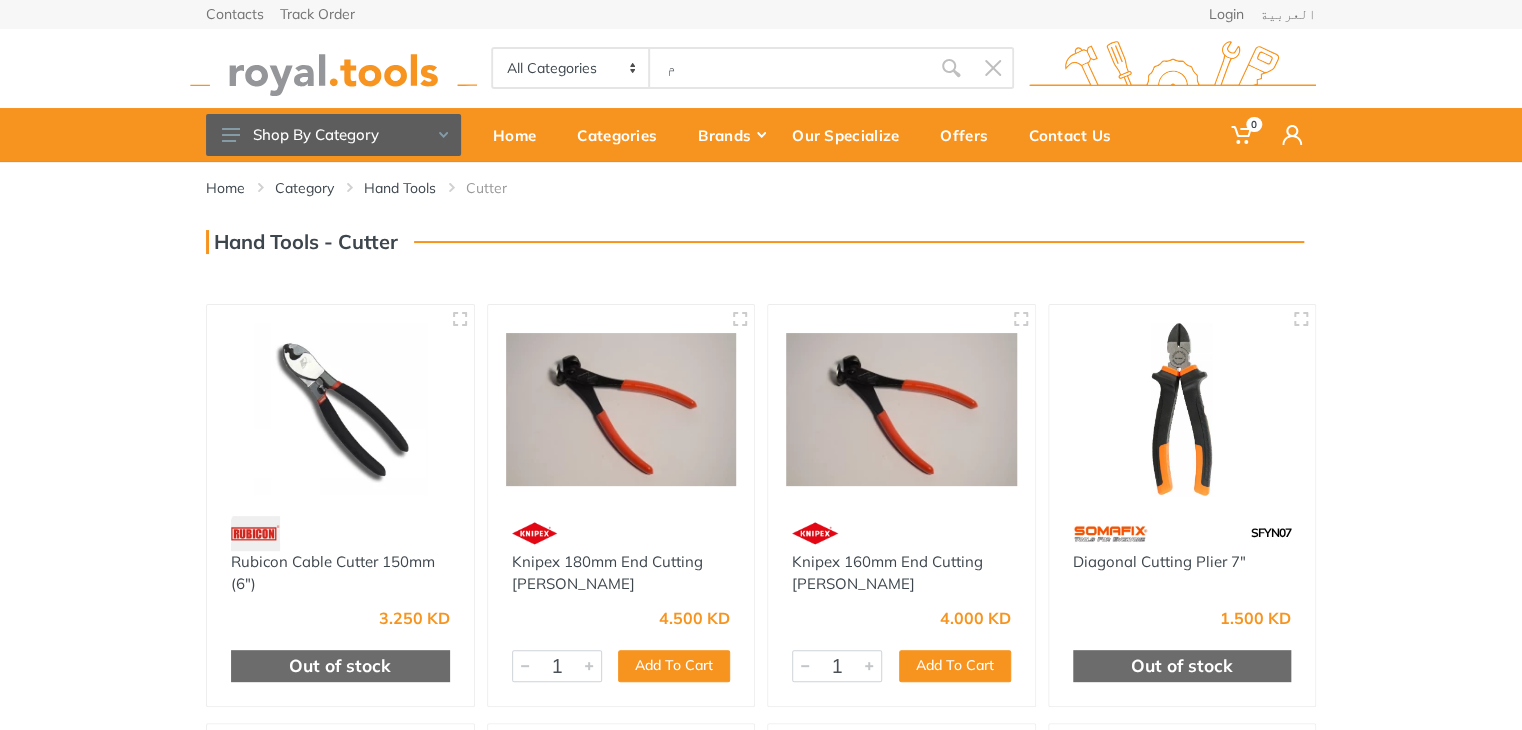 type on "م" 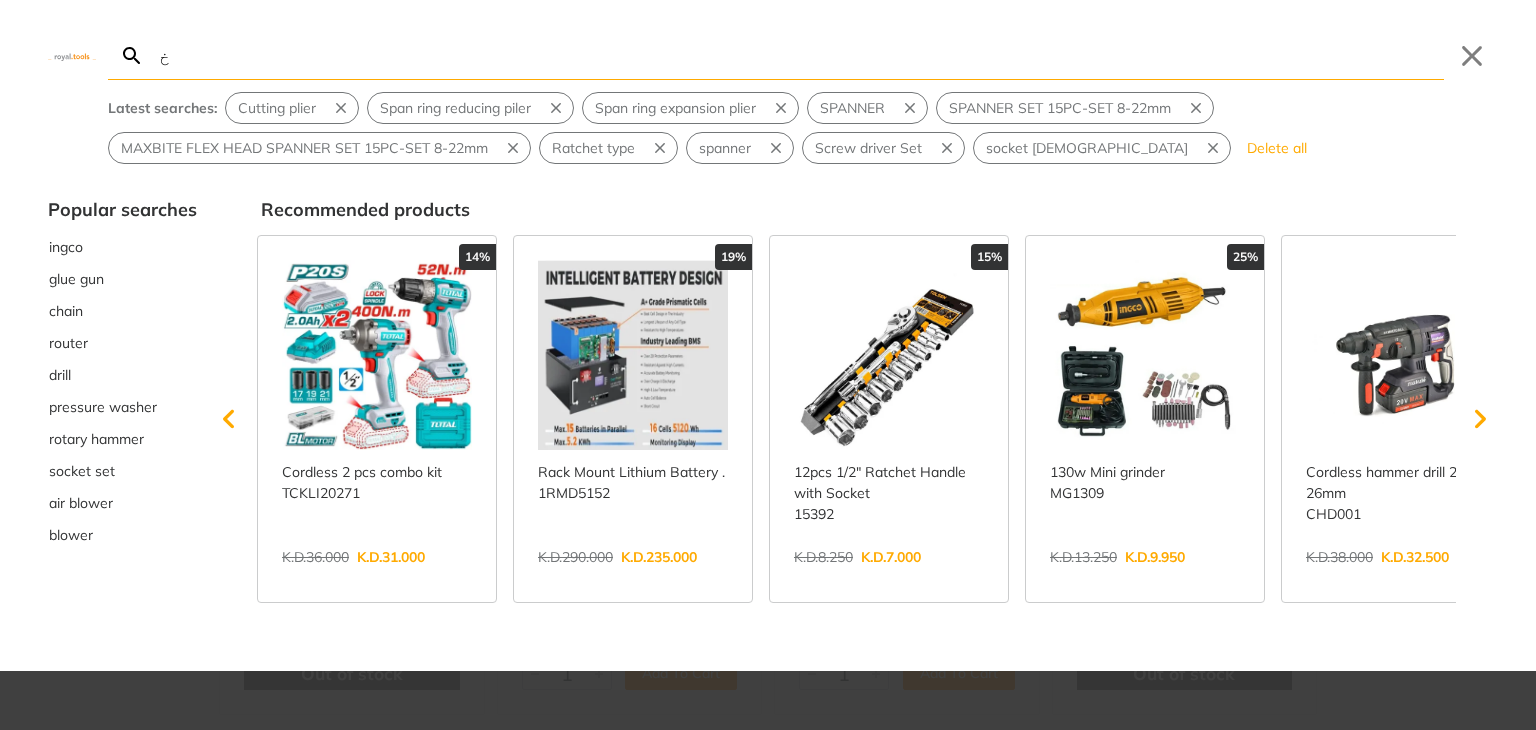 type on "خى" 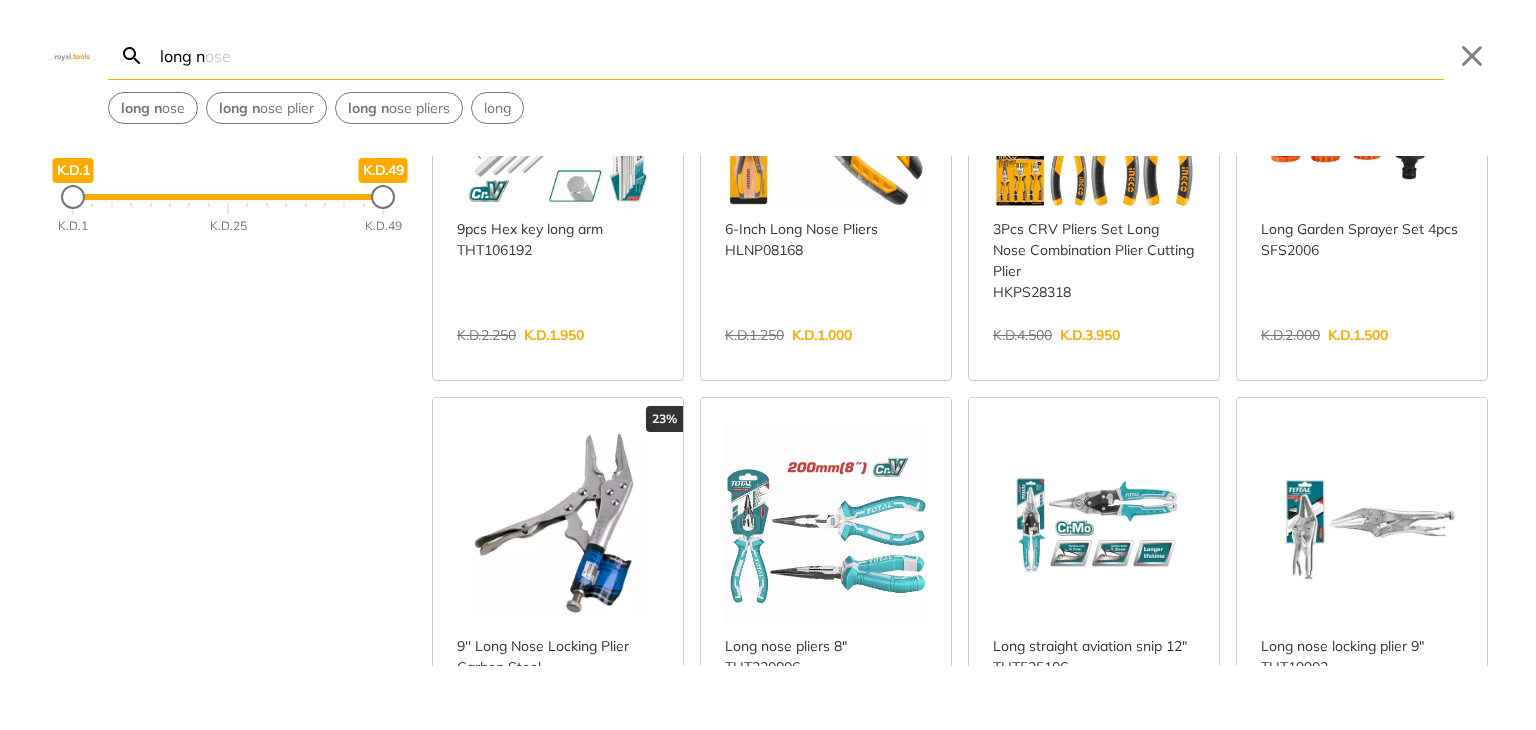 scroll, scrollTop: 400, scrollLeft: 0, axis: vertical 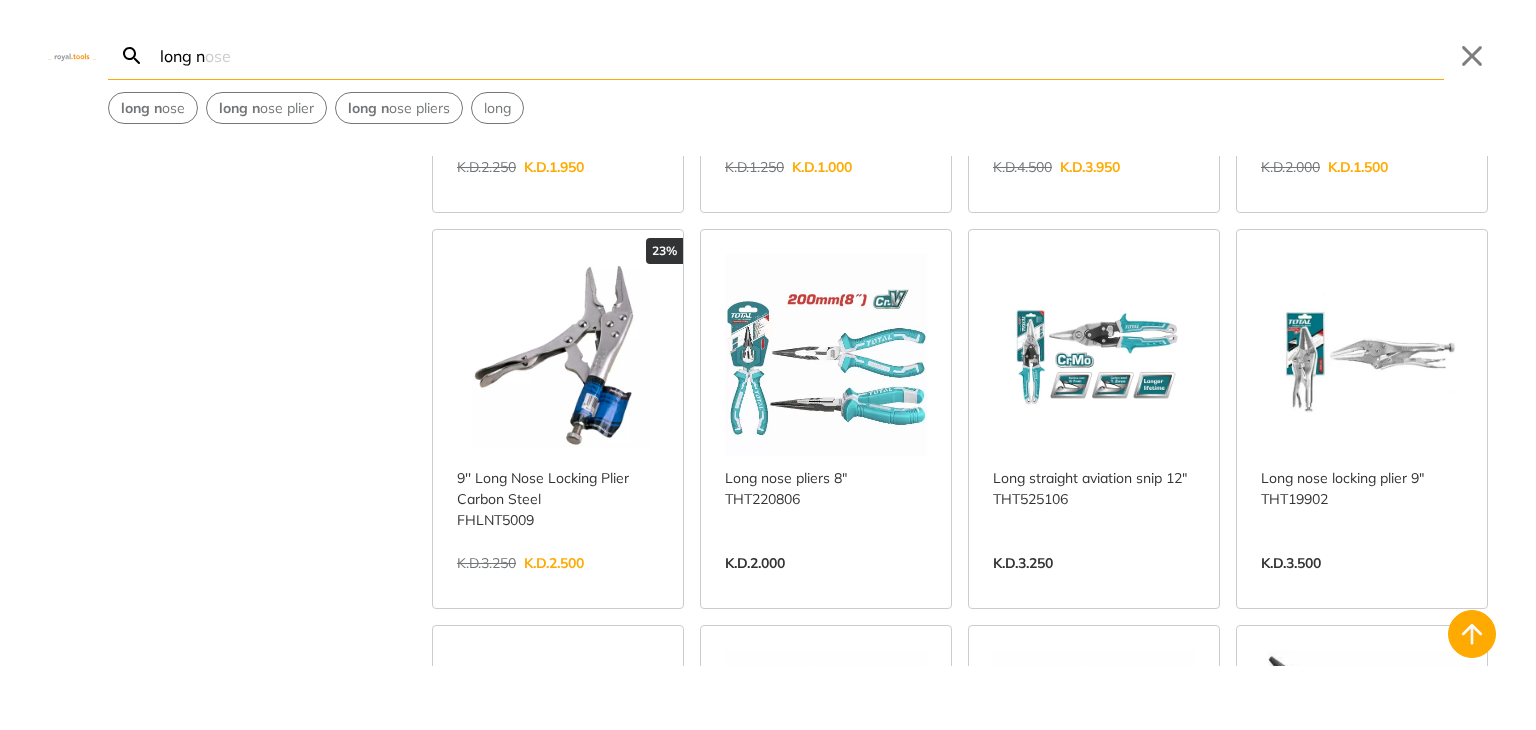 type on "long n" 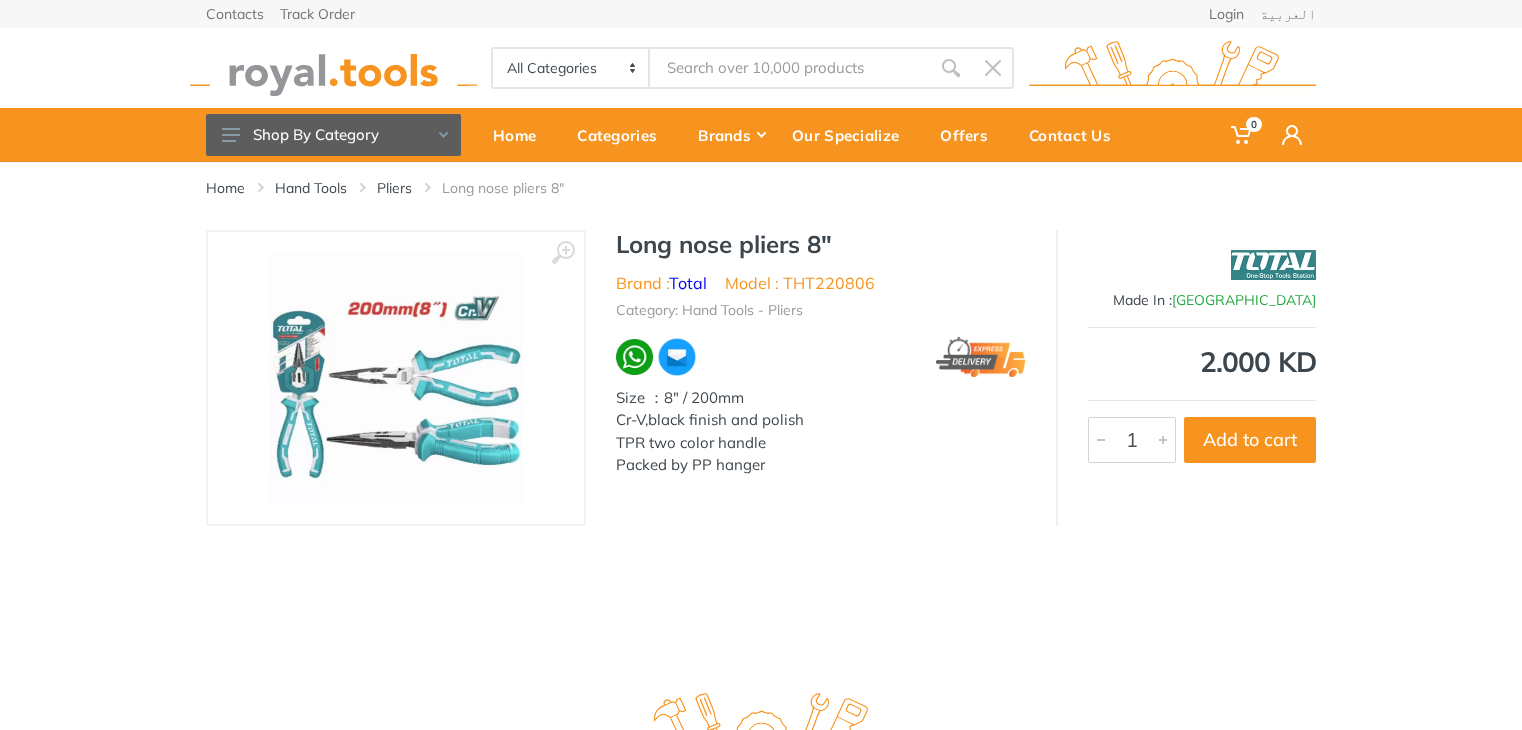 scroll, scrollTop: 0, scrollLeft: 0, axis: both 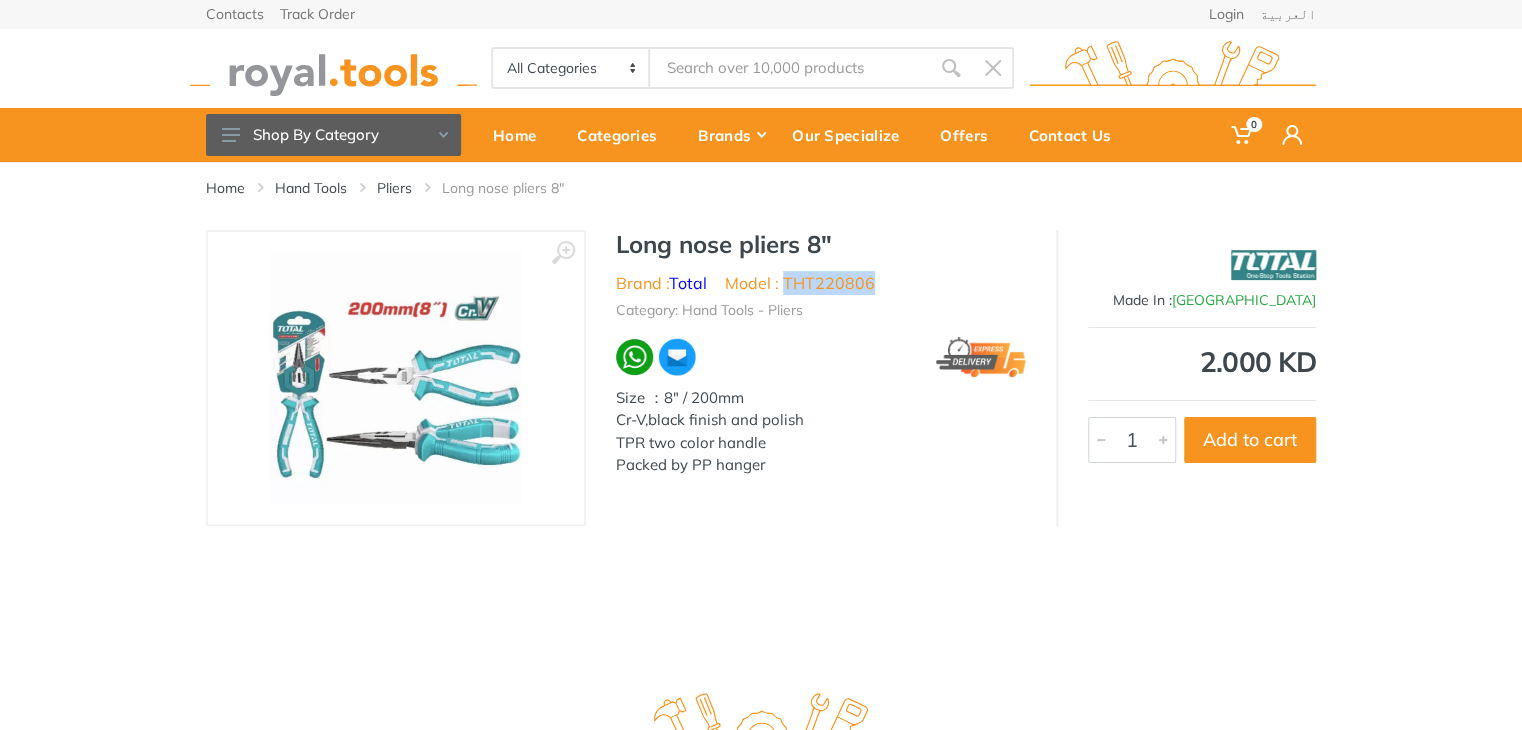 drag, startPoint x: 870, startPoint y: 282, endPoint x: 782, endPoint y: 288, distance: 88.20431 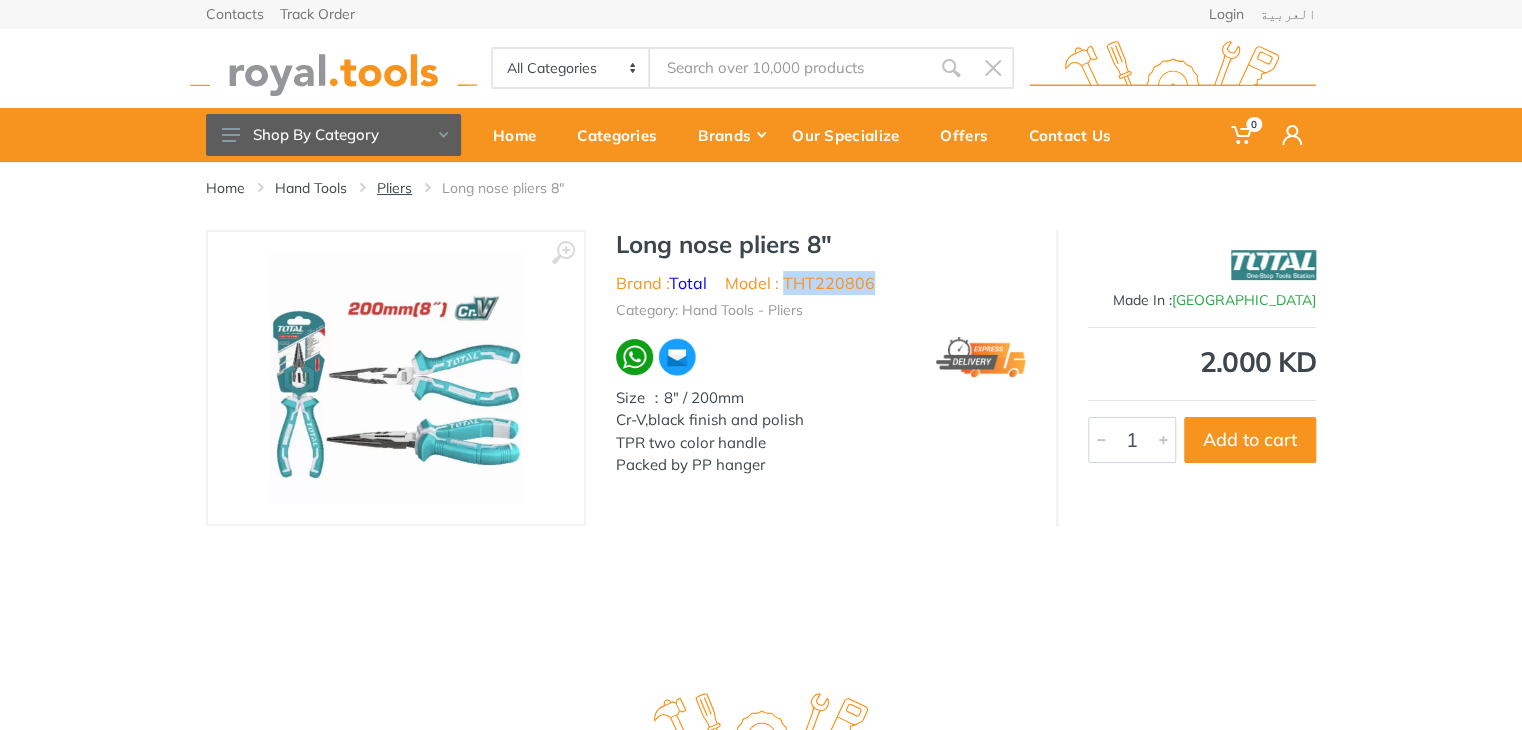 click on "Pliers" at bounding box center (394, 188) 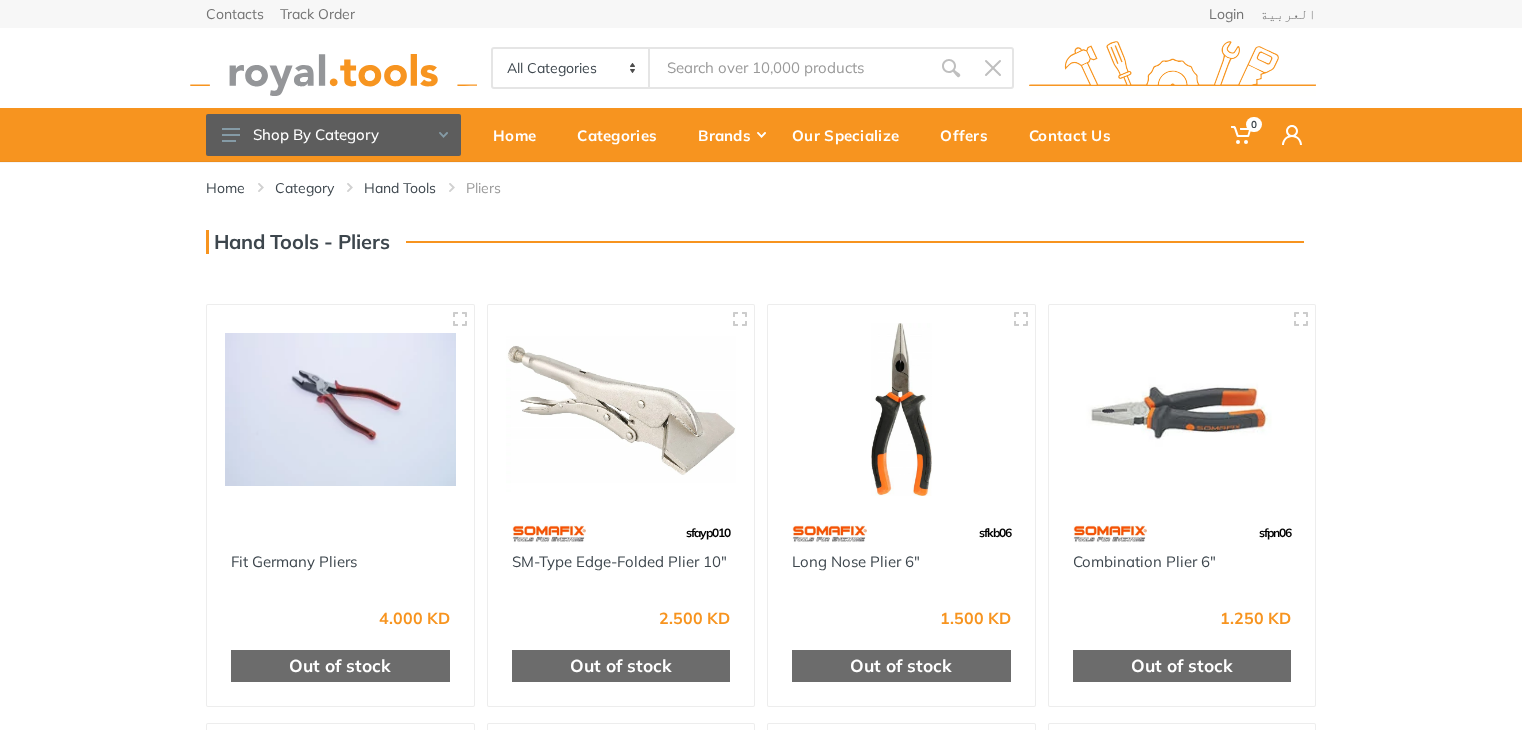 scroll, scrollTop: 100, scrollLeft: 0, axis: vertical 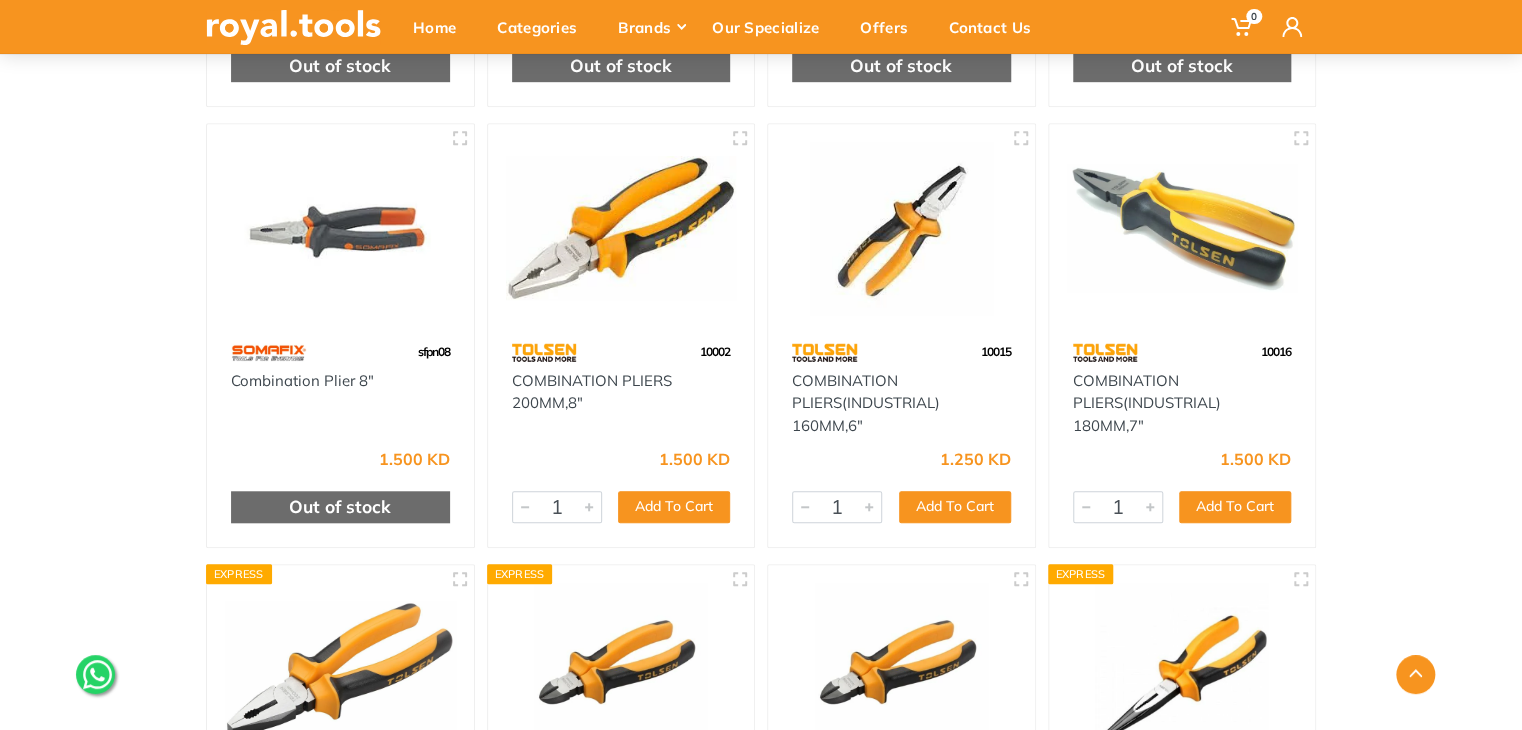 click at bounding box center [621, 228] 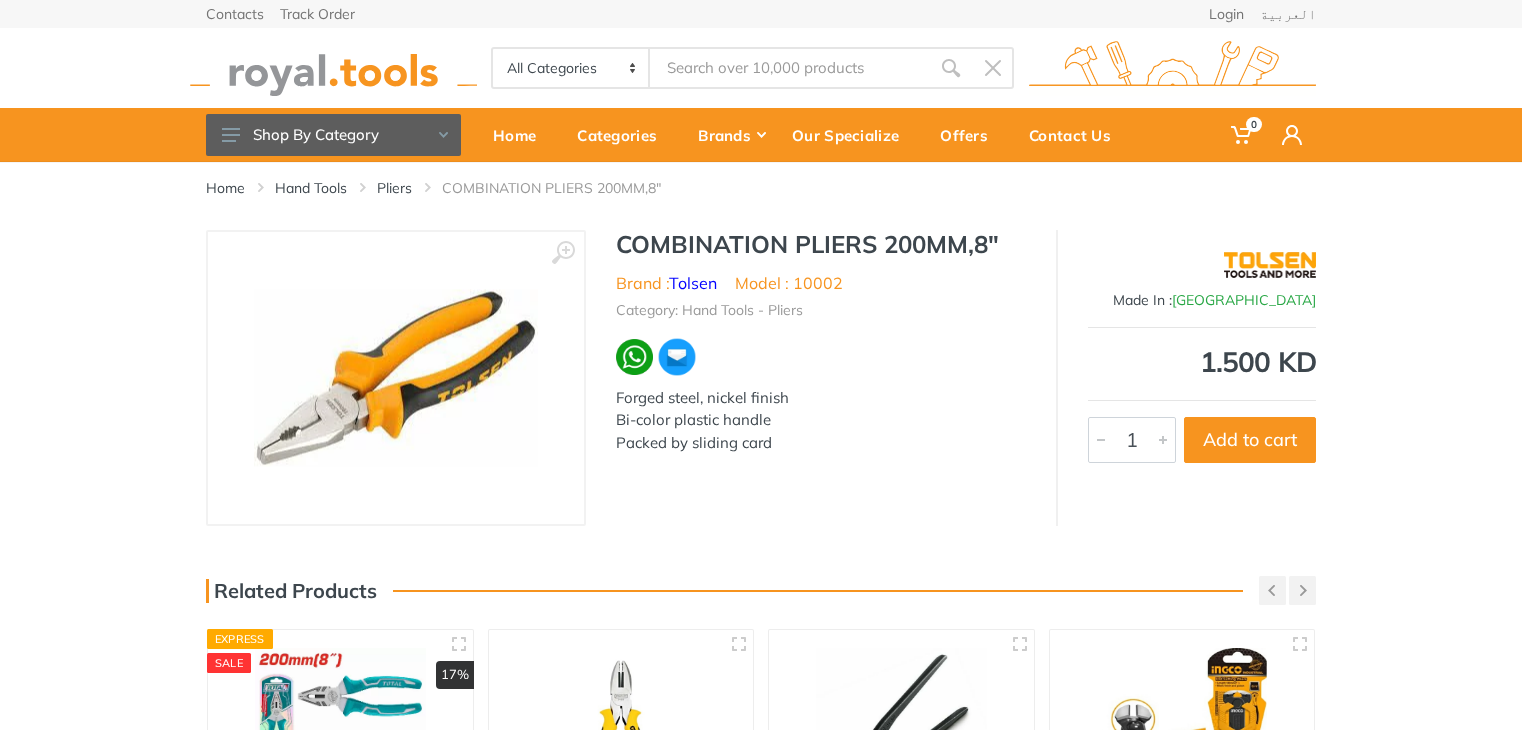 scroll, scrollTop: 0, scrollLeft: 0, axis: both 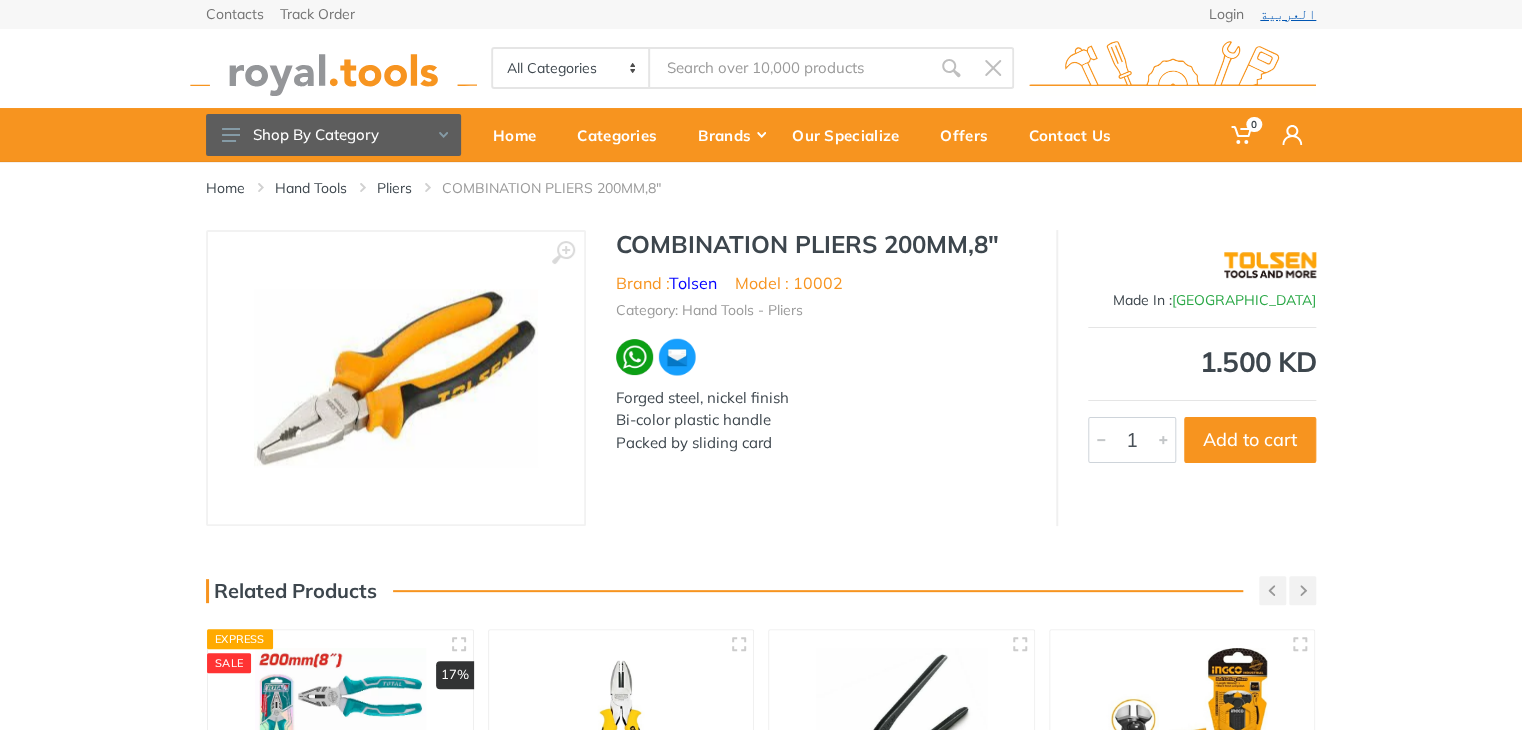 click on "العربية" at bounding box center (1288, 14) 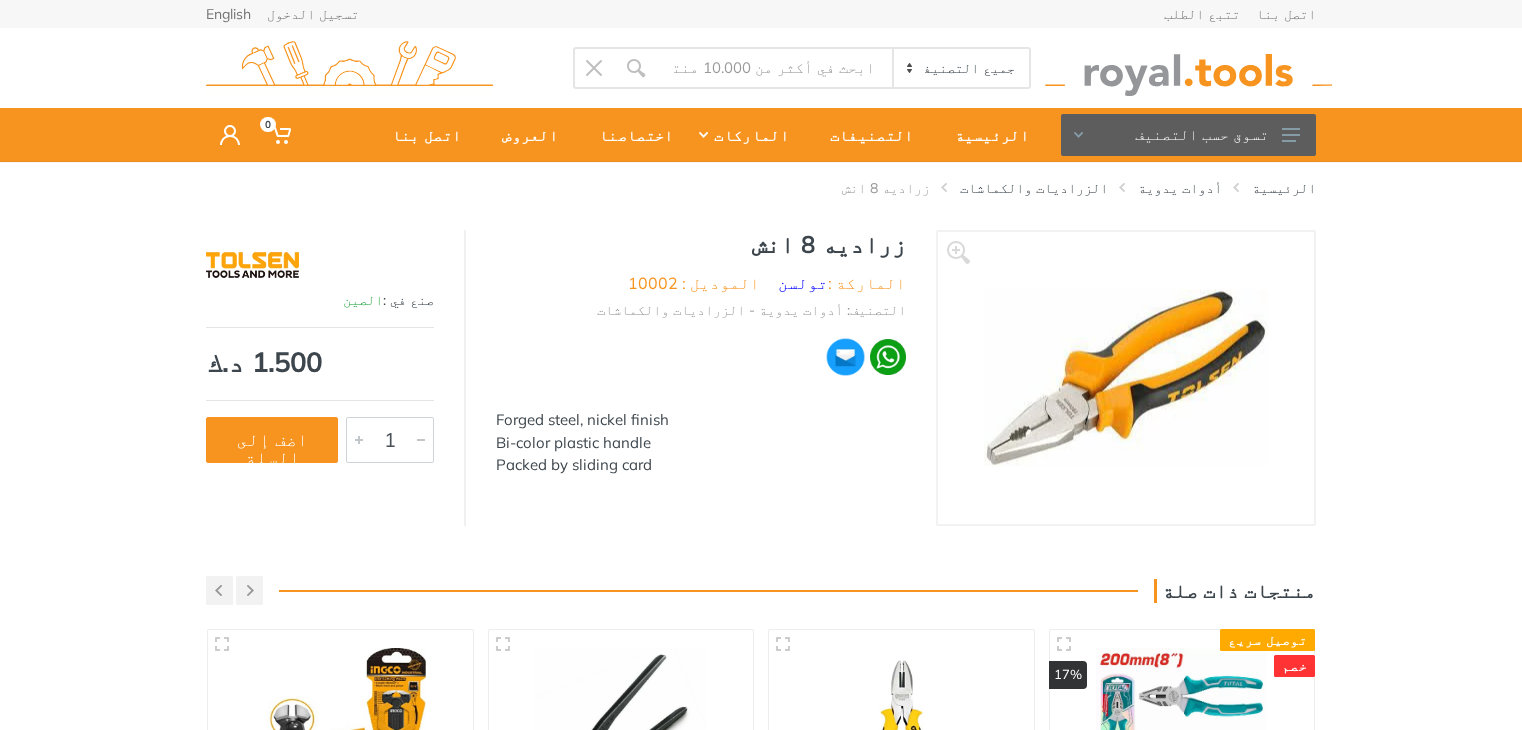 scroll, scrollTop: 0, scrollLeft: 0, axis: both 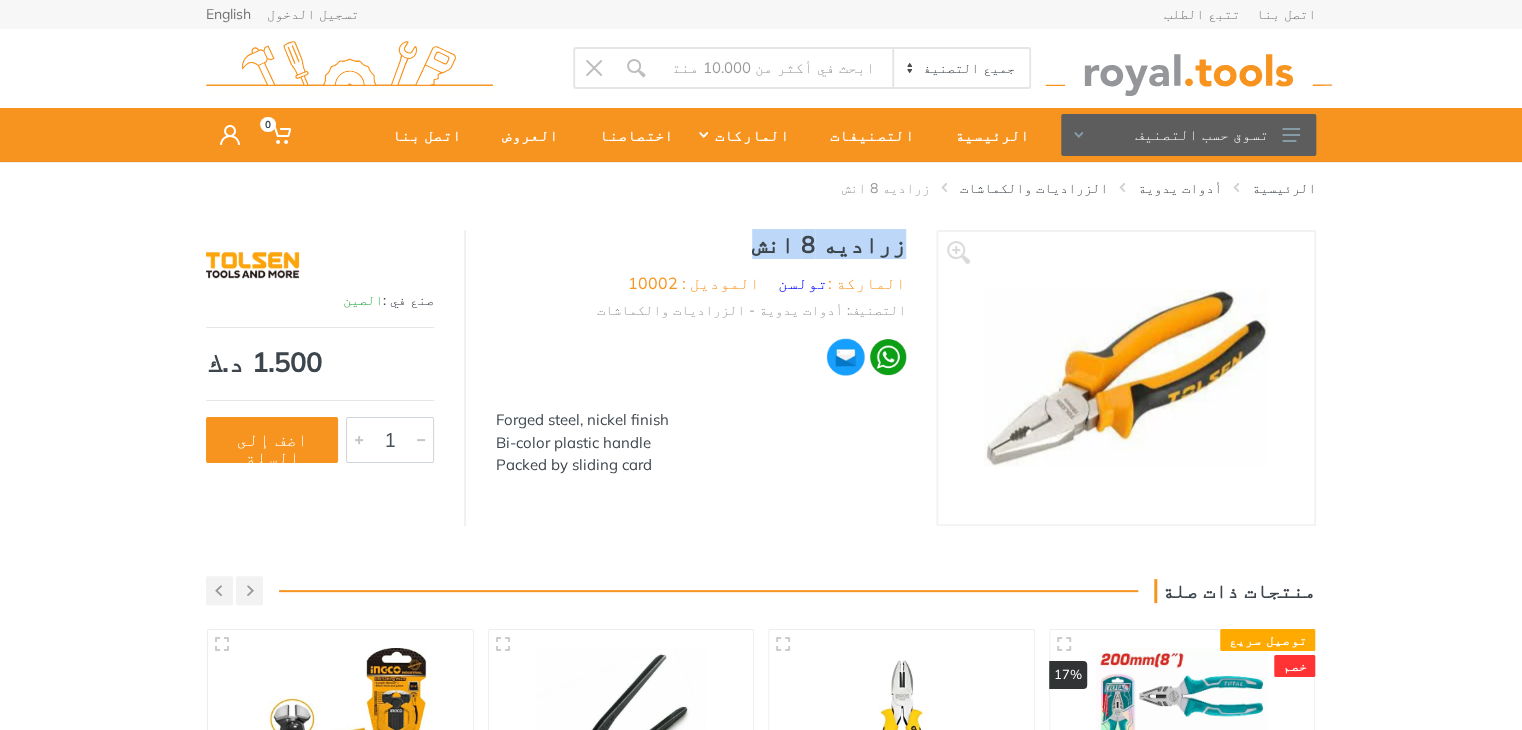 drag, startPoint x: 909, startPoint y: 246, endPoint x: 738, endPoint y: 243, distance: 171.0263 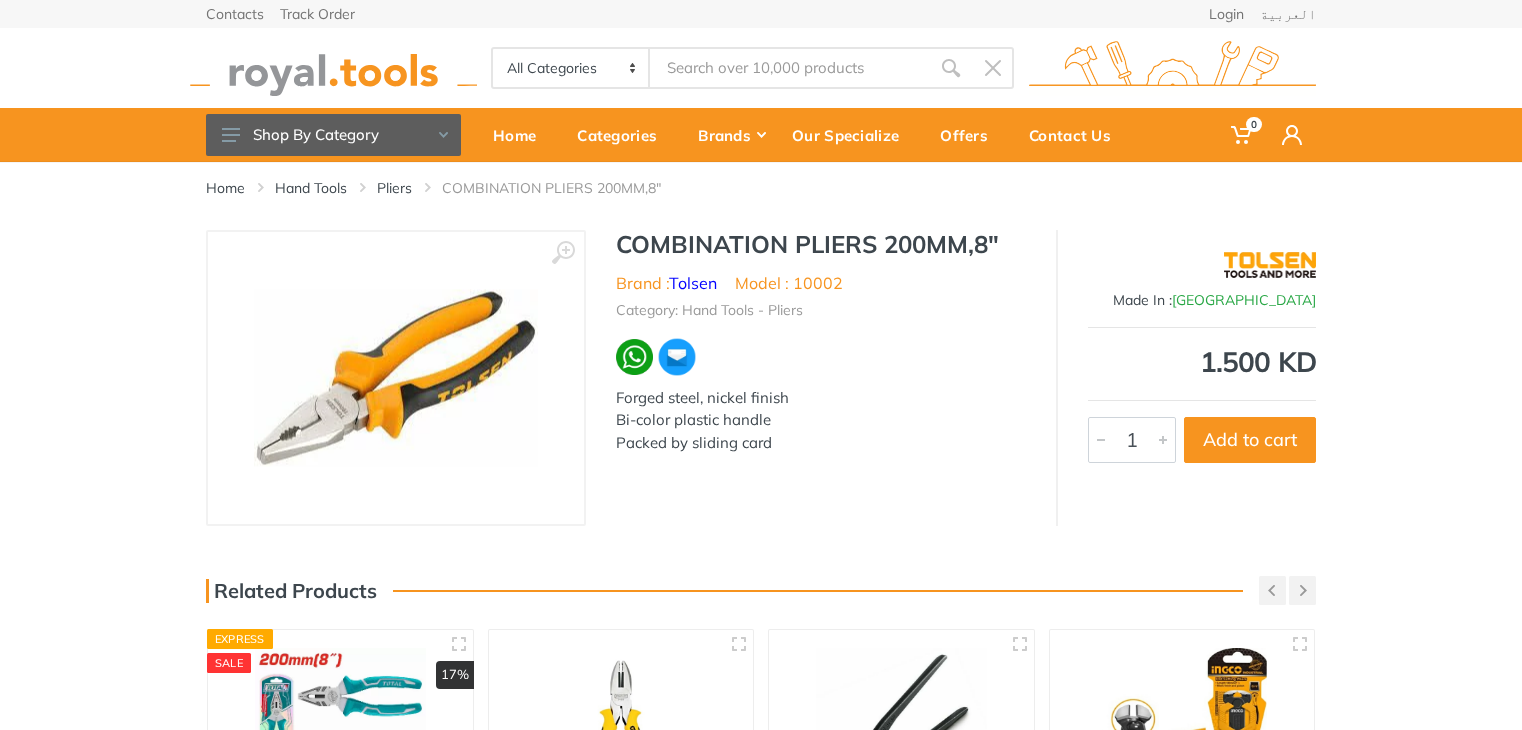 scroll, scrollTop: 0, scrollLeft: 0, axis: both 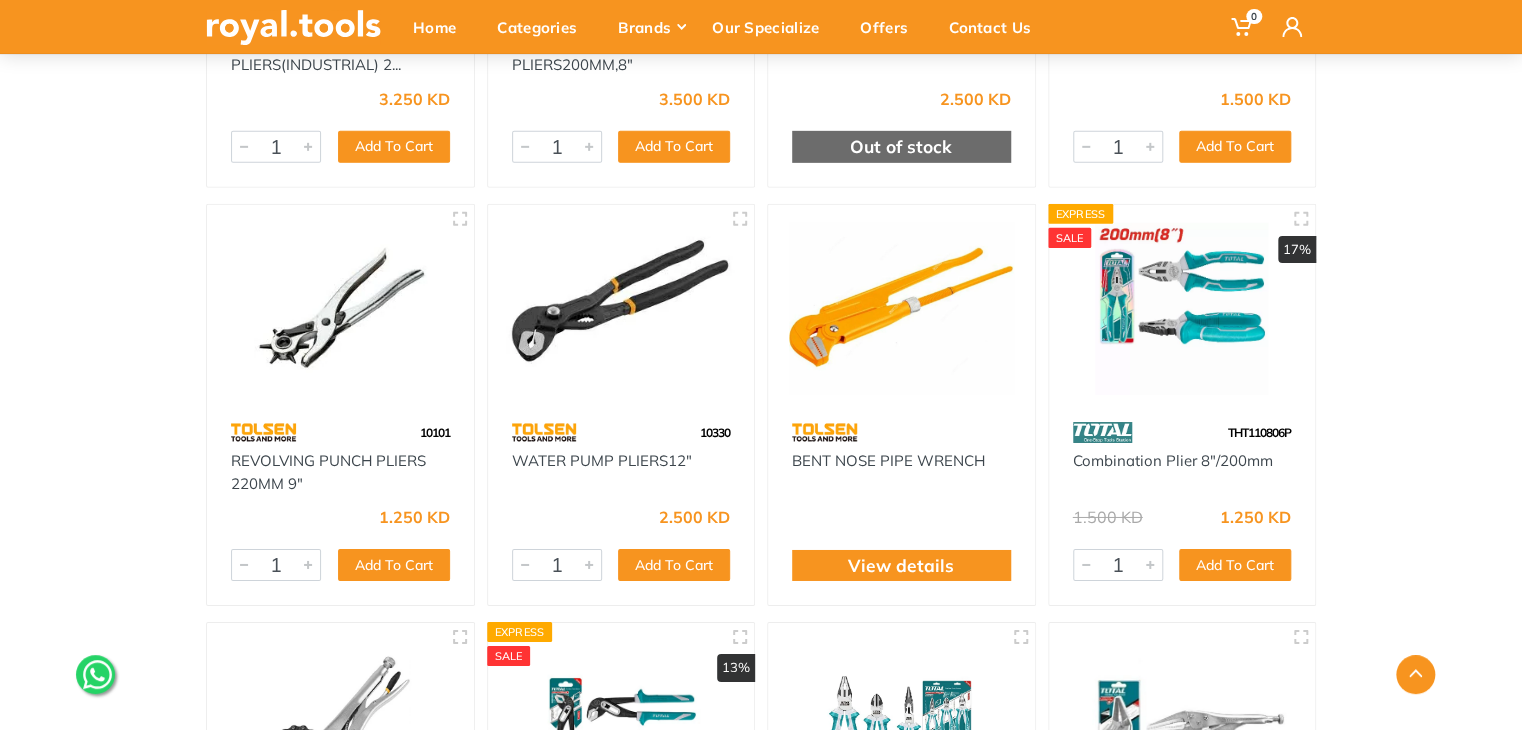 click at bounding box center [1182, 309] 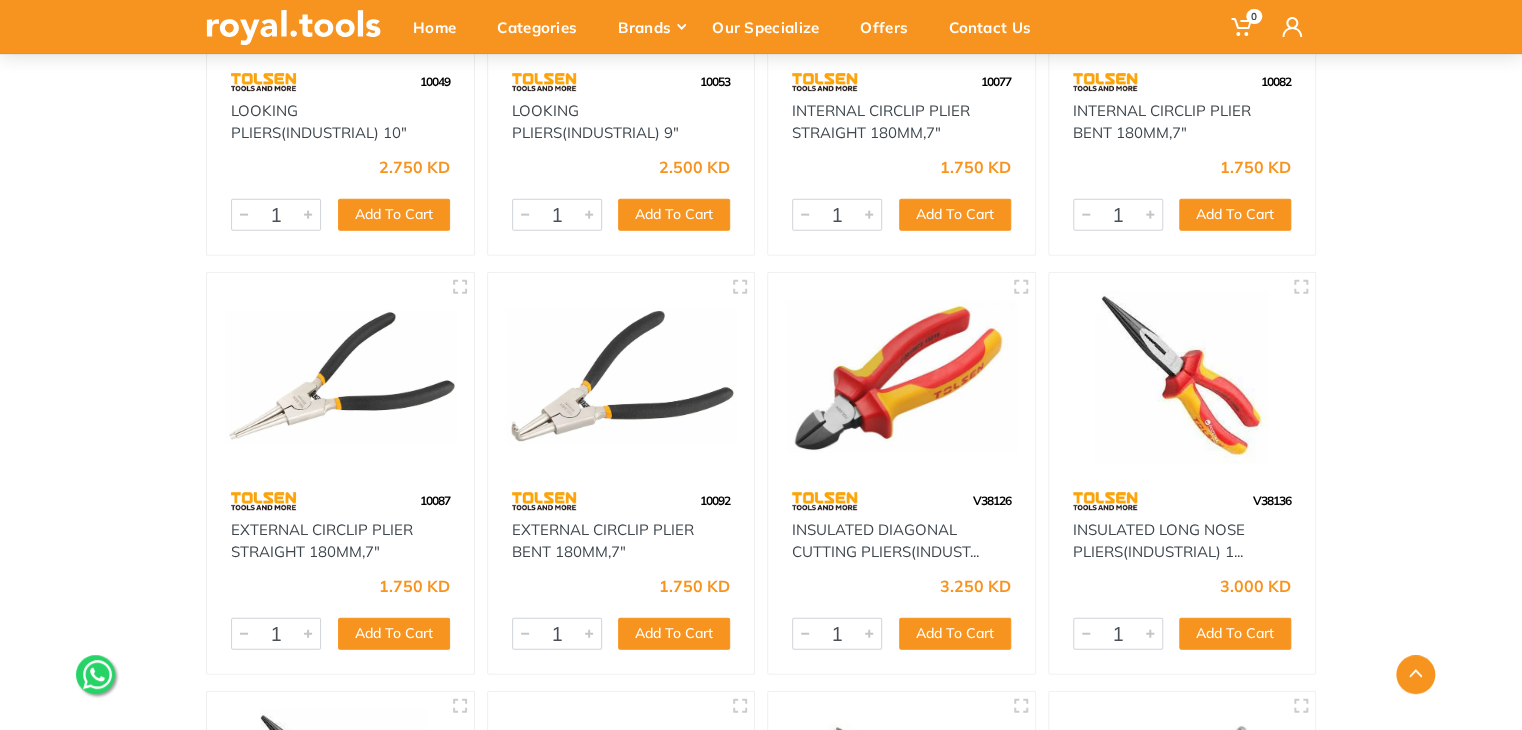 scroll, scrollTop: 2100, scrollLeft: 0, axis: vertical 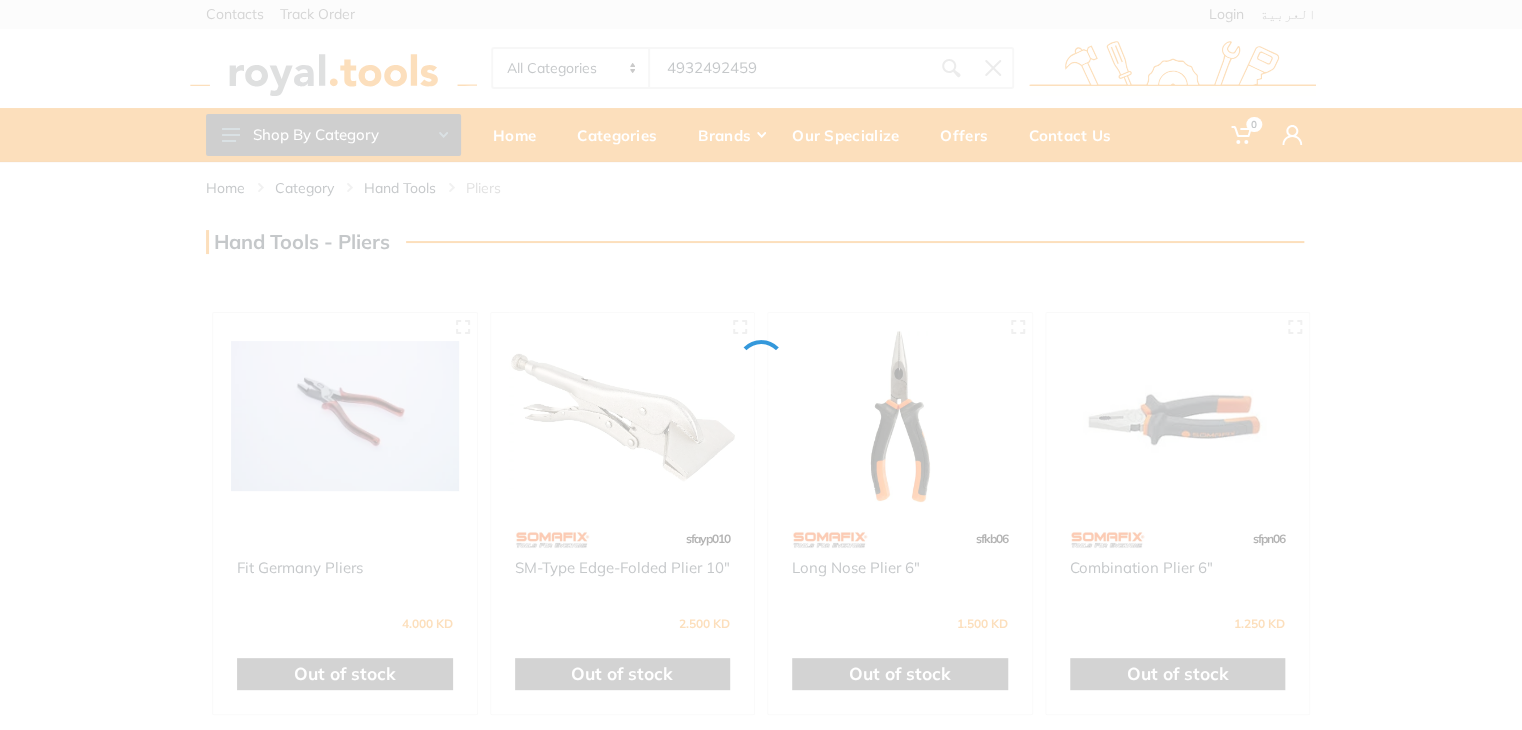 type on "4932492459" 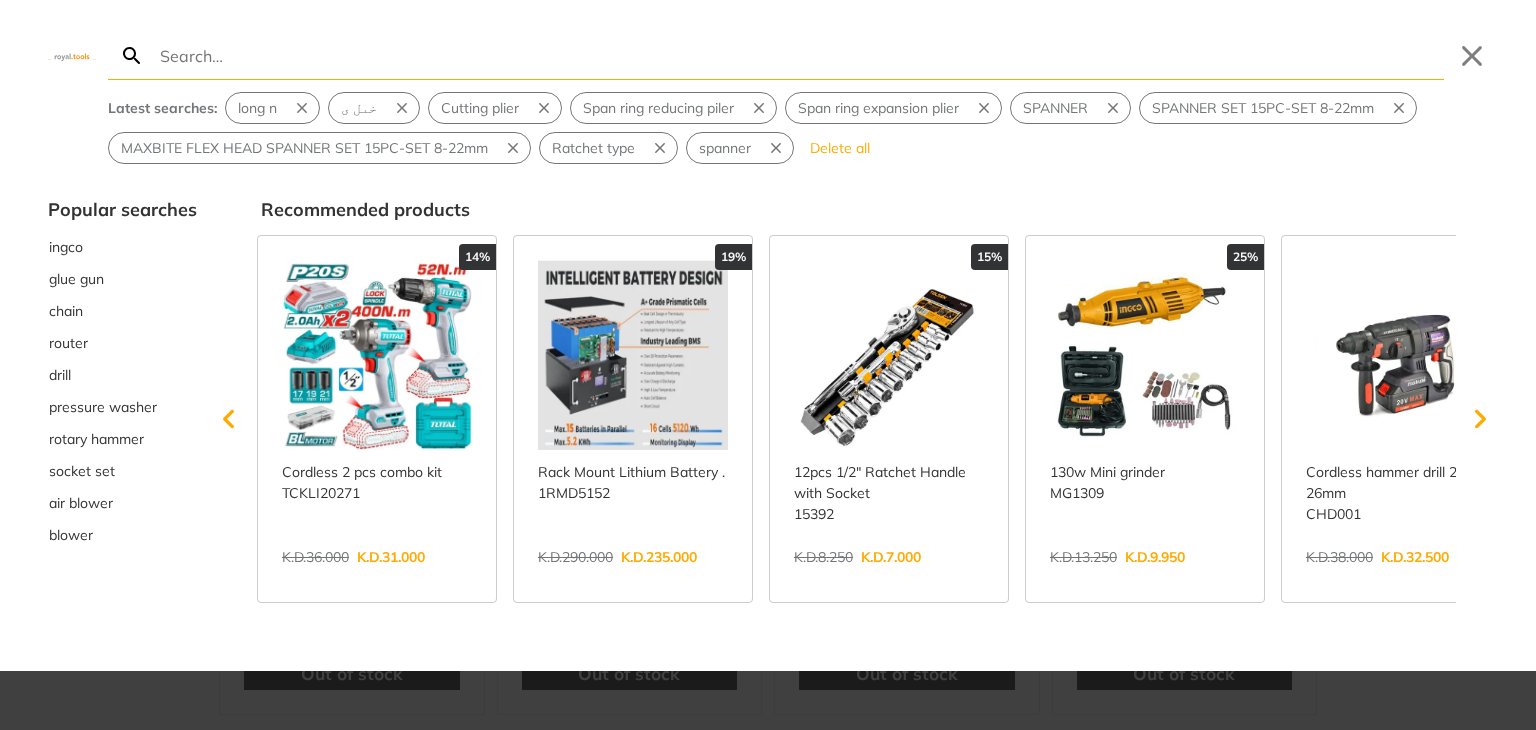paste on "Grip plier (Long nose)" 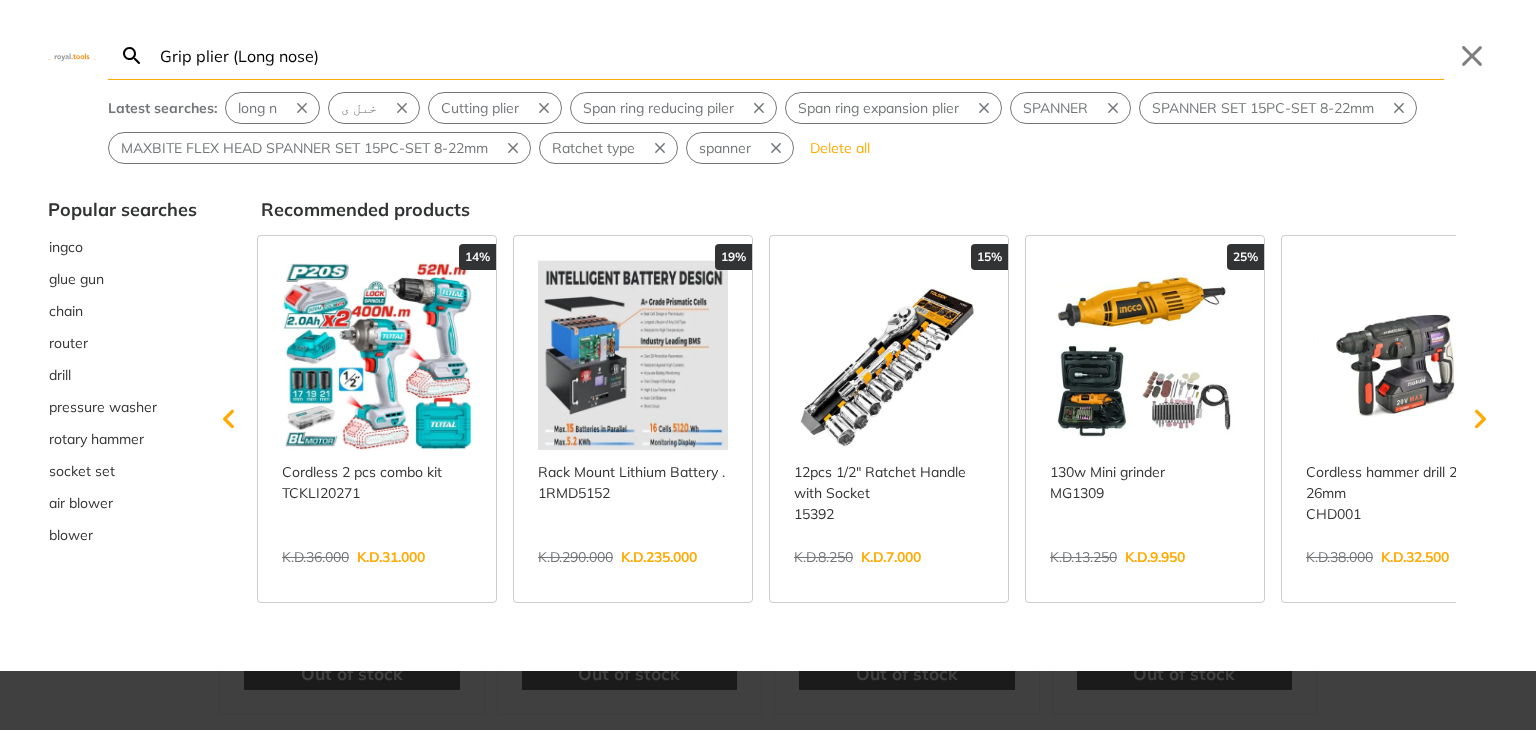 type on "Grip plier (Long nose)" 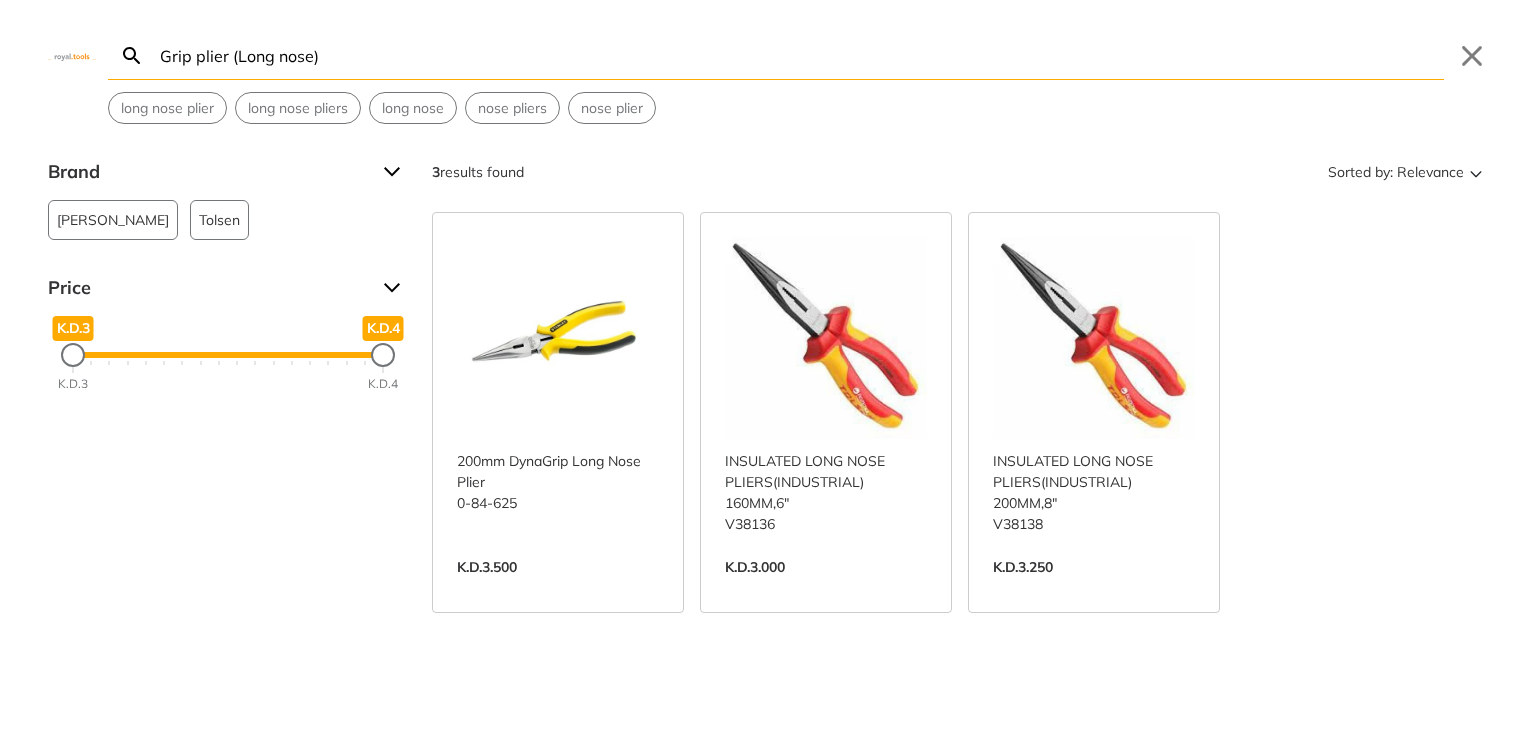 click on "Grip plier (Long nose)" at bounding box center (800, 55) 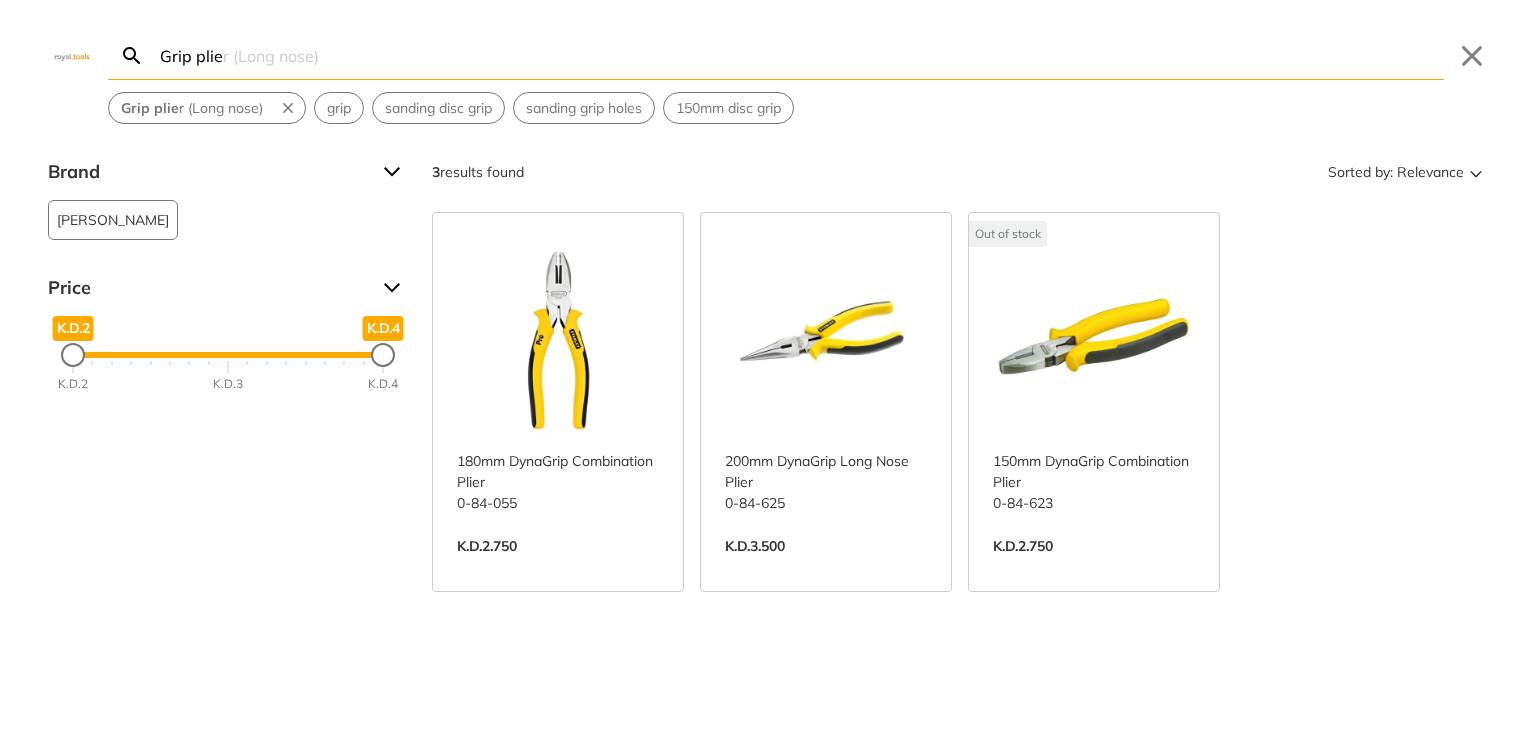 type on "Grip plie" 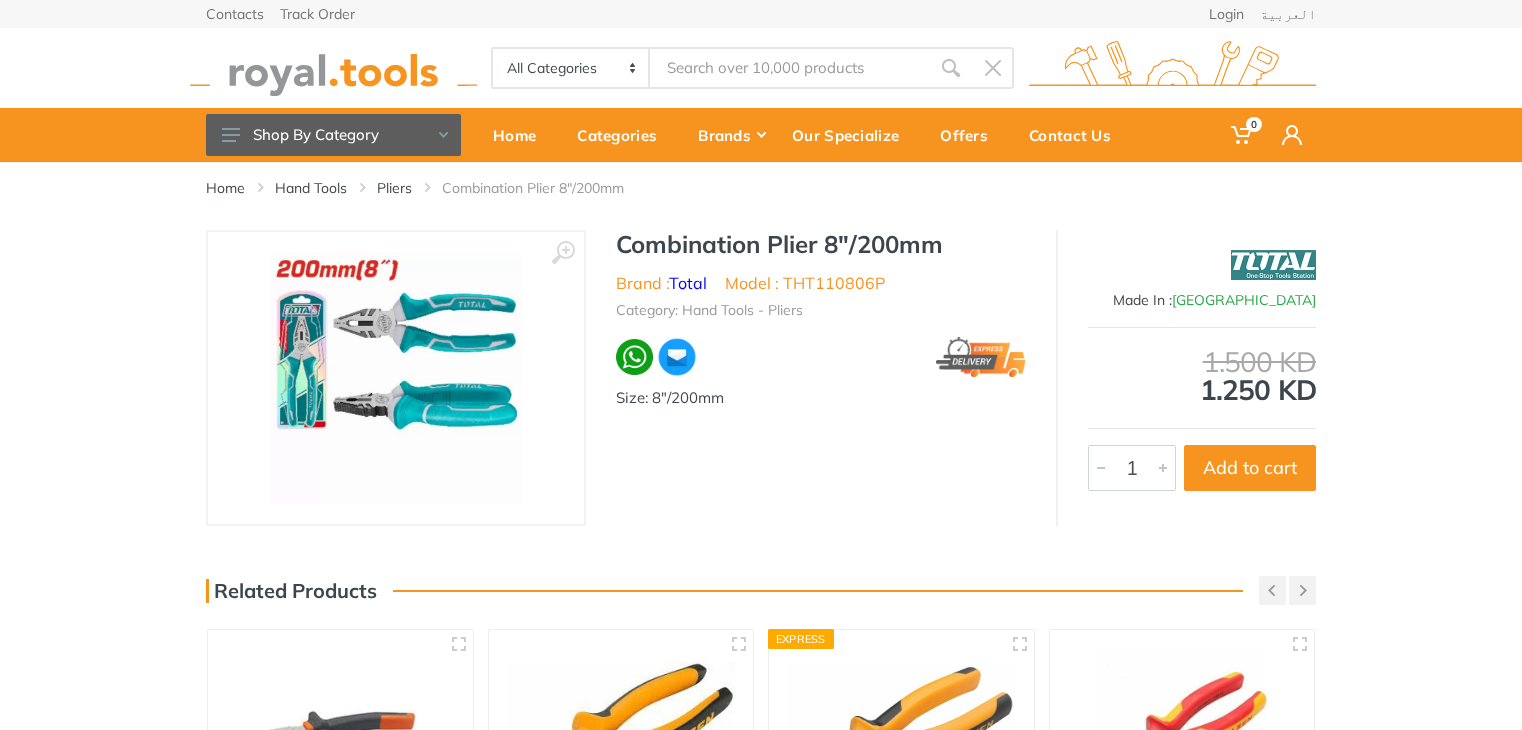 scroll, scrollTop: 0, scrollLeft: 0, axis: both 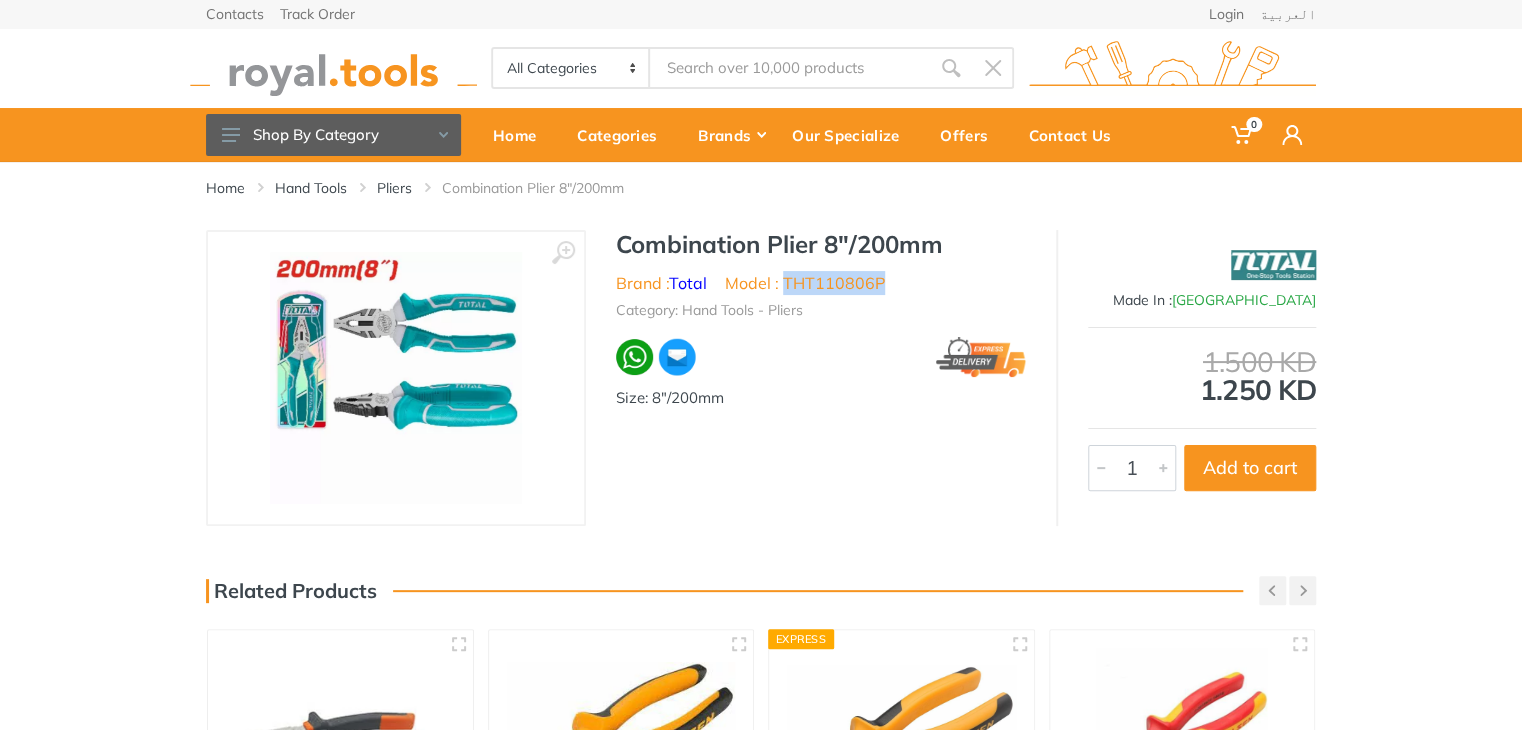 drag, startPoint x: 889, startPoint y: 284, endPoint x: 786, endPoint y: 285, distance: 103.00485 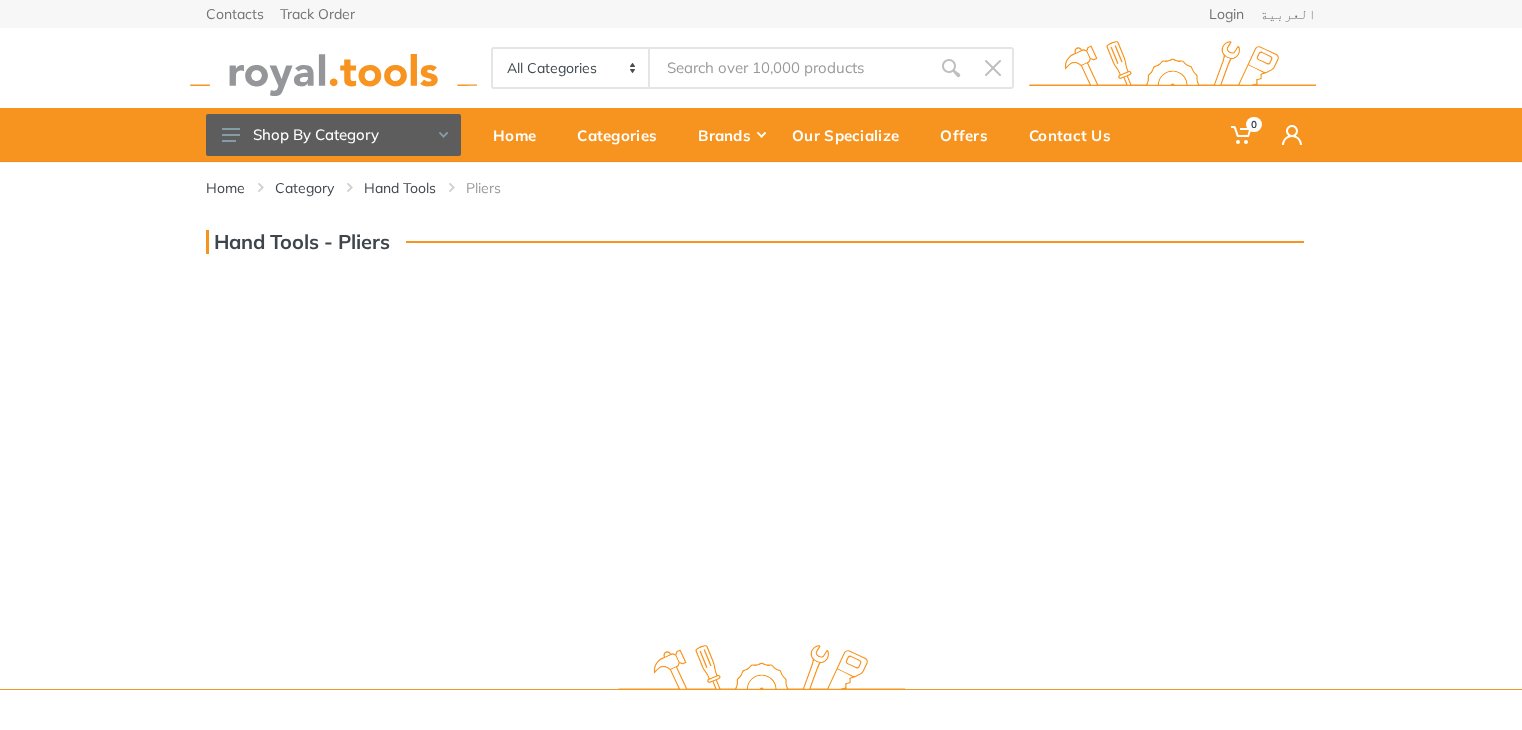scroll, scrollTop: 0, scrollLeft: 0, axis: both 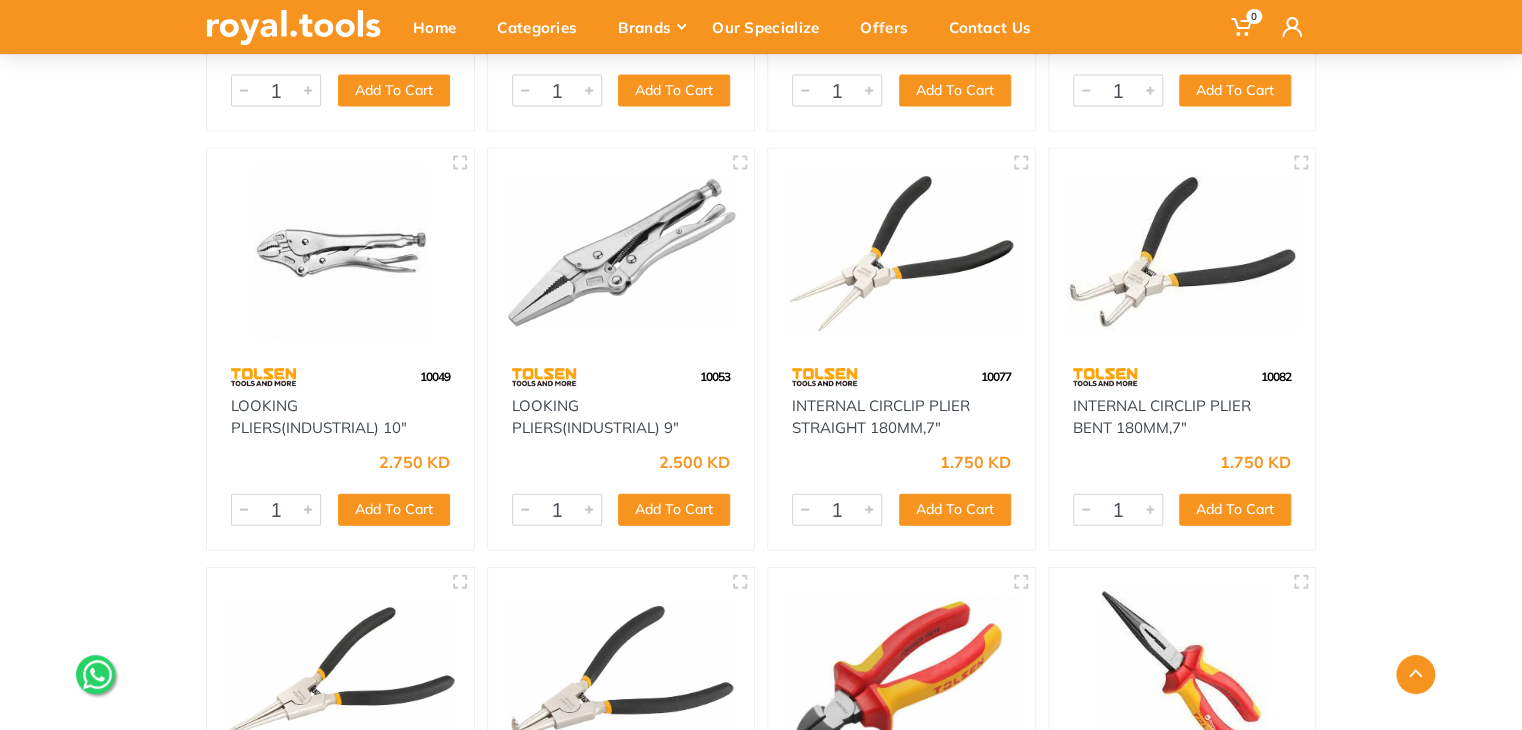 click at bounding box center (621, 252) 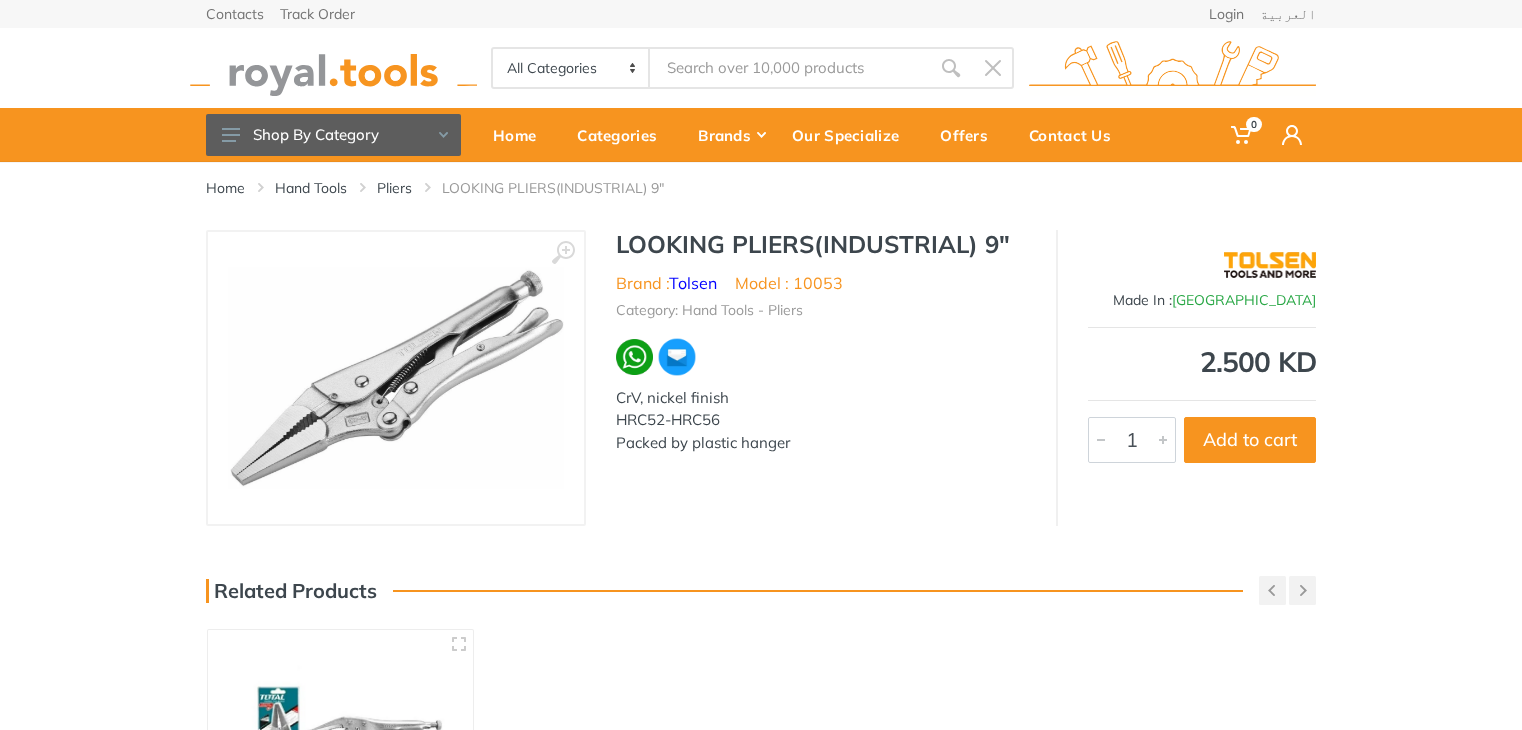 scroll, scrollTop: 0, scrollLeft: 0, axis: both 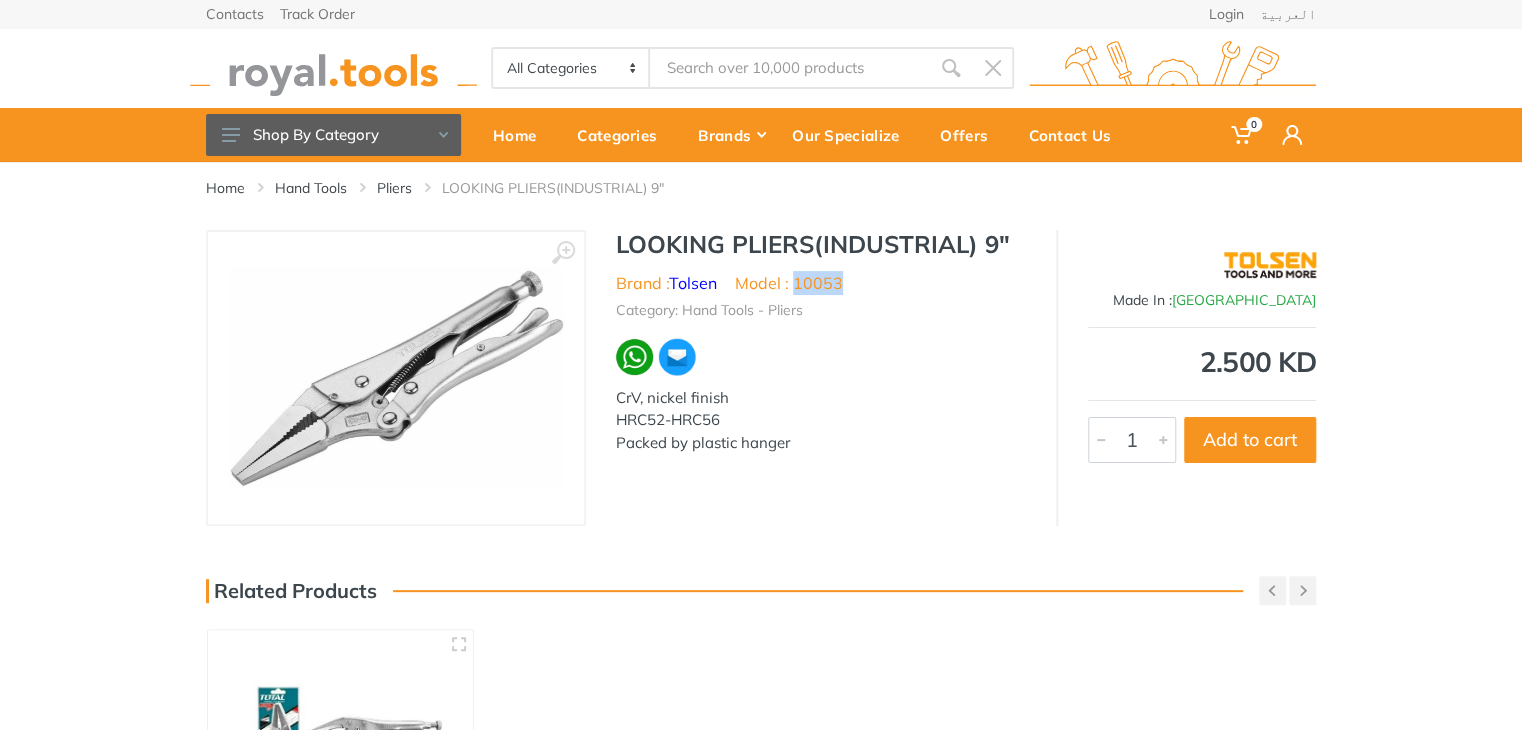 click on "Brand :  Tolsen
Model : 10053" at bounding box center (821, 283) 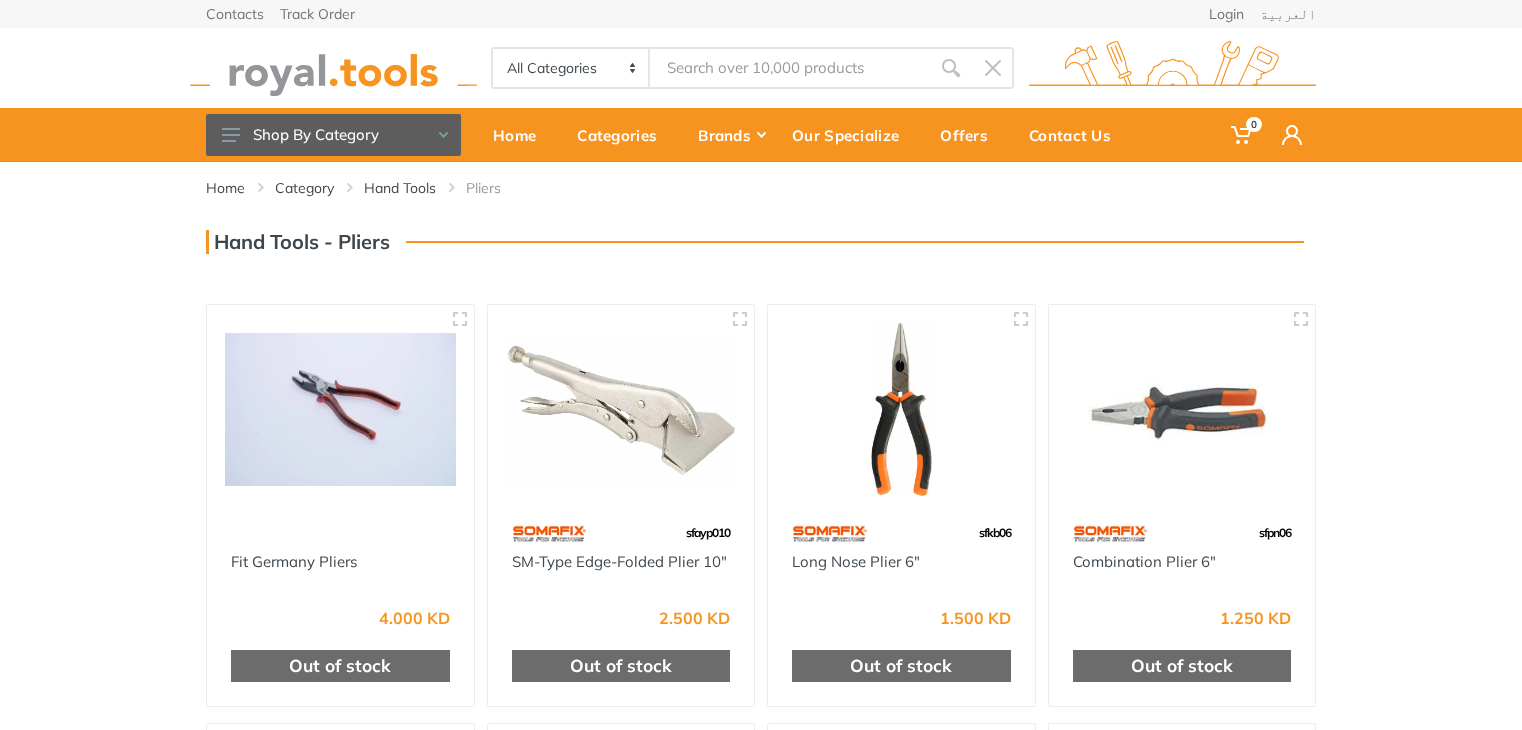 scroll, scrollTop: 935, scrollLeft: 0, axis: vertical 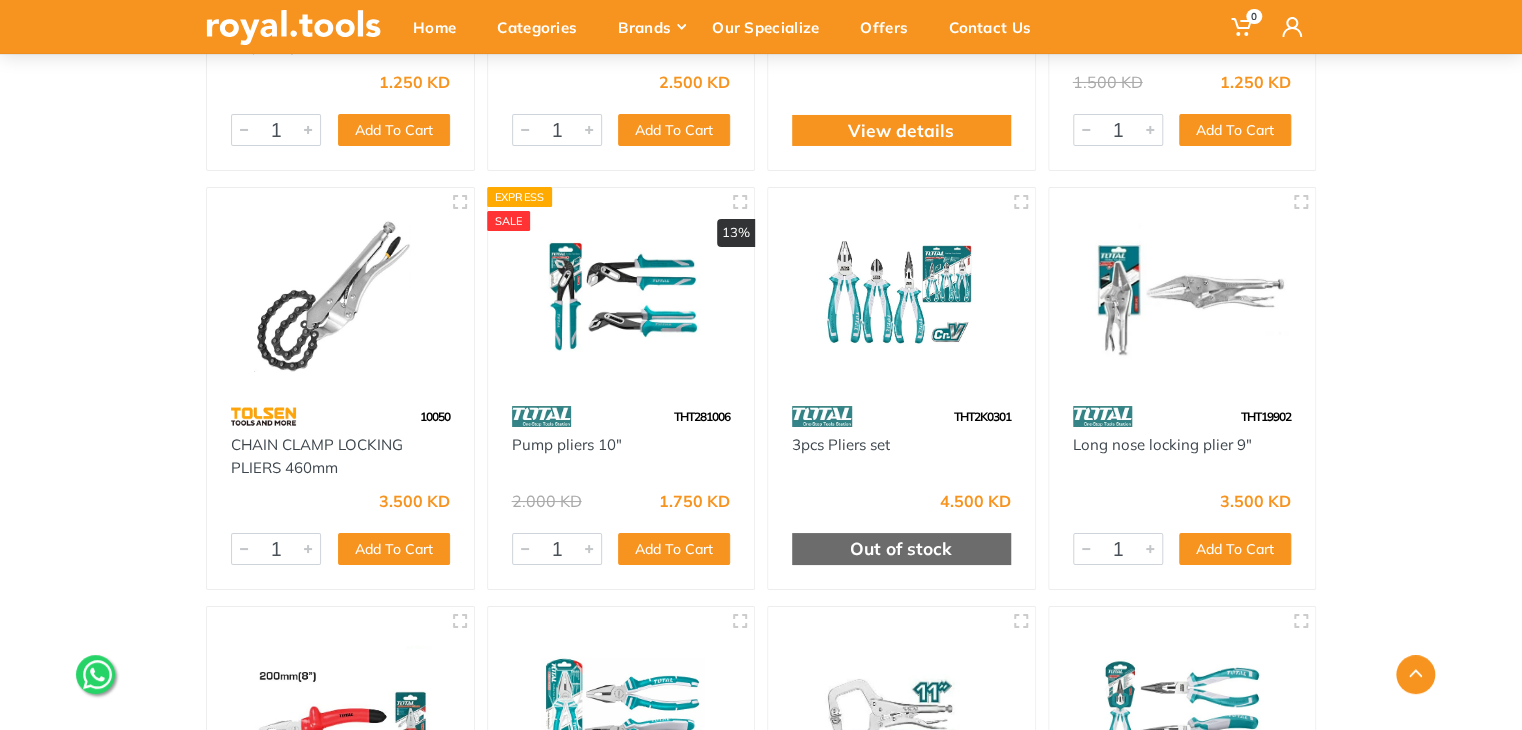 click at bounding box center [1182, 292] 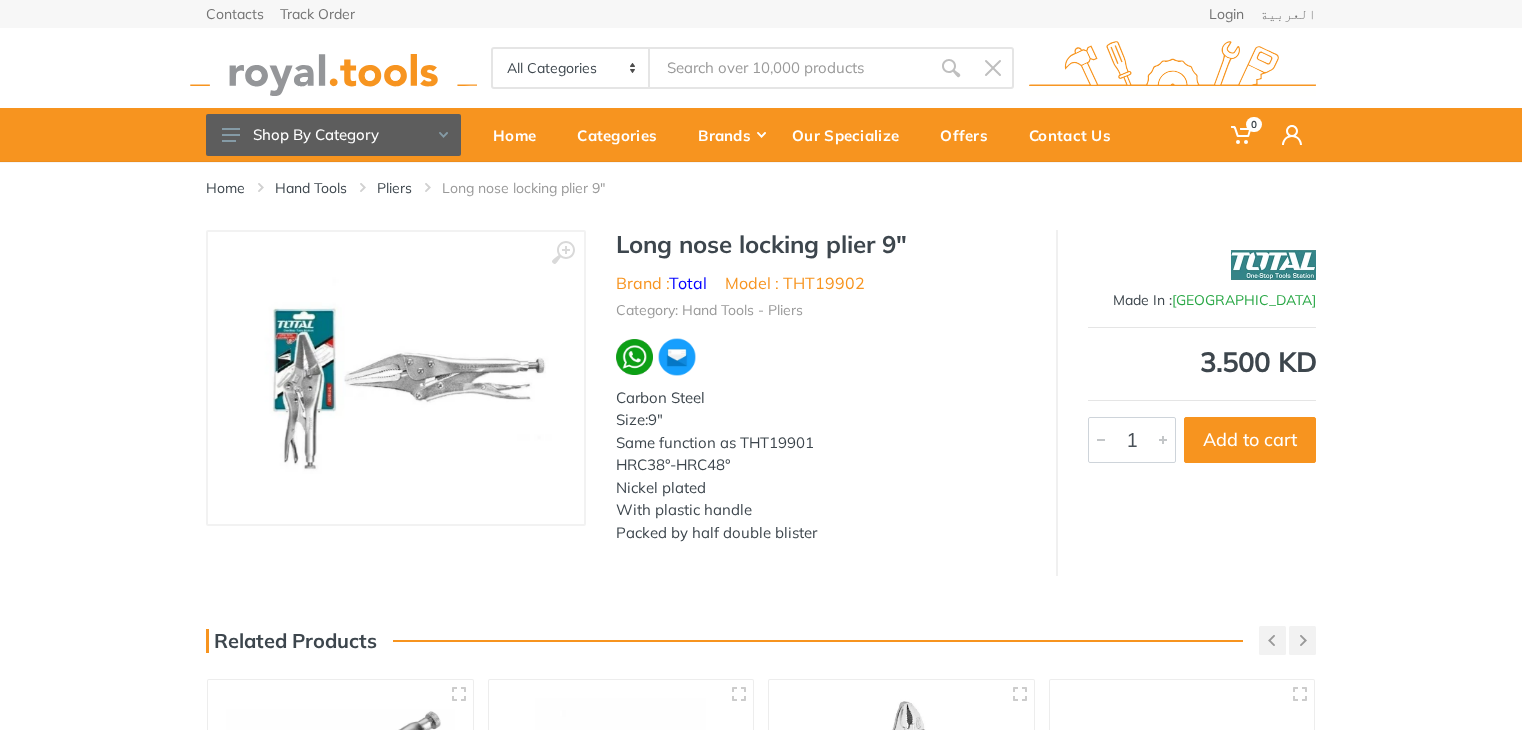 scroll, scrollTop: 0, scrollLeft: 0, axis: both 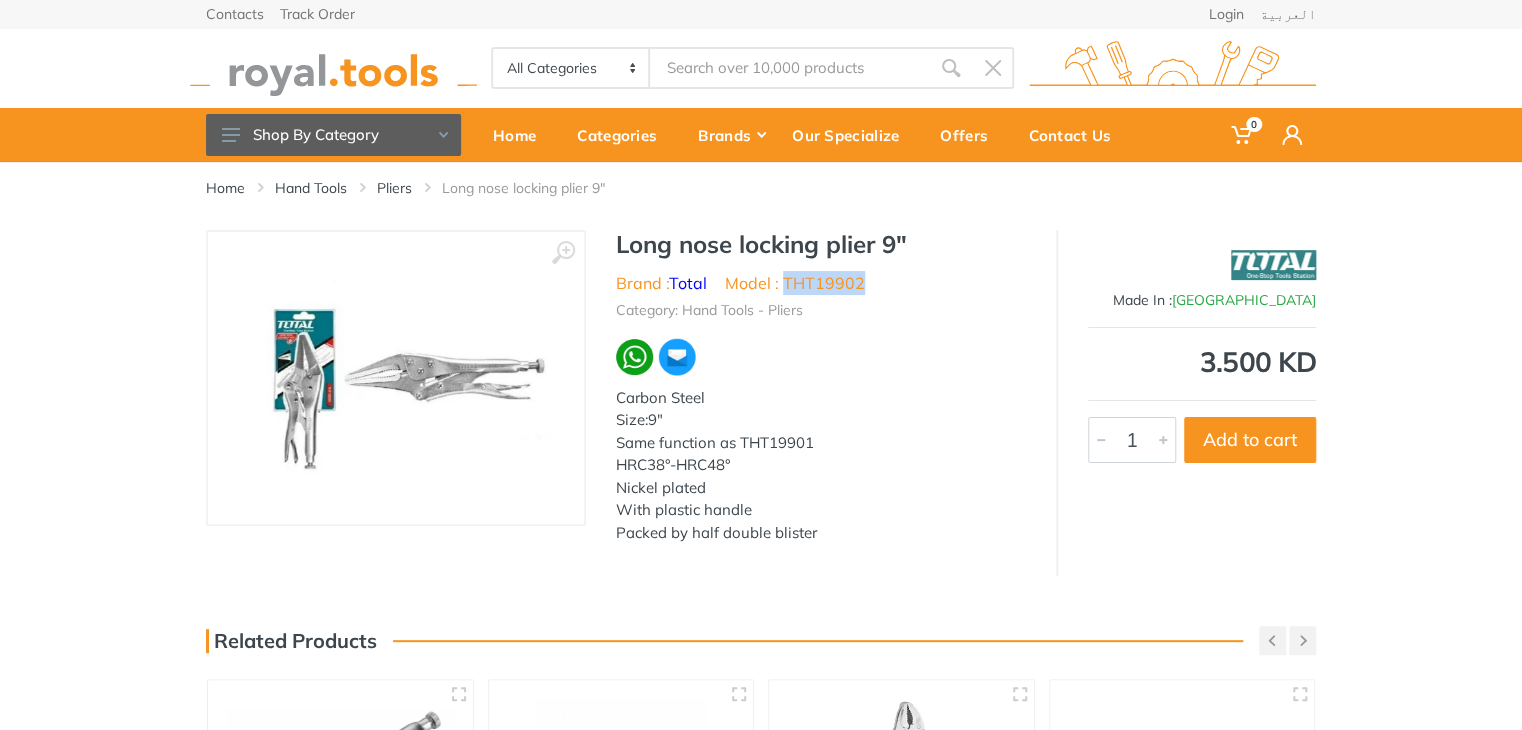 drag, startPoint x: 860, startPoint y: 282, endPoint x: 783, endPoint y: 281, distance: 77.00649 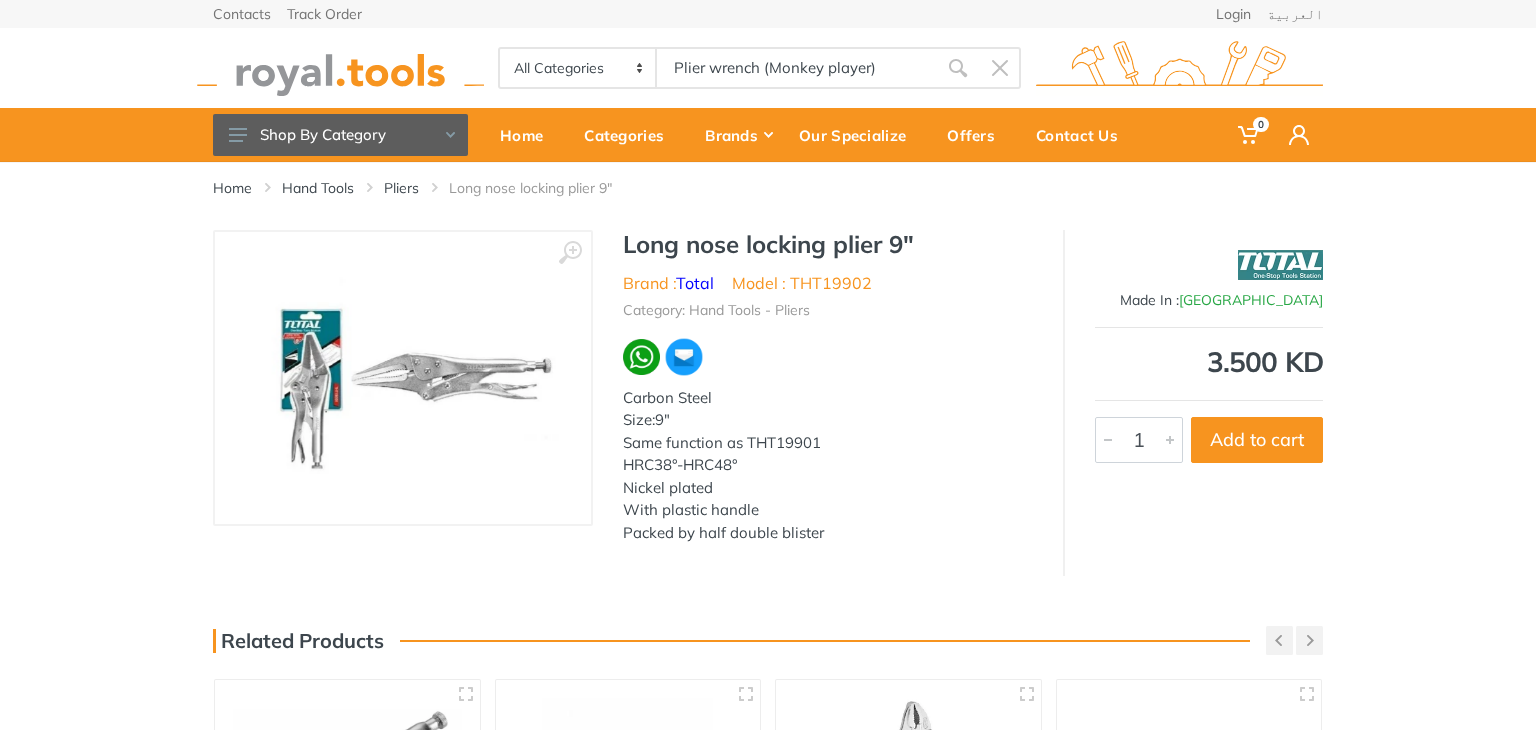 type on "Plier wrench (Monkey player)" 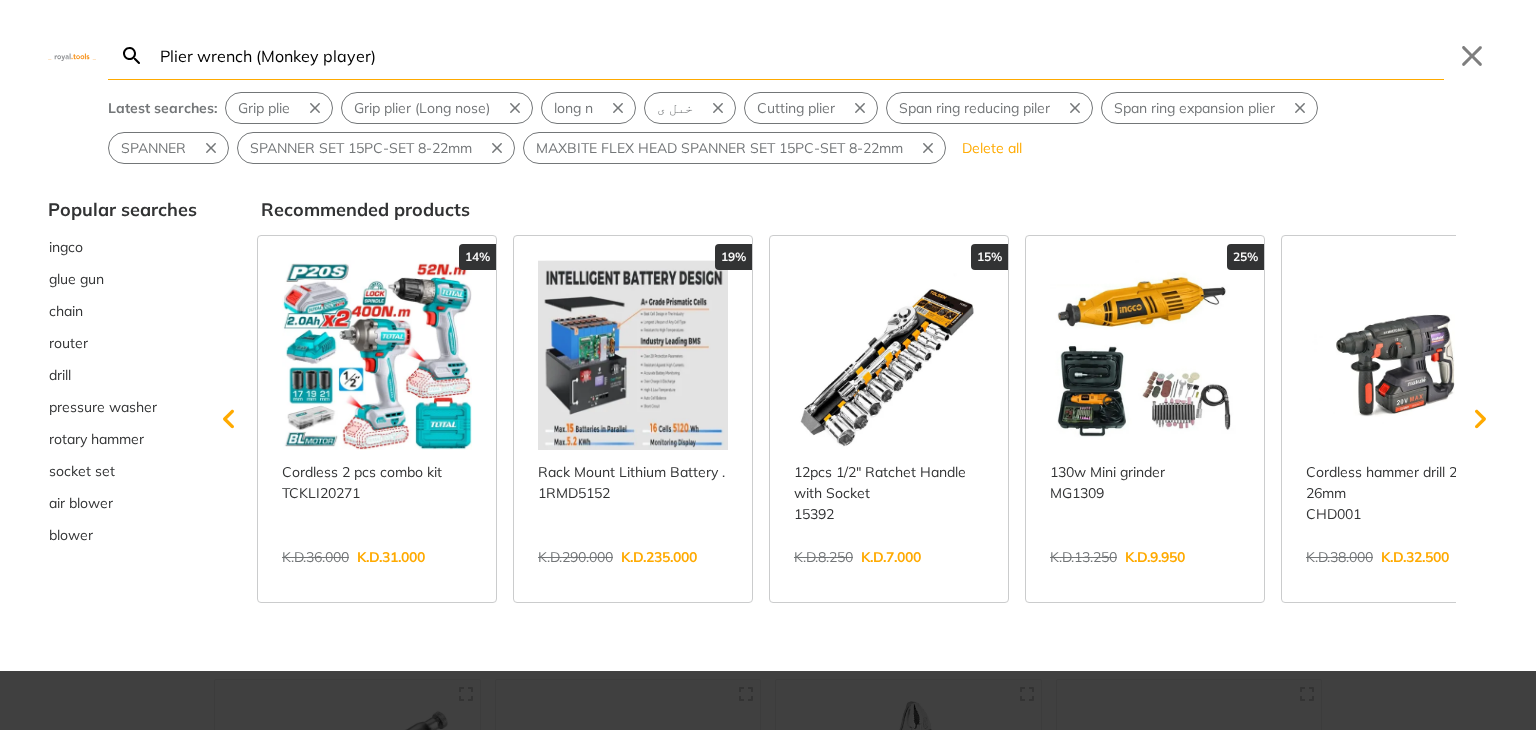 type on "Plier wrench (Monkey player)" 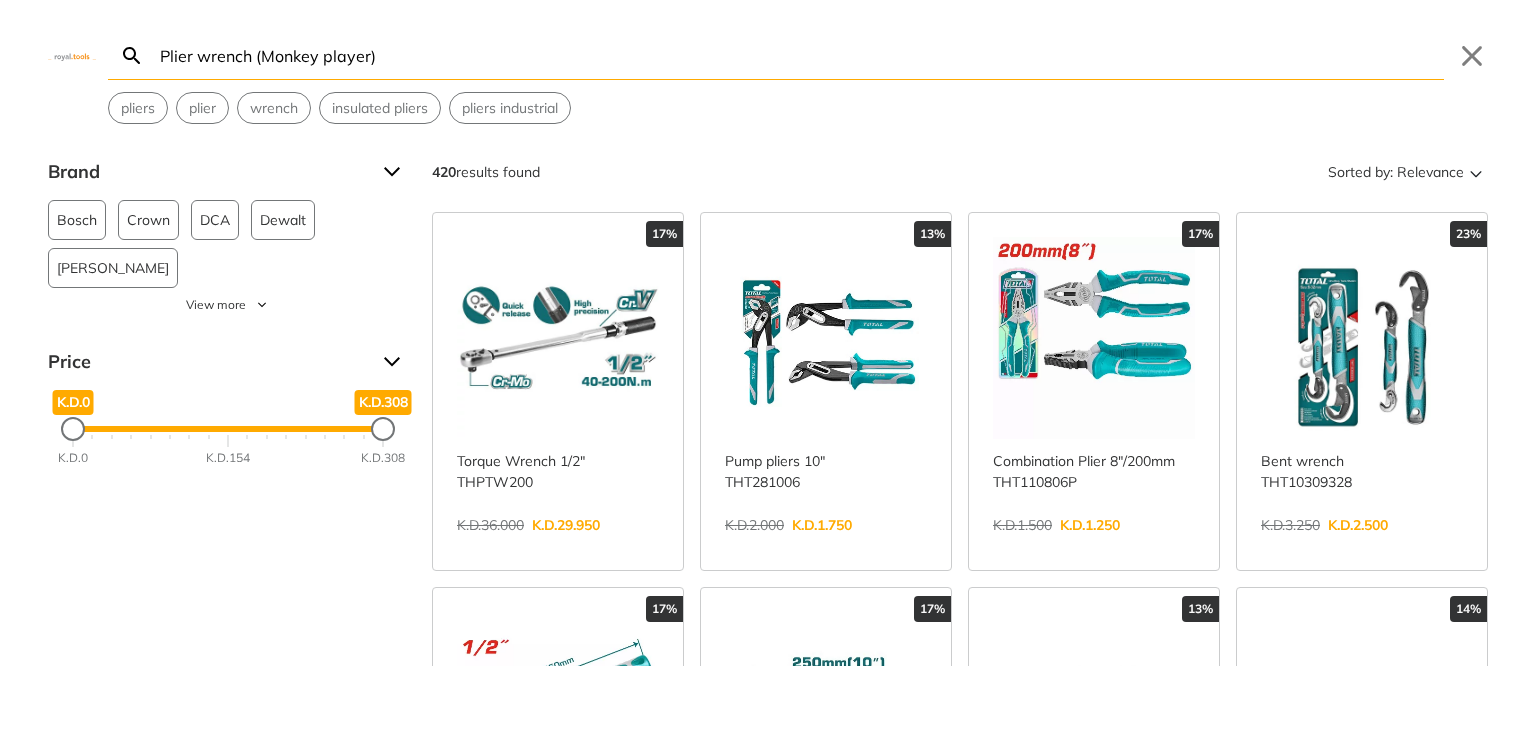 click on "Plier wrench (Monkey player)" at bounding box center [800, 55] 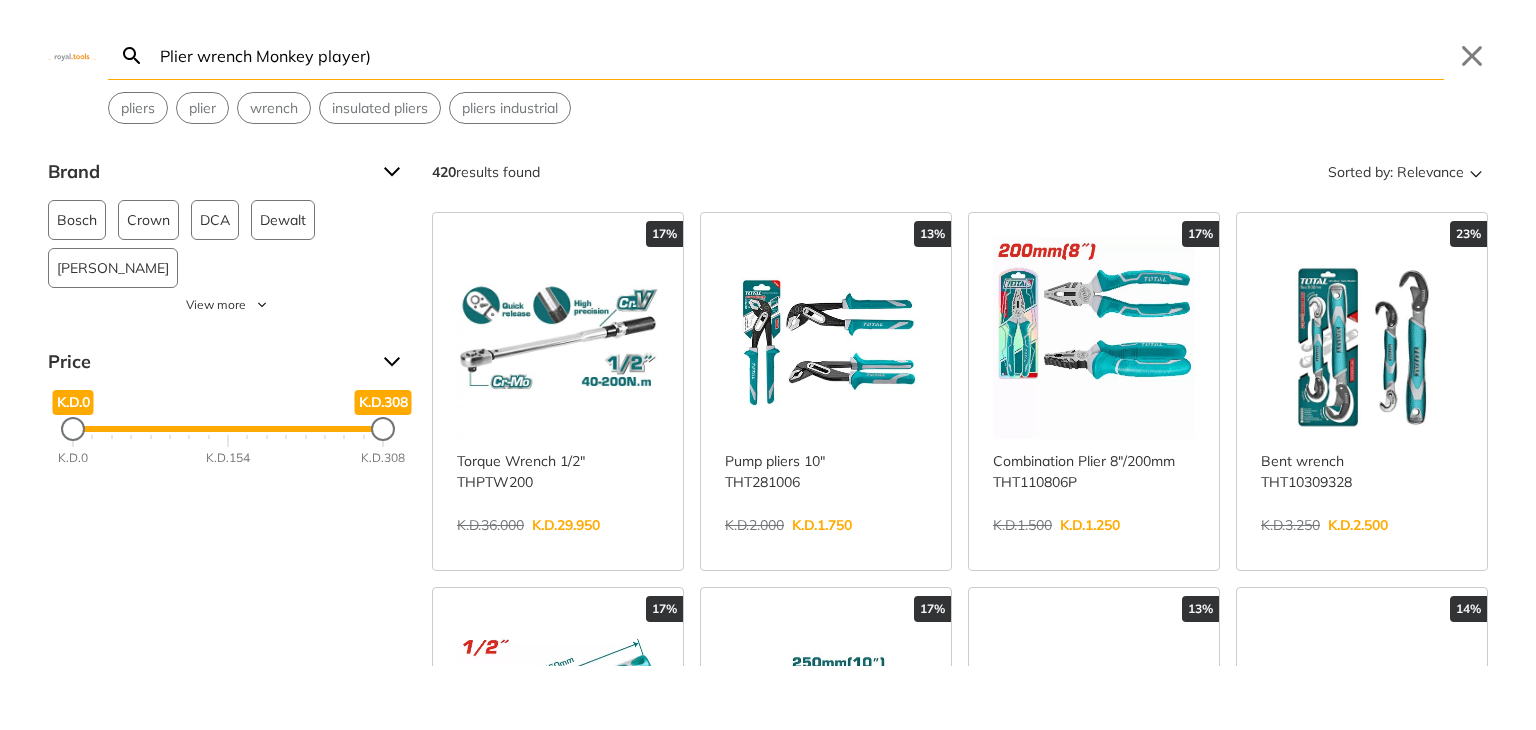 drag, startPoint x: 249, startPoint y: 56, endPoint x: 60, endPoint y: 38, distance: 189.85521 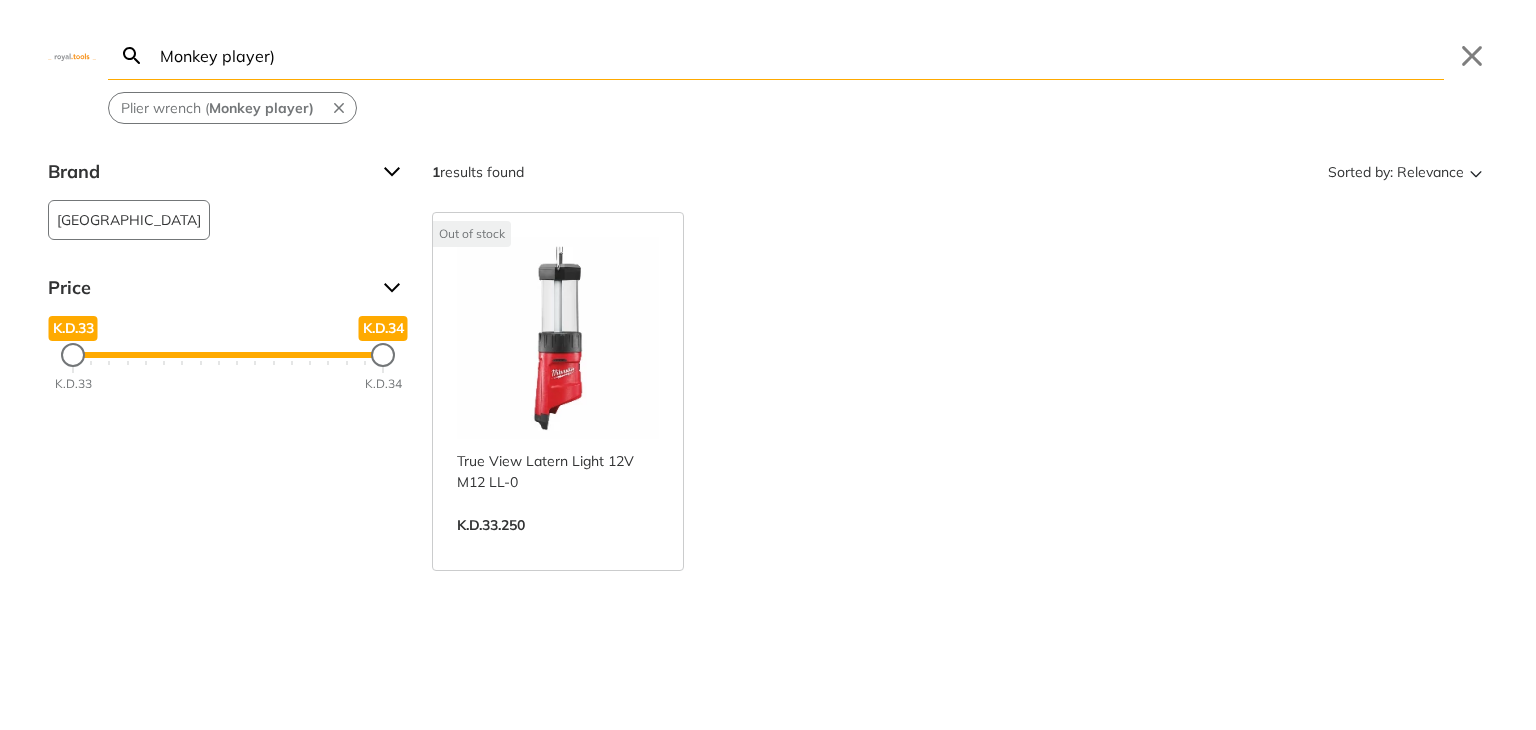 click on "Monkey player)" at bounding box center [800, 55] 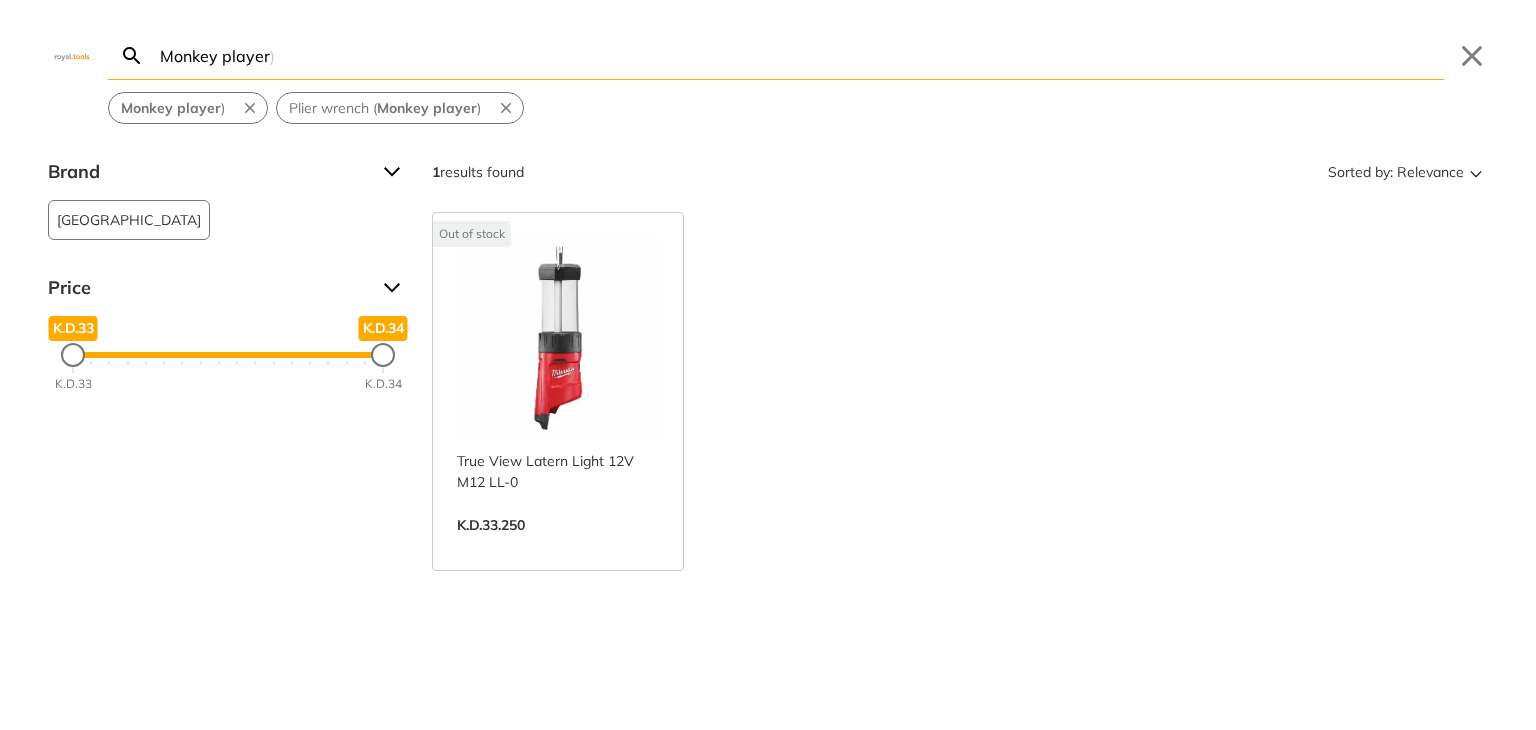 drag, startPoint x: 304, startPoint y: 67, endPoint x: 66, endPoint y: 45, distance: 239.01465 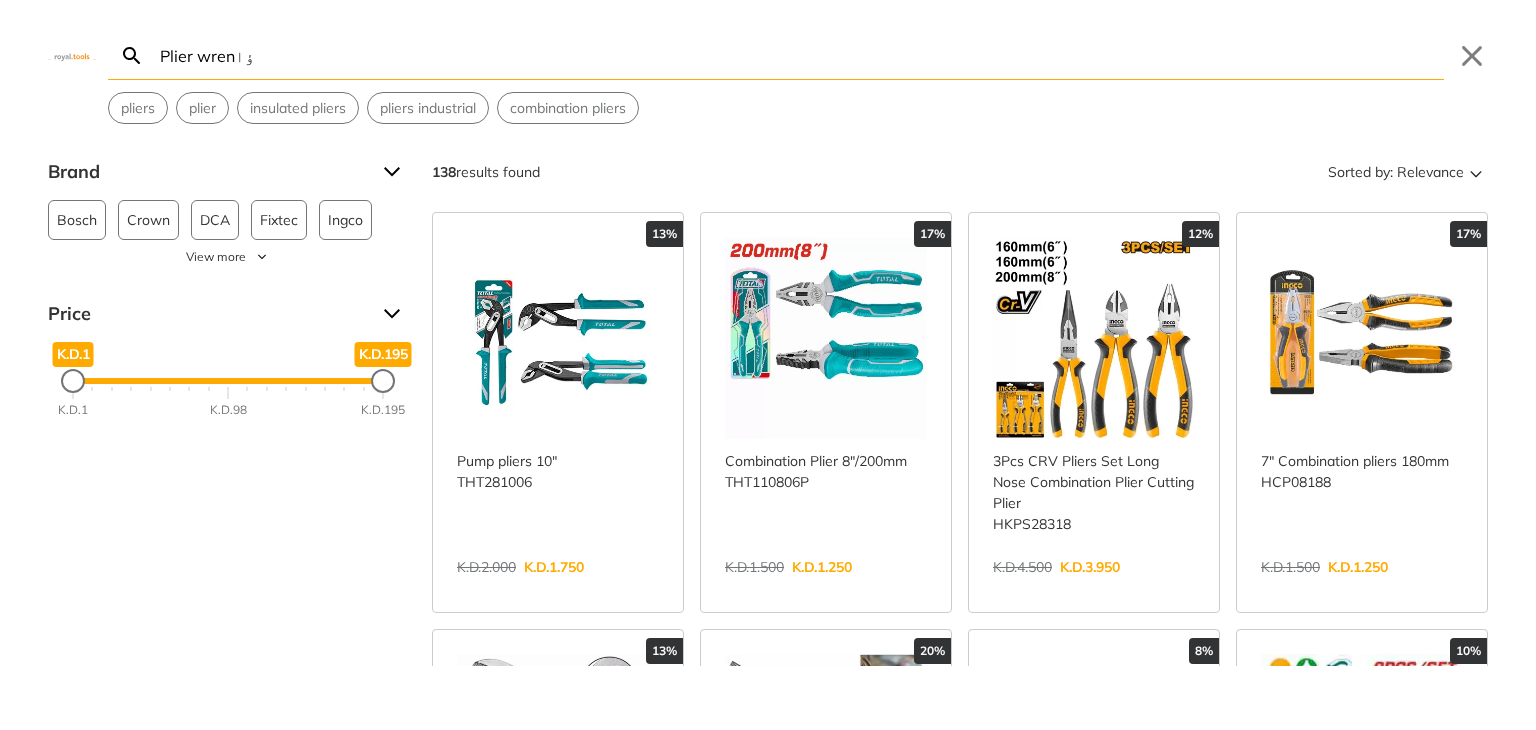 type on "Plier wrenؤا" 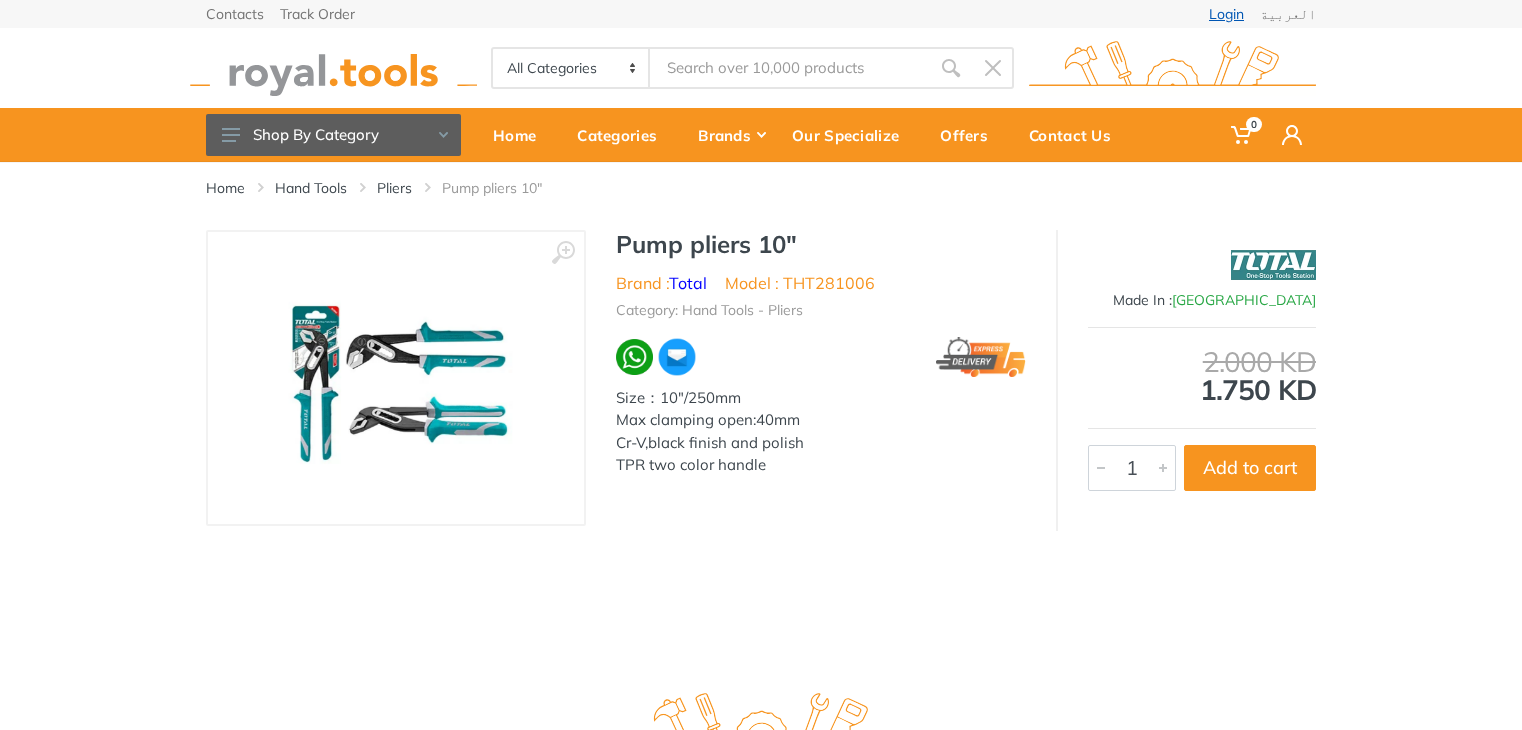 scroll, scrollTop: 0, scrollLeft: 0, axis: both 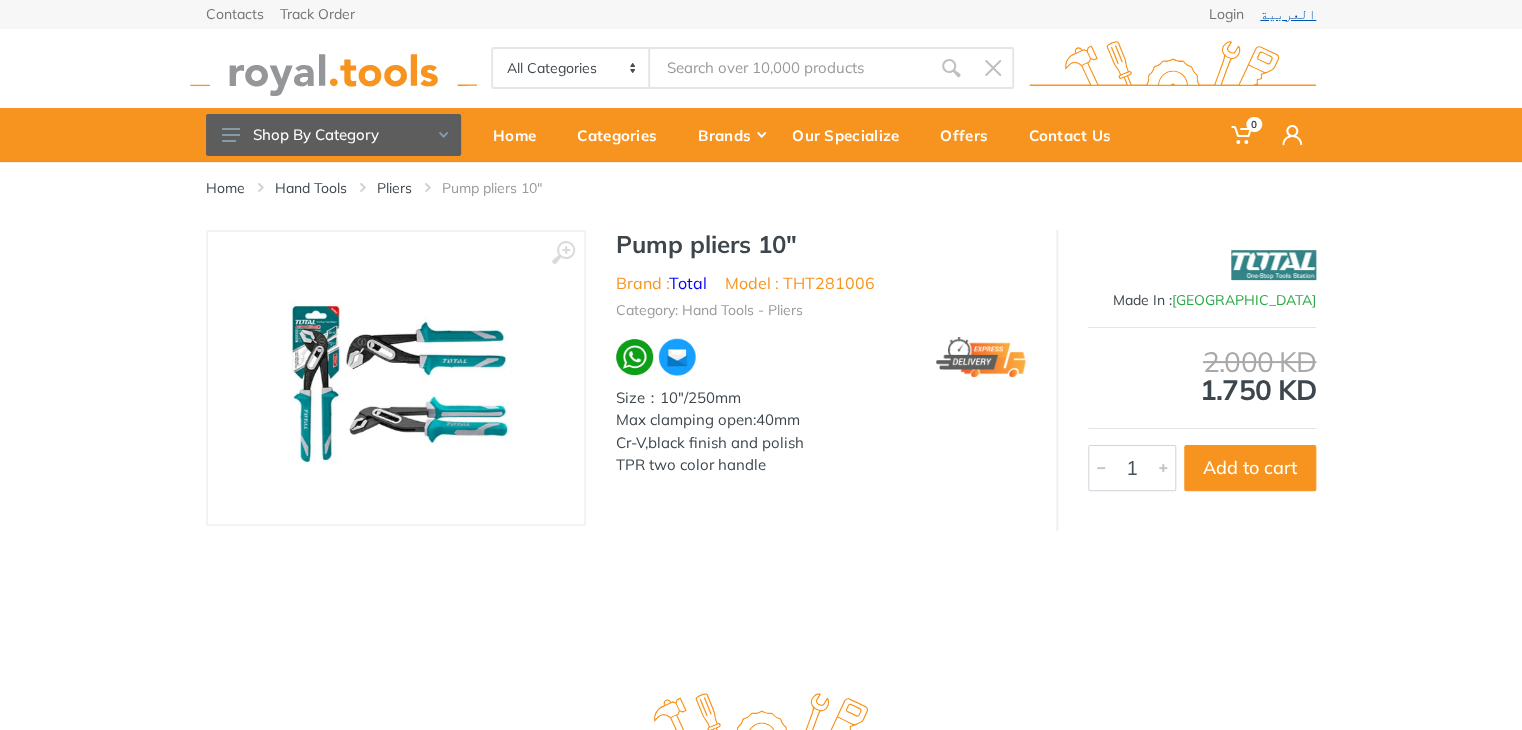 click on "العربية" at bounding box center [1288, 14] 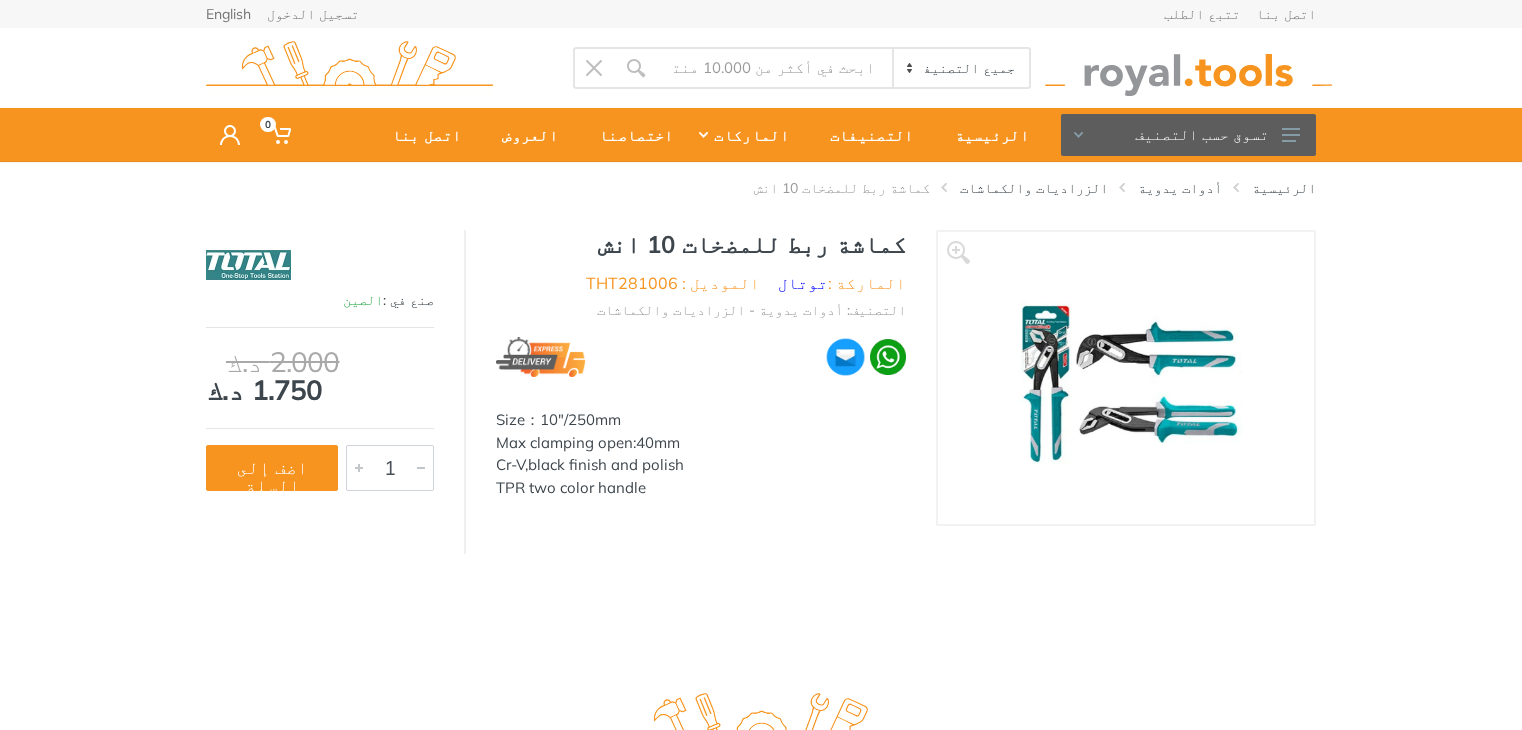 scroll, scrollTop: 0, scrollLeft: 0, axis: both 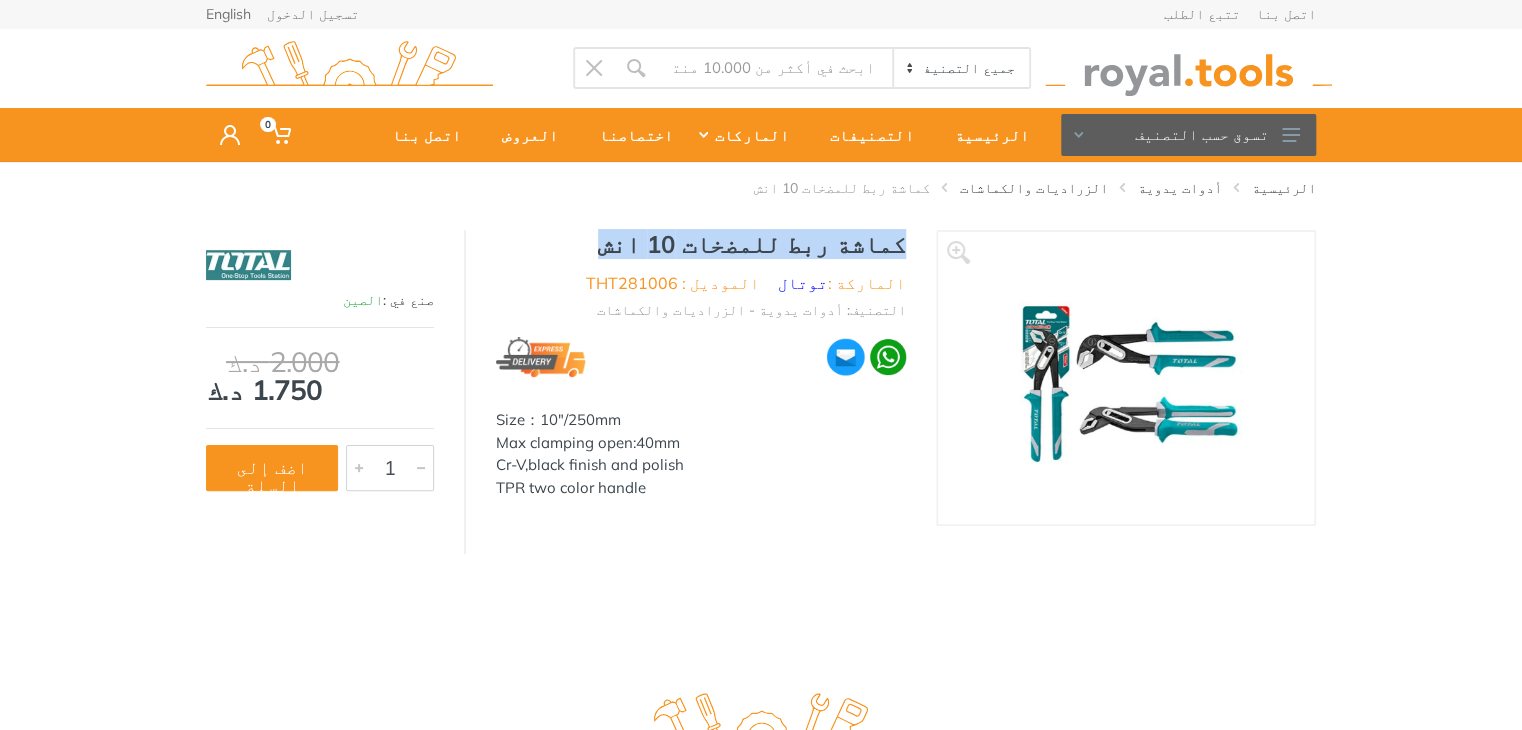 drag, startPoint x: 912, startPoint y: 245, endPoint x: 636, endPoint y: 237, distance: 276.1159 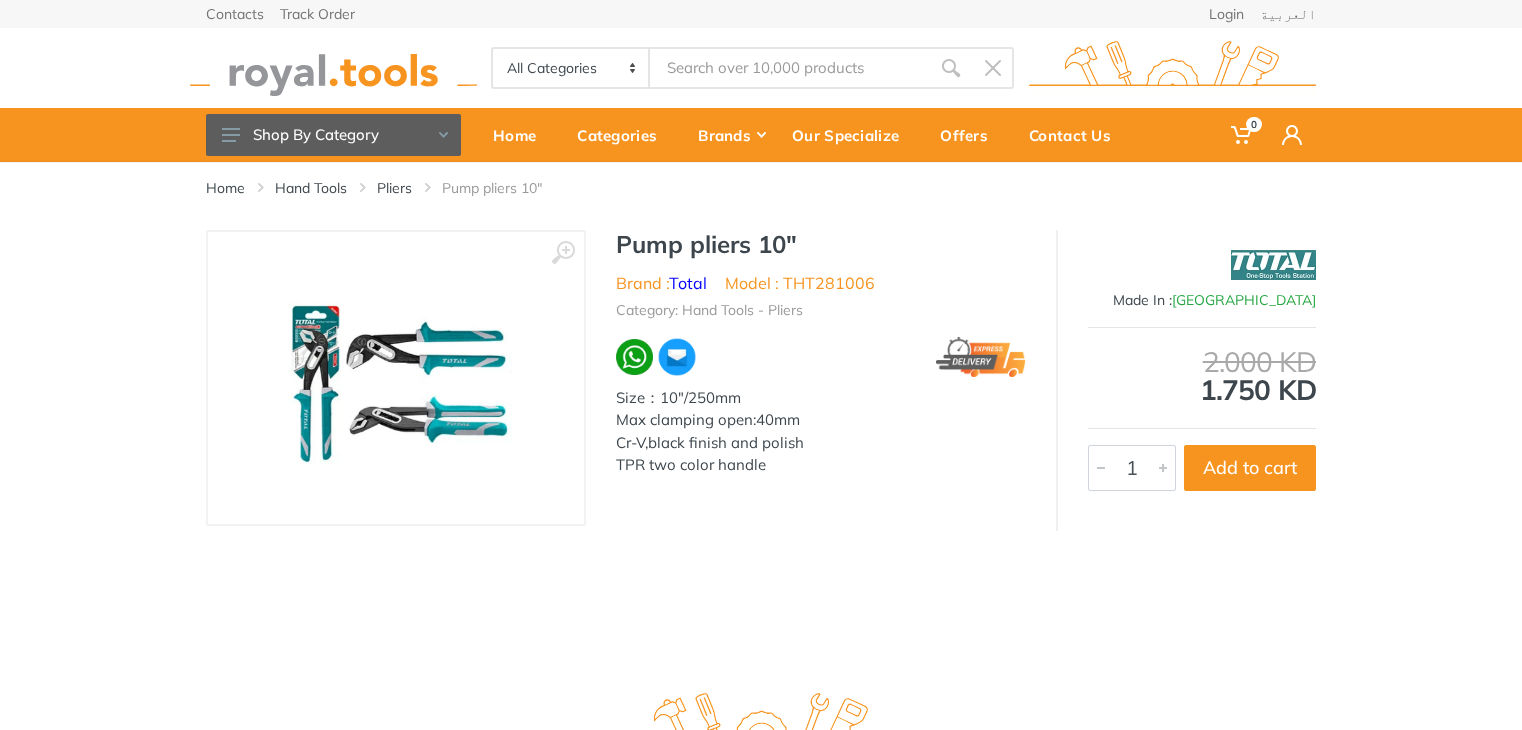 scroll, scrollTop: 0, scrollLeft: 0, axis: both 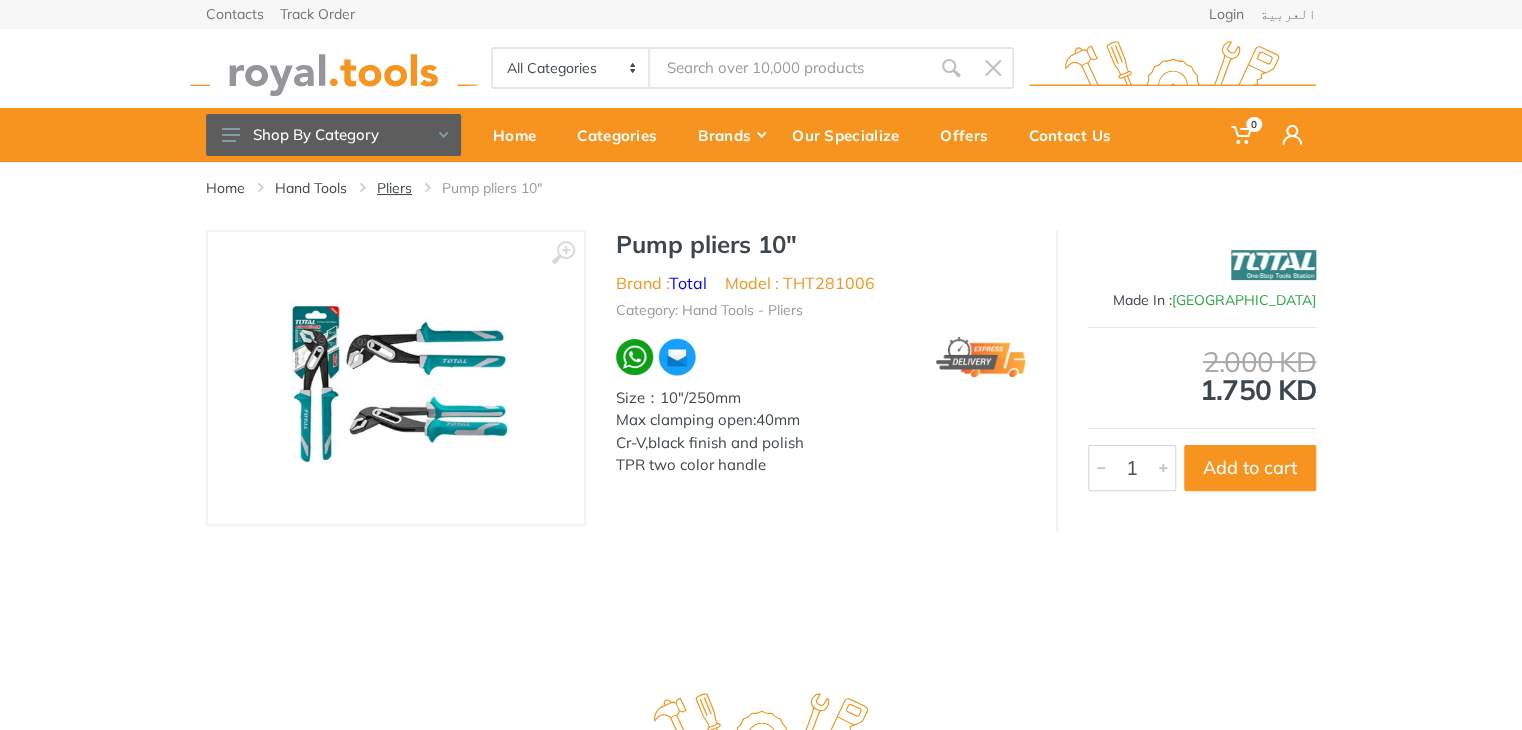 click on "Pliers" at bounding box center [394, 188] 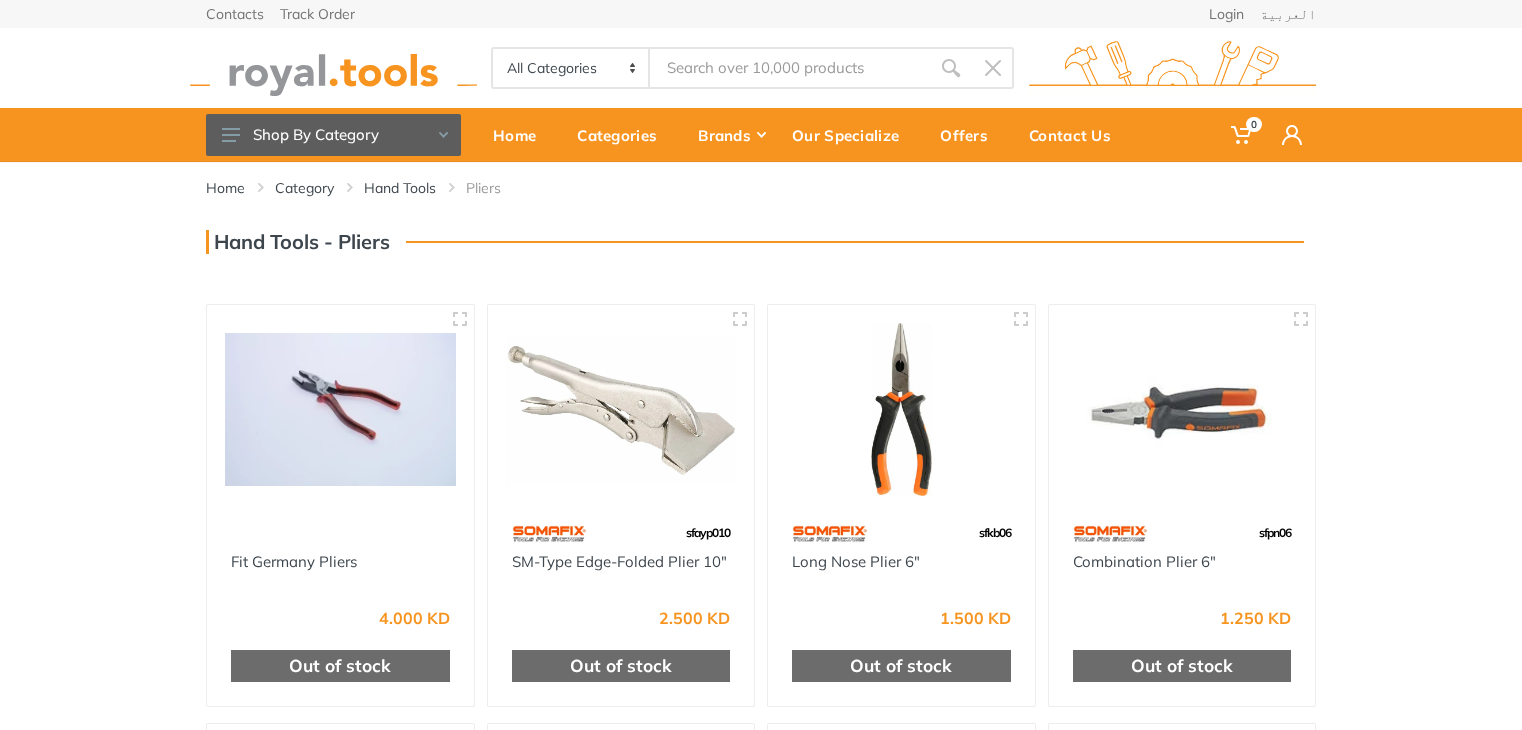 scroll, scrollTop: 0, scrollLeft: 0, axis: both 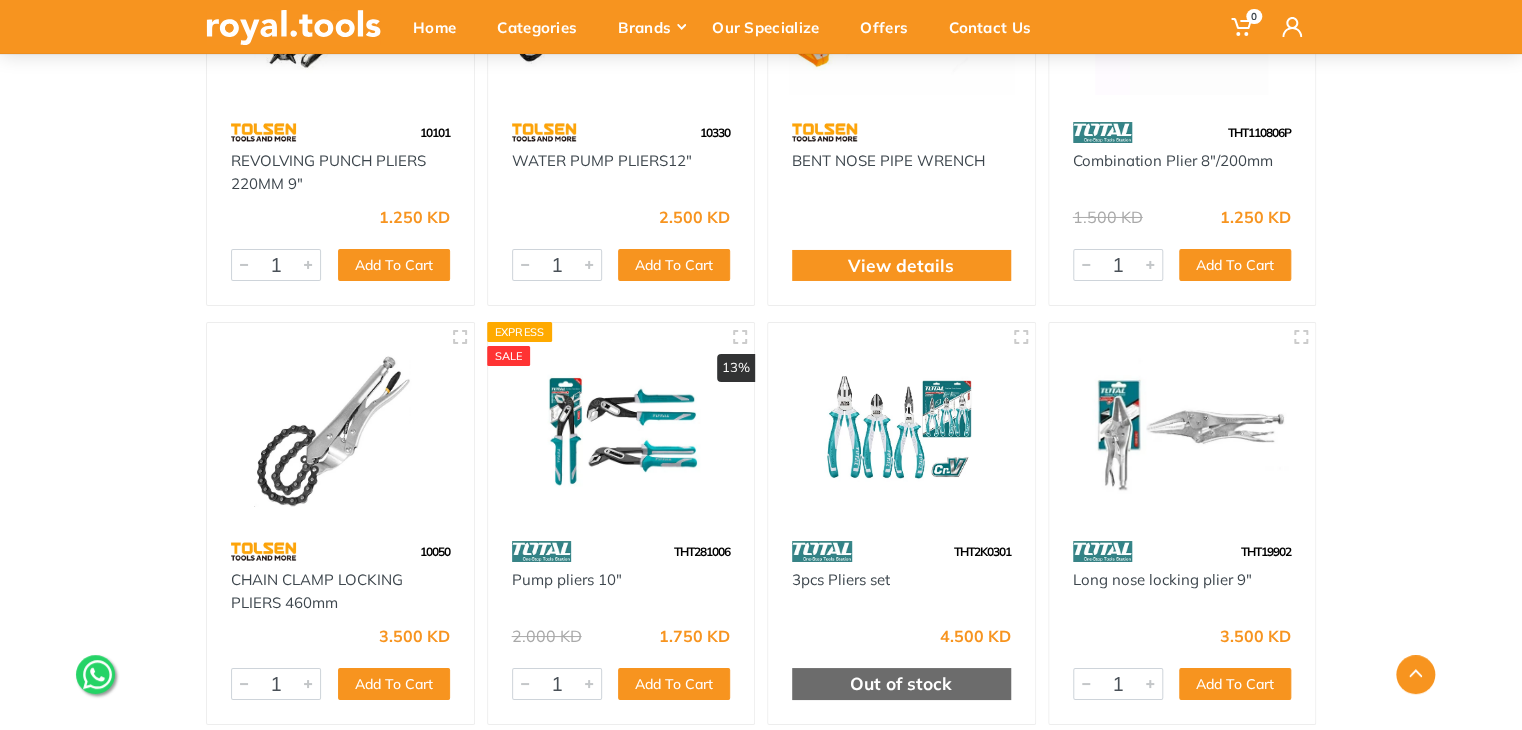 click at bounding box center [621, 427] 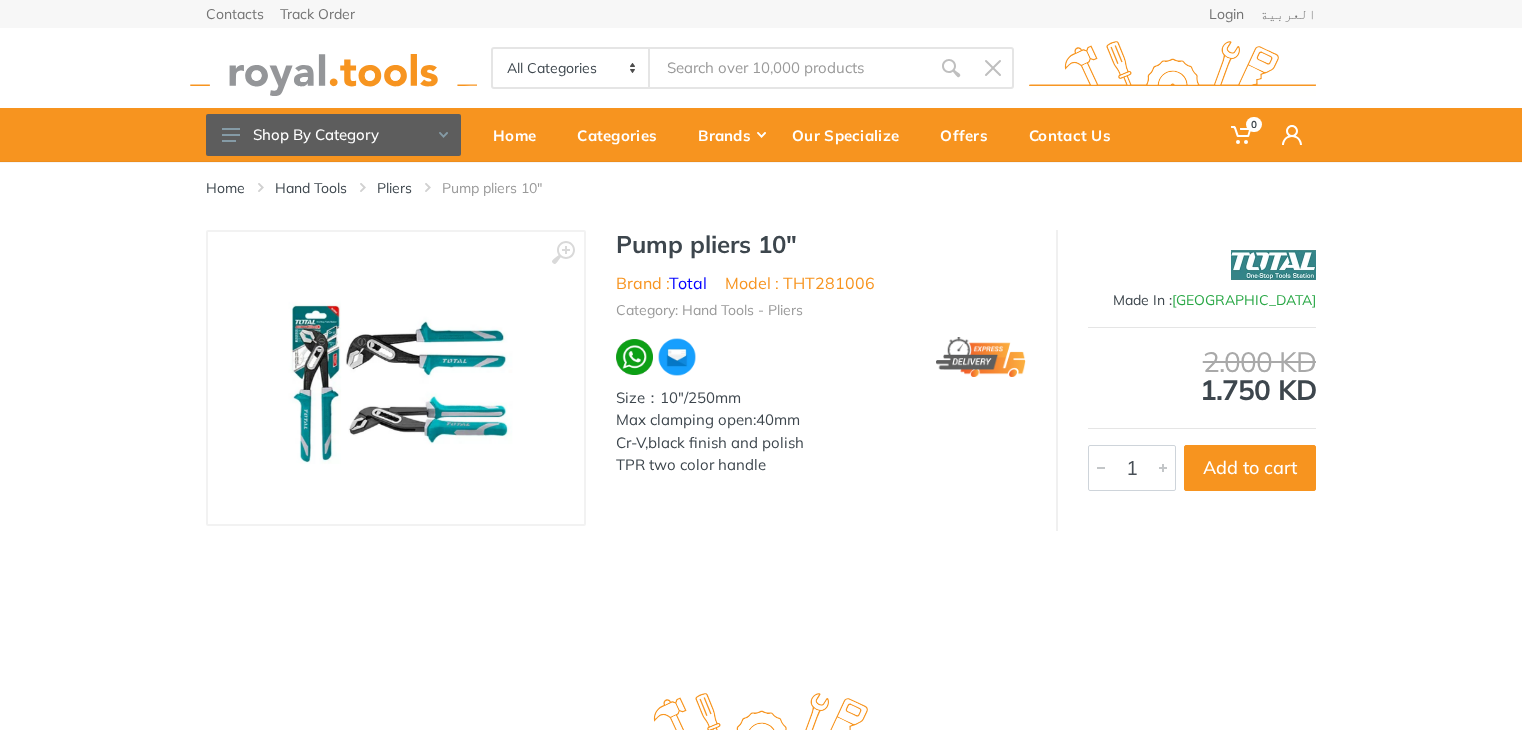 scroll, scrollTop: 0, scrollLeft: 0, axis: both 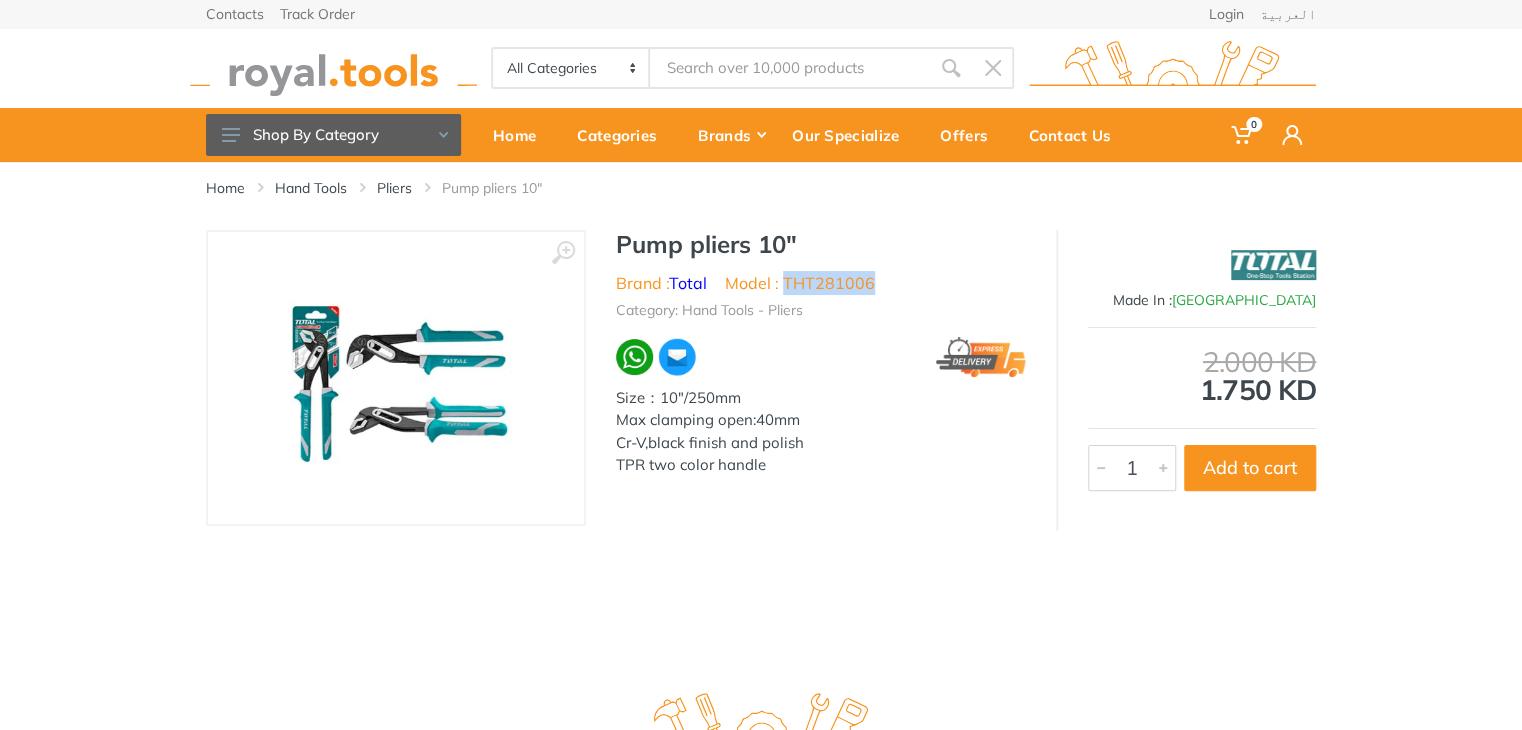 drag, startPoint x: 879, startPoint y: 290, endPoint x: 784, endPoint y: 292, distance: 95.02105 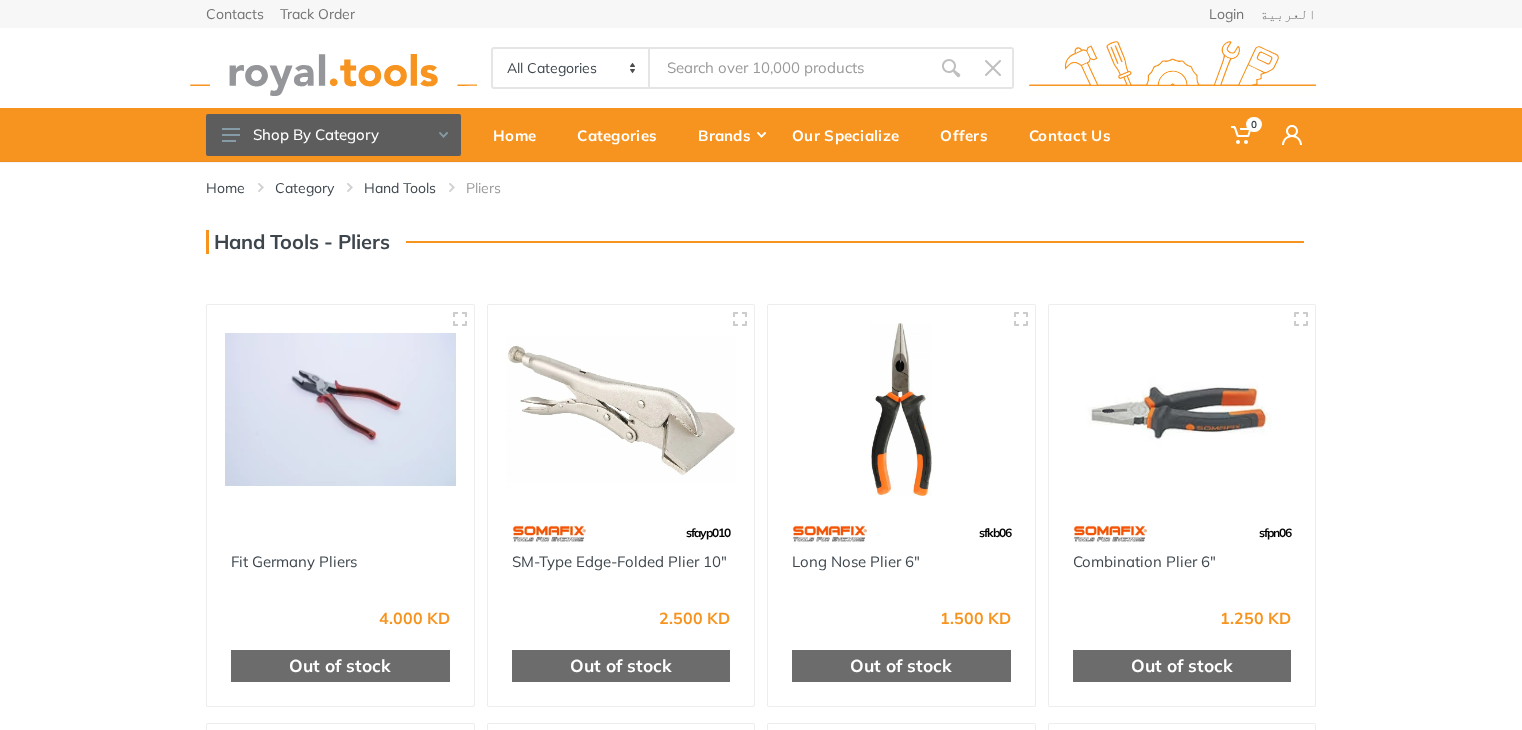 scroll, scrollTop: 61, scrollLeft: 0, axis: vertical 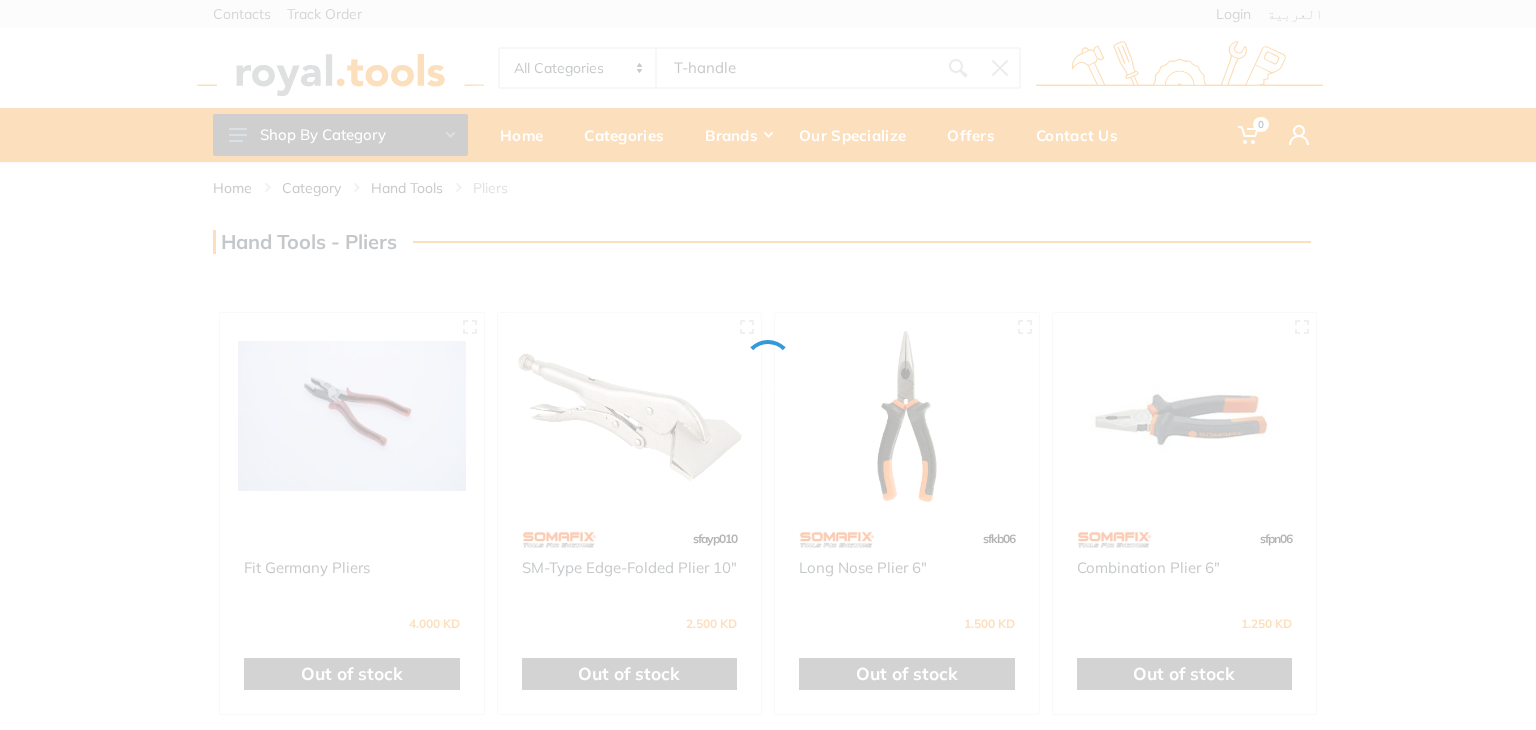type on "T-handle" 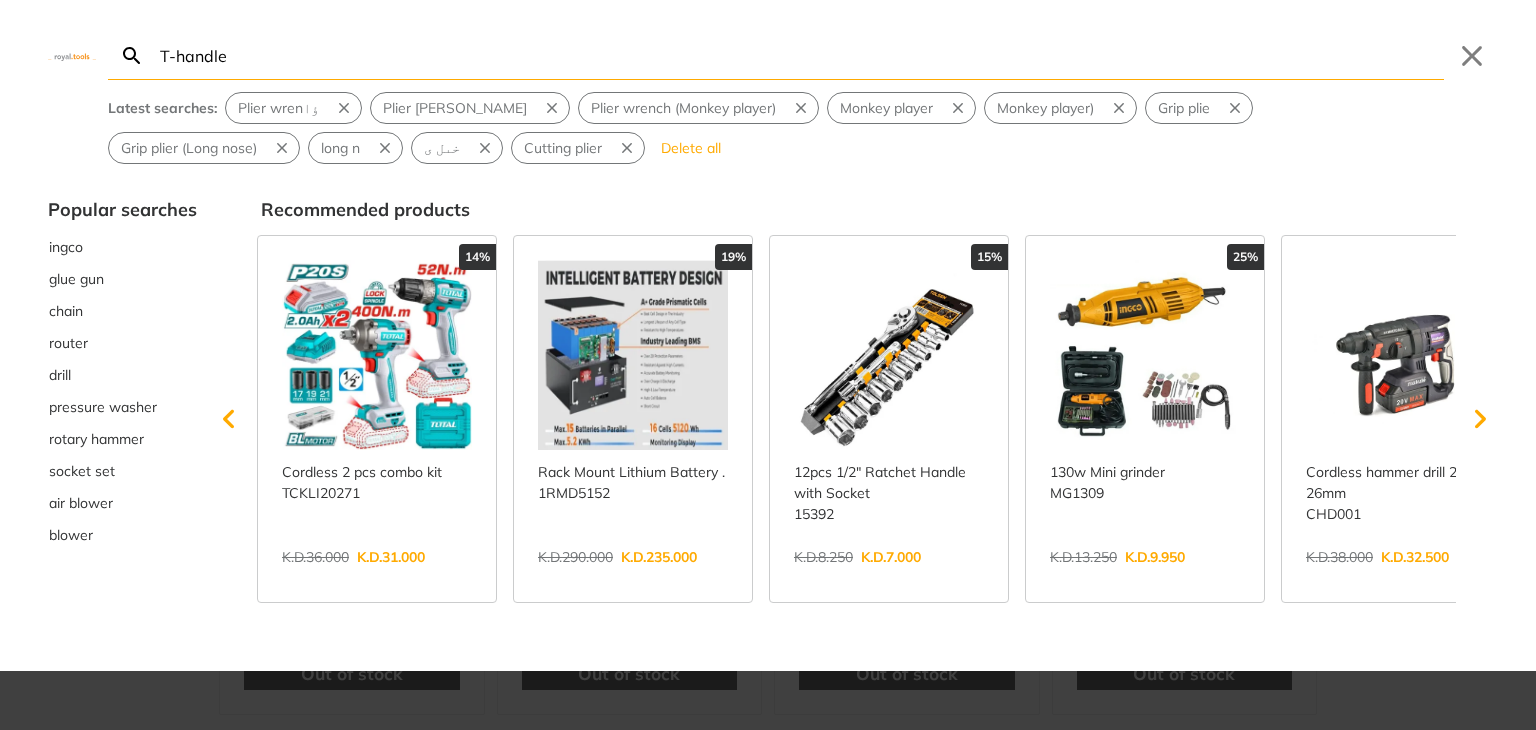 type on "T-handle" 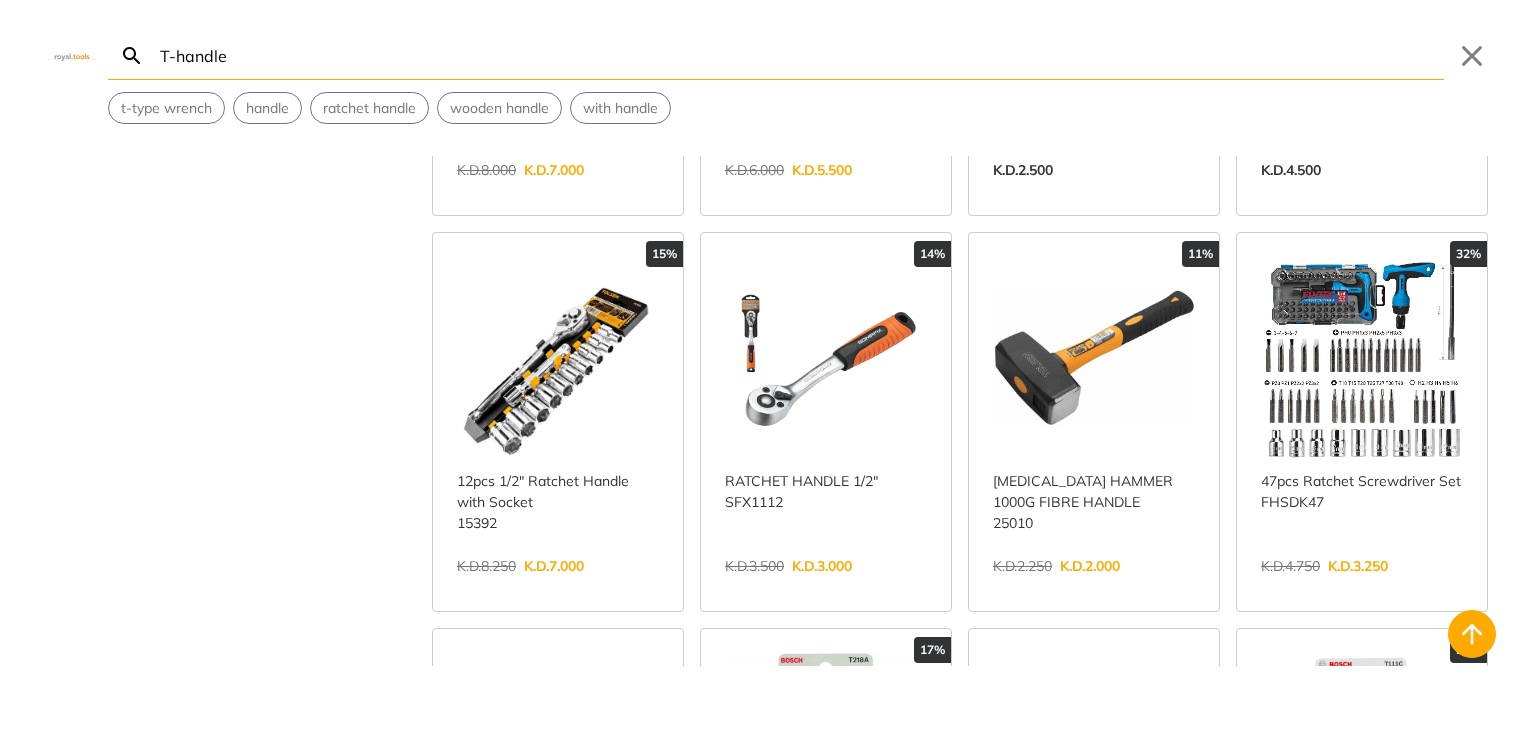 scroll, scrollTop: 800, scrollLeft: 0, axis: vertical 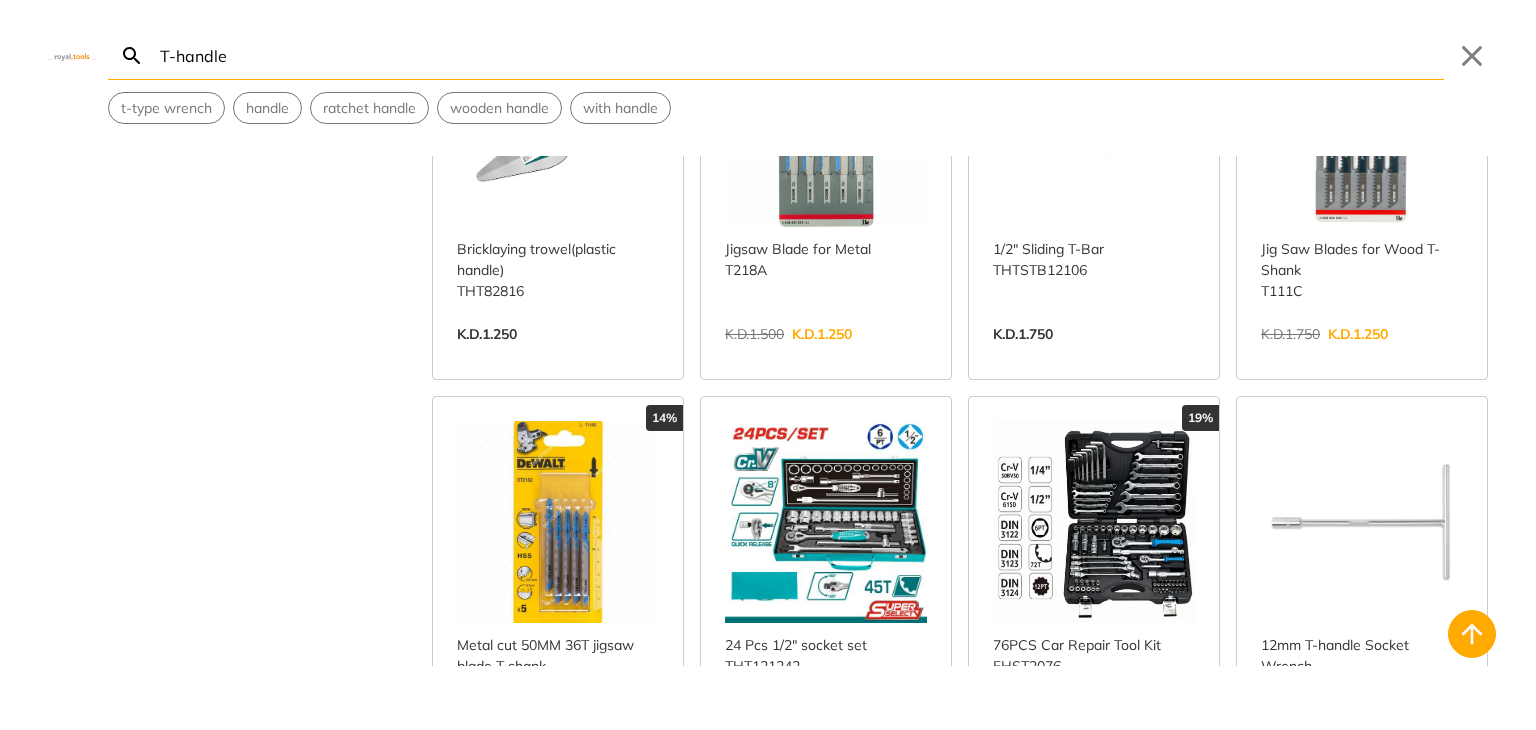 click on "View more →" at bounding box center [1362, 751] 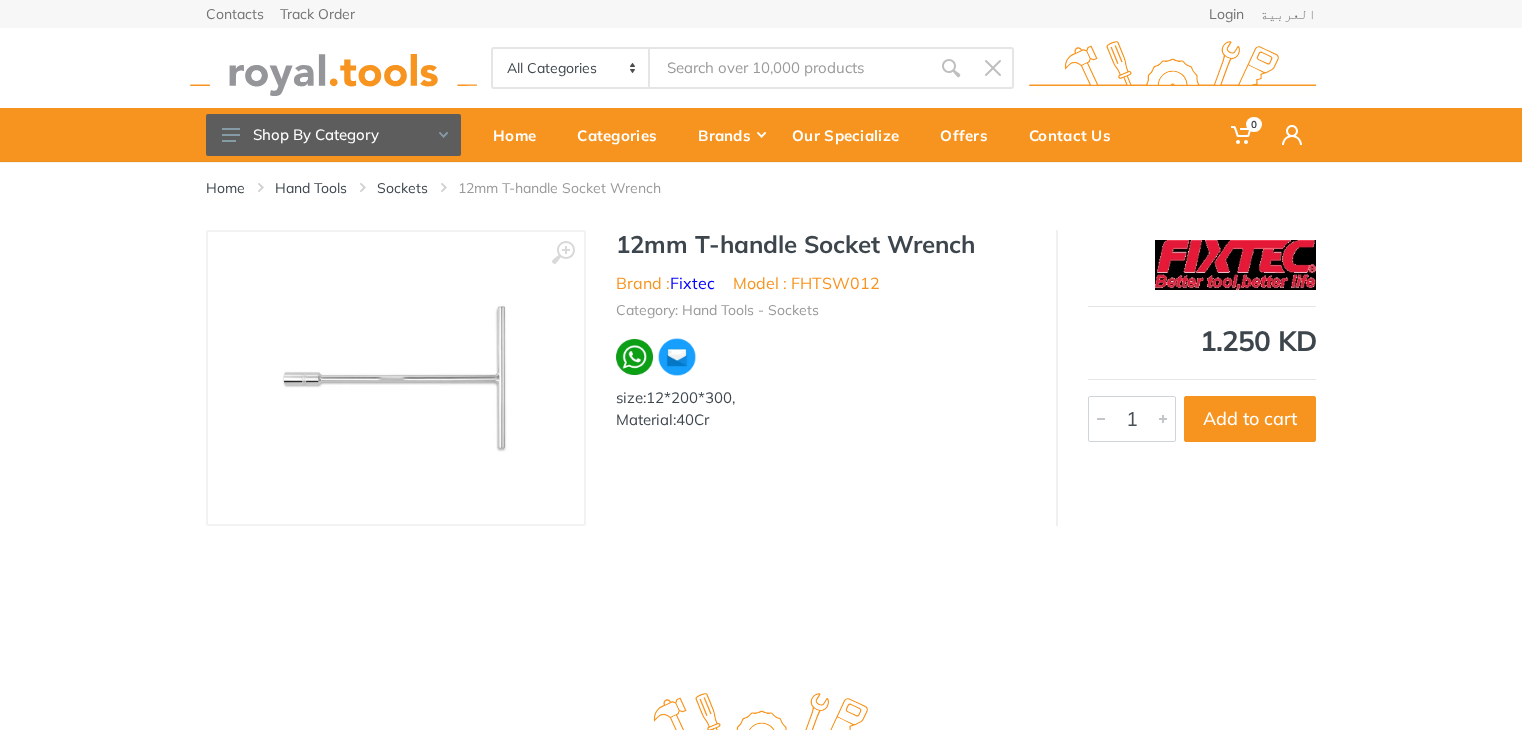 scroll, scrollTop: 0, scrollLeft: 0, axis: both 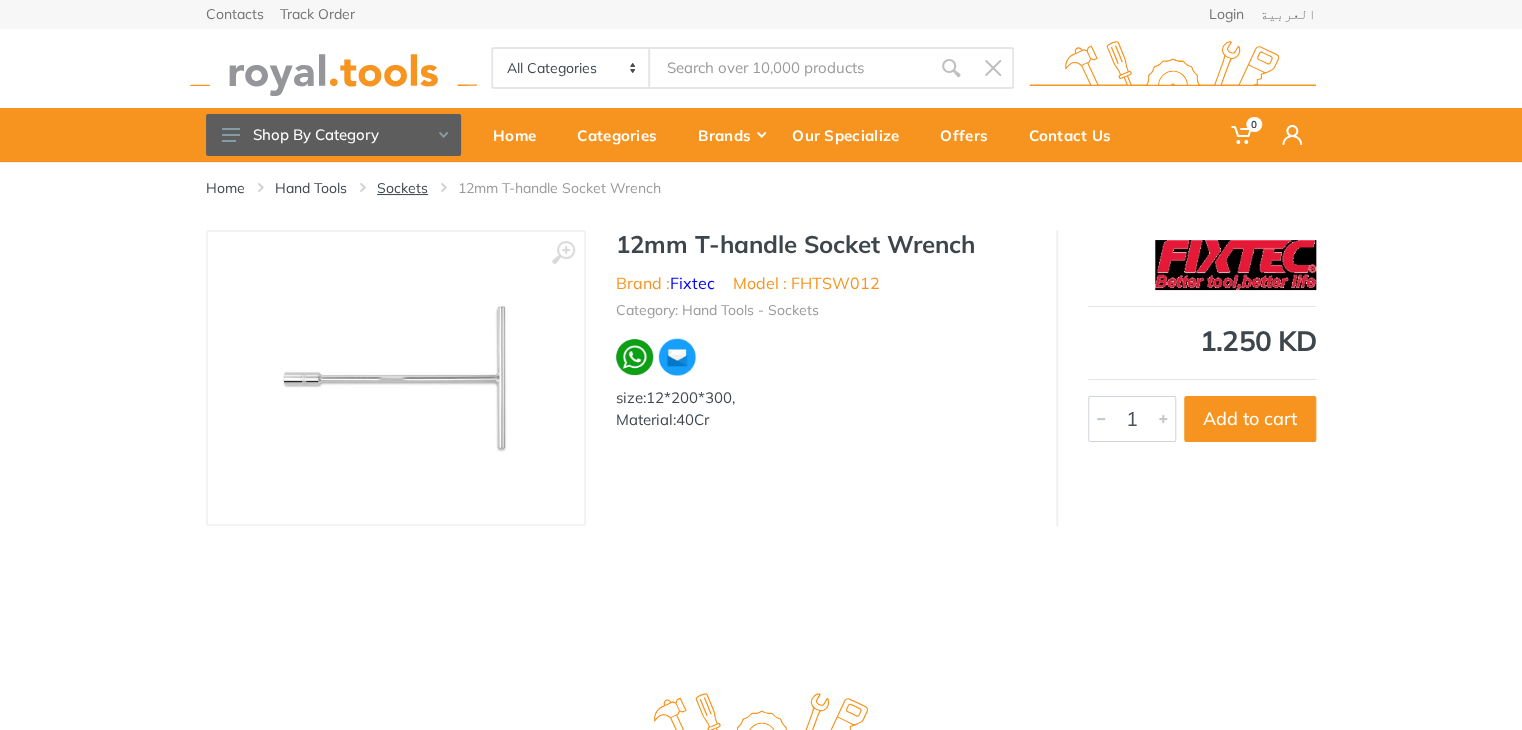 click on "Sockets" at bounding box center (402, 188) 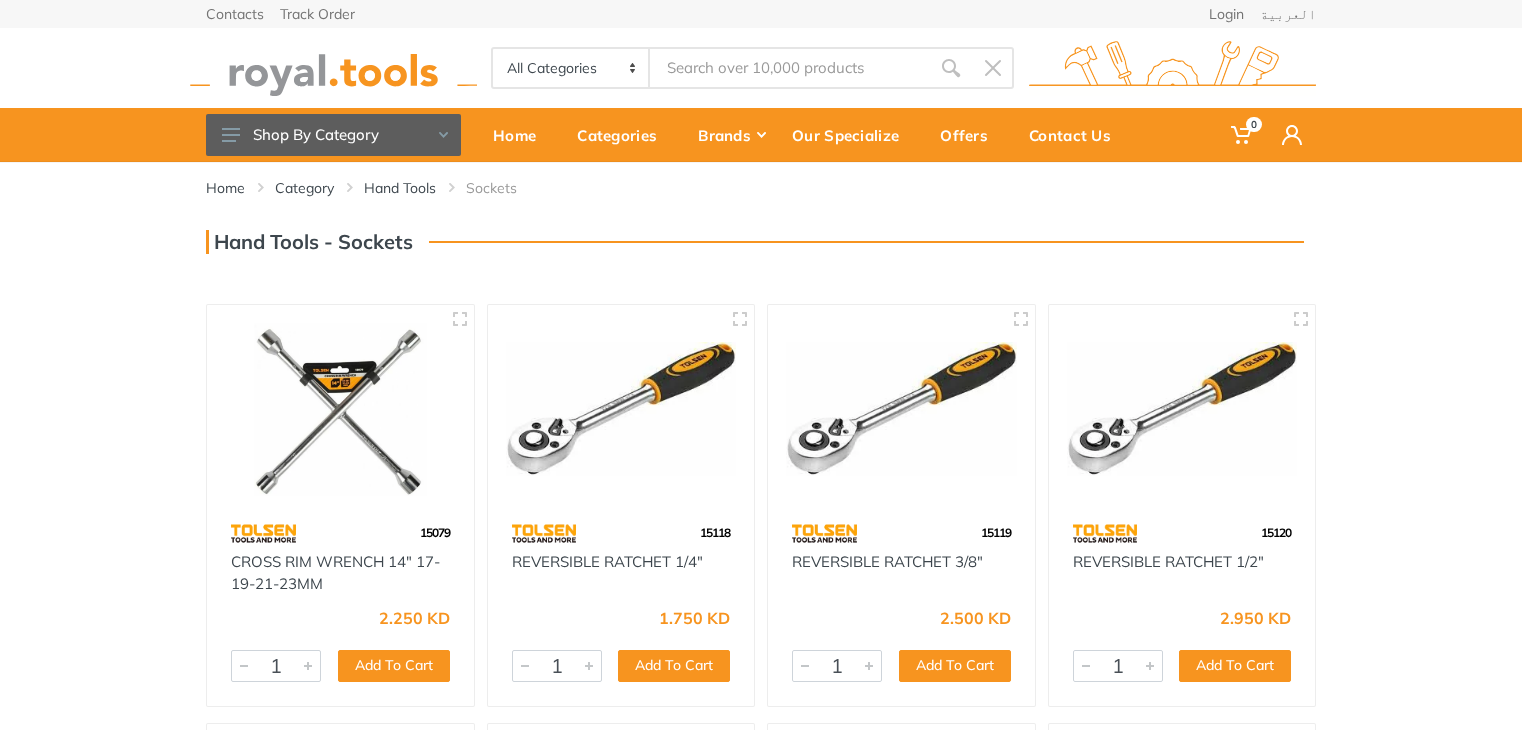 scroll, scrollTop: 0, scrollLeft: 0, axis: both 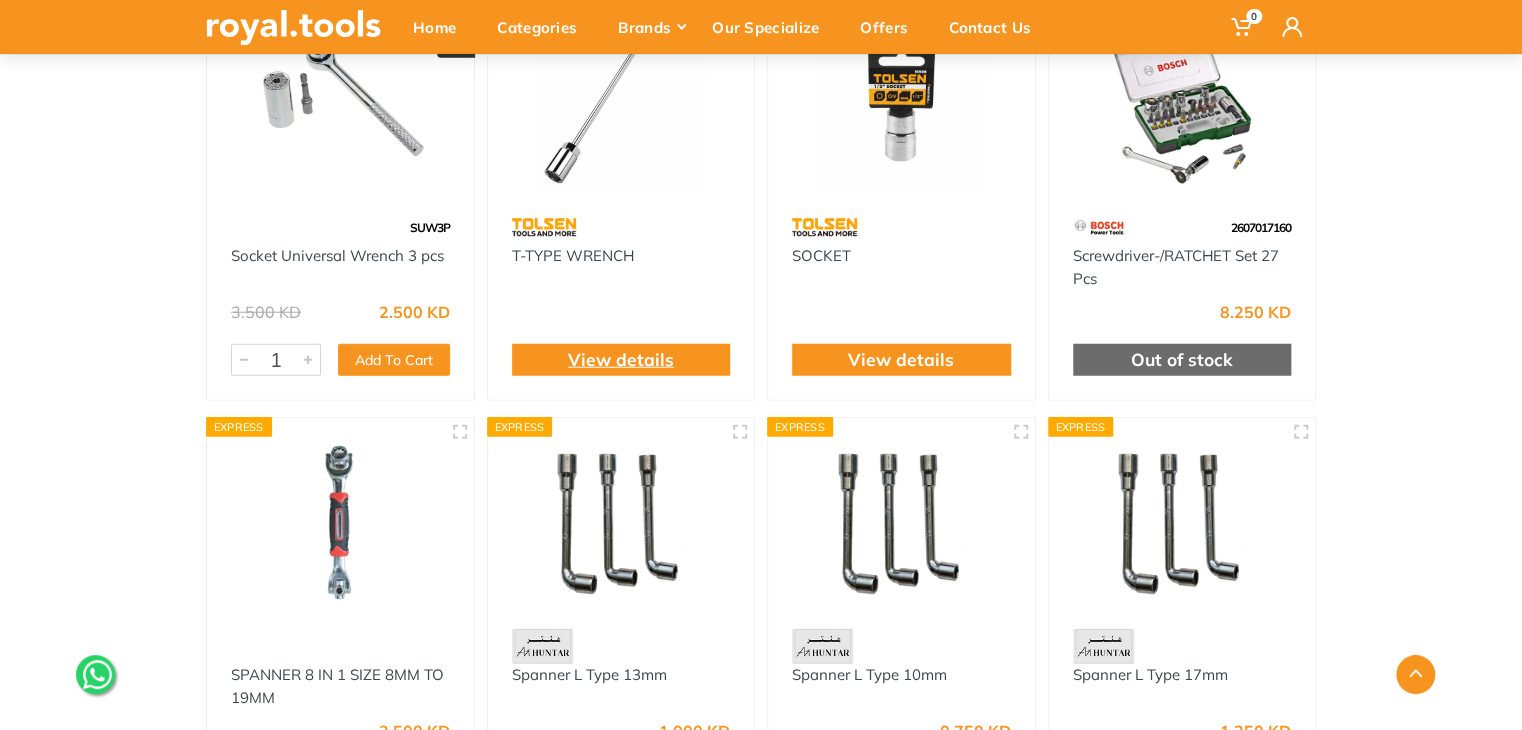 click on "View details" at bounding box center (621, 360) 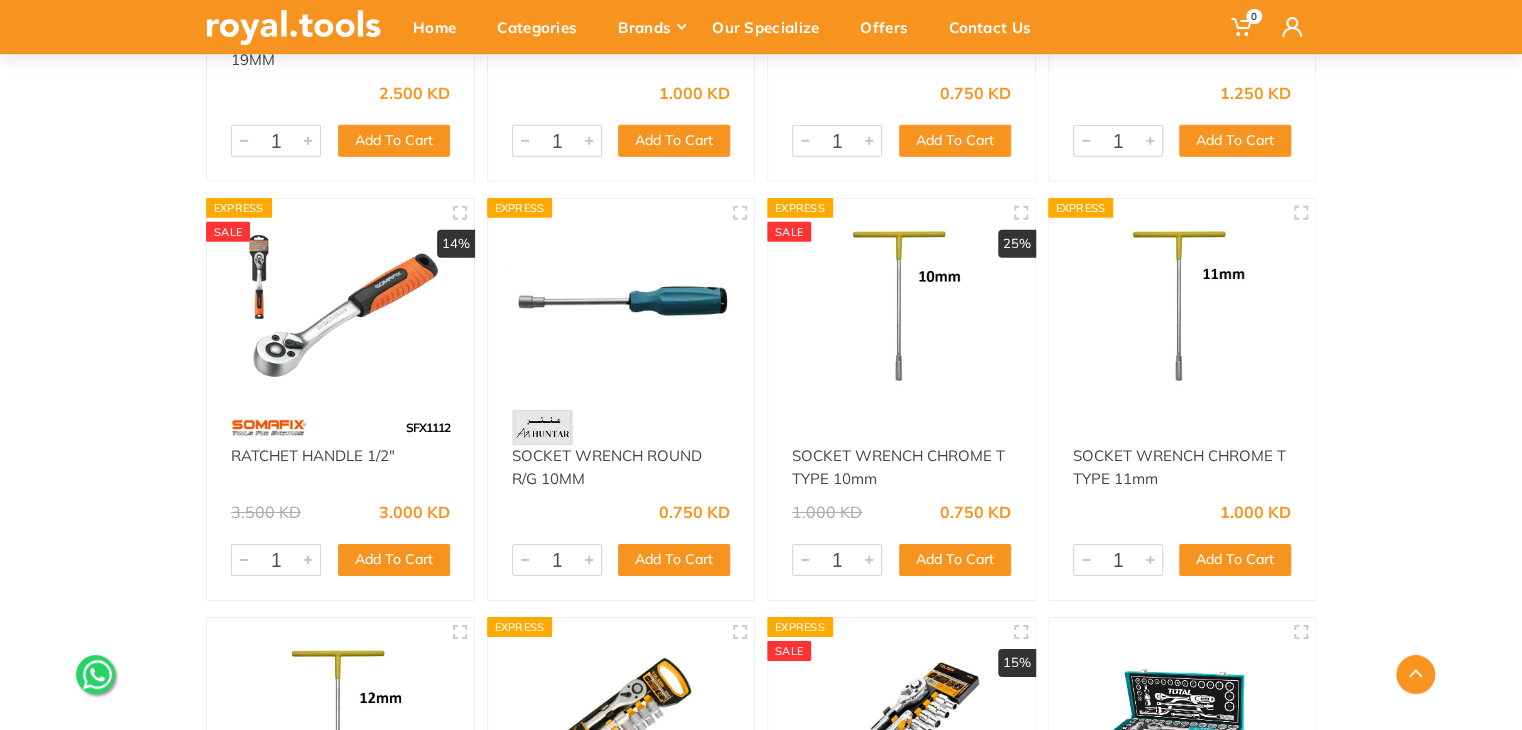 scroll, scrollTop: 3100, scrollLeft: 0, axis: vertical 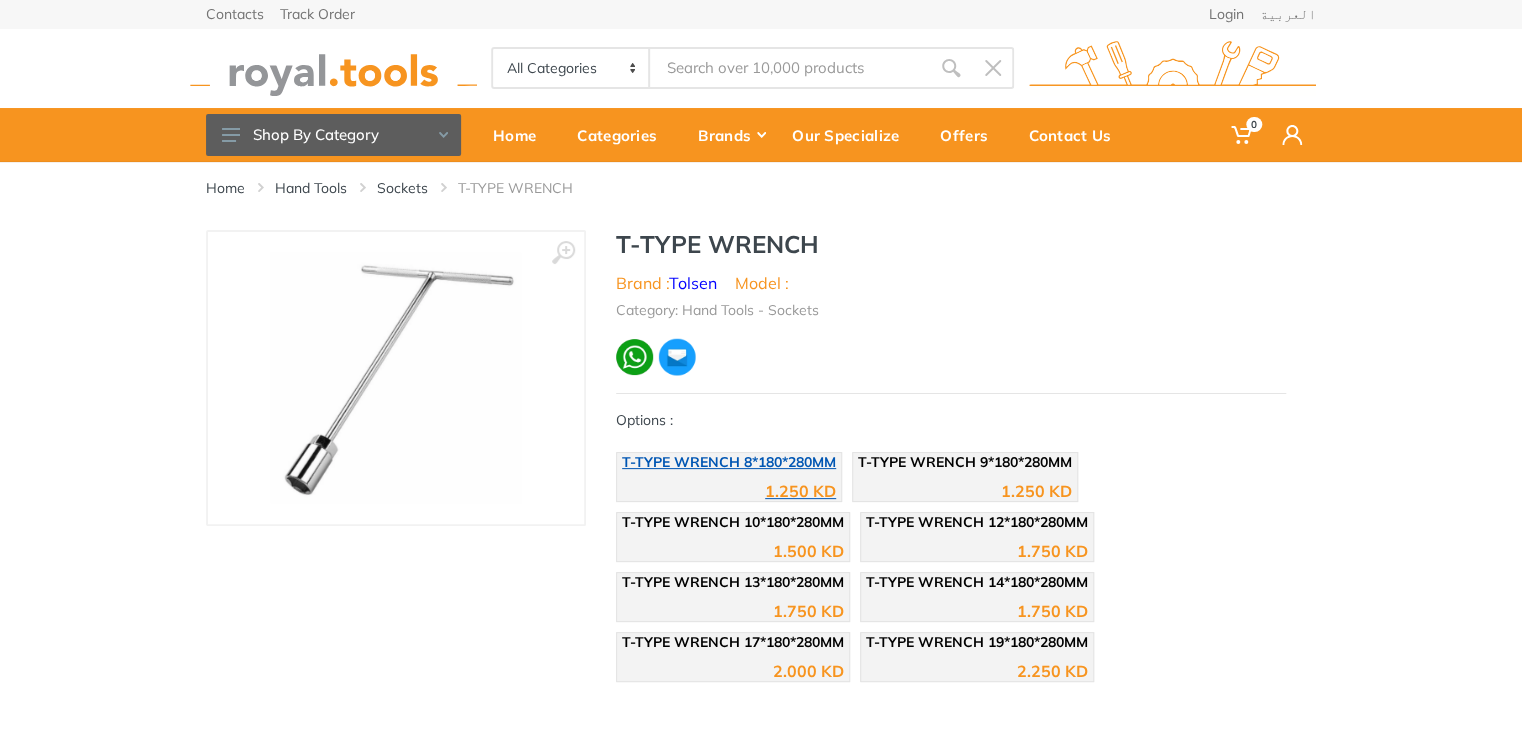 click on "1.250 KD" at bounding box center (729, 484) 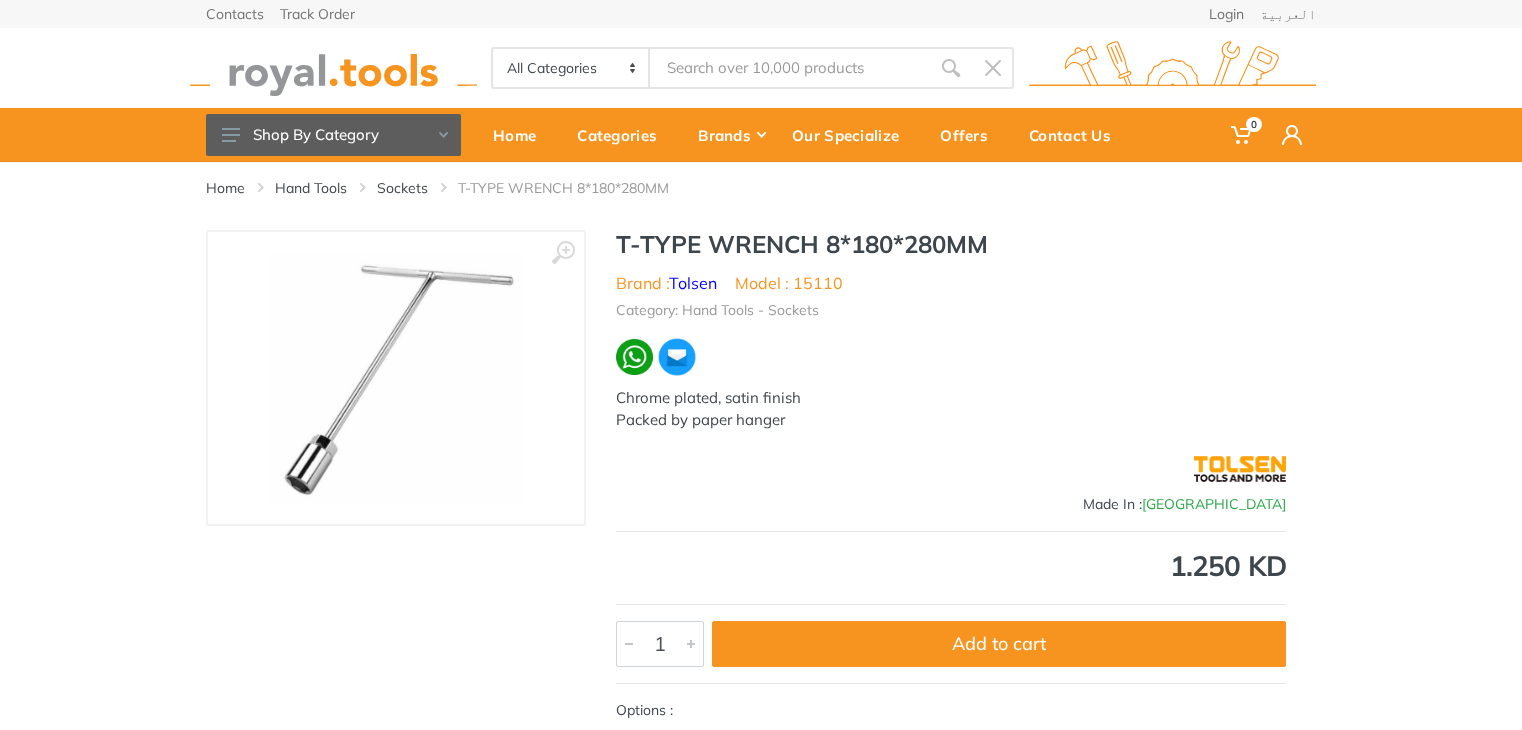 scroll, scrollTop: 0, scrollLeft: 0, axis: both 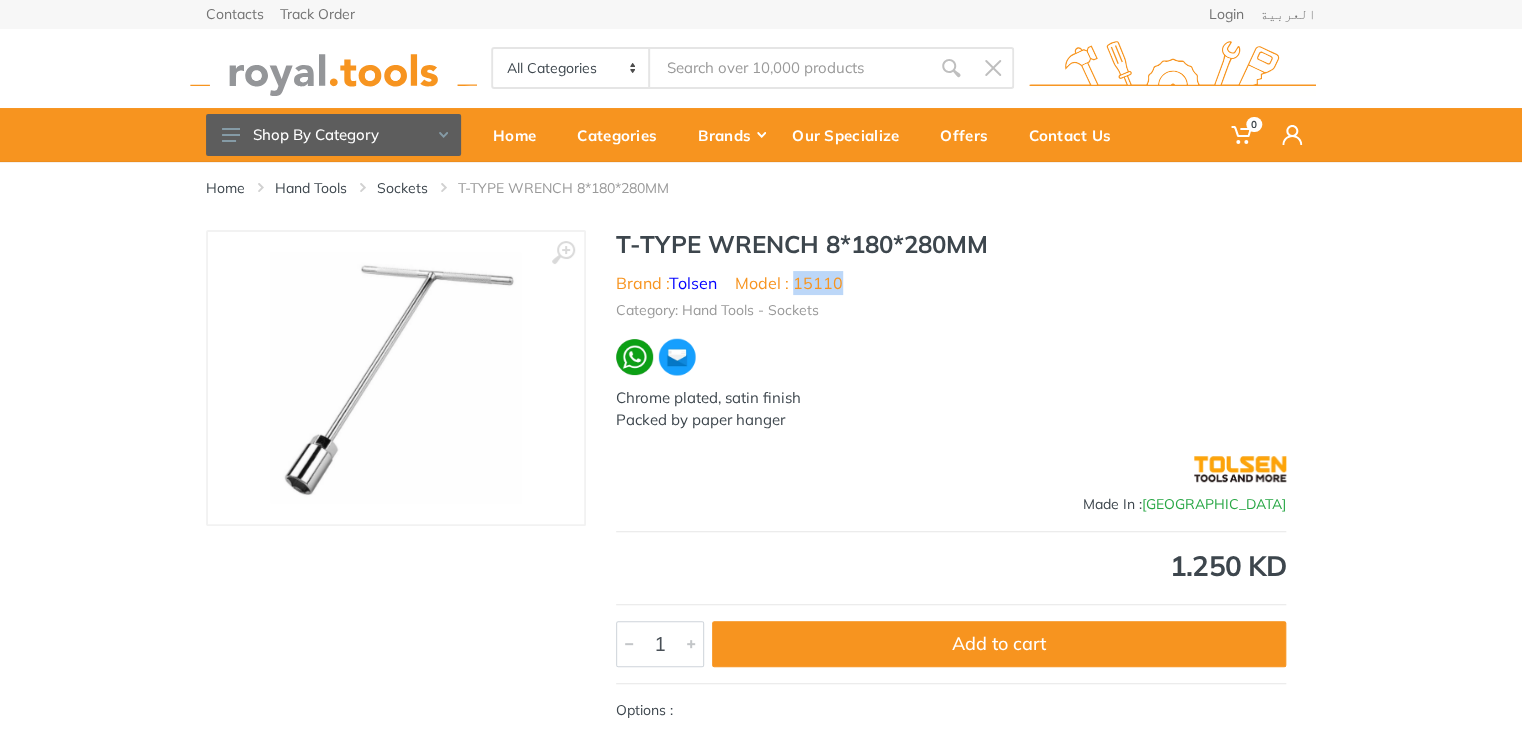 drag, startPoint x: 848, startPoint y: 286, endPoint x: 796, endPoint y: 289, distance: 52.086468 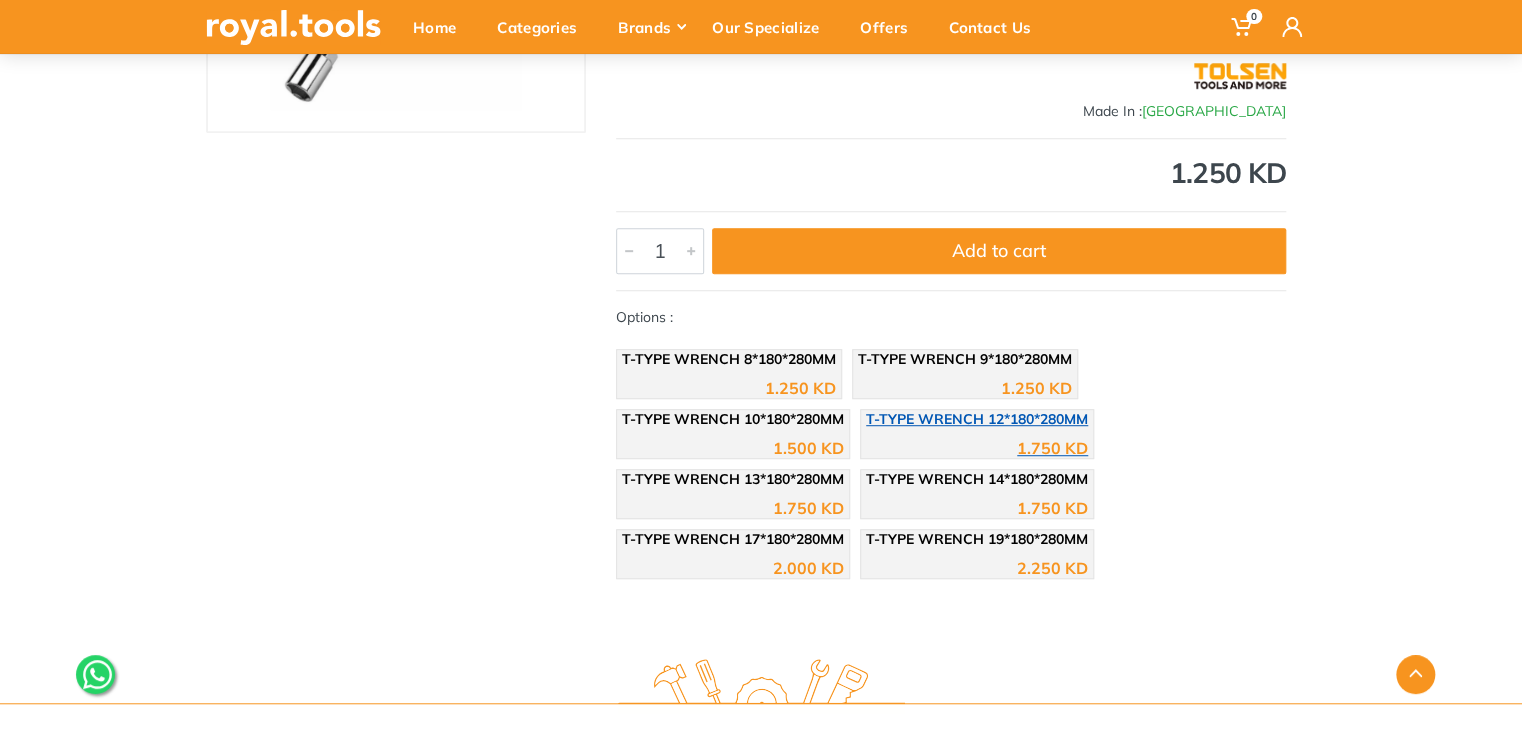 scroll, scrollTop: 400, scrollLeft: 0, axis: vertical 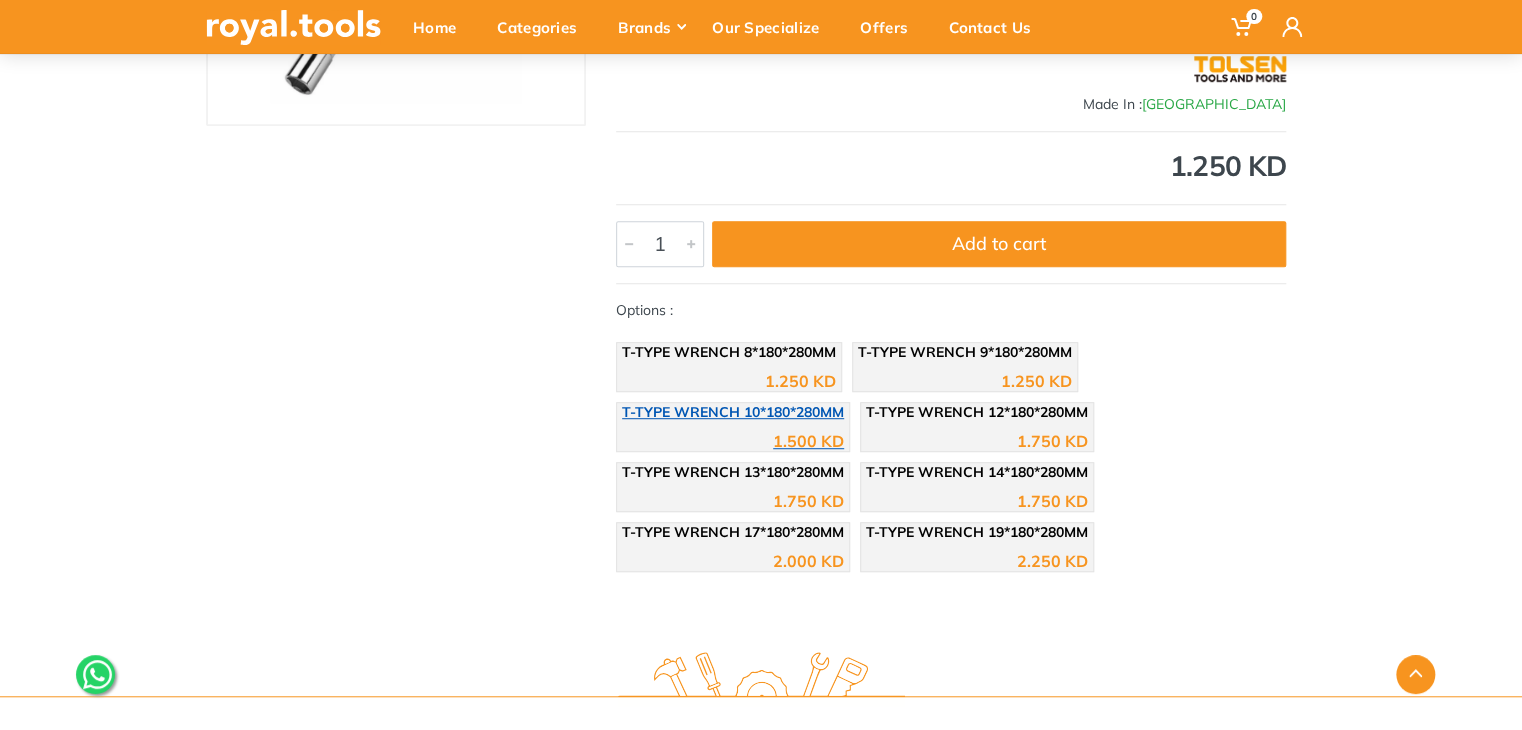 click on "1.500 KD" at bounding box center [733, 434] 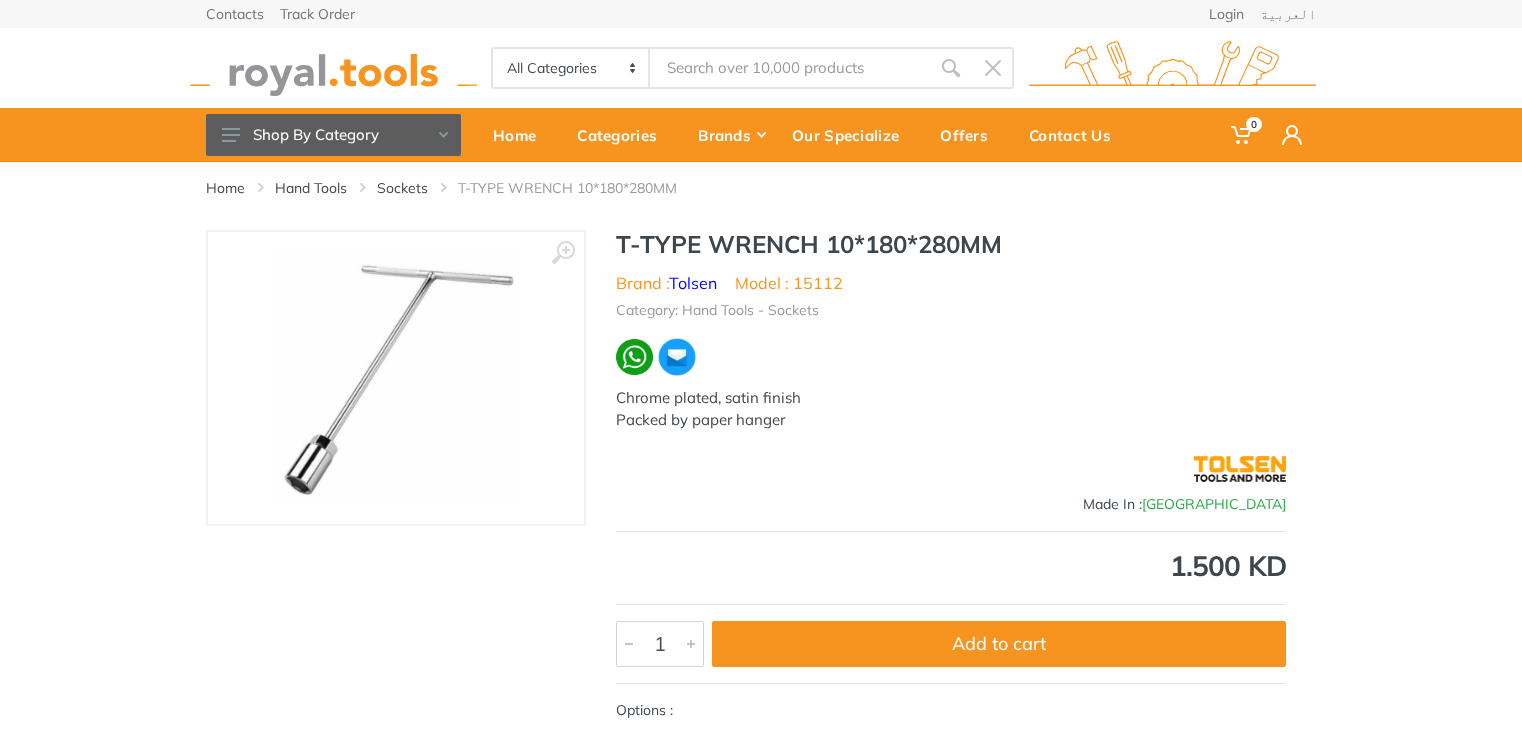 scroll, scrollTop: 0, scrollLeft: 0, axis: both 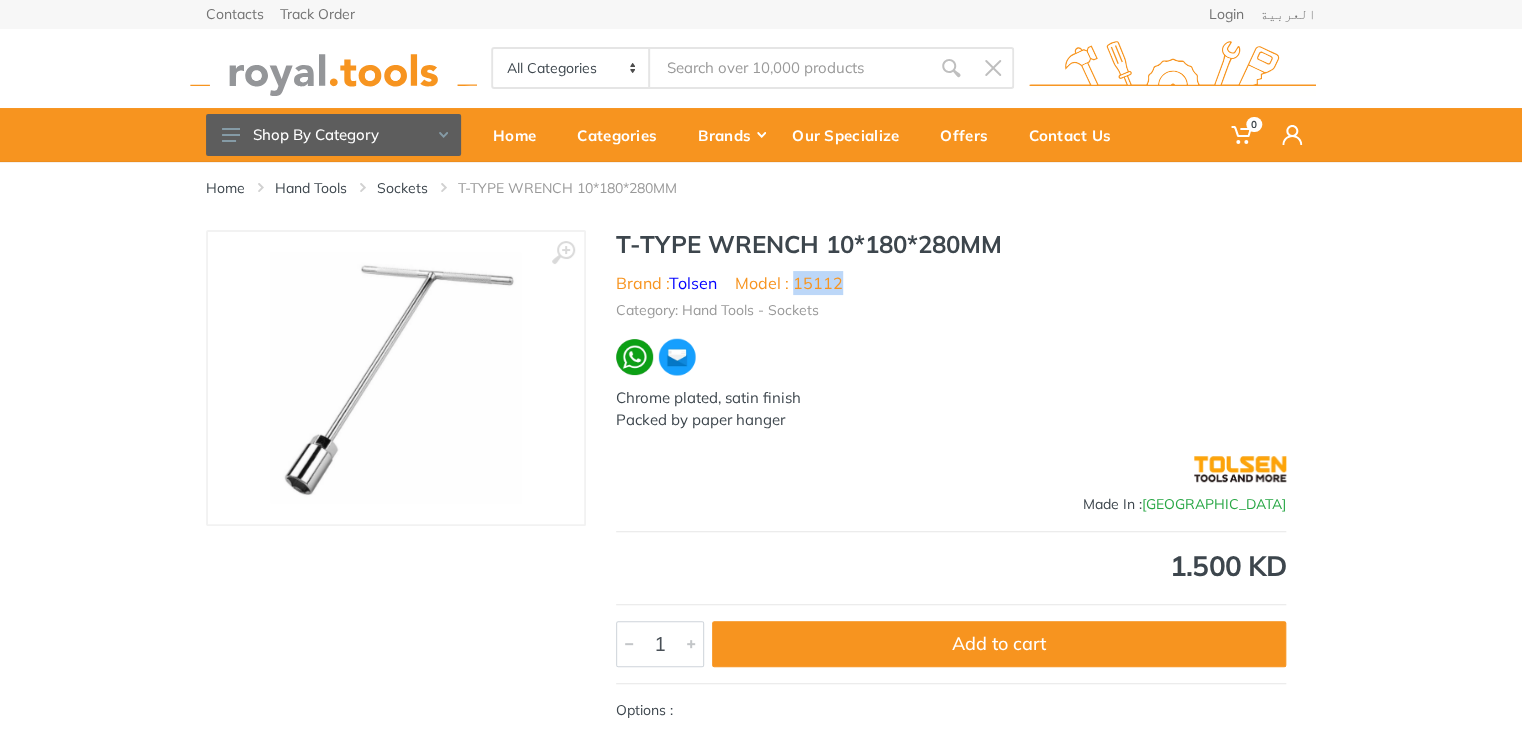 drag, startPoint x: 859, startPoint y: 278, endPoint x: 797, endPoint y: 285, distance: 62.39391 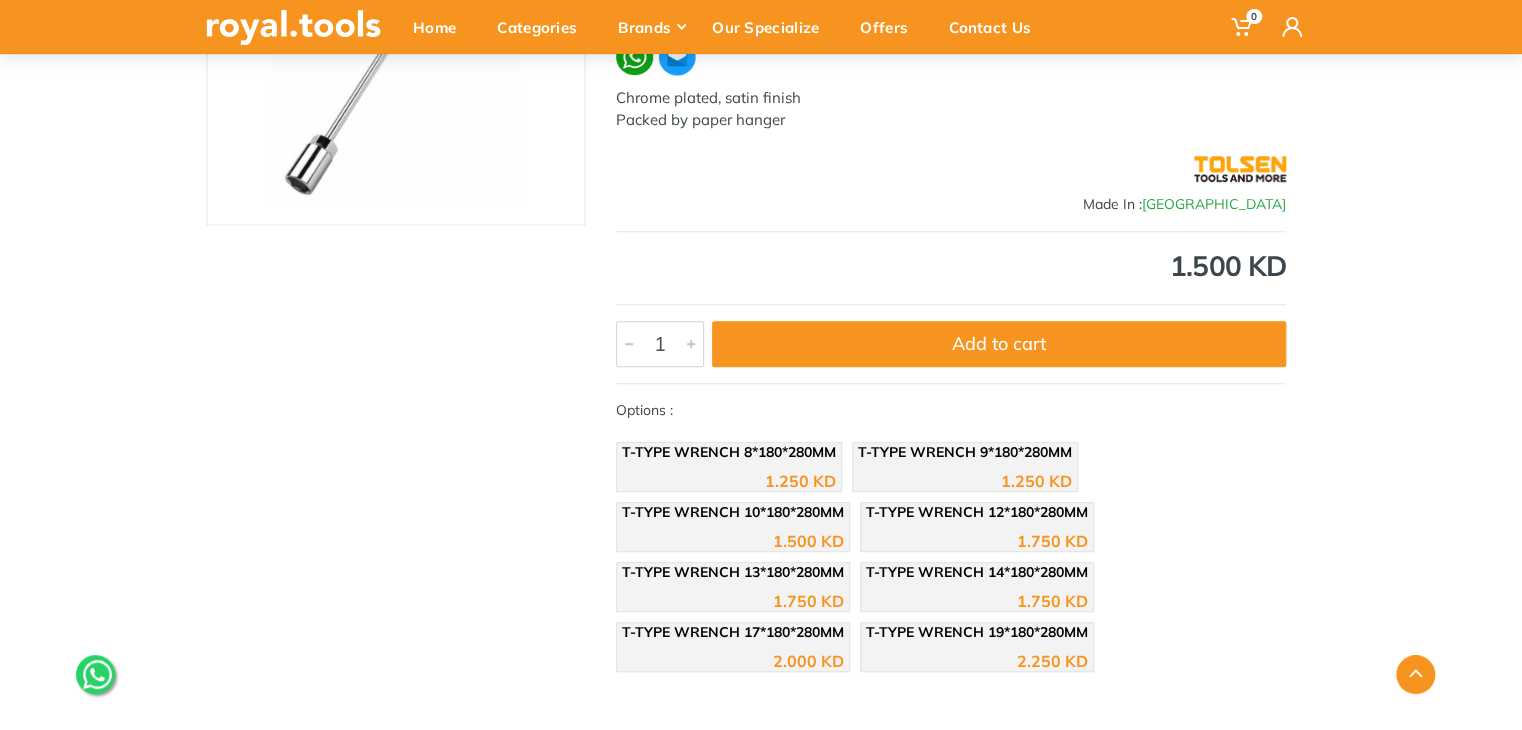 scroll, scrollTop: 300, scrollLeft: 0, axis: vertical 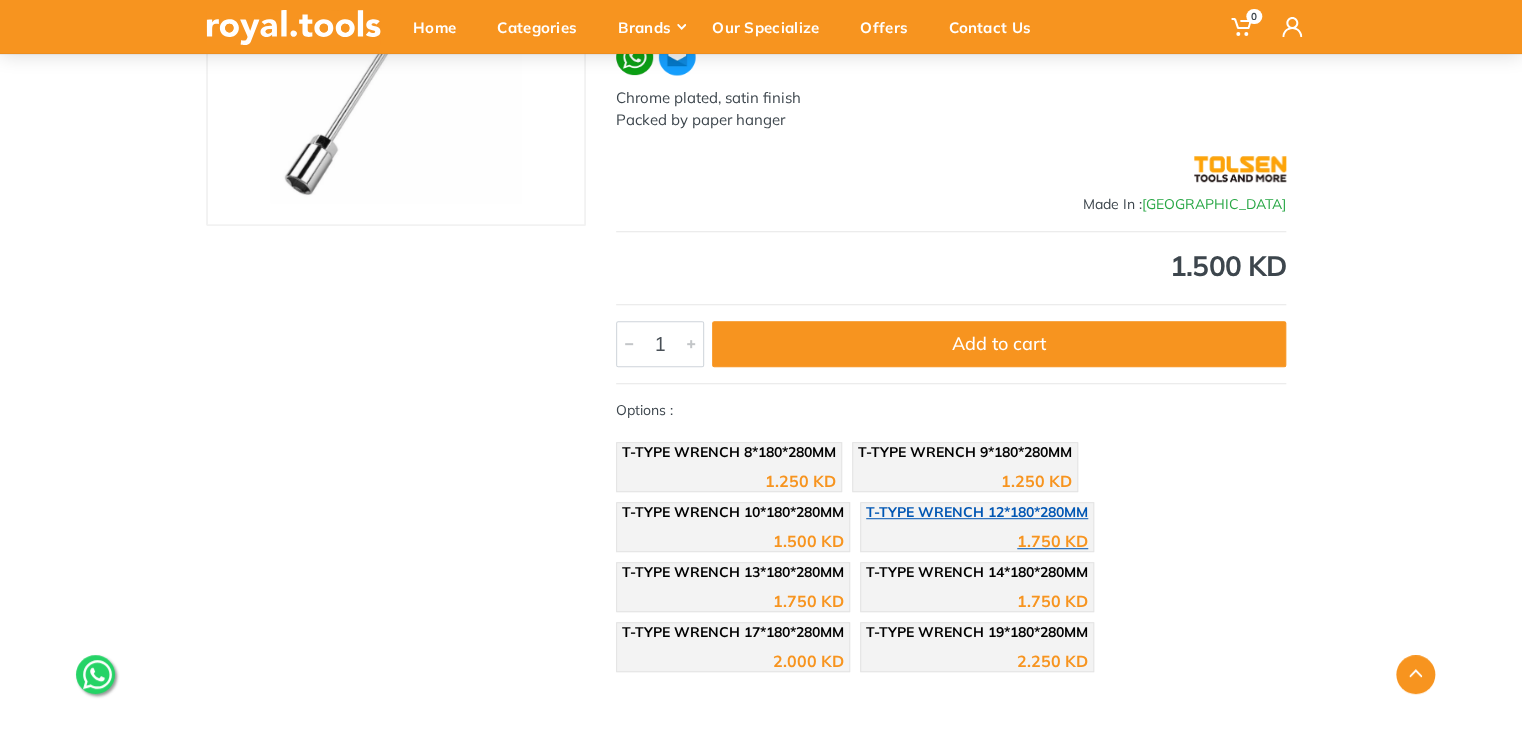 click on "1.750 KD" at bounding box center [977, 534] 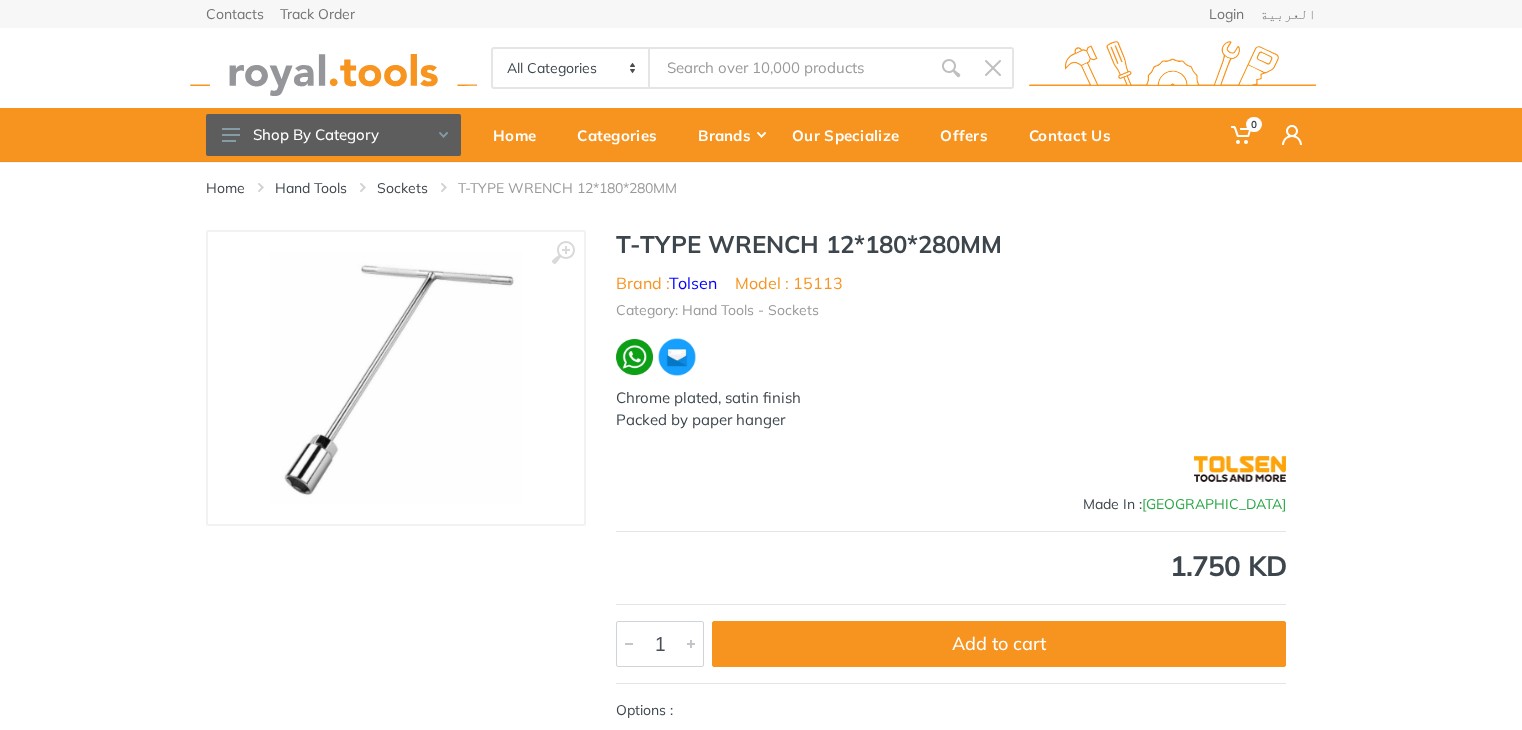 scroll, scrollTop: 0, scrollLeft: 0, axis: both 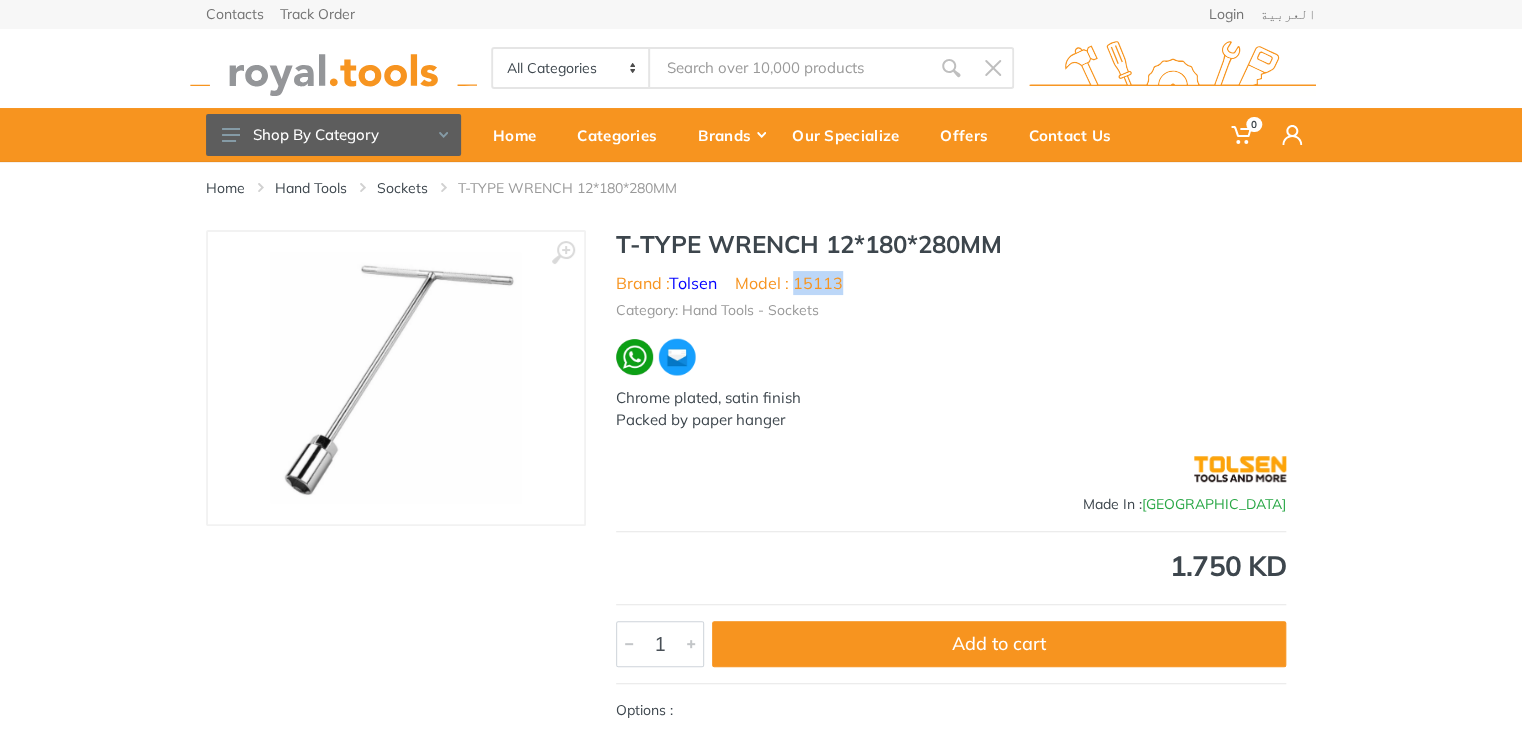 drag, startPoint x: 841, startPoint y: 285, endPoint x: 796, endPoint y: 282, distance: 45.099888 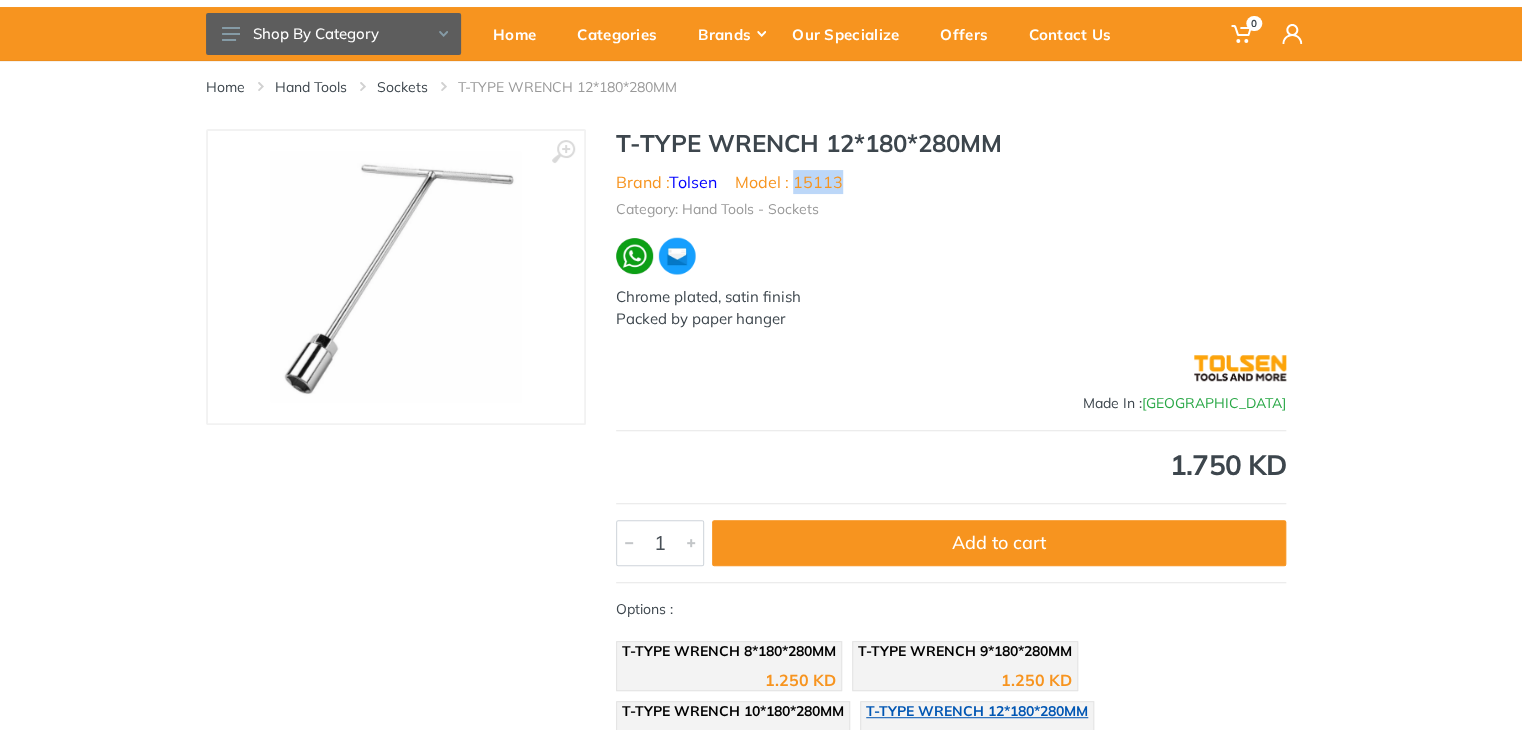 scroll, scrollTop: 400, scrollLeft: 0, axis: vertical 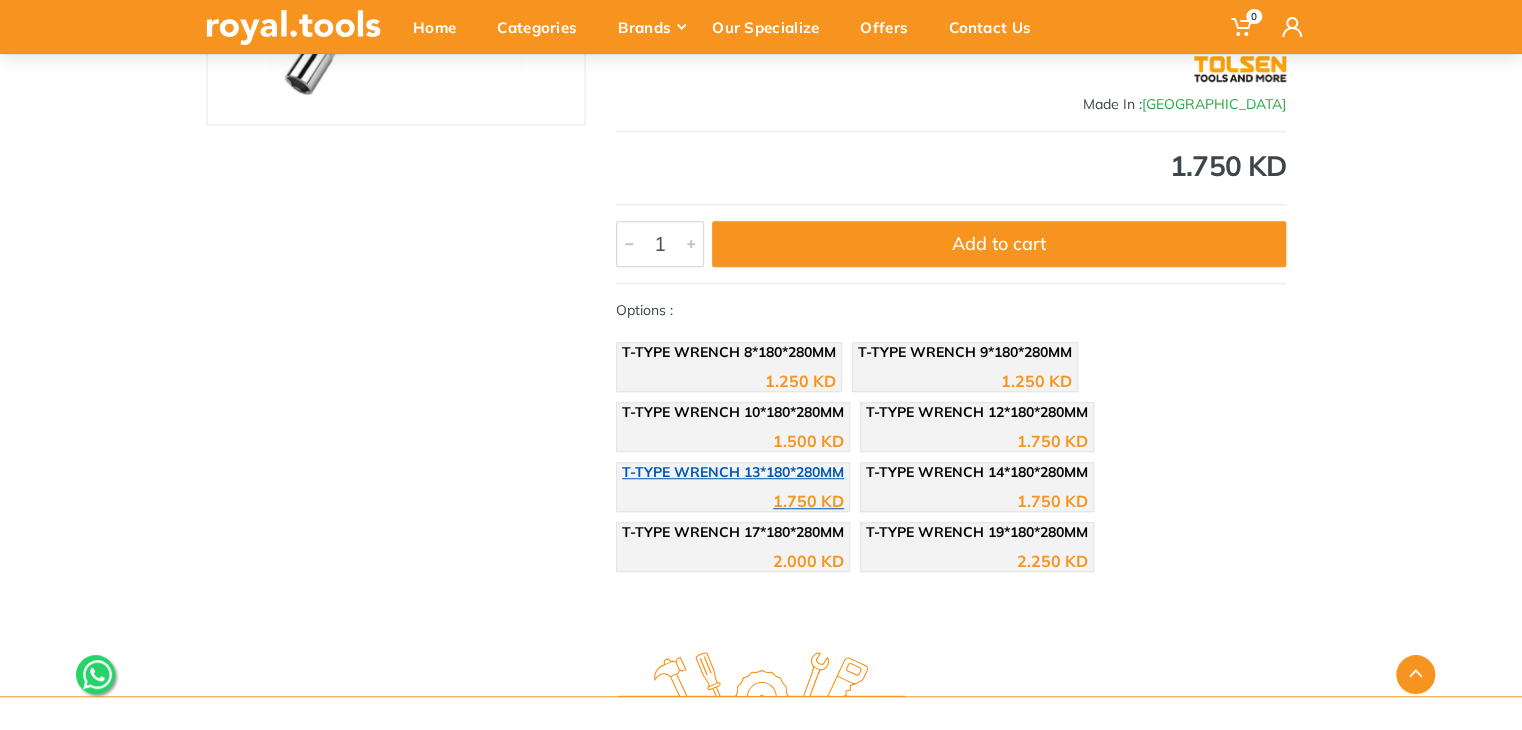 click on "T-TYPE WRENCH 13*180*280MM" at bounding box center [733, 472] 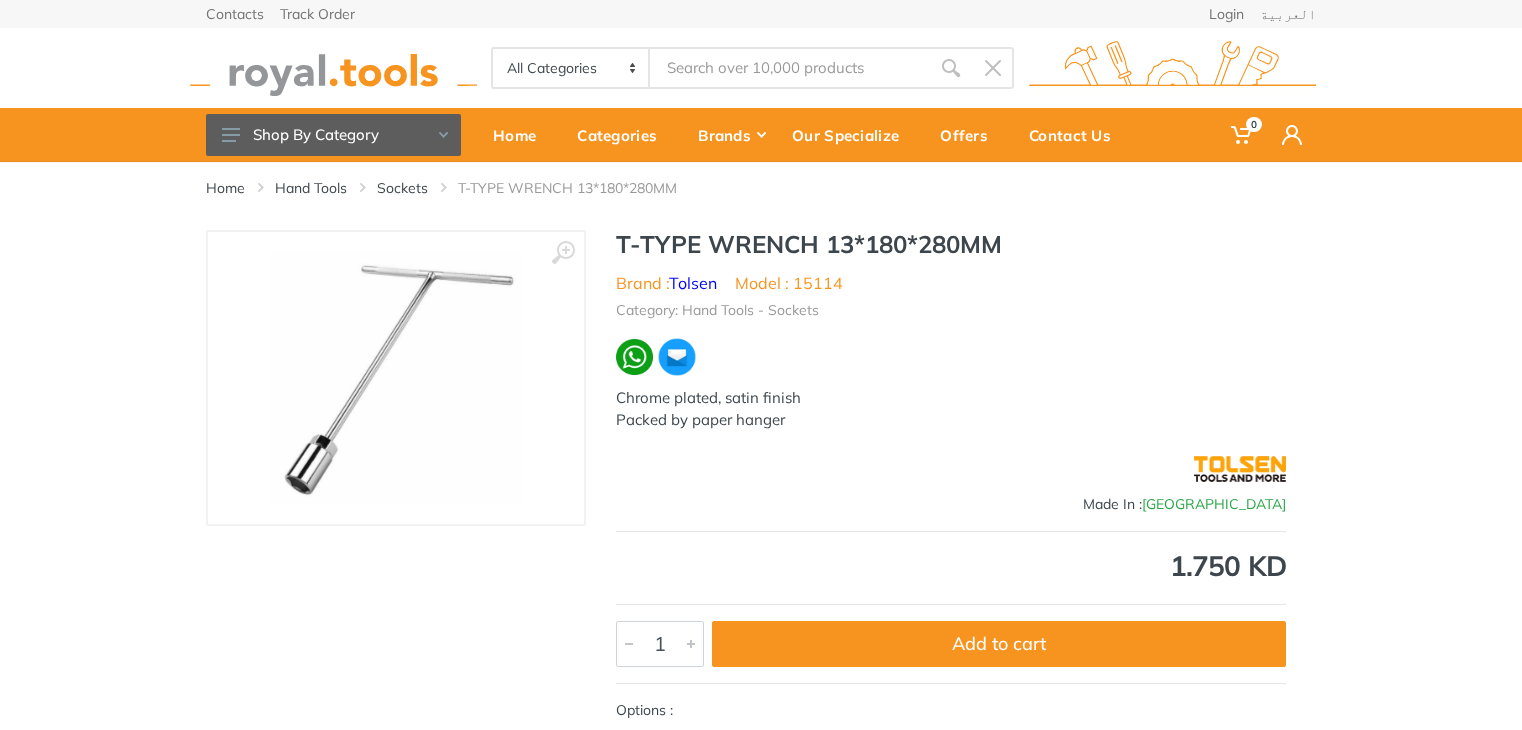 scroll, scrollTop: 0, scrollLeft: 0, axis: both 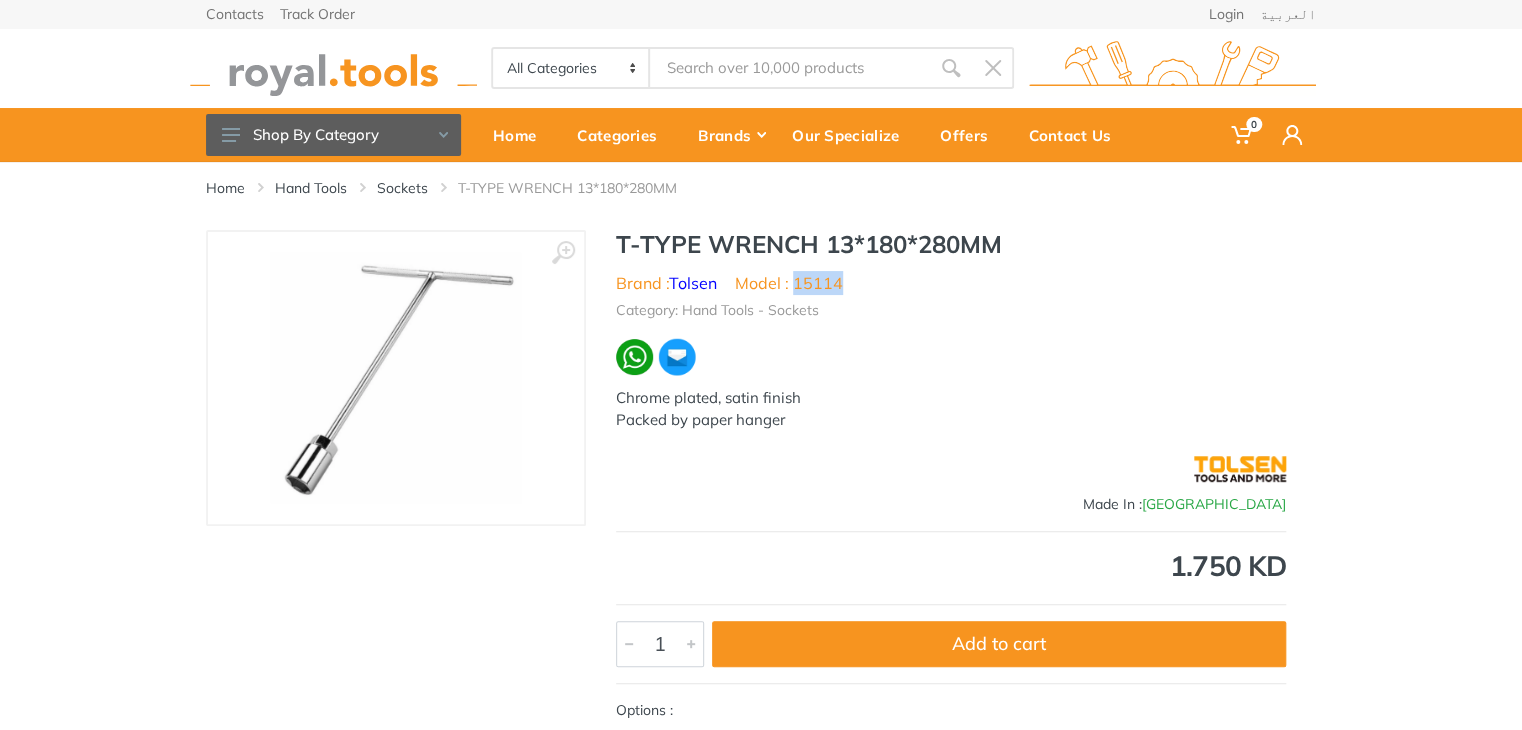 drag, startPoint x: 872, startPoint y: 283, endPoint x: 795, endPoint y: 289, distance: 77.23341 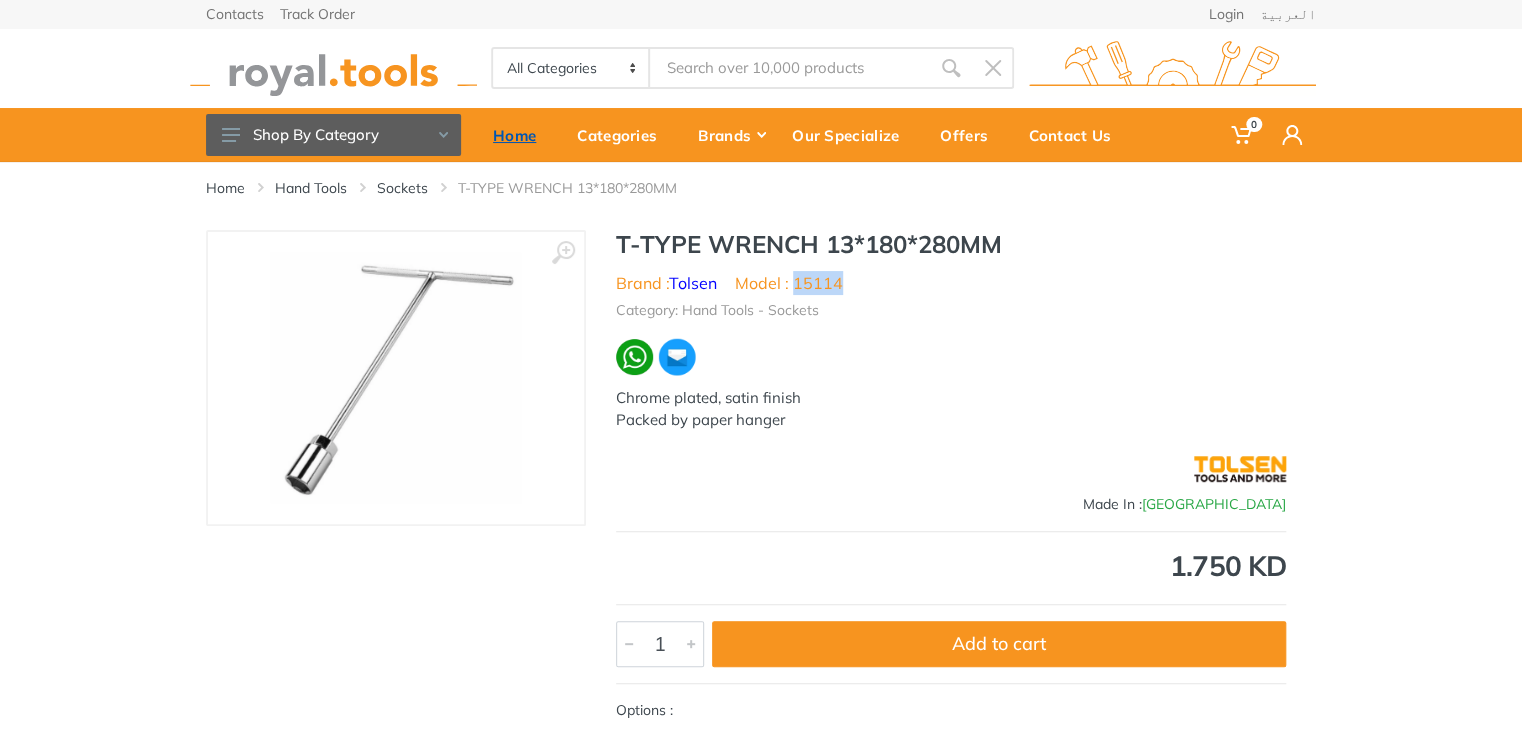copy on "15114" 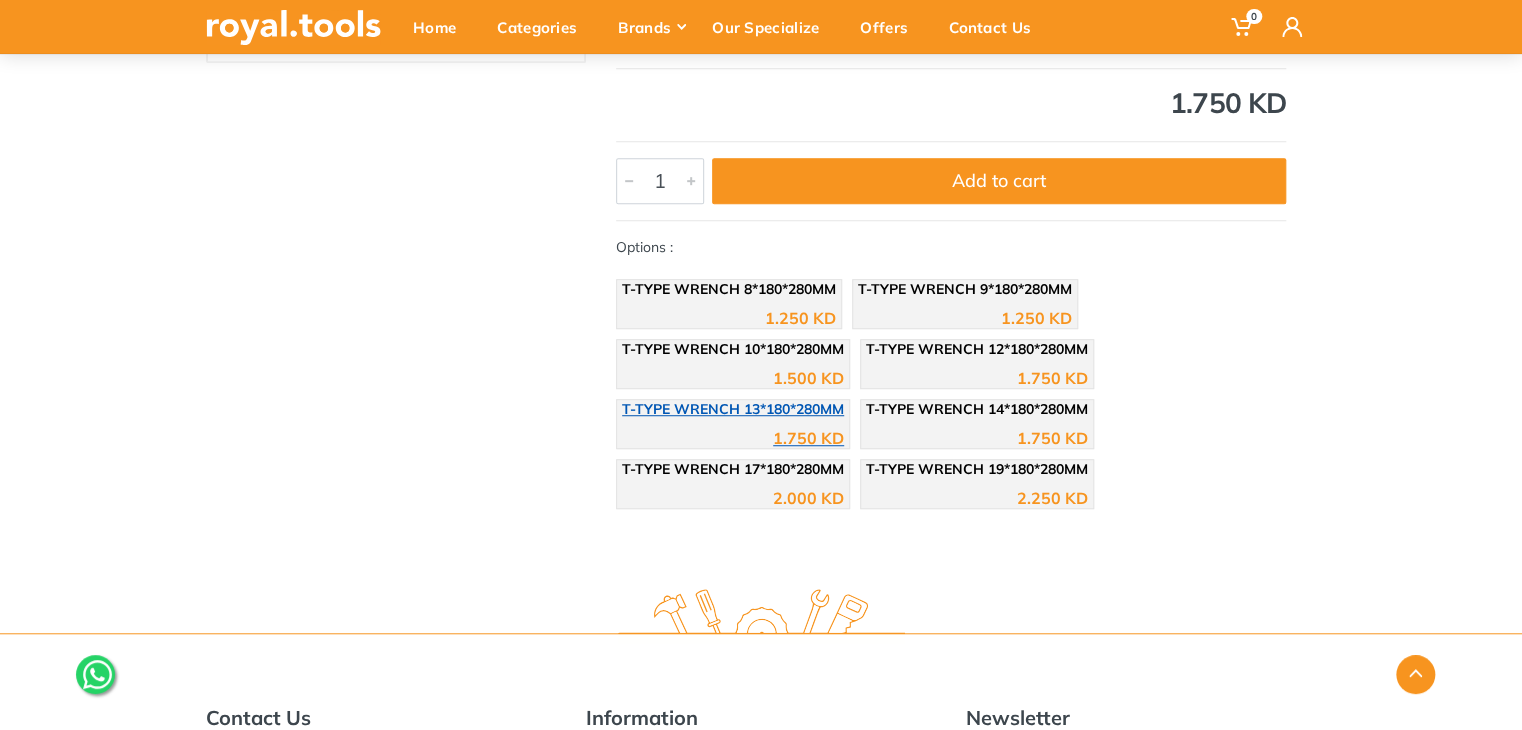 scroll, scrollTop: 500, scrollLeft: 0, axis: vertical 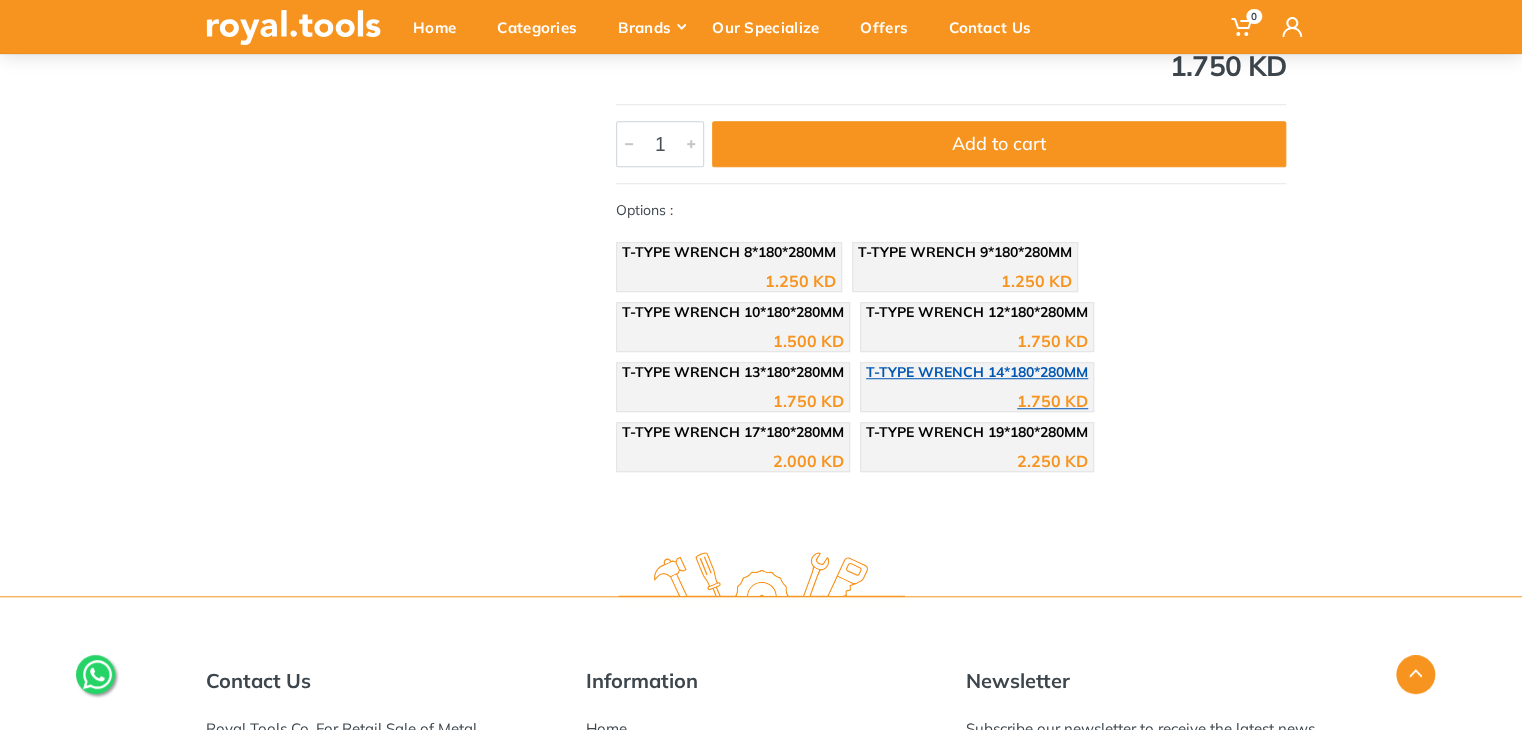 click on "T-TYPE WRENCH 14*180*280MM" at bounding box center (977, 372) 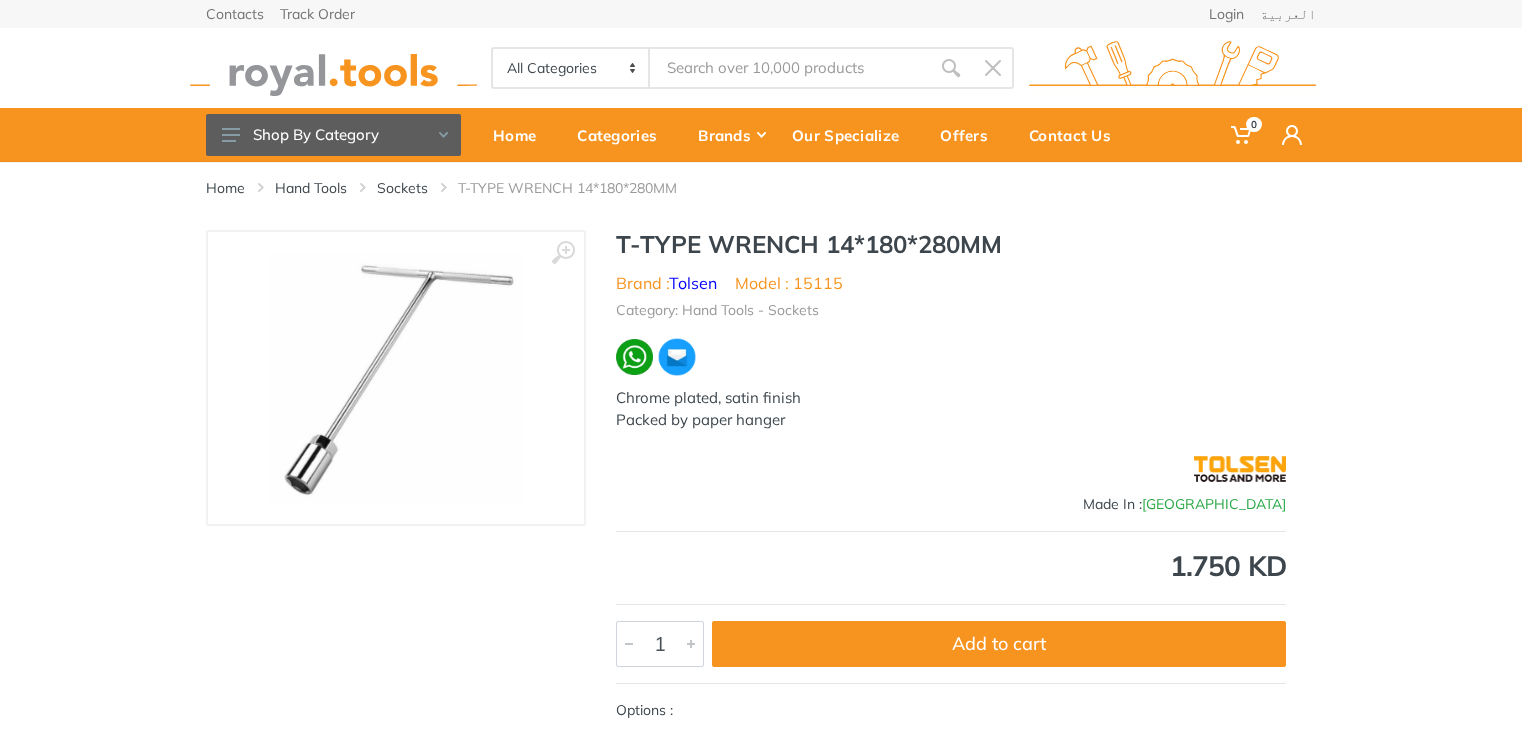 scroll, scrollTop: 0, scrollLeft: 0, axis: both 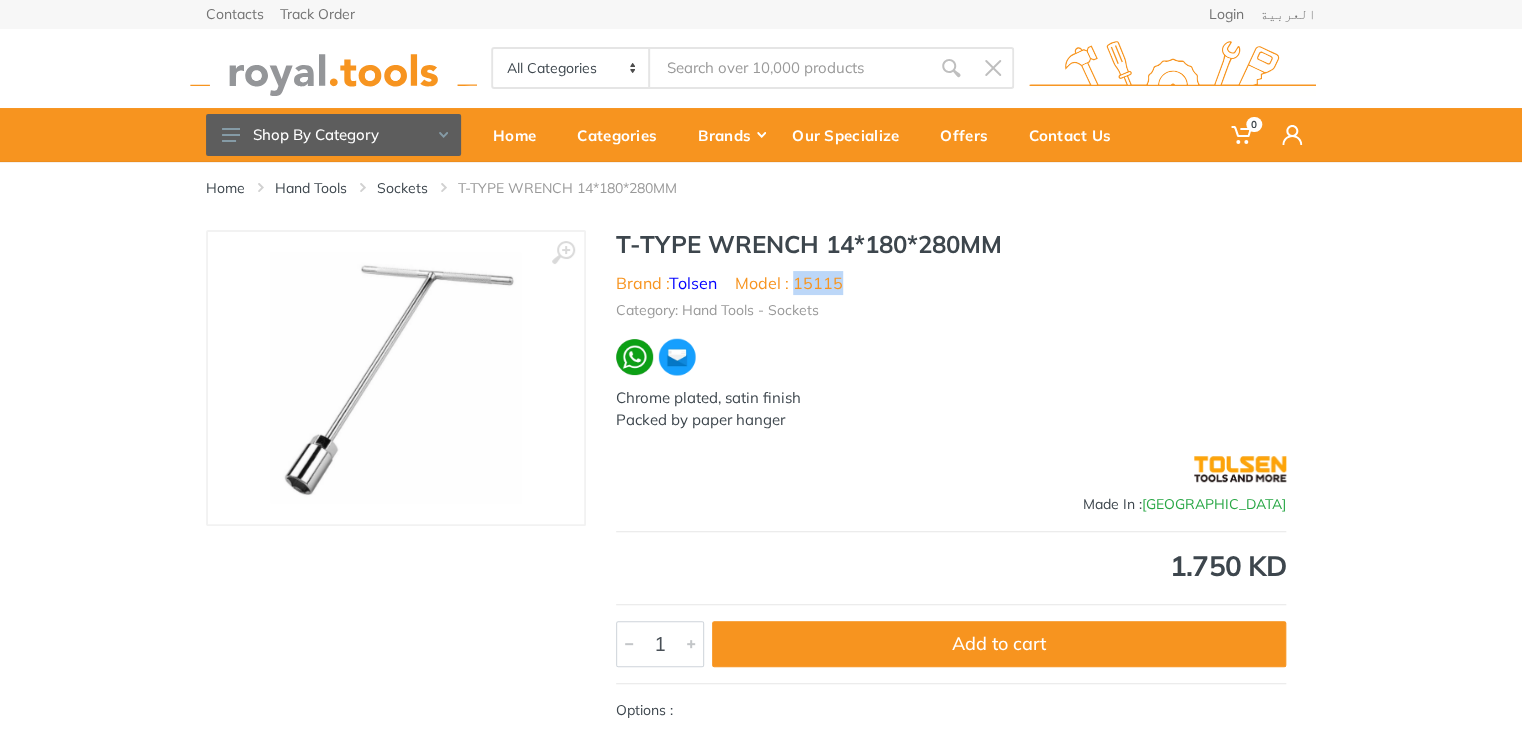 drag, startPoint x: 846, startPoint y: 280, endPoint x: 797, endPoint y: 284, distance: 49.162994 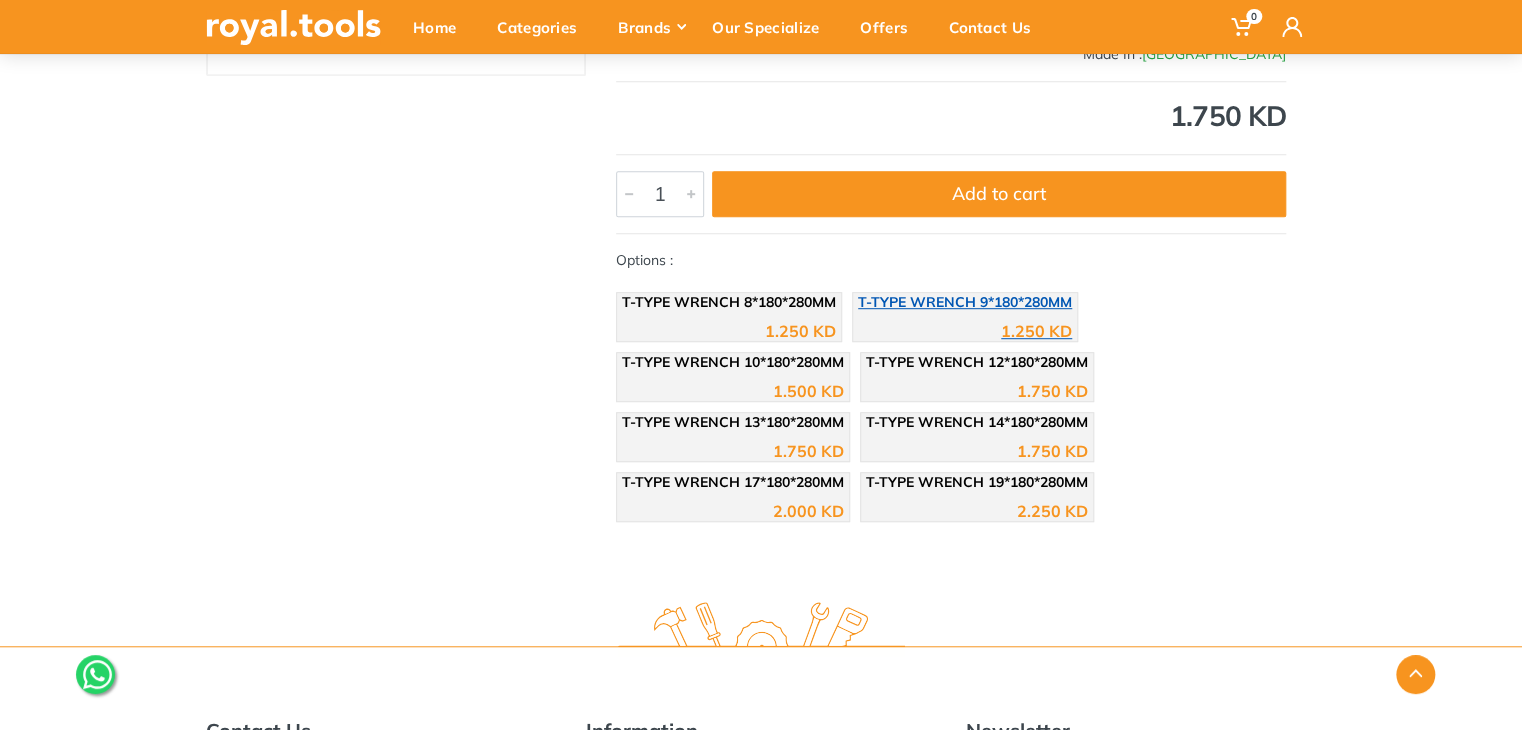 scroll, scrollTop: 0, scrollLeft: 0, axis: both 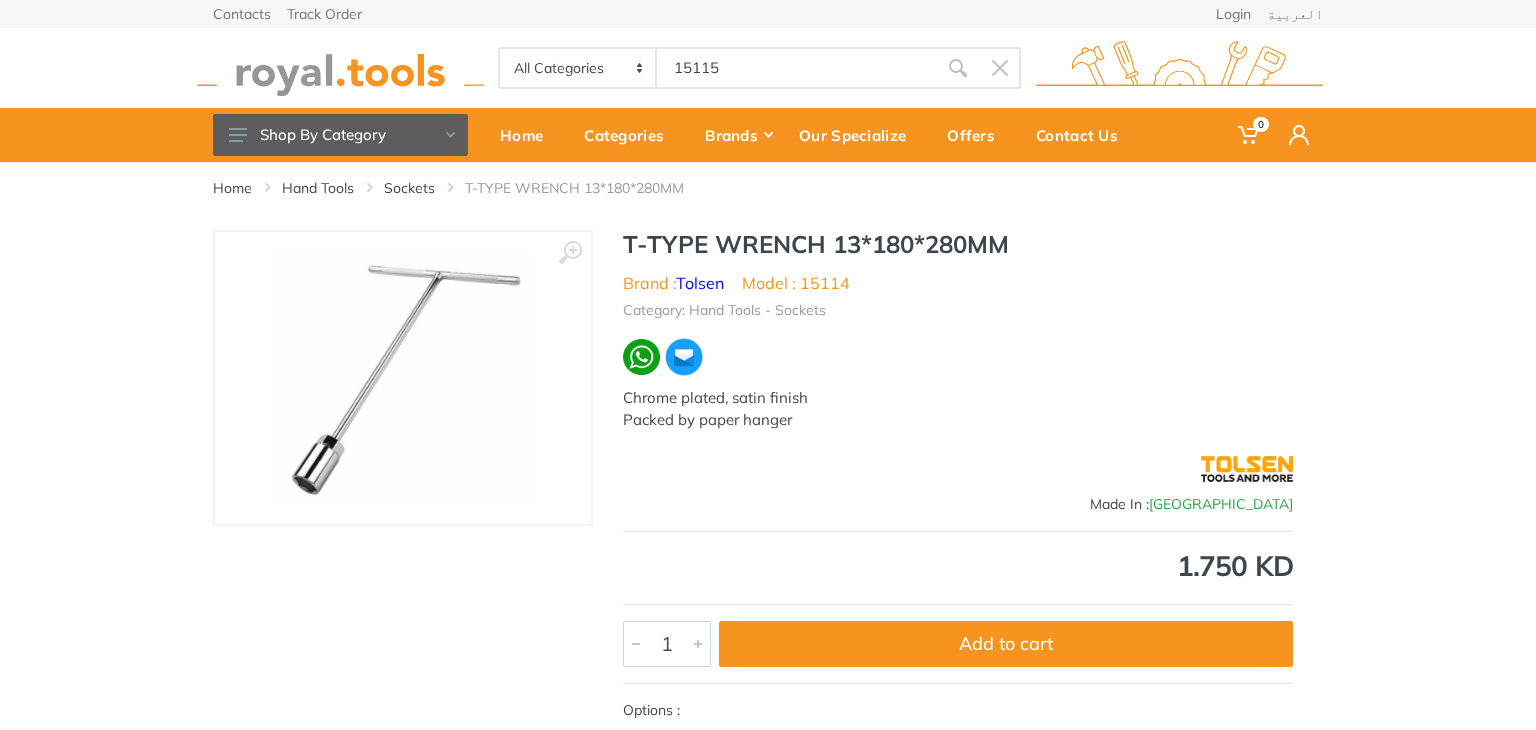 type on "15115" 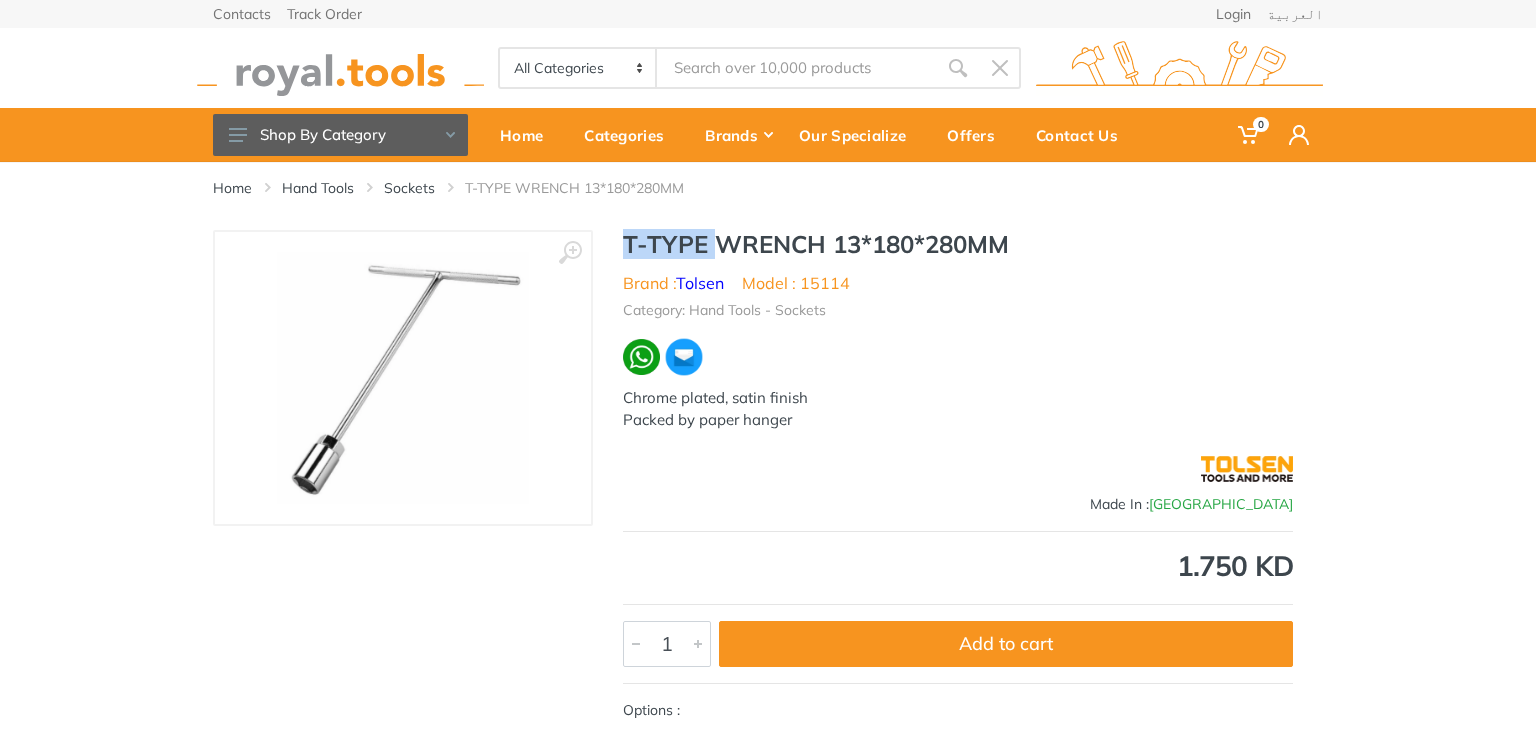 drag, startPoint x: 679, startPoint y: 248, endPoint x: 614, endPoint y: 246, distance: 65.03076 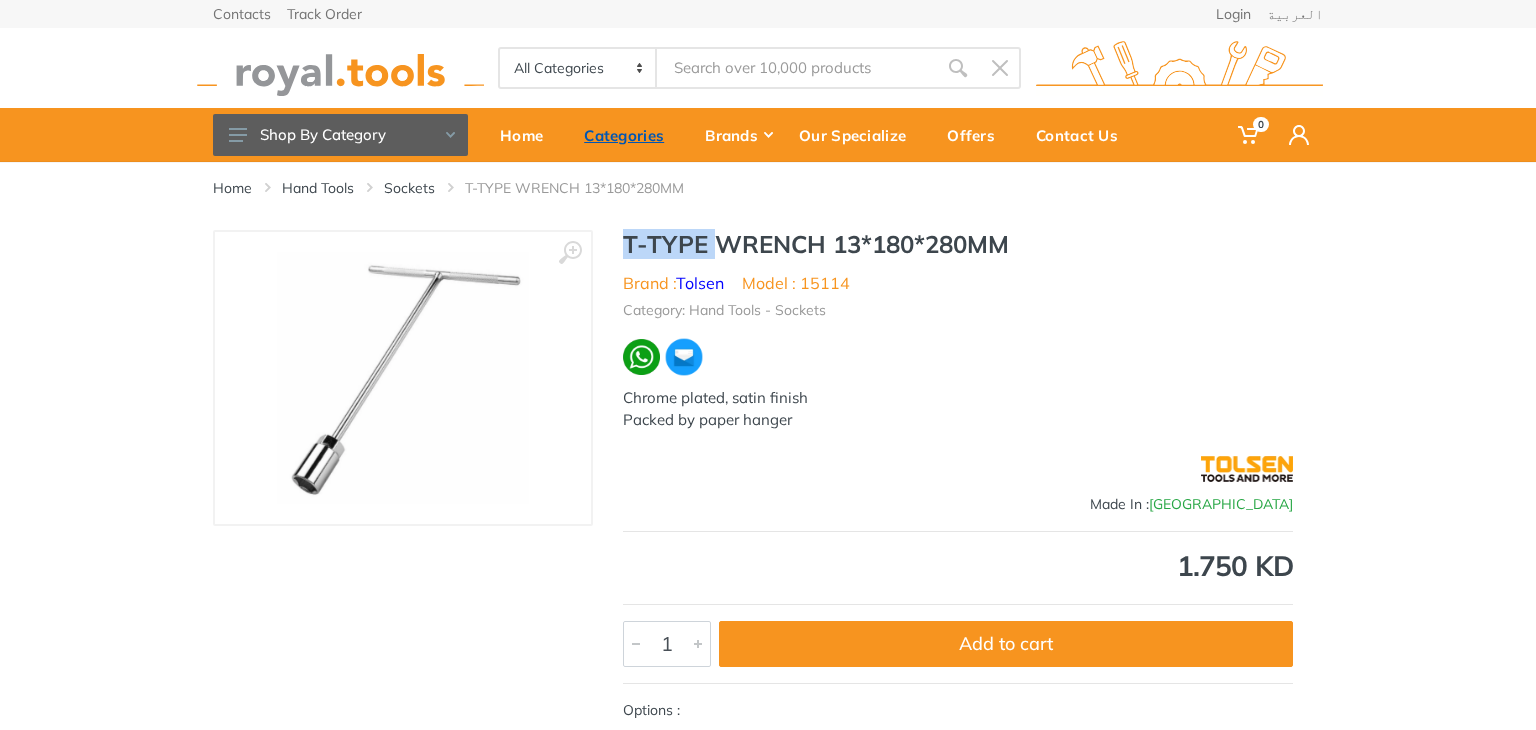 copy on "T-TYPE" 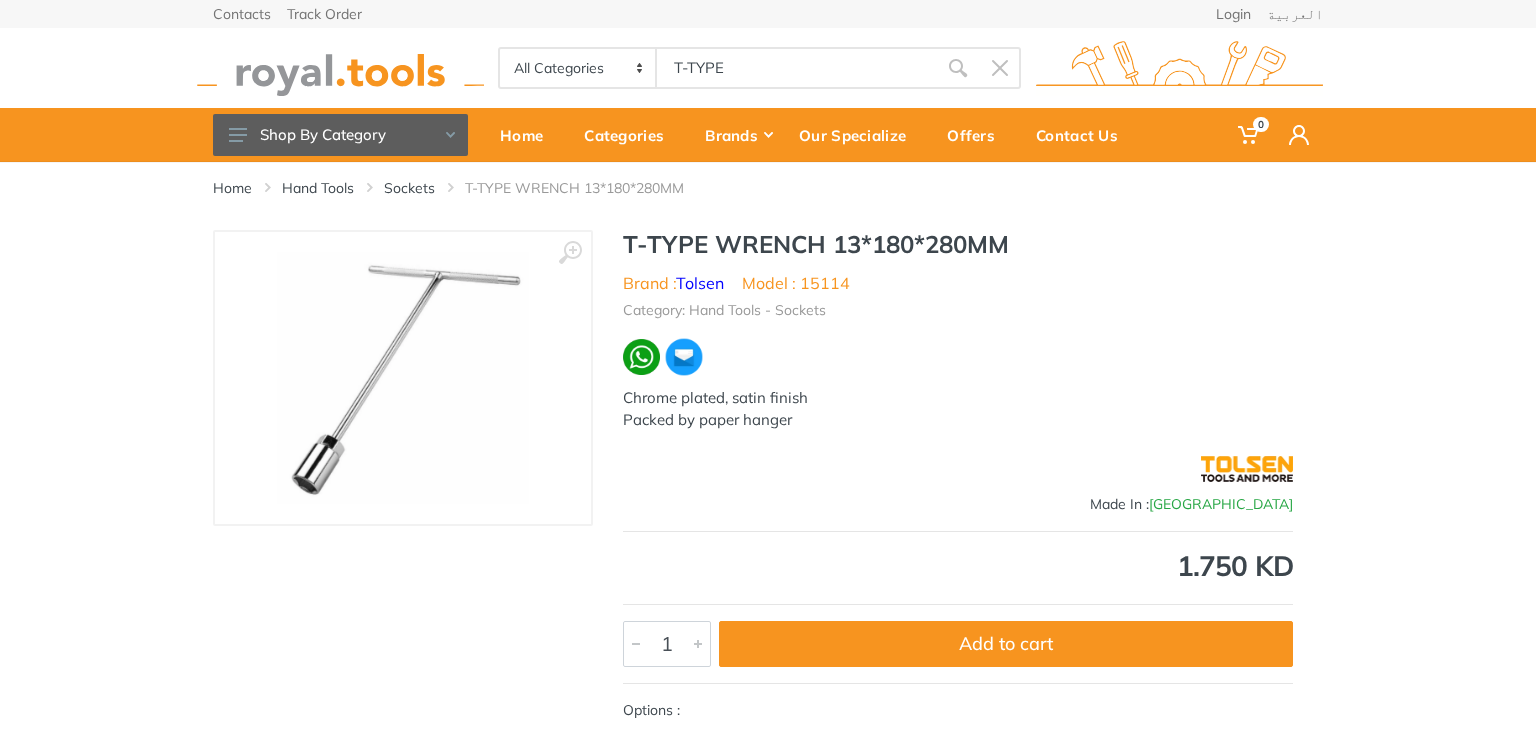 type on "T-TYPE" 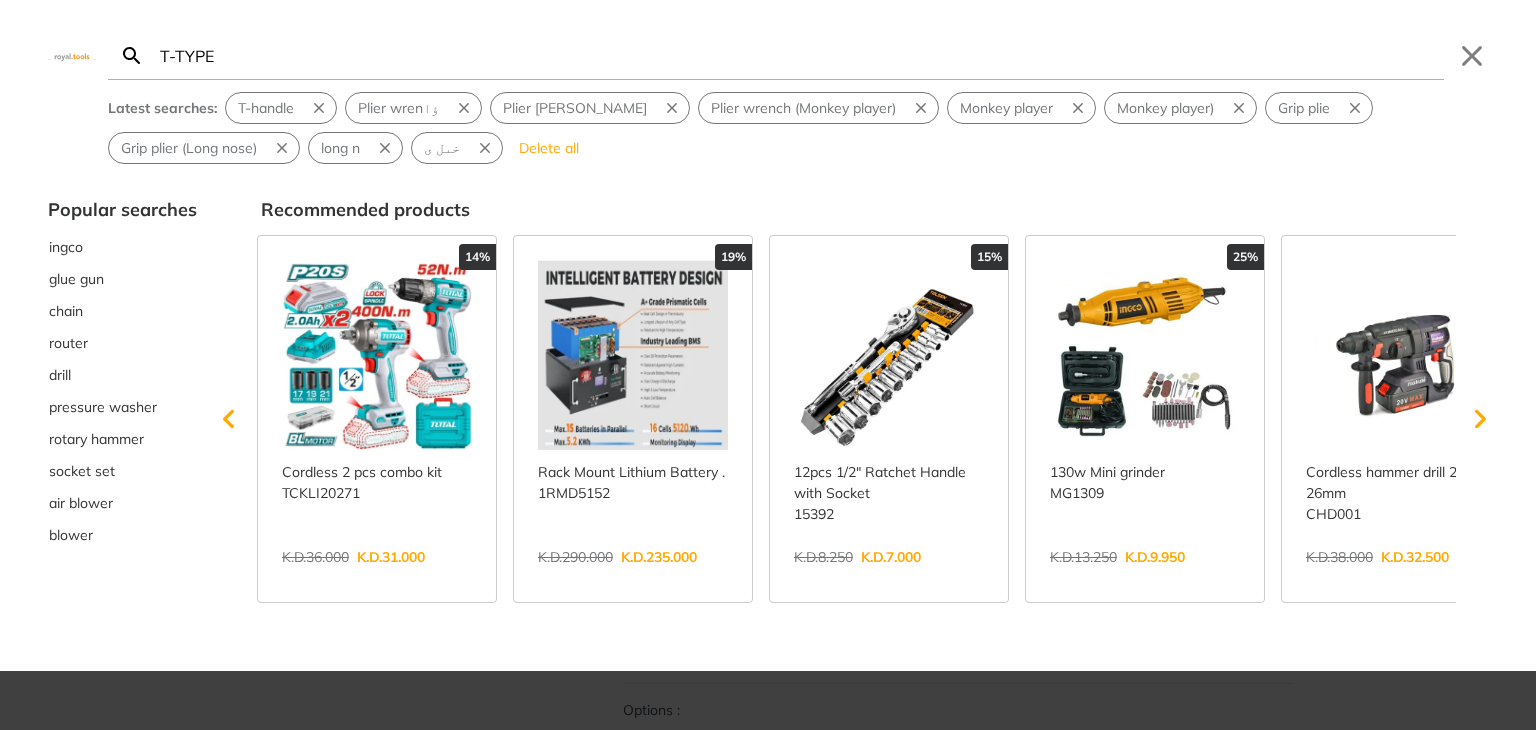 type on "T-TYPE" 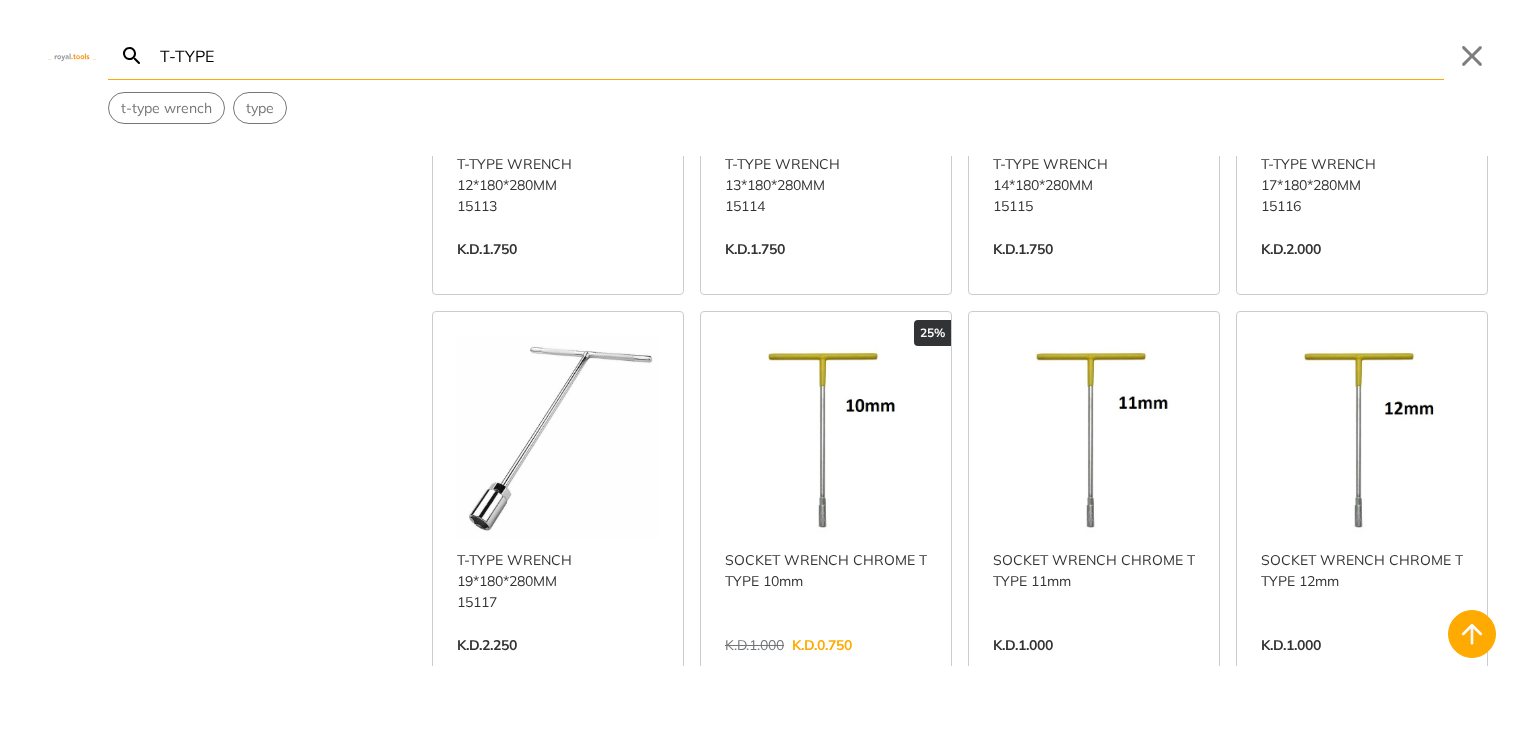 scroll, scrollTop: 1100, scrollLeft: 0, axis: vertical 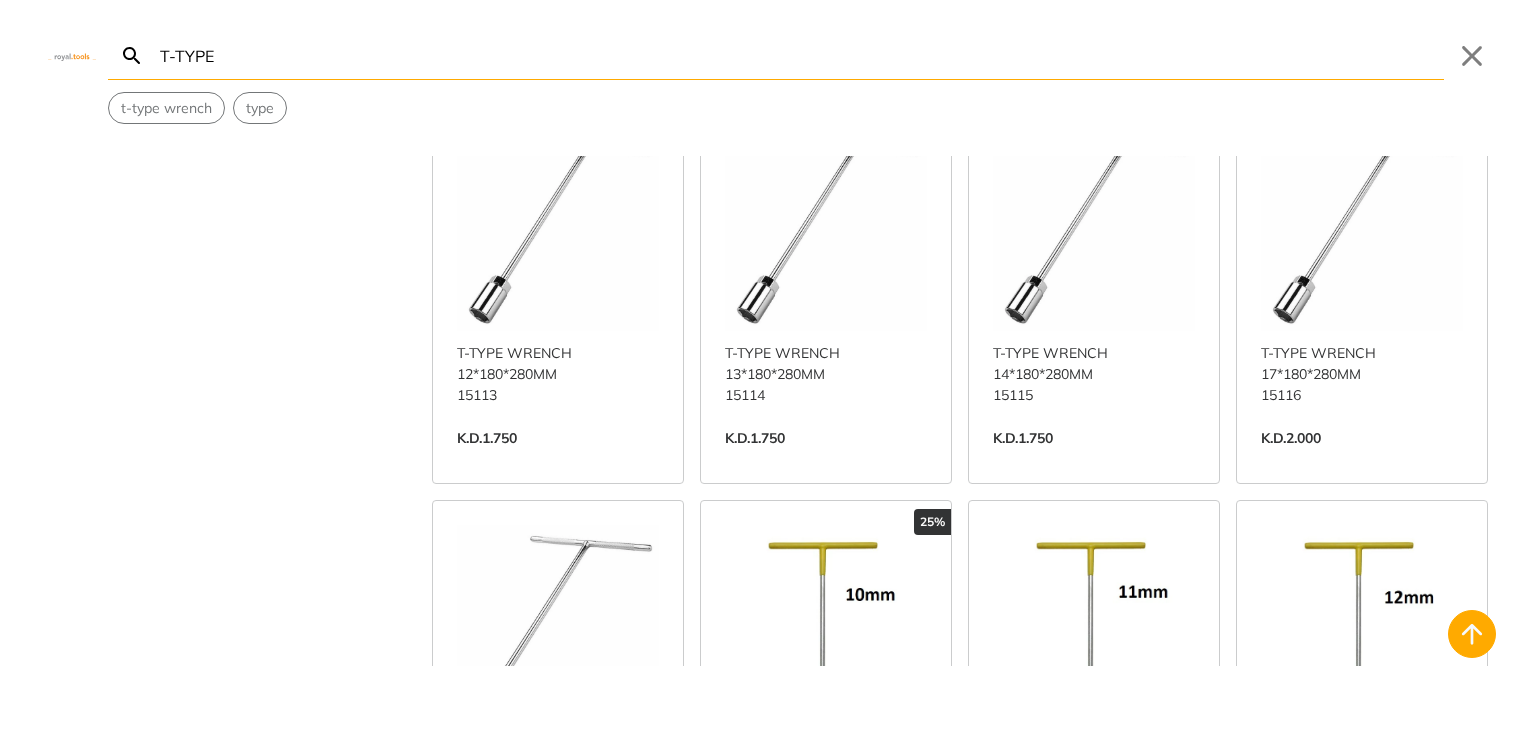 click on "View more →" at bounding box center [1362, 459] 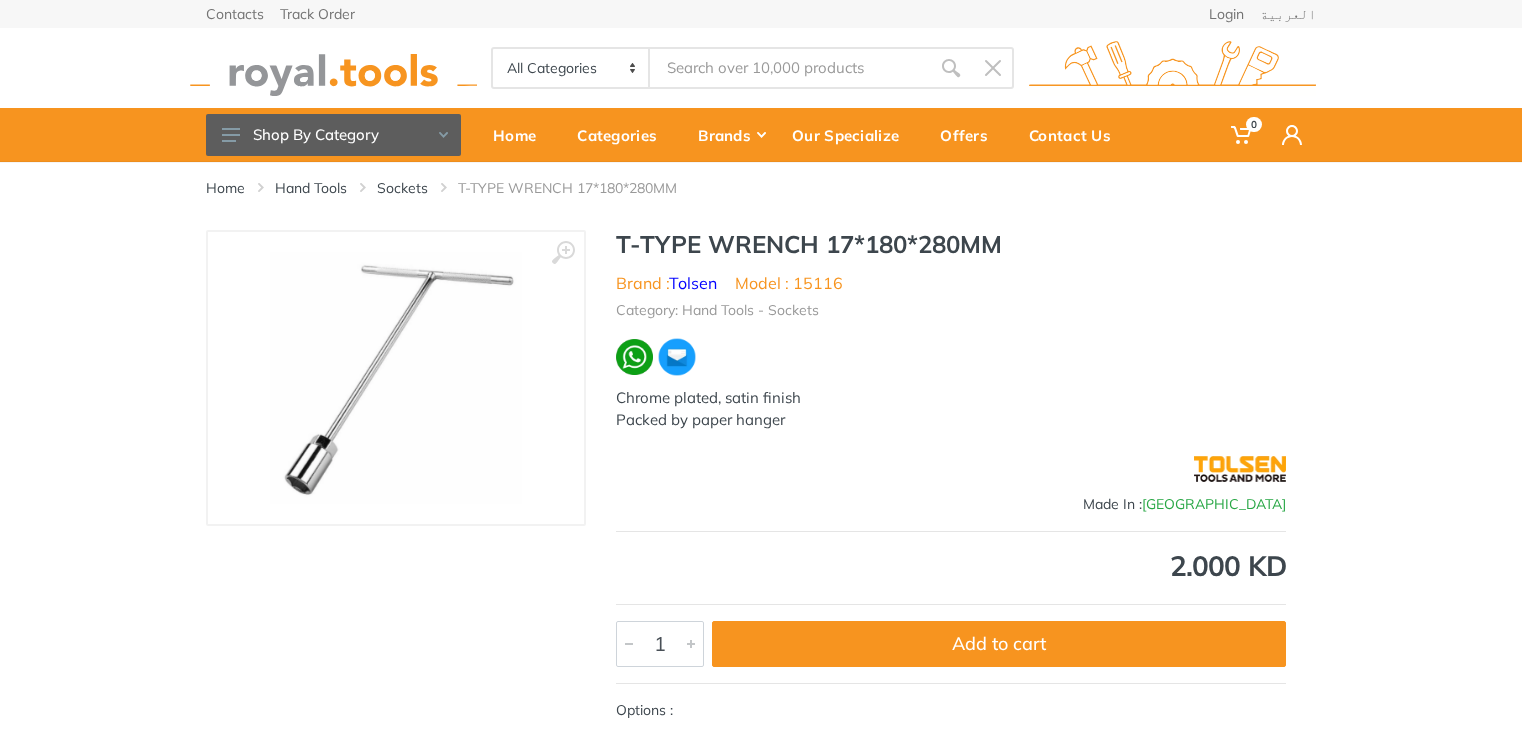 scroll, scrollTop: 0, scrollLeft: 0, axis: both 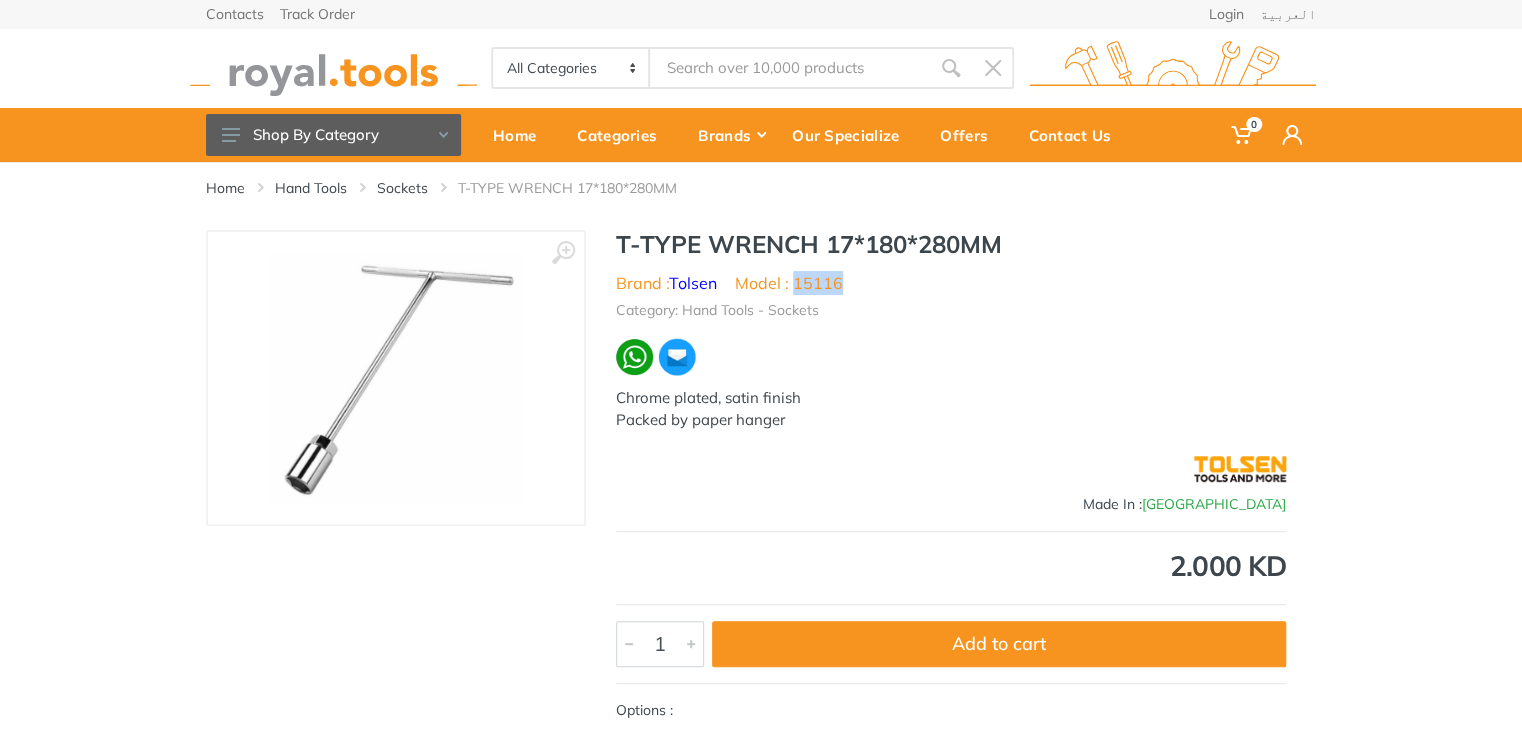 drag, startPoint x: 848, startPoint y: 289, endPoint x: 798, endPoint y: 284, distance: 50.24938 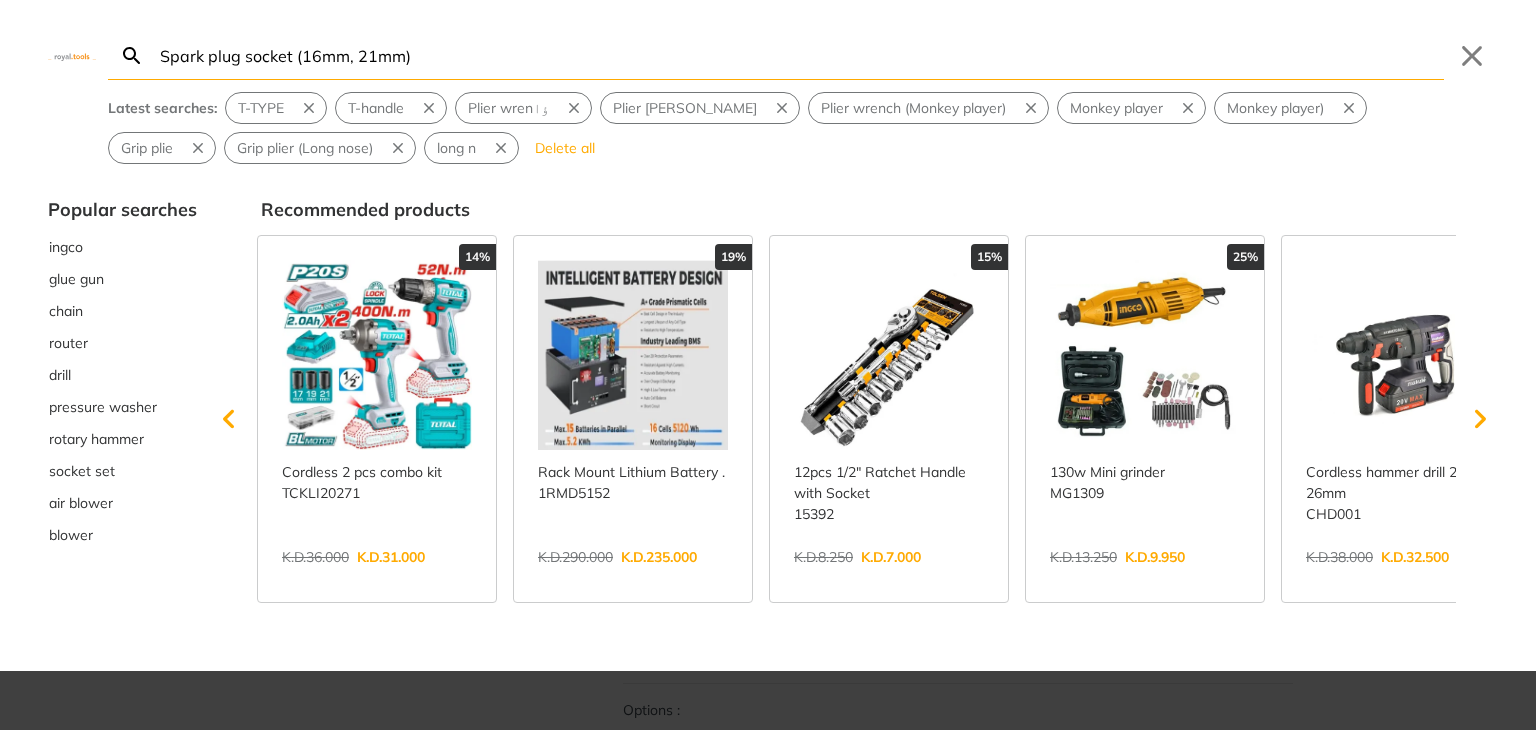 type on "Spark plug socket (16mm, 21mm)" 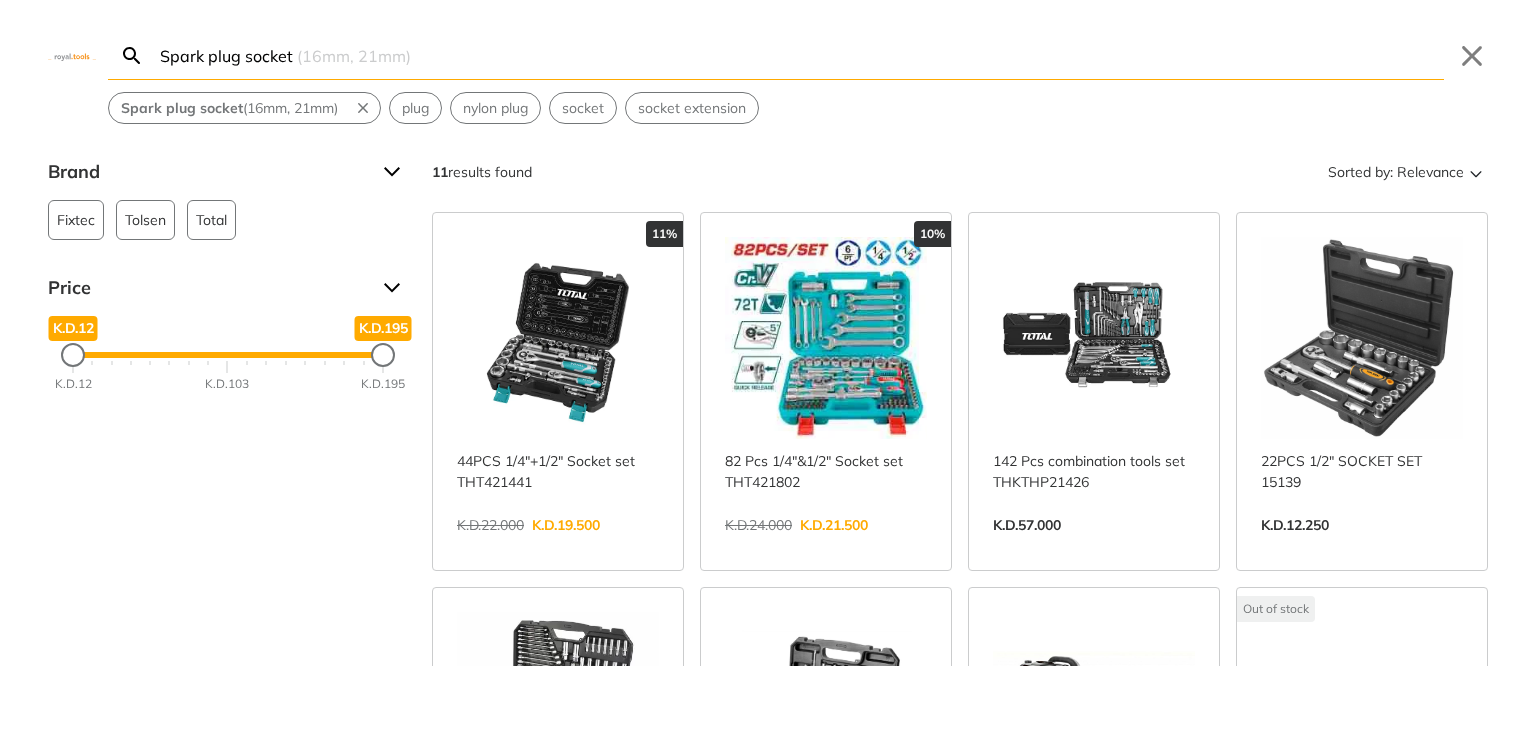 click on "Spark plug socket" at bounding box center [800, 55] 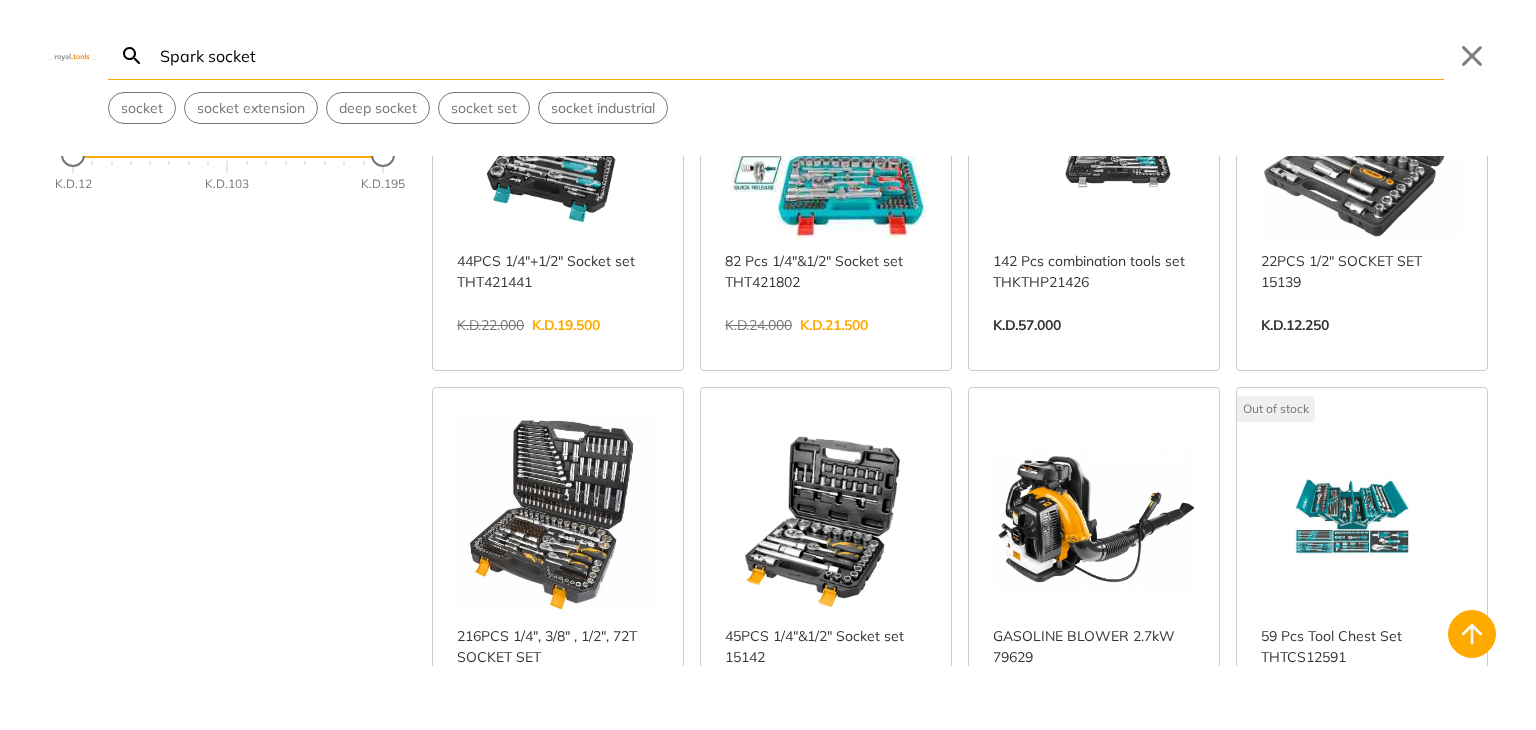 scroll, scrollTop: 200, scrollLeft: 0, axis: vertical 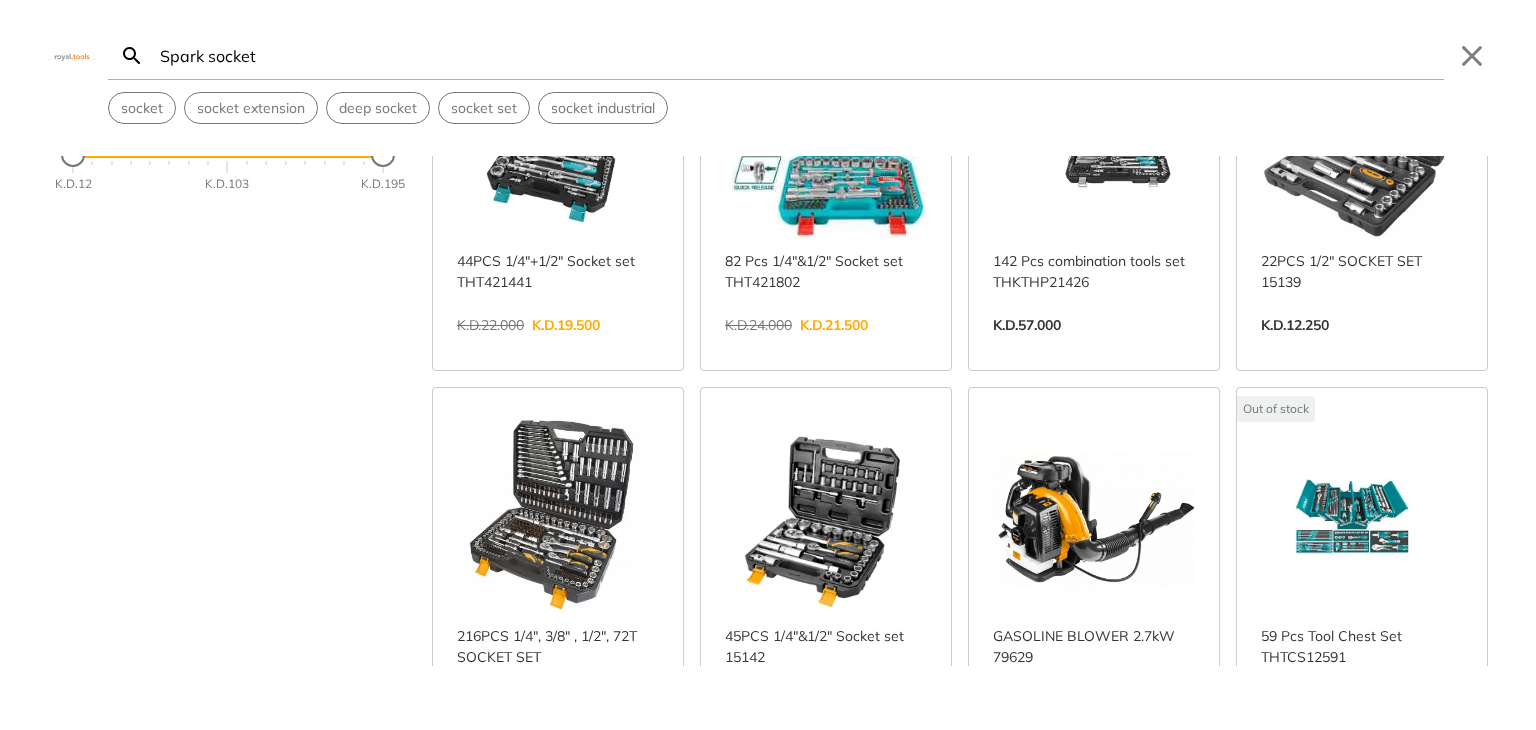 drag, startPoint x: 264, startPoint y: 58, endPoint x: 208, endPoint y: 58, distance: 56 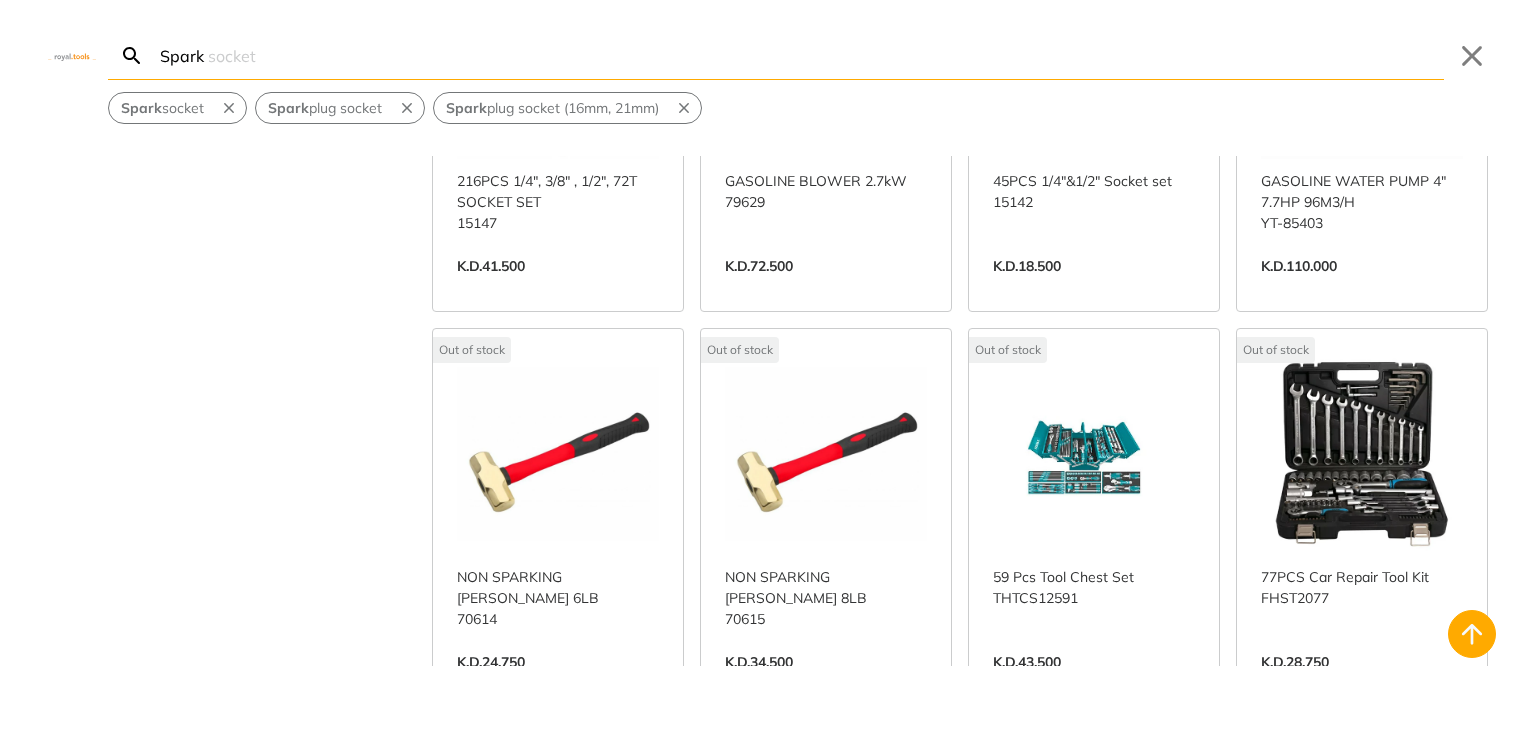 scroll, scrollTop: 1000, scrollLeft: 0, axis: vertical 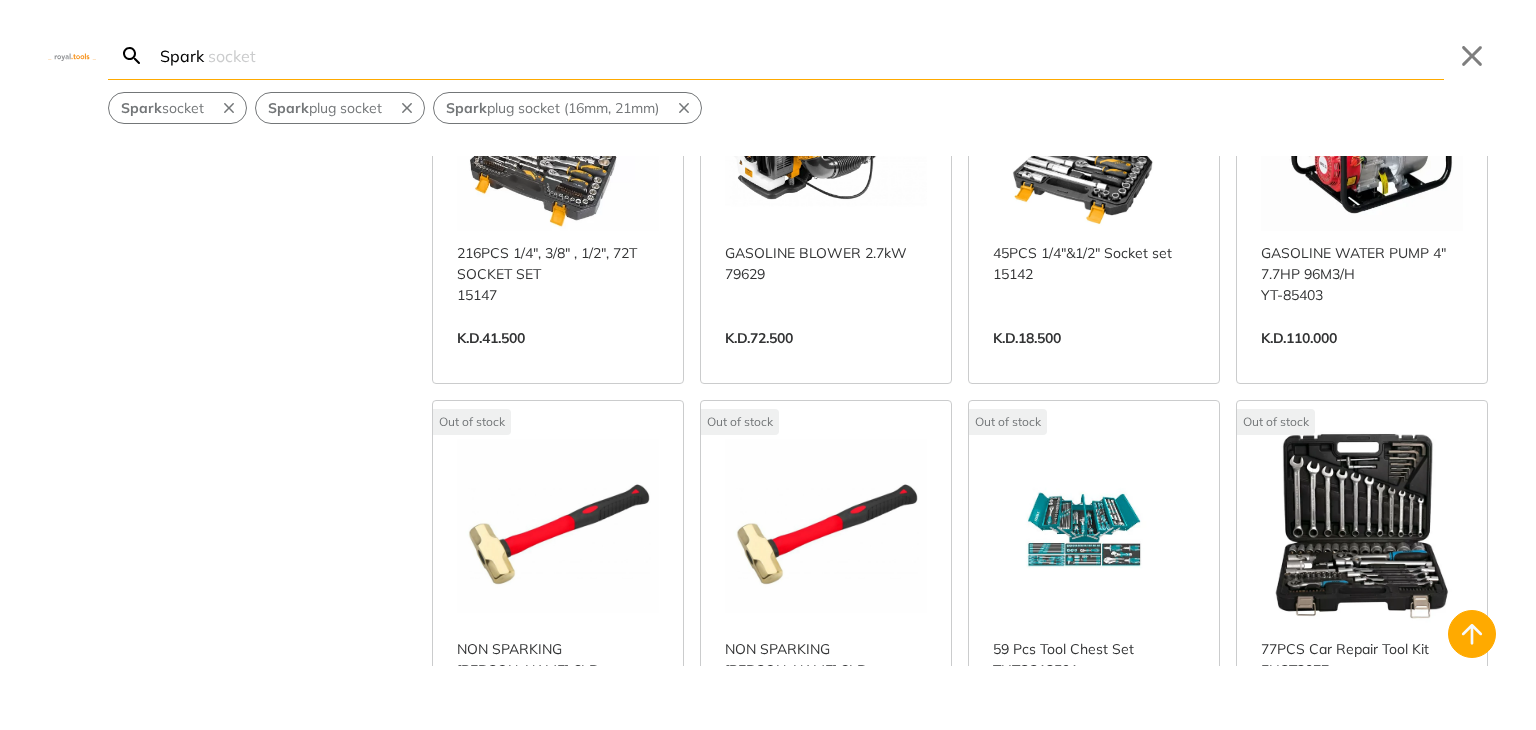 drag, startPoint x: 647, startPoint y: 69, endPoint x: 60, endPoint y: 69, distance: 587 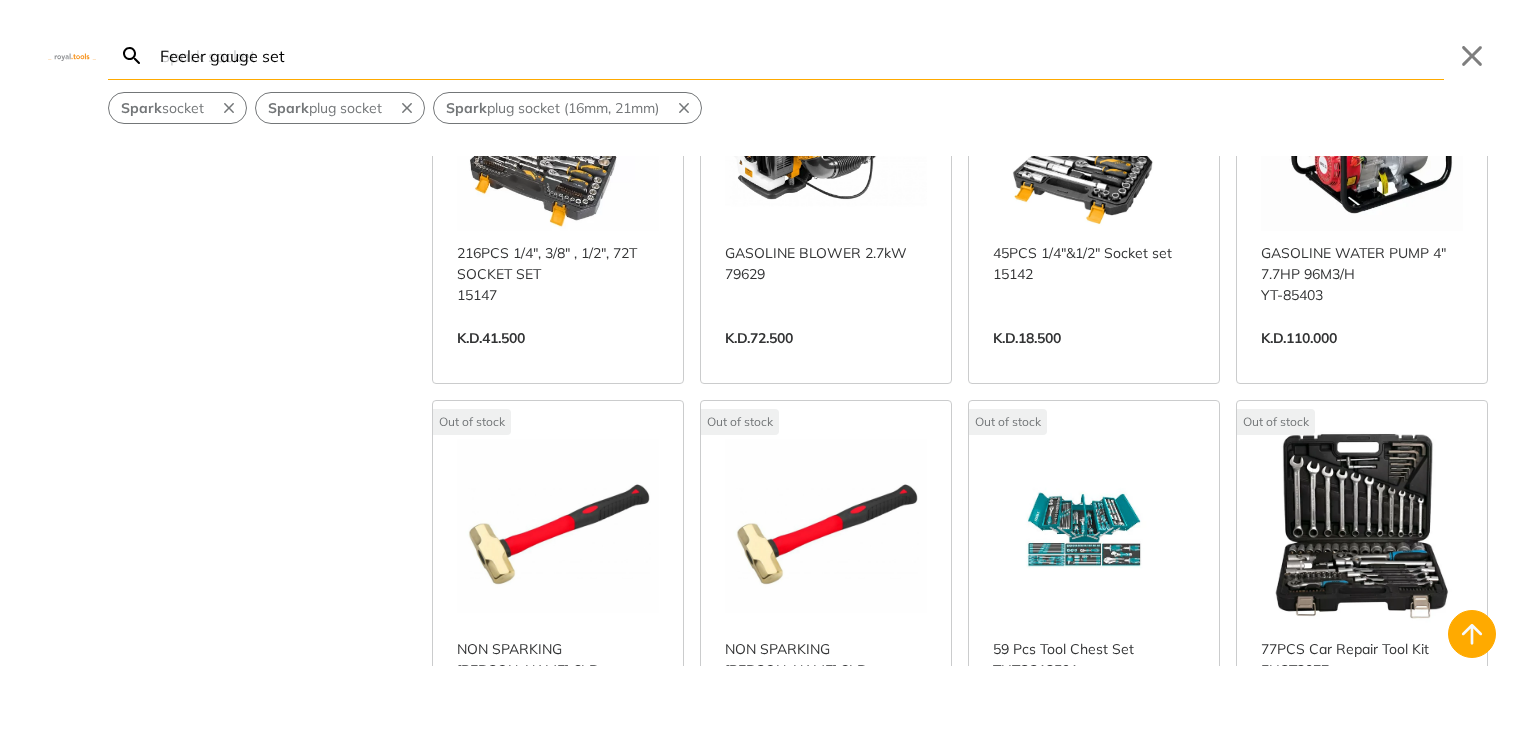 scroll, scrollTop: 0, scrollLeft: 0, axis: both 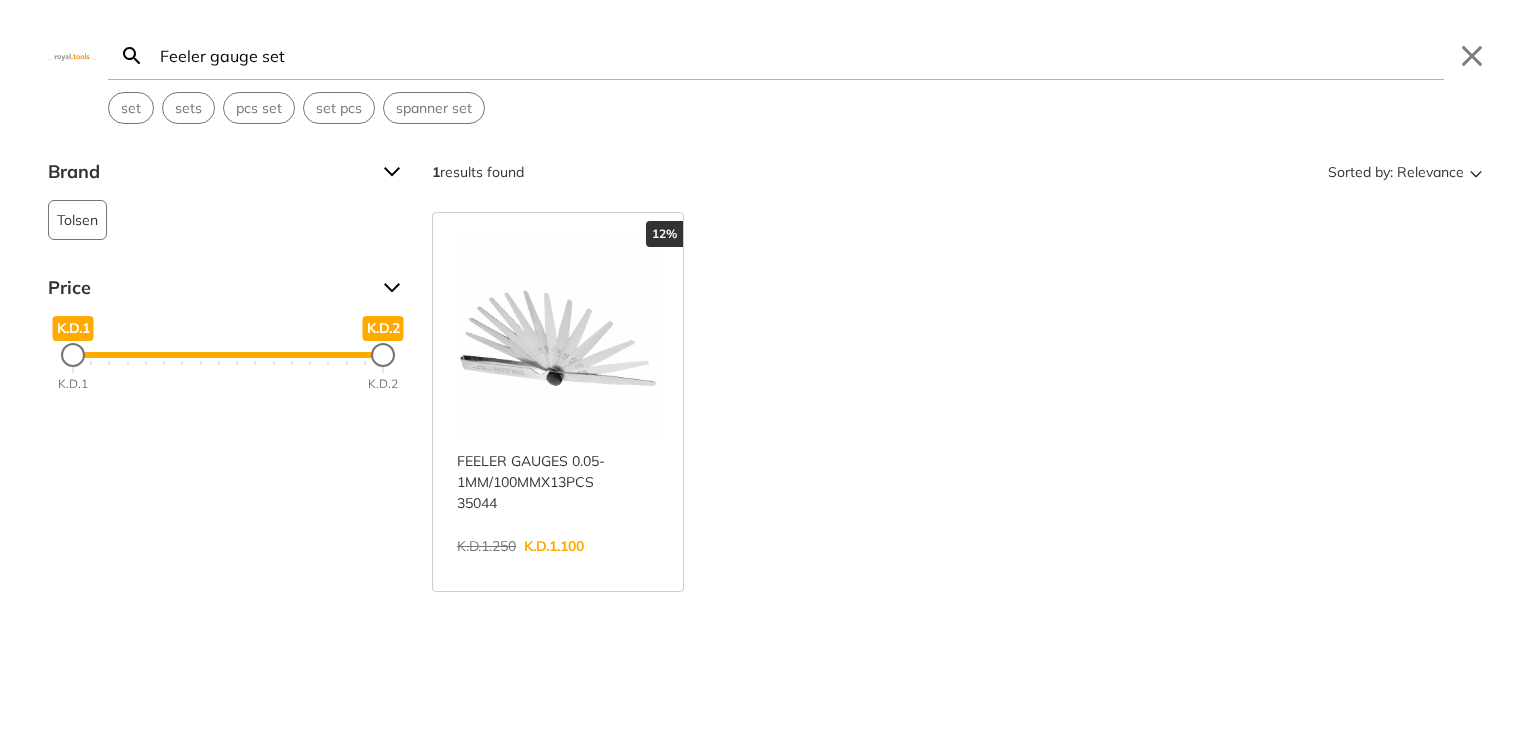 click on "View more →" at bounding box center (558, 567) 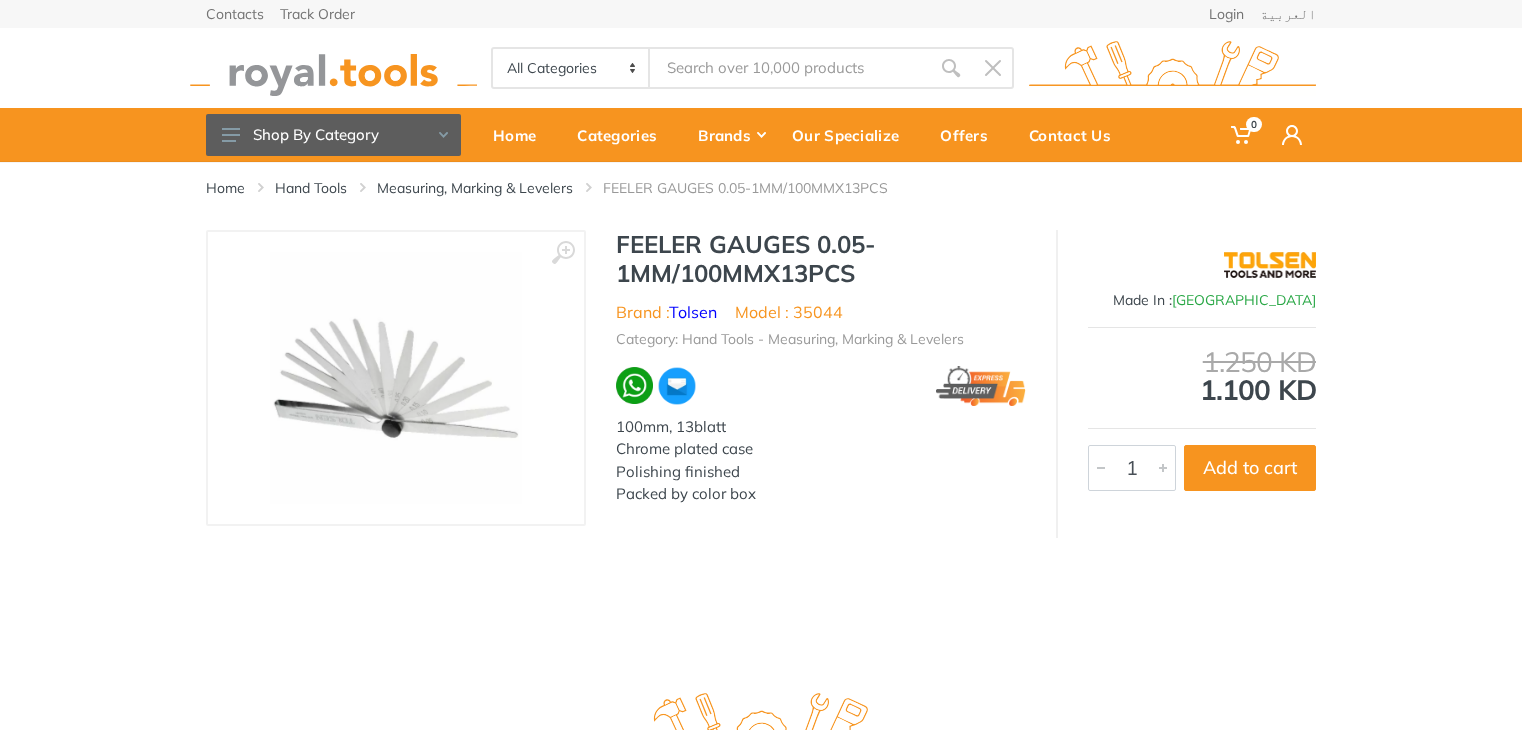 scroll, scrollTop: 0, scrollLeft: 0, axis: both 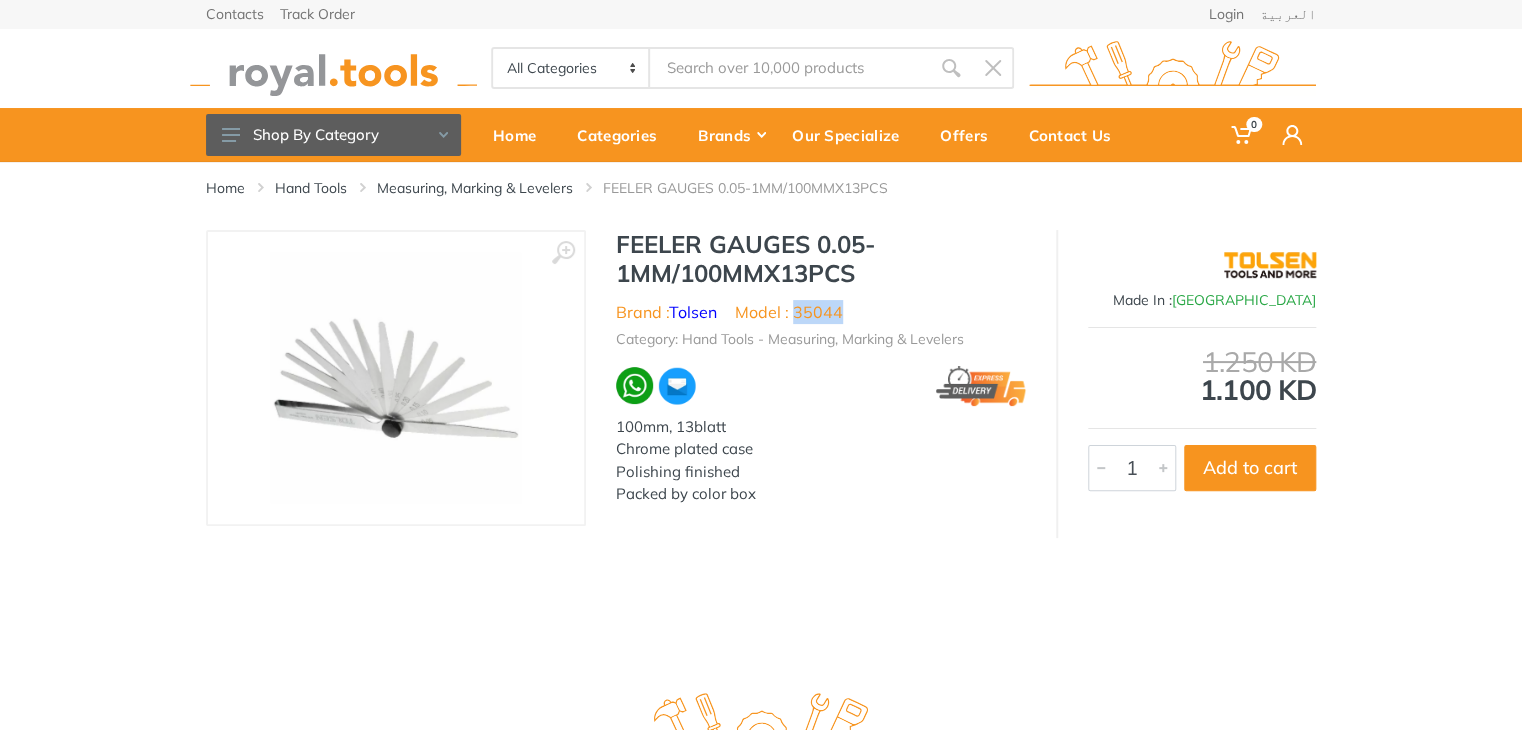 drag, startPoint x: 845, startPoint y: 315, endPoint x: 796, endPoint y: 311, distance: 49.162994 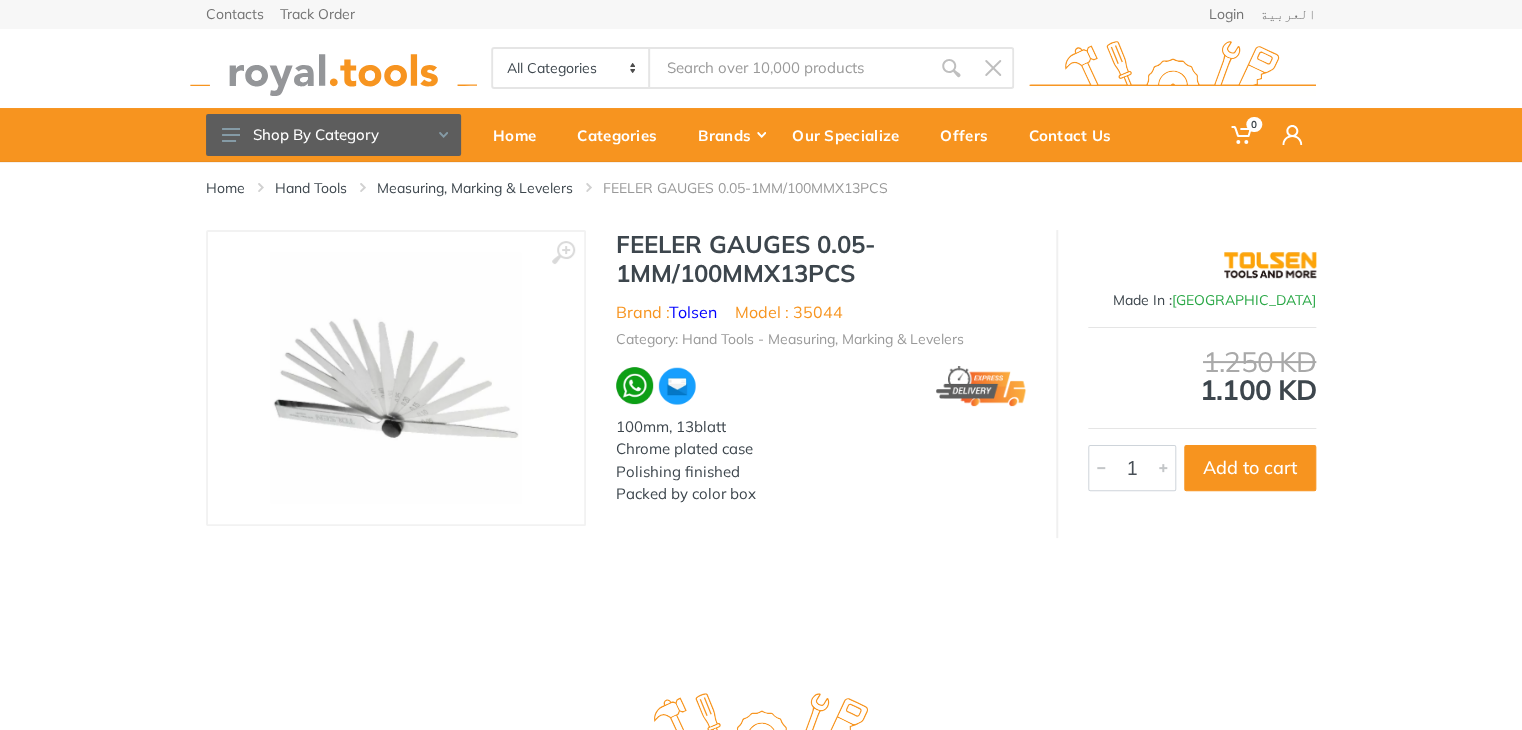 click at bounding box center (790, 68) 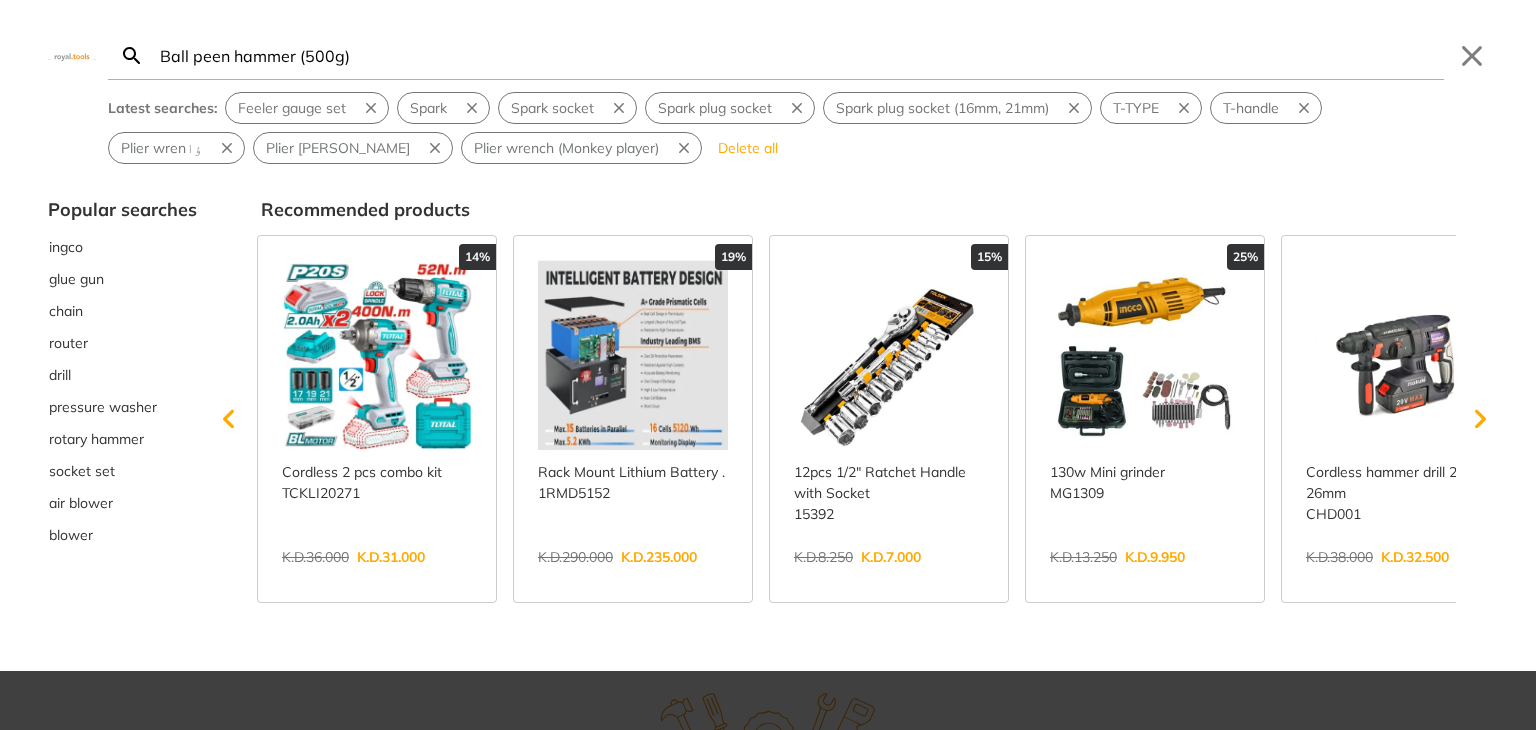type on "Ball peen hammer (500g)" 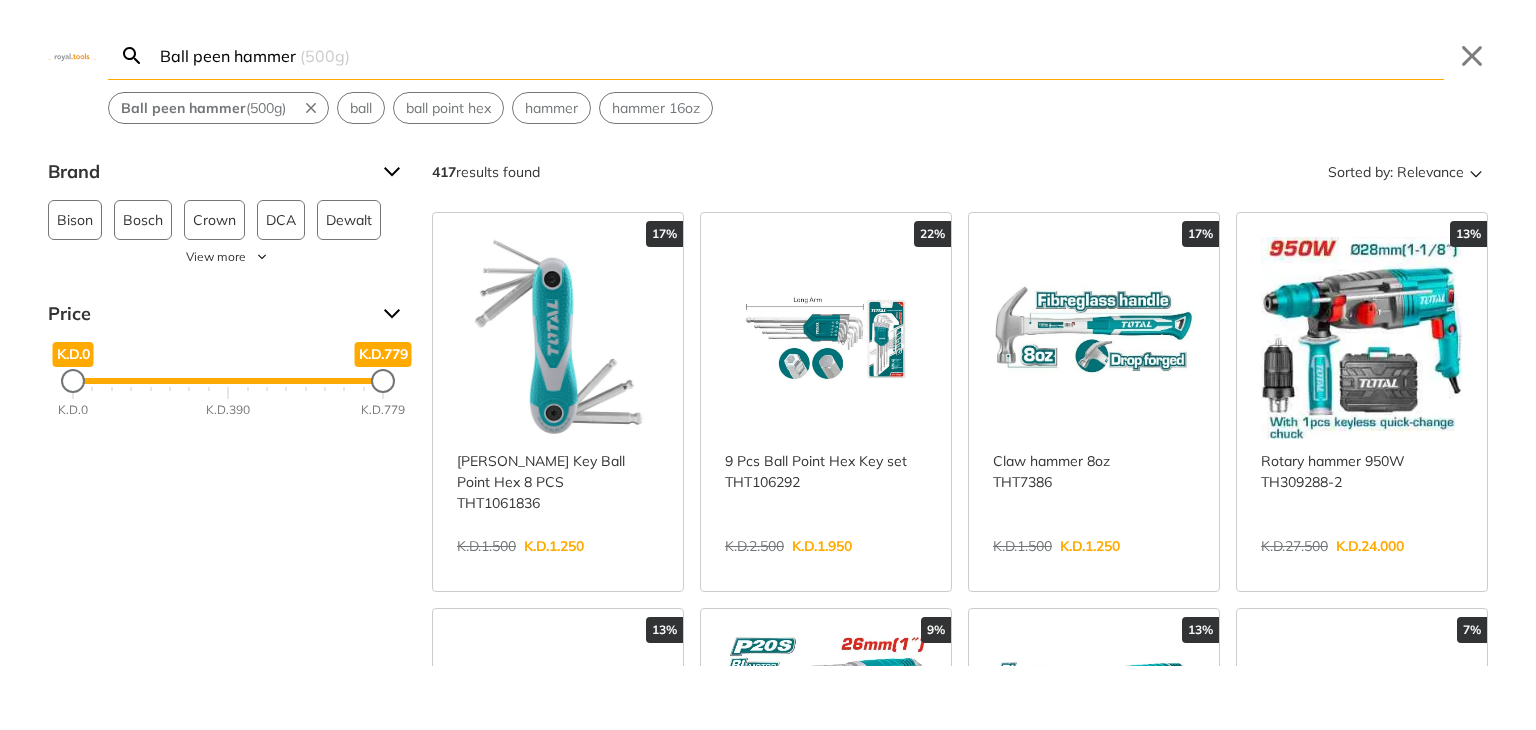 drag, startPoint x: 203, startPoint y: 59, endPoint x: 190, endPoint y: 59, distance: 13 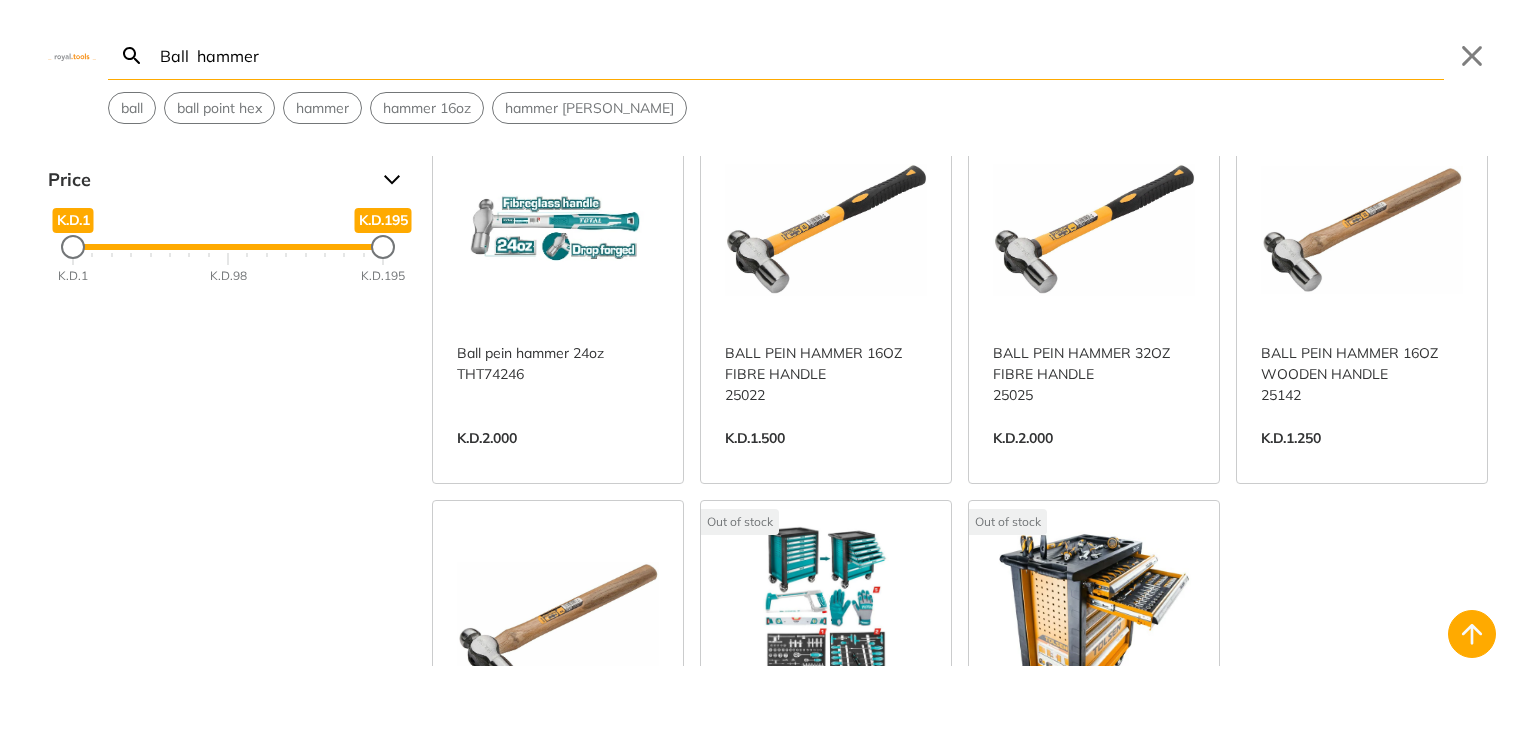 scroll, scrollTop: 100, scrollLeft: 0, axis: vertical 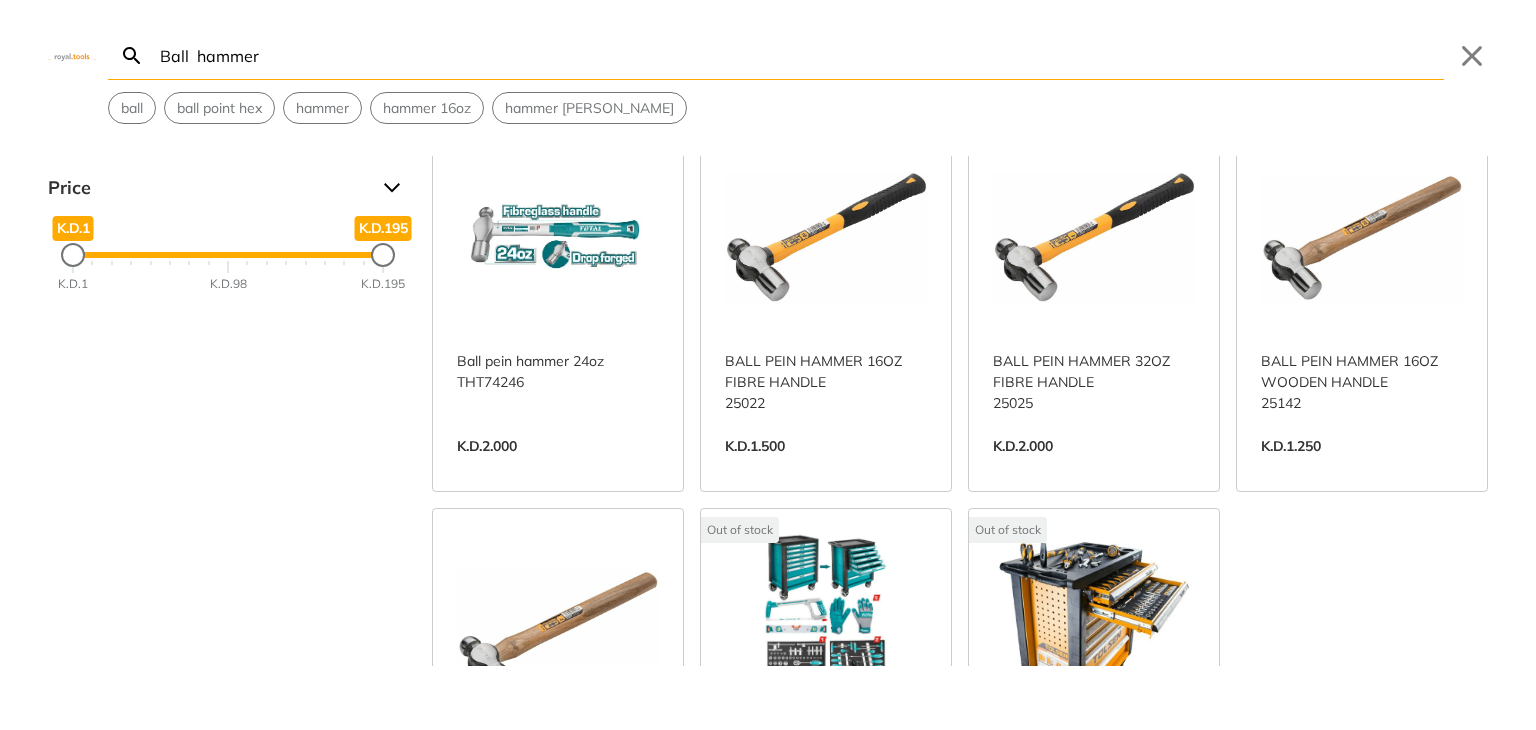 type on "Ball  hammer" 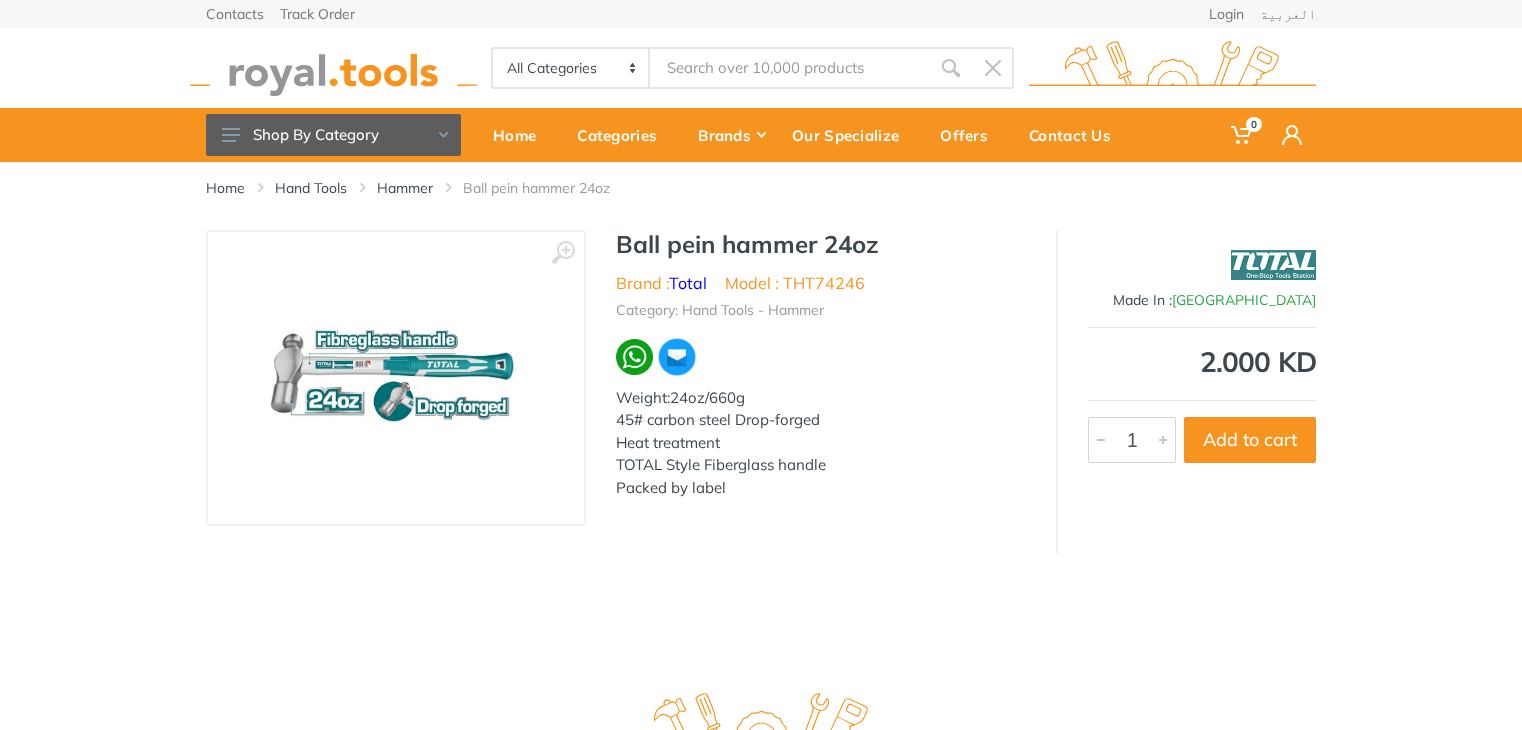 scroll, scrollTop: 0, scrollLeft: 0, axis: both 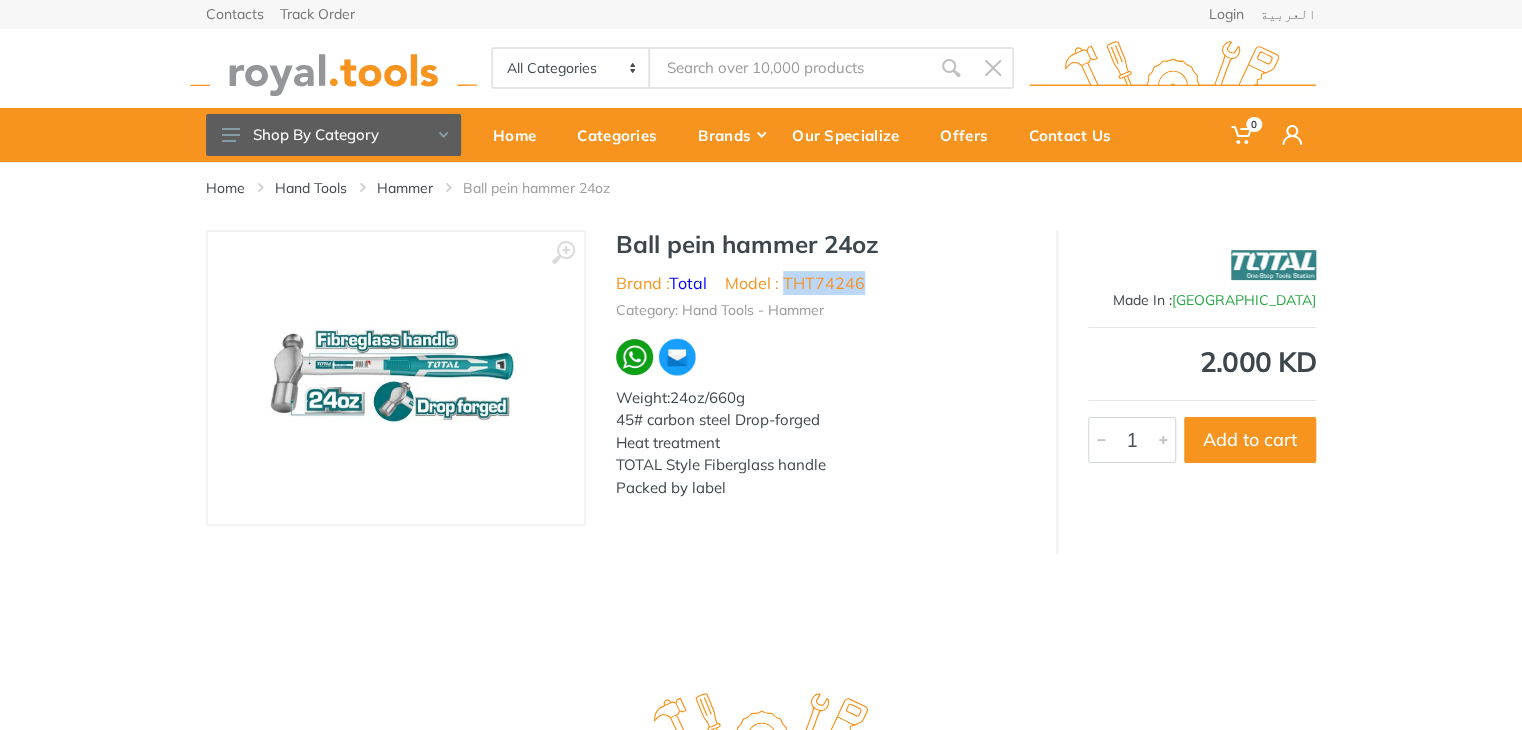 drag, startPoint x: 856, startPoint y: 285, endPoint x: 787, endPoint y: 289, distance: 69.115845 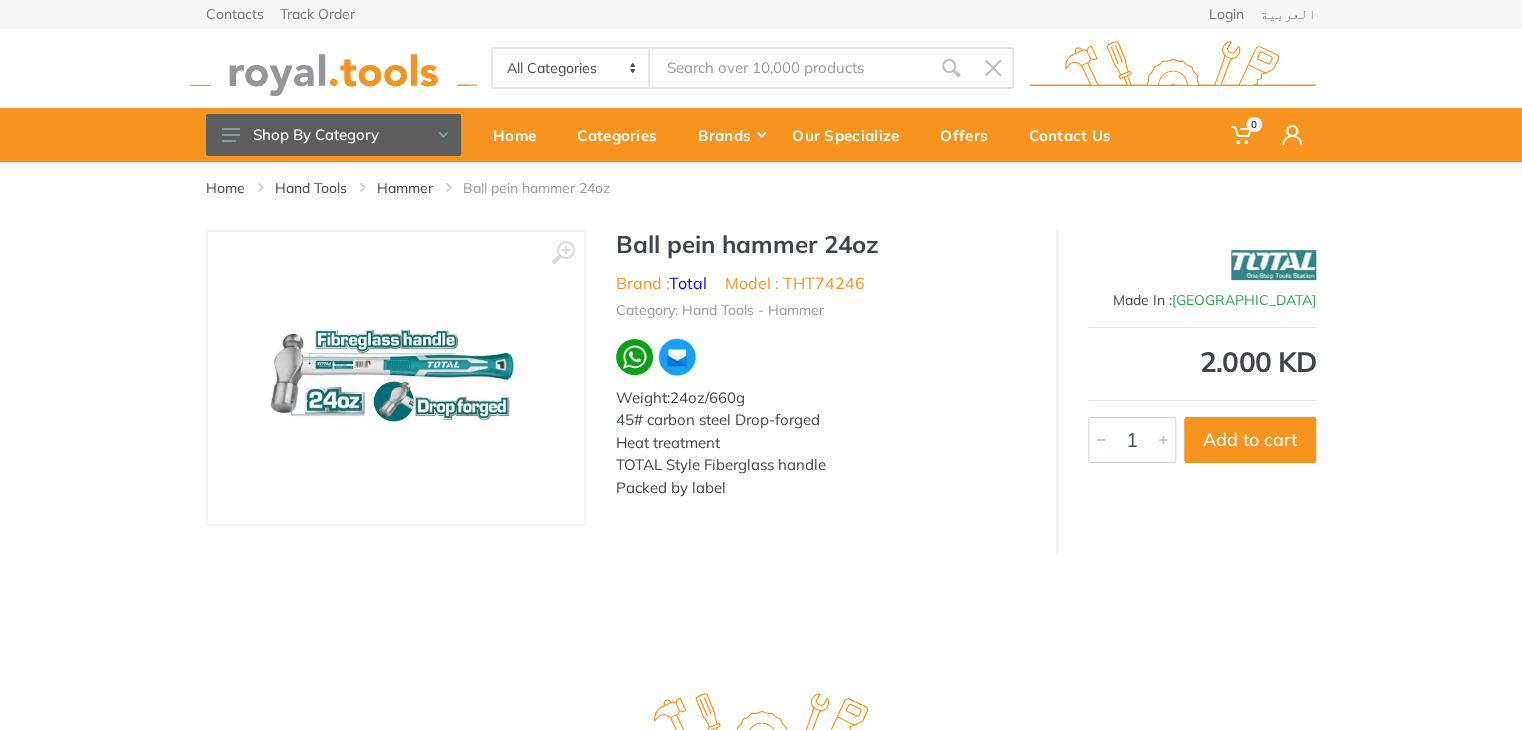 click at bounding box center [790, 68] 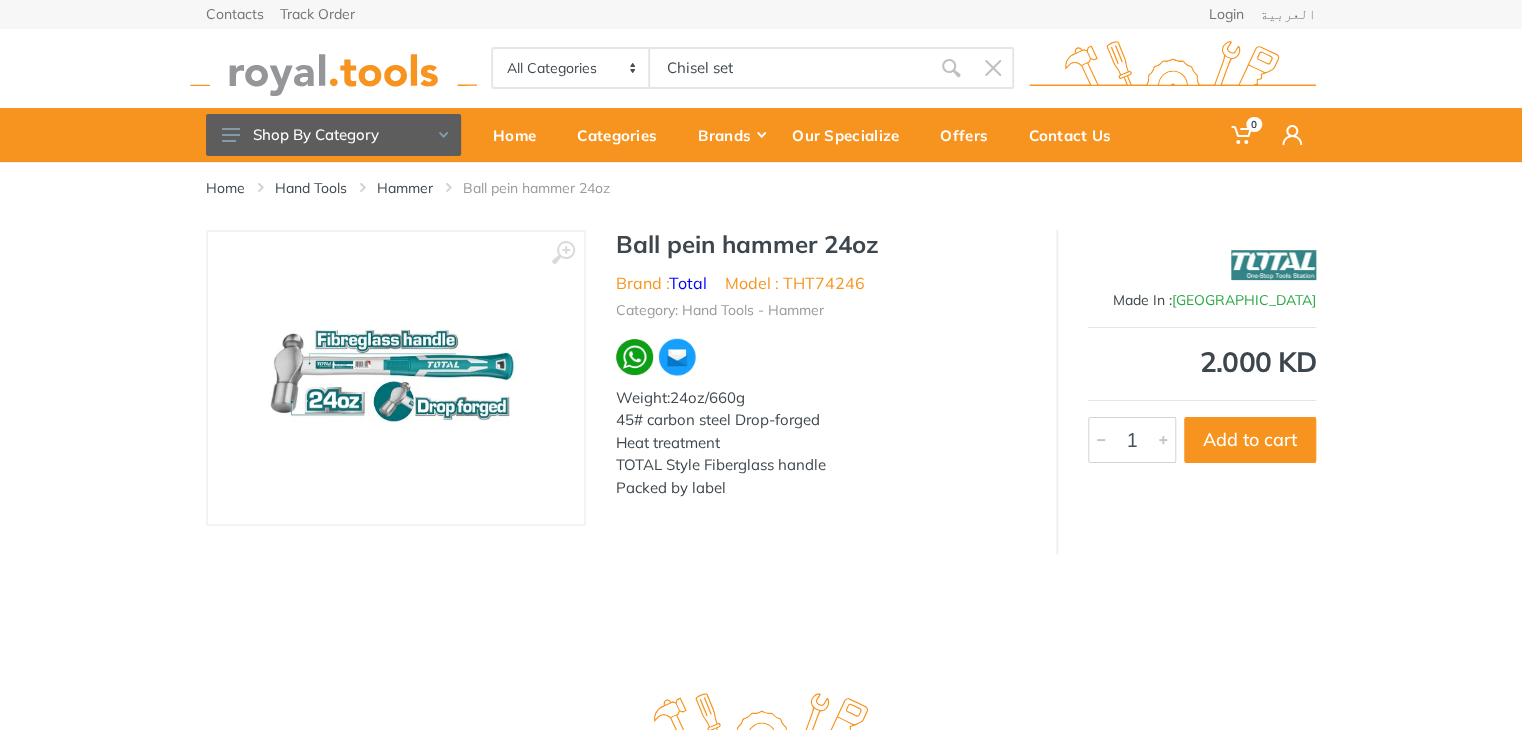 type on "Chisel set" 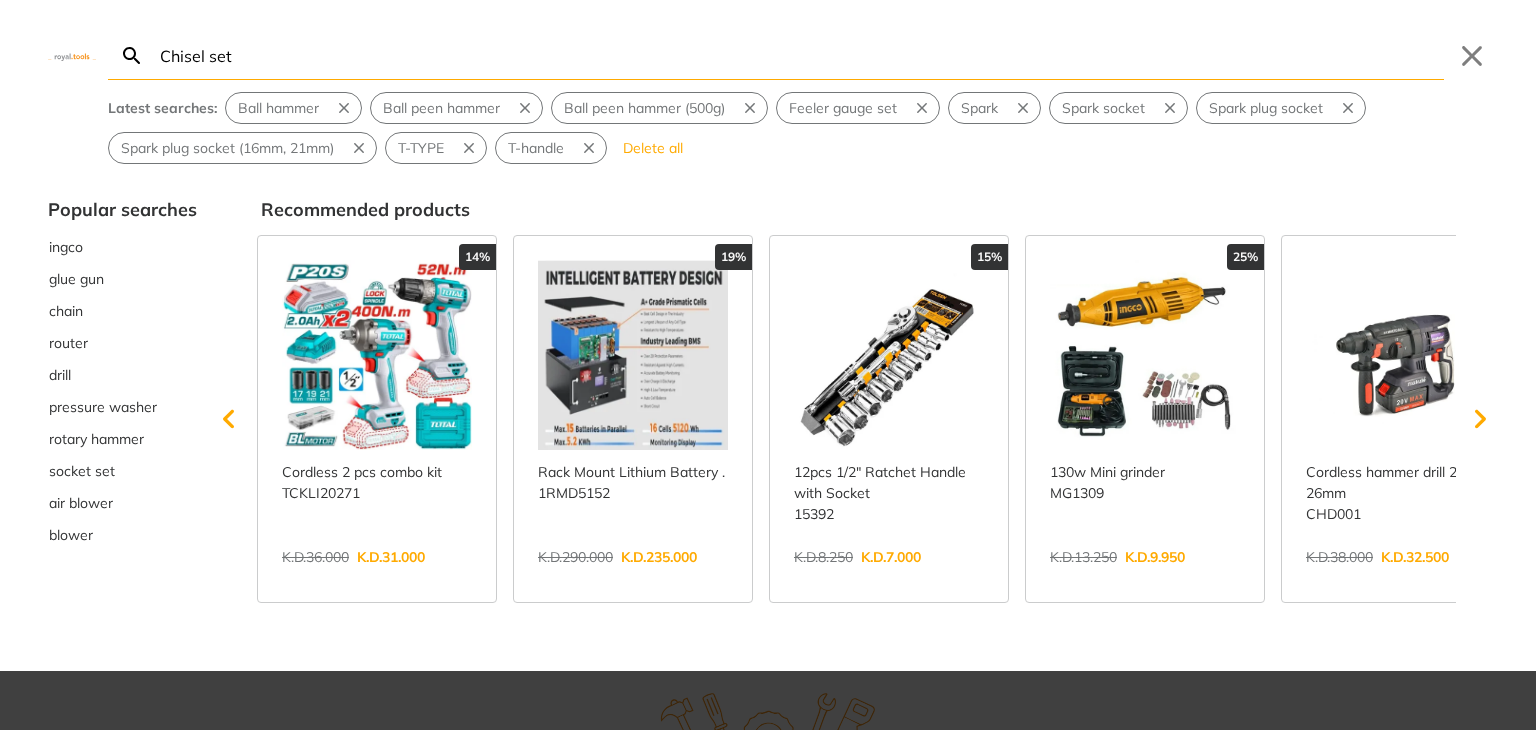 type on "Chisel set" 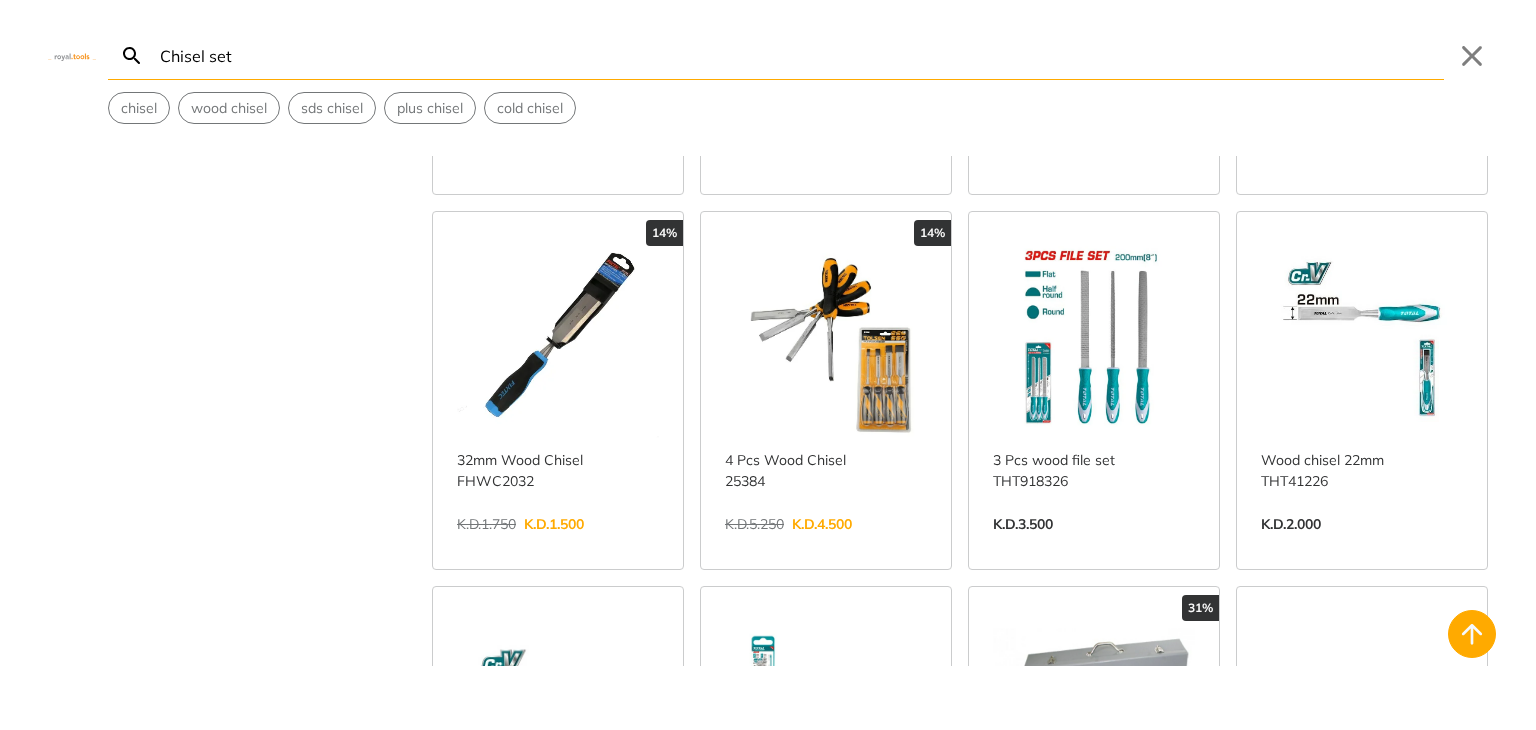 scroll, scrollTop: 800, scrollLeft: 0, axis: vertical 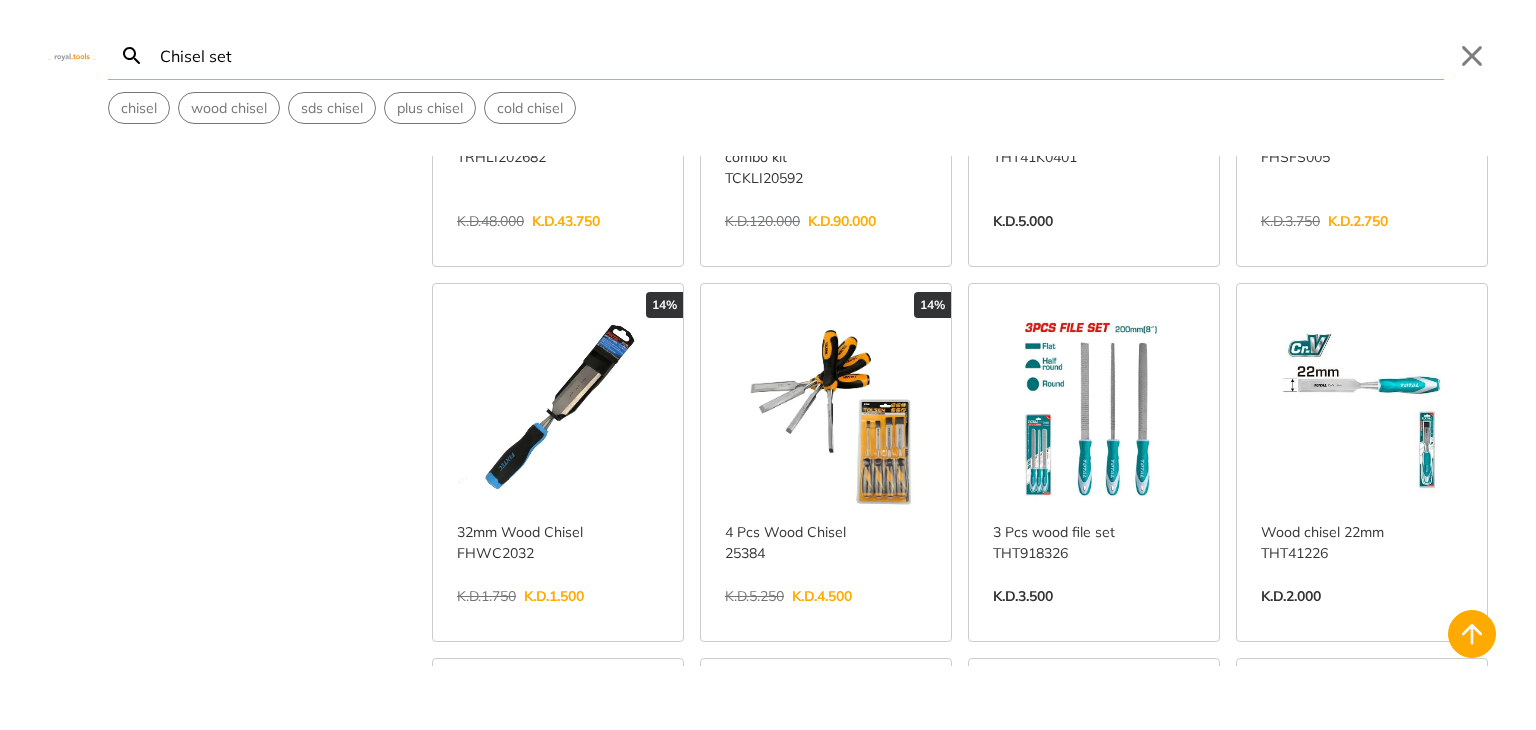 click on "View more →" at bounding box center (826, 617) 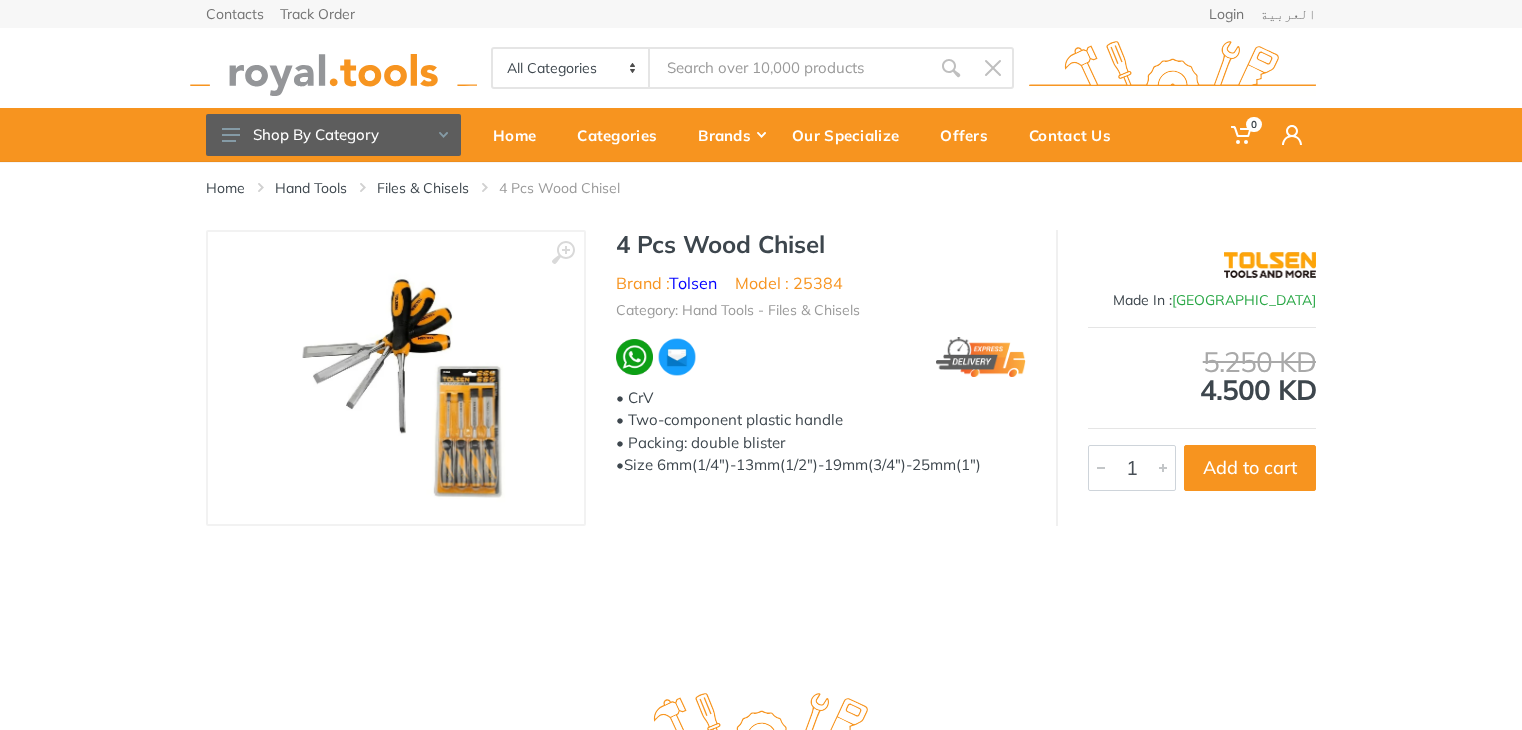 scroll, scrollTop: 0, scrollLeft: 0, axis: both 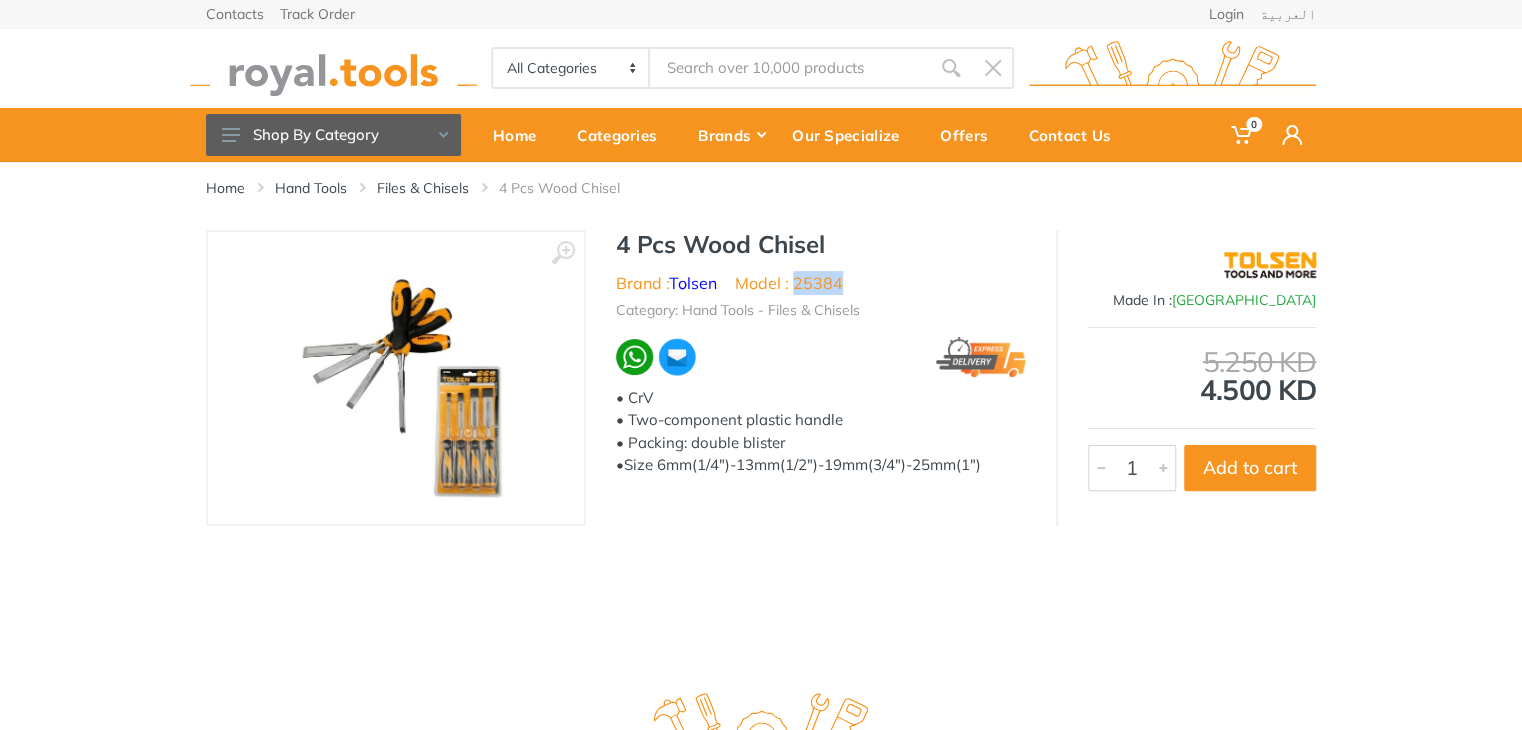 drag, startPoint x: 841, startPoint y: 279, endPoint x: 795, endPoint y: 281, distance: 46.043457 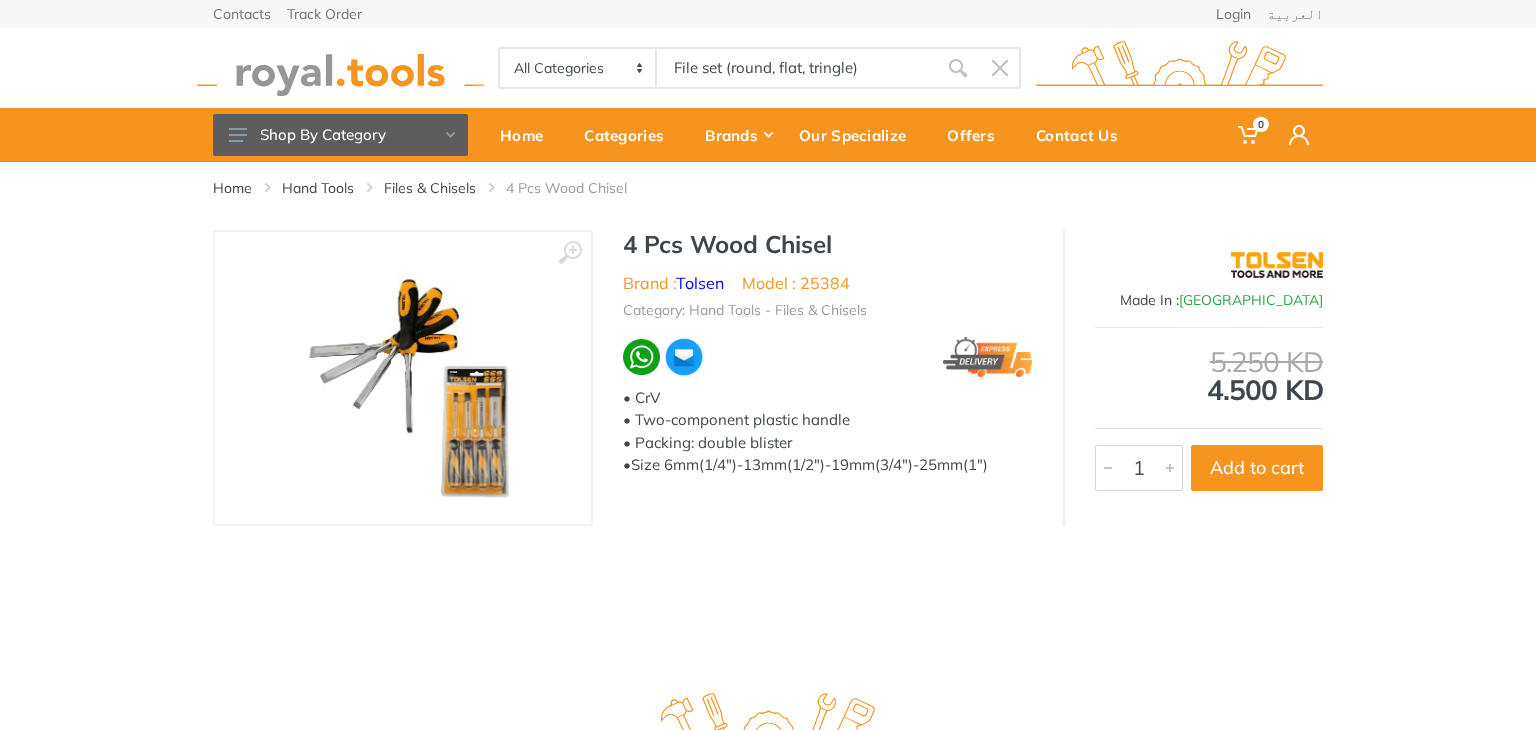 type on "File set (round, flat, tringle)" 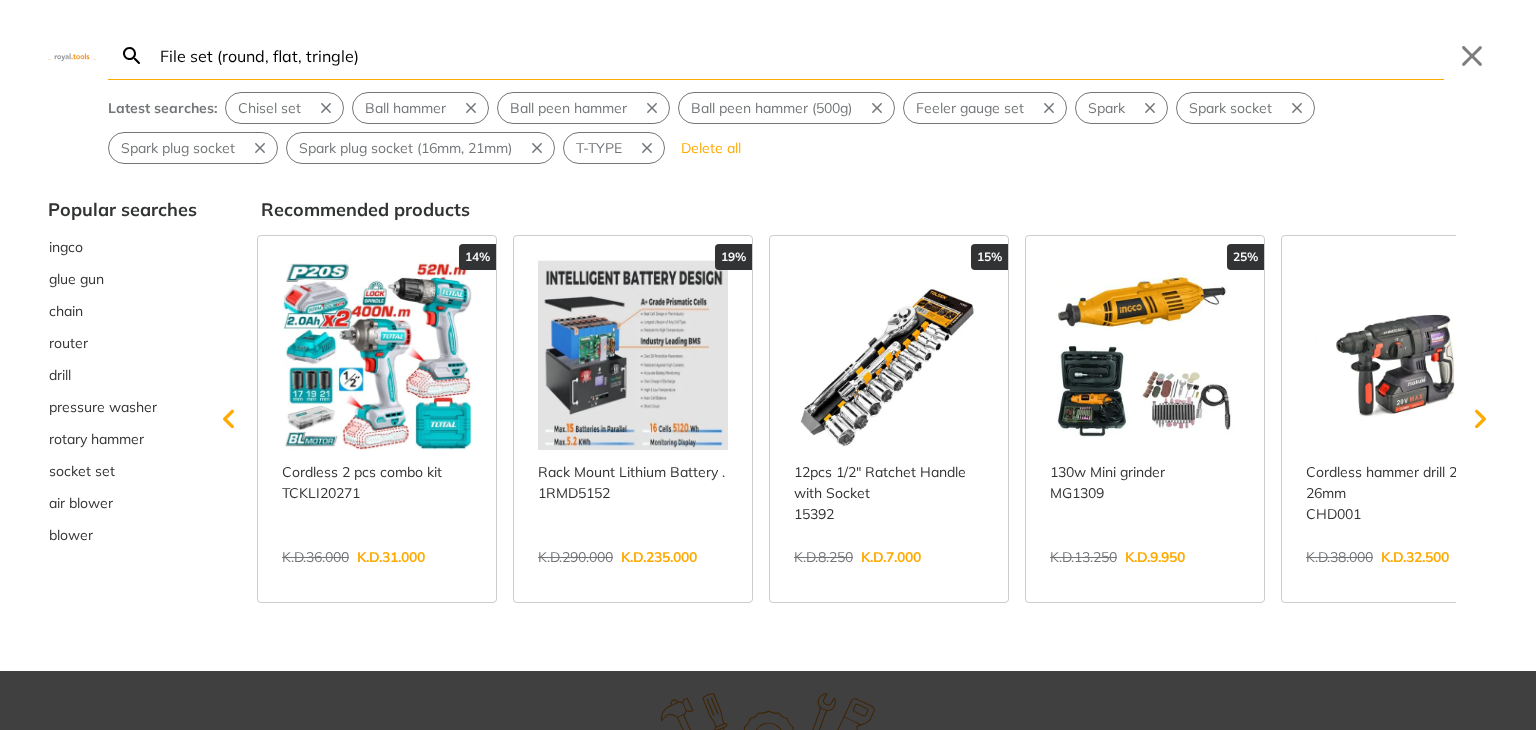 type on "File set (round, flat, tringle)" 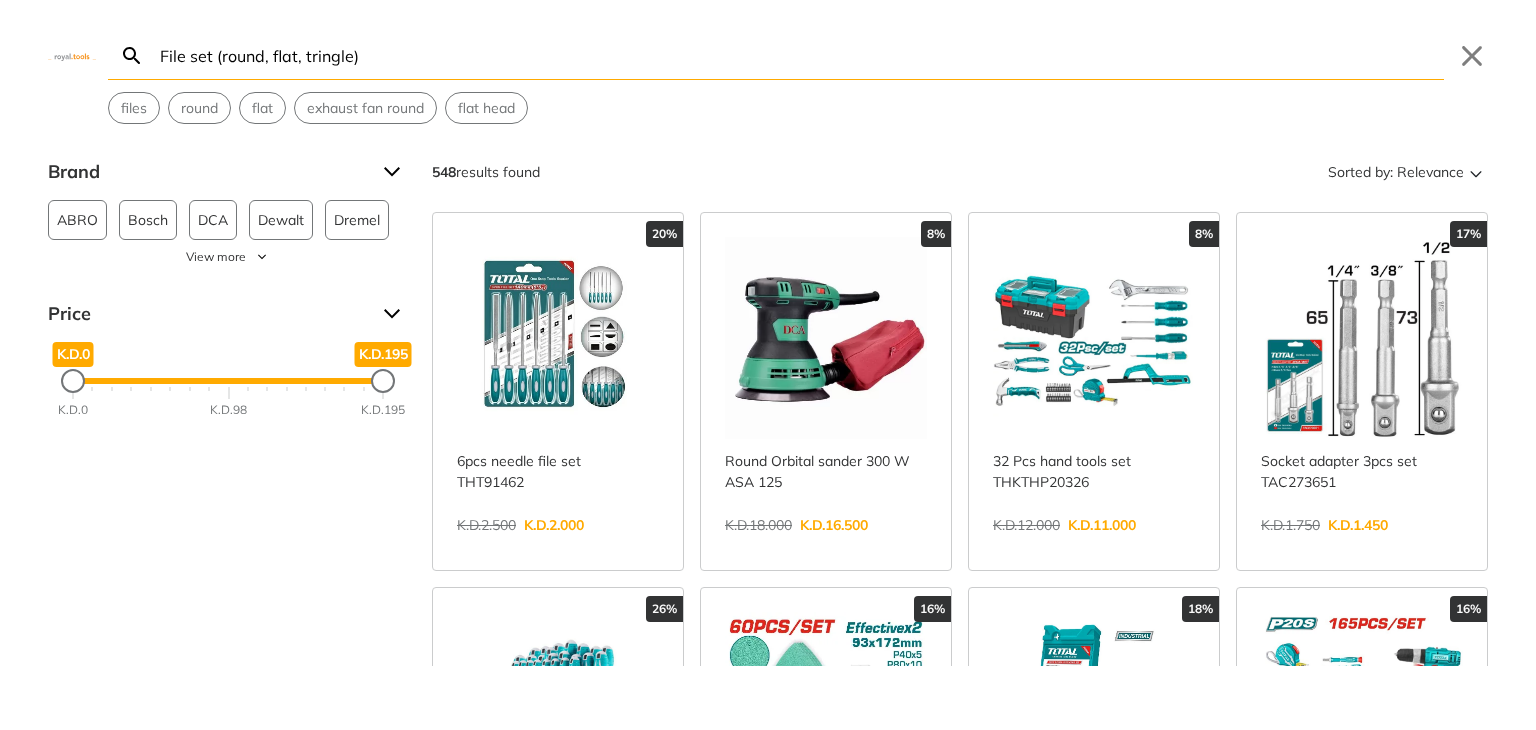 click on "View more →" at bounding box center (558, 546) 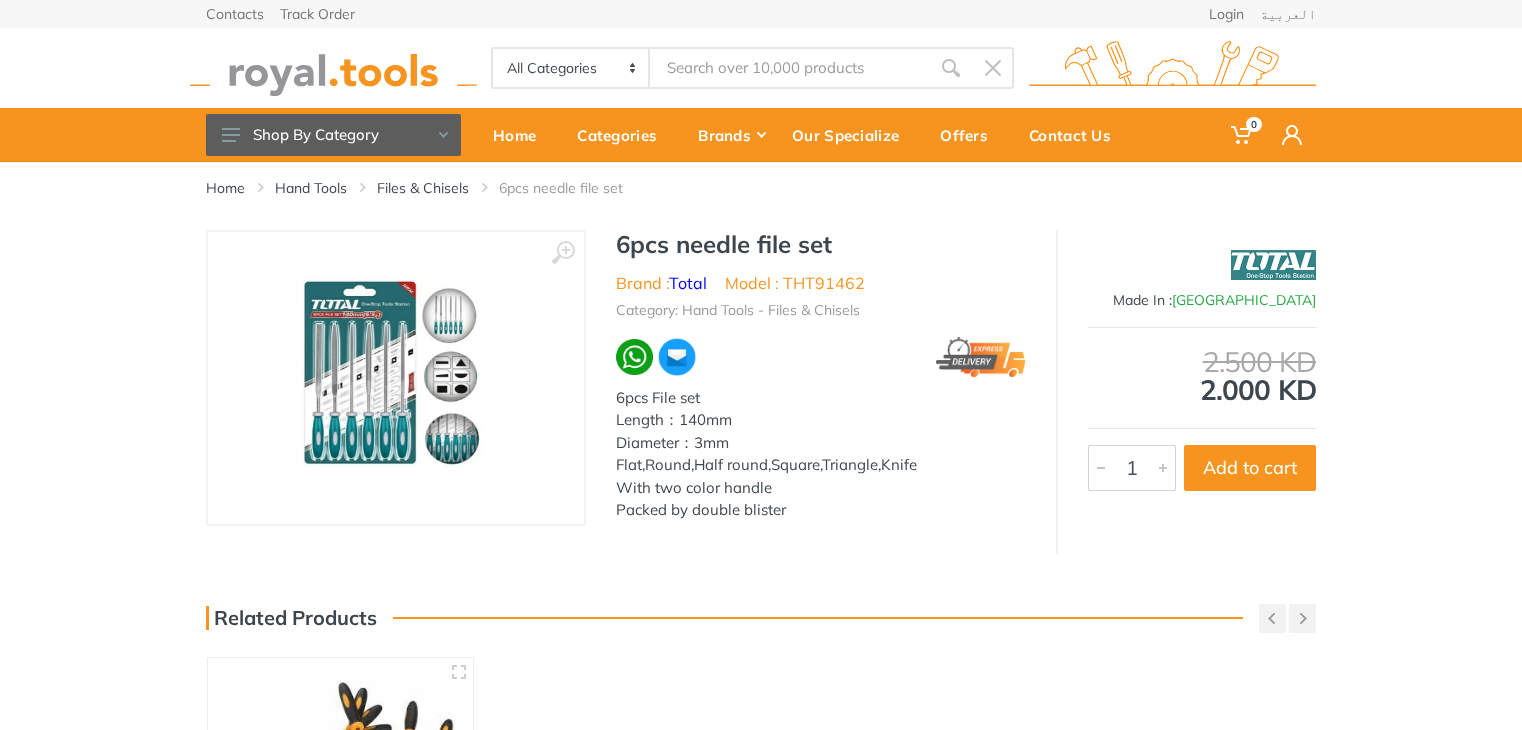 scroll, scrollTop: 0, scrollLeft: 0, axis: both 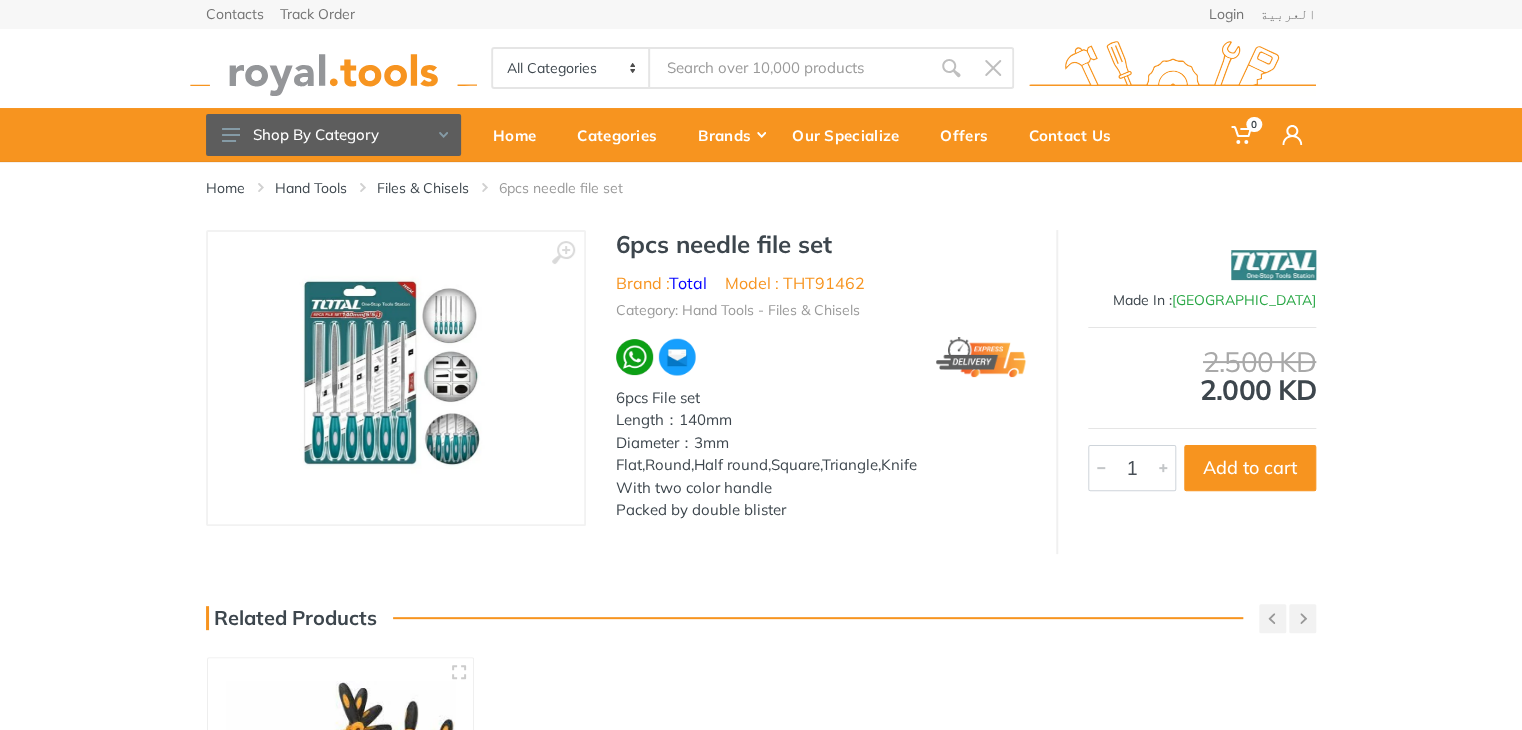 click at bounding box center (395, 378) 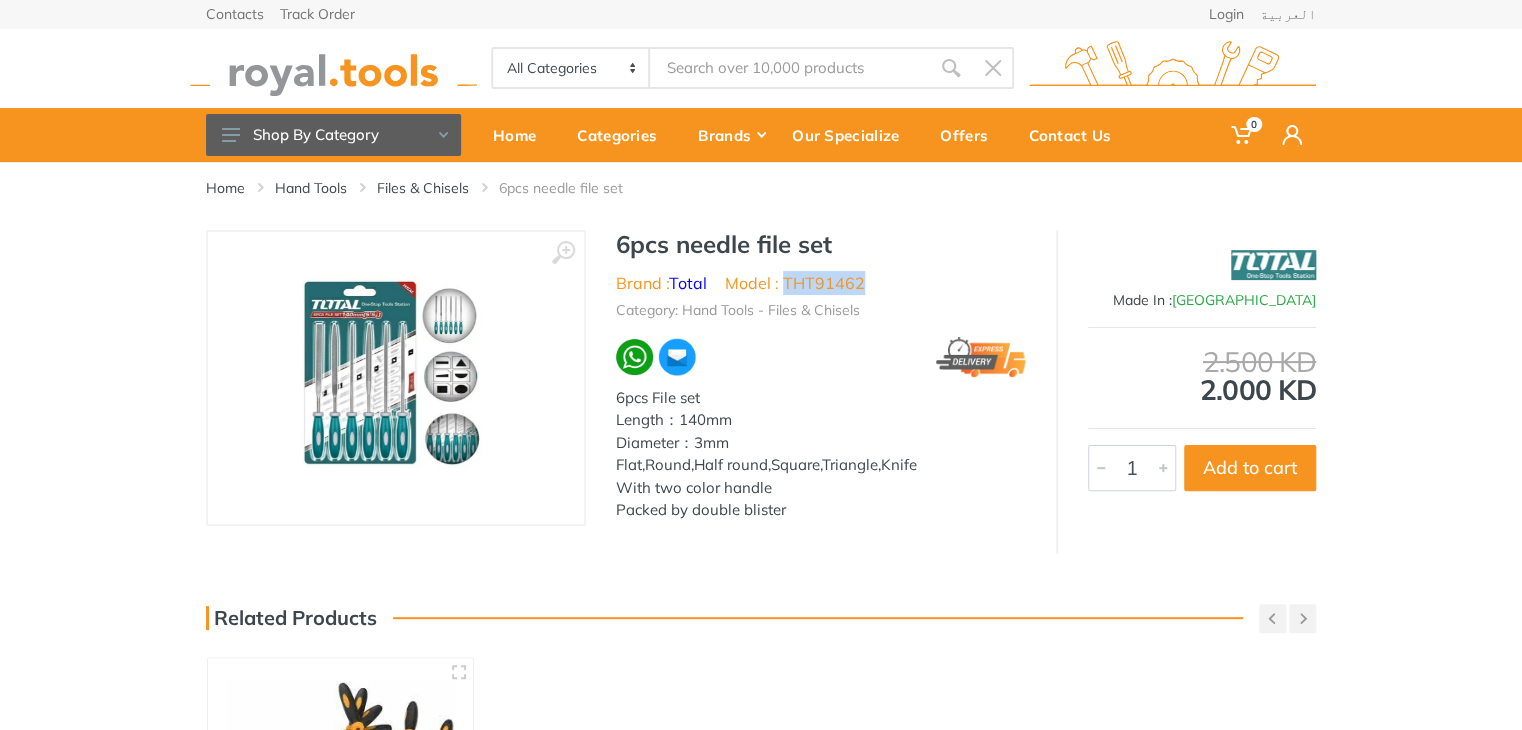 drag, startPoint x: 864, startPoint y: 277, endPoint x: 786, endPoint y: 285, distance: 78.40918 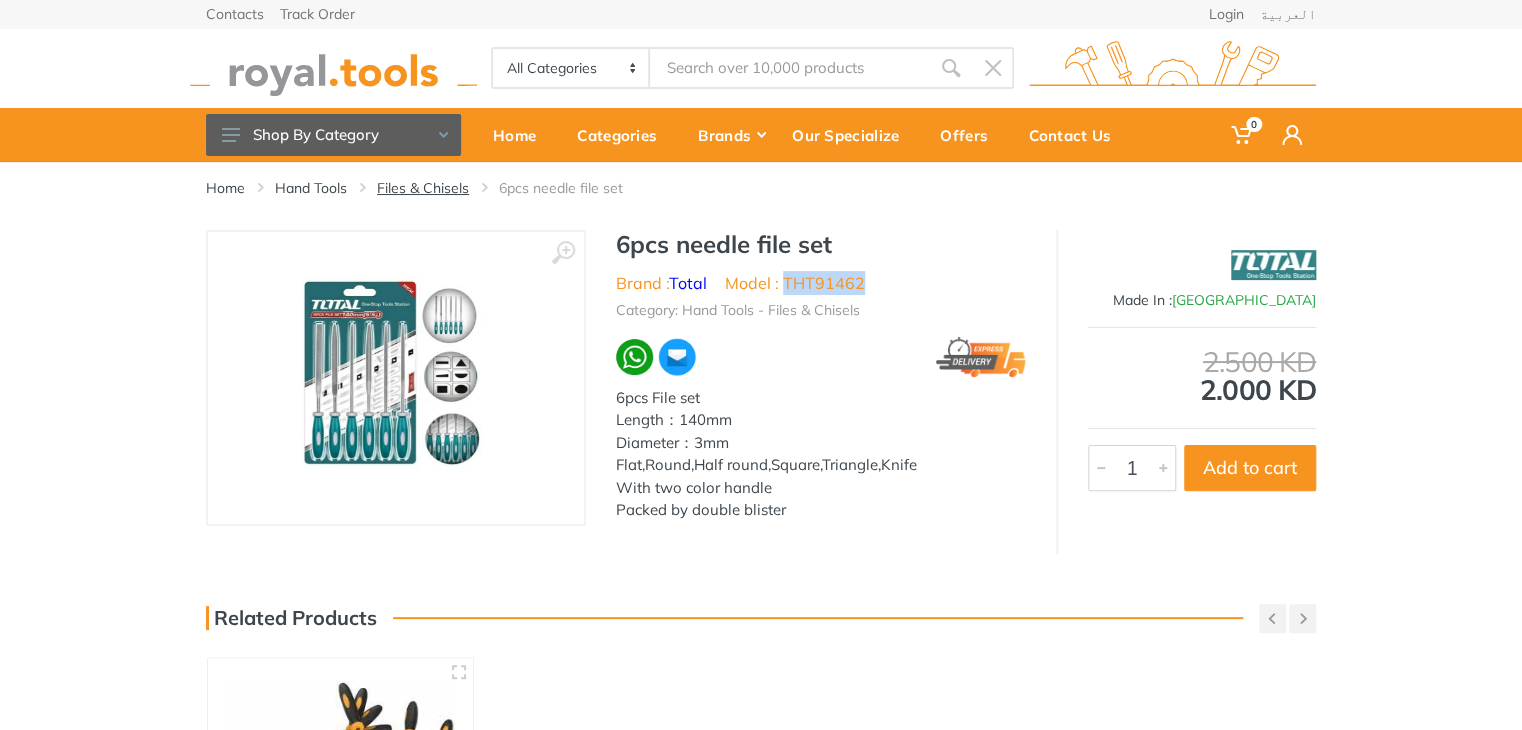 click on "Files & Chisels" at bounding box center [423, 188] 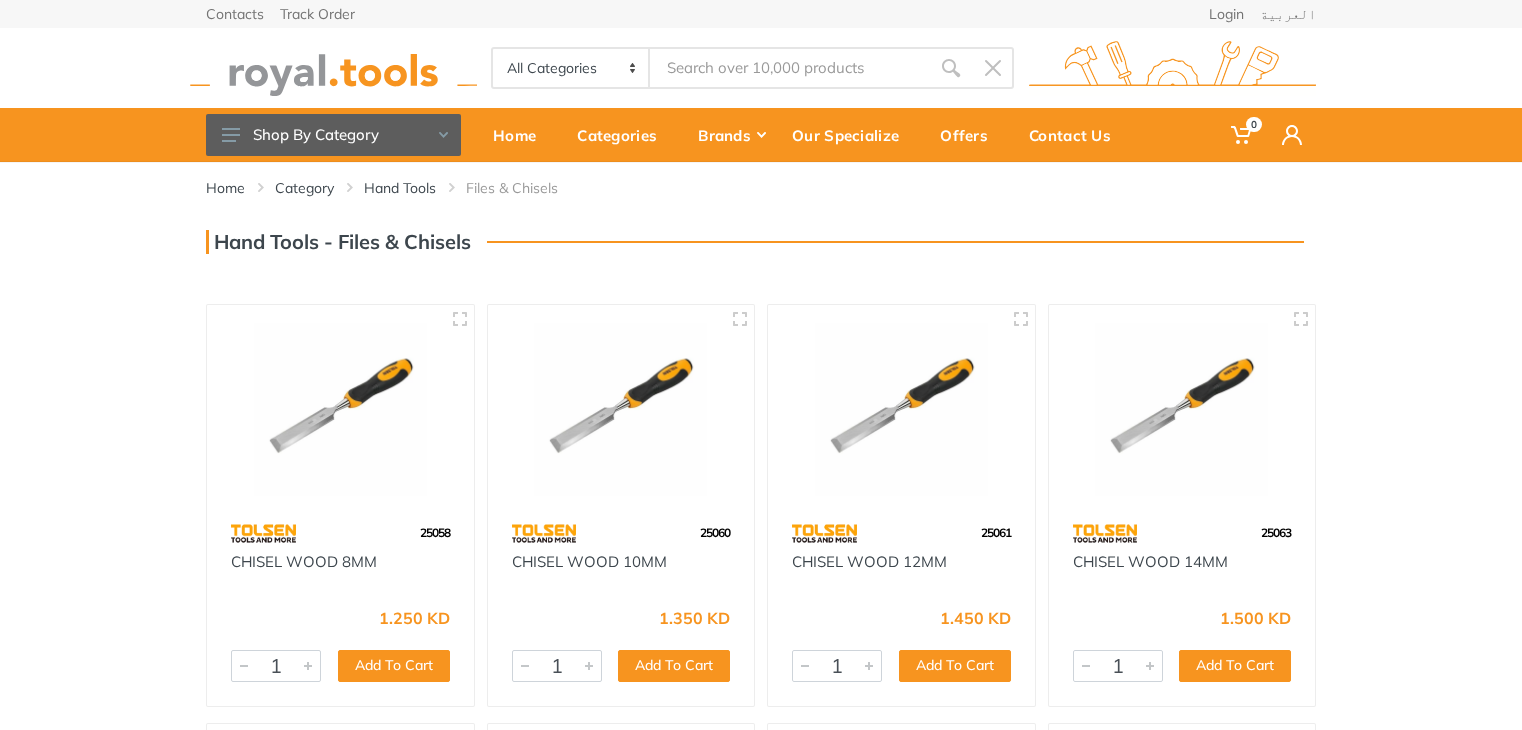 scroll, scrollTop: 0, scrollLeft: 0, axis: both 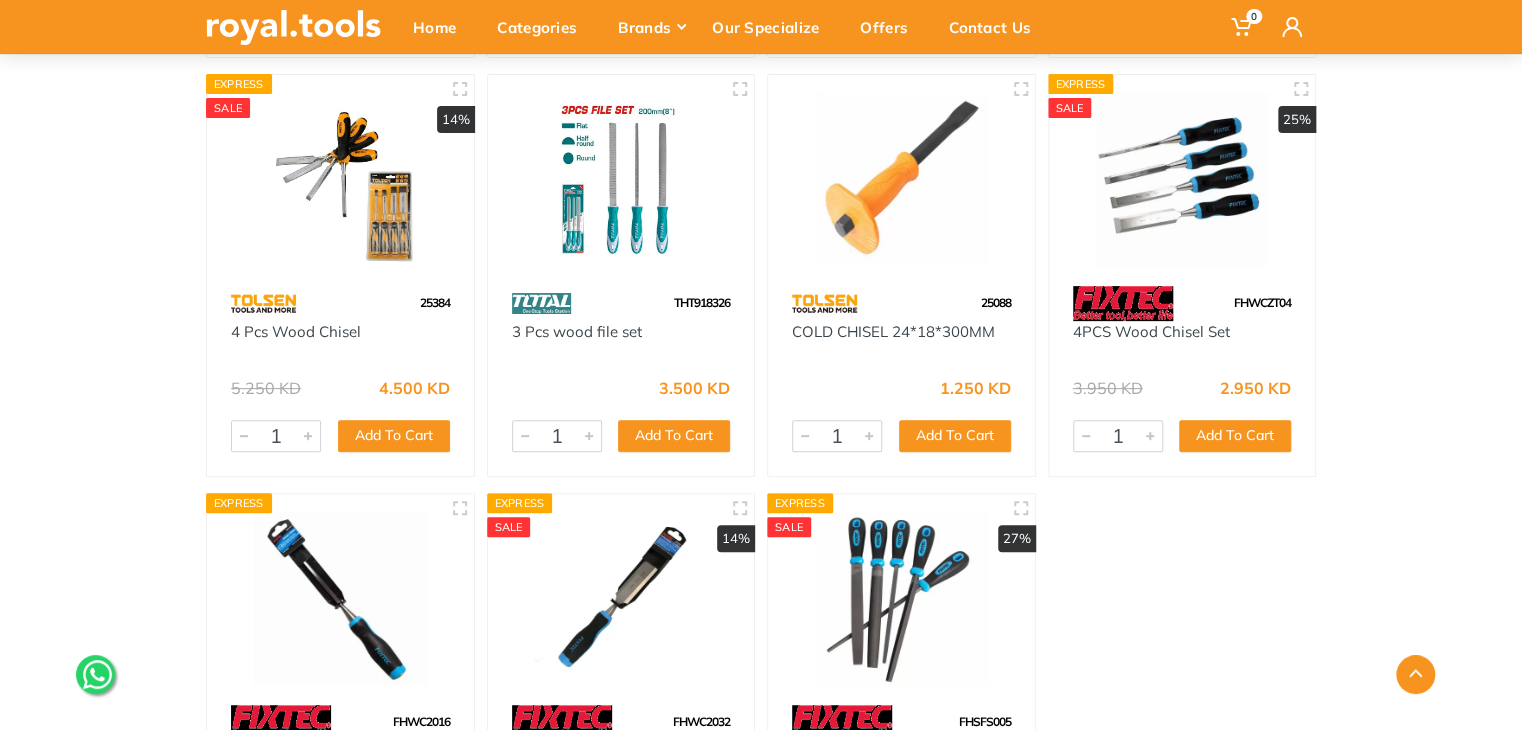 click at bounding box center [621, 179] 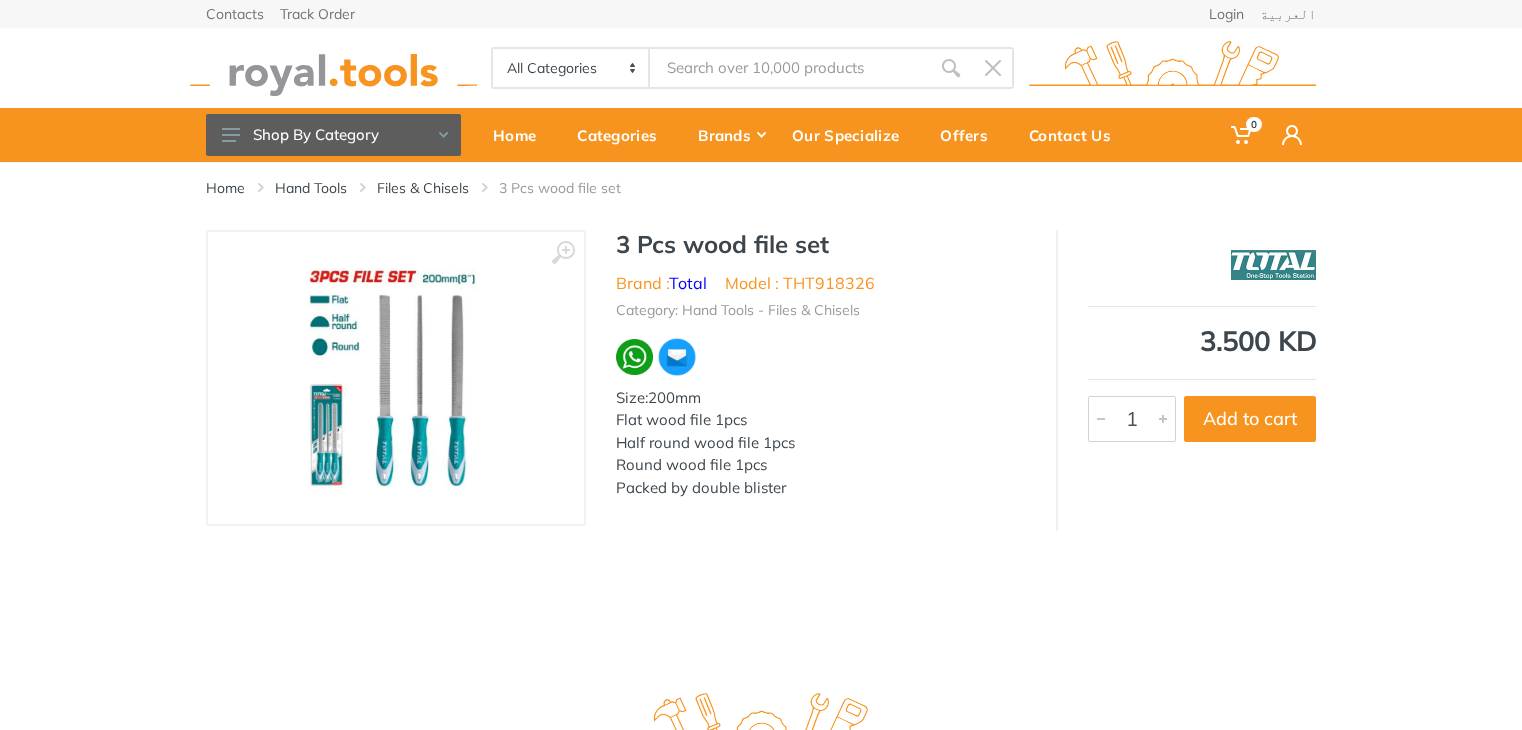 scroll, scrollTop: 0, scrollLeft: 0, axis: both 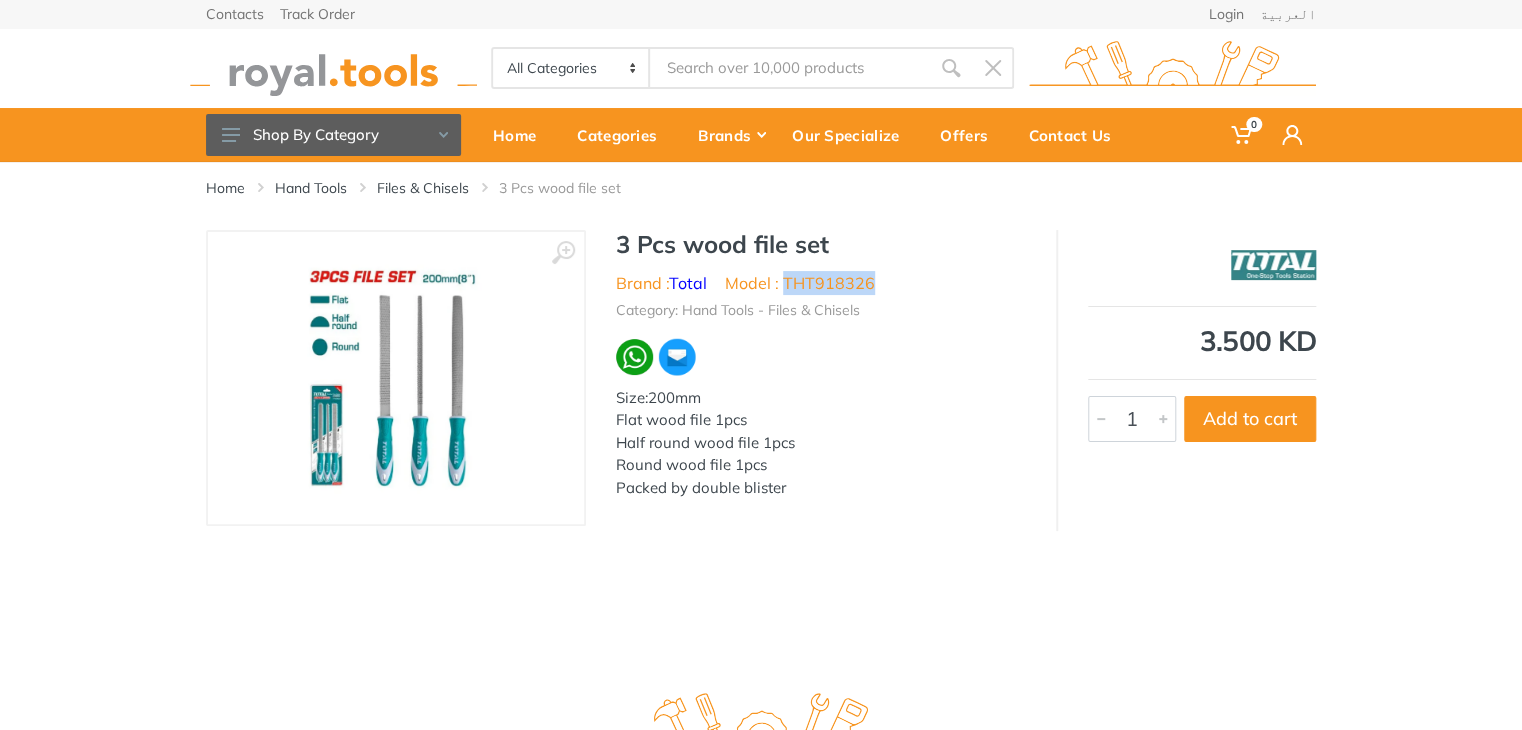 drag, startPoint x: 868, startPoint y: 285, endPoint x: 788, endPoint y: 289, distance: 80.09994 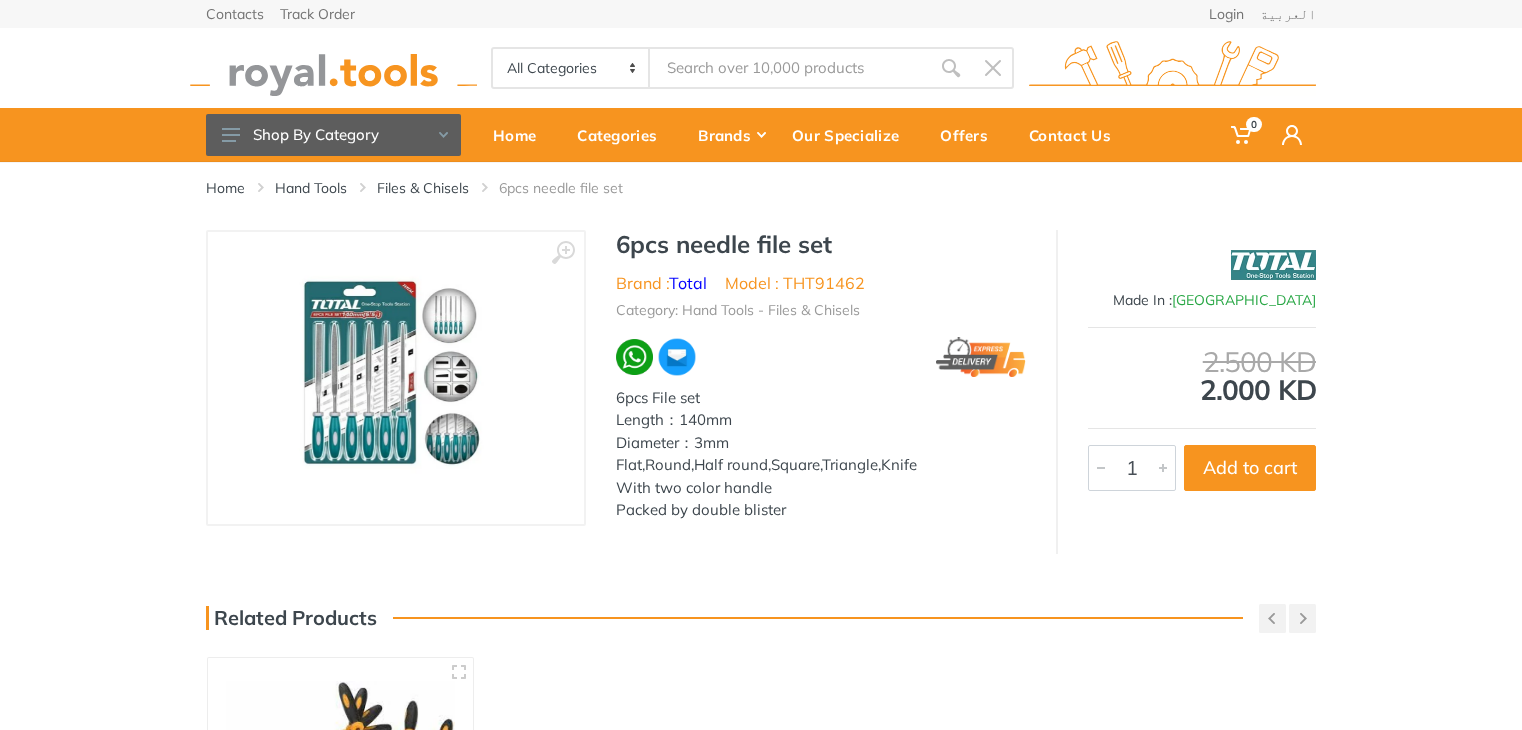 scroll, scrollTop: 0, scrollLeft: 0, axis: both 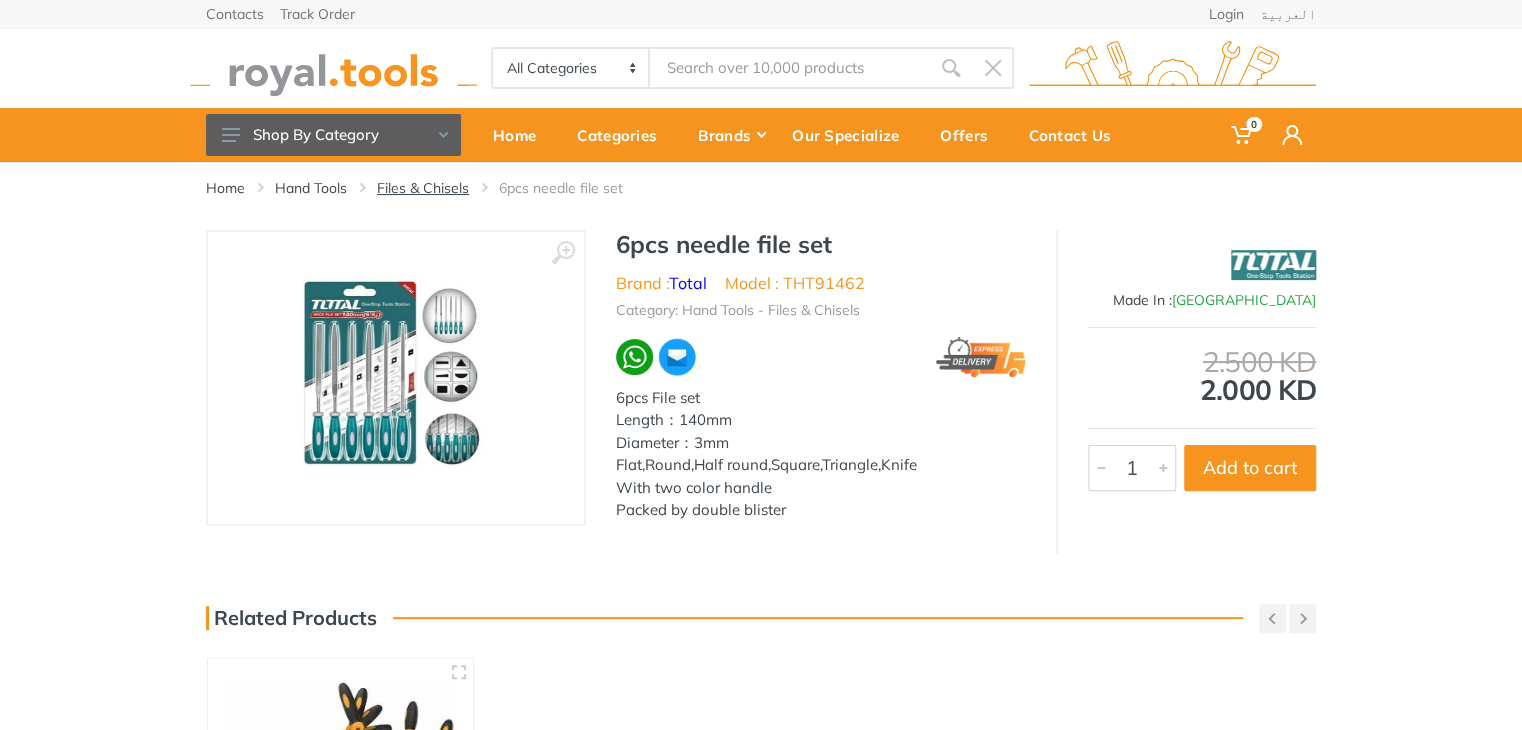 click on "Files & Chisels" at bounding box center (423, 188) 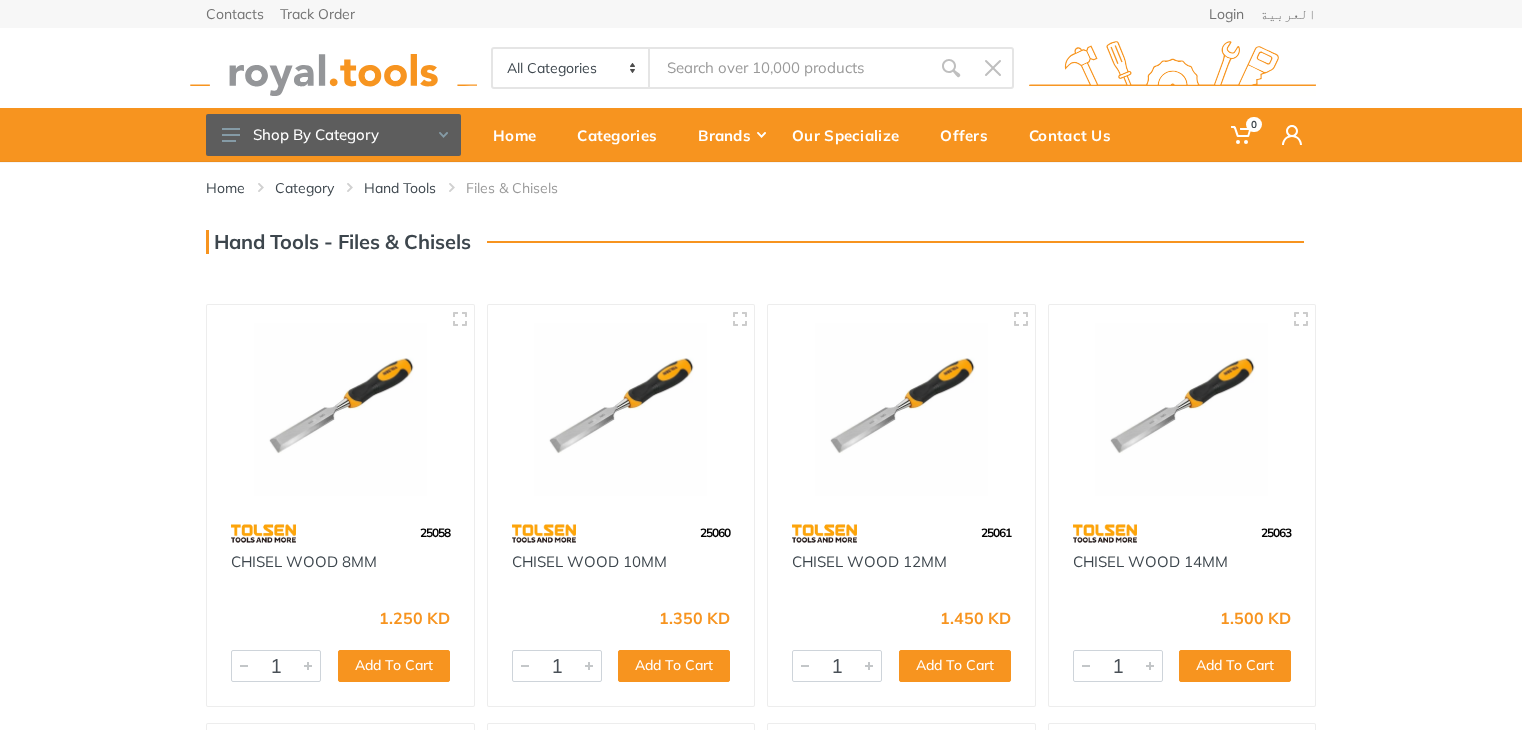scroll, scrollTop: 0, scrollLeft: 0, axis: both 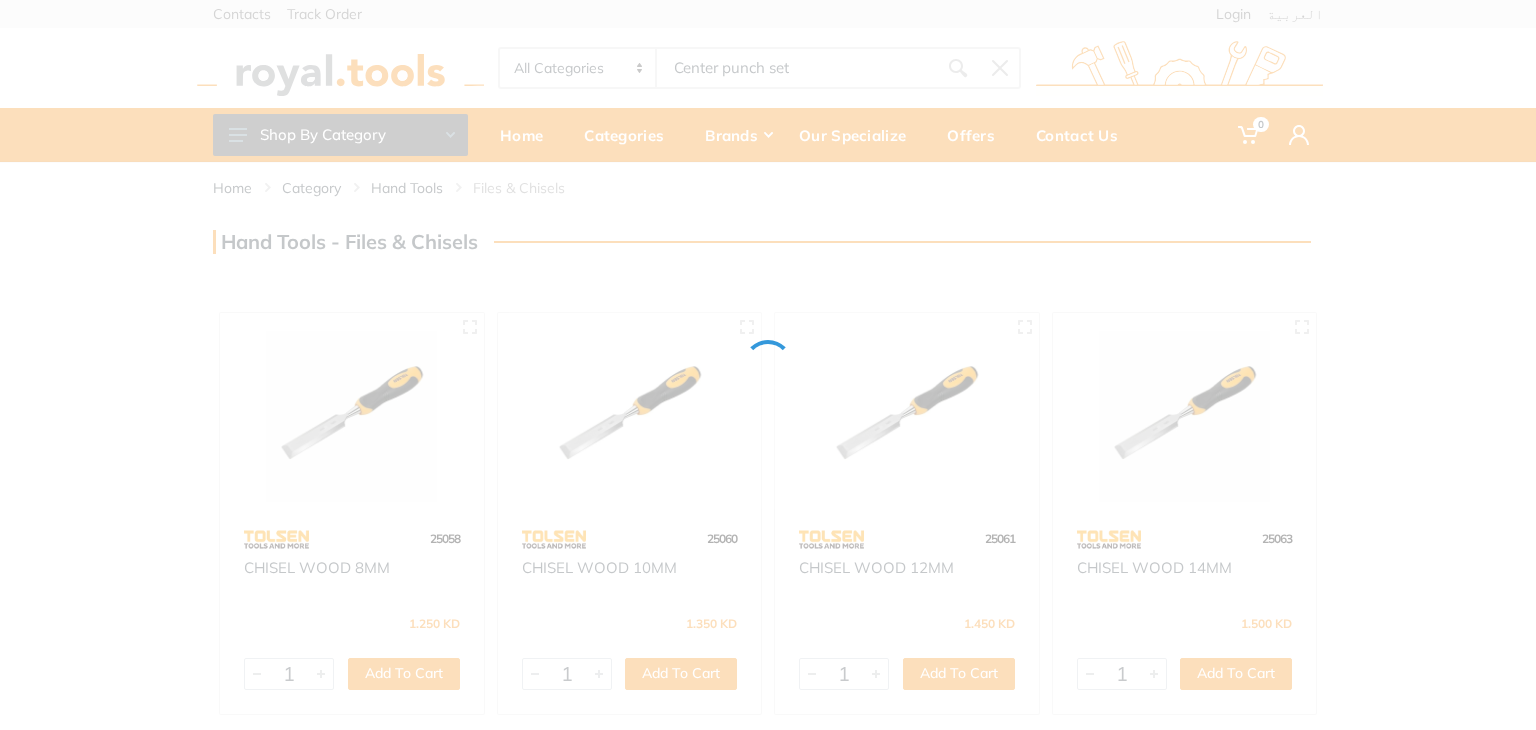 type on "Center punch set" 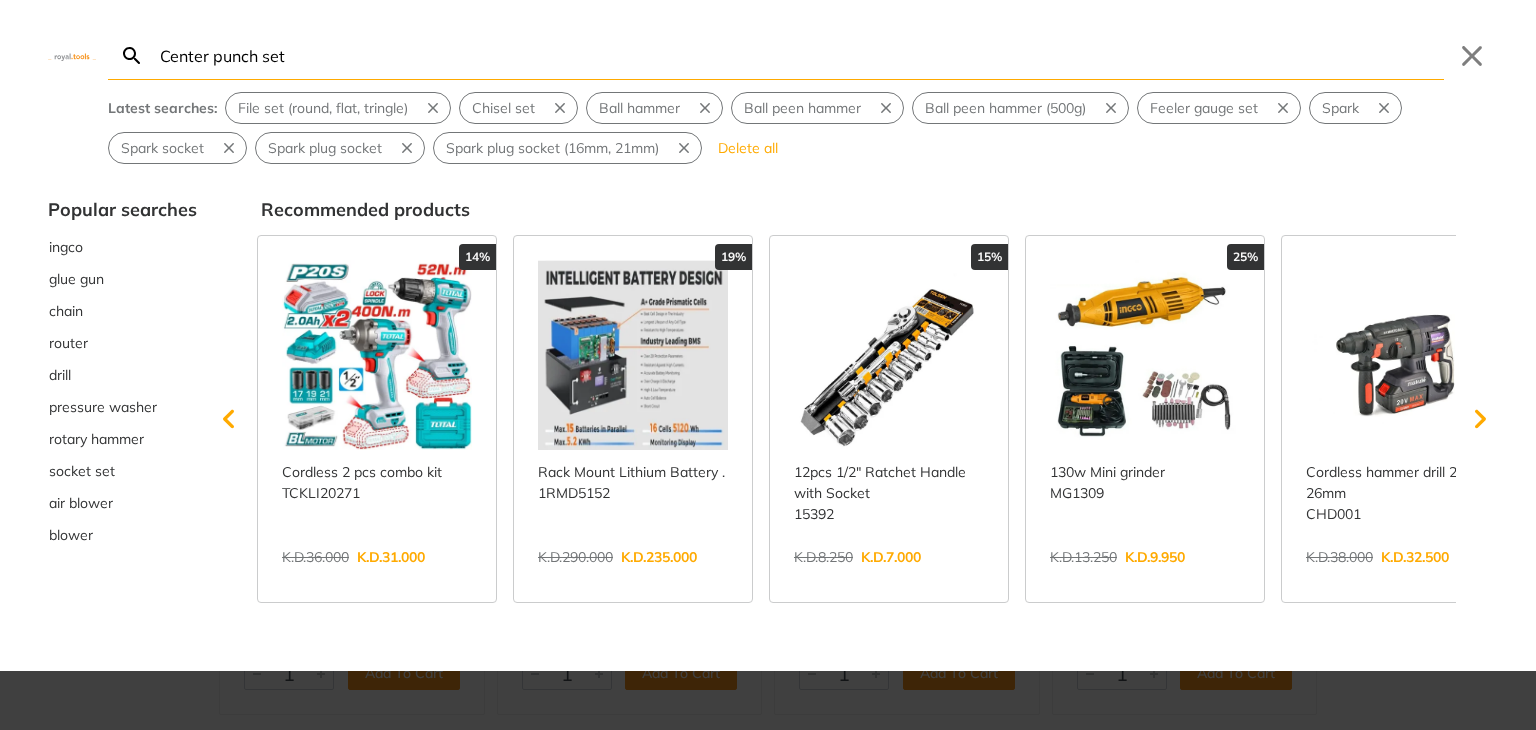 type on "Center punch set" 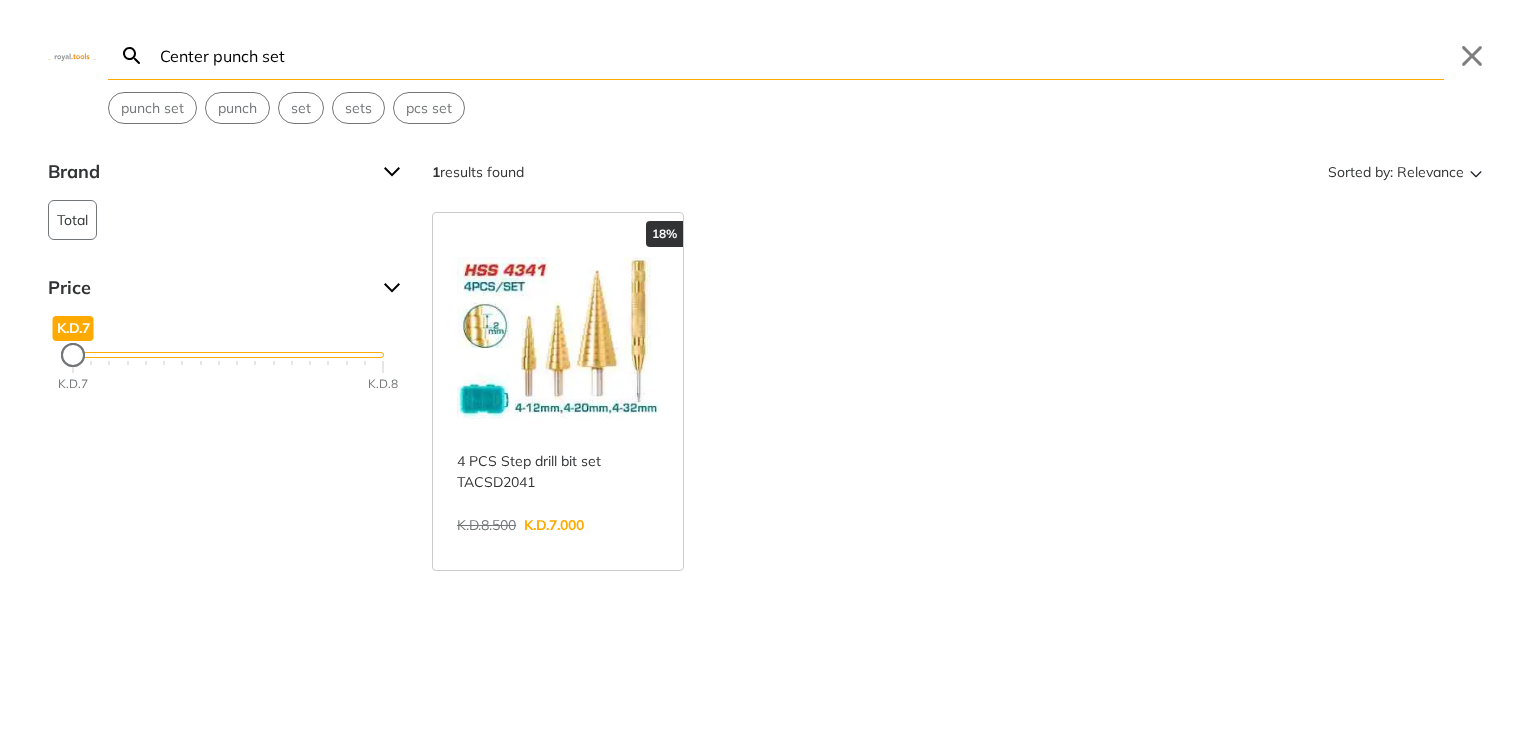 drag, startPoint x: 382, startPoint y: 62, endPoint x: 303, endPoint y: 64, distance: 79.025314 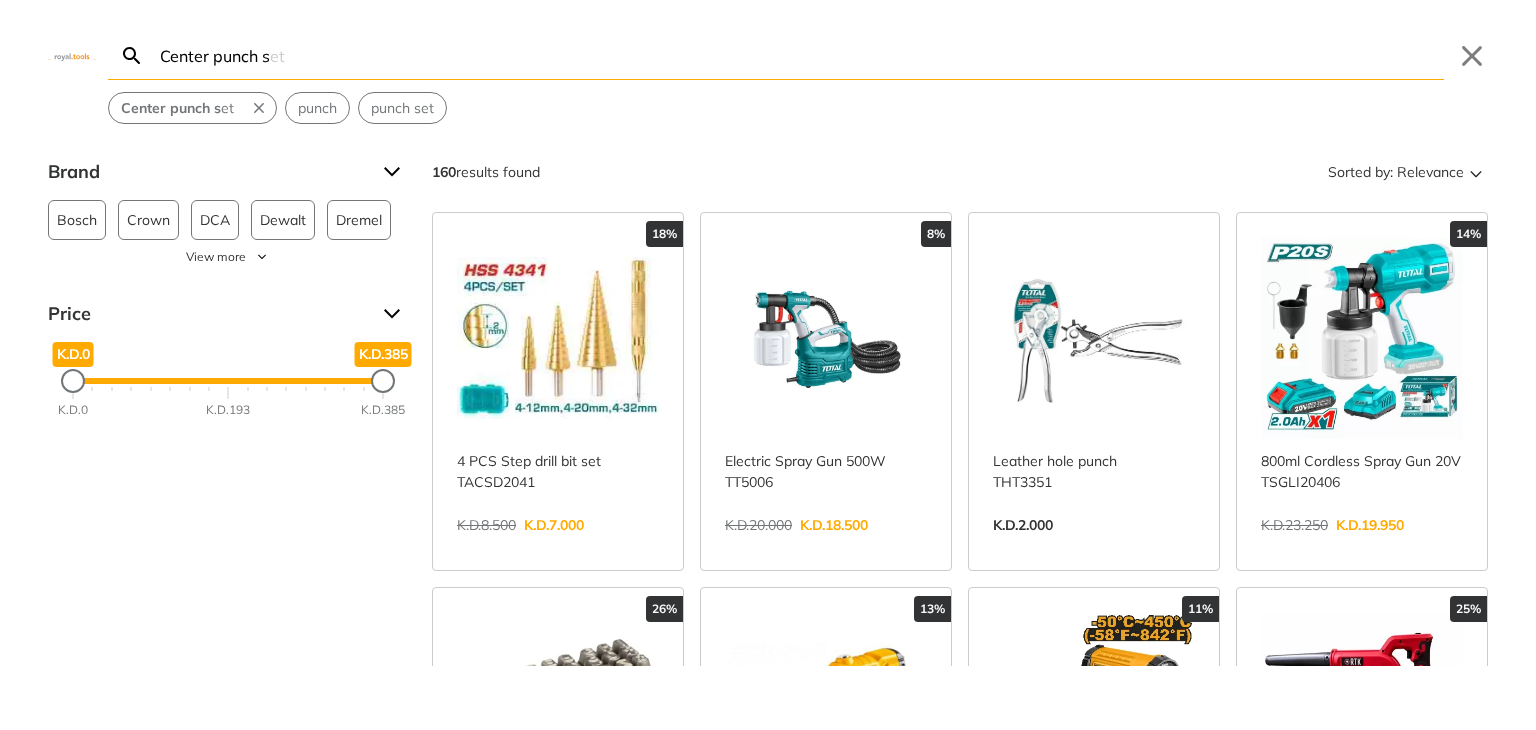 drag, startPoint x: 209, startPoint y: 62, endPoint x: 129, endPoint y: 64, distance: 80.024994 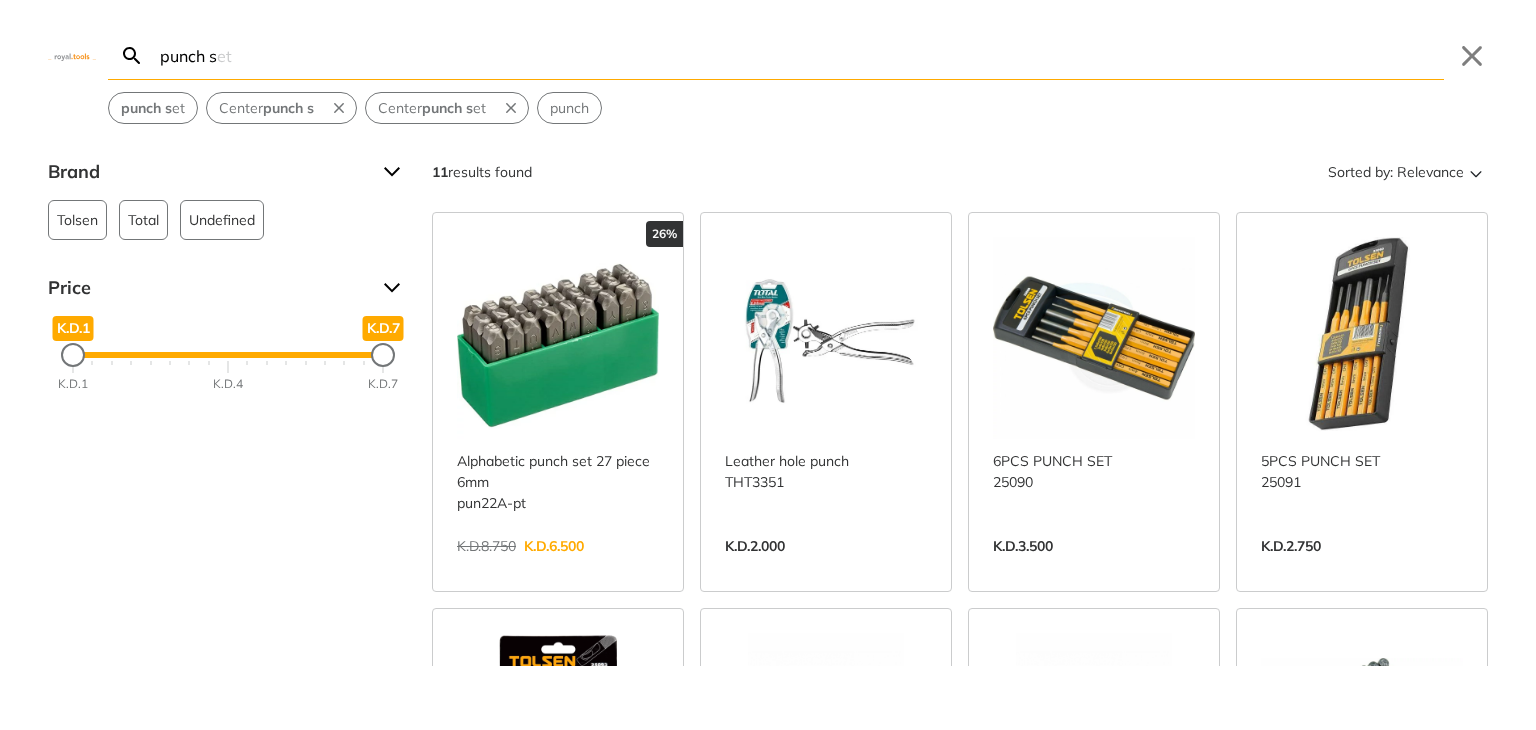 click on "punch s" at bounding box center (800, 55) 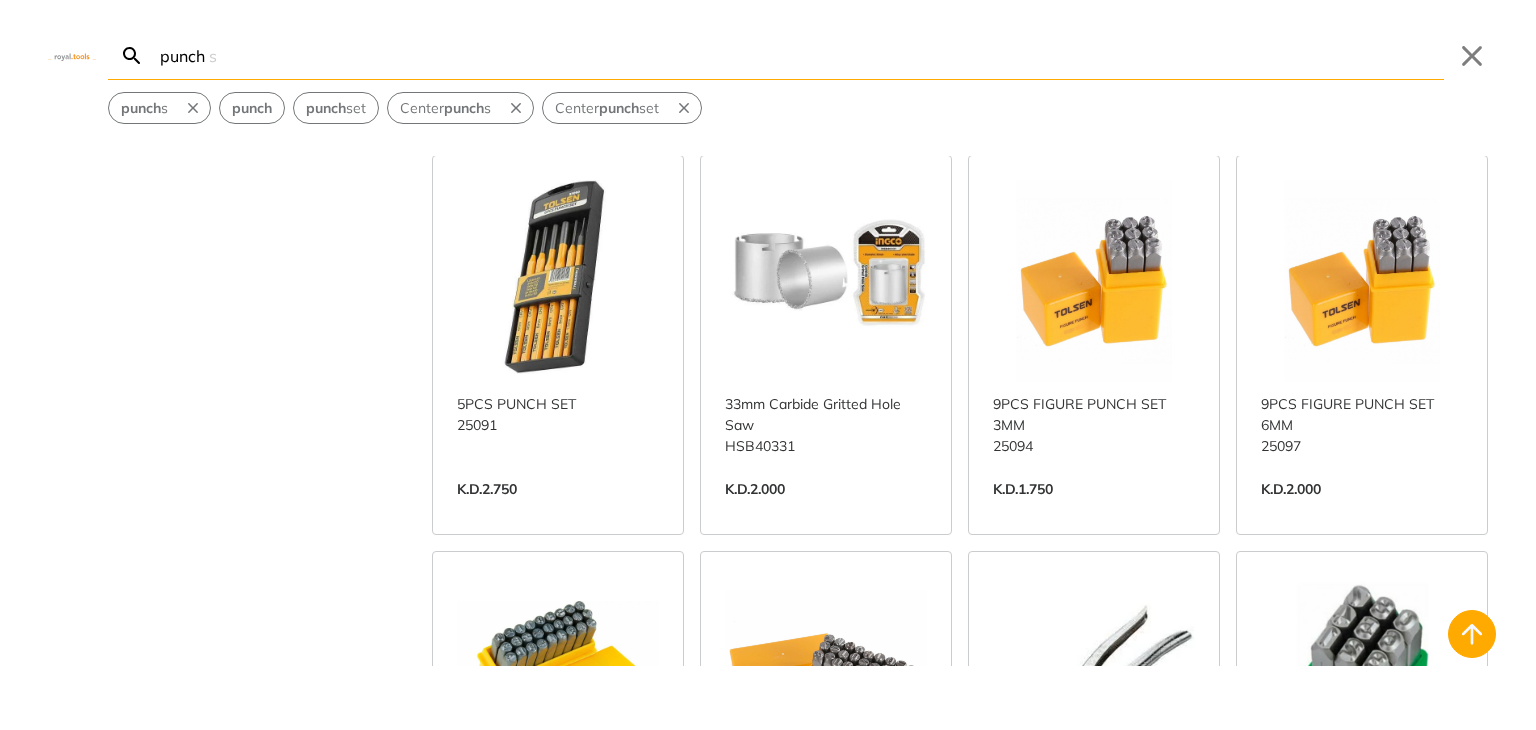 scroll, scrollTop: 500, scrollLeft: 0, axis: vertical 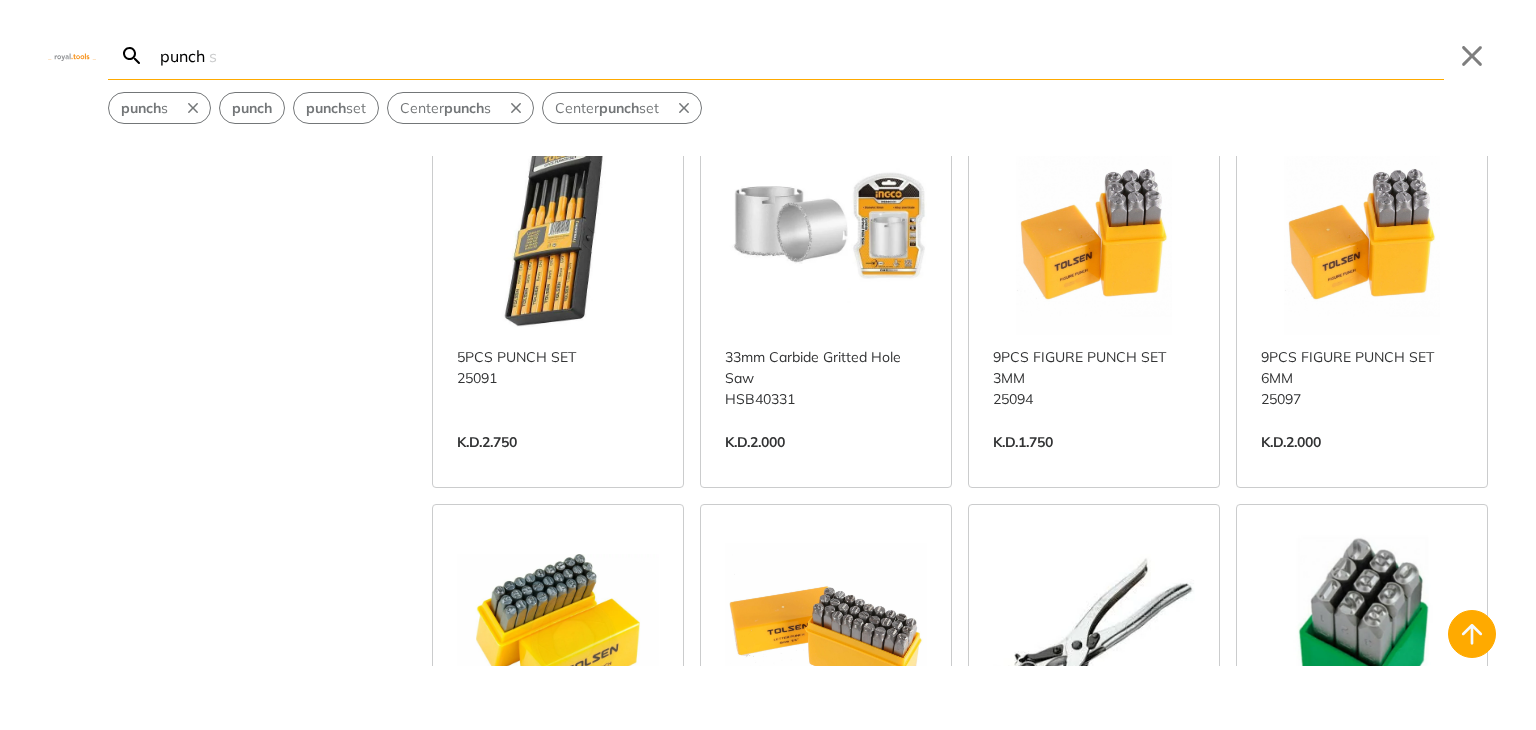 type on "punch" 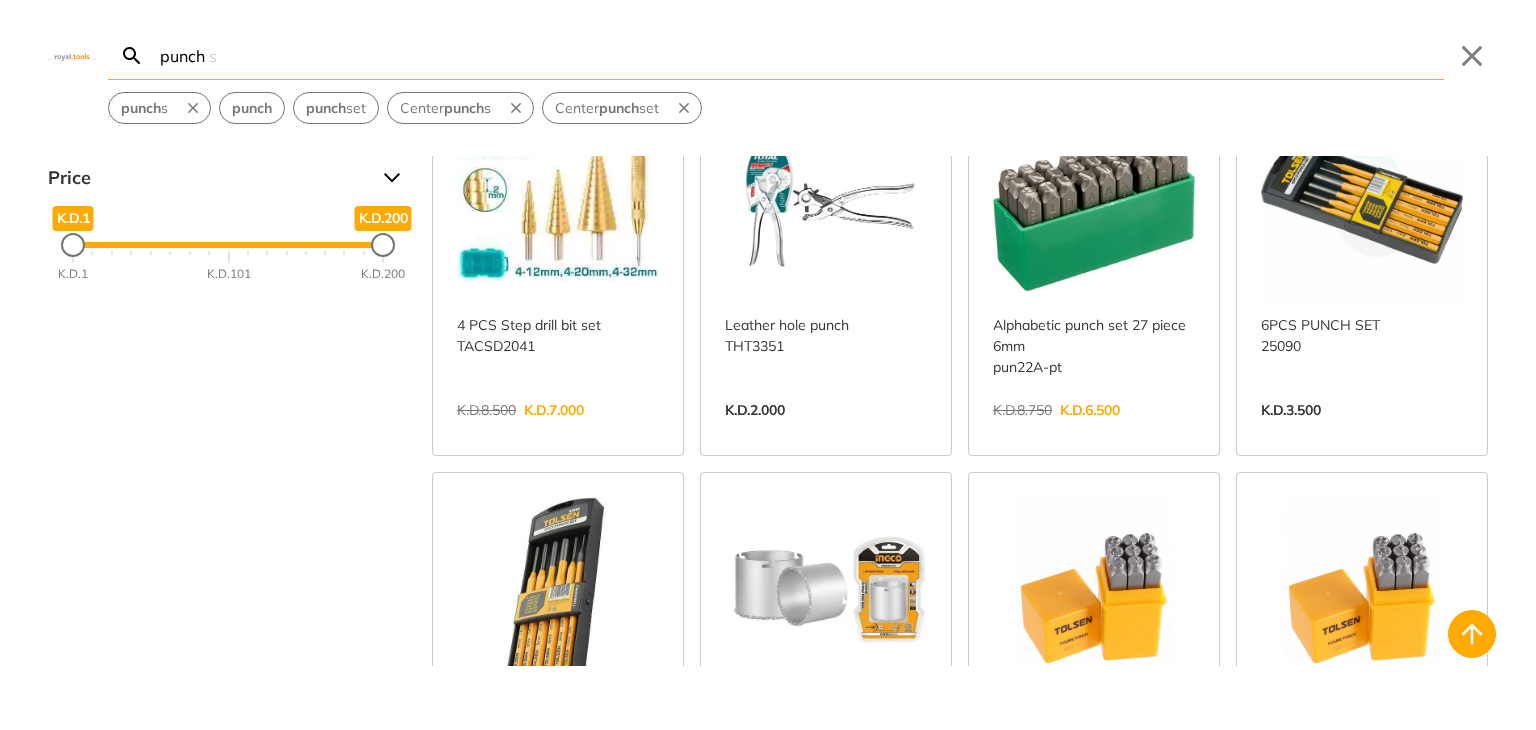 scroll, scrollTop: 100, scrollLeft: 0, axis: vertical 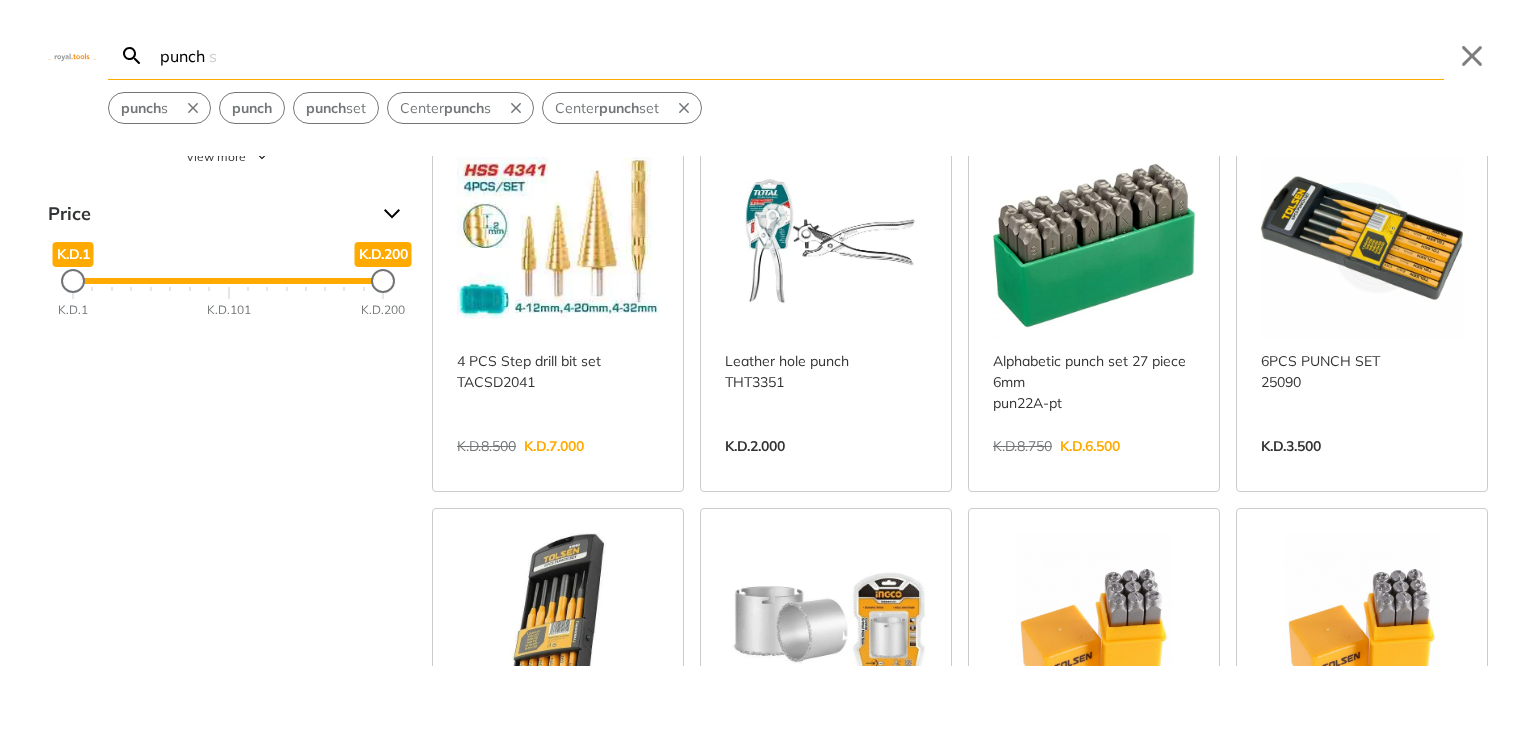 click on "View more →" at bounding box center (1362, 467) 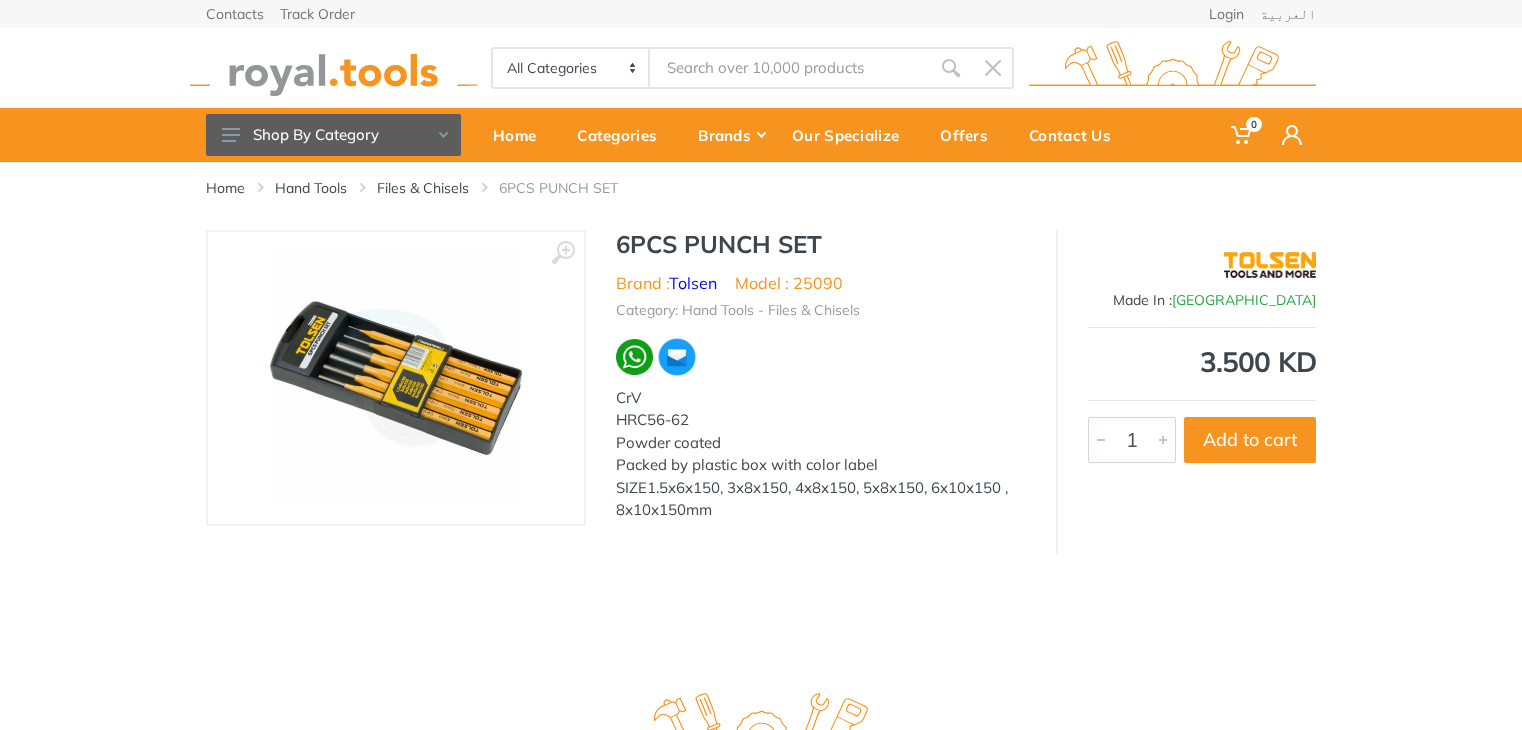 scroll, scrollTop: 0, scrollLeft: 0, axis: both 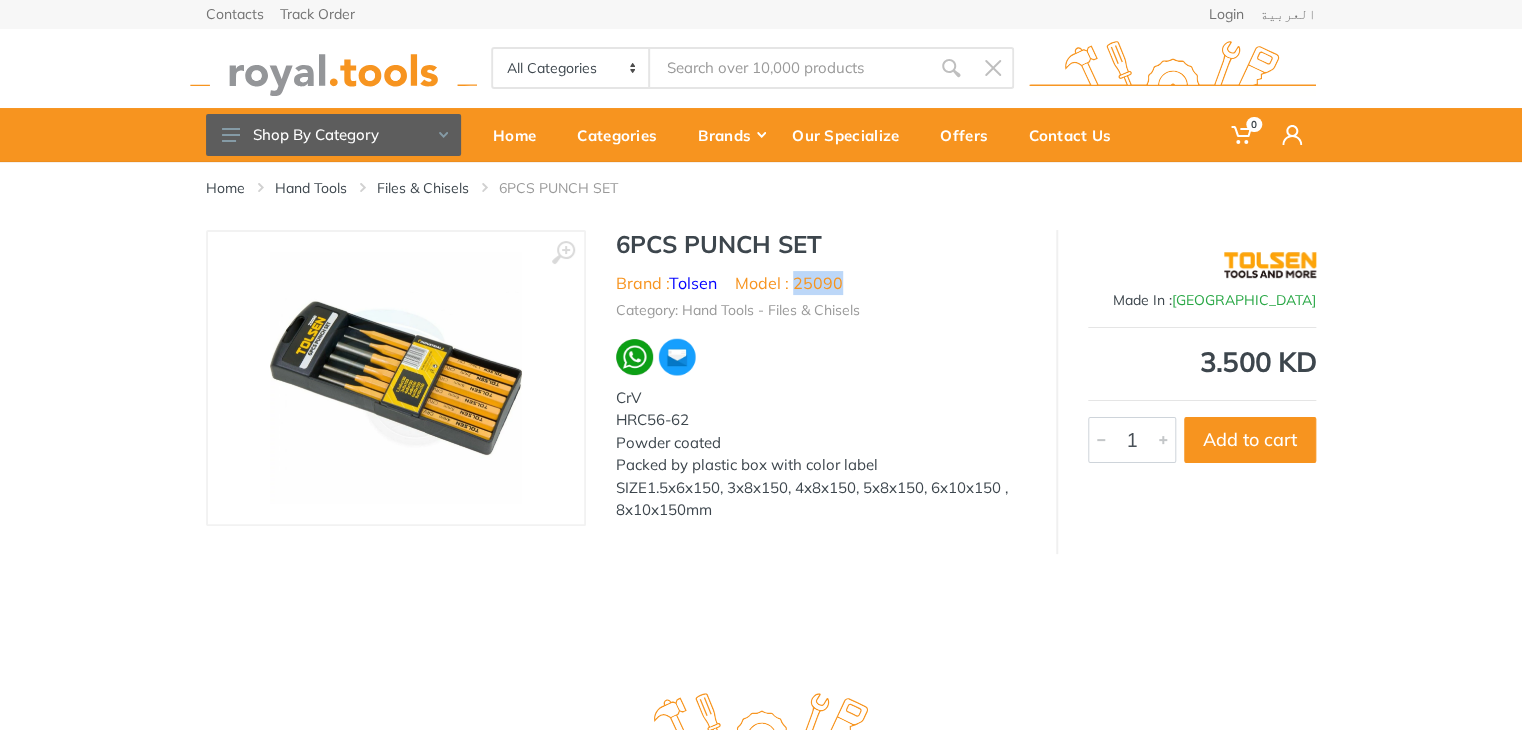 drag, startPoint x: 850, startPoint y: 286, endPoint x: 798, endPoint y: 285, distance: 52.009613 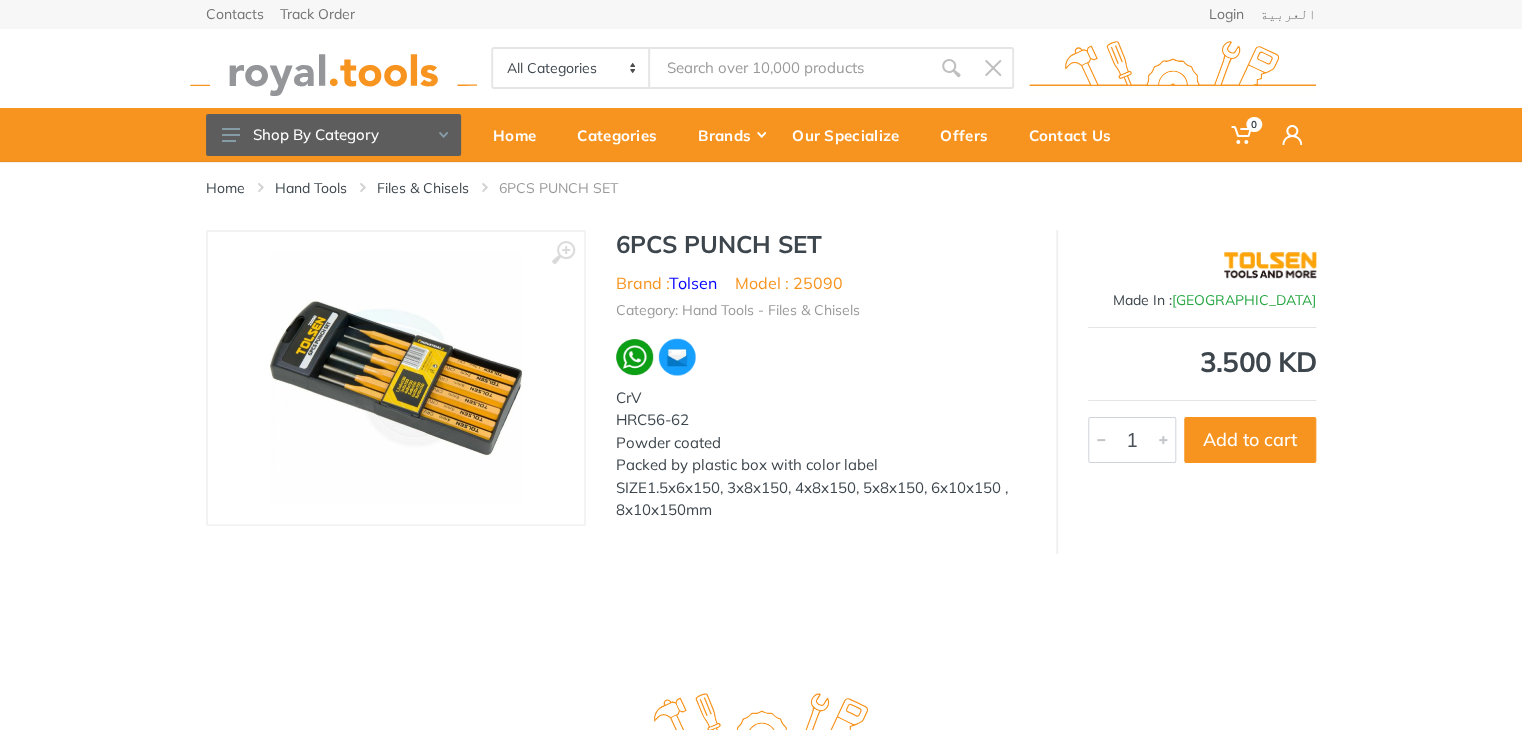 click at bounding box center [790, 68] 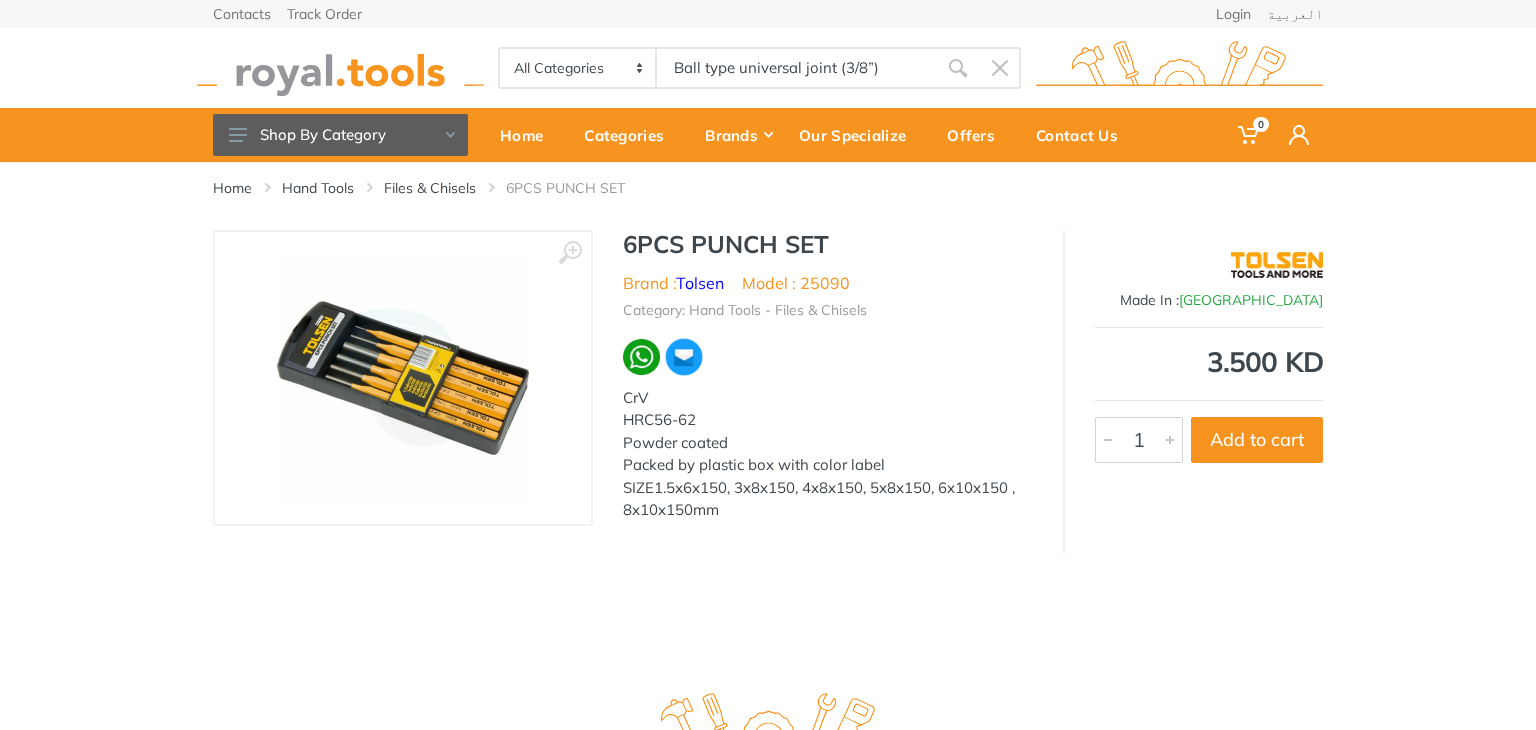 type on "Ball type universal joint (3/8”)" 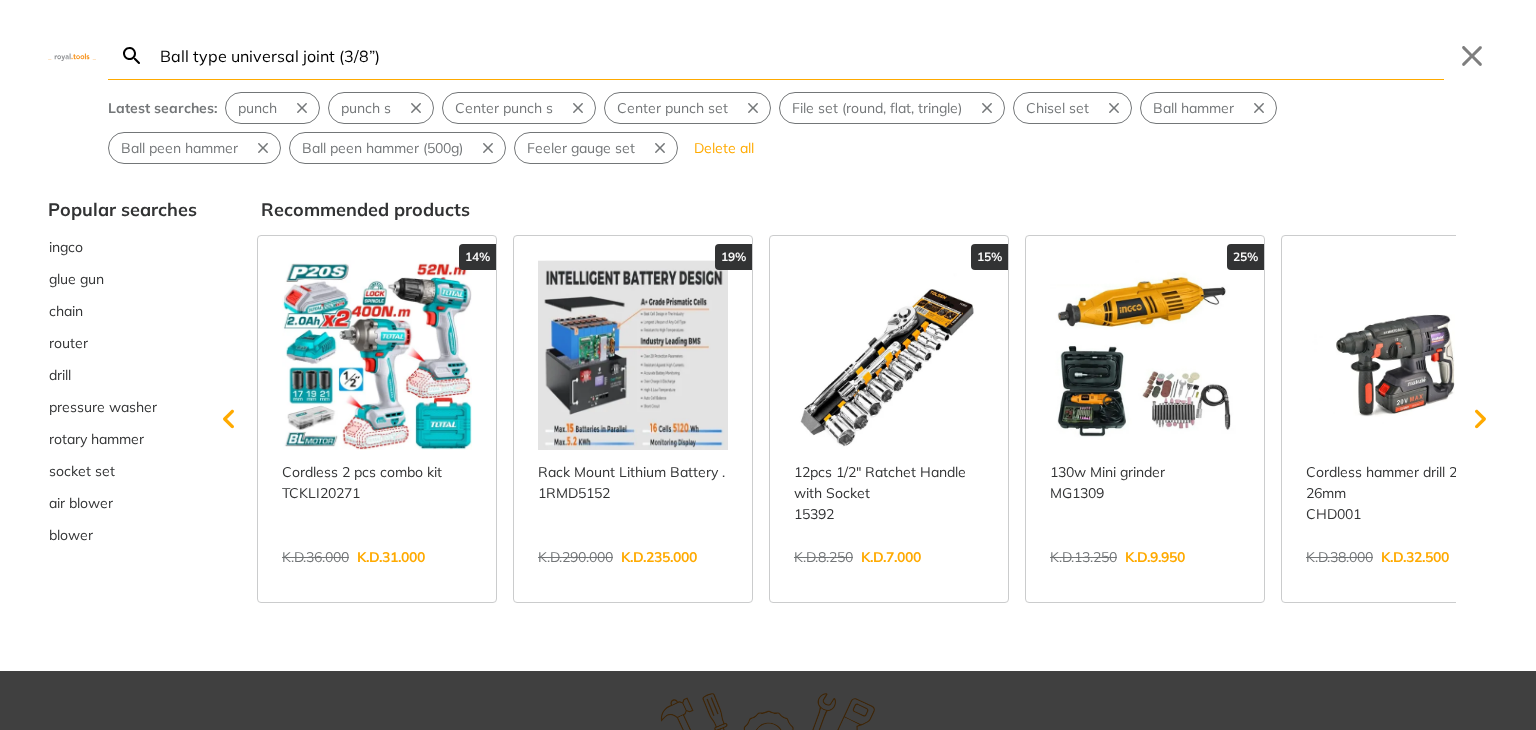 type on "Ball type universal joint (3/8”)" 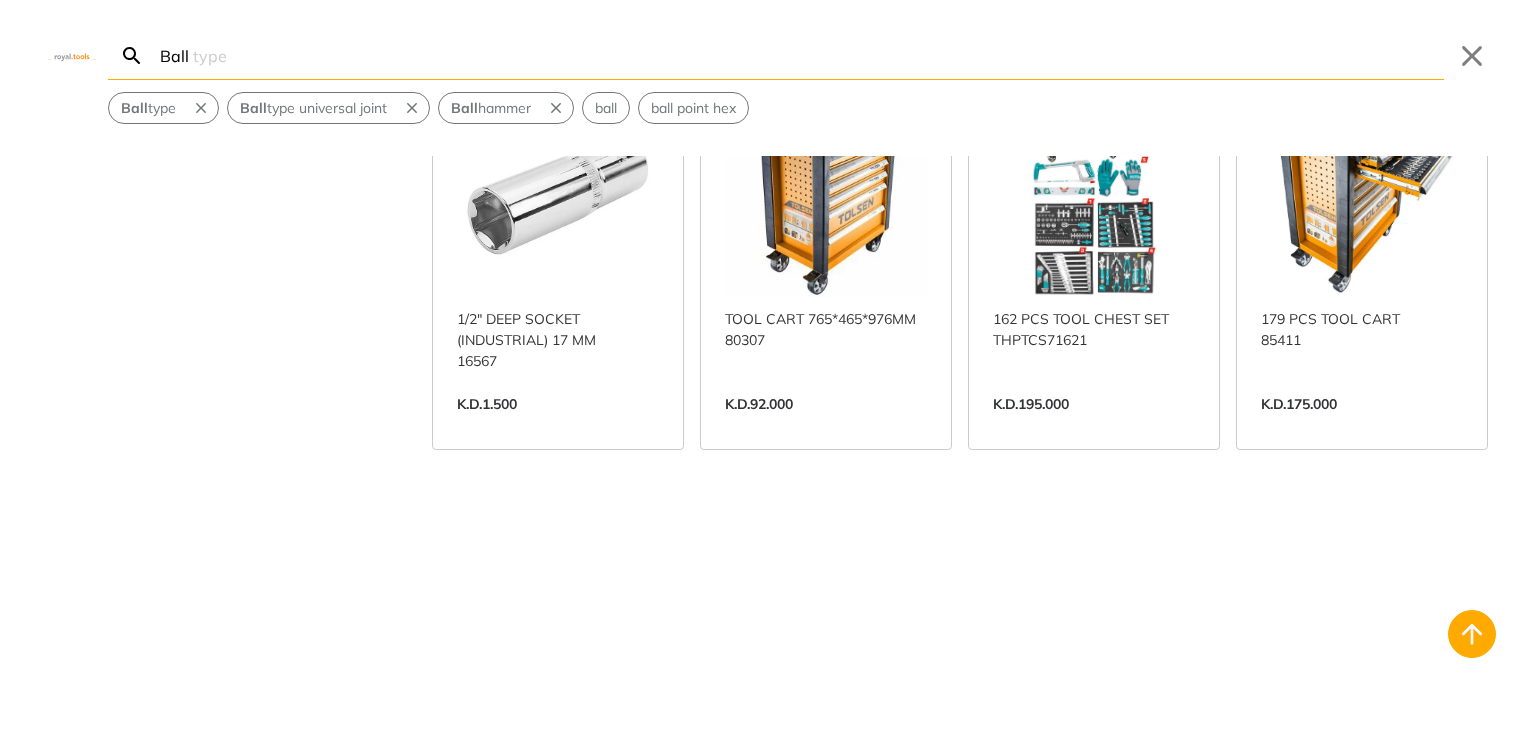 scroll, scrollTop: 6048, scrollLeft: 0, axis: vertical 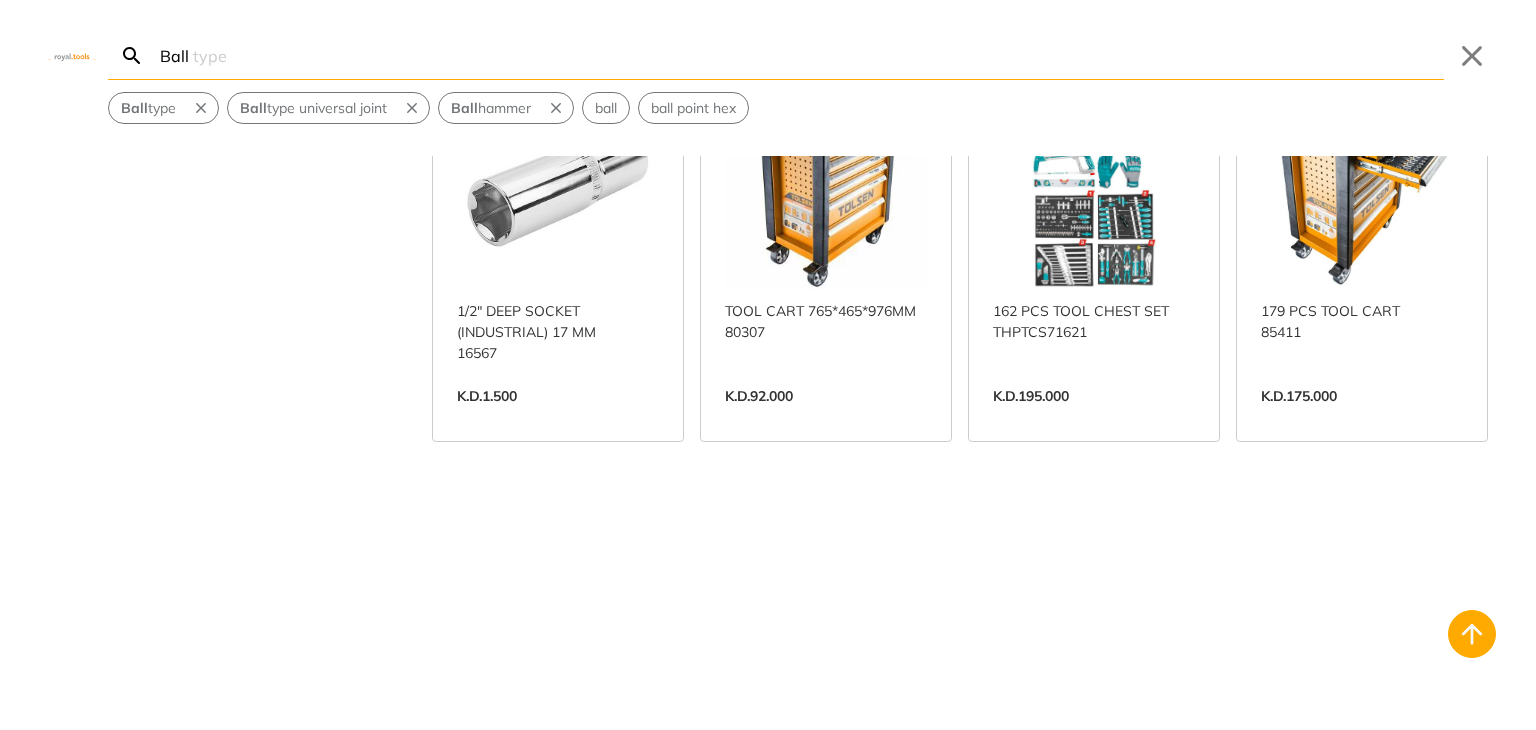 drag, startPoint x: 516, startPoint y: 59, endPoint x: 9, endPoint y: 57, distance: 507.00394 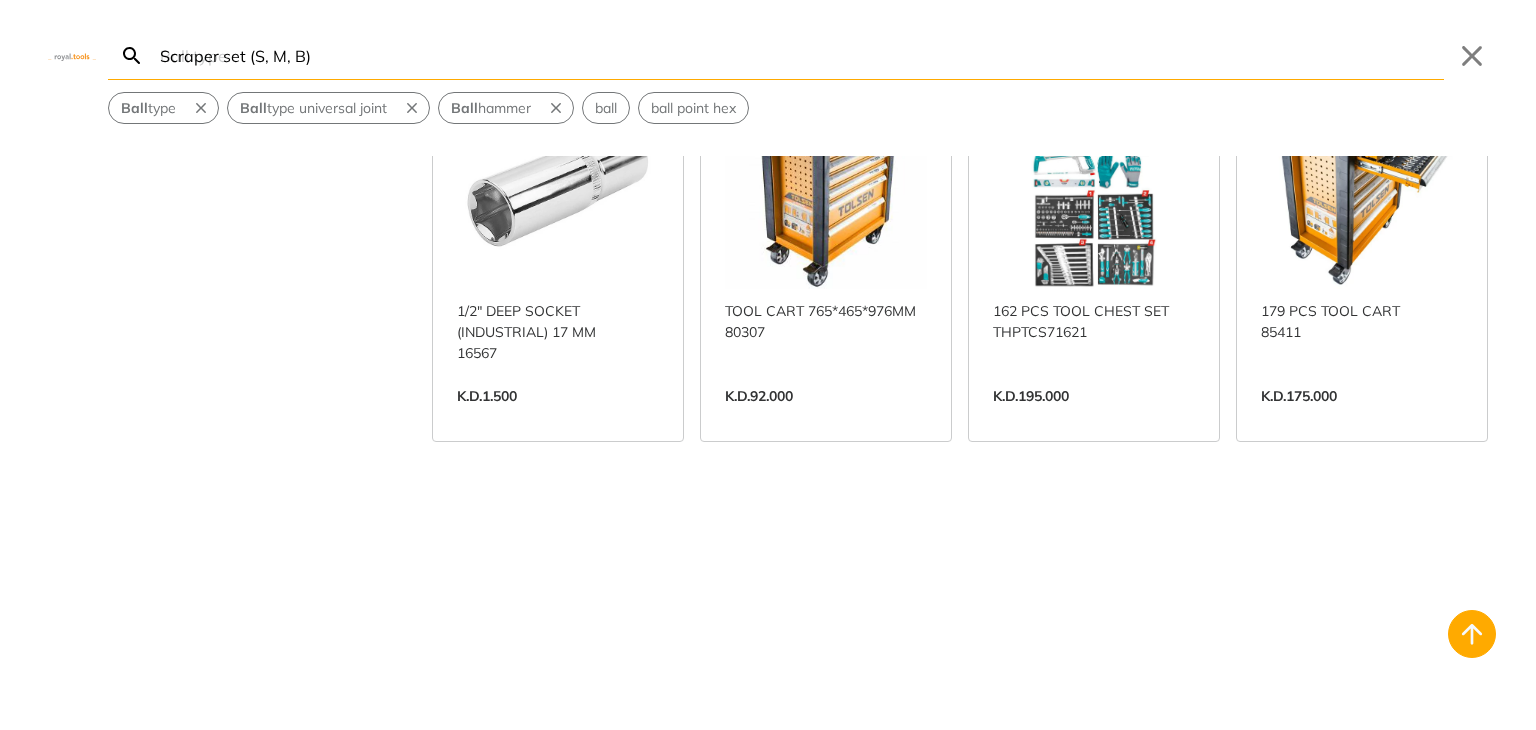 scroll, scrollTop: 0, scrollLeft: 0, axis: both 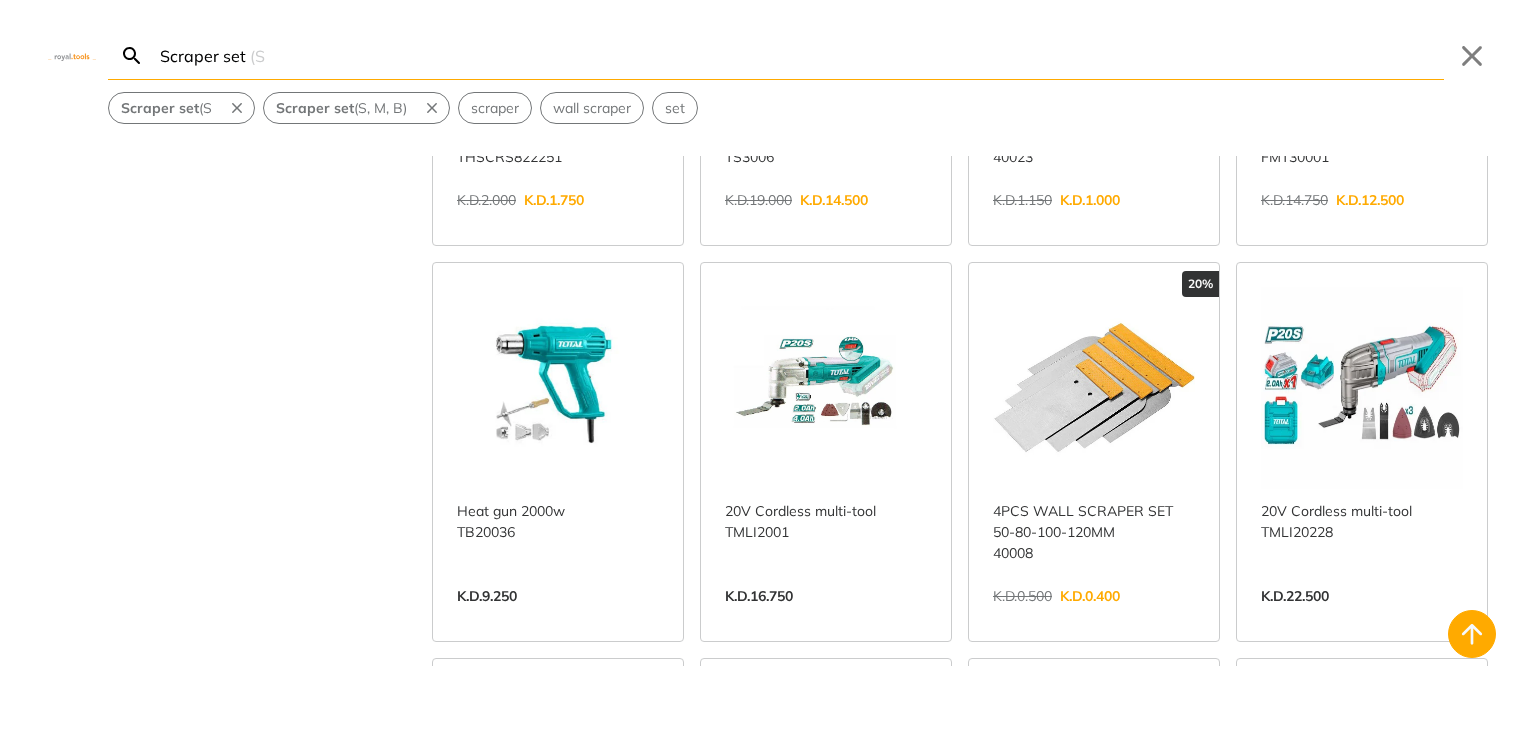 click on "View more →" at bounding box center [1094, 617] 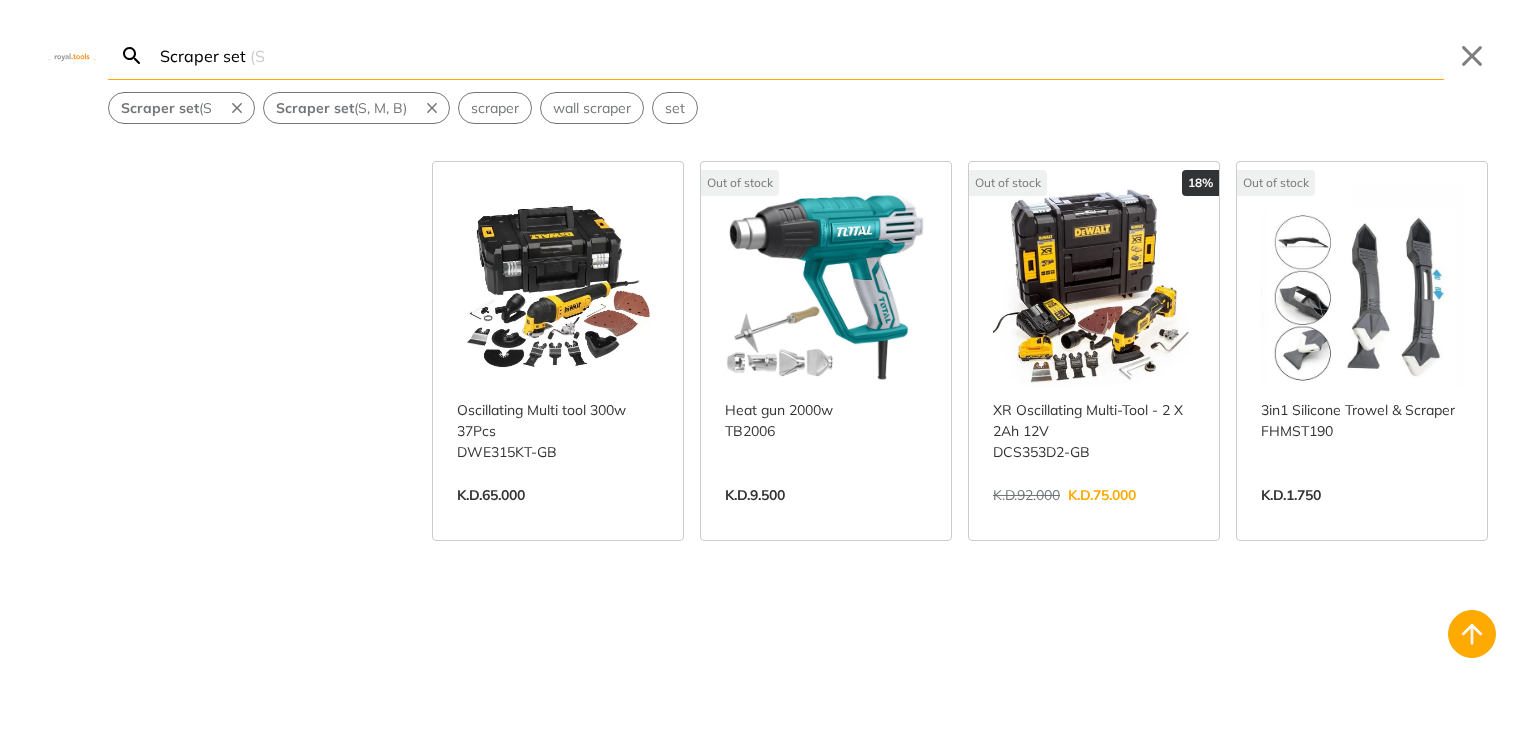 scroll, scrollTop: 3382, scrollLeft: 0, axis: vertical 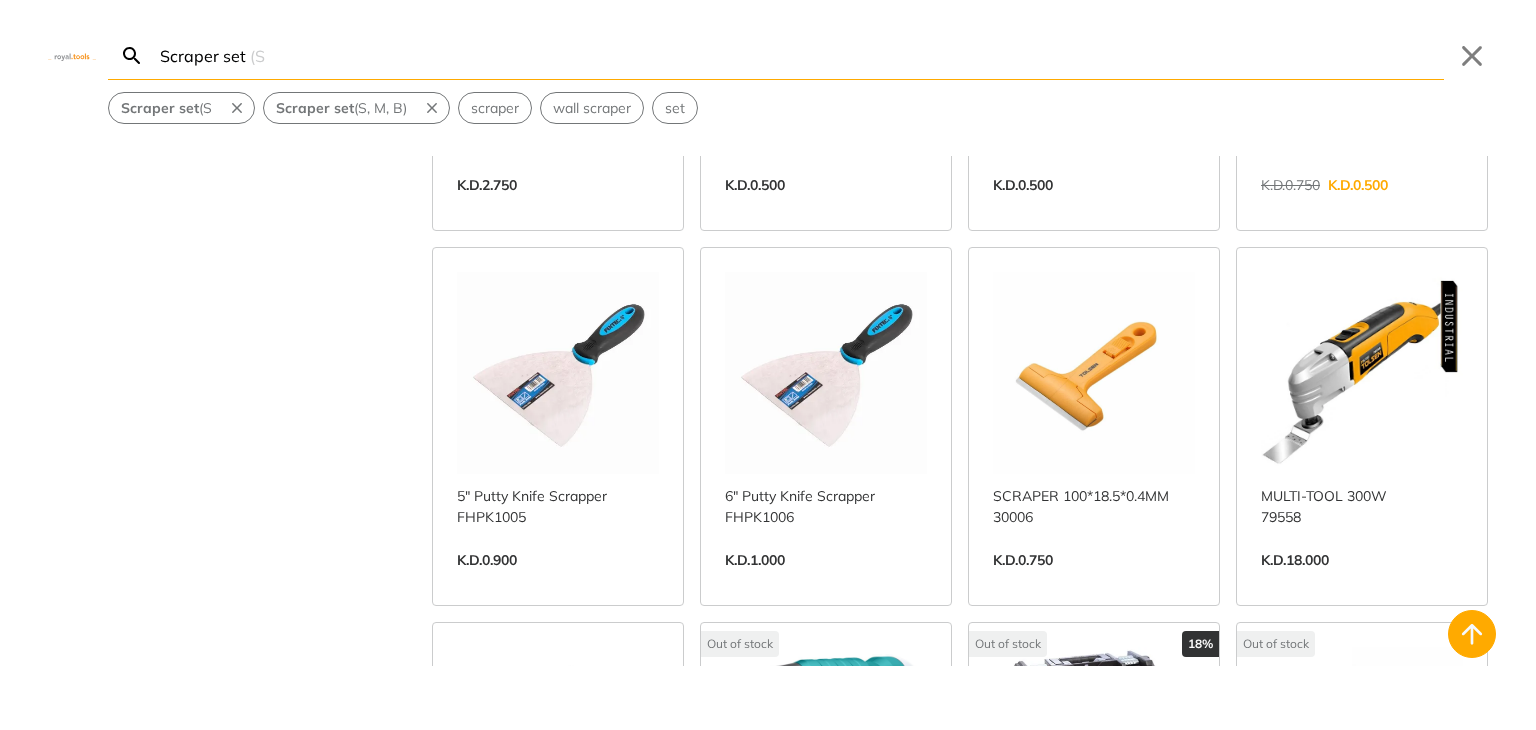 drag, startPoint x: 499, startPoint y: 51, endPoint x: 0, endPoint y: 81, distance: 499.901 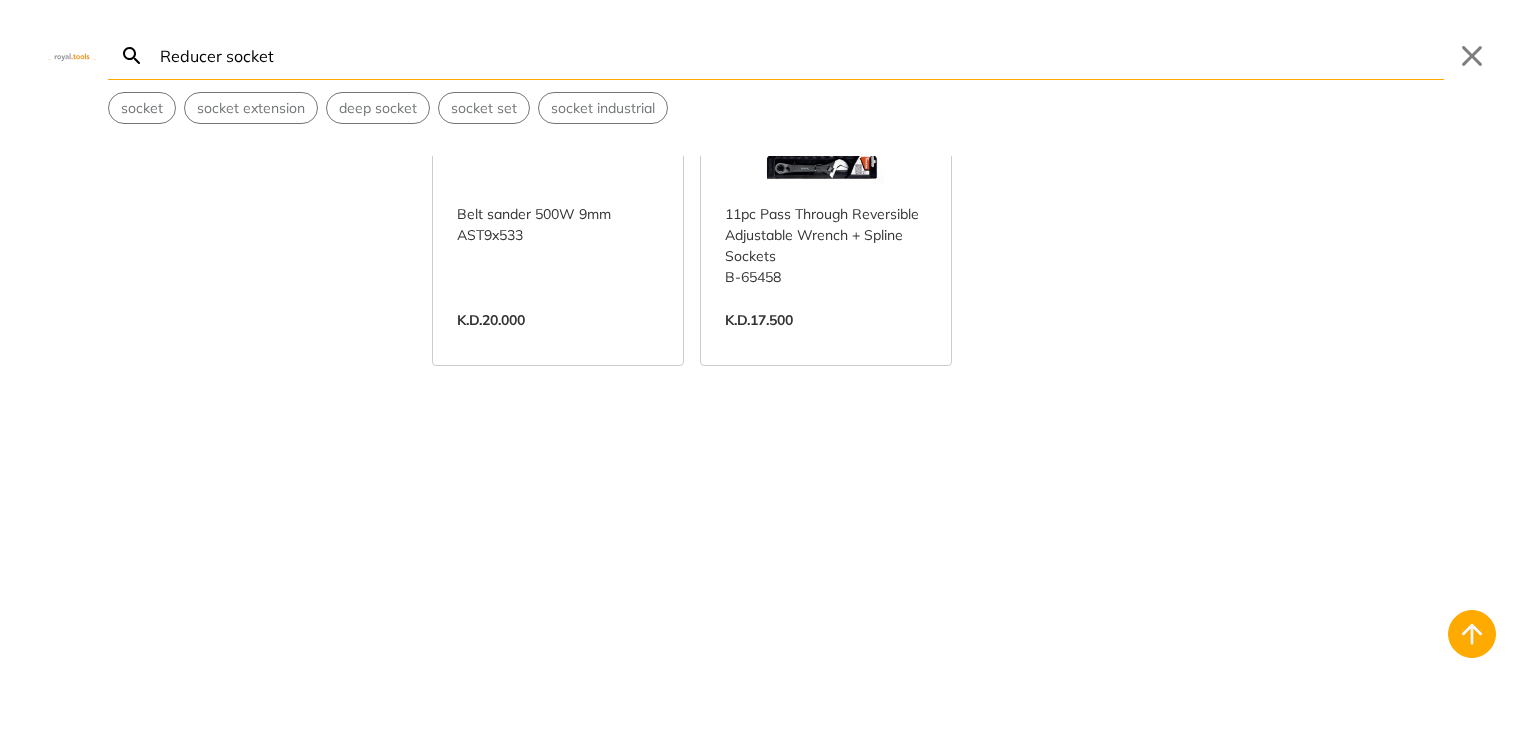 scroll, scrollTop: 0, scrollLeft: 0, axis: both 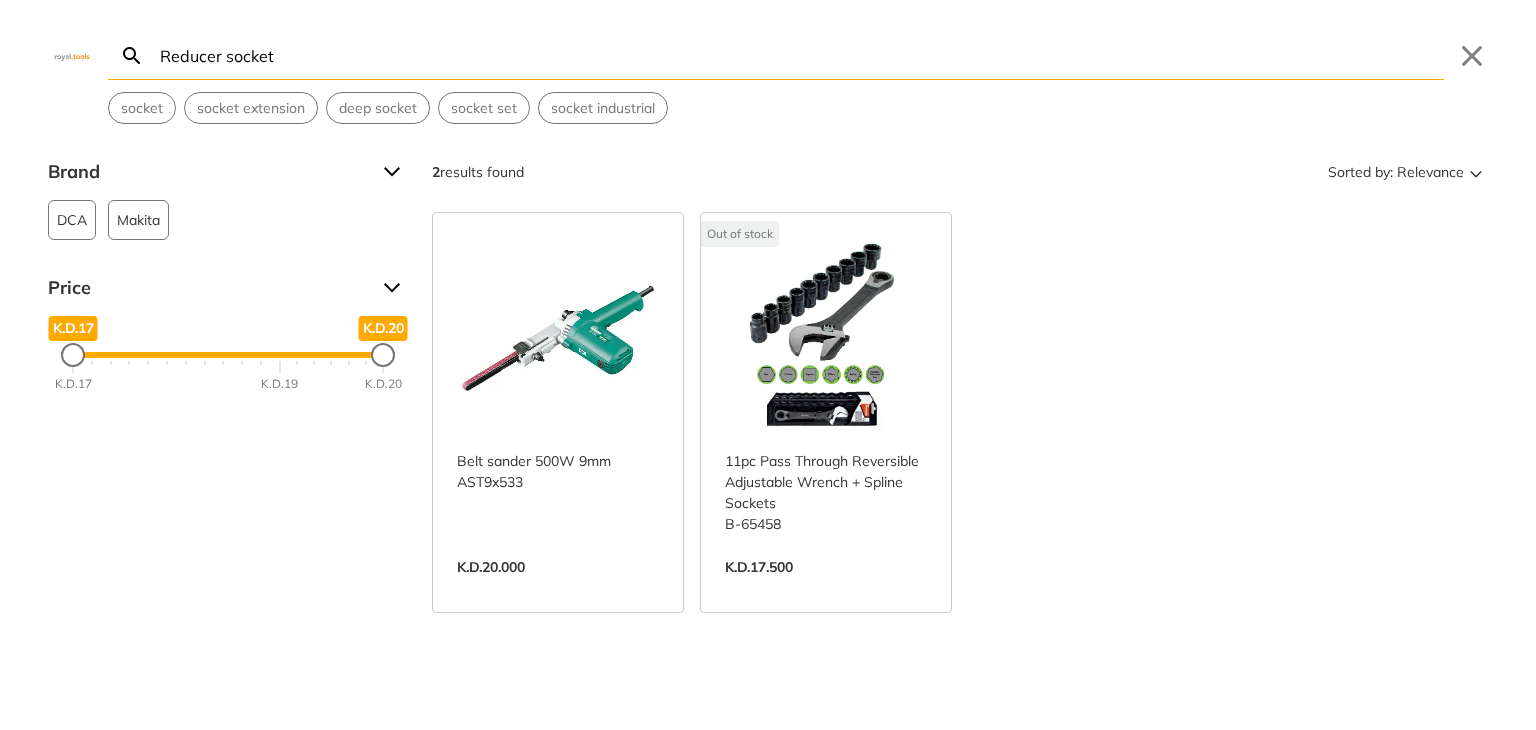 type on "Reducer socket" 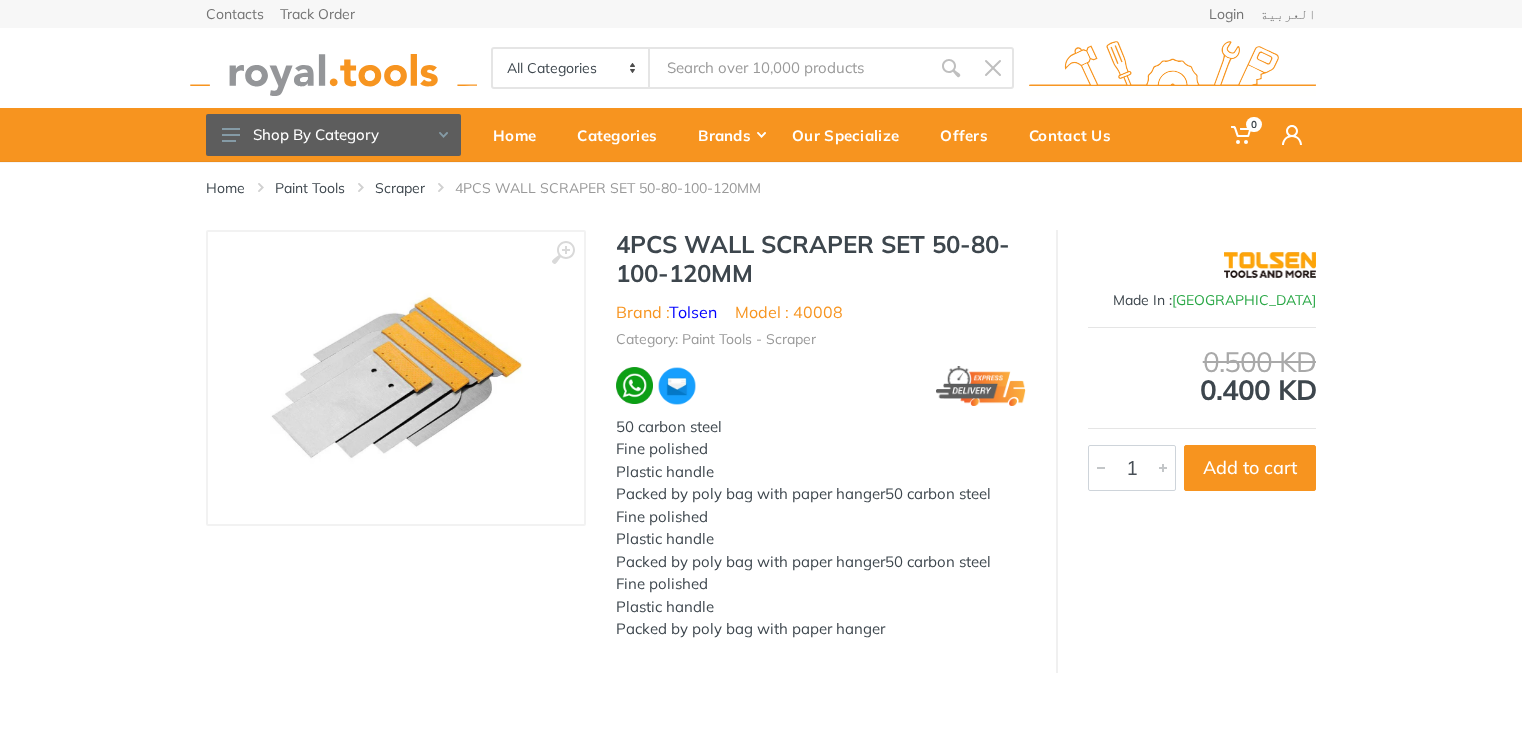 scroll, scrollTop: 0, scrollLeft: 0, axis: both 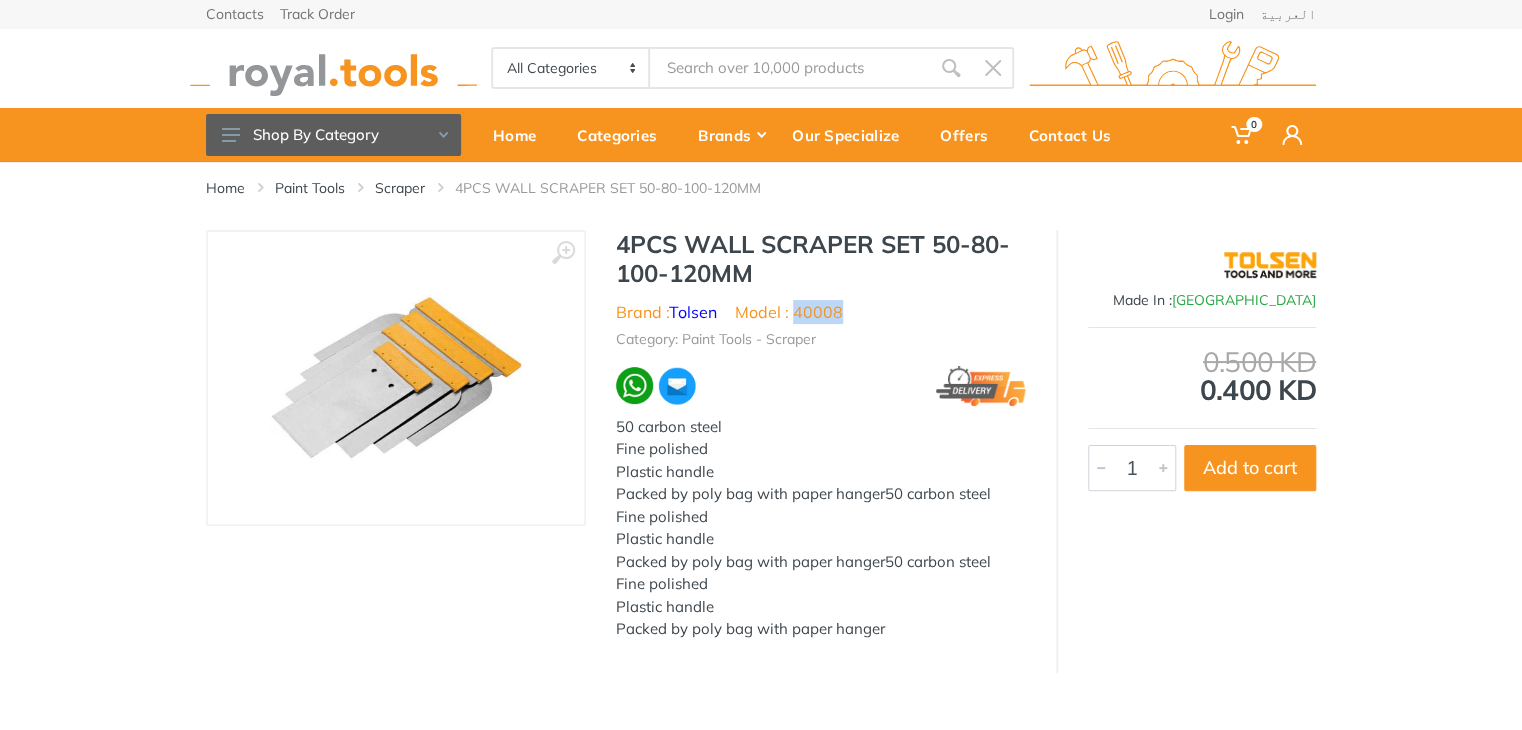 drag, startPoint x: 836, startPoint y: 309, endPoint x: 796, endPoint y: 313, distance: 40.1995 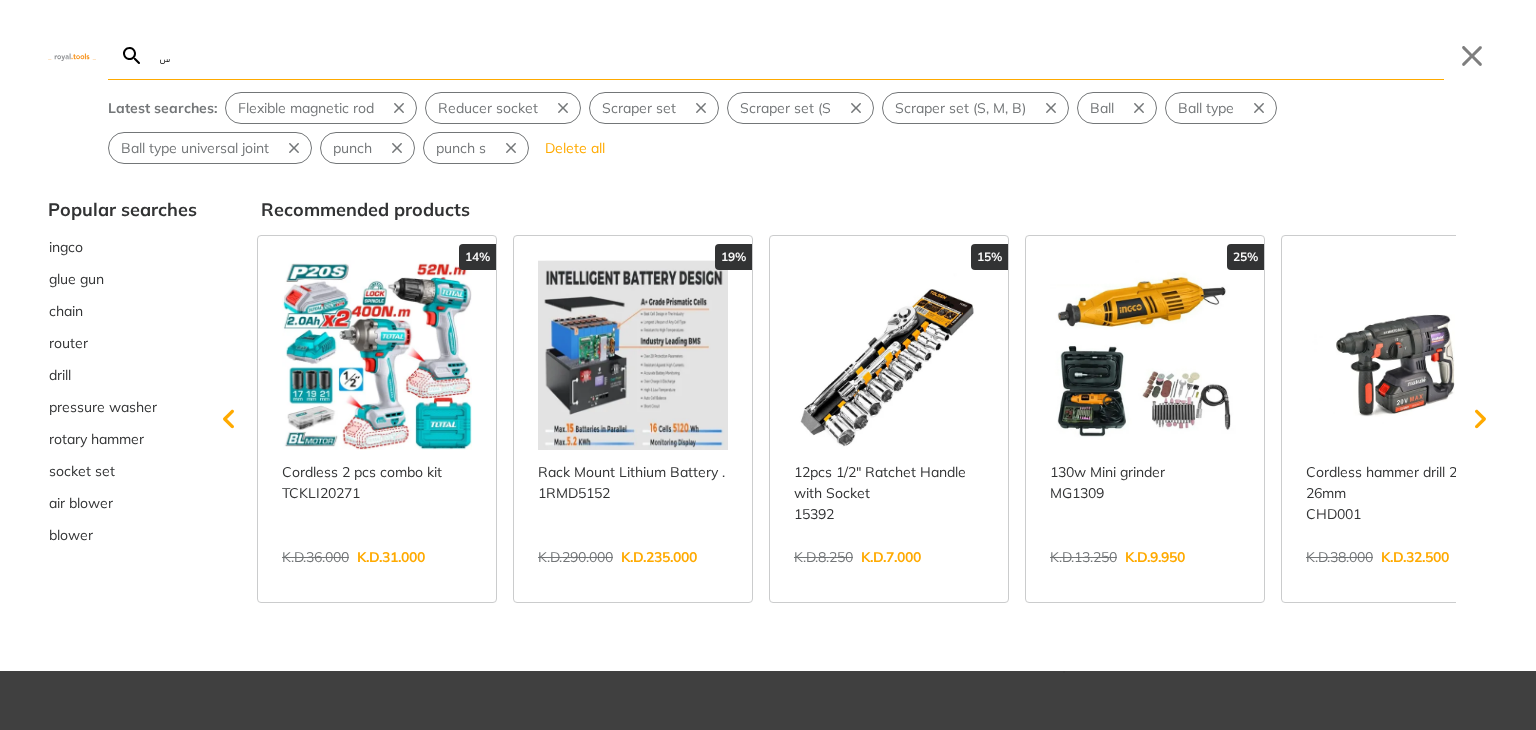 type on "سخ" 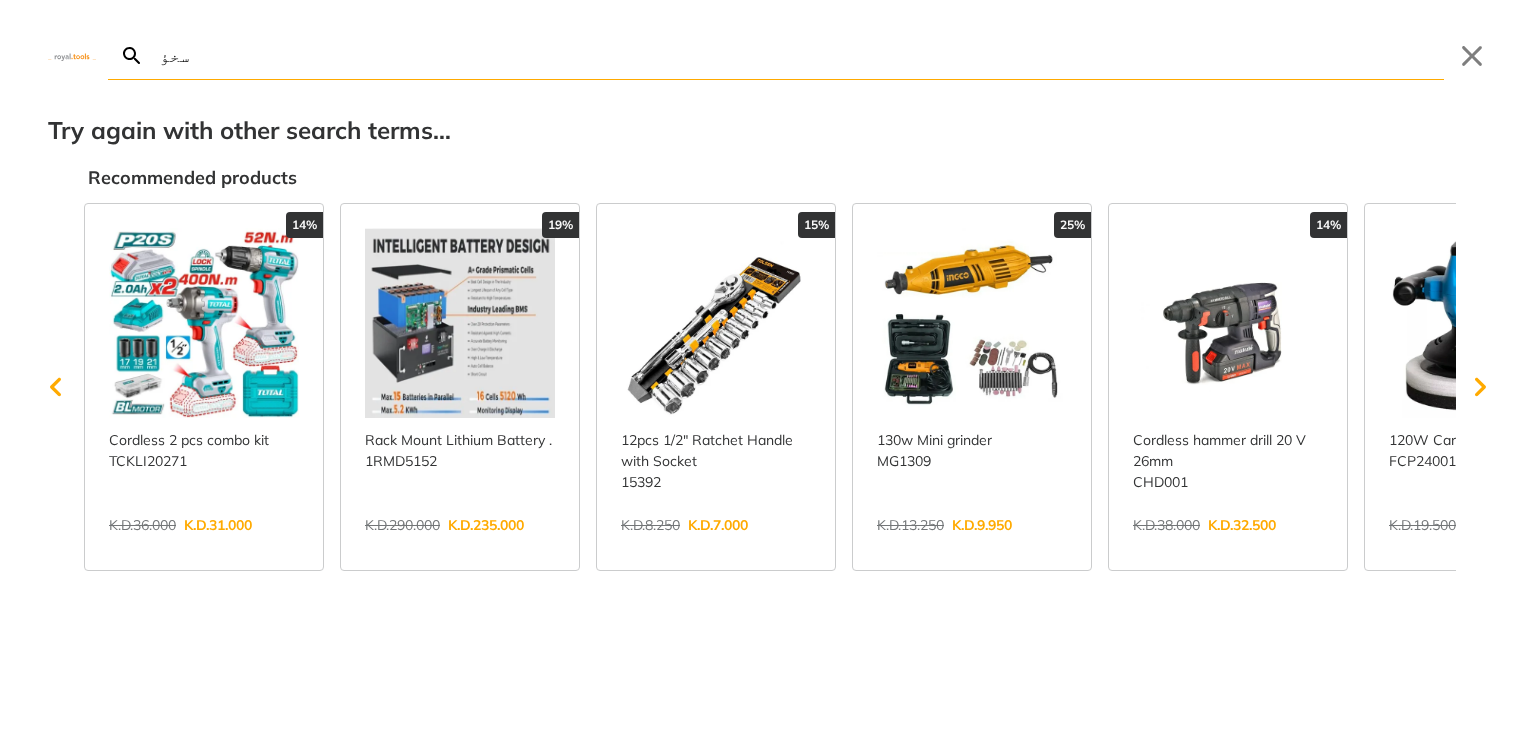 type on "سخؤن" 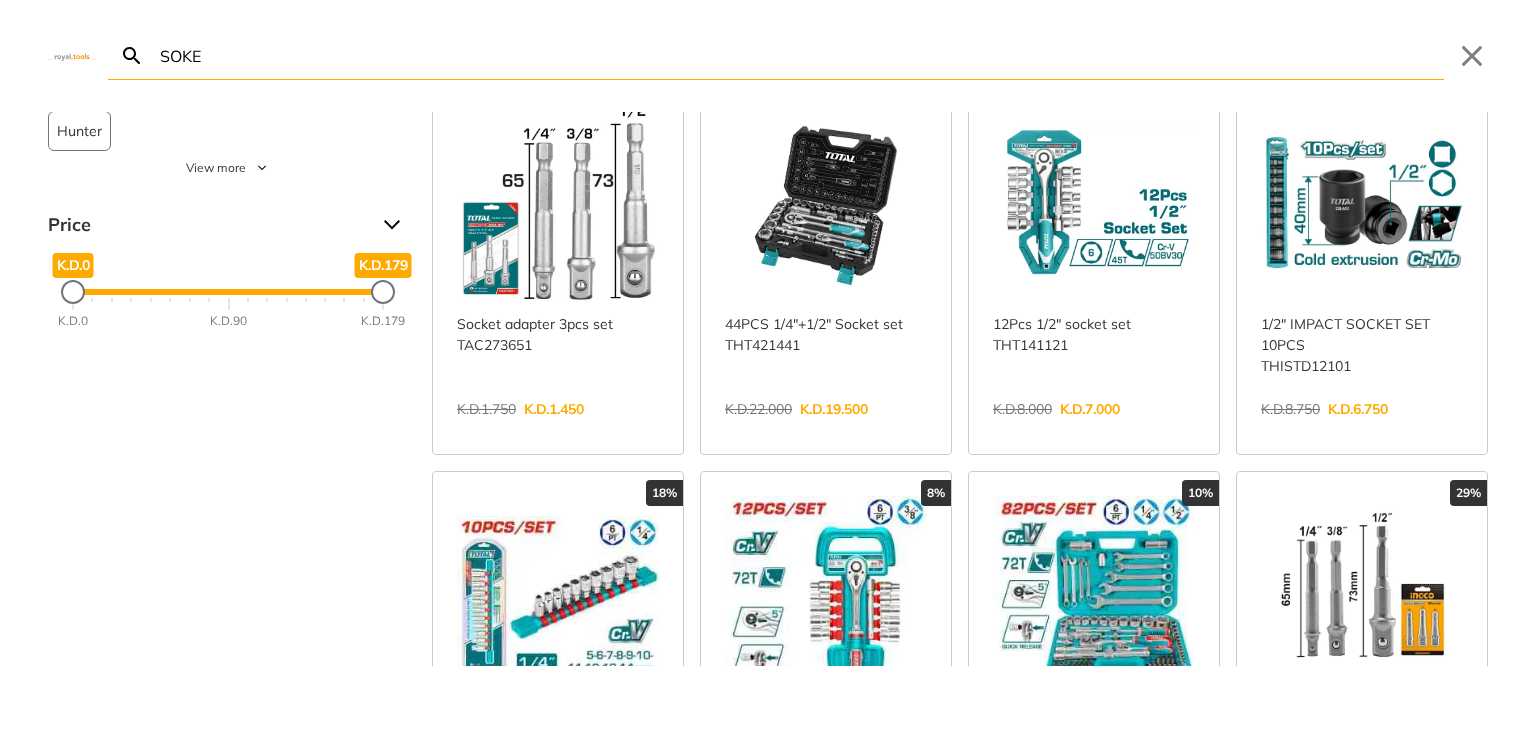 scroll, scrollTop: 100, scrollLeft: 0, axis: vertical 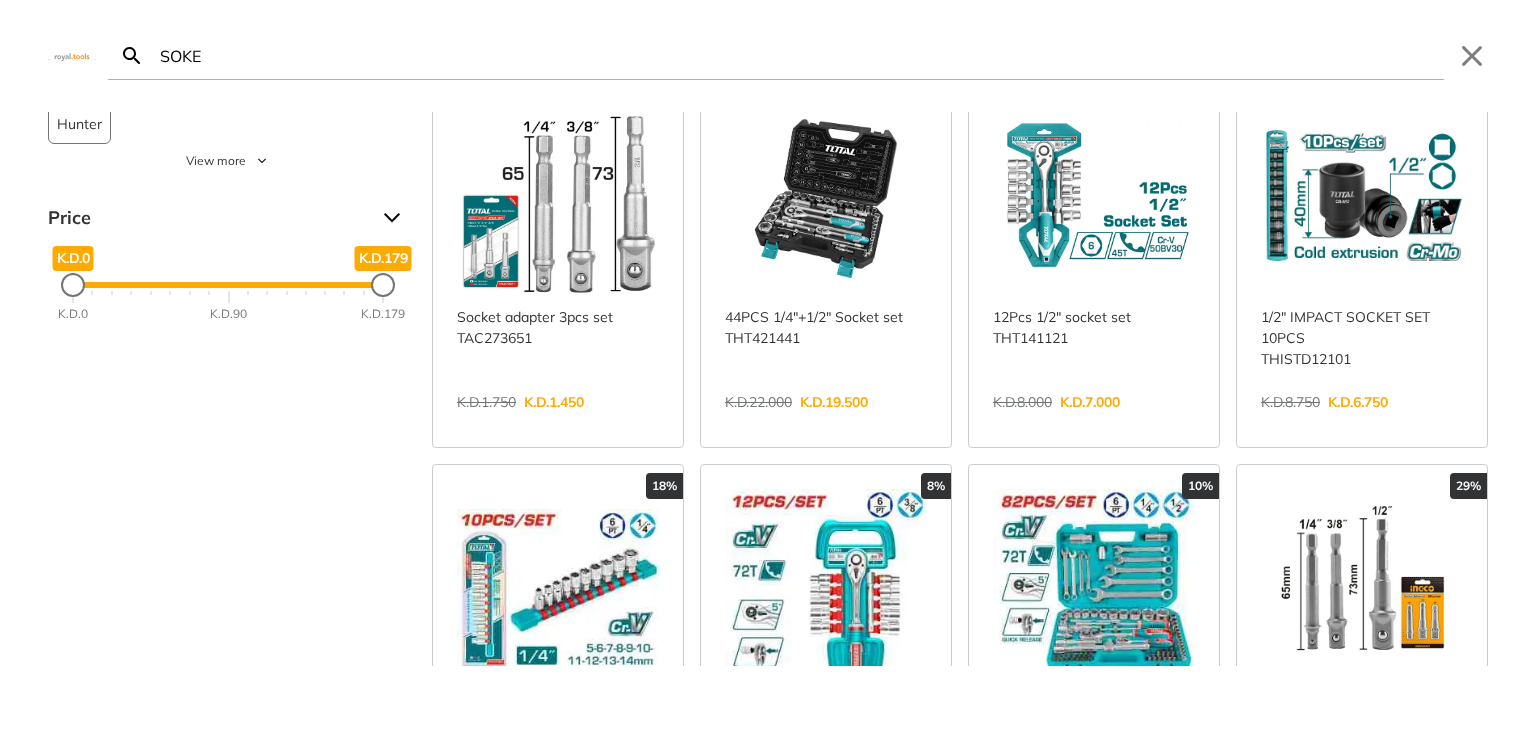 type on "SOKE" 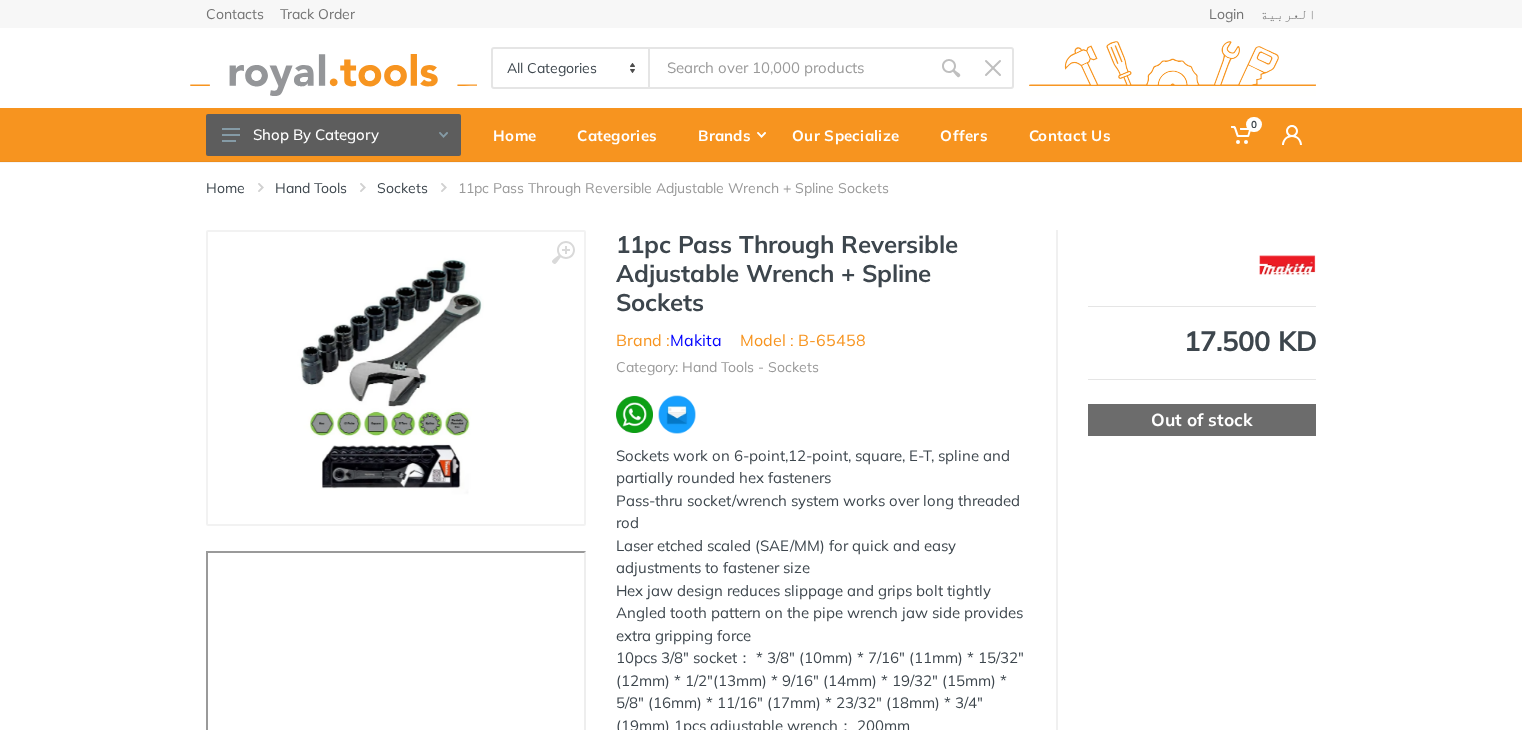 scroll, scrollTop: 0, scrollLeft: 0, axis: both 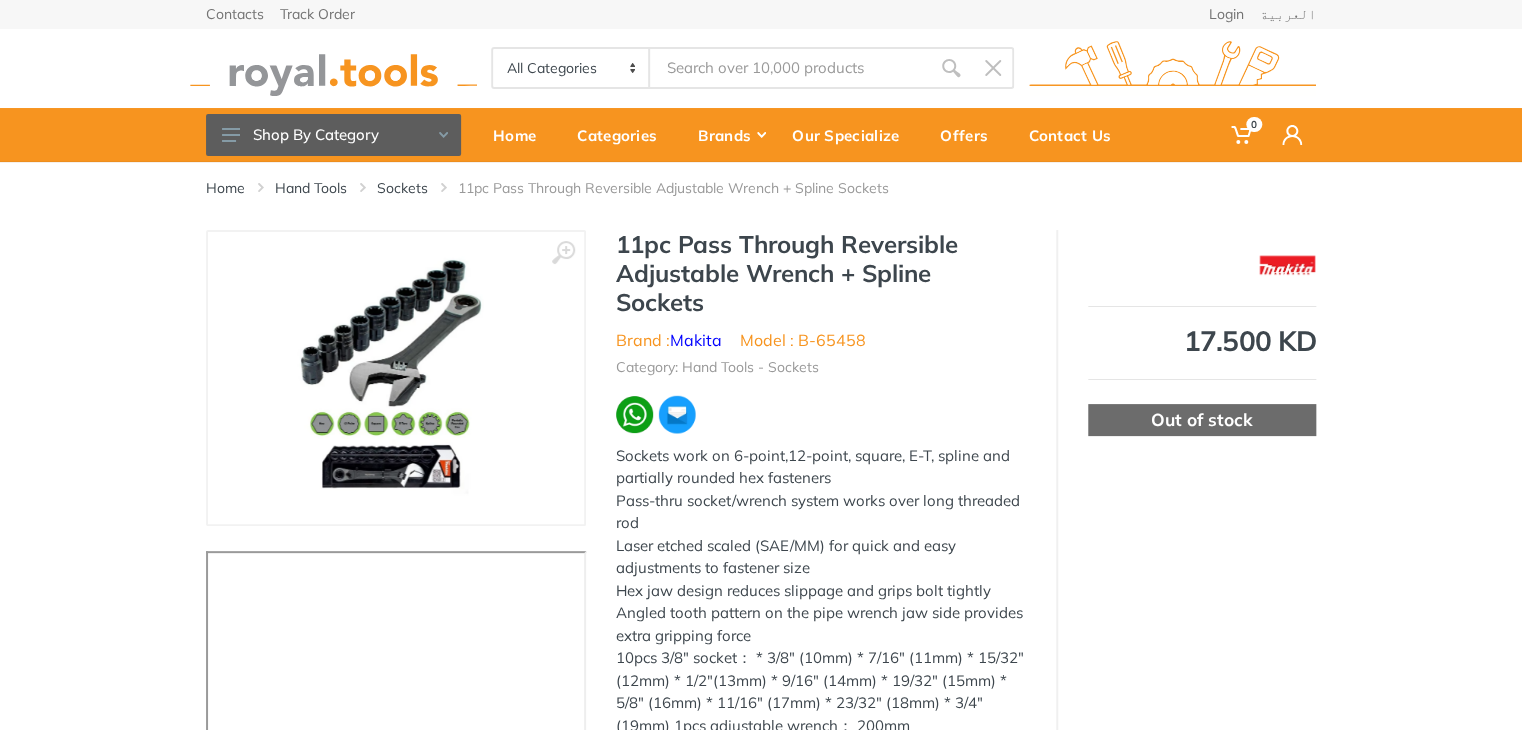 click at bounding box center (790, 68) 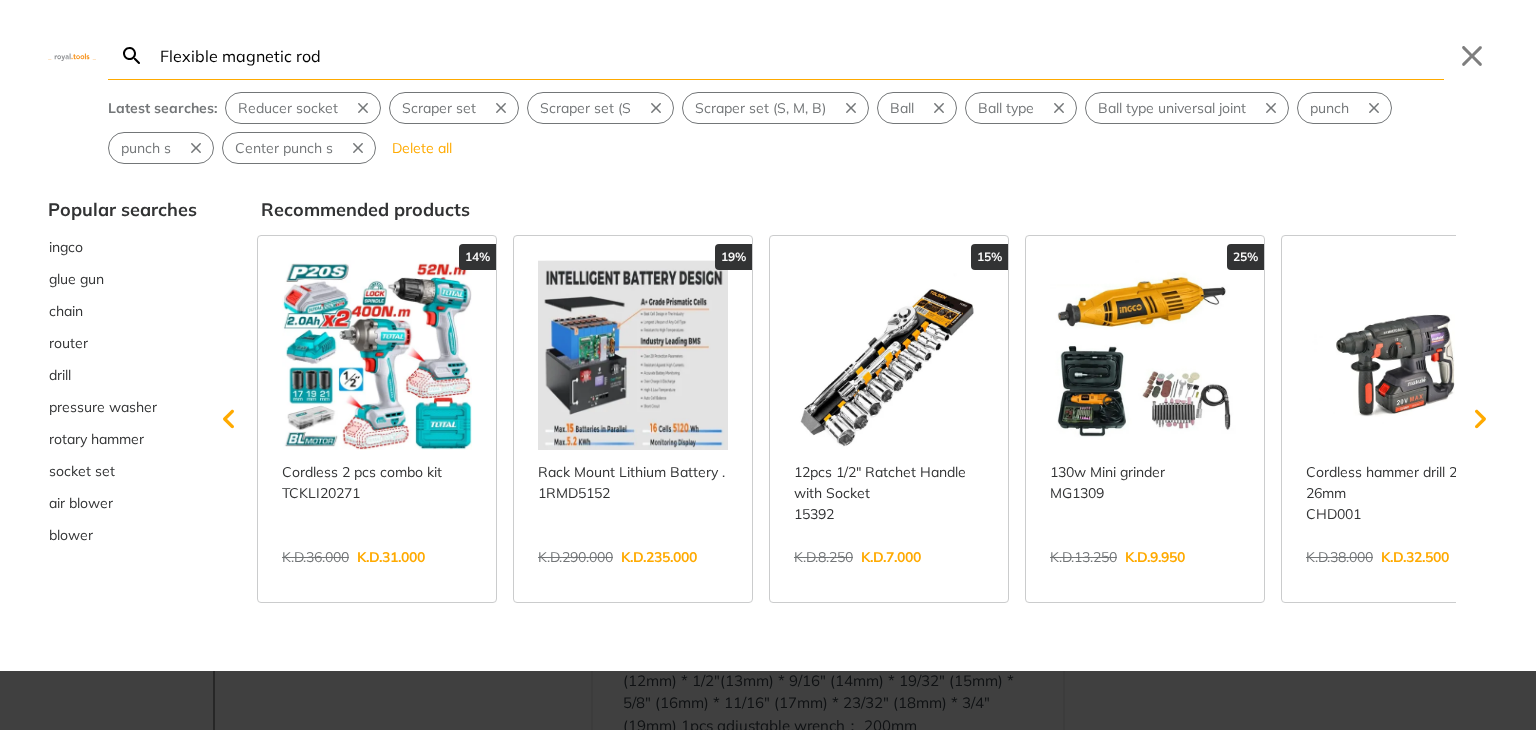type on "Flexible magnetic rod" 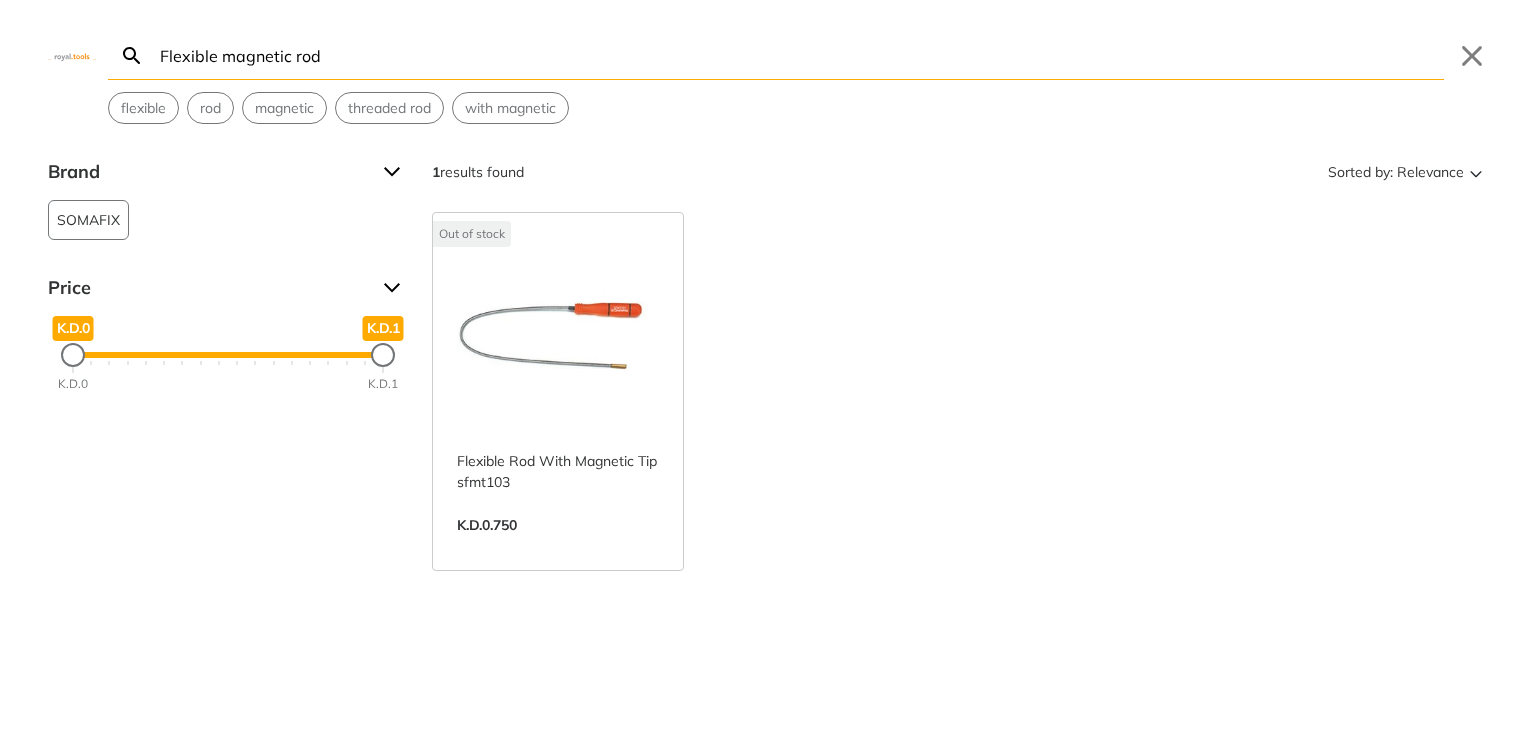 click on "View more →" at bounding box center [558, 546] 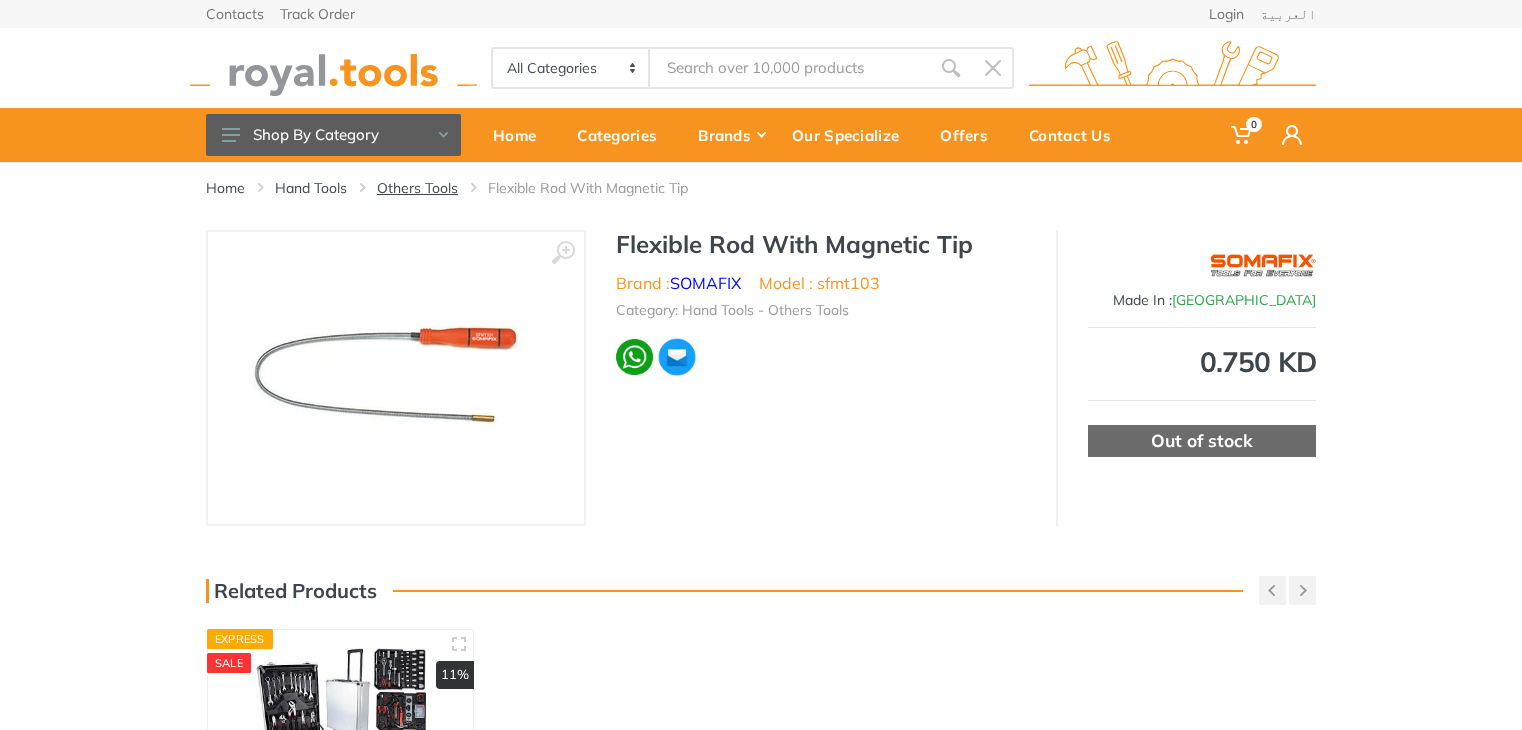 scroll, scrollTop: 0, scrollLeft: 0, axis: both 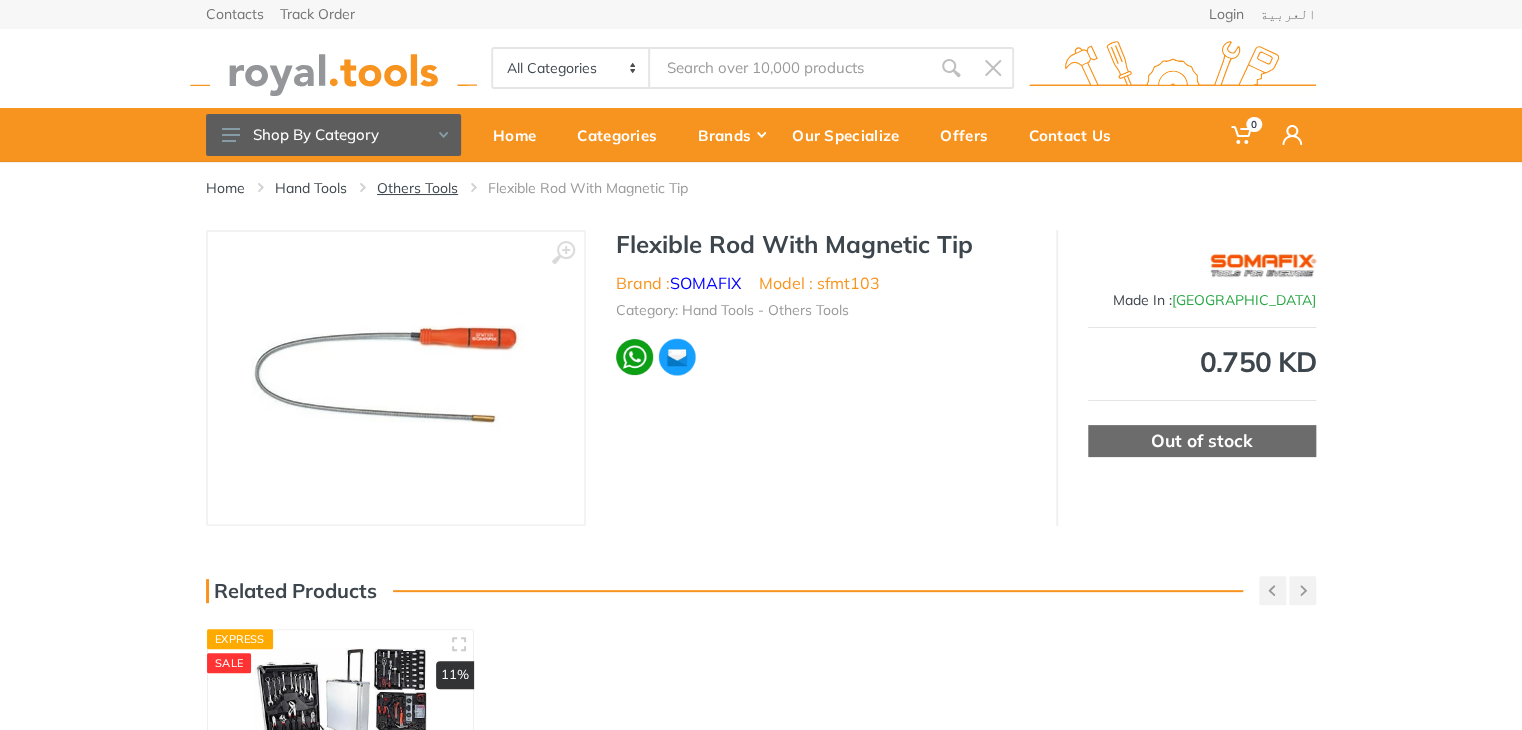 click on "Others Tools" at bounding box center (417, 188) 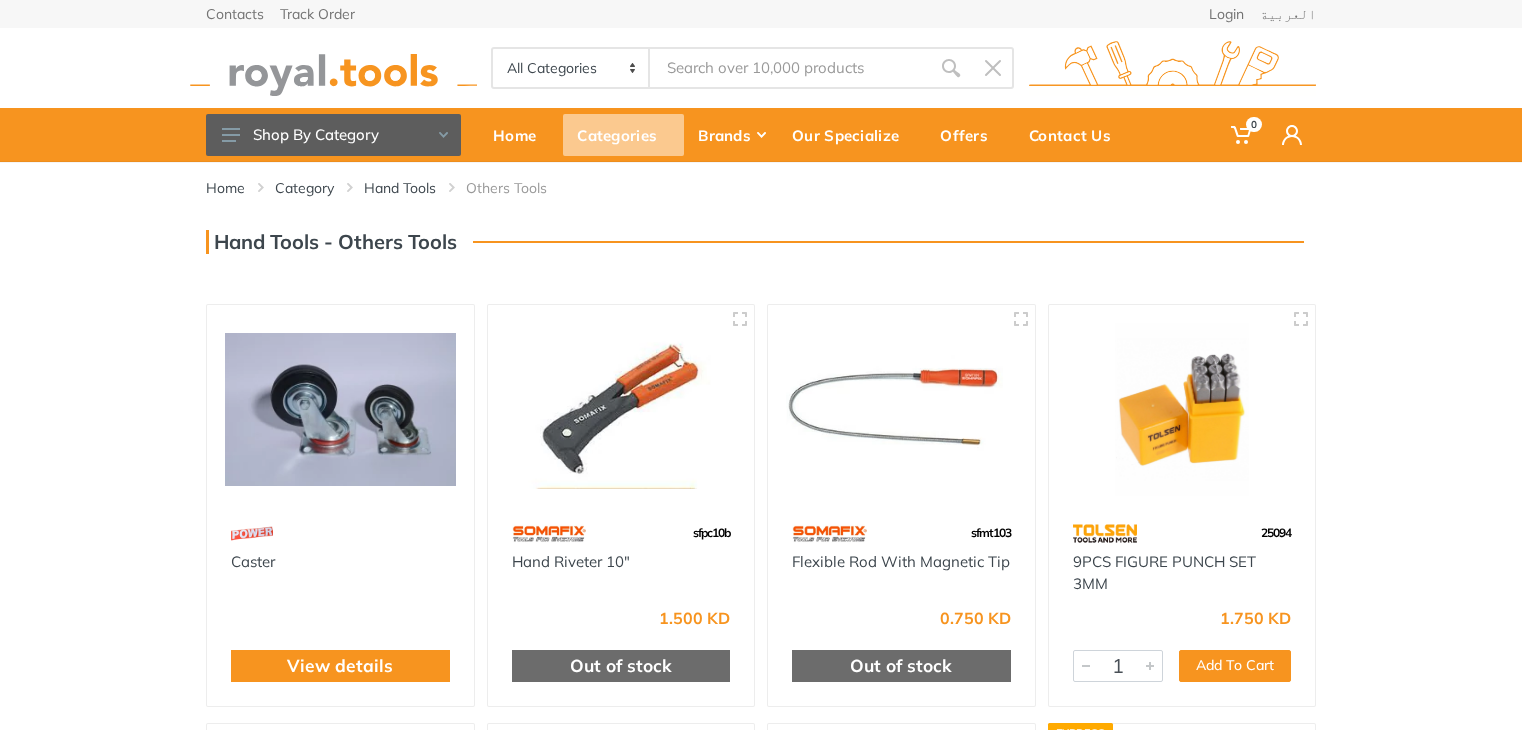 scroll, scrollTop: 0, scrollLeft: 0, axis: both 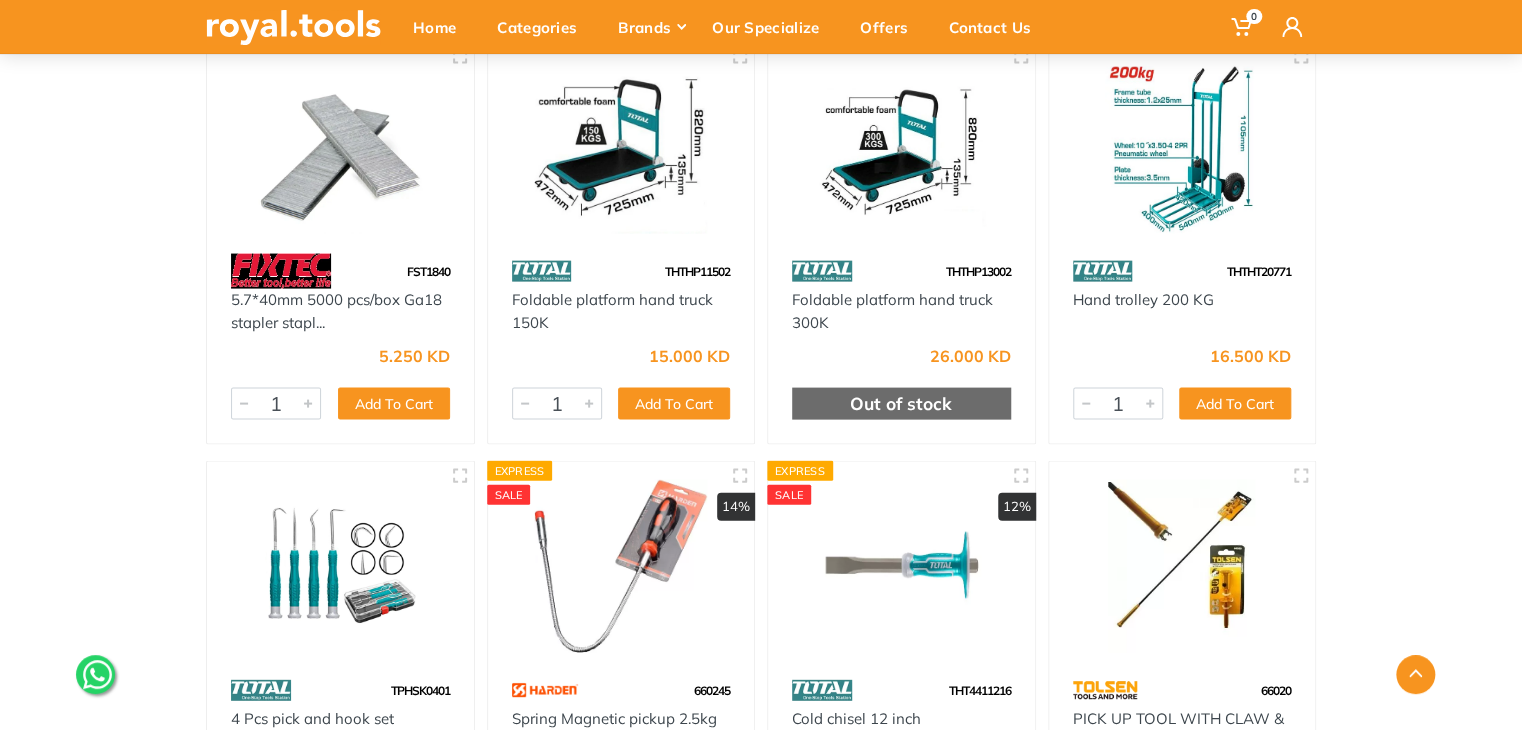 click at bounding box center [621, 566] 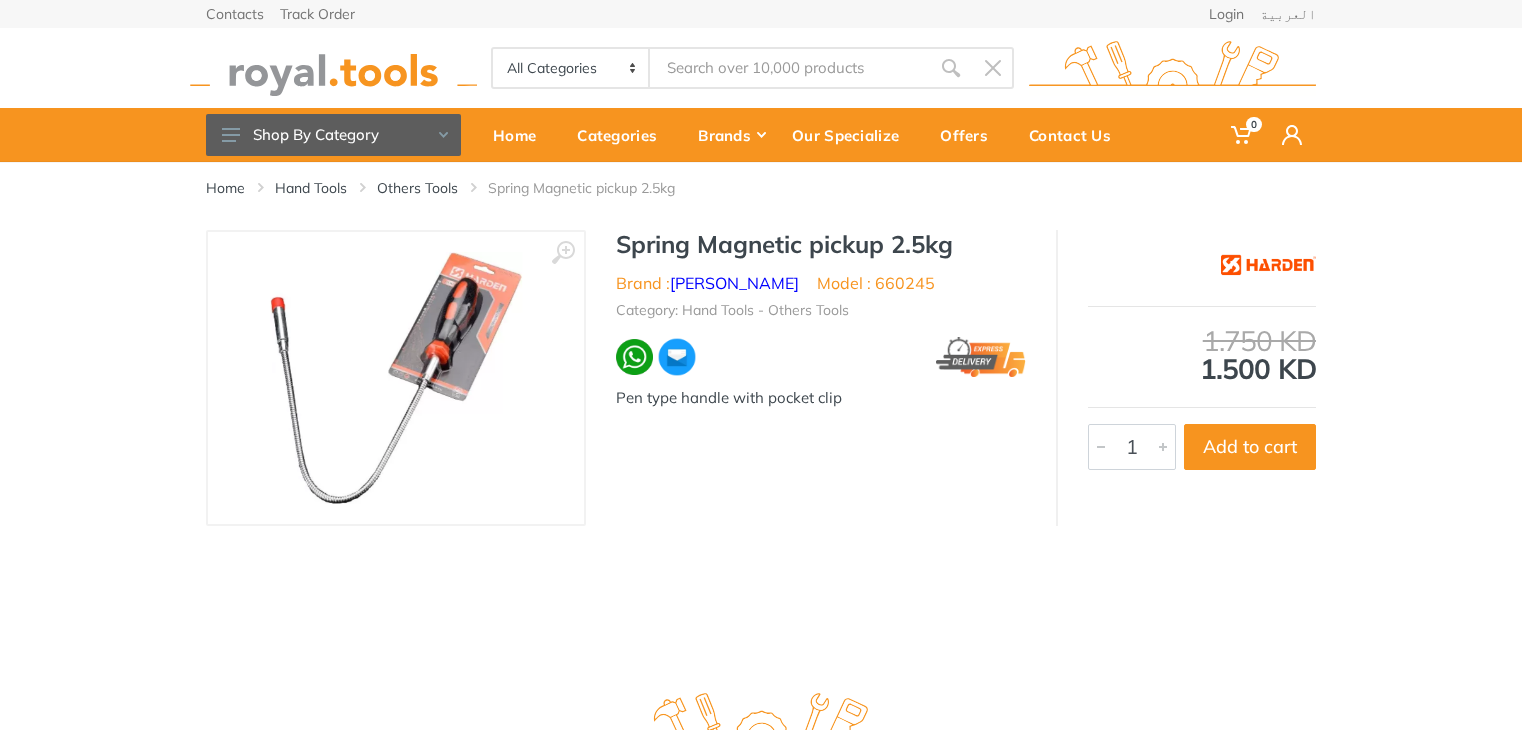 scroll, scrollTop: 0, scrollLeft: 0, axis: both 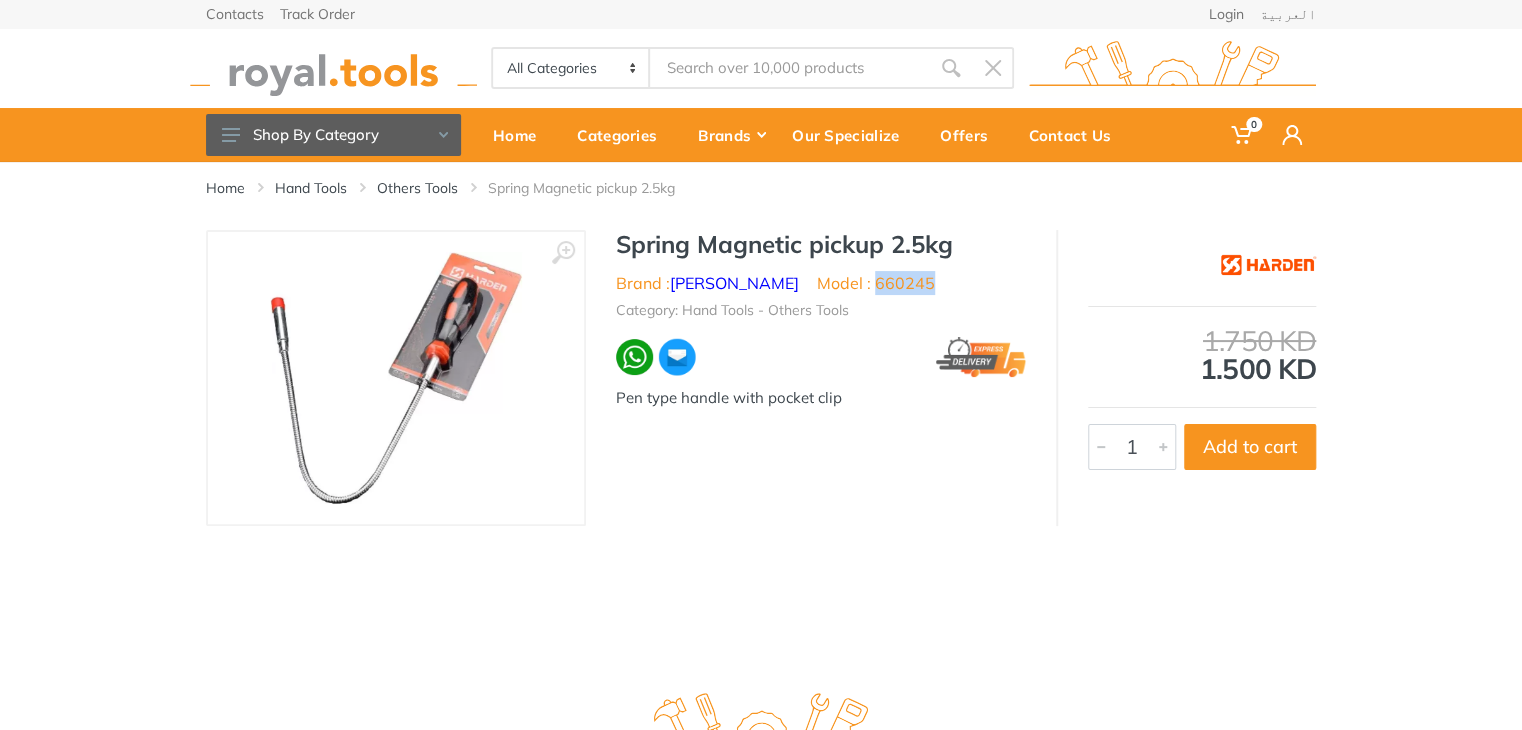 drag, startPoint x: 862, startPoint y: 282, endPoint x: 804, endPoint y: 289, distance: 58.420887 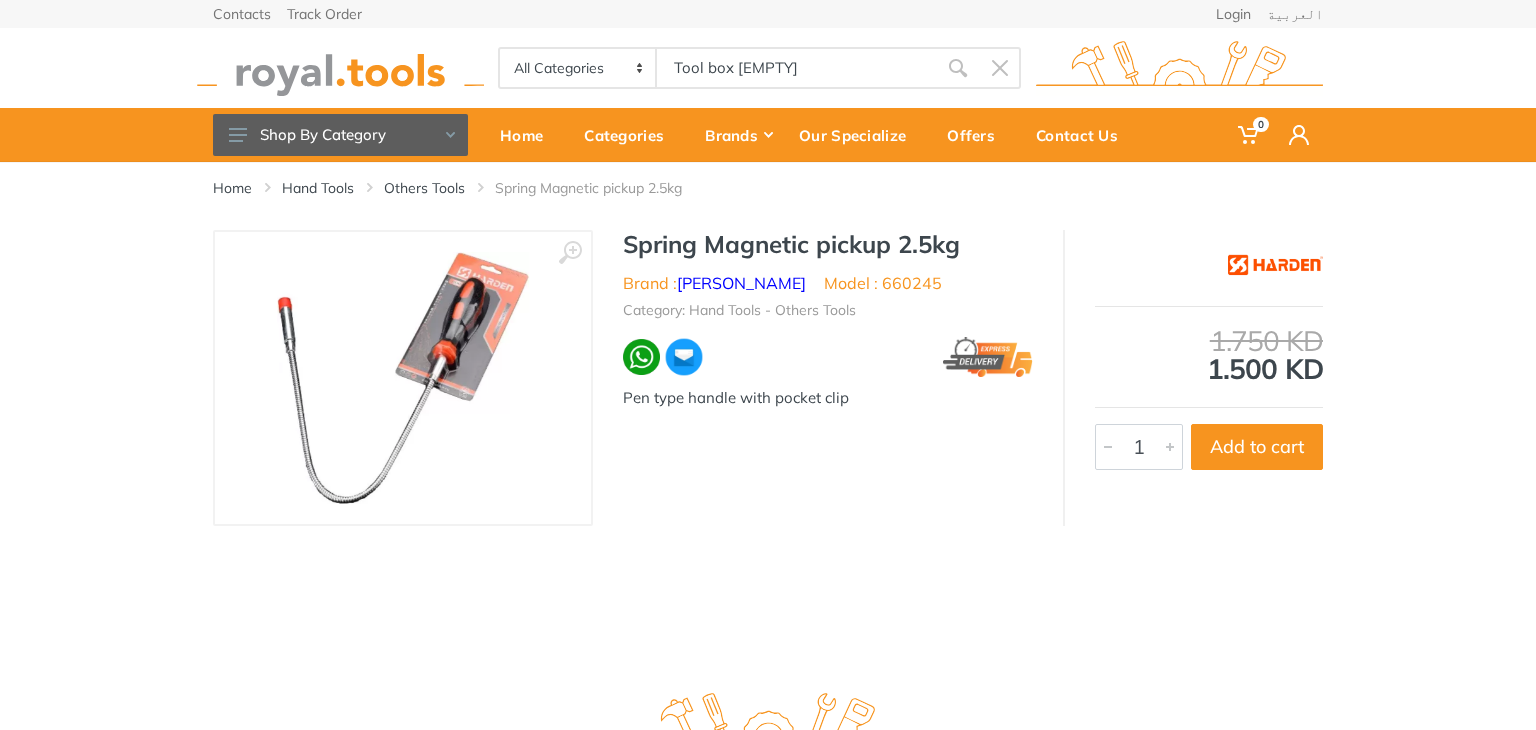 type on "Tool box [EMPTY]" 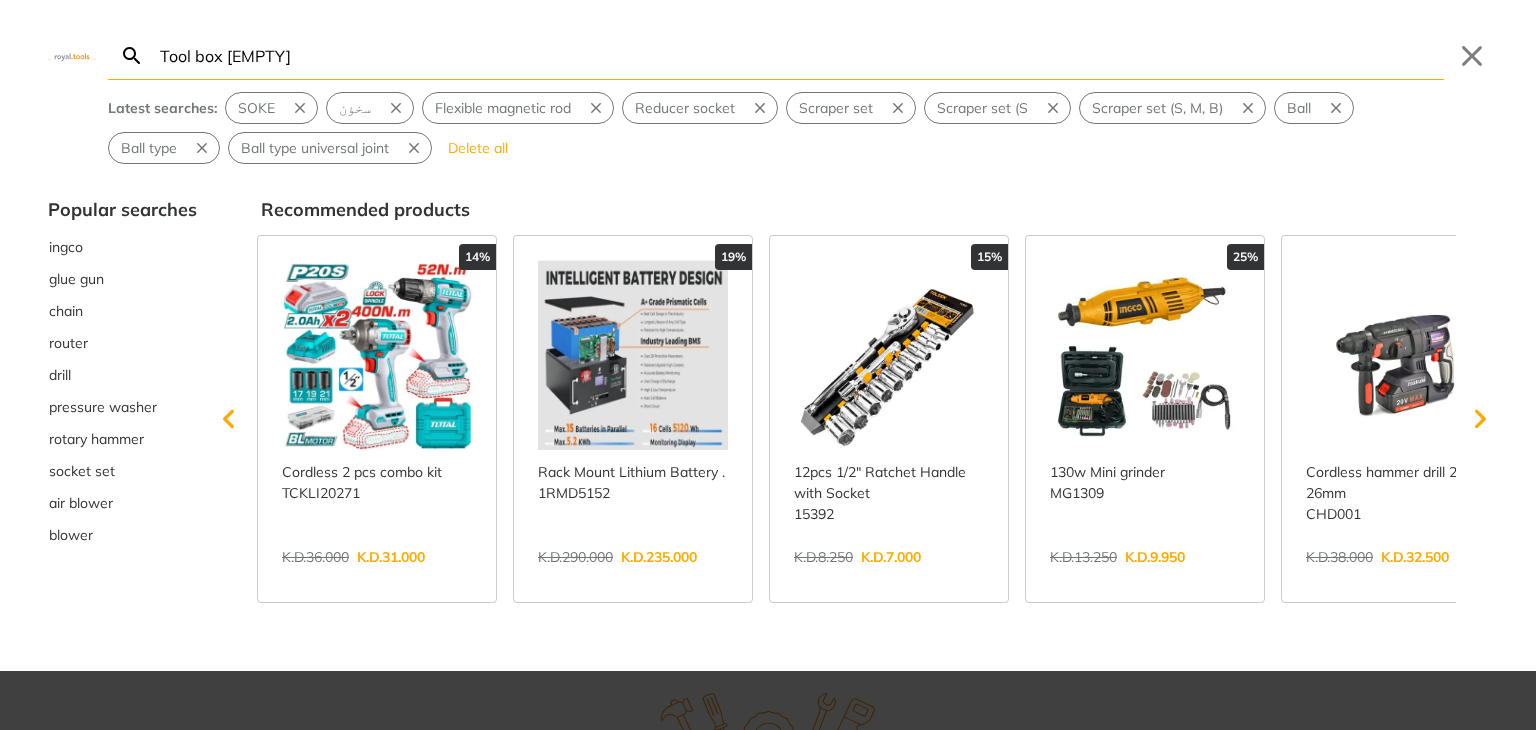 type on "Tool box [EMPTY]" 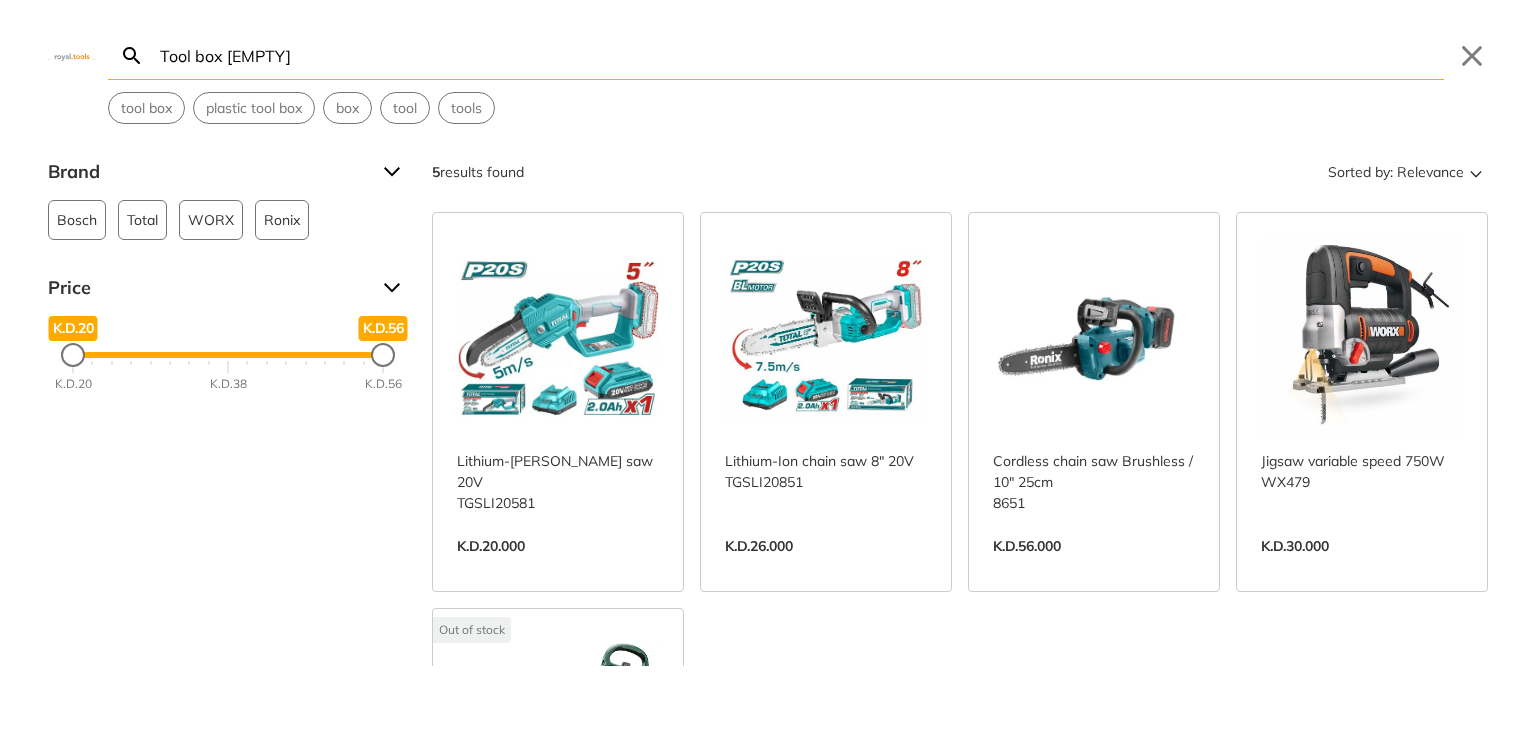 drag, startPoint x: 360, startPoint y: 61, endPoint x: 227, endPoint y: 69, distance: 133.24039 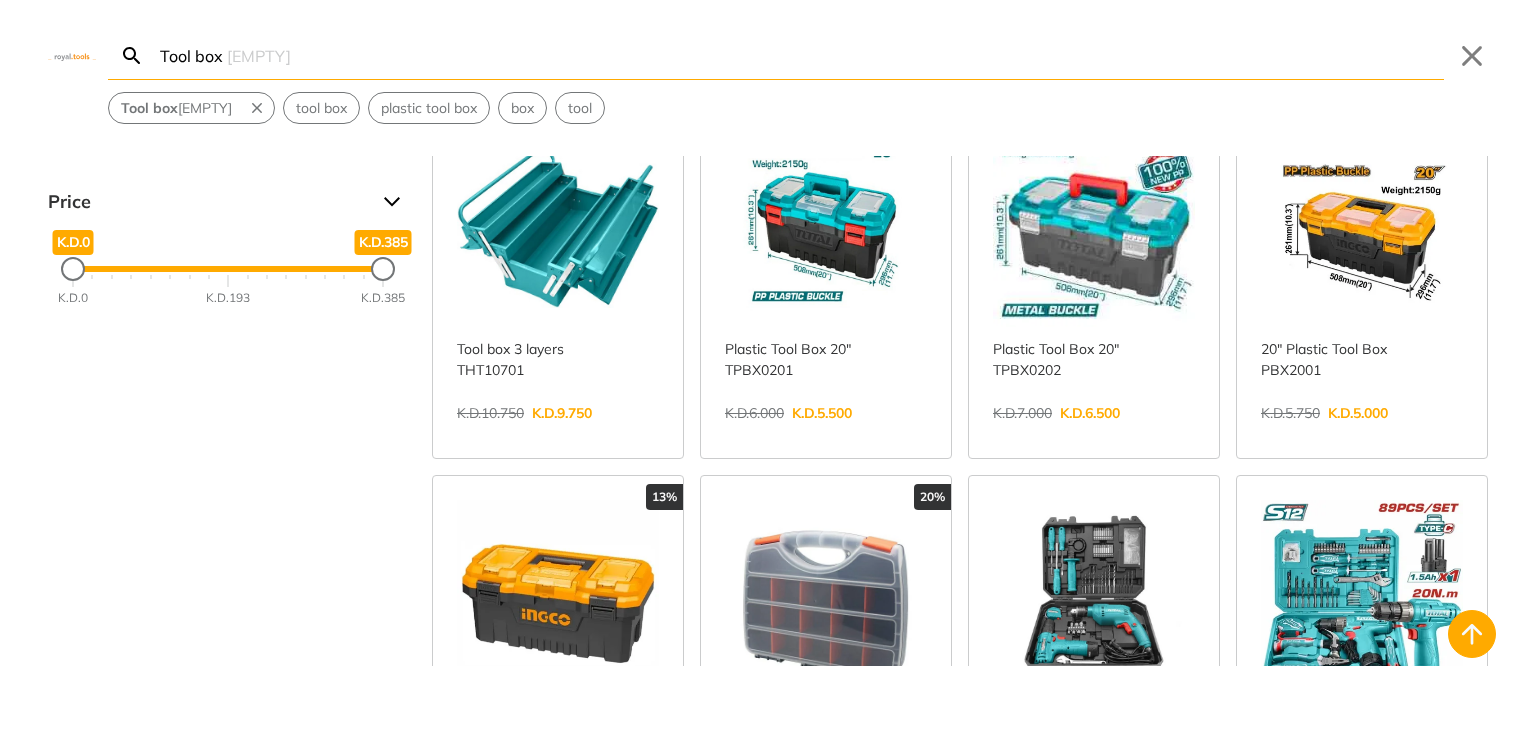 scroll, scrollTop: 0, scrollLeft: 0, axis: both 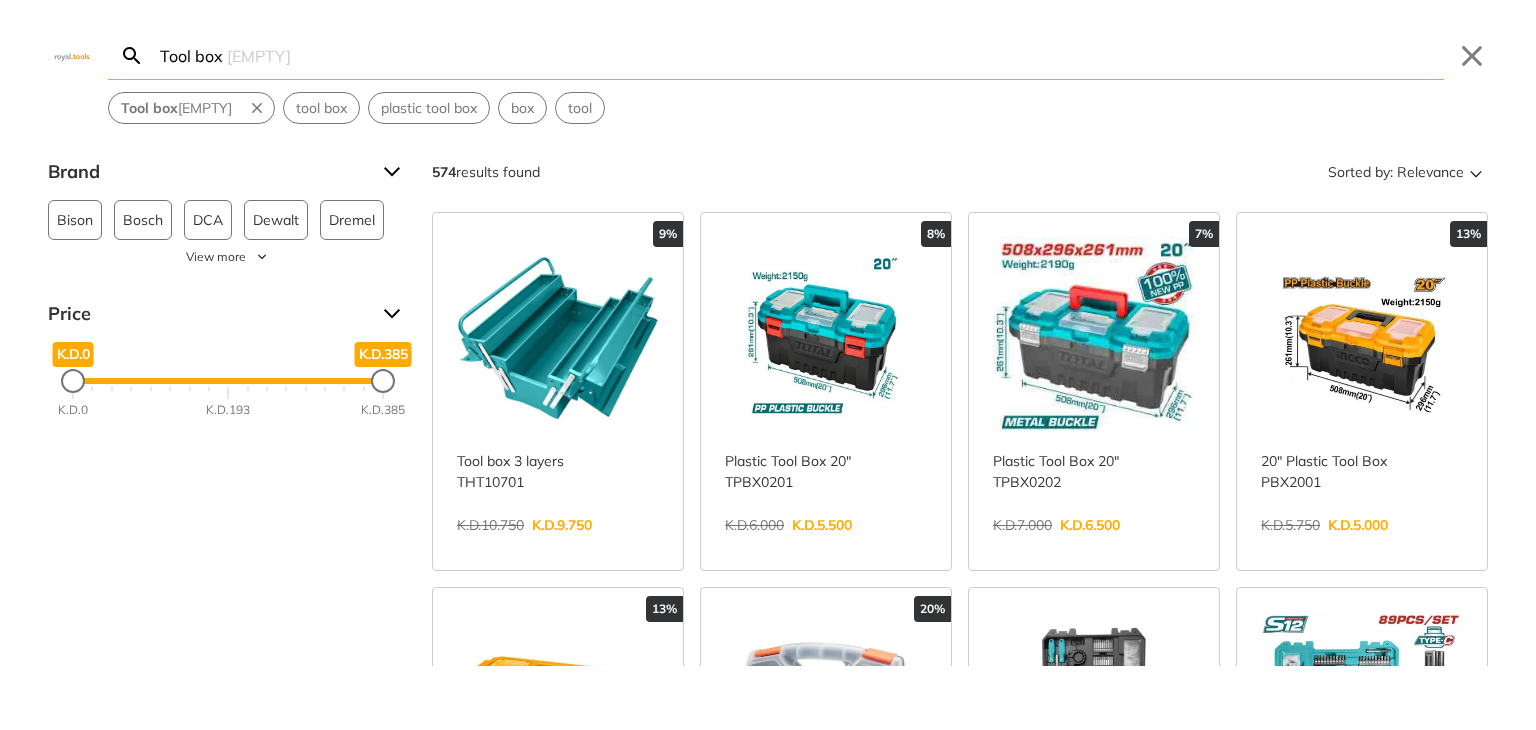 type on "Tool box" 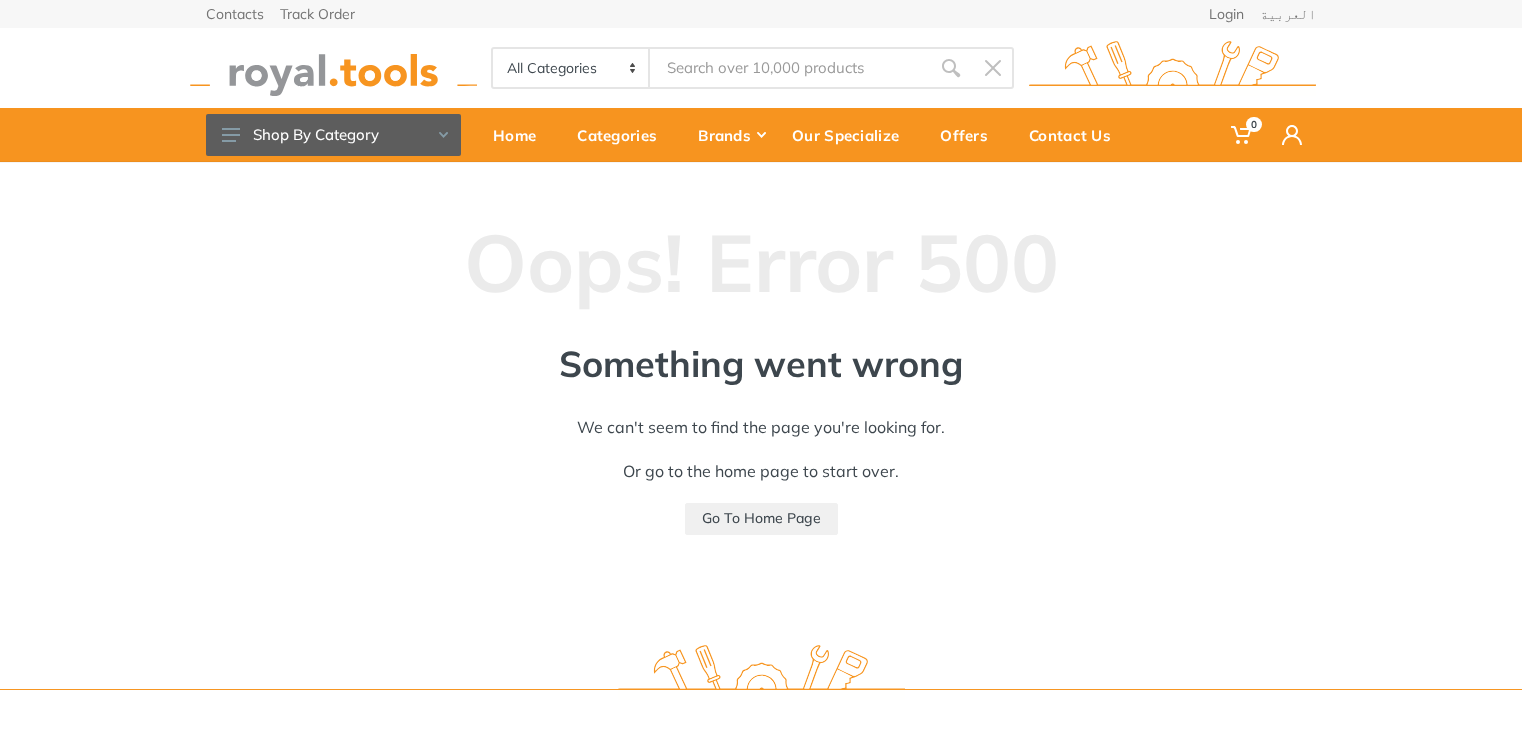 scroll, scrollTop: 0, scrollLeft: 0, axis: both 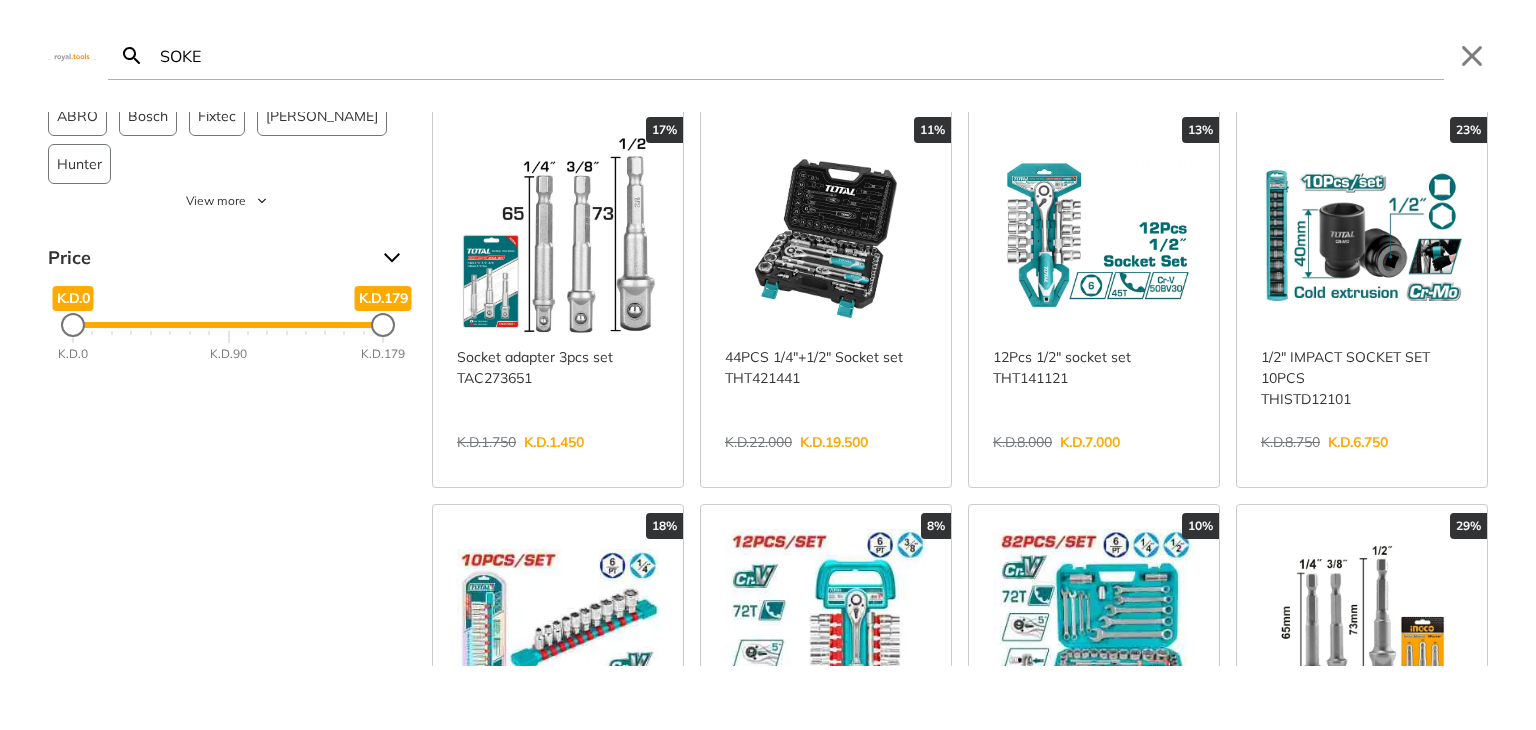 click on "View more →" at bounding box center [826, 838] 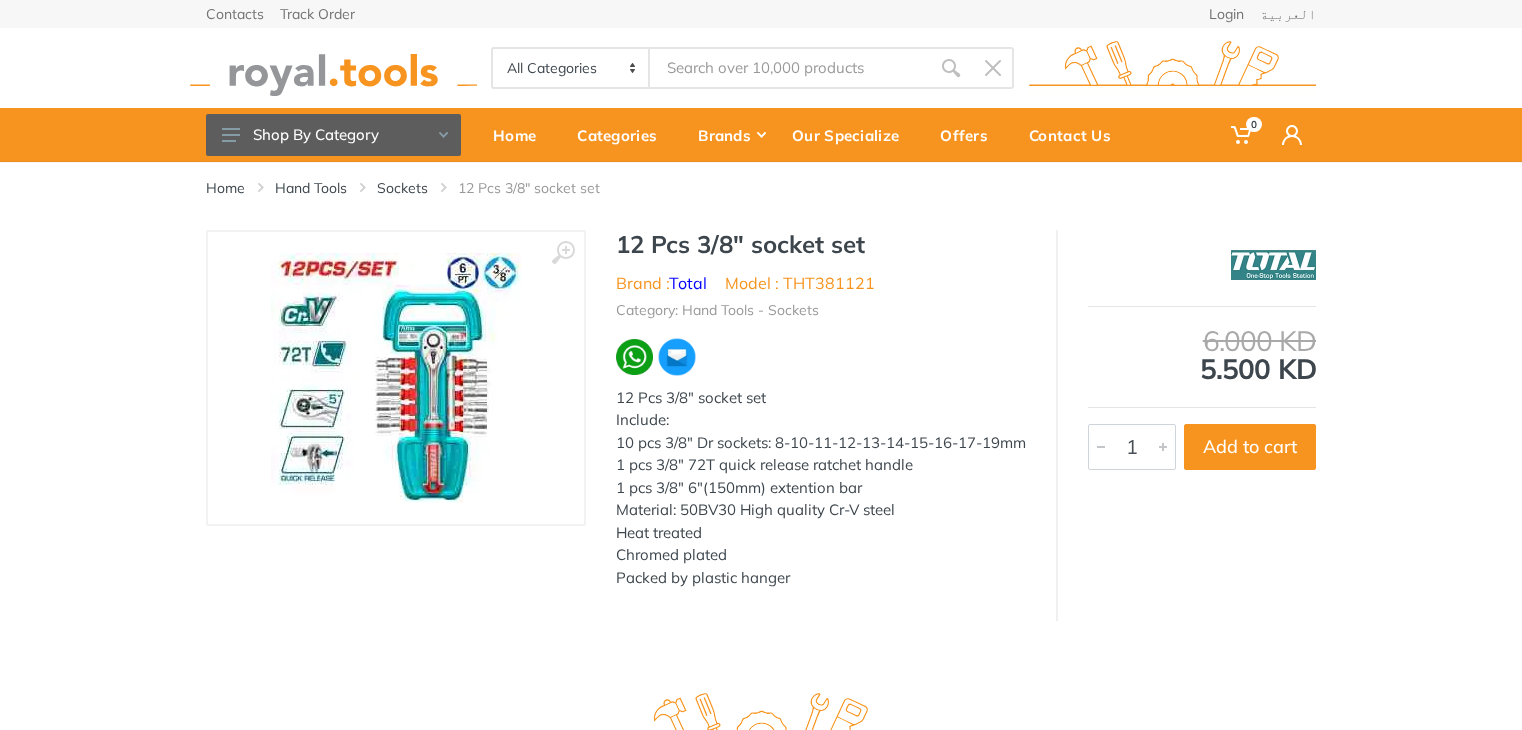 scroll, scrollTop: 0, scrollLeft: 0, axis: both 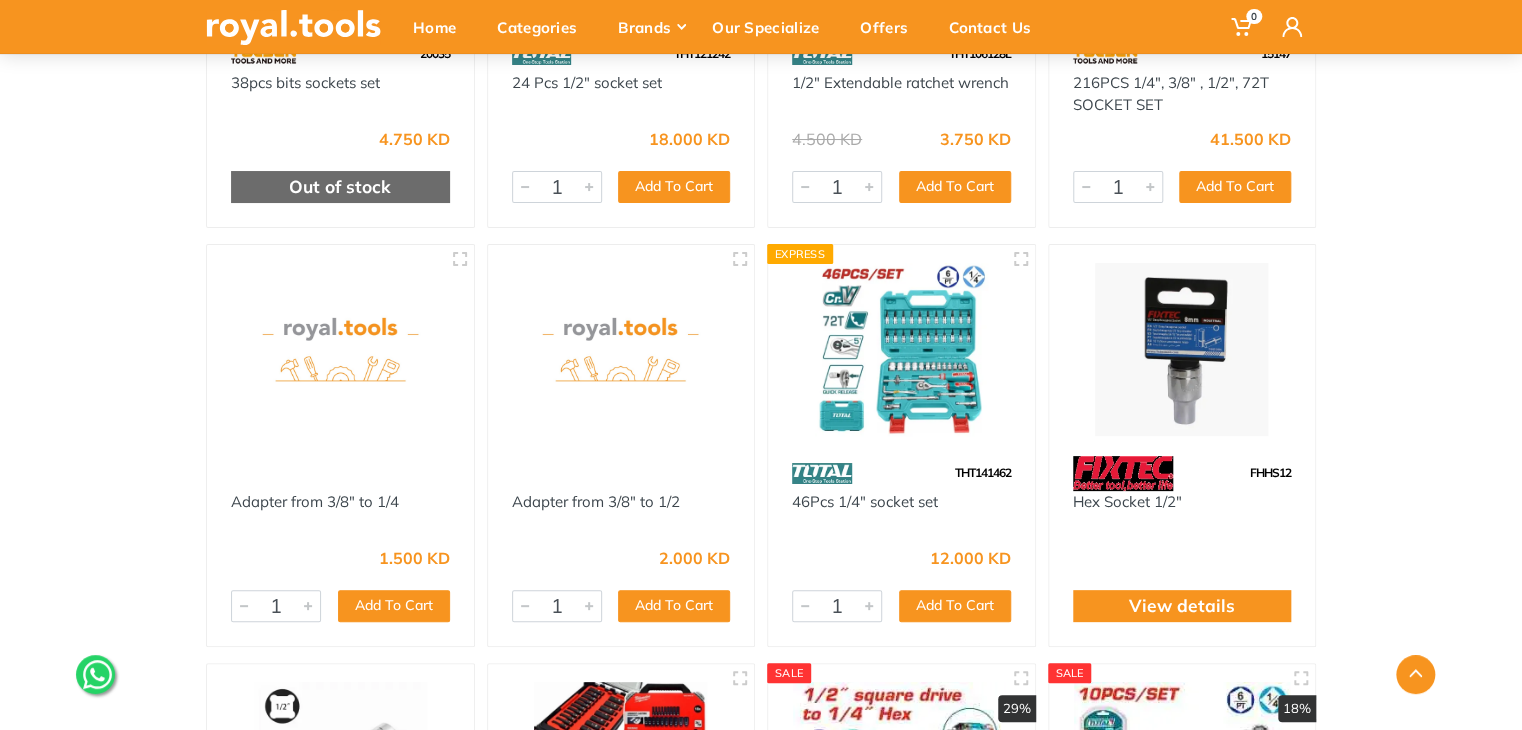 click at bounding box center [901, 349] 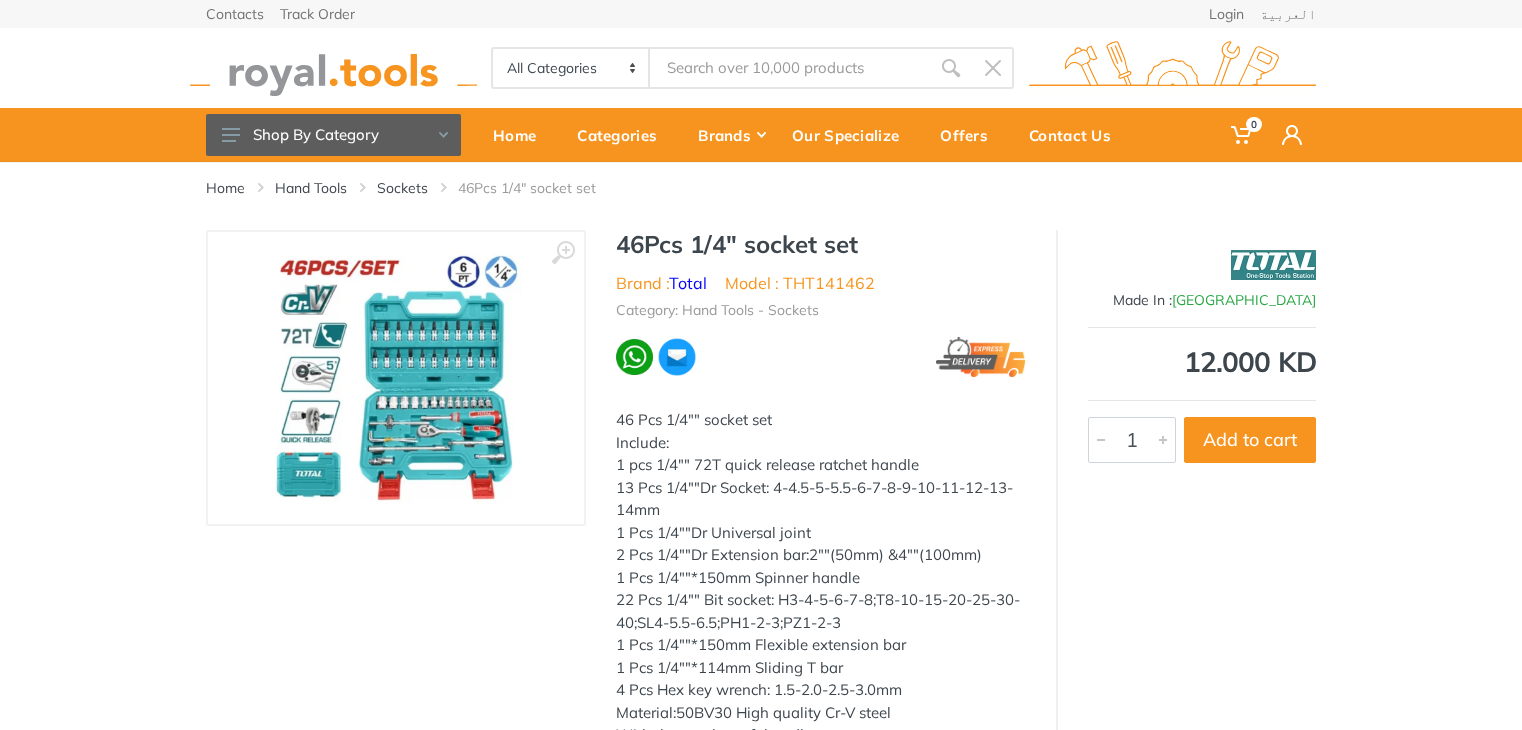 scroll, scrollTop: 0, scrollLeft: 0, axis: both 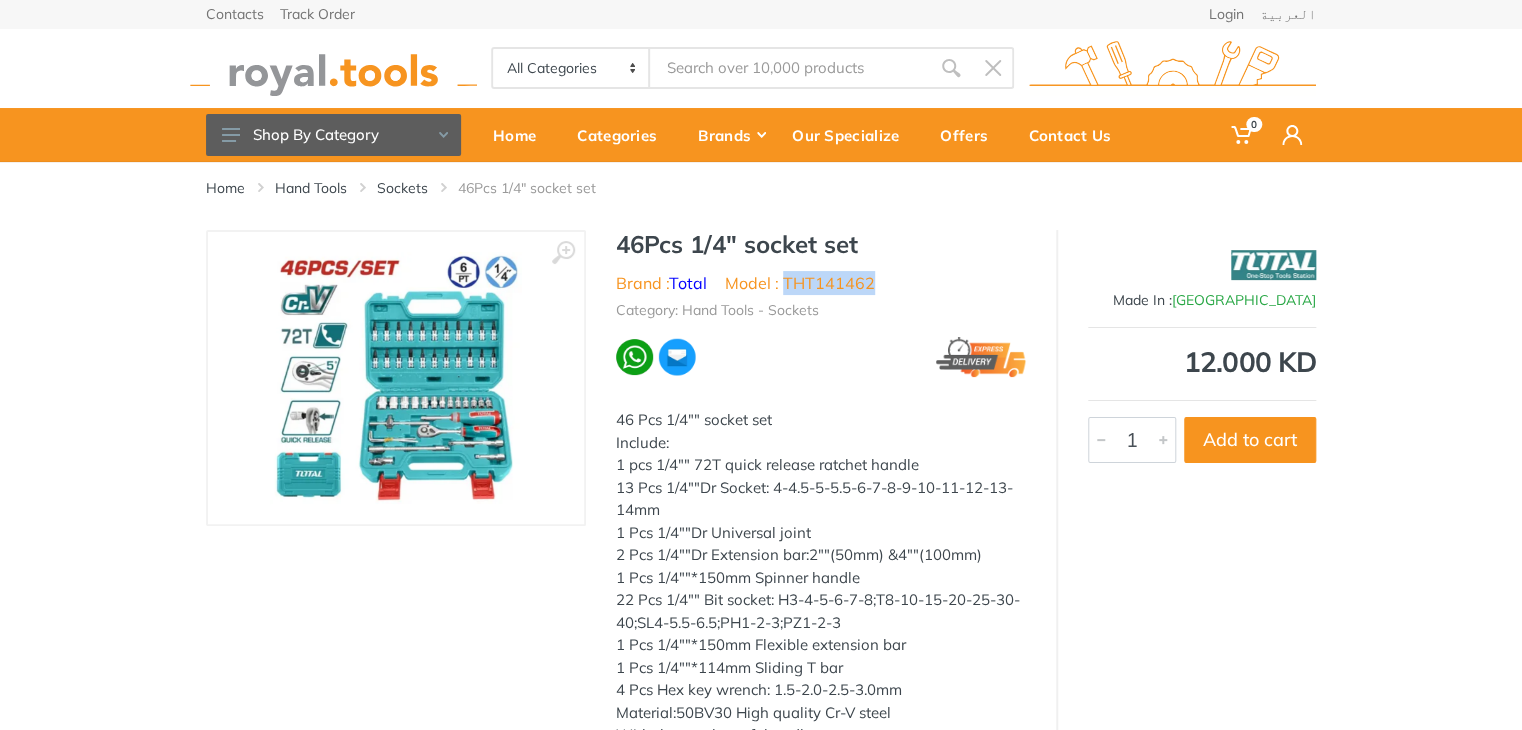 drag, startPoint x: 882, startPoint y: 286, endPoint x: 788, endPoint y: 287, distance: 94.00532 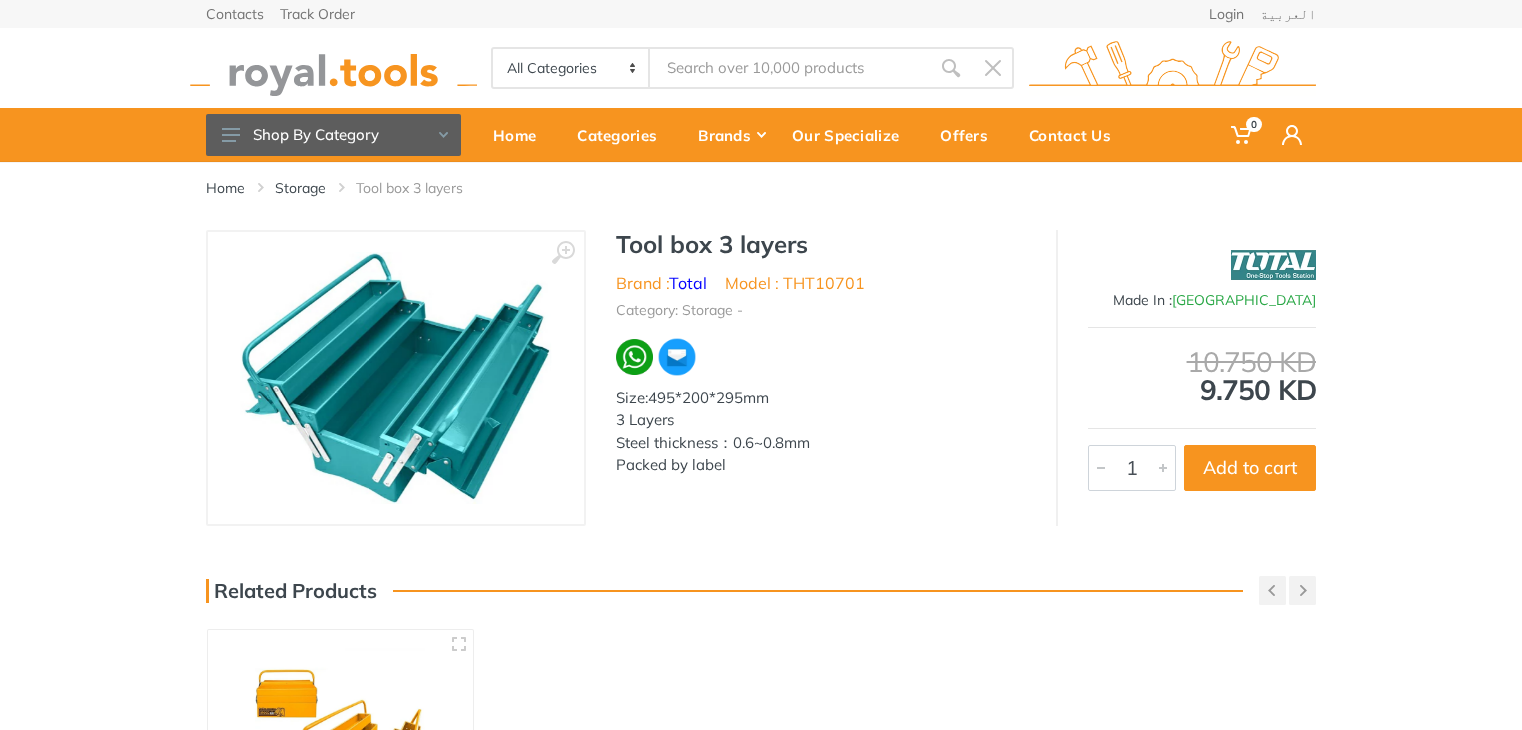 scroll, scrollTop: 0, scrollLeft: 0, axis: both 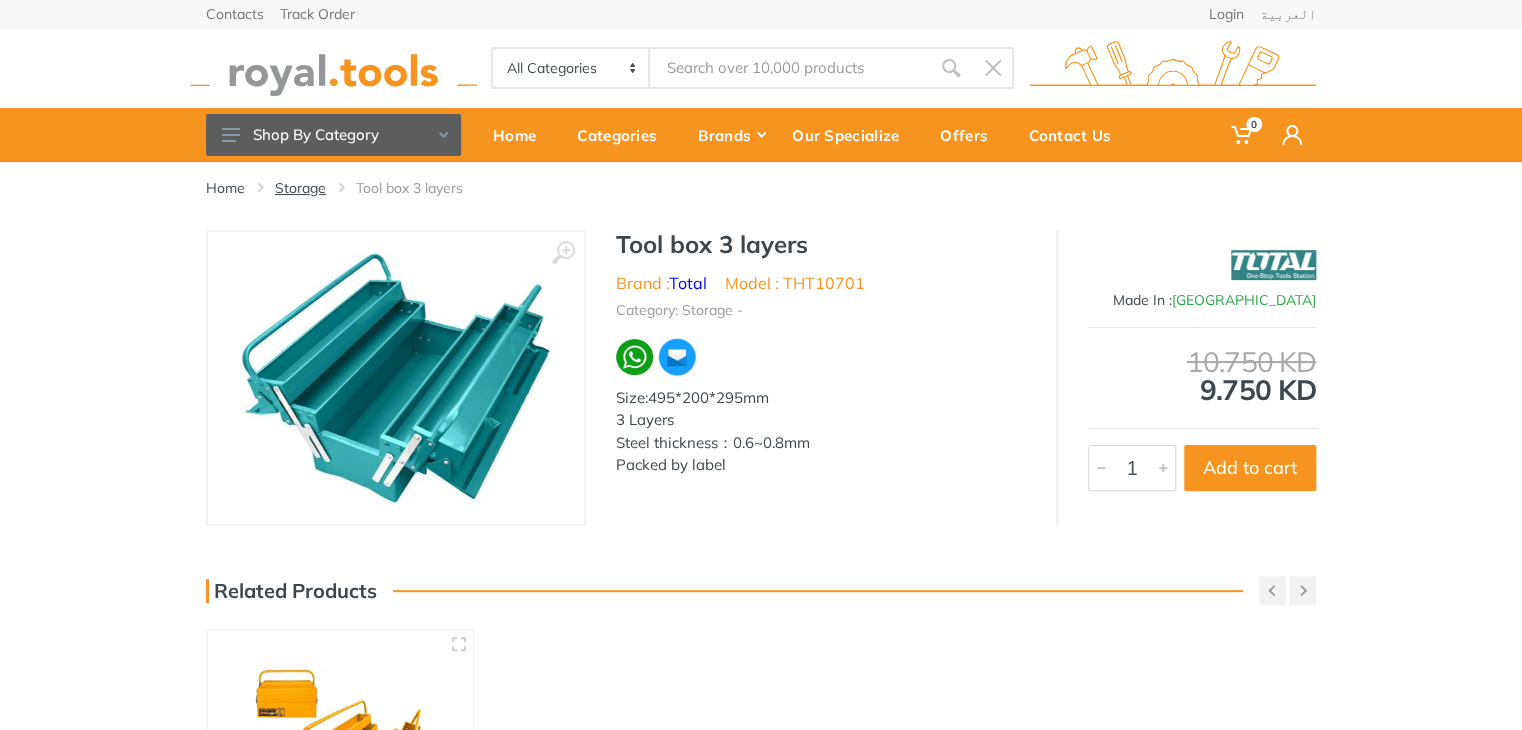 click on "Storage" at bounding box center [300, 188] 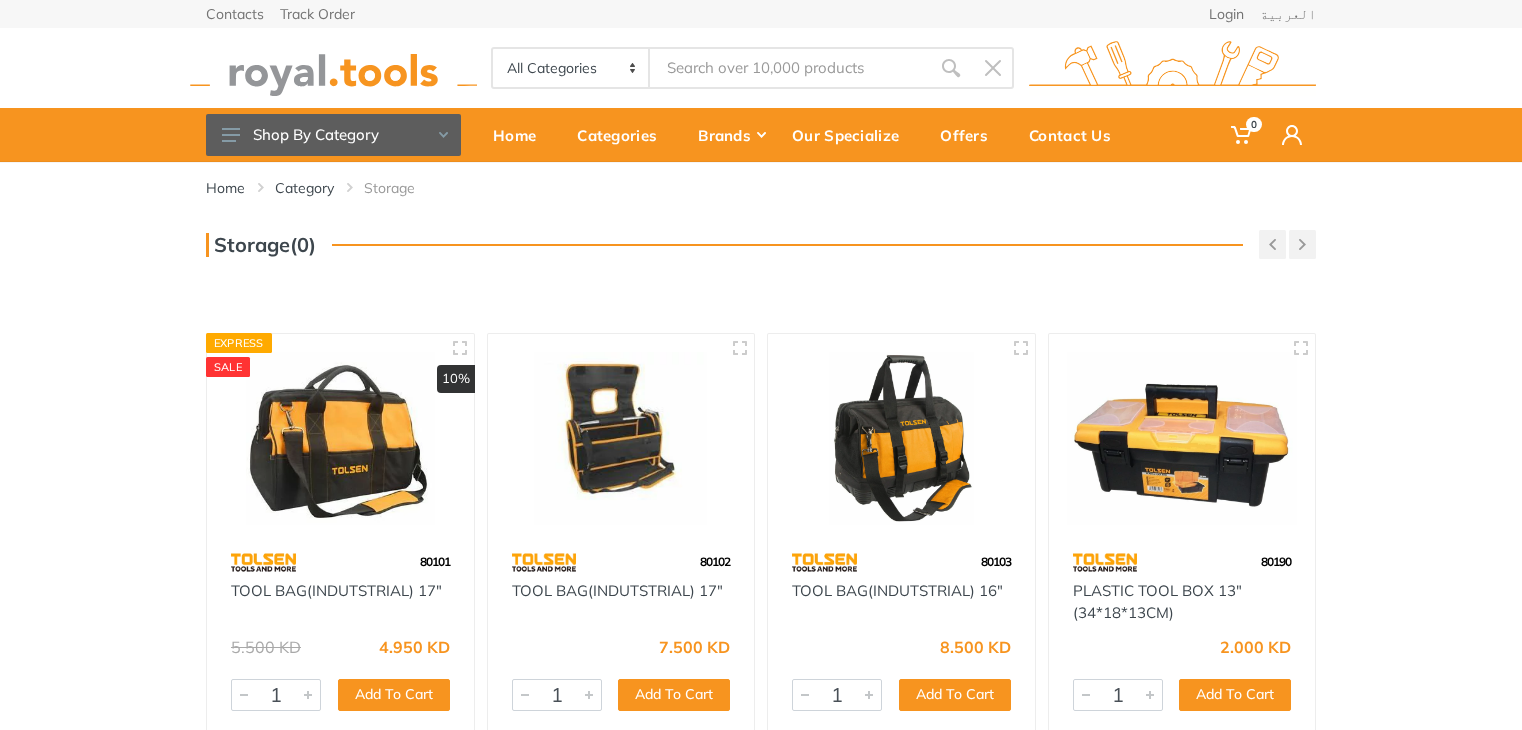 scroll, scrollTop: 0, scrollLeft: 0, axis: both 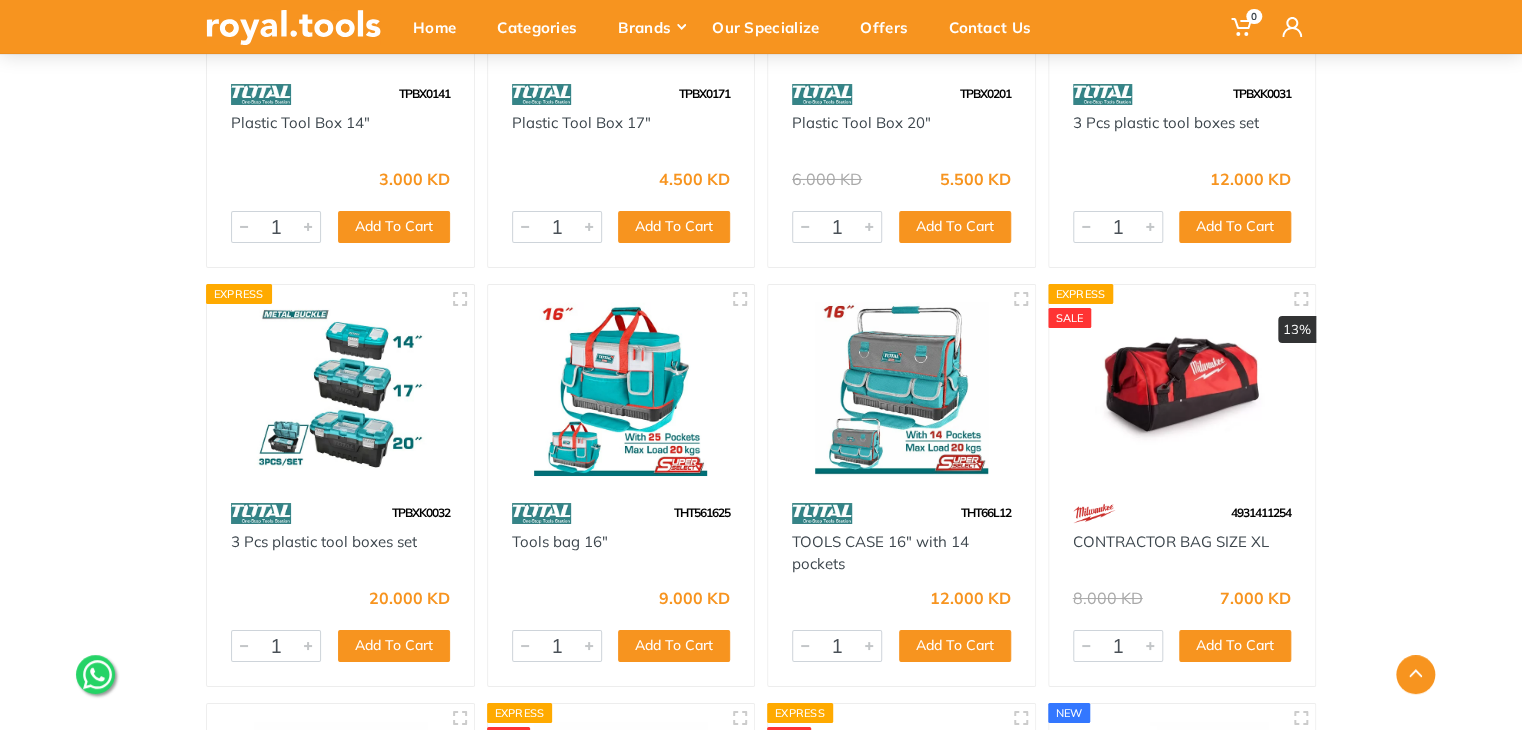 click at bounding box center (1182, 389) 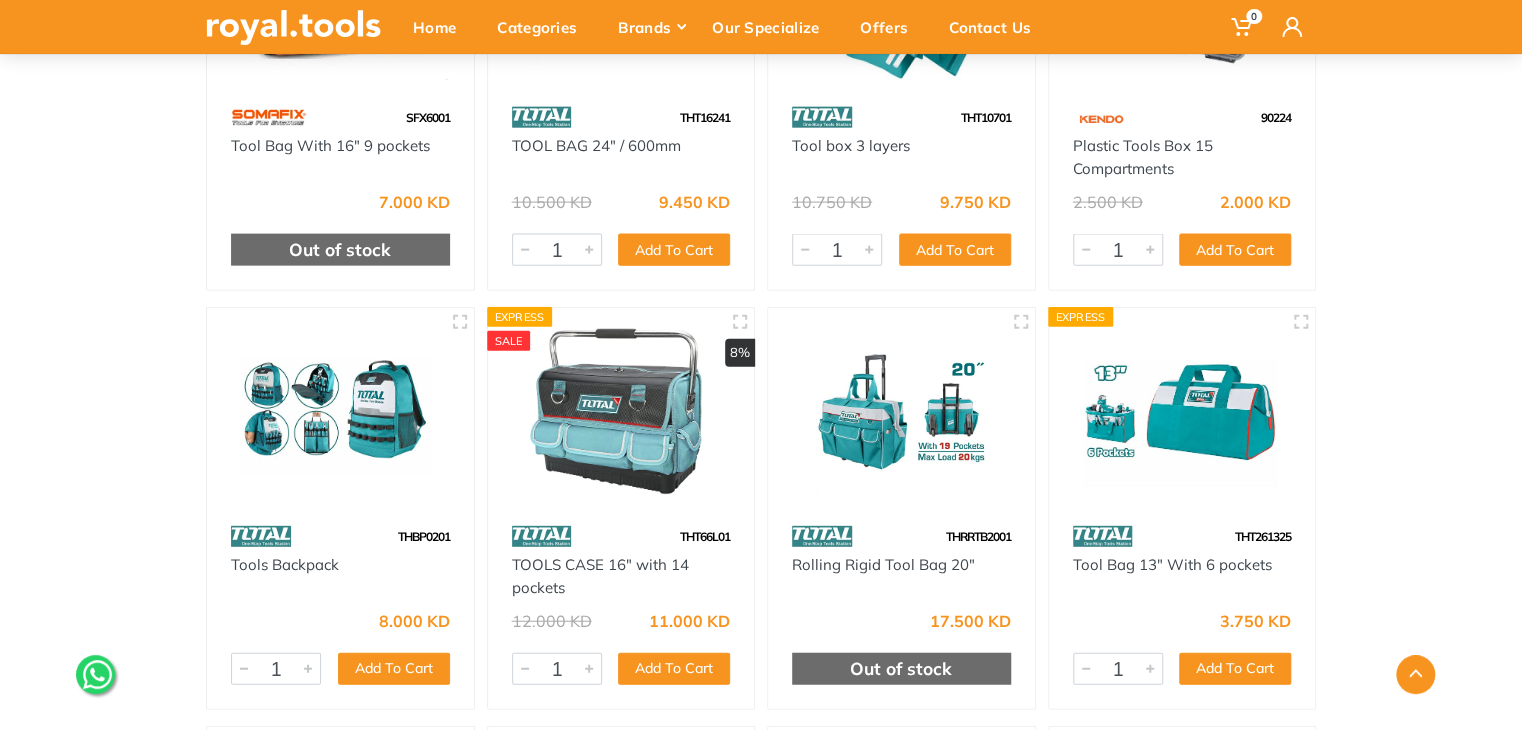 scroll, scrollTop: 2200, scrollLeft: 0, axis: vertical 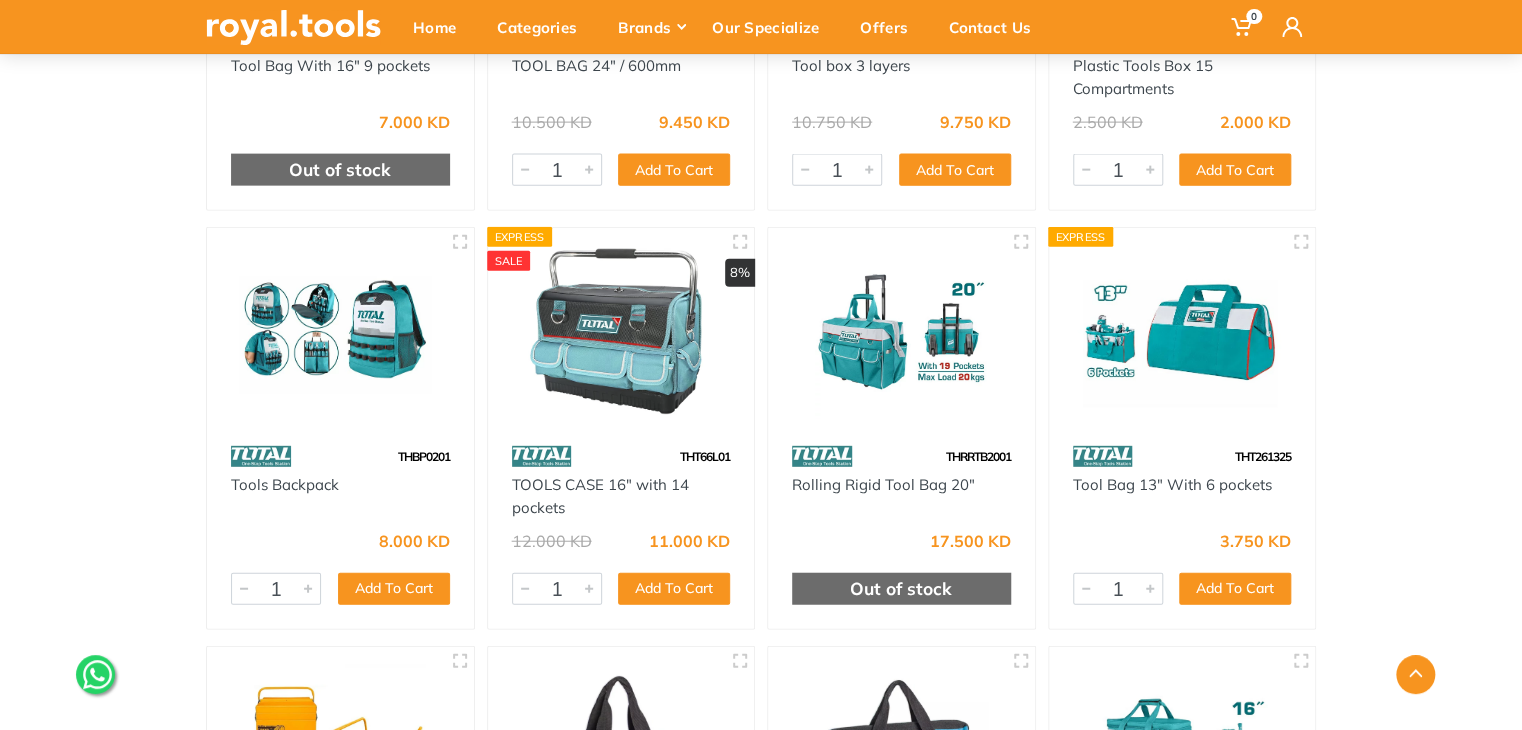 click at bounding box center [621, 332] 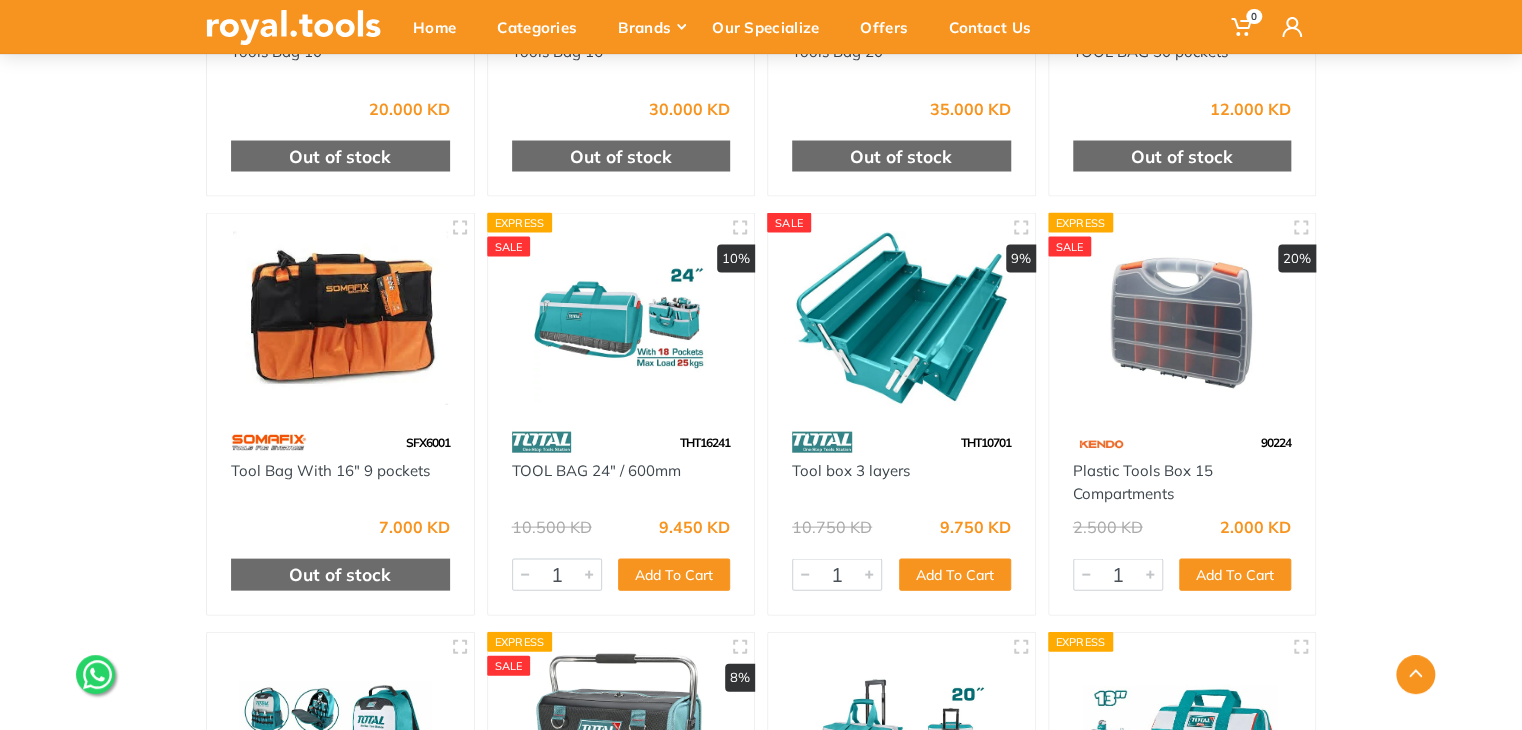 scroll, scrollTop: 1800, scrollLeft: 0, axis: vertical 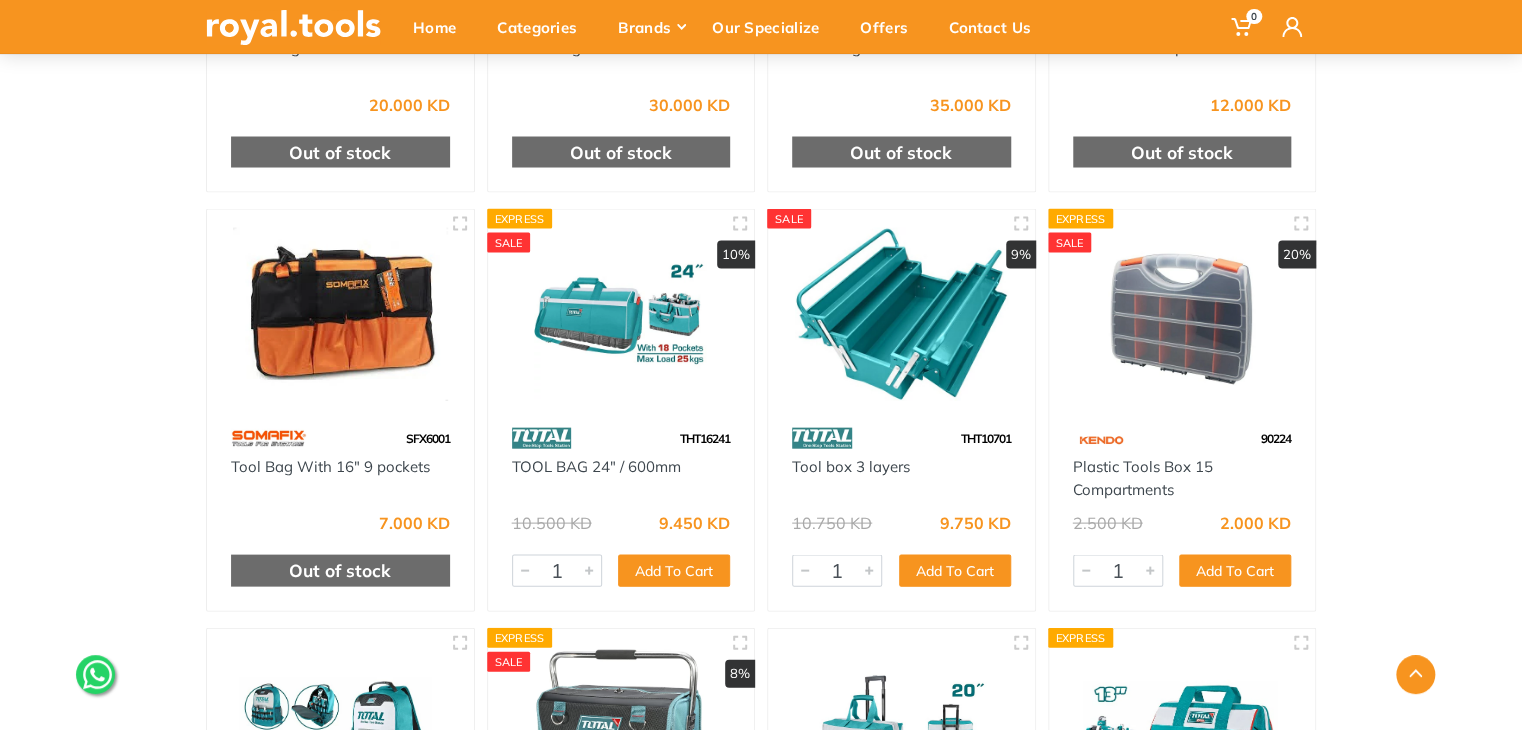 click at bounding box center (901, 313) 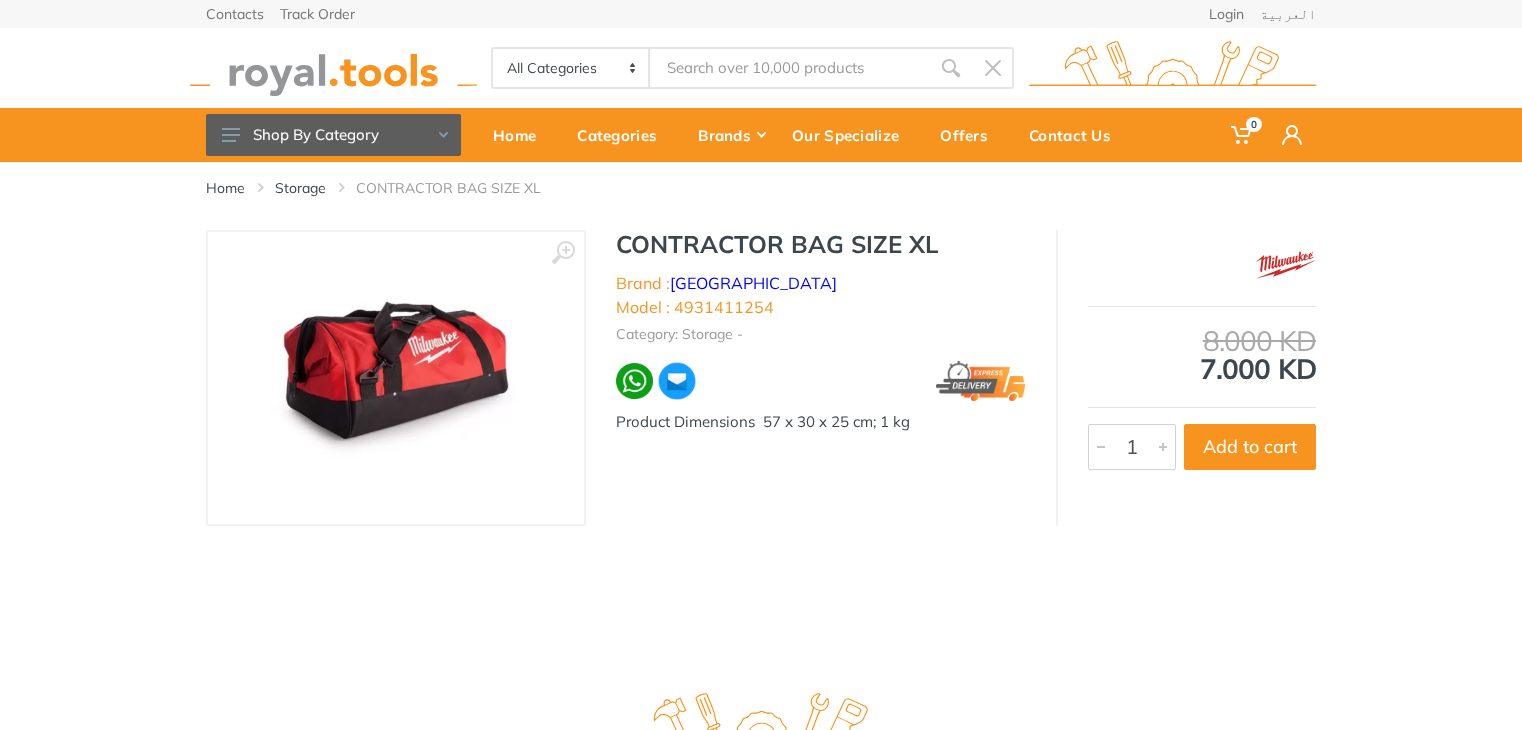 scroll, scrollTop: 0, scrollLeft: 0, axis: both 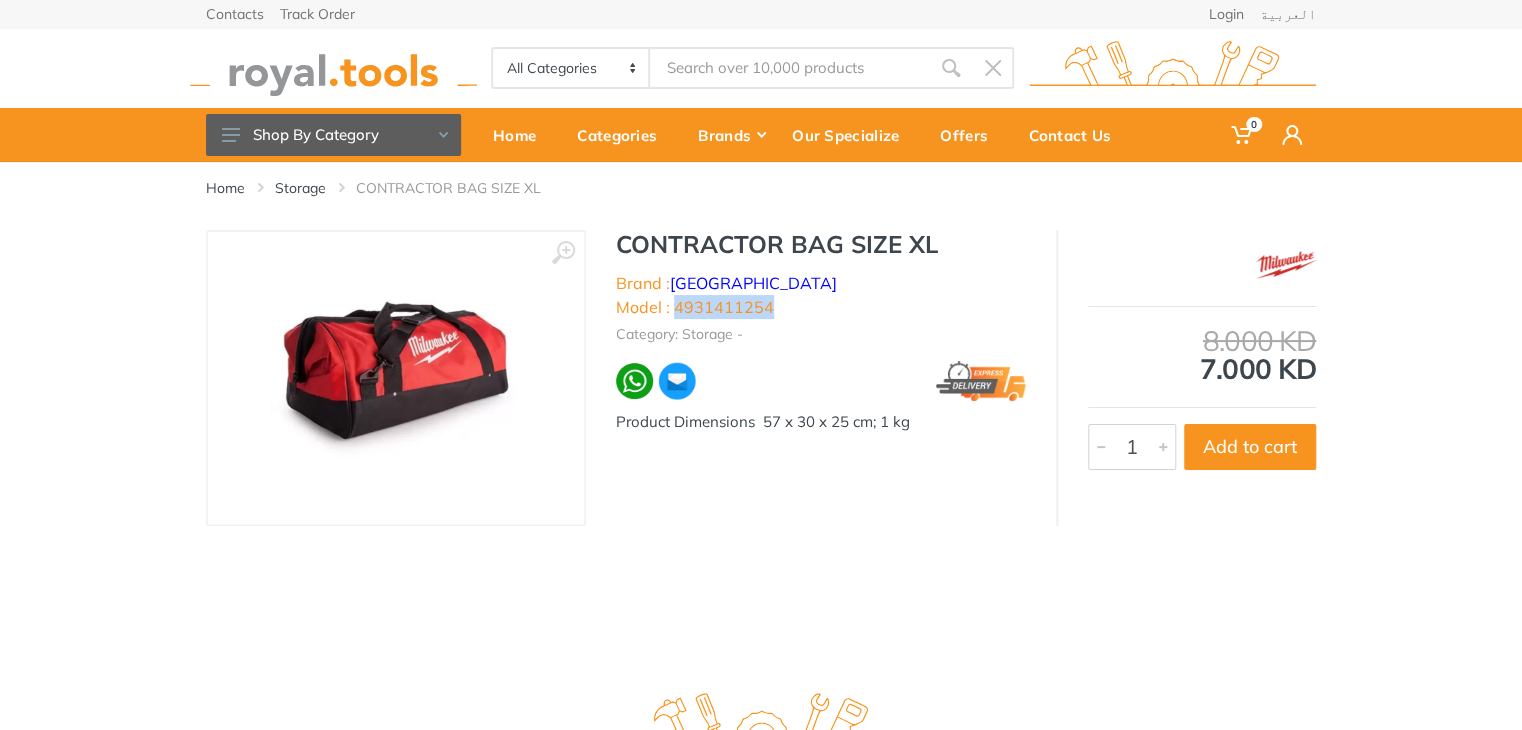 drag, startPoint x: 924, startPoint y: 283, endPoint x: 830, endPoint y: 287, distance: 94.08507 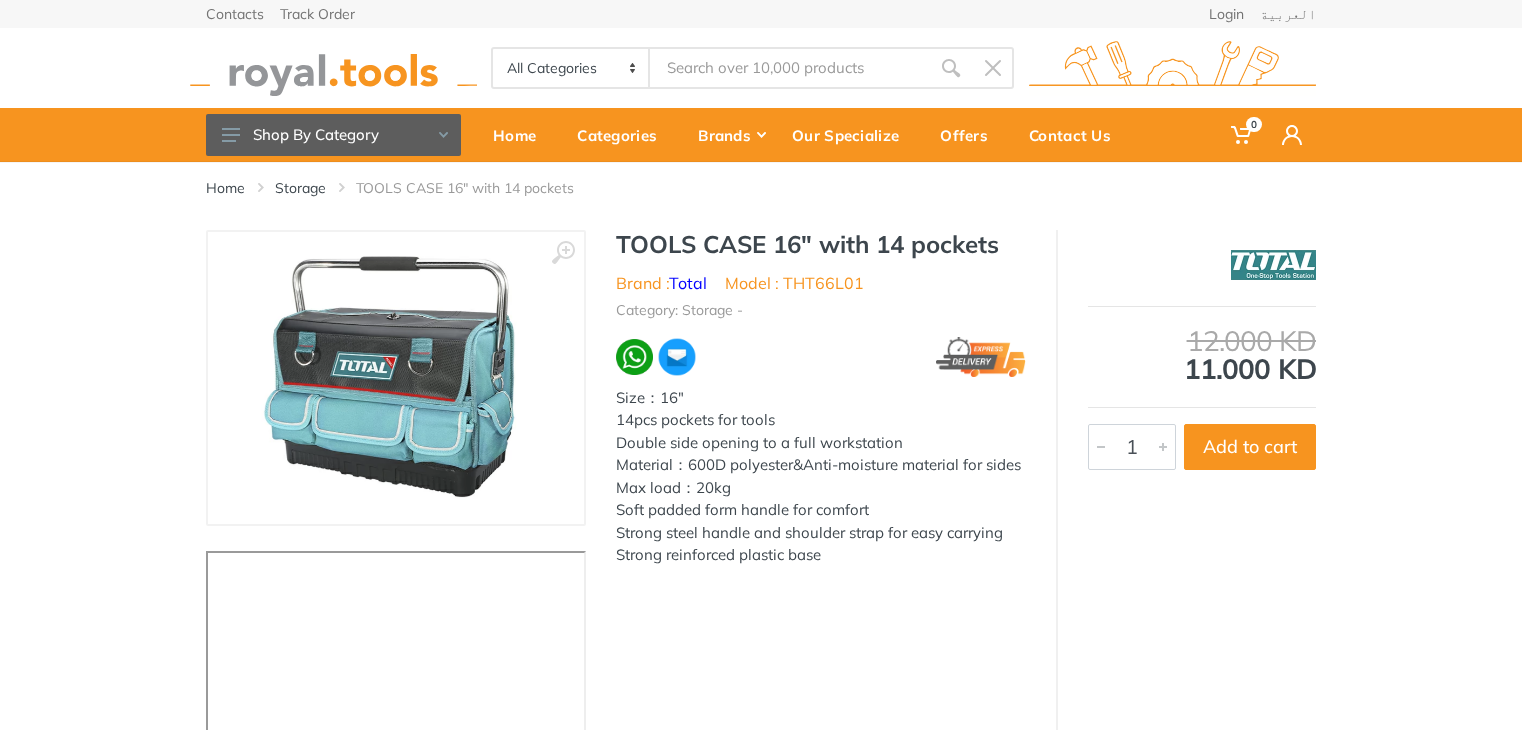 scroll, scrollTop: 0, scrollLeft: 0, axis: both 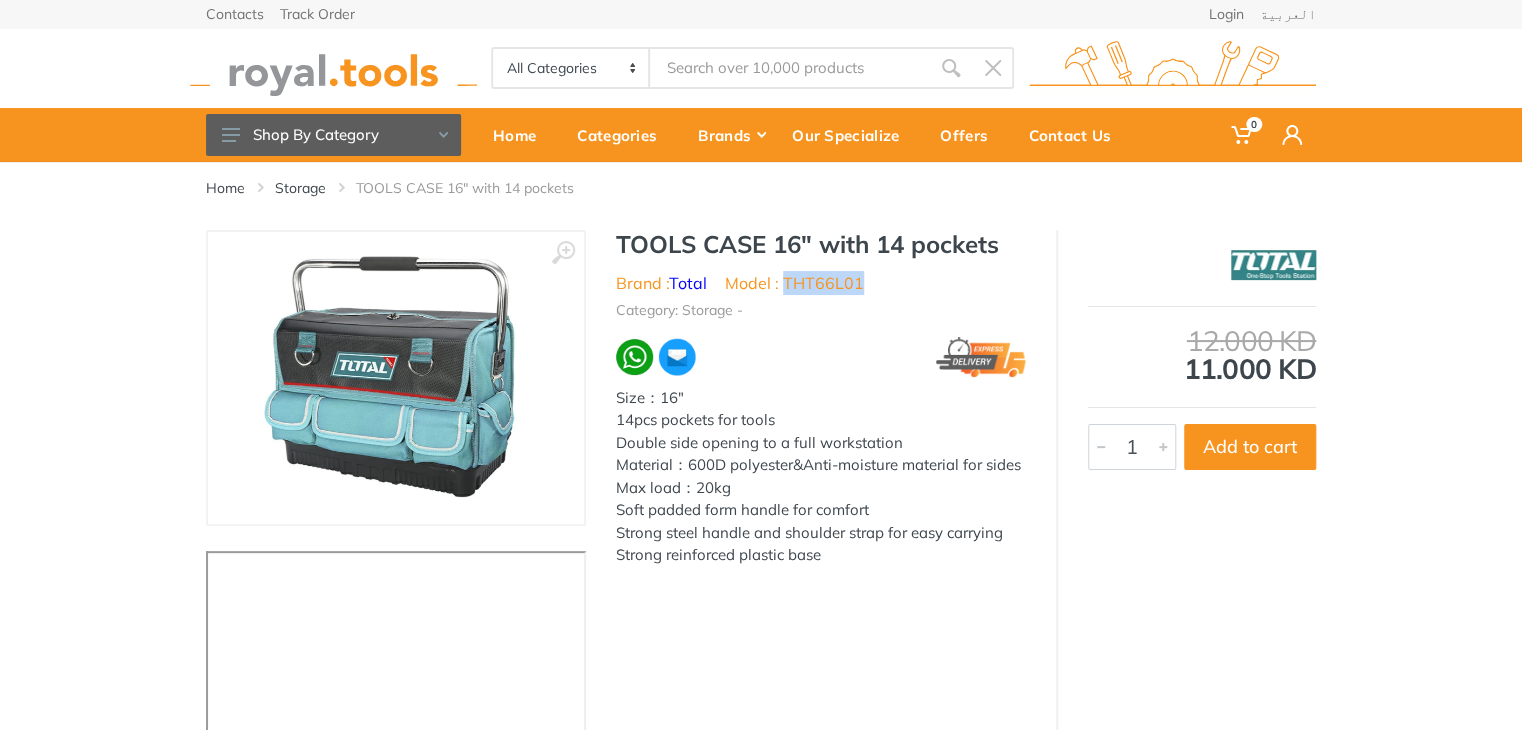 drag, startPoint x: 858, startPoint y: 277, endPoint x: 784, endPoint y: 283, distance: 74.24284 